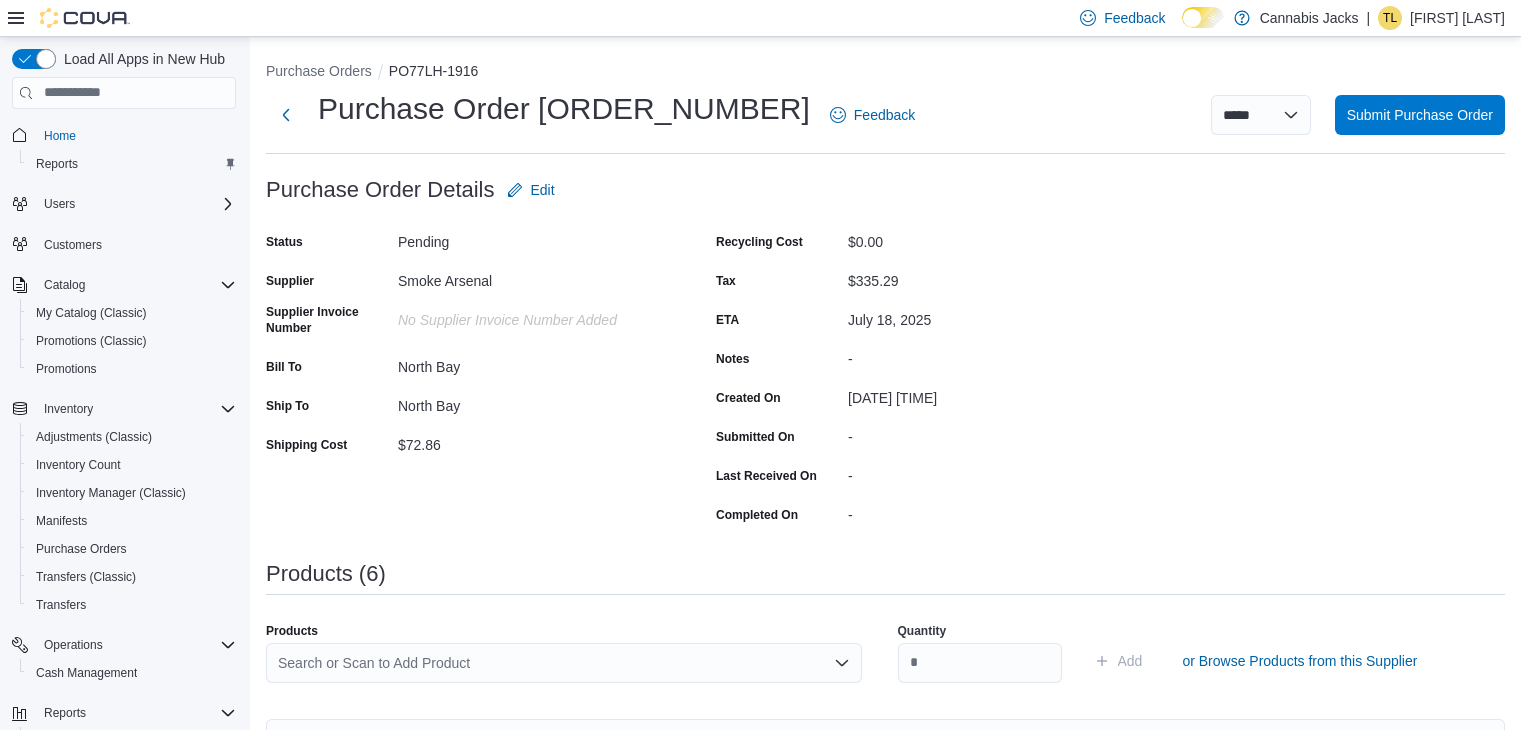 scroll, scrollTop: 589, scrollLeft: 0, axis: vertical 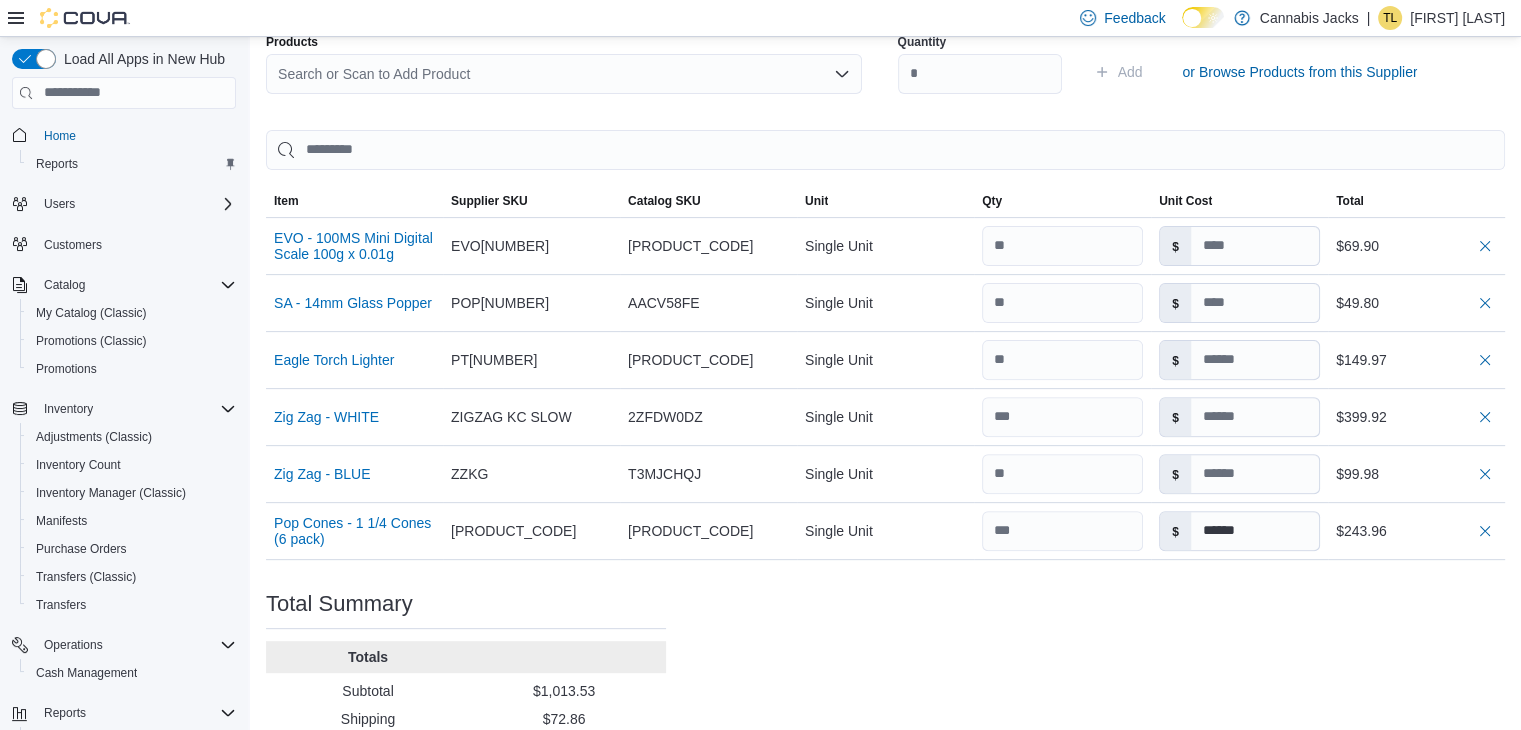 type on "******" 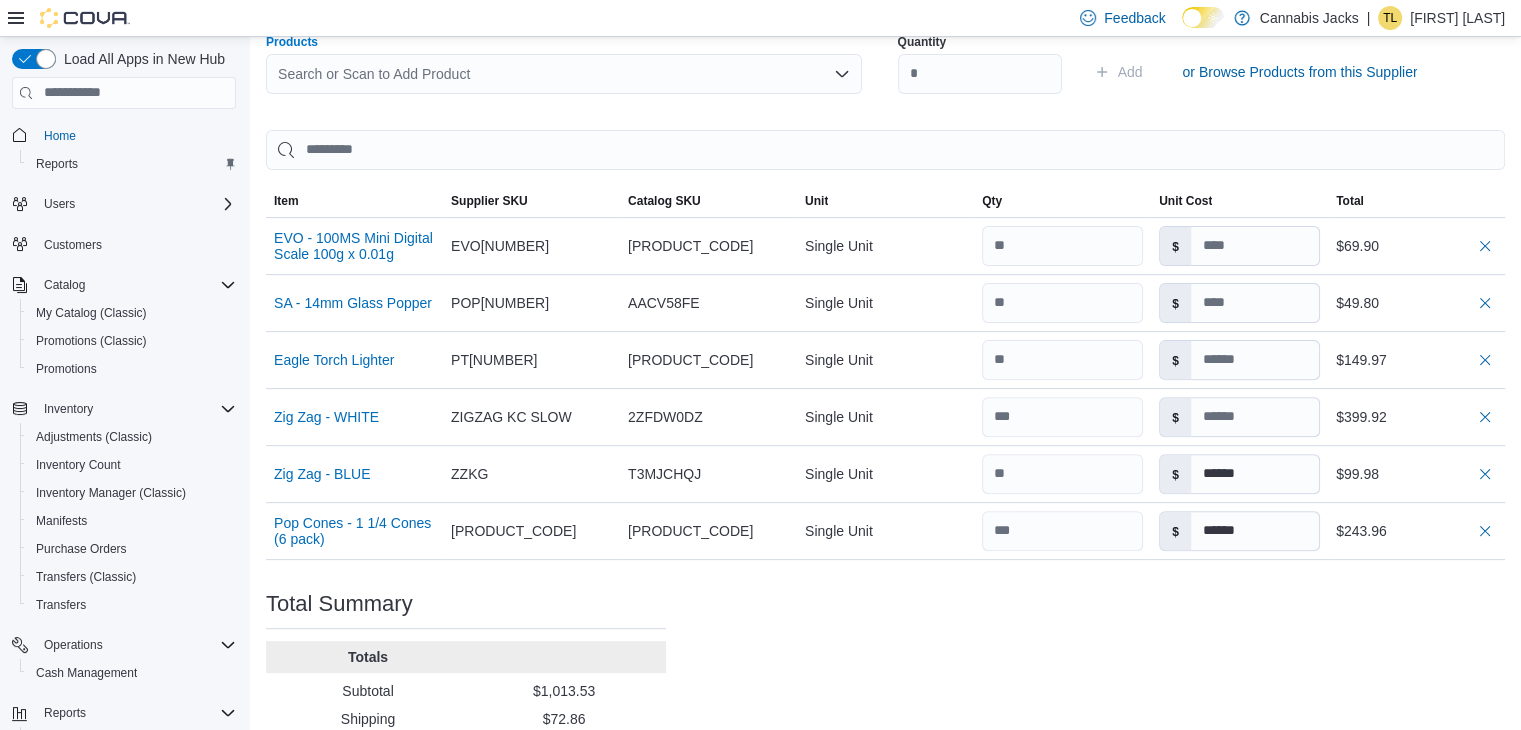 click on "Search or Scan to Add Product" at bounding box center [564, 74] 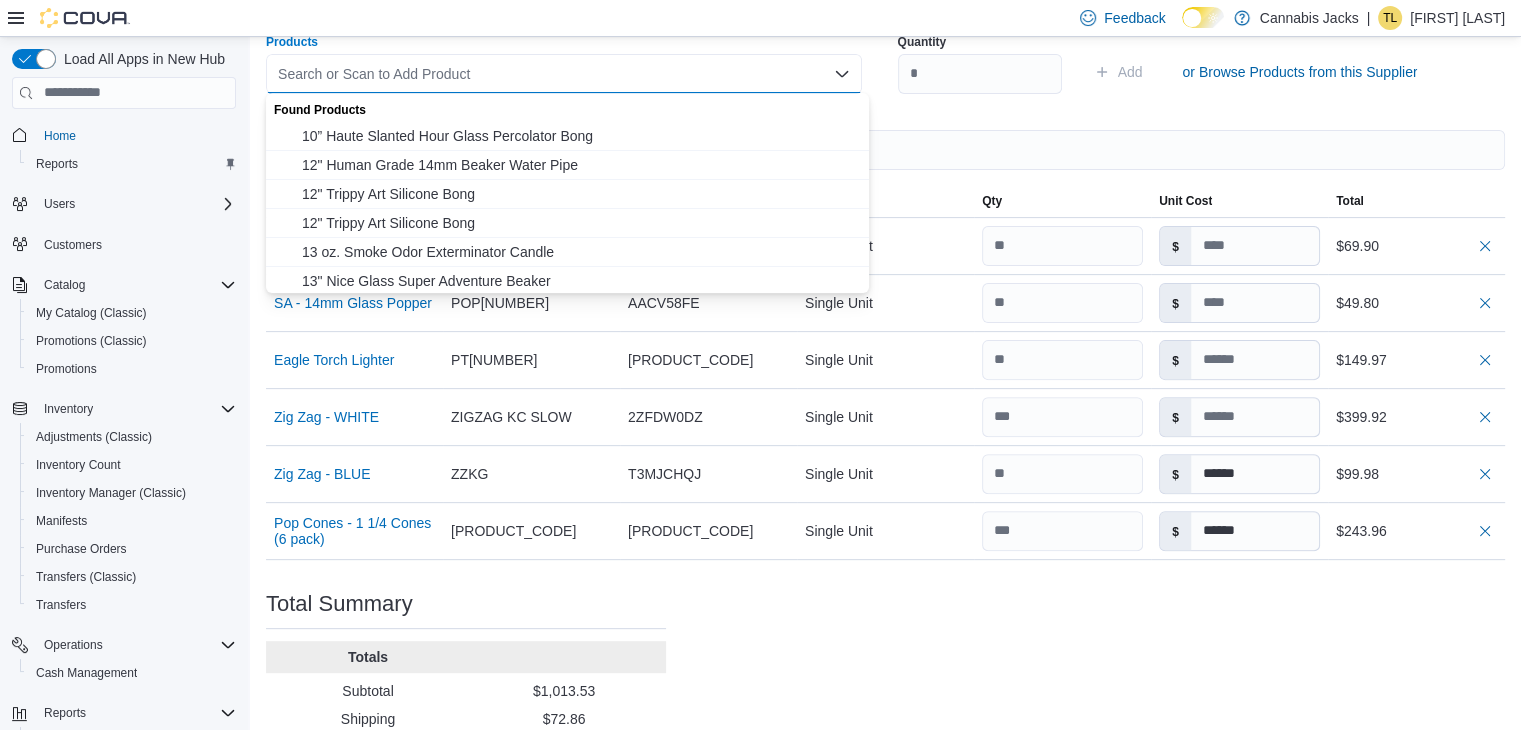 type 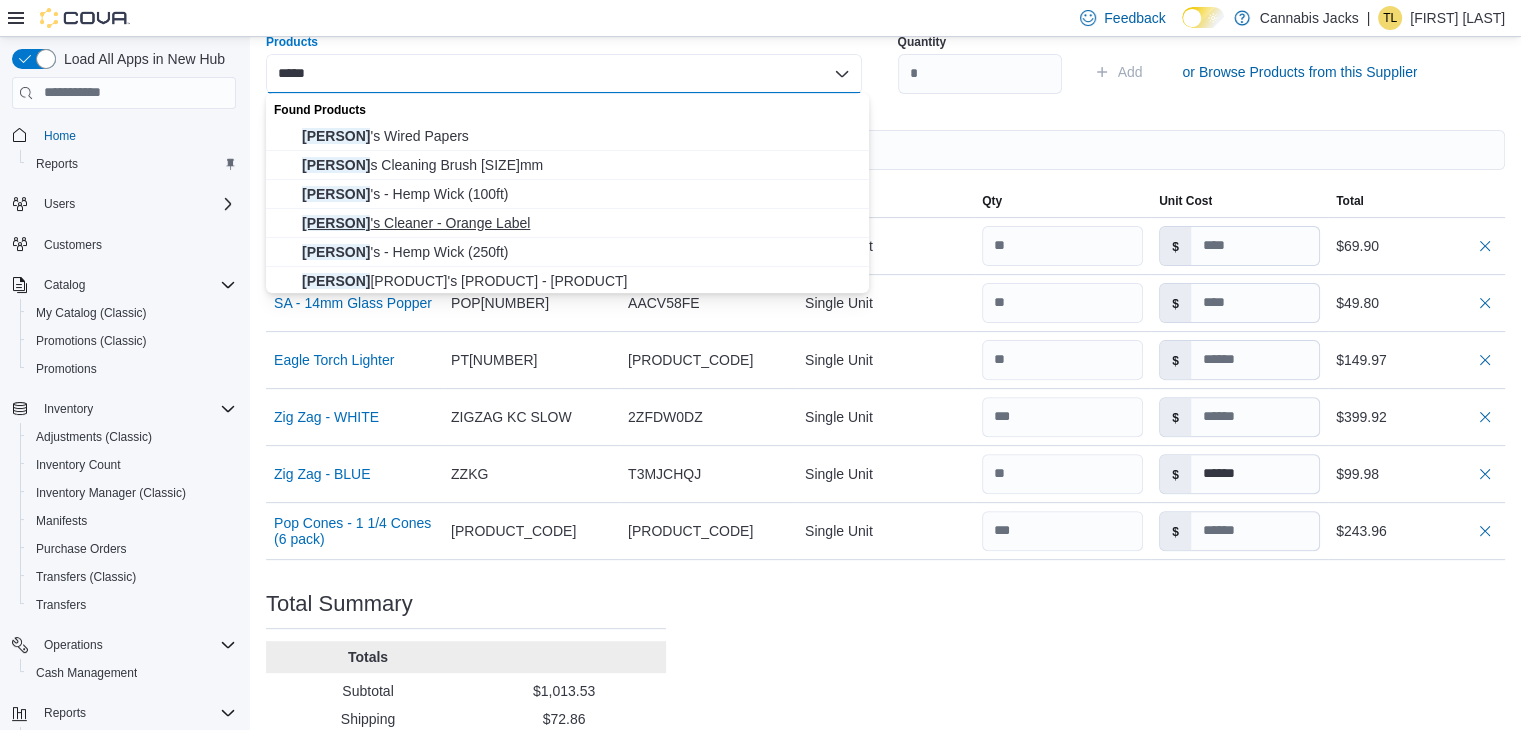 type on "*****" 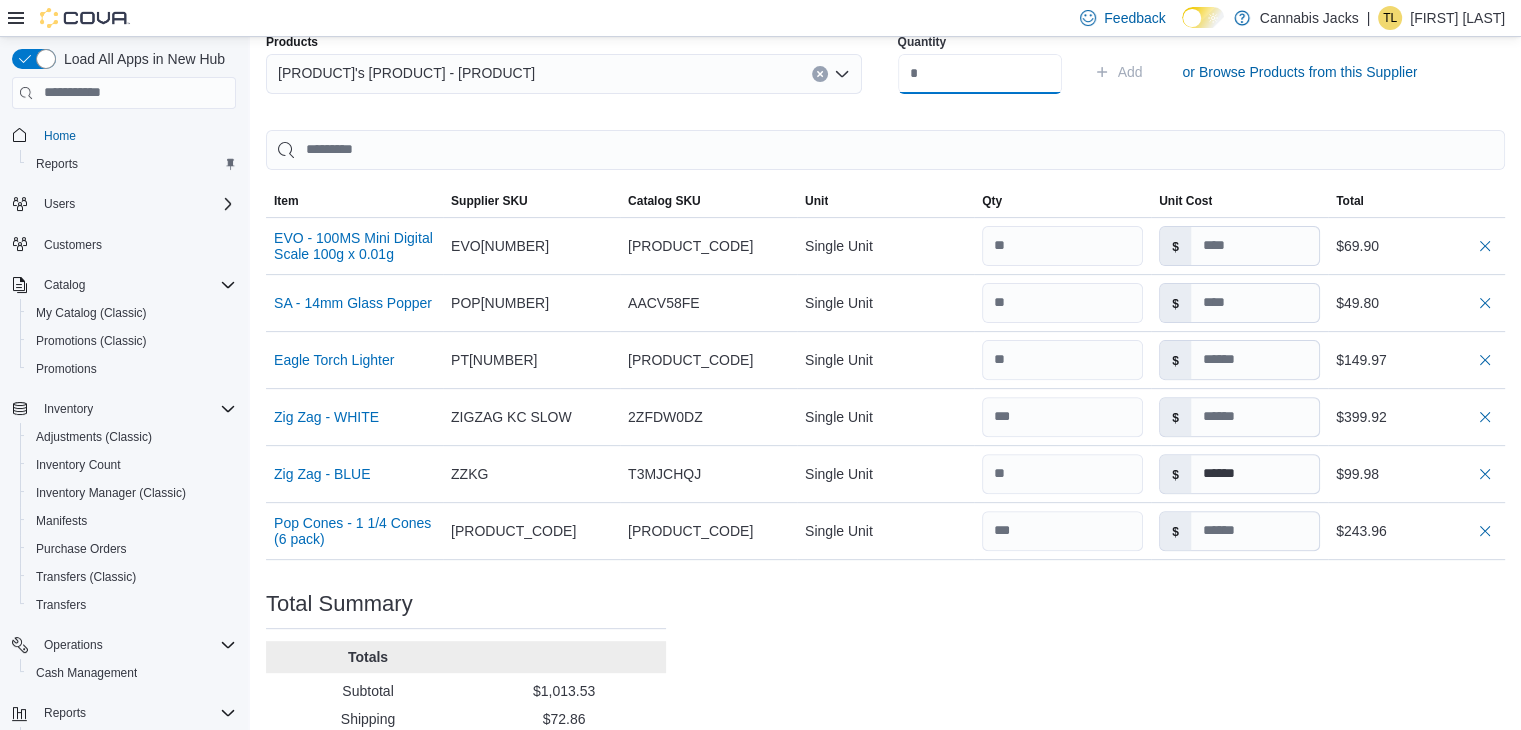 click at bounding box center [980, 74] 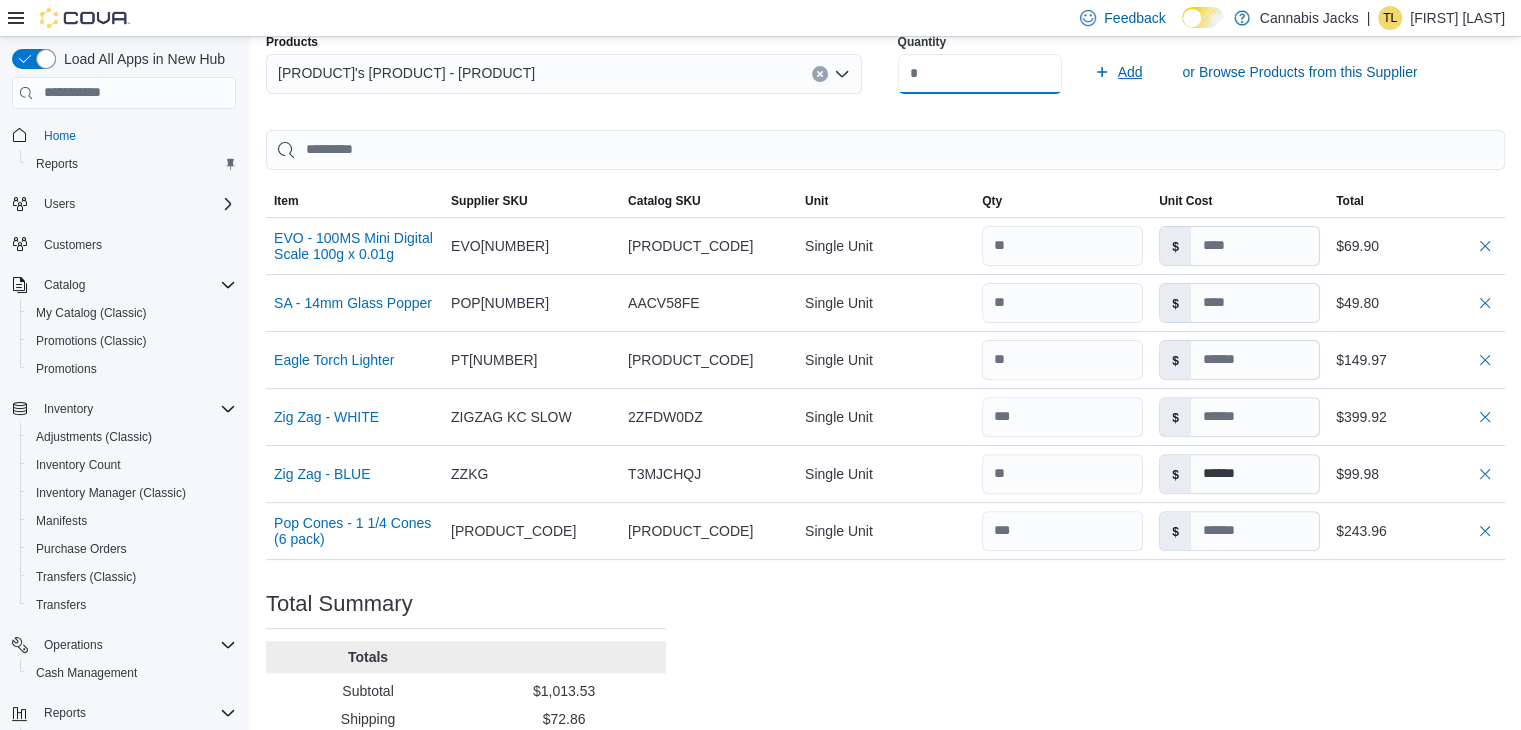 type on "**" 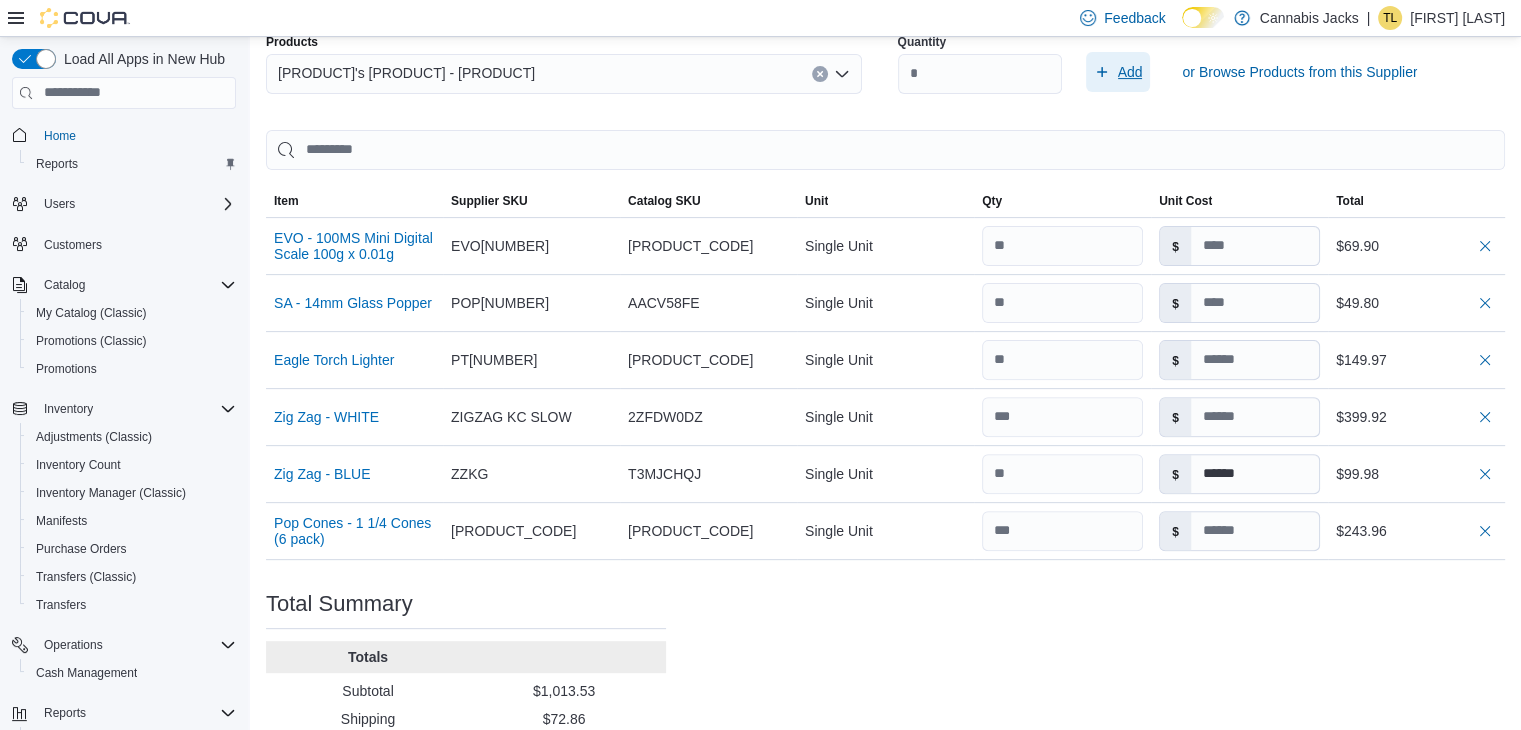 click on "Add" at bounding box center [1130, 72] 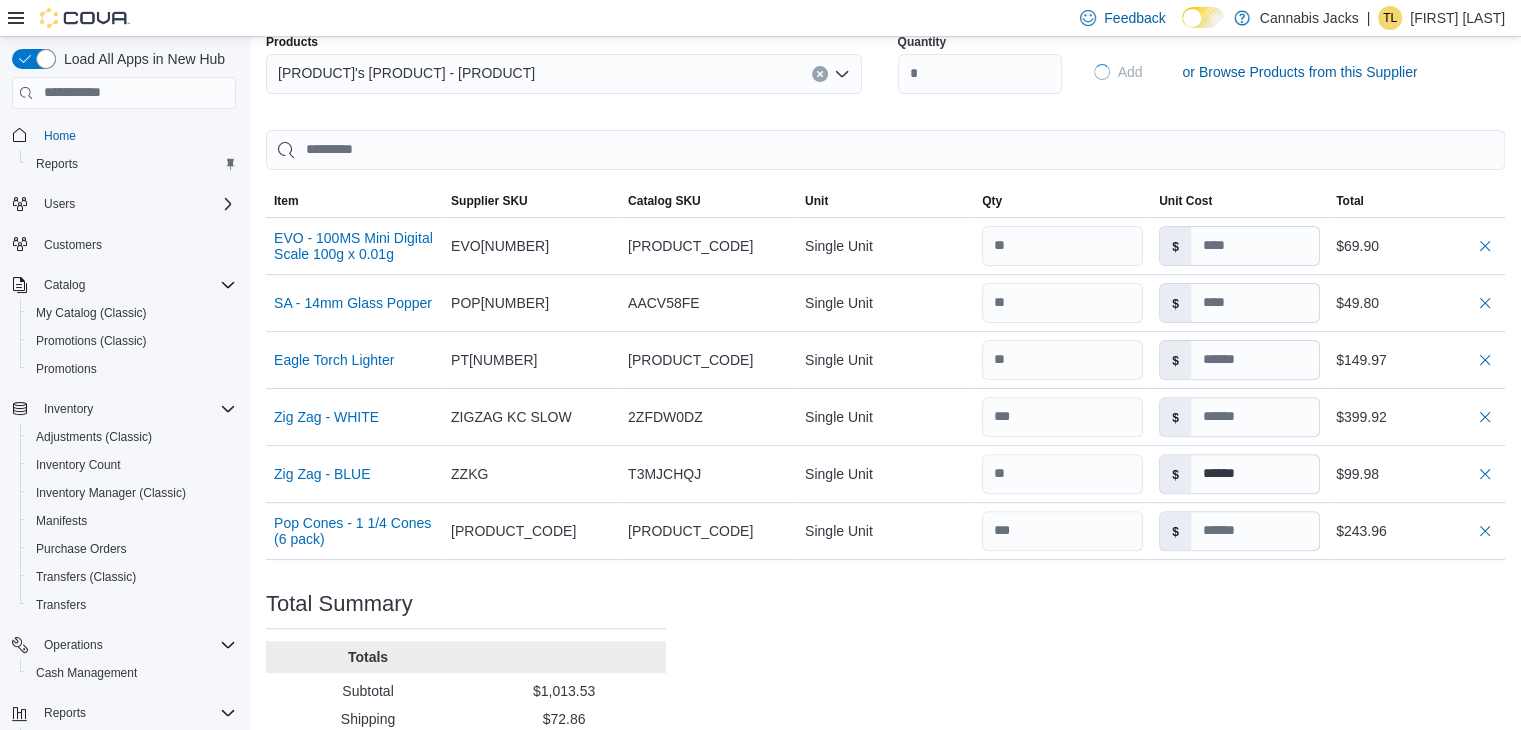 type on "******" 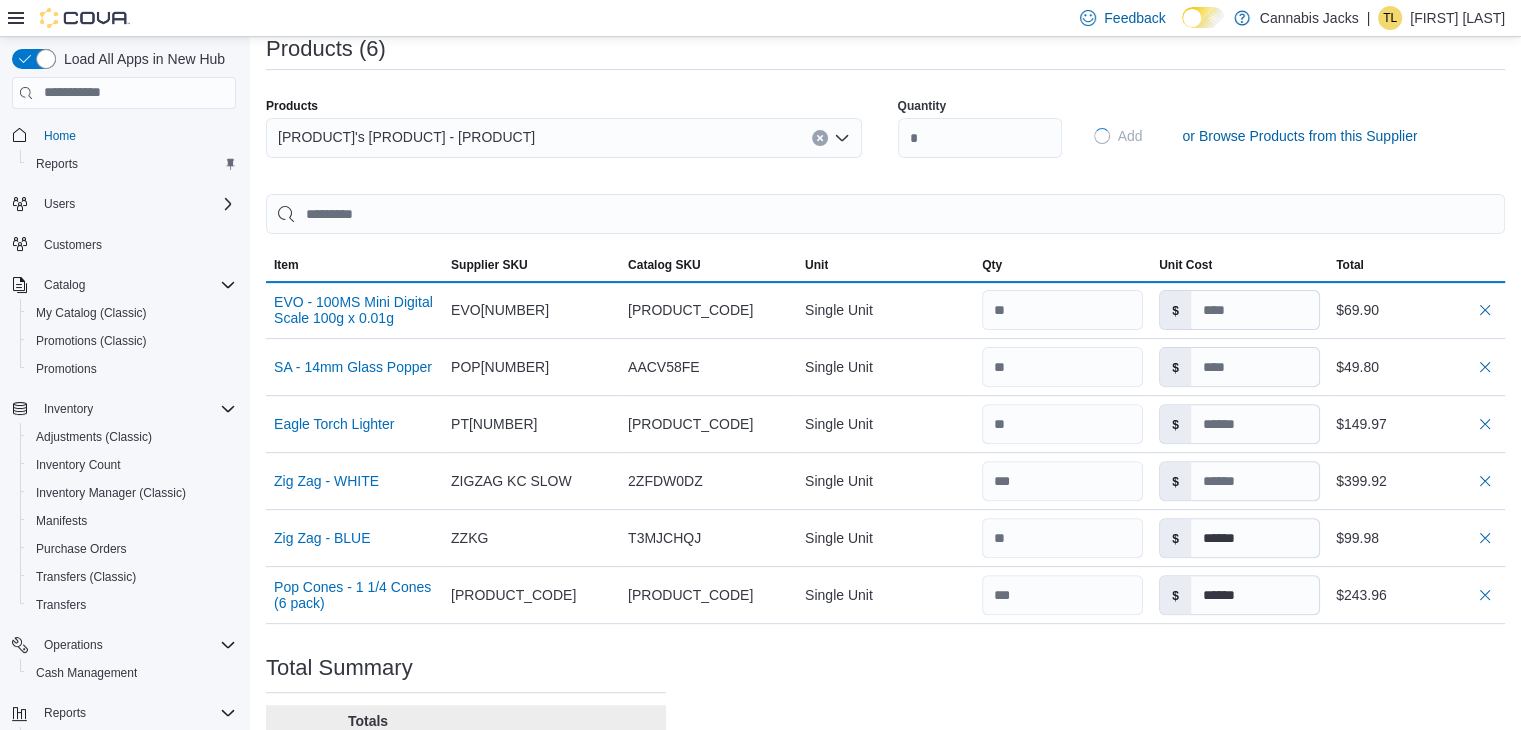 type 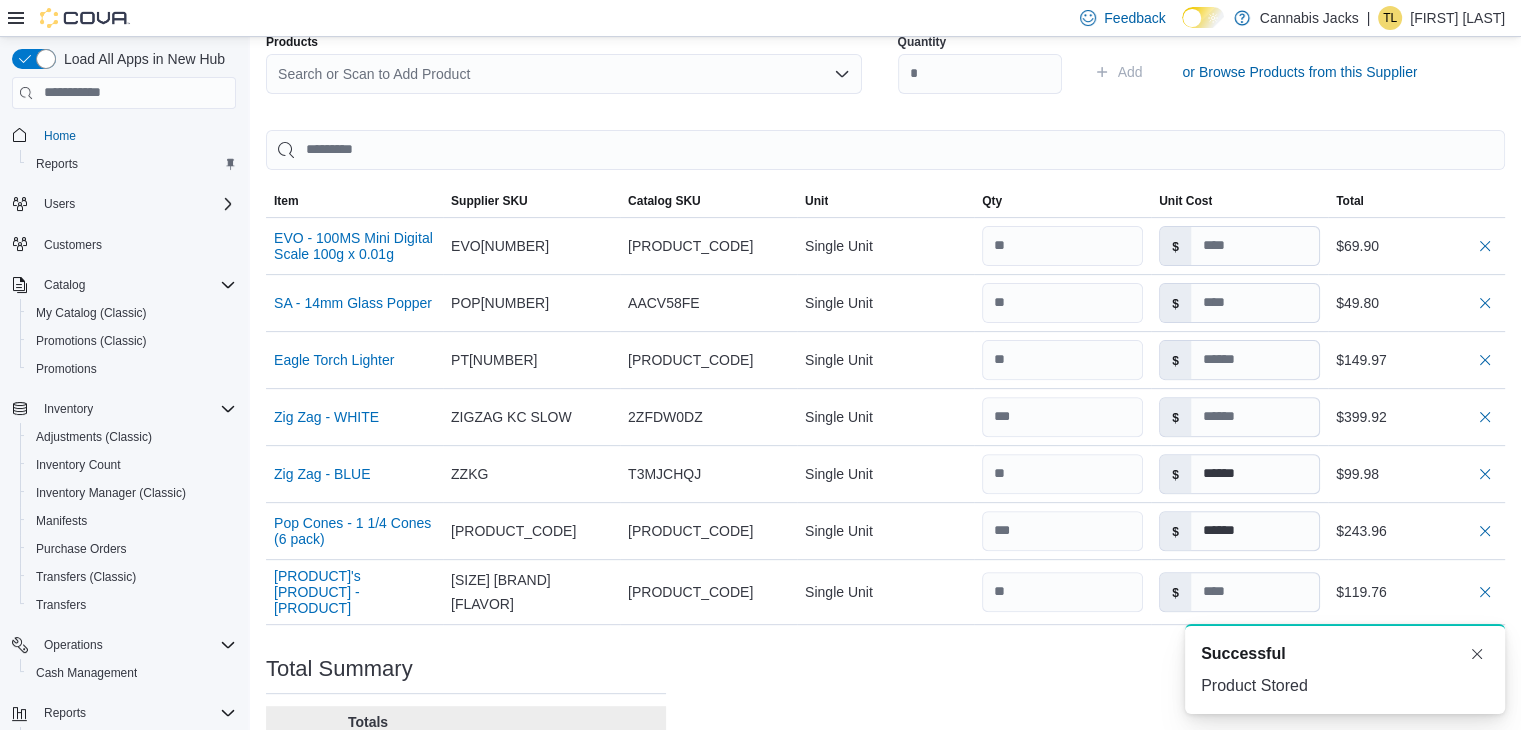 scroll, scrollTop: 0, scrollLeft: 0, axis: both 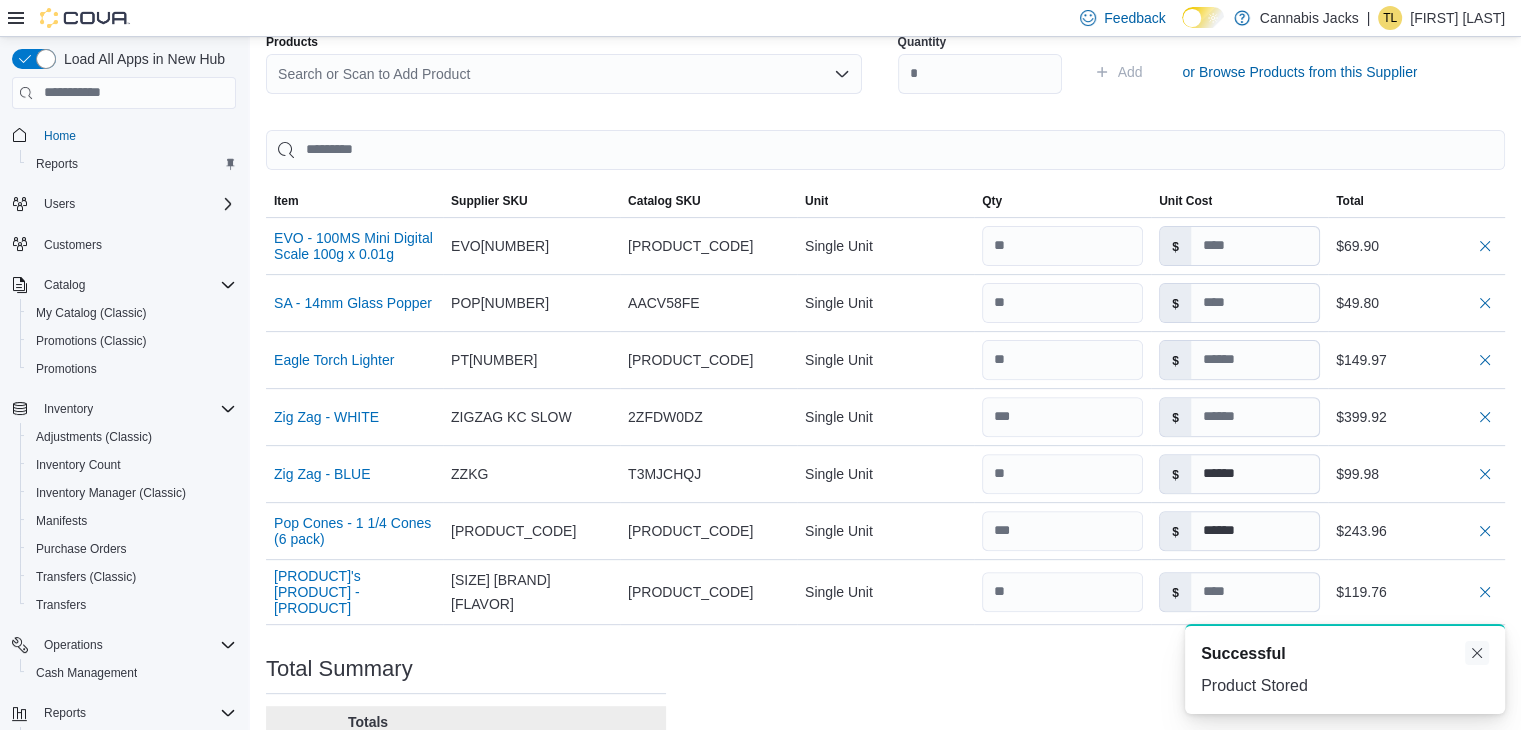 click at bounding box center (1477, 653) 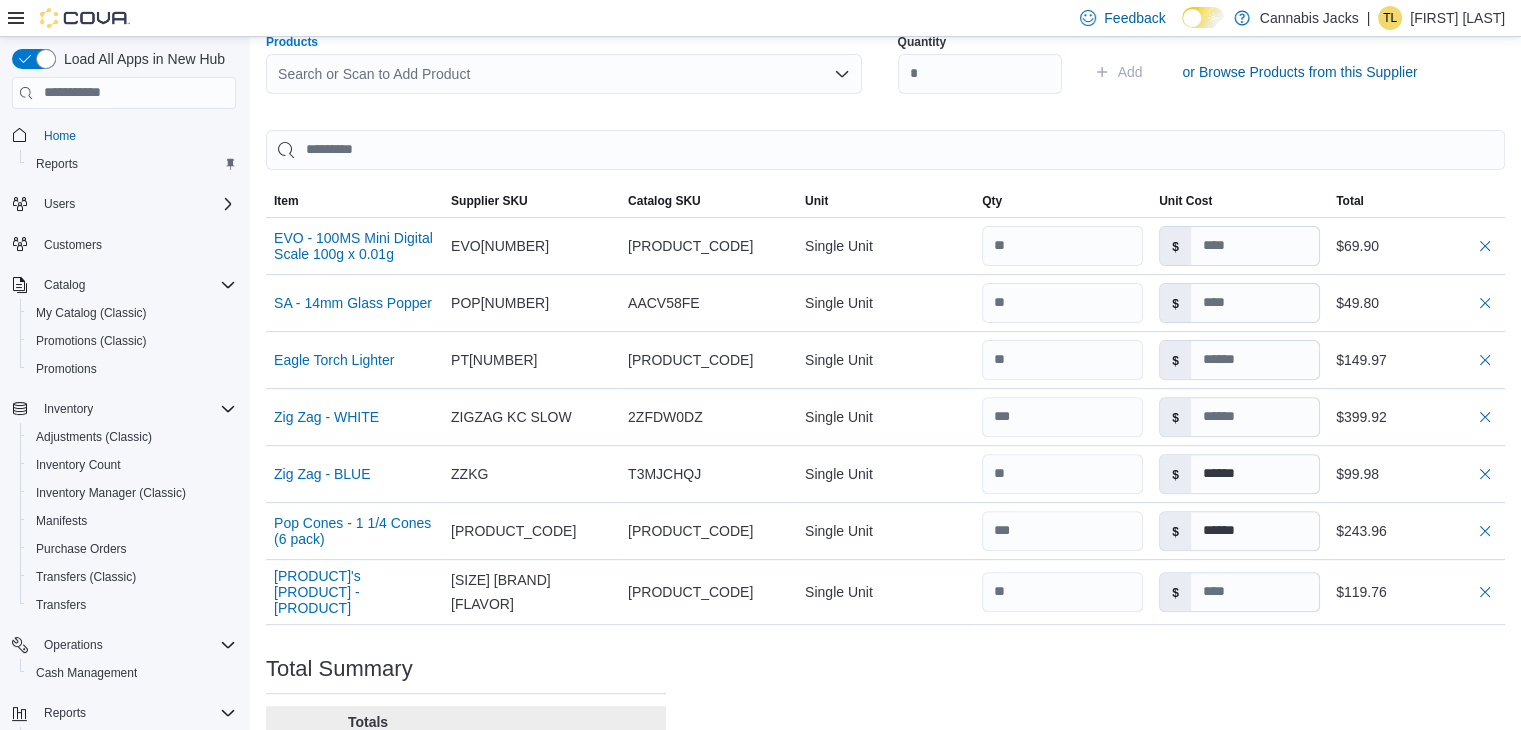 click on "Search or Scan to Add Product" at bounding box center [564, 74] 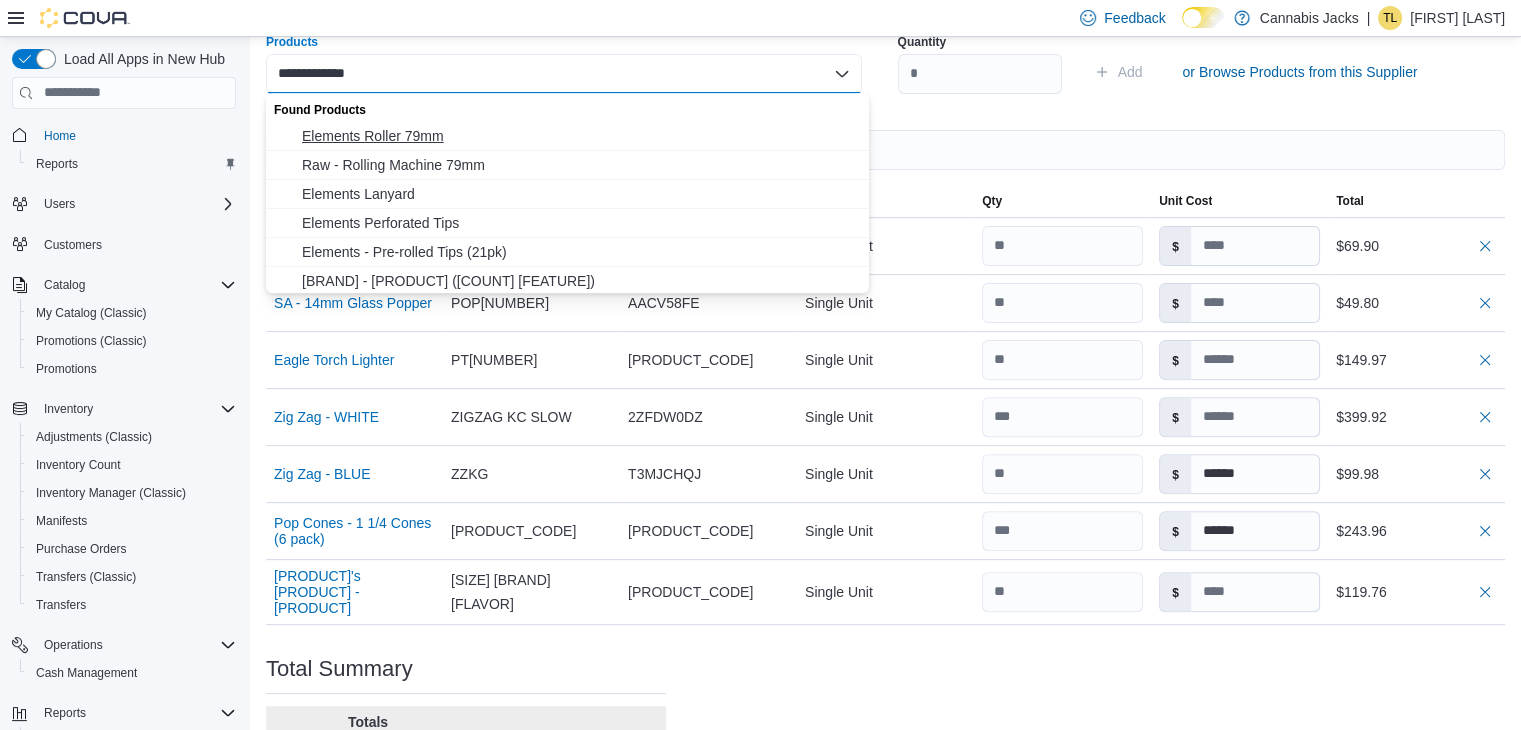 type on "**********" 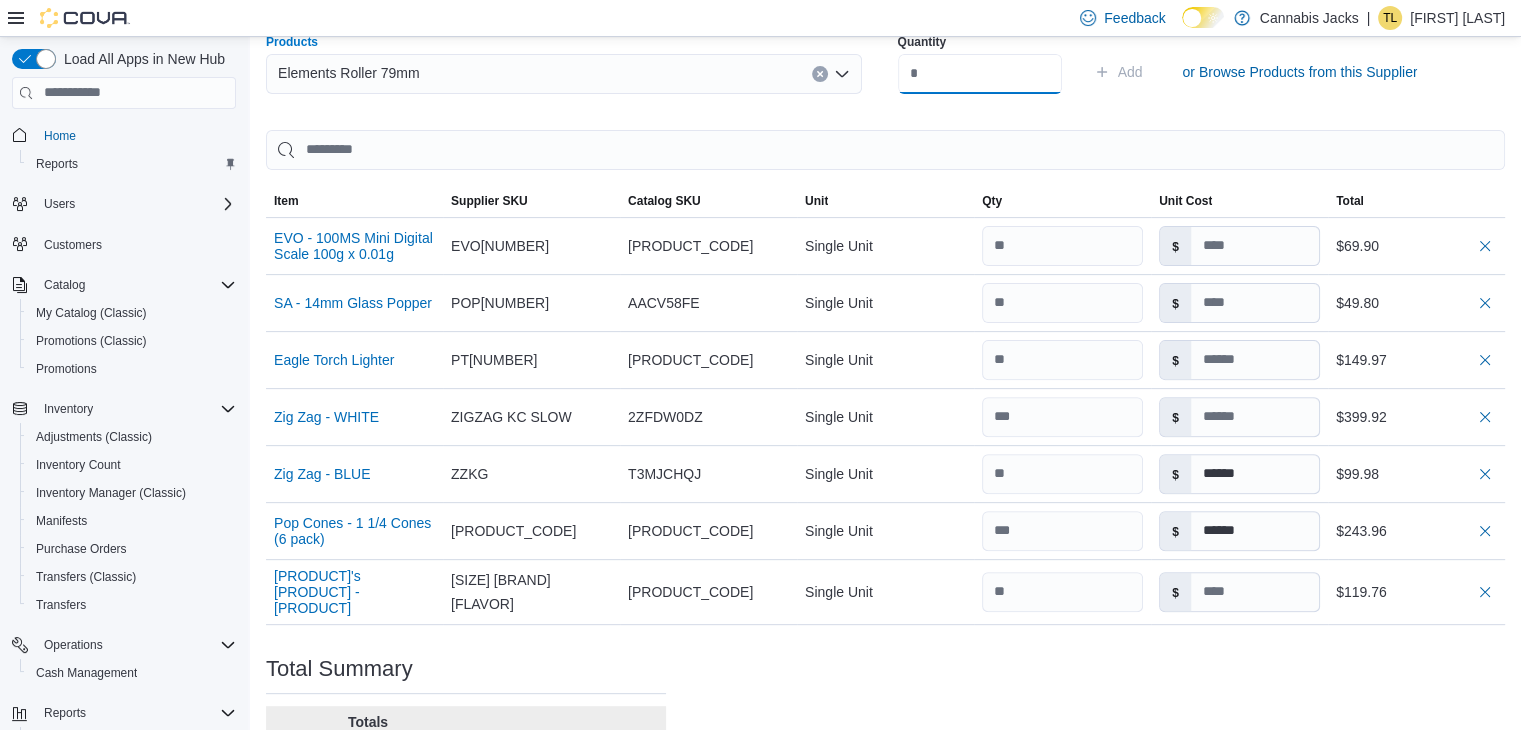 click at bounding box center (980, 74) 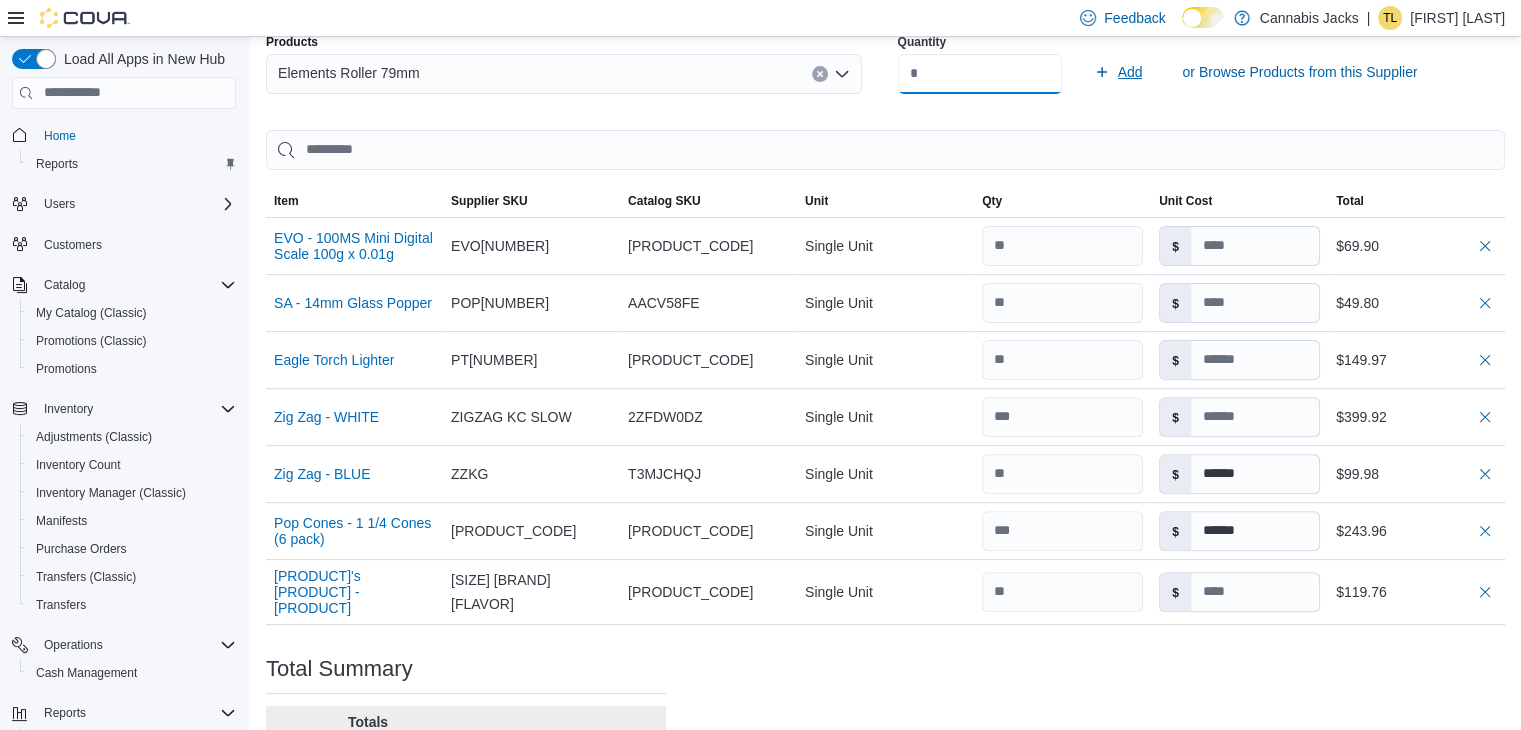 type on "**" 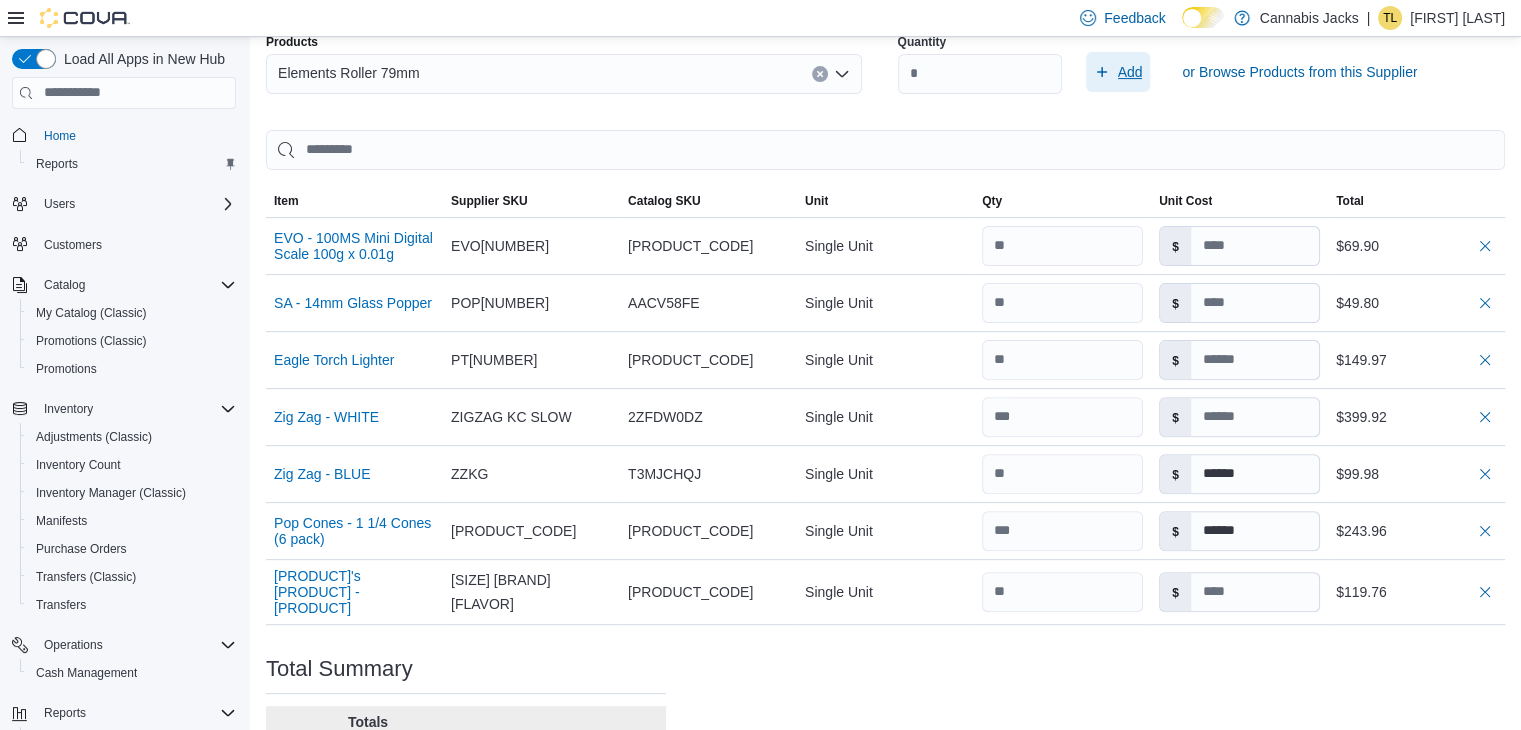 click on "Add" at bounding box center (1130, 72) 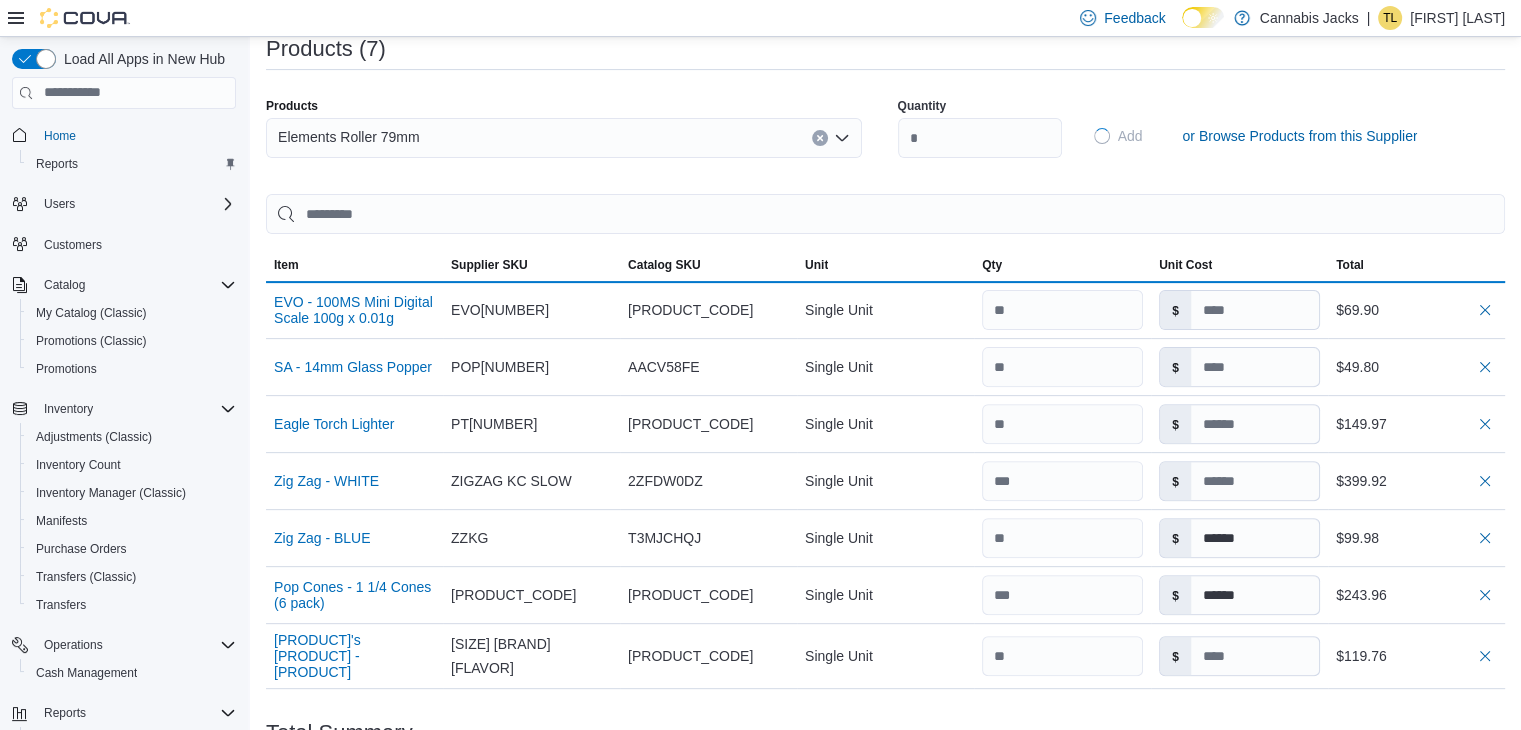 type 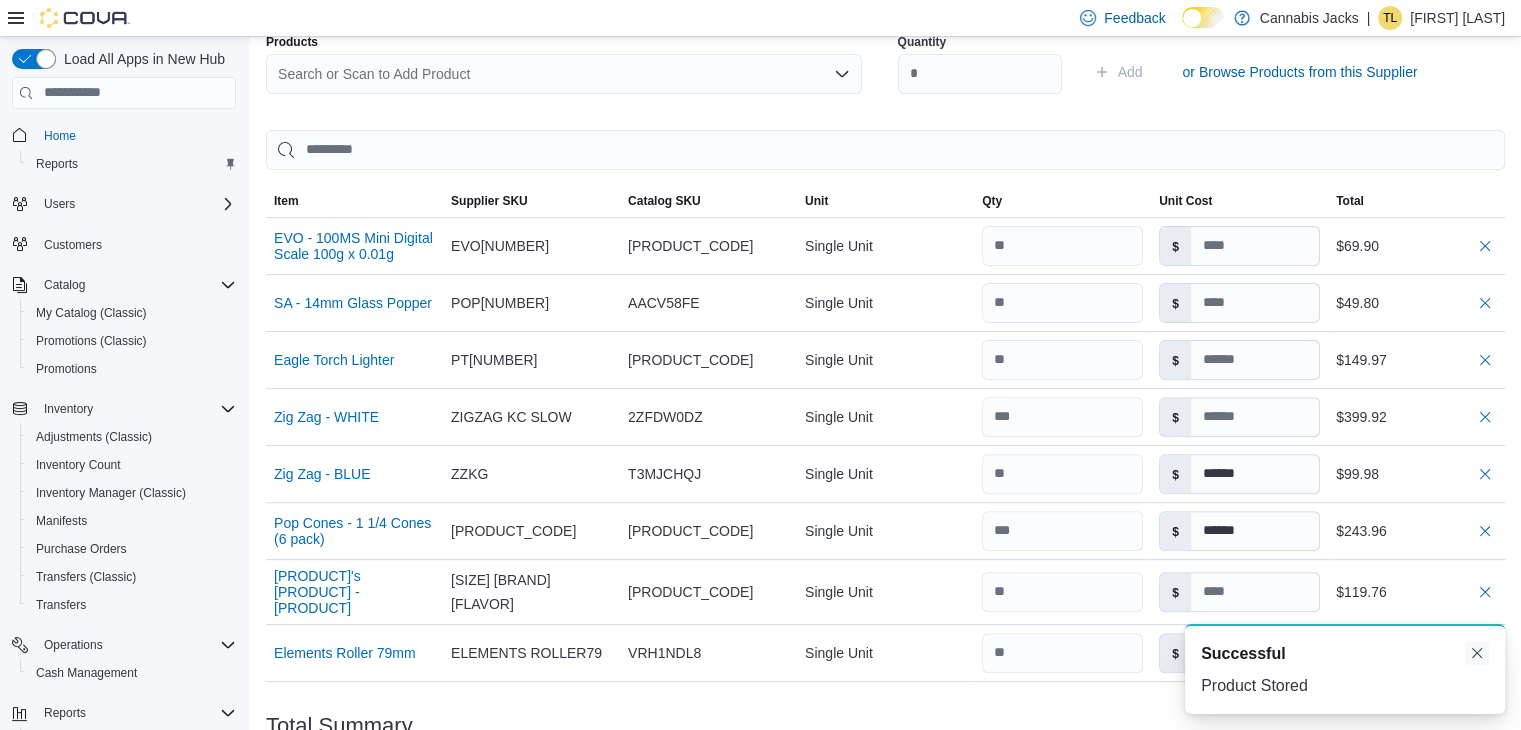 click at bounding box center [1477, 653] 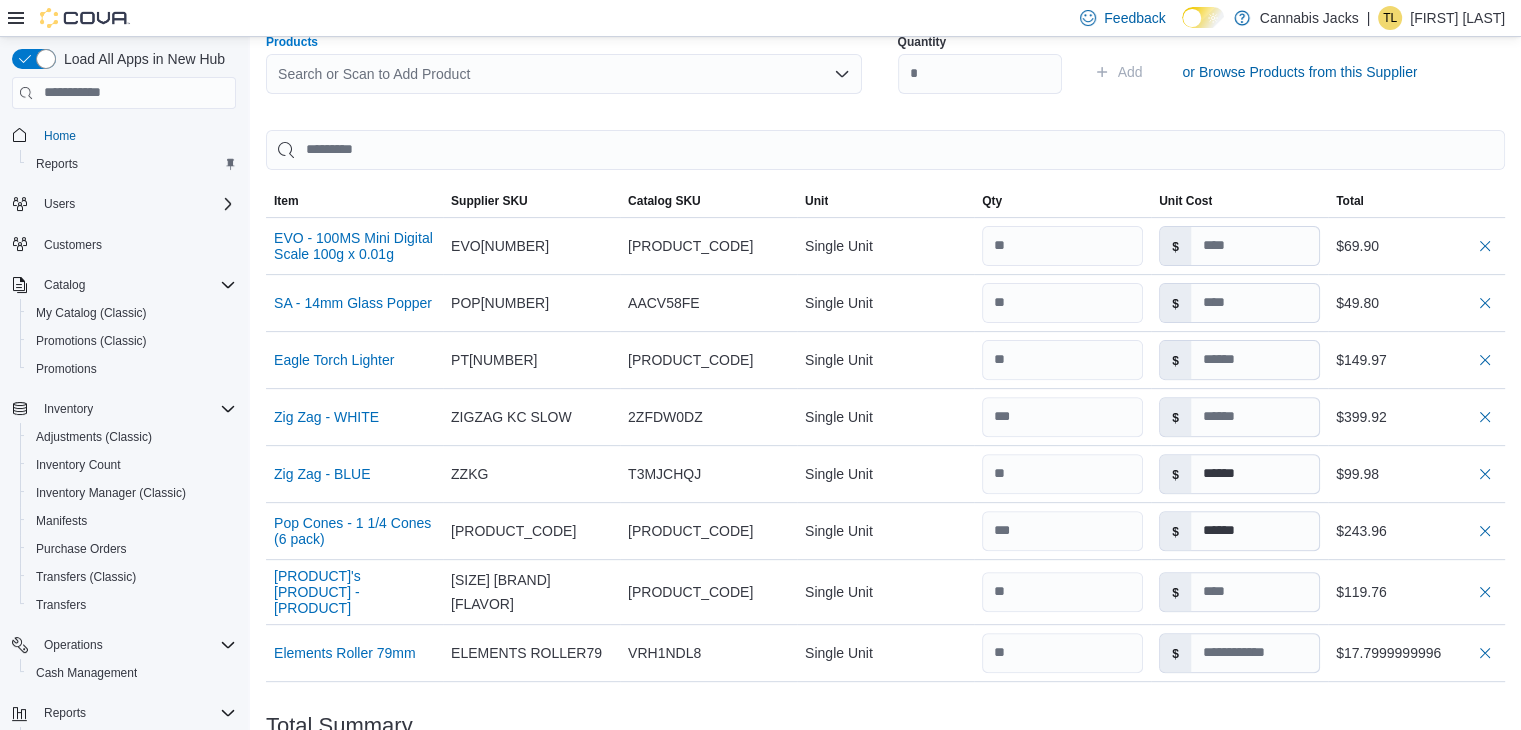 click on "Search or Scan to Add Product" at bounding box center [564, 74] 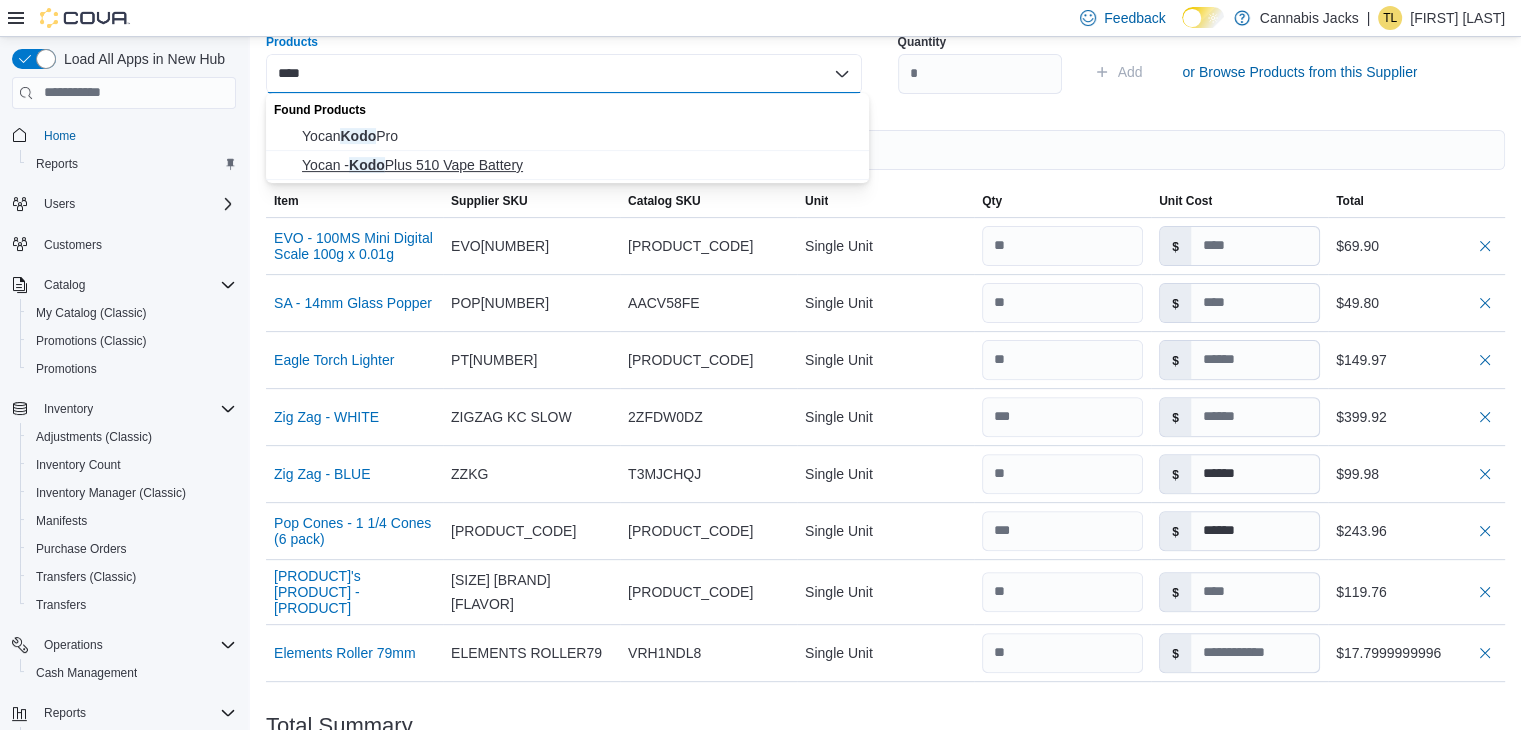 type on "****" 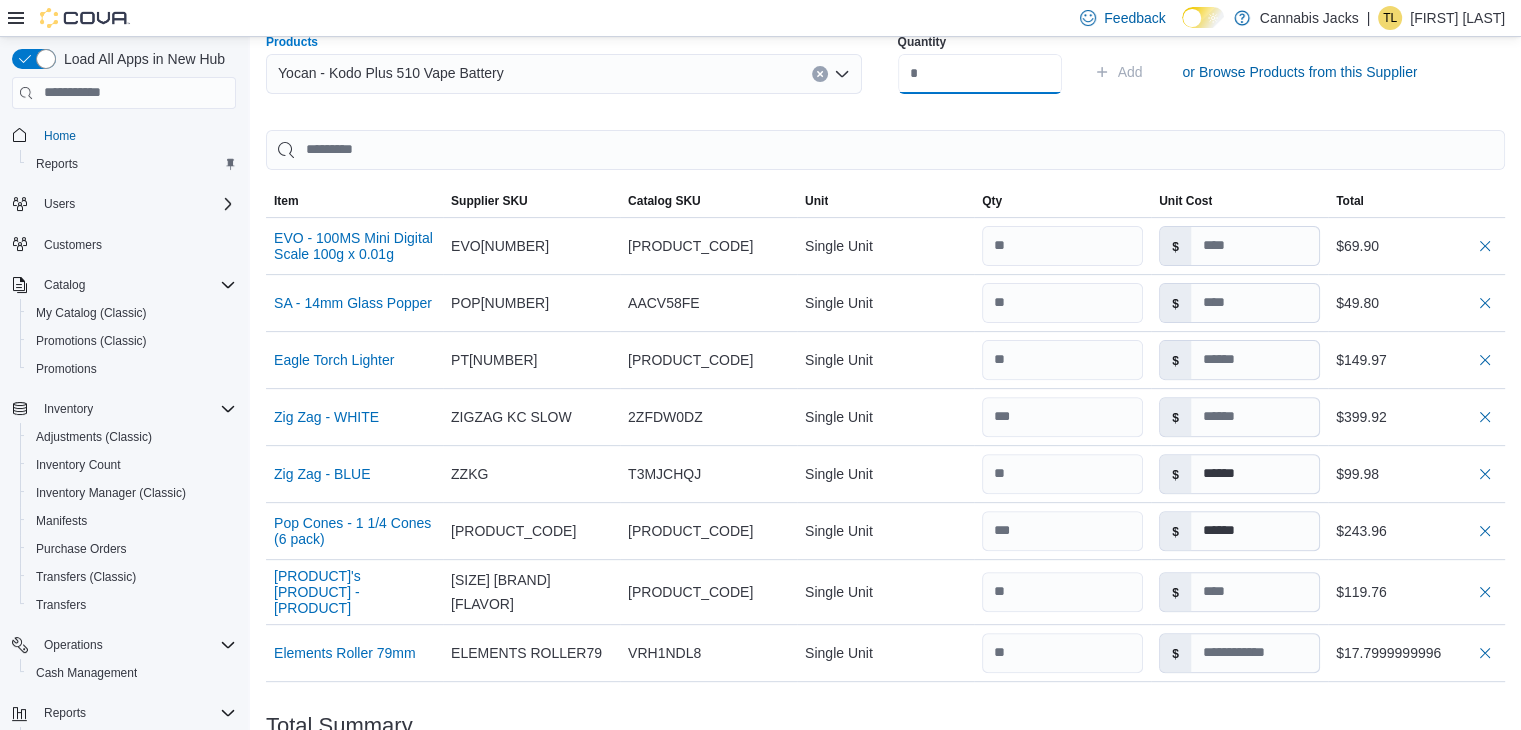 click at bounding box center [980, 74] 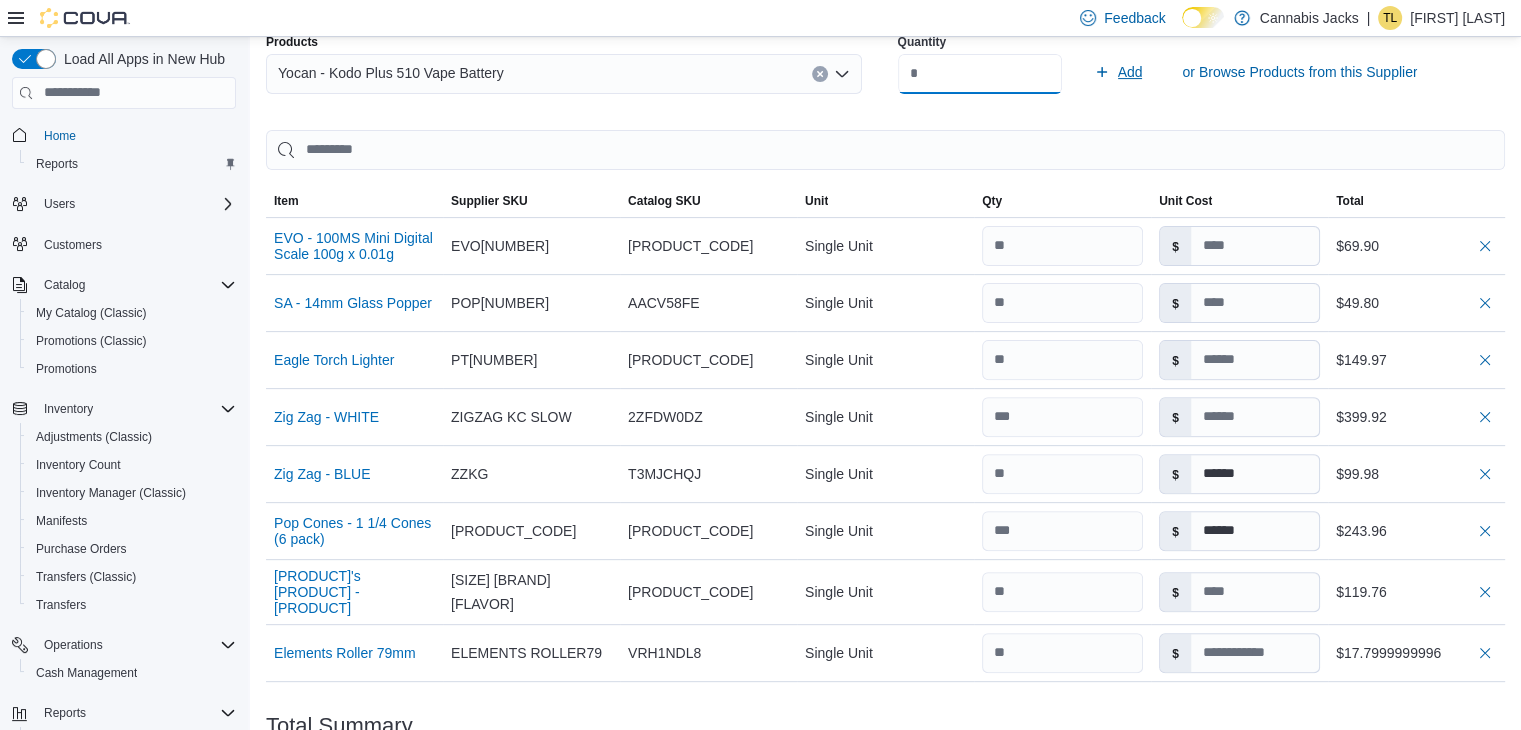 type on "**" 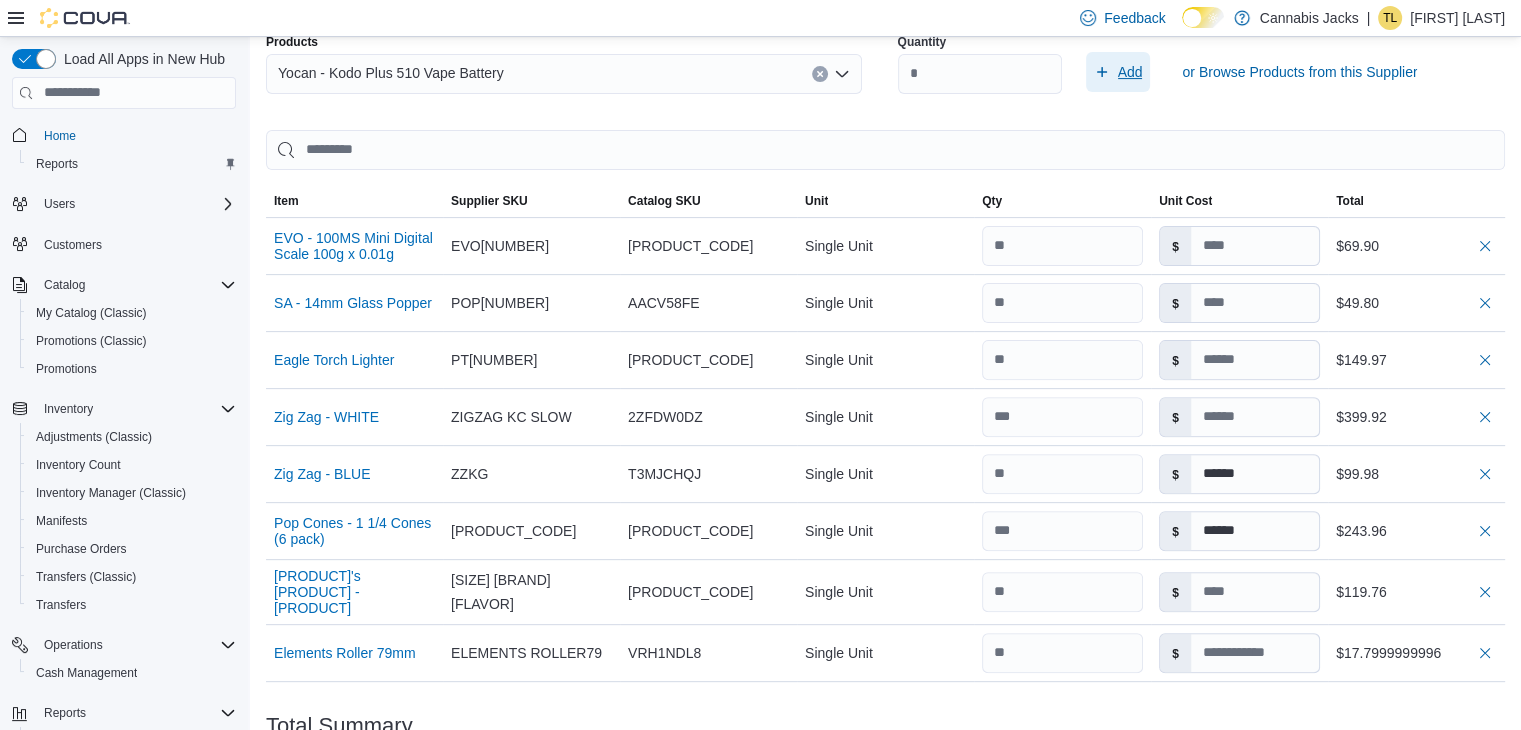 click on "Add" at bounding box center [1118, 72] 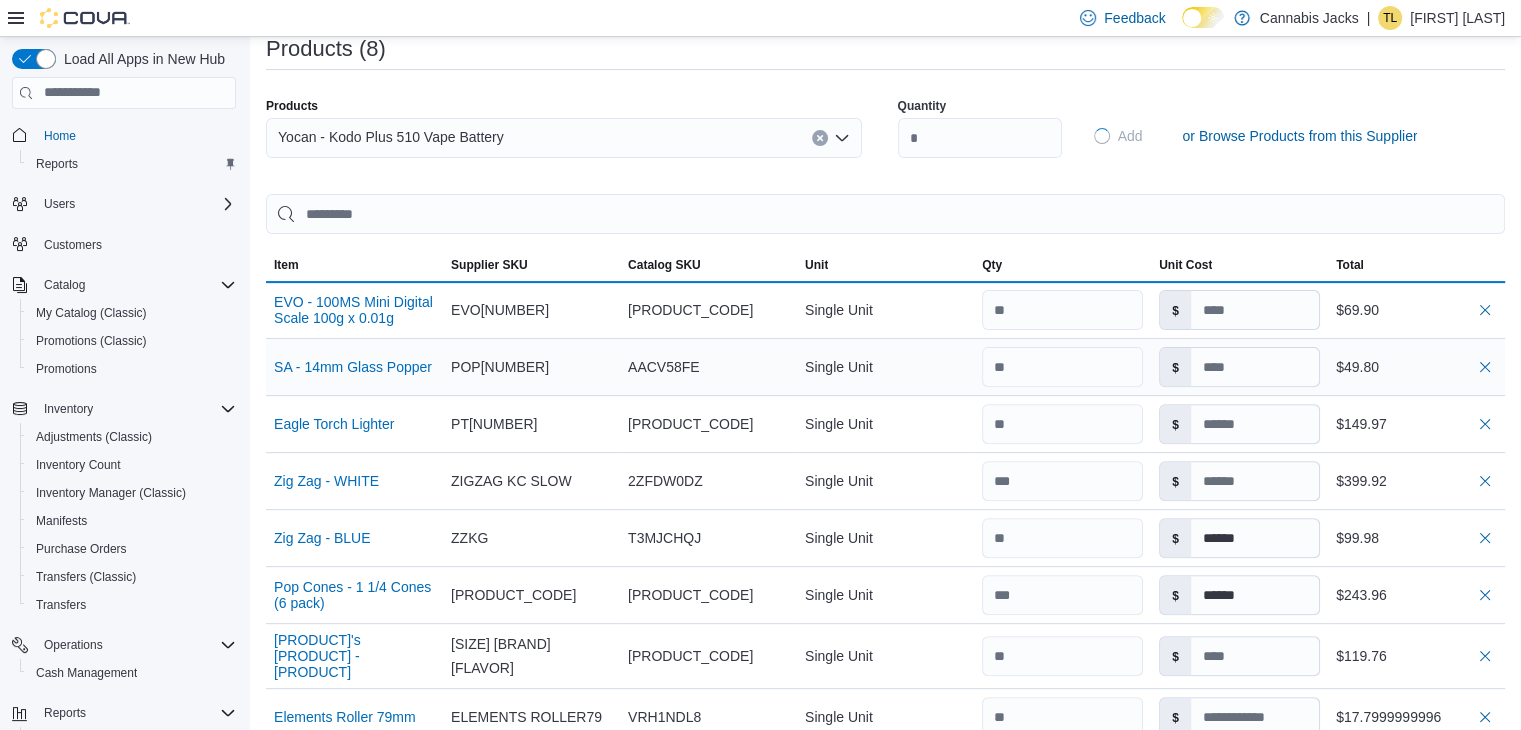 type 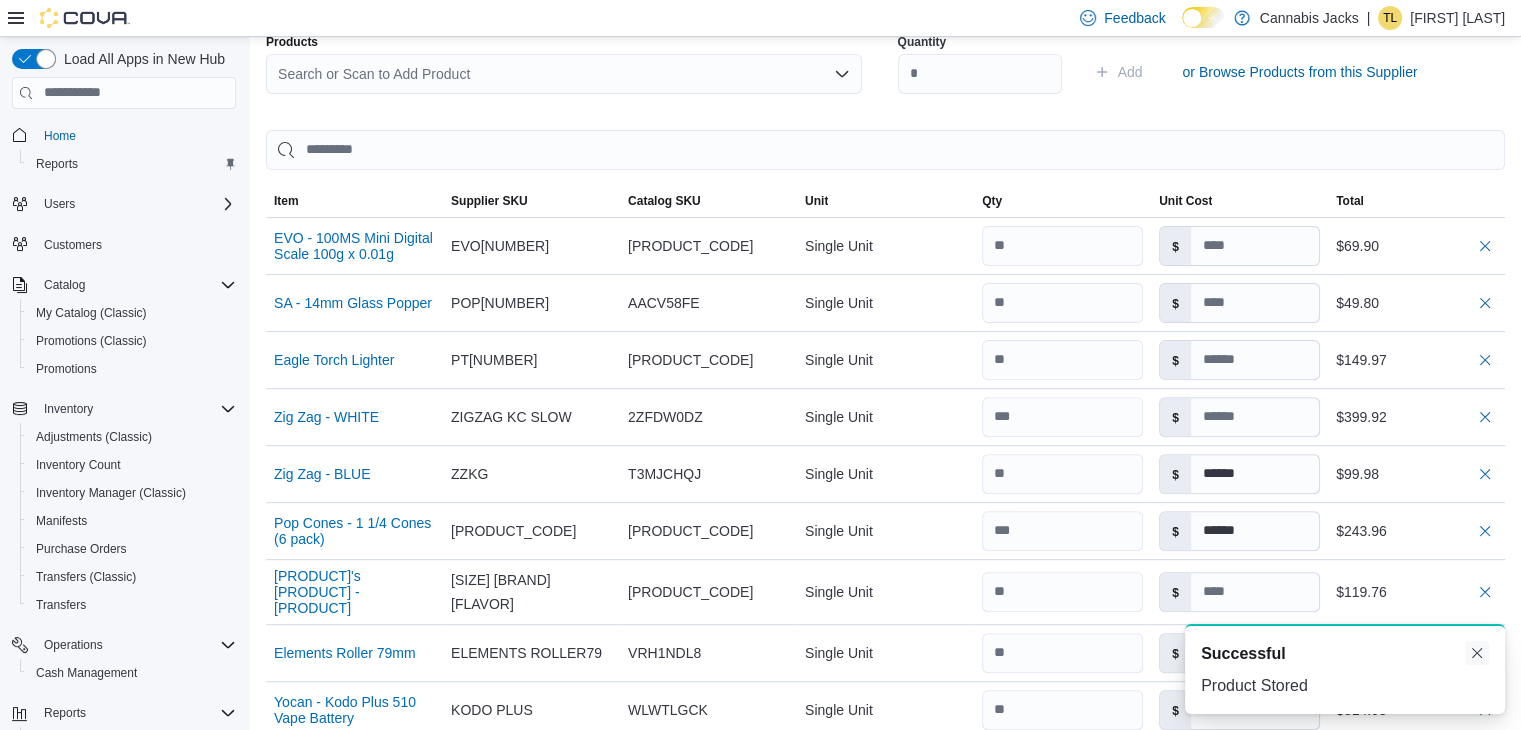 click at bounding box center (1477, 653) 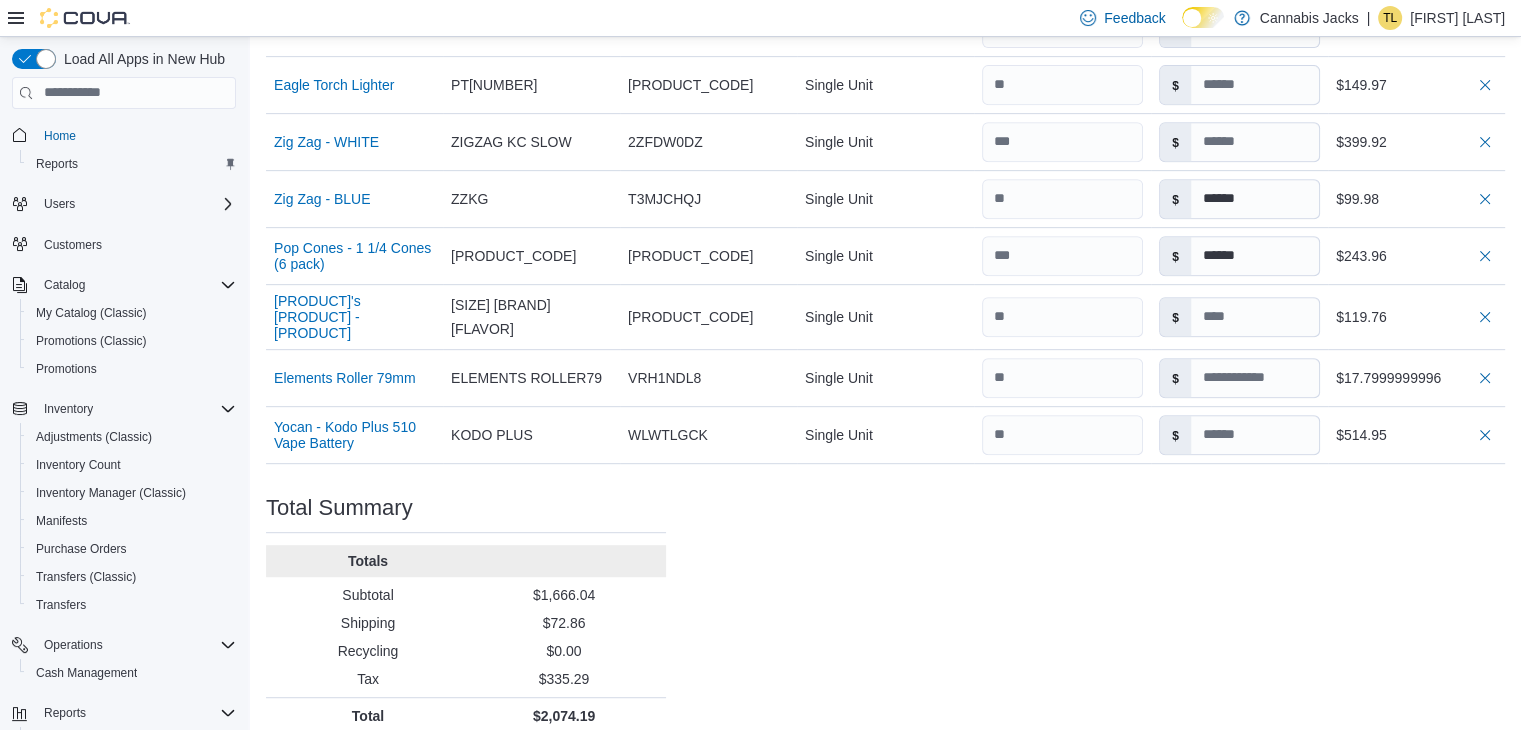 scroll, scrollTop: 873, scrollLeft: 0, axis: vertical 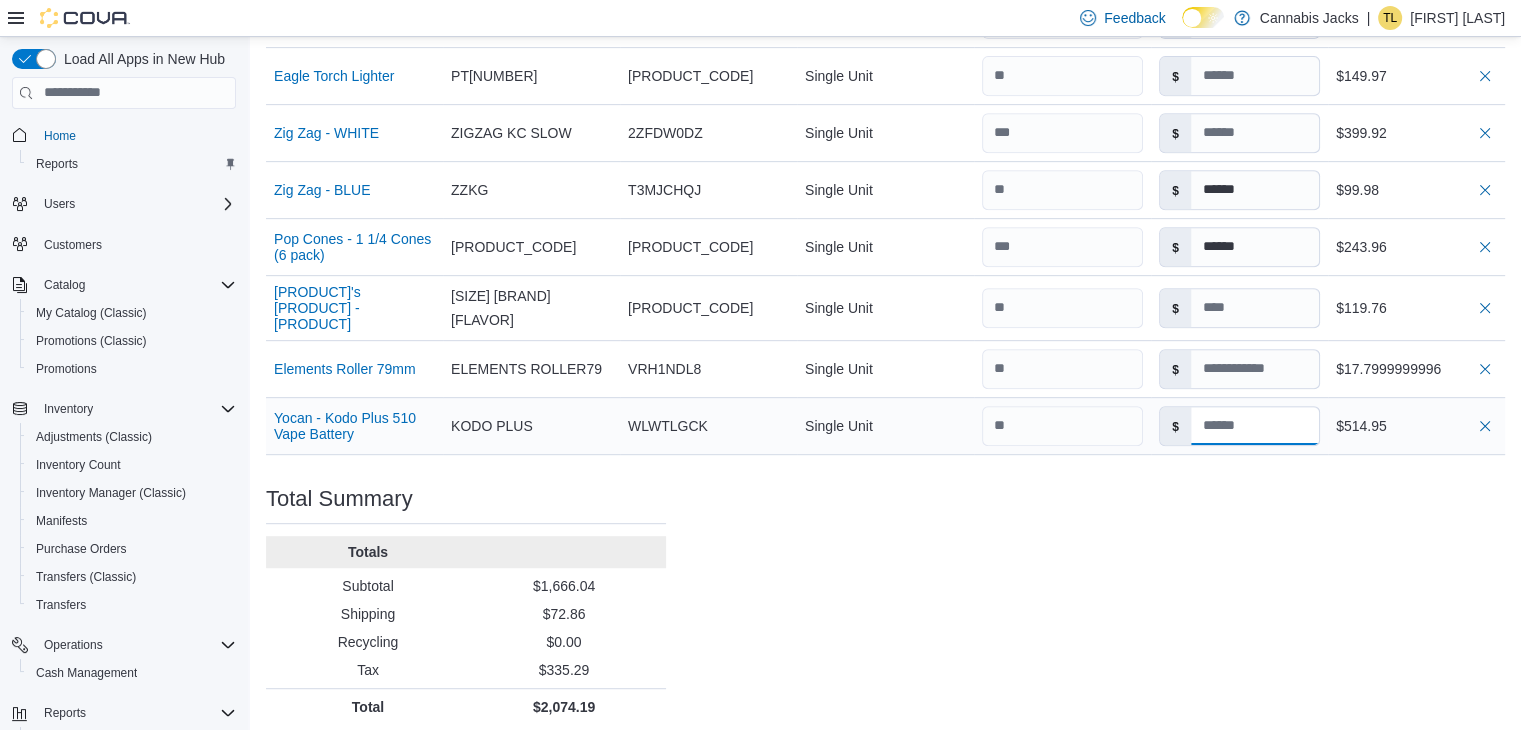 click at bounding box center (1255, 426) 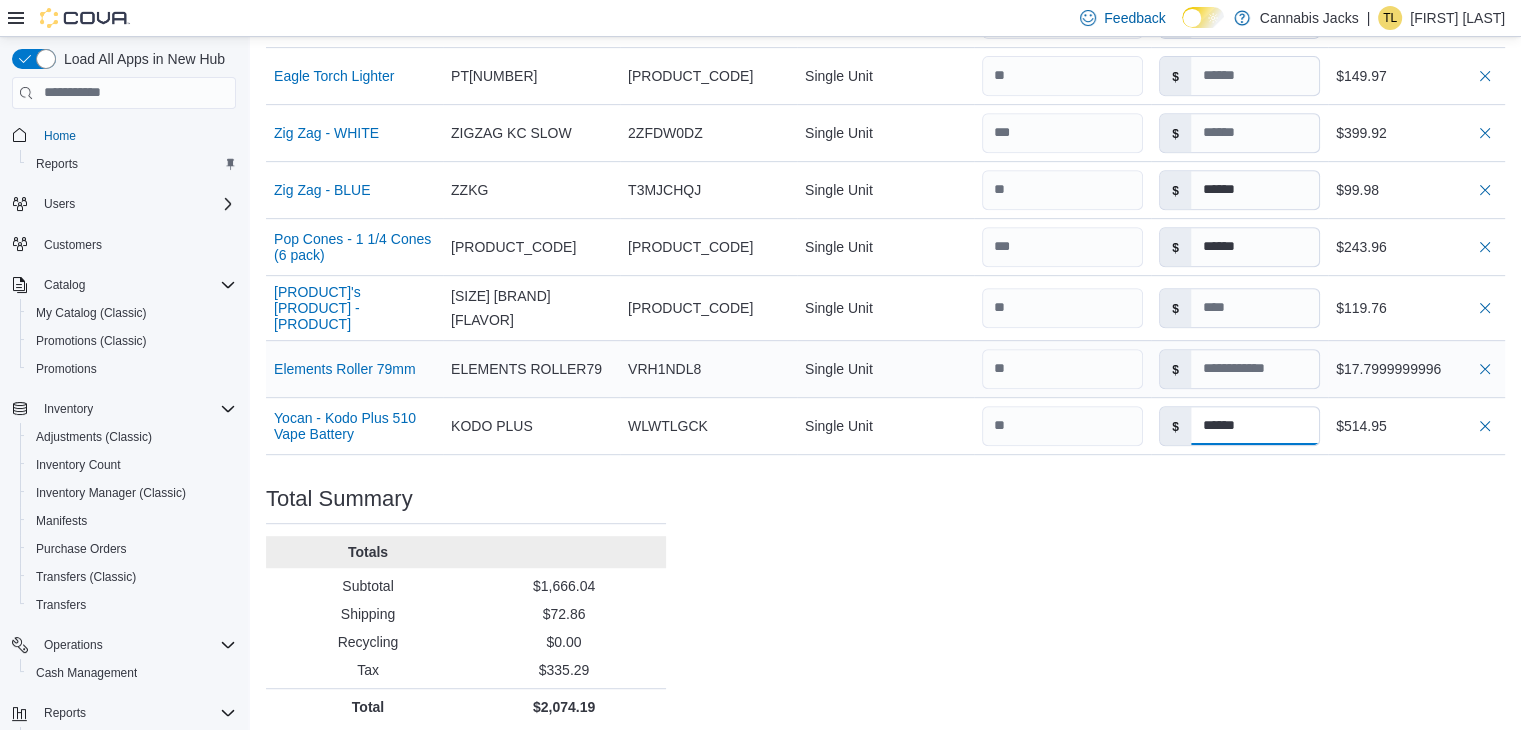 type on "******" 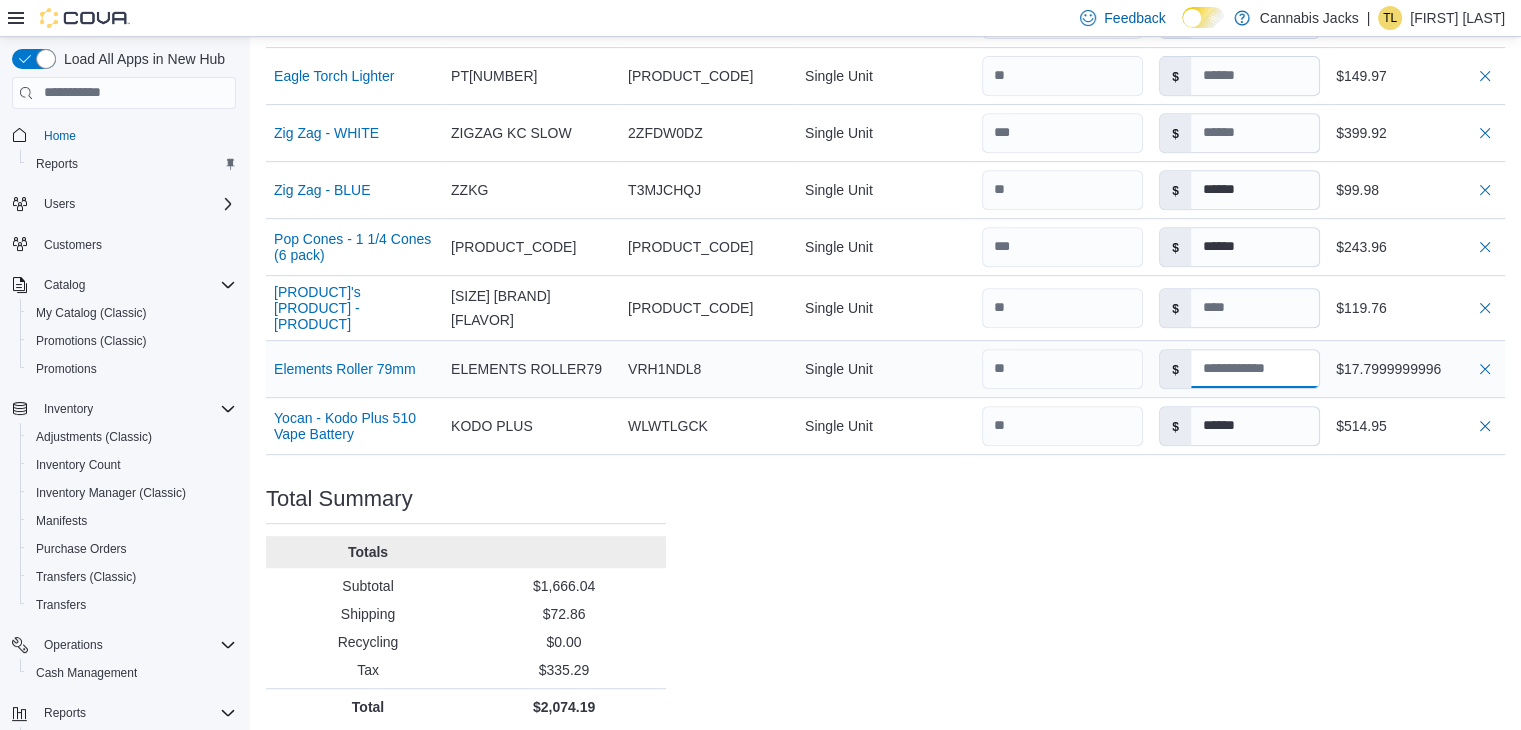 click at bounding box center (1255, 369) 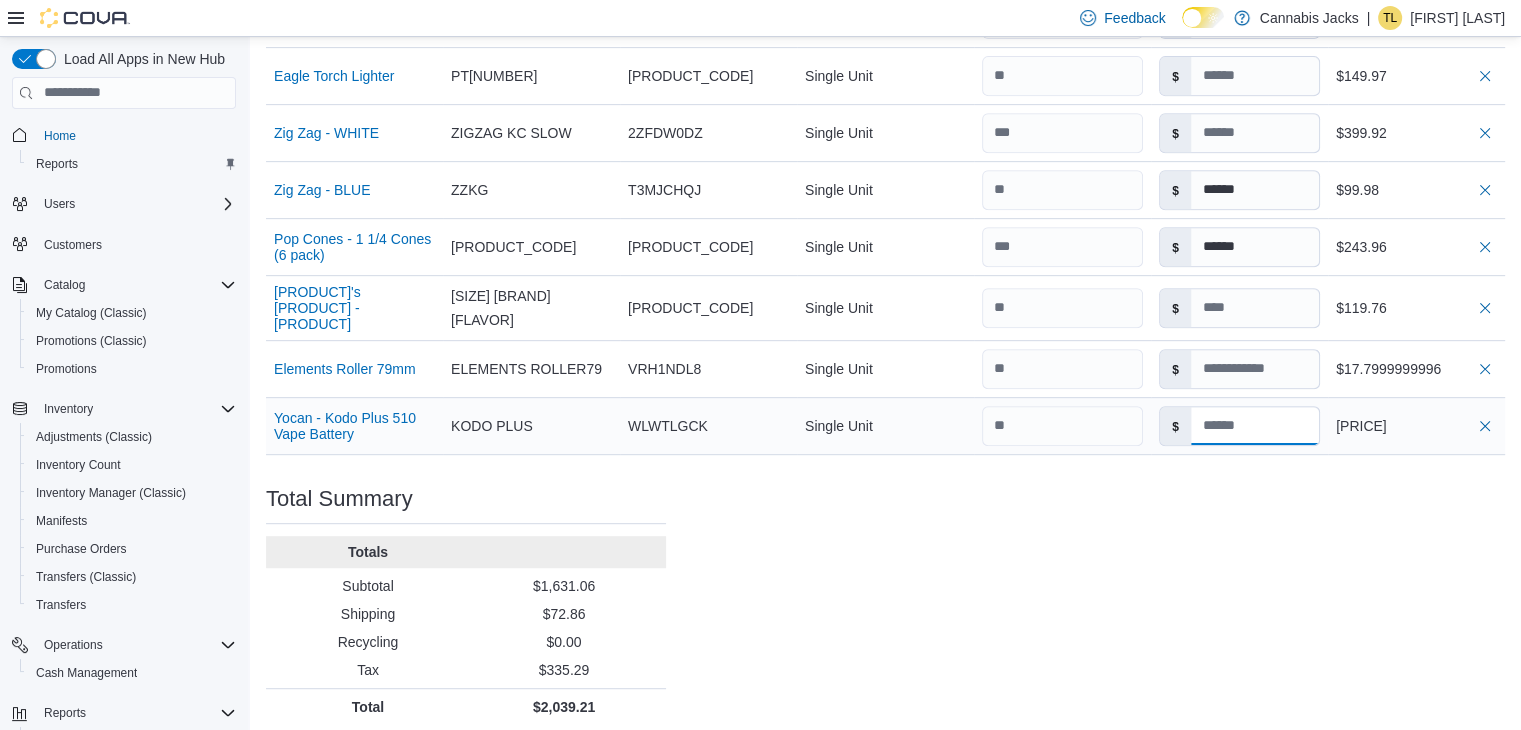type on "******" 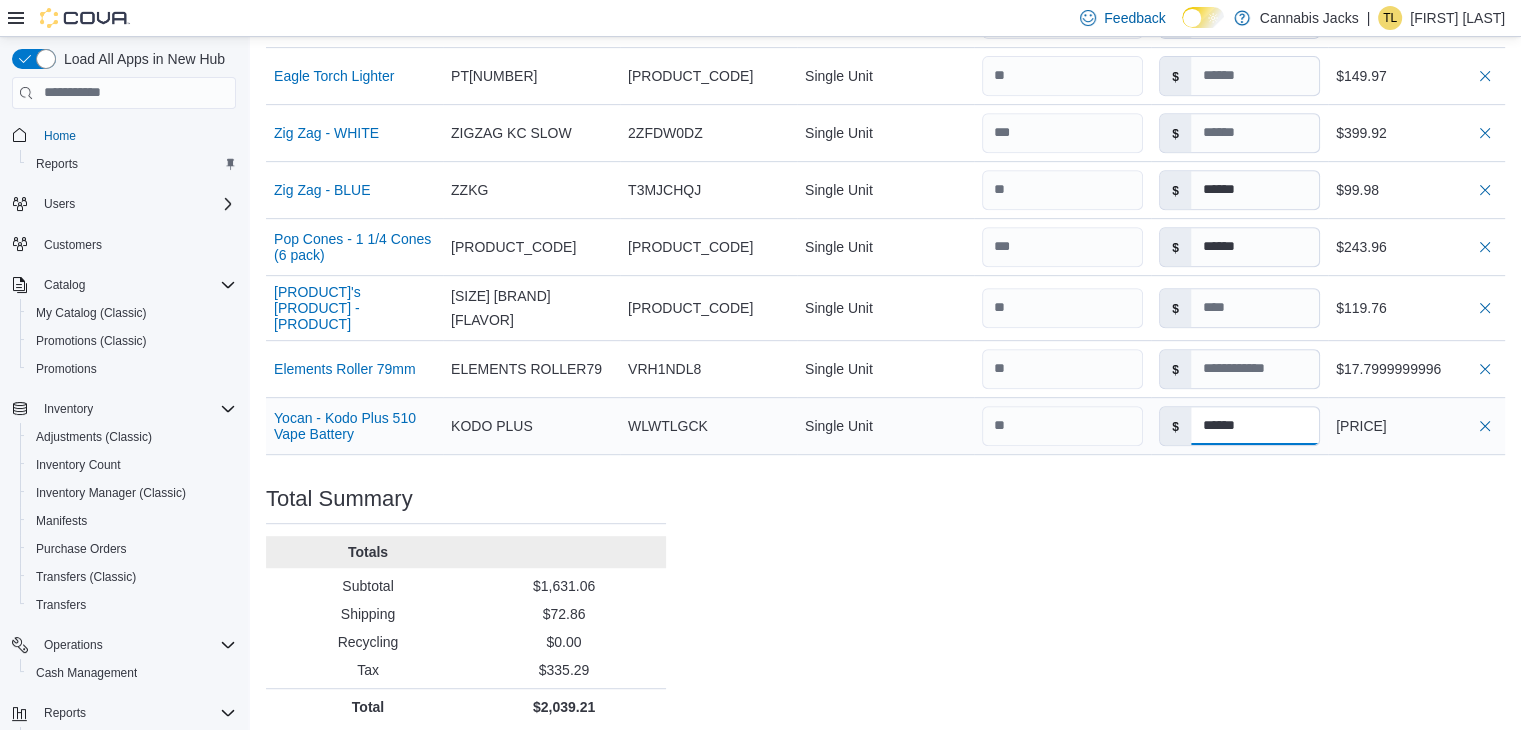 click on "******" at bounding box center [1255, 426] 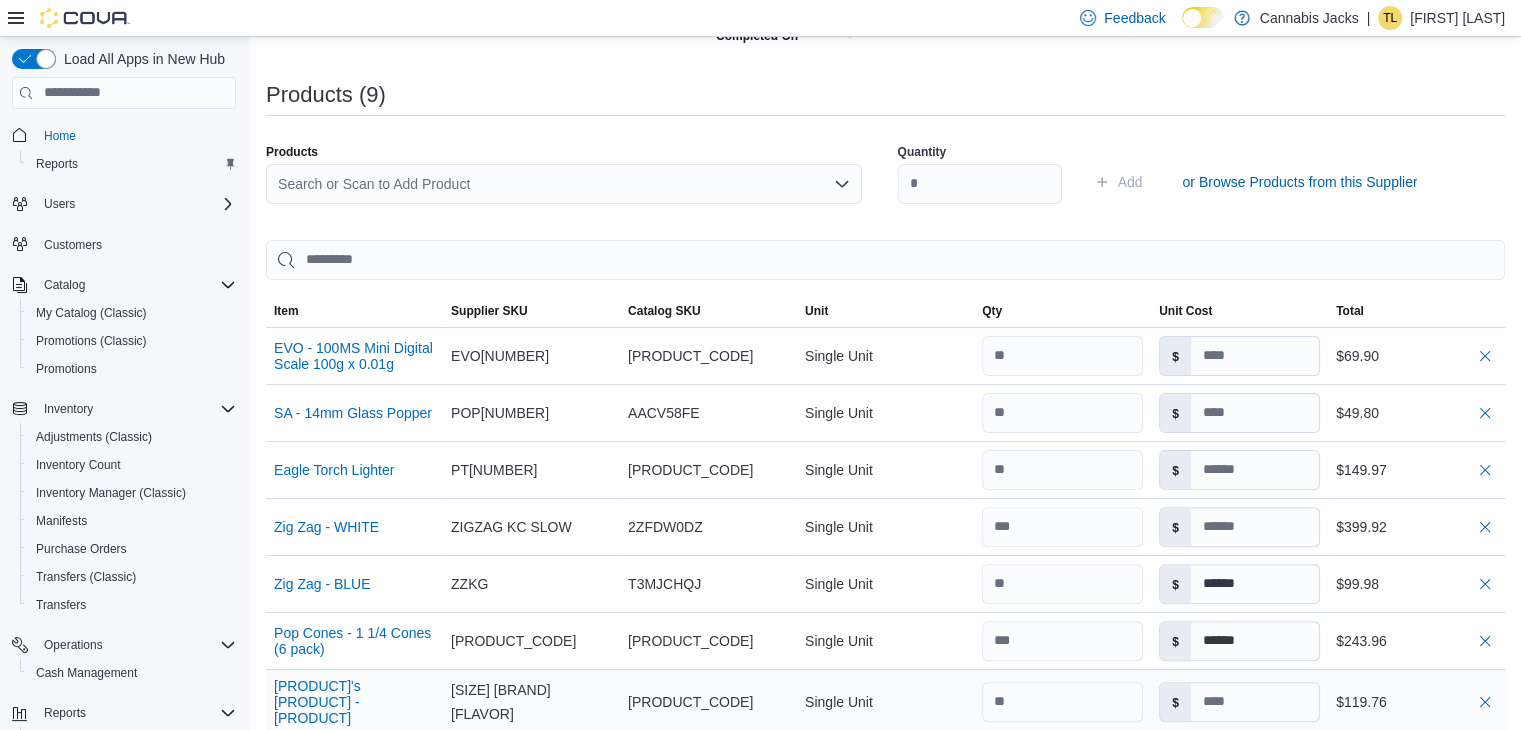 scroll, scrollTop: 473, scrollLeft: 0, axis: vertical 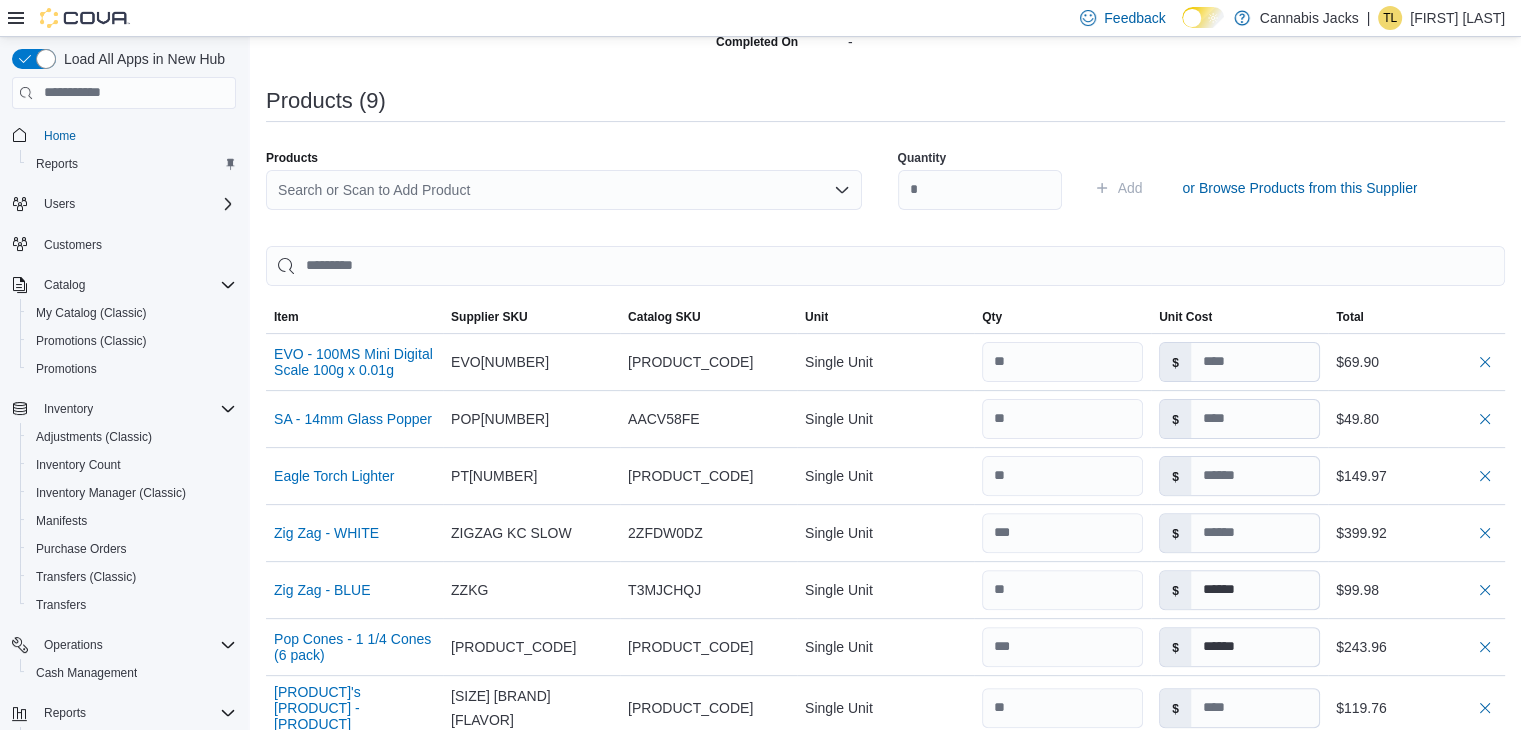 click on "Search or Scan to Add Product" at bounding box center (564, 190) 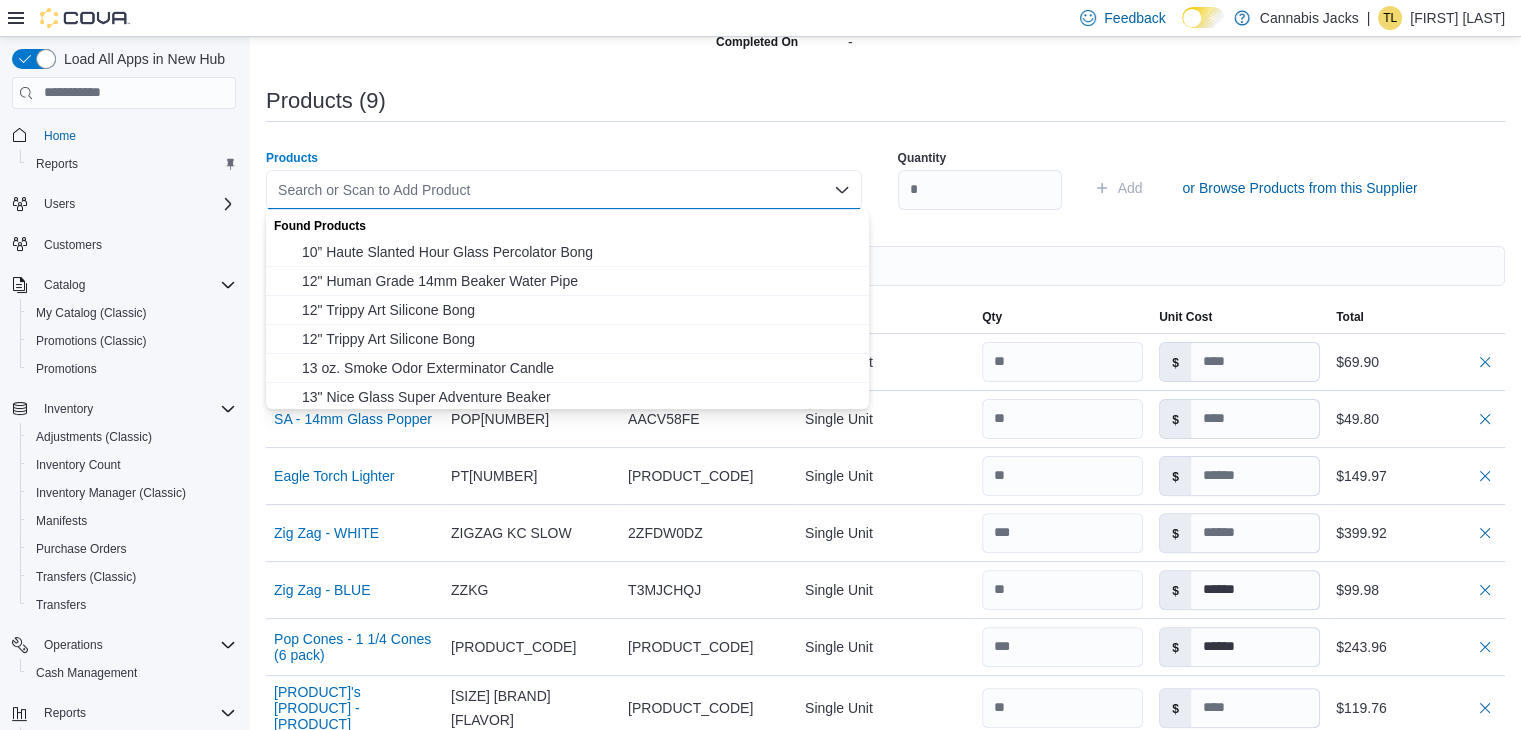 type 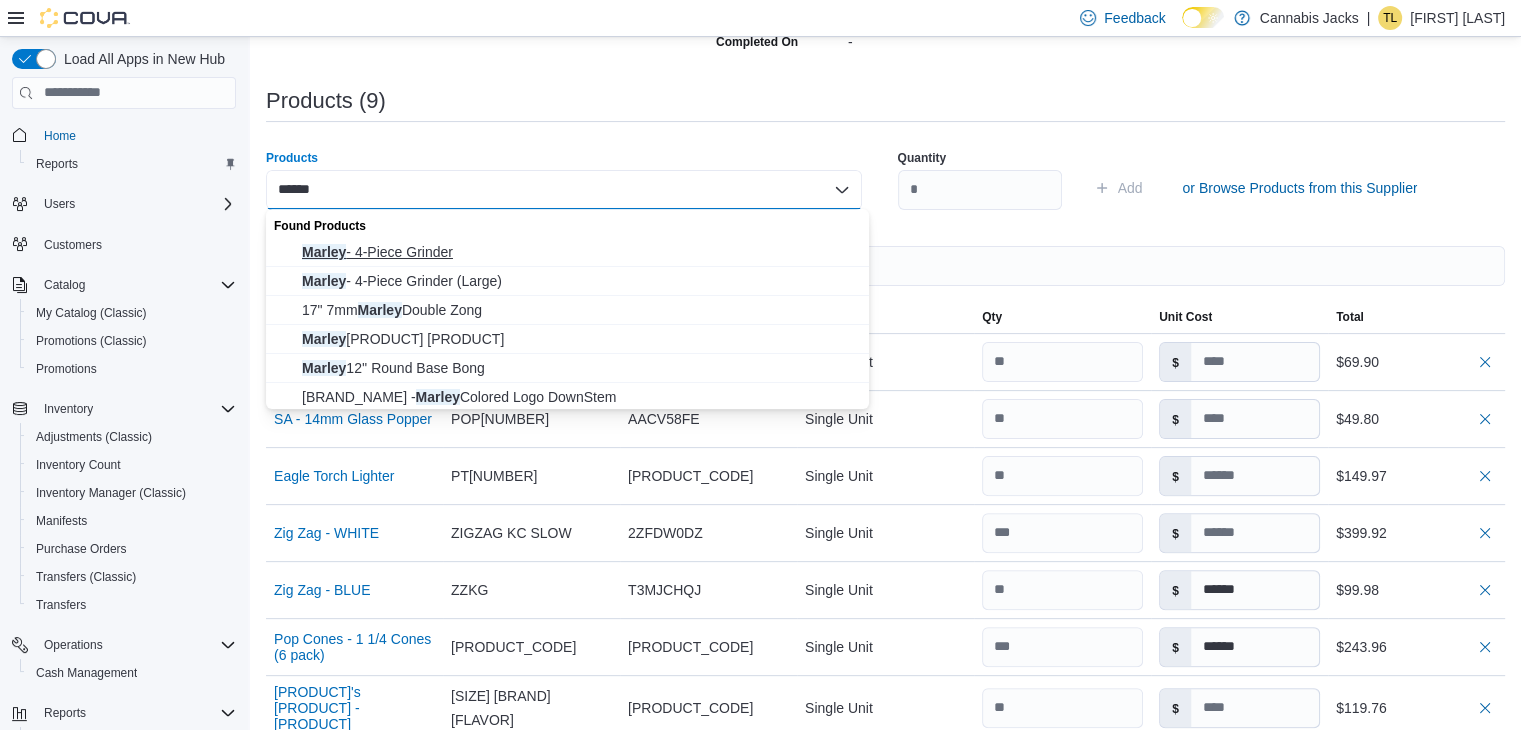 type on "******" 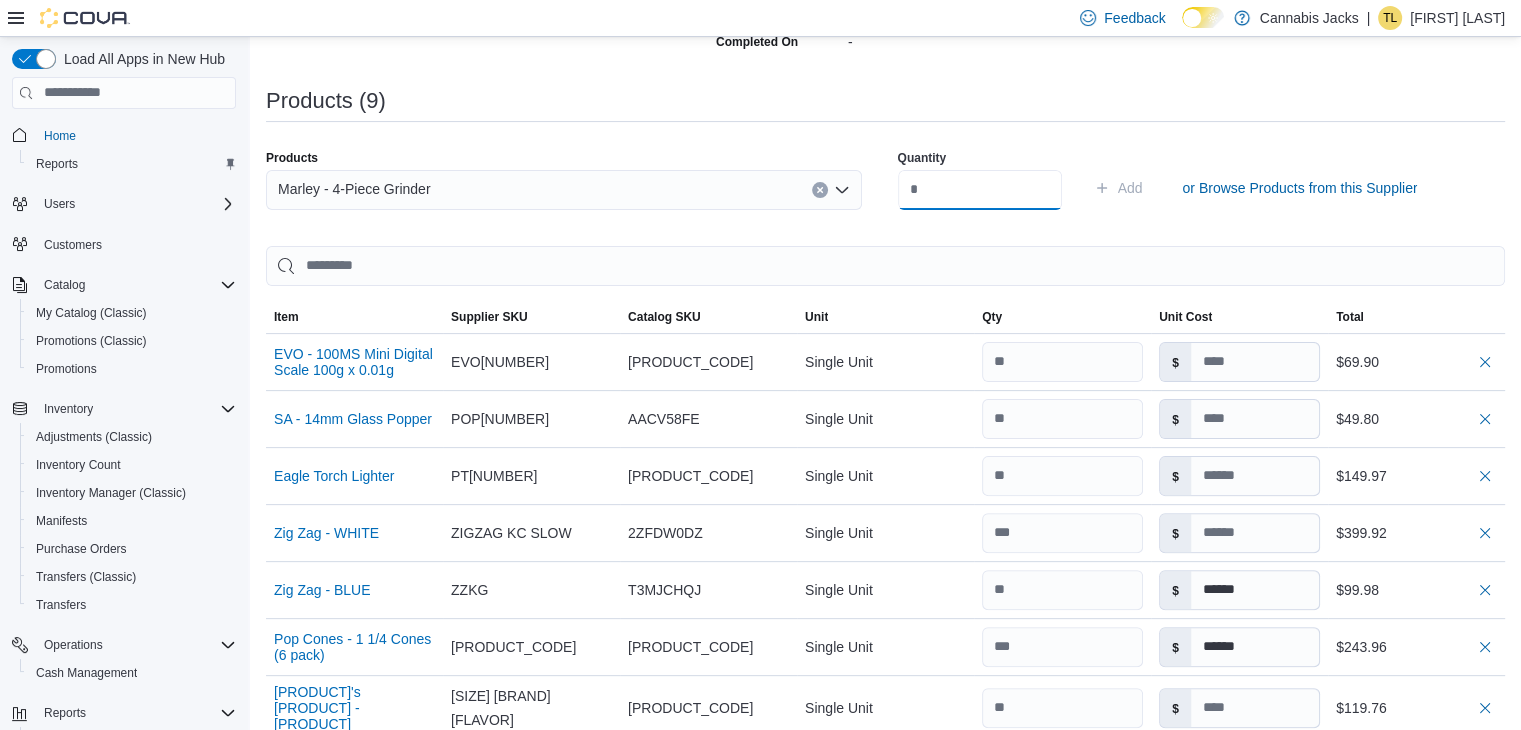 click at bounding box center (980, 190) 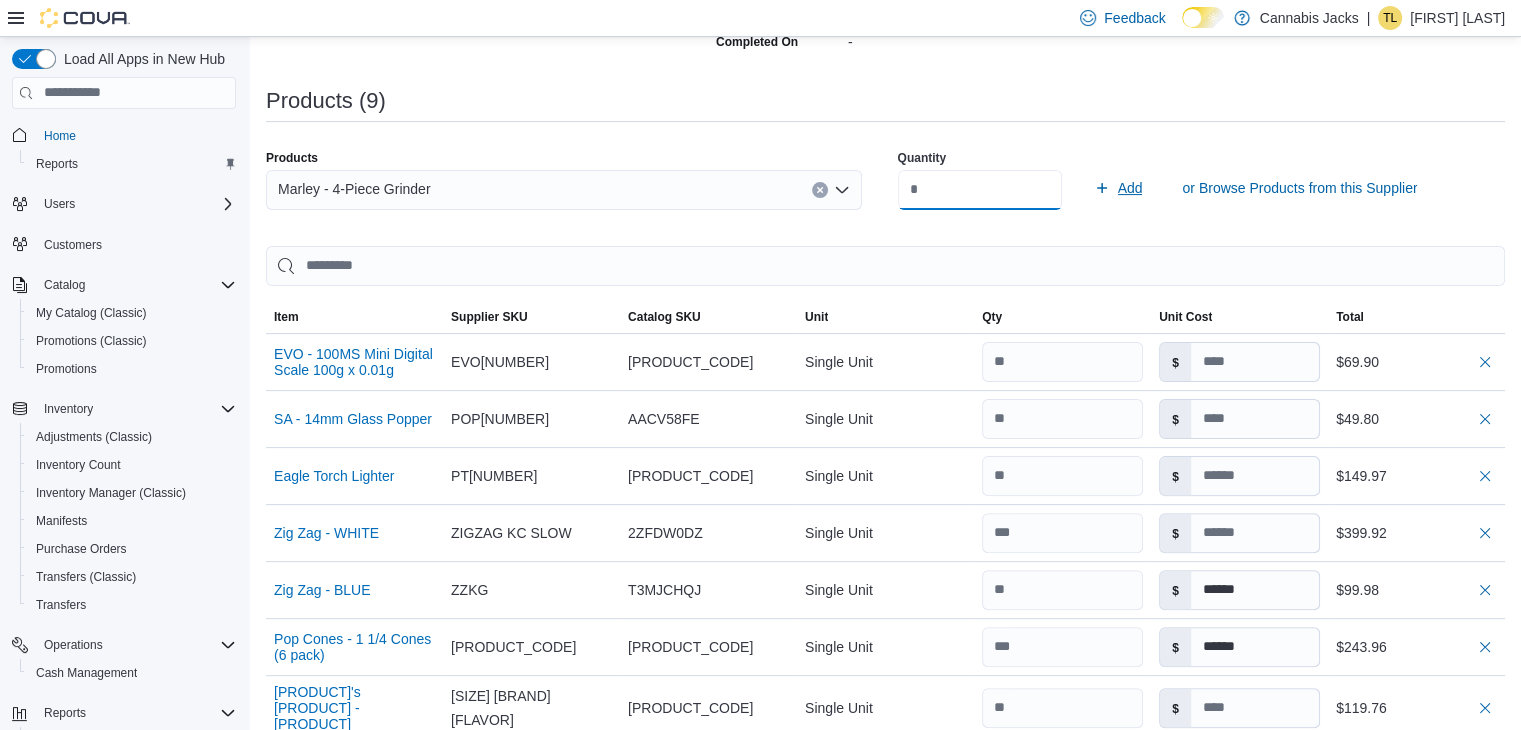 type on "**" 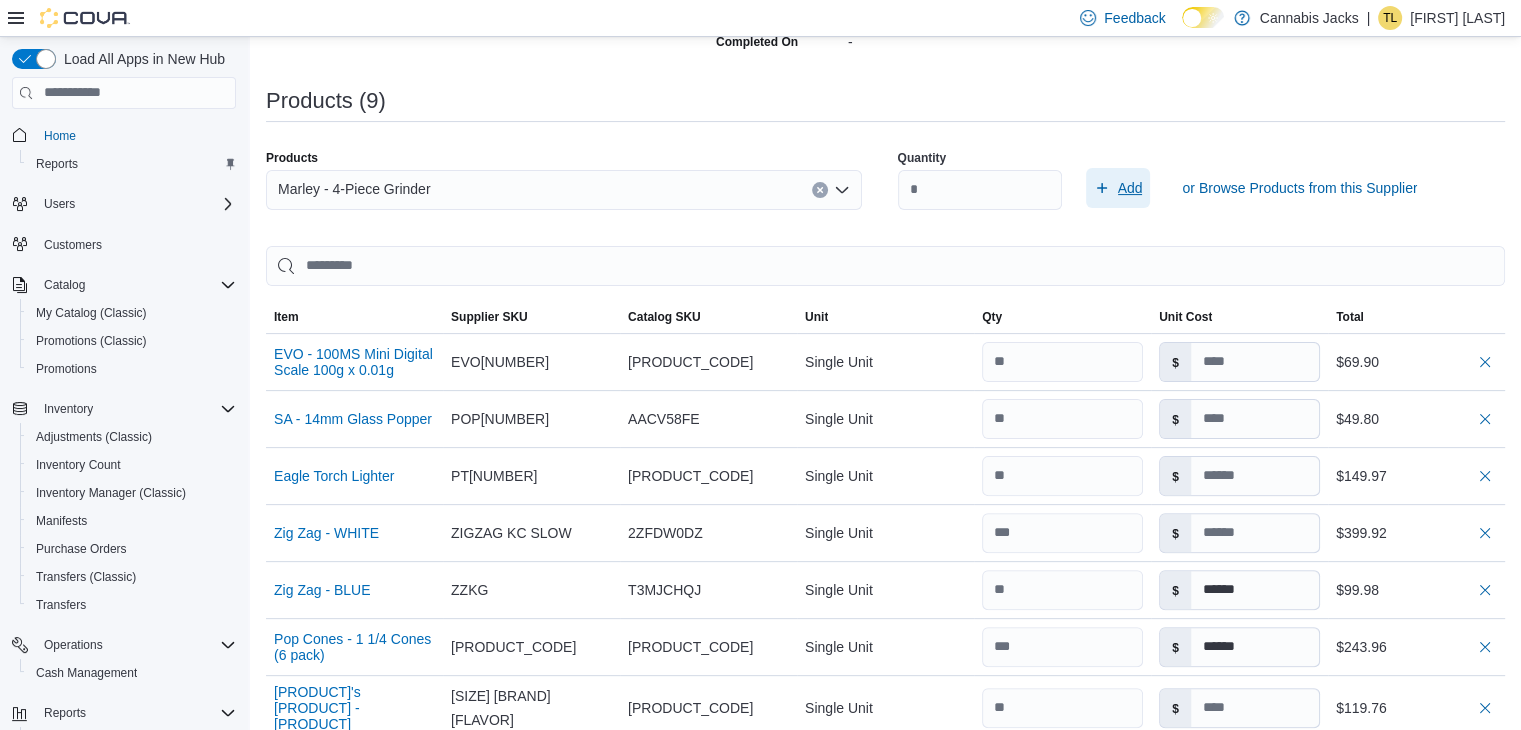 click on "Add" at bounding box center [1130, 188] 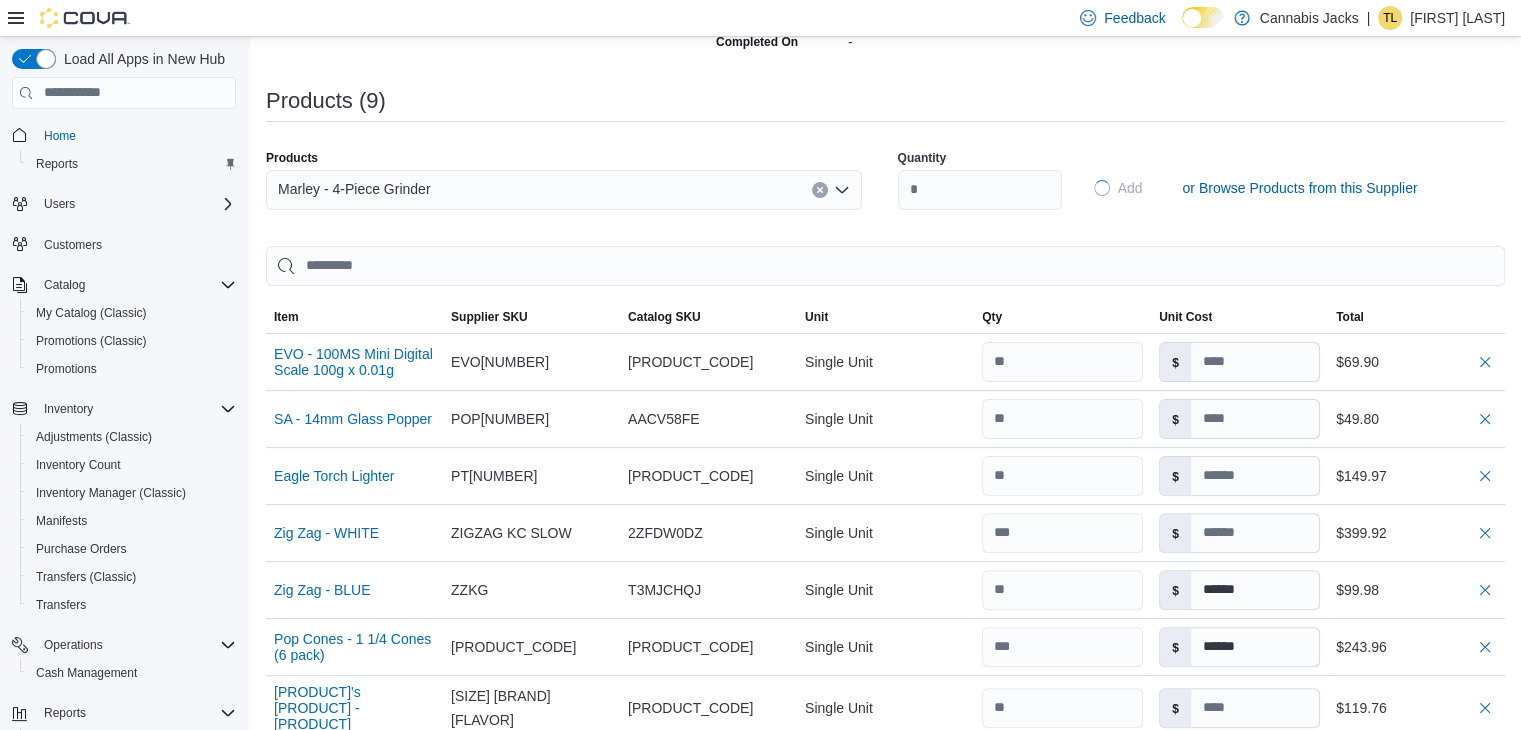 type on "******" 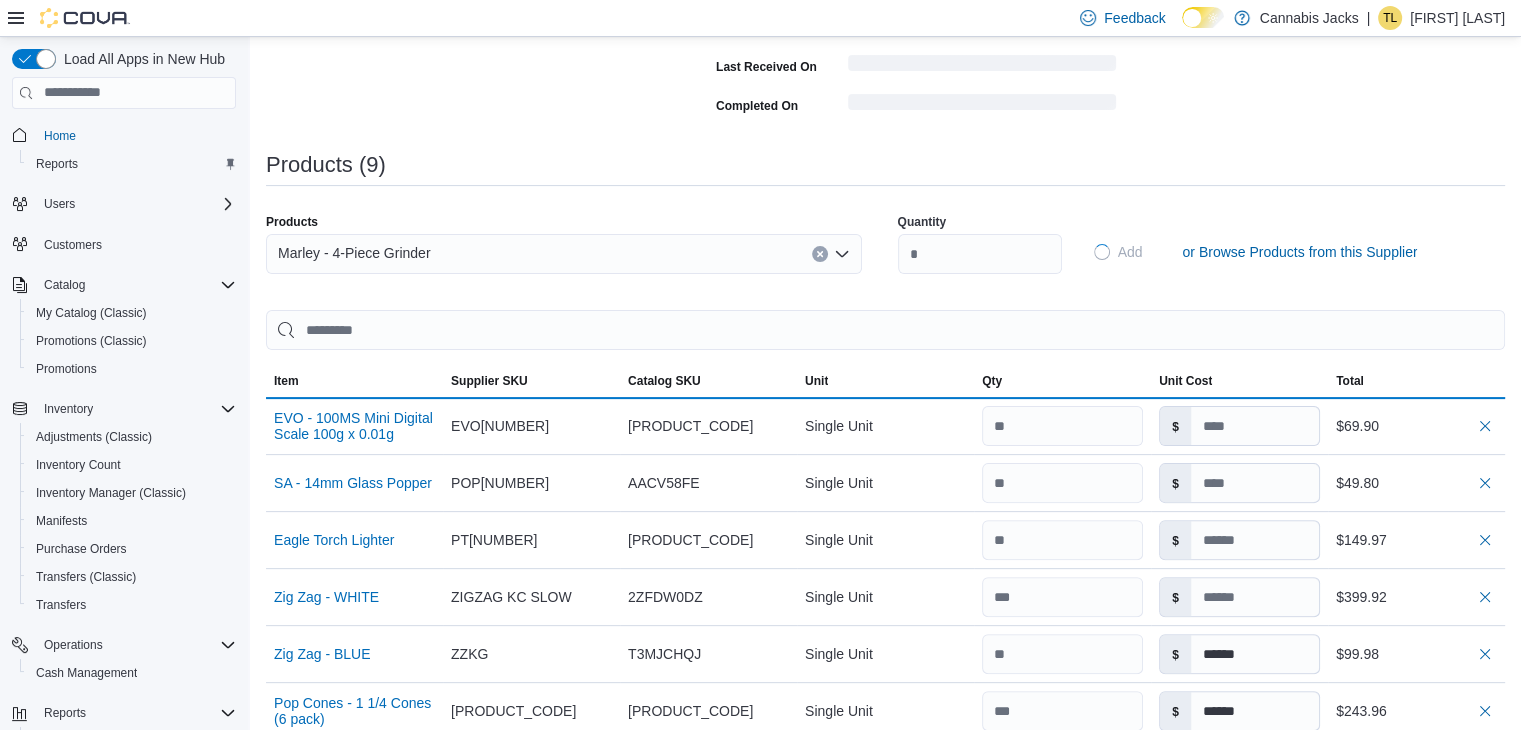 type 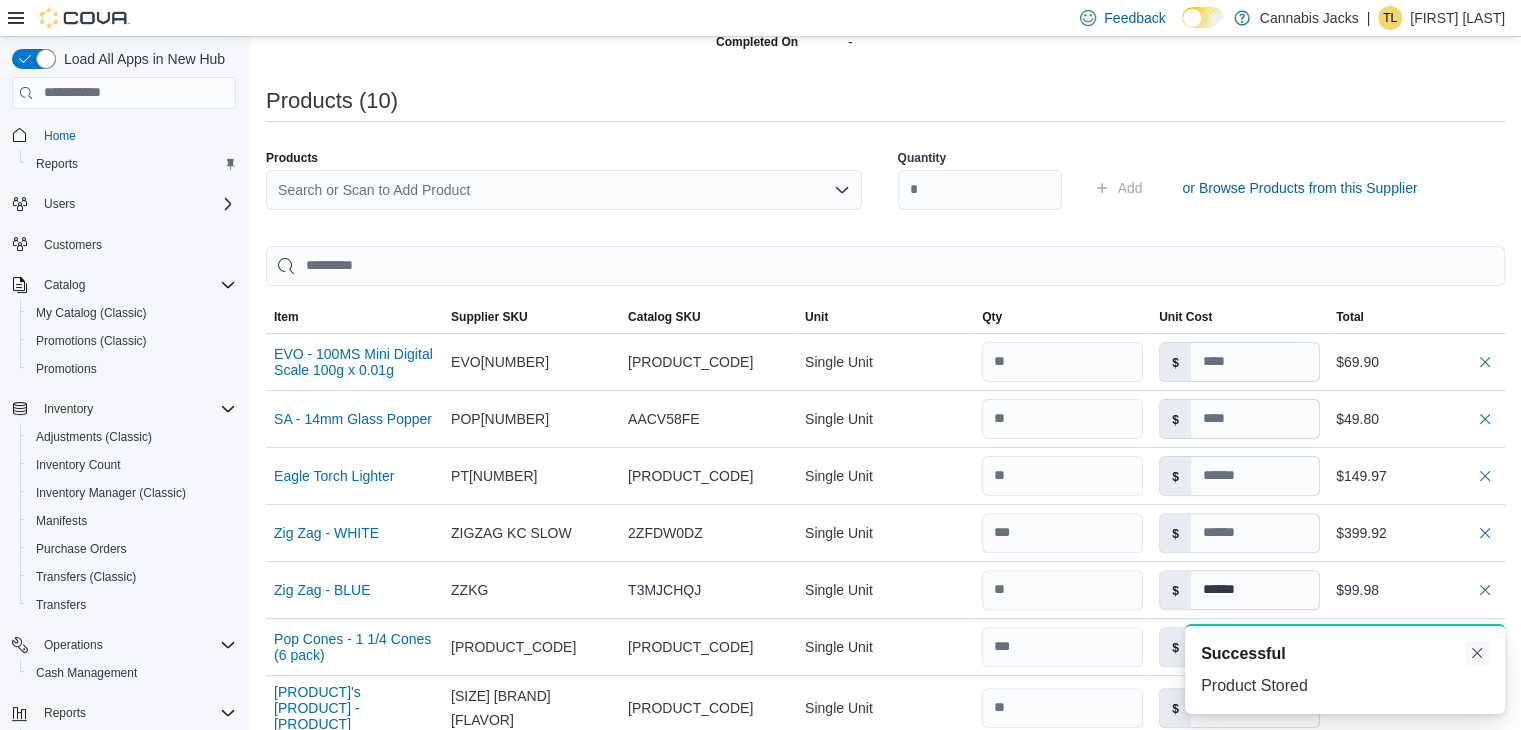 click at bounding box center (1477, 653) 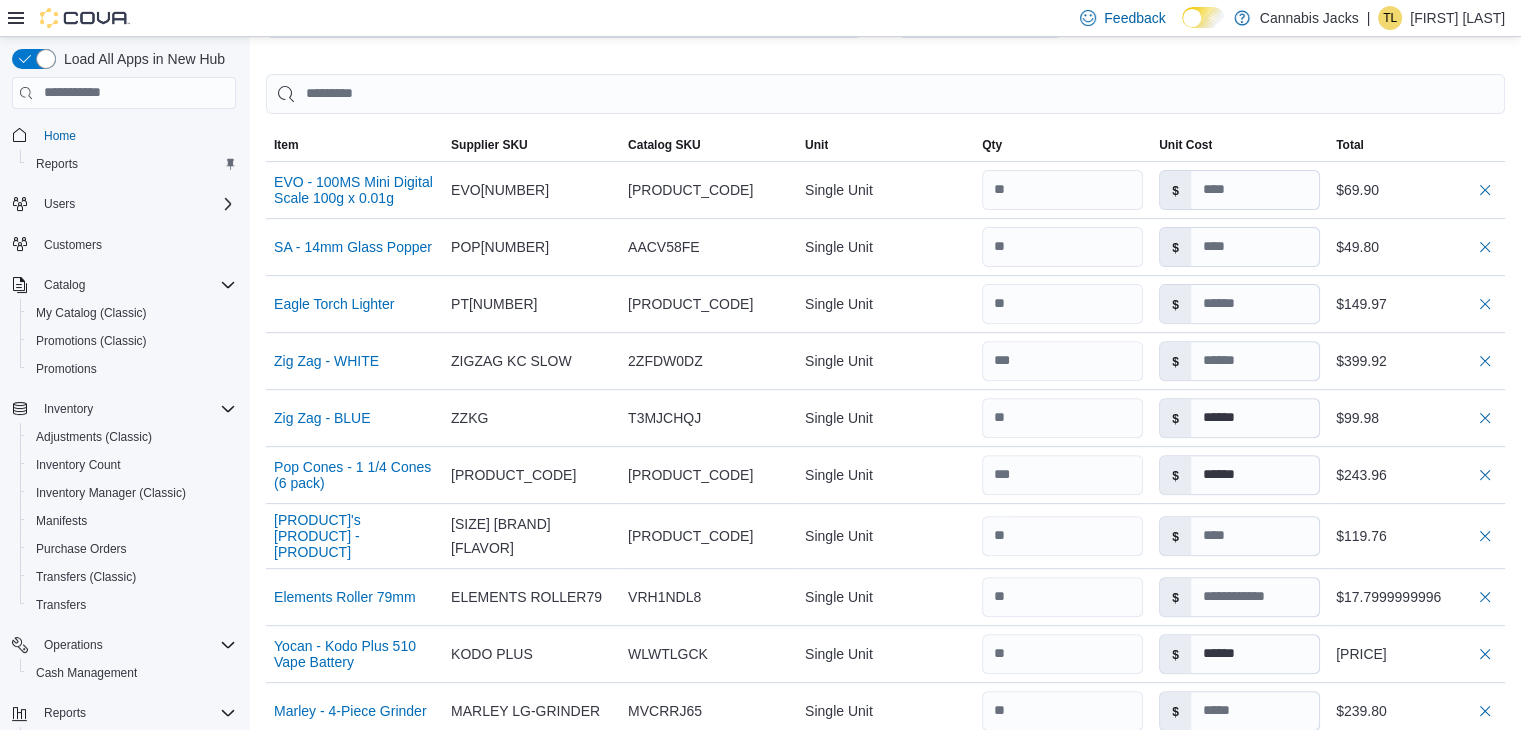 scroll, scrollTop: 891, scrollLeft: 0, axis: vertical 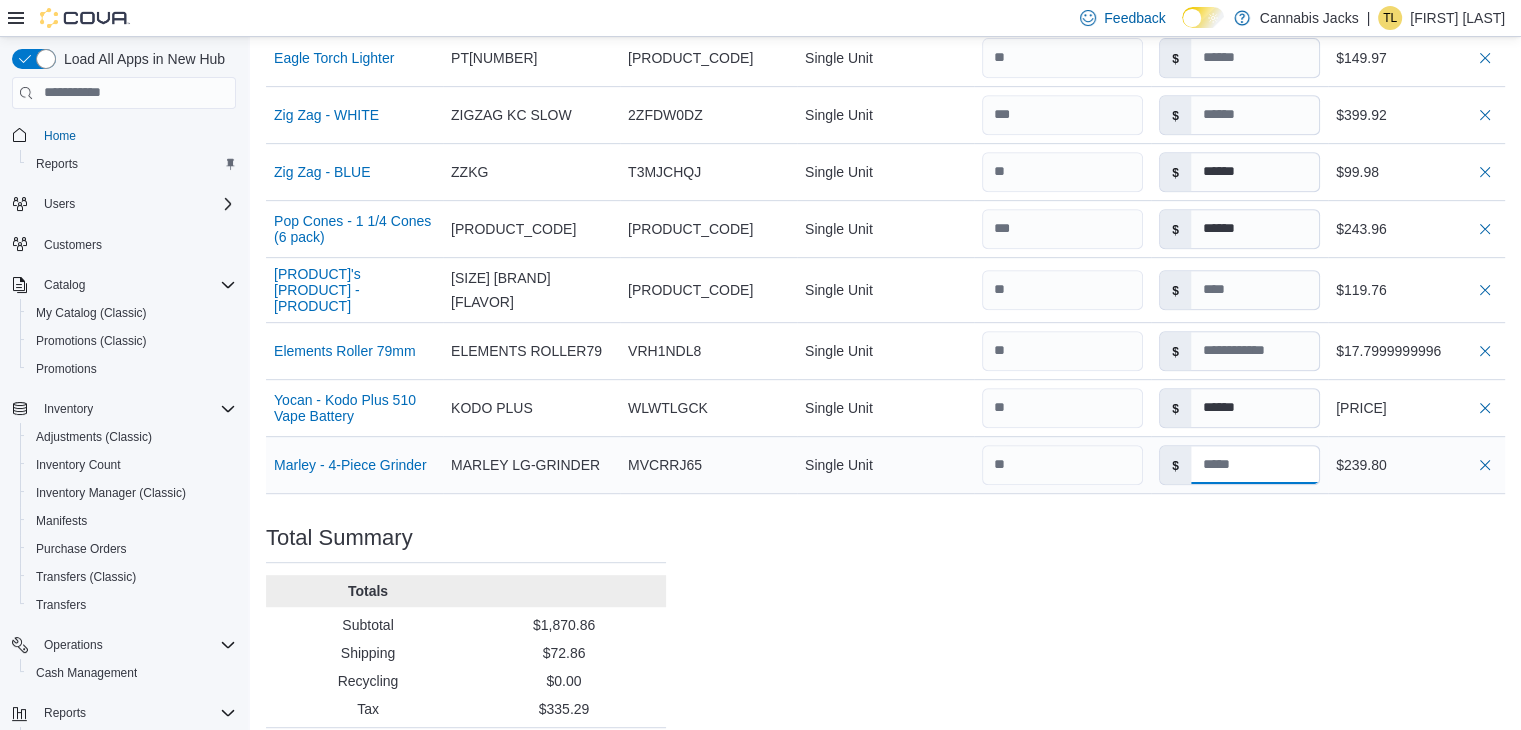click at bounding box center [1255, 465] 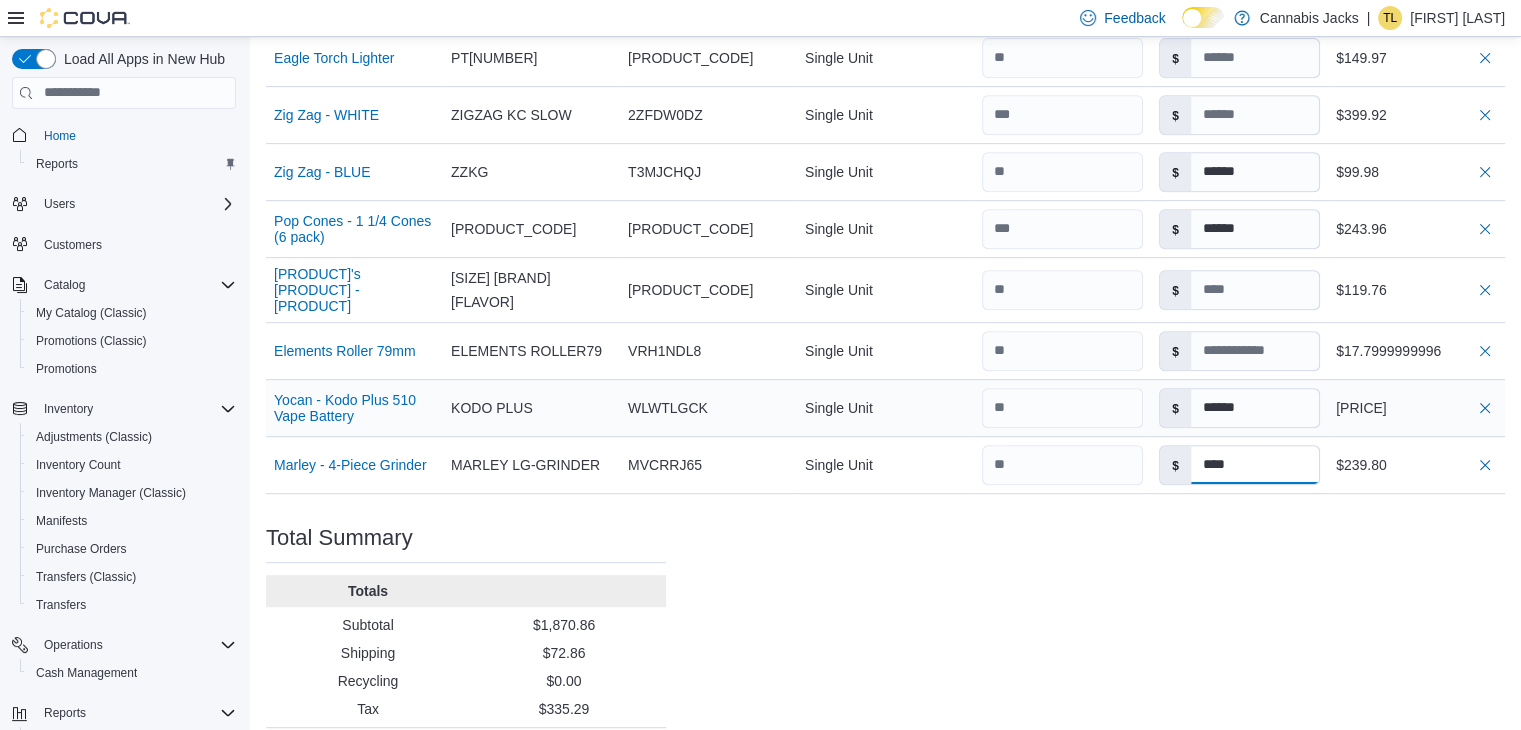type on "****" 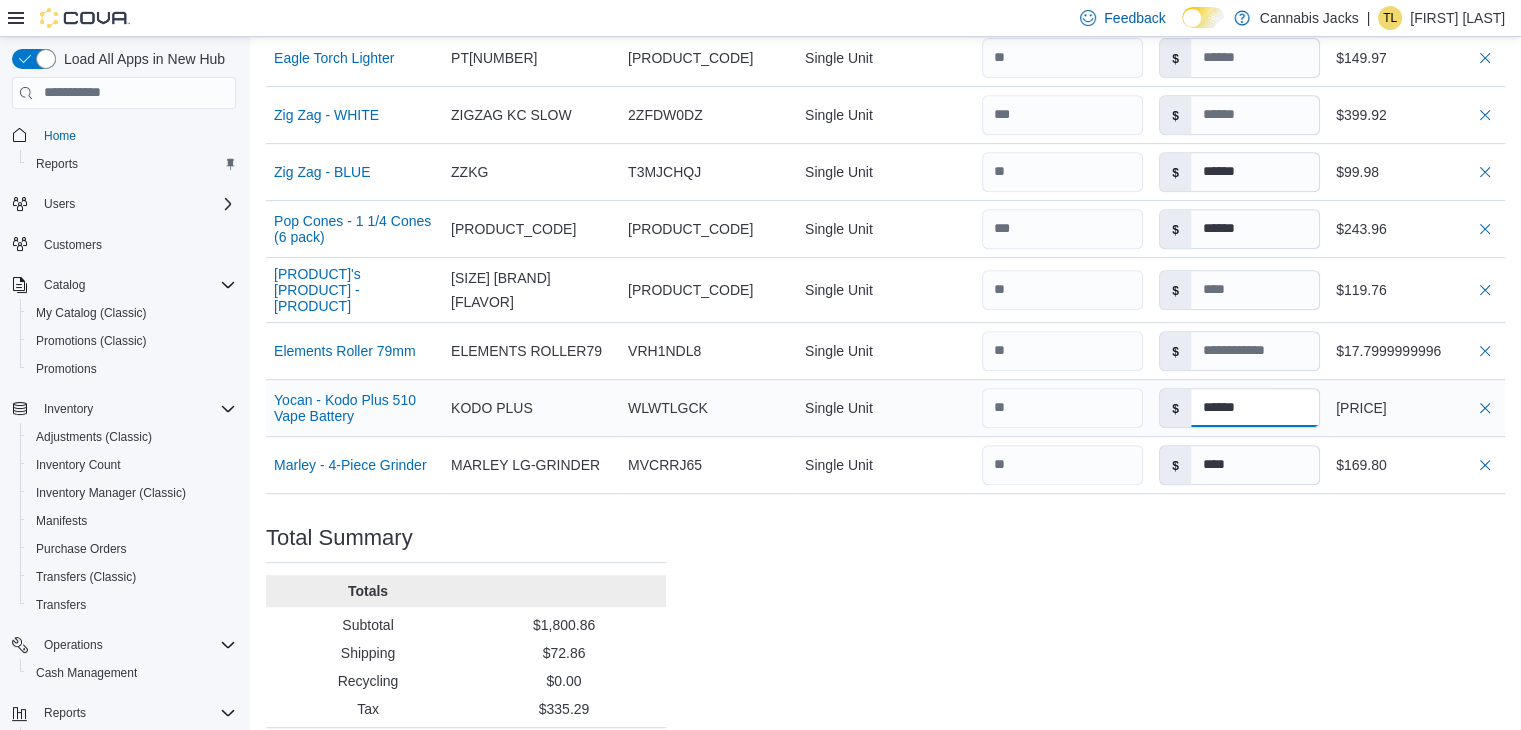click on "******" at bounding box center (1255, 408) 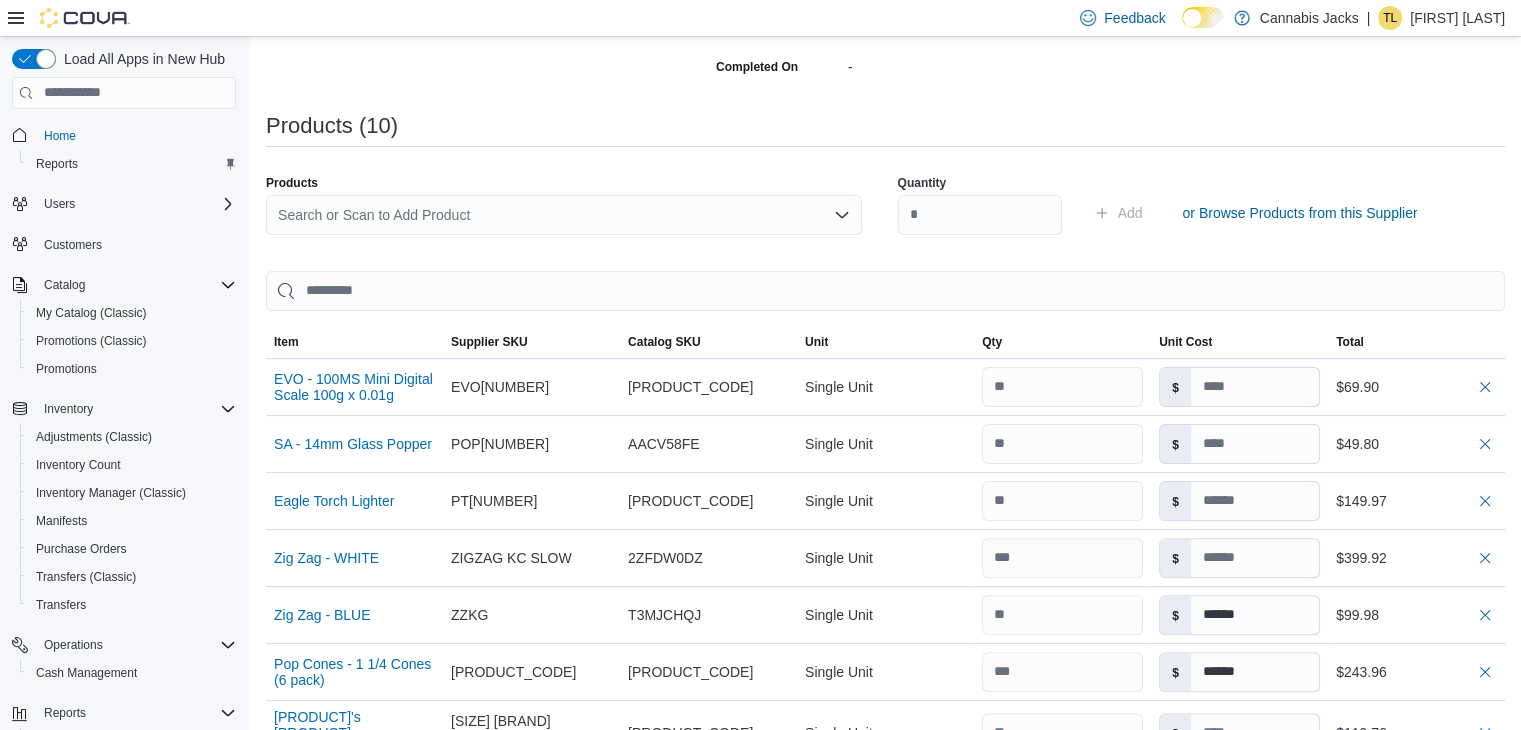 scroll, scrollTop: 391, scrollLeft: 0, axis: vertical 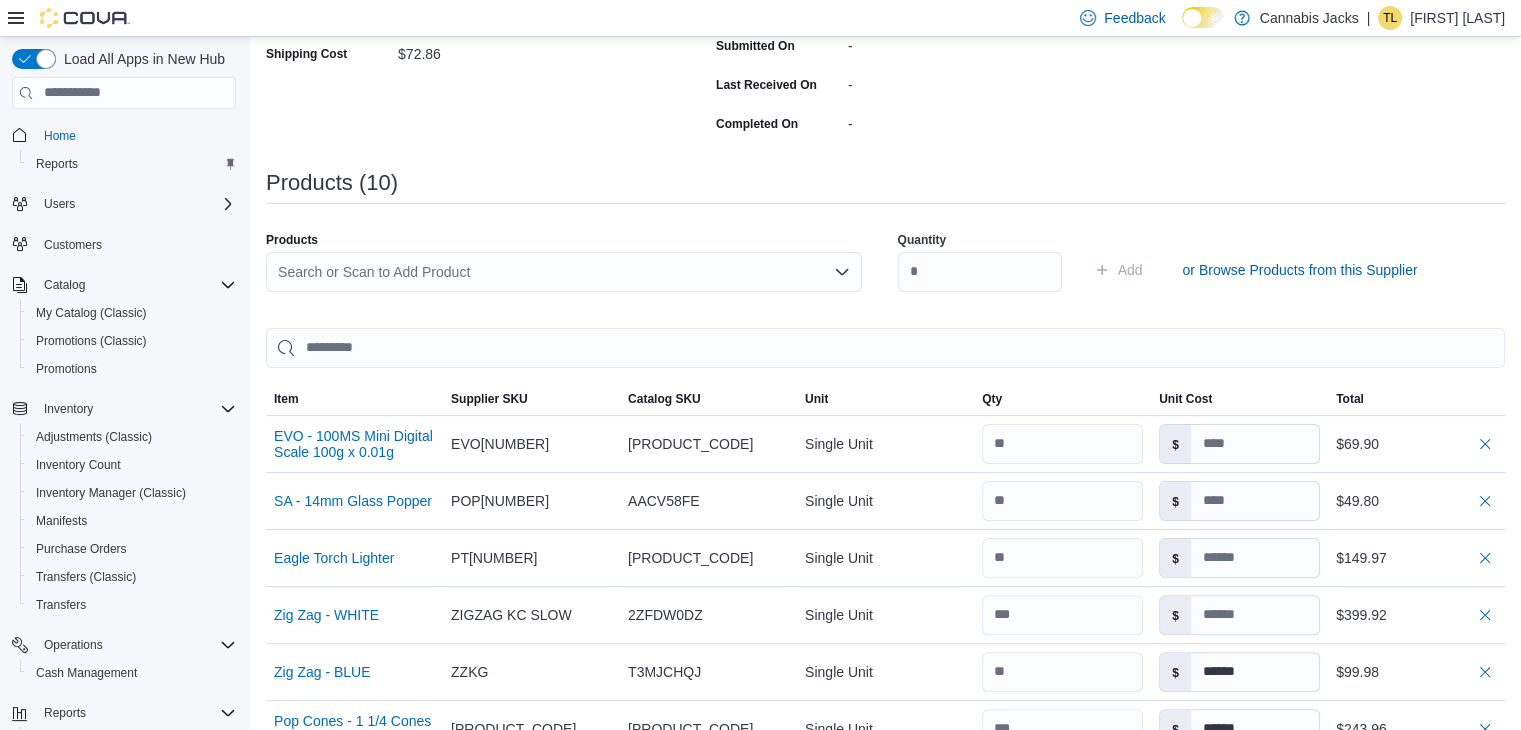 type on "****" 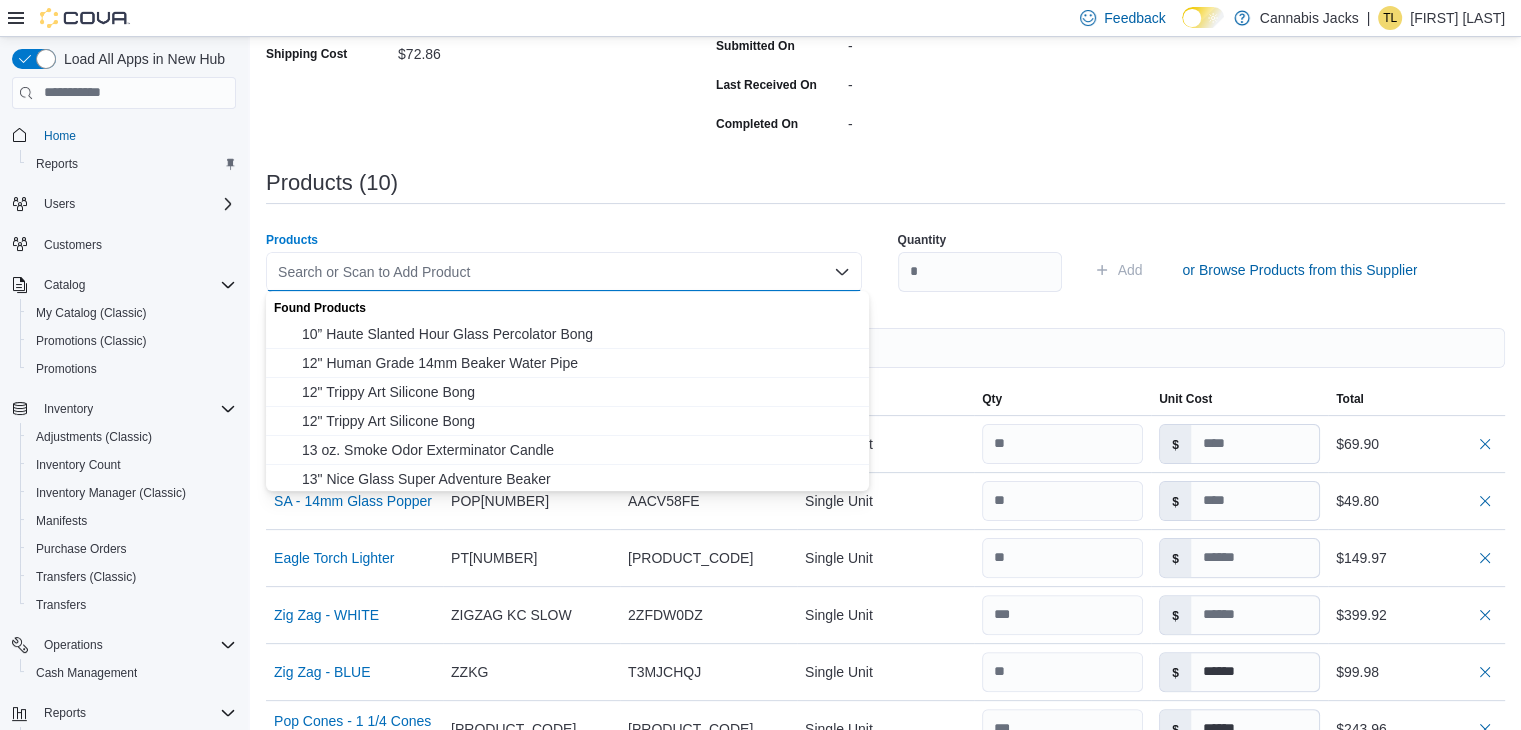 type 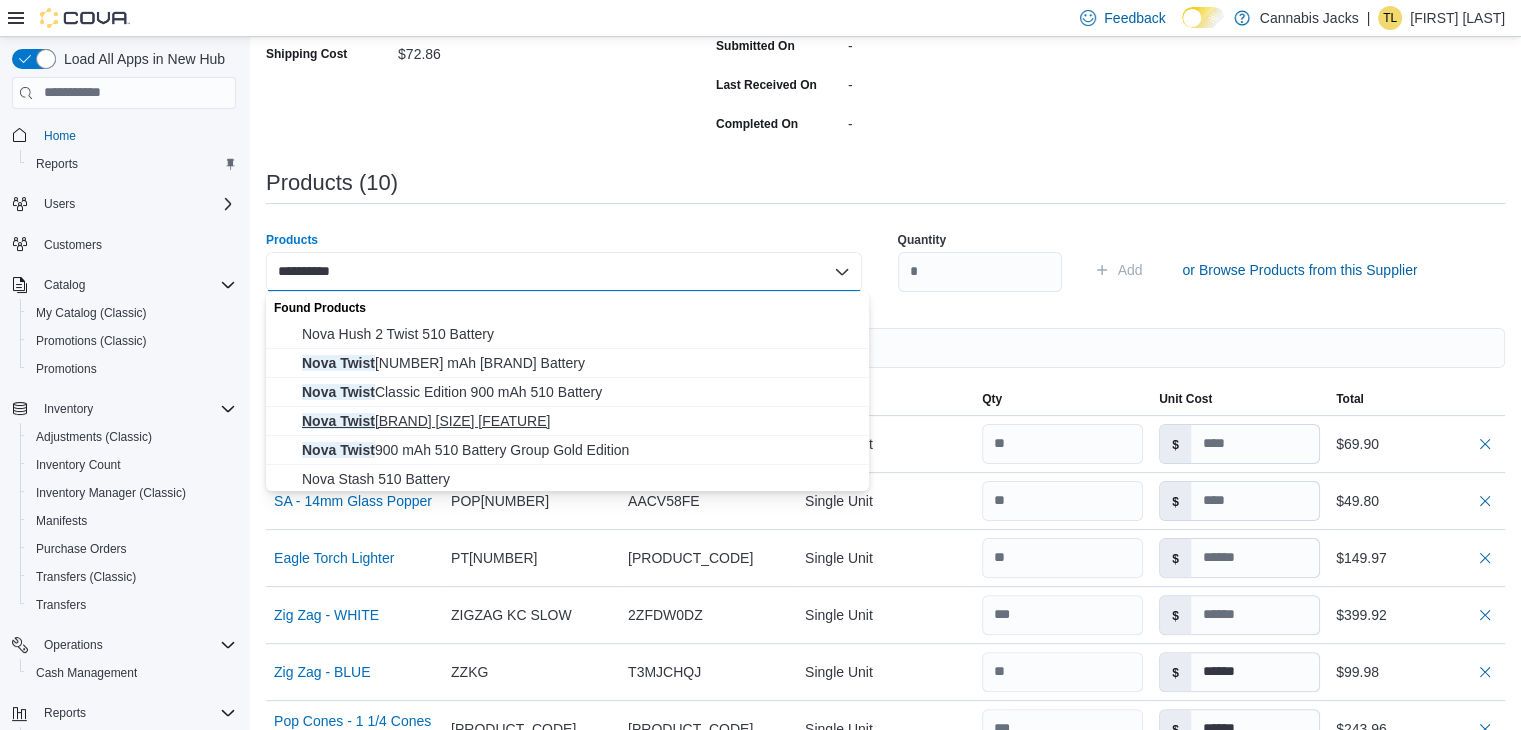 type on "**********" 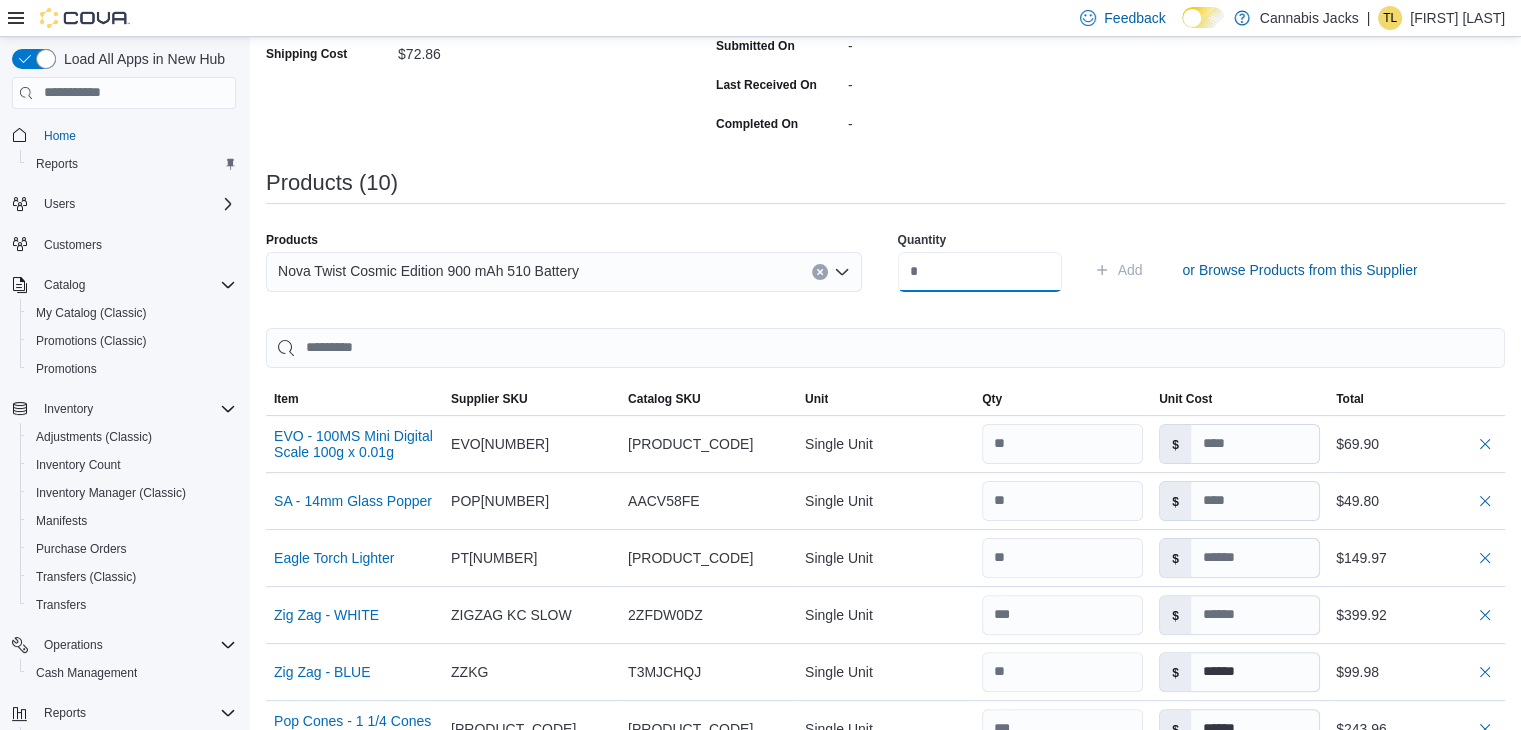 click at bounding box center [980, 272] 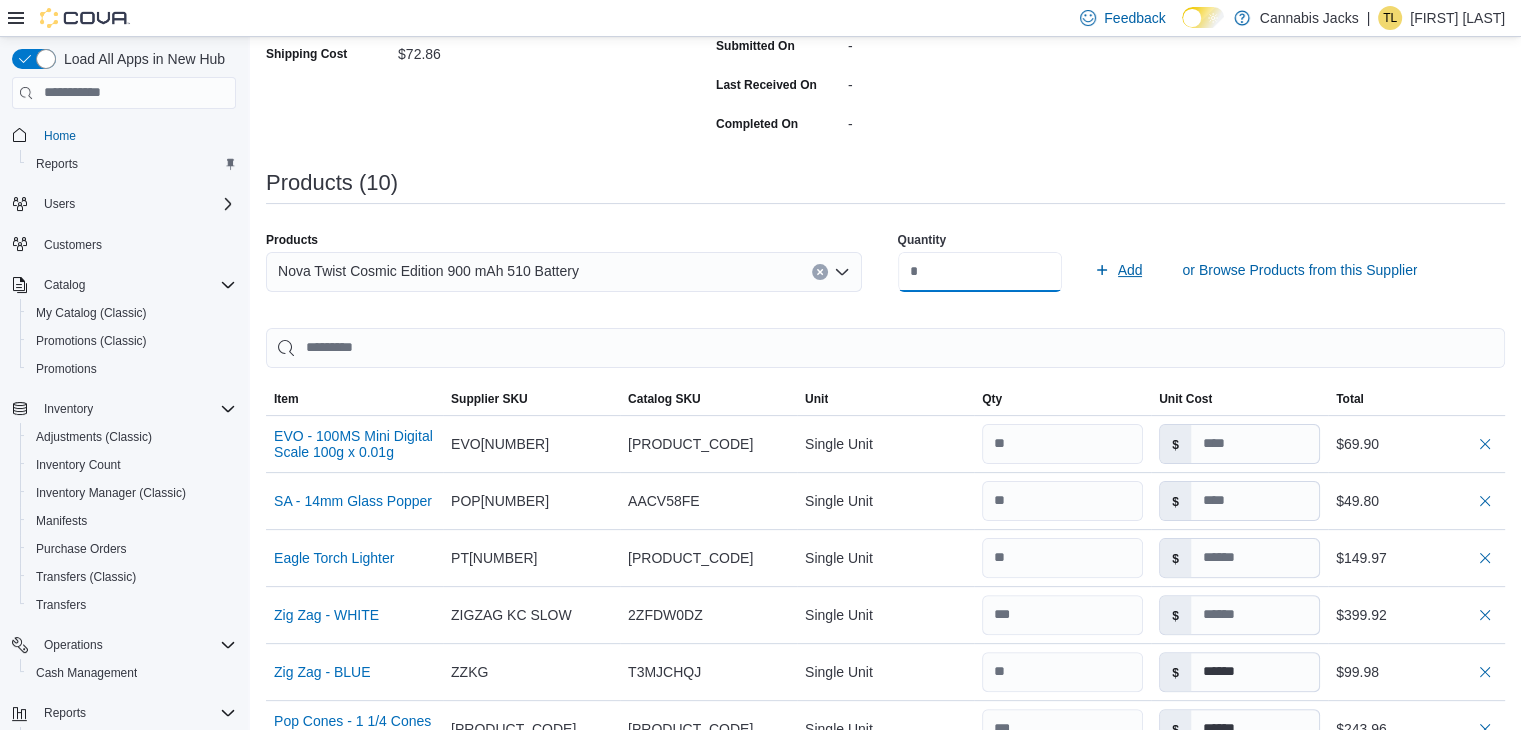type on "***" 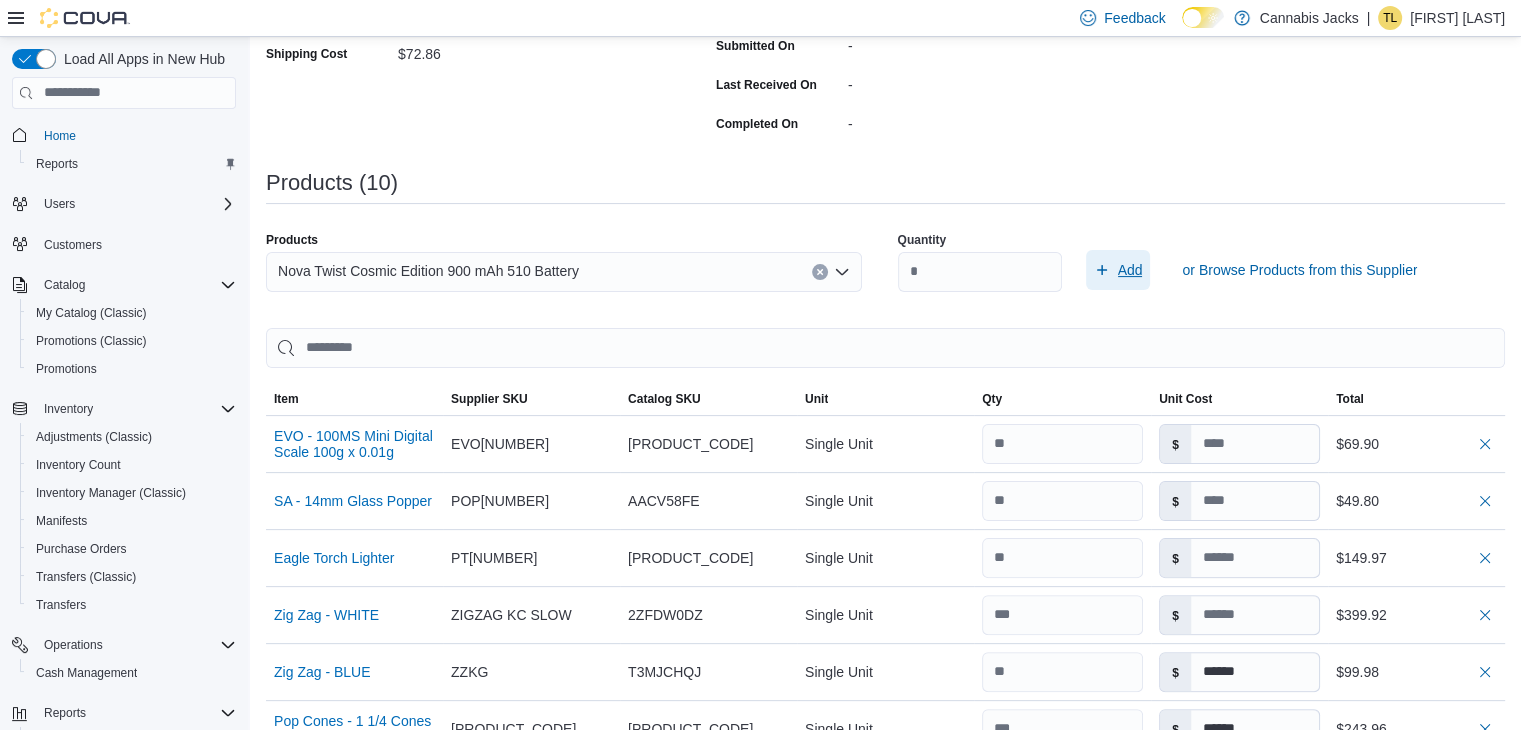 click on "Add" at bounding box center (1130, 270) 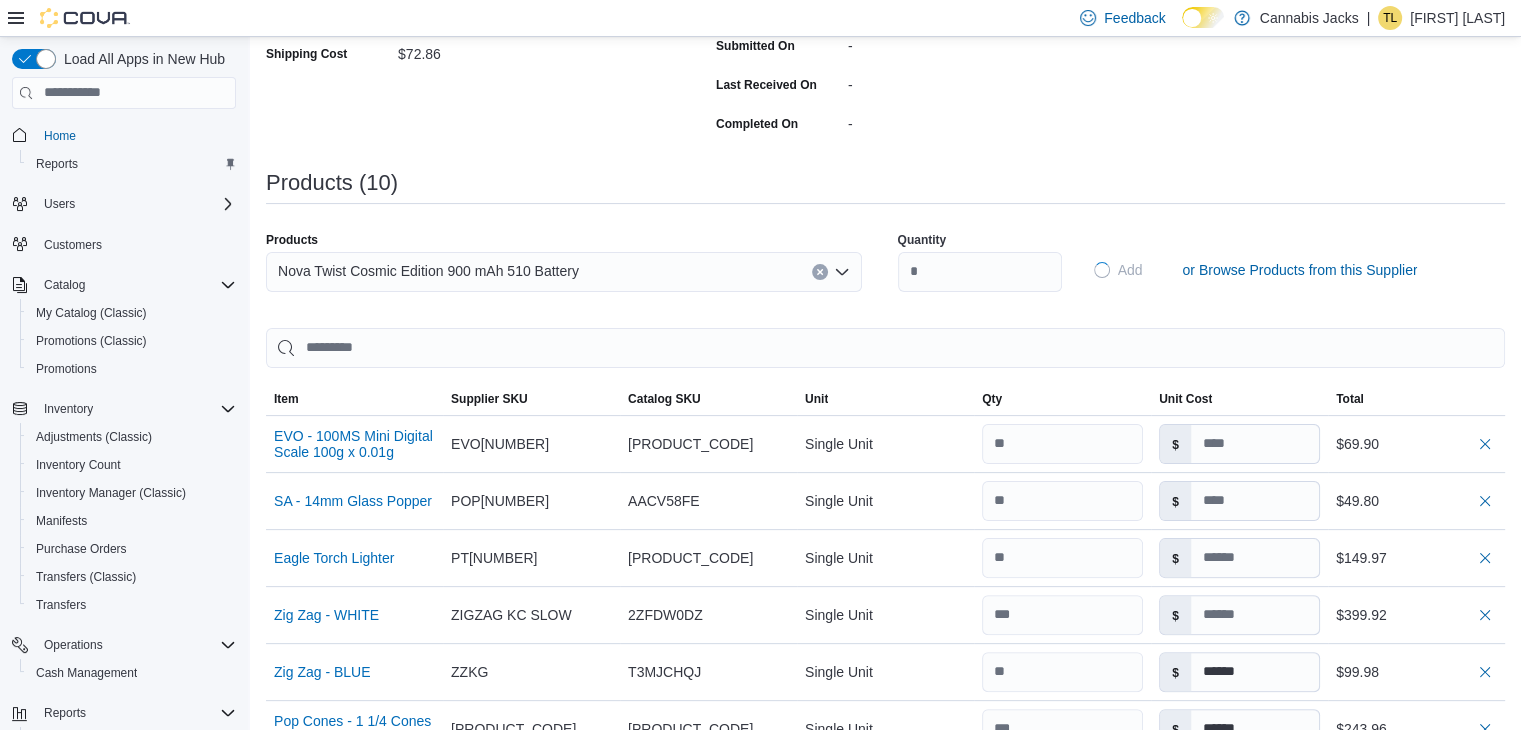 type on "******" 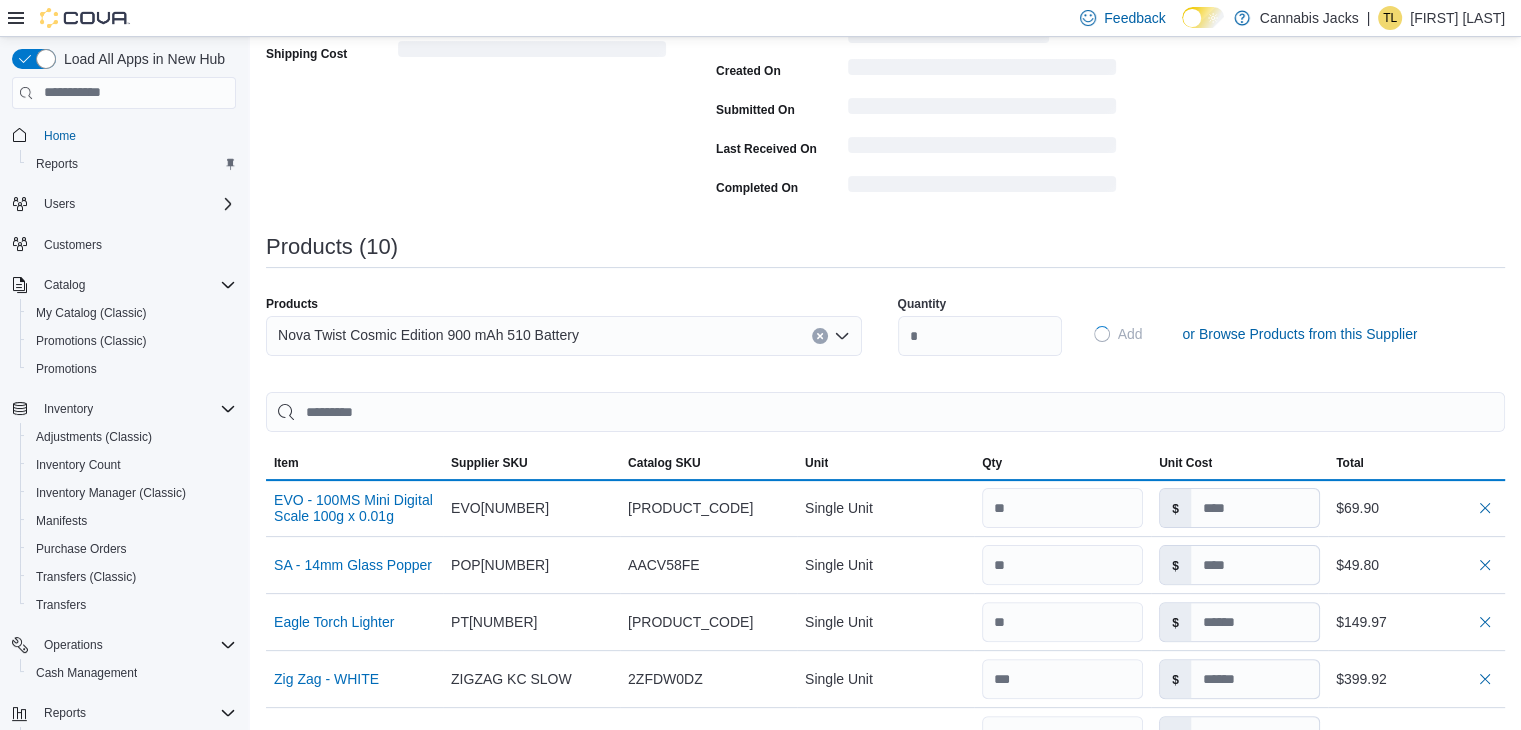 type 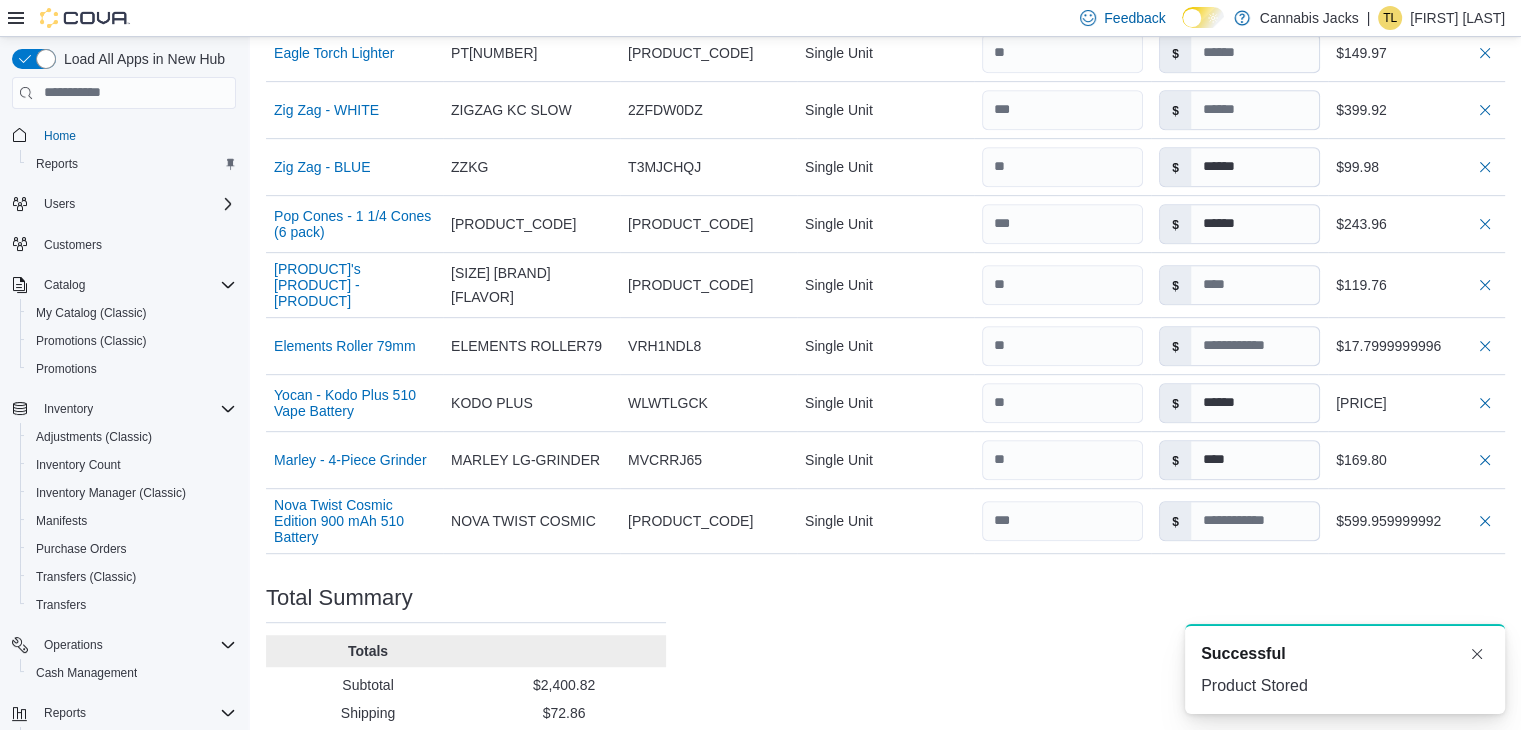 scroll, scrollTop: 997, scrollLeft: 0, axis: vertical 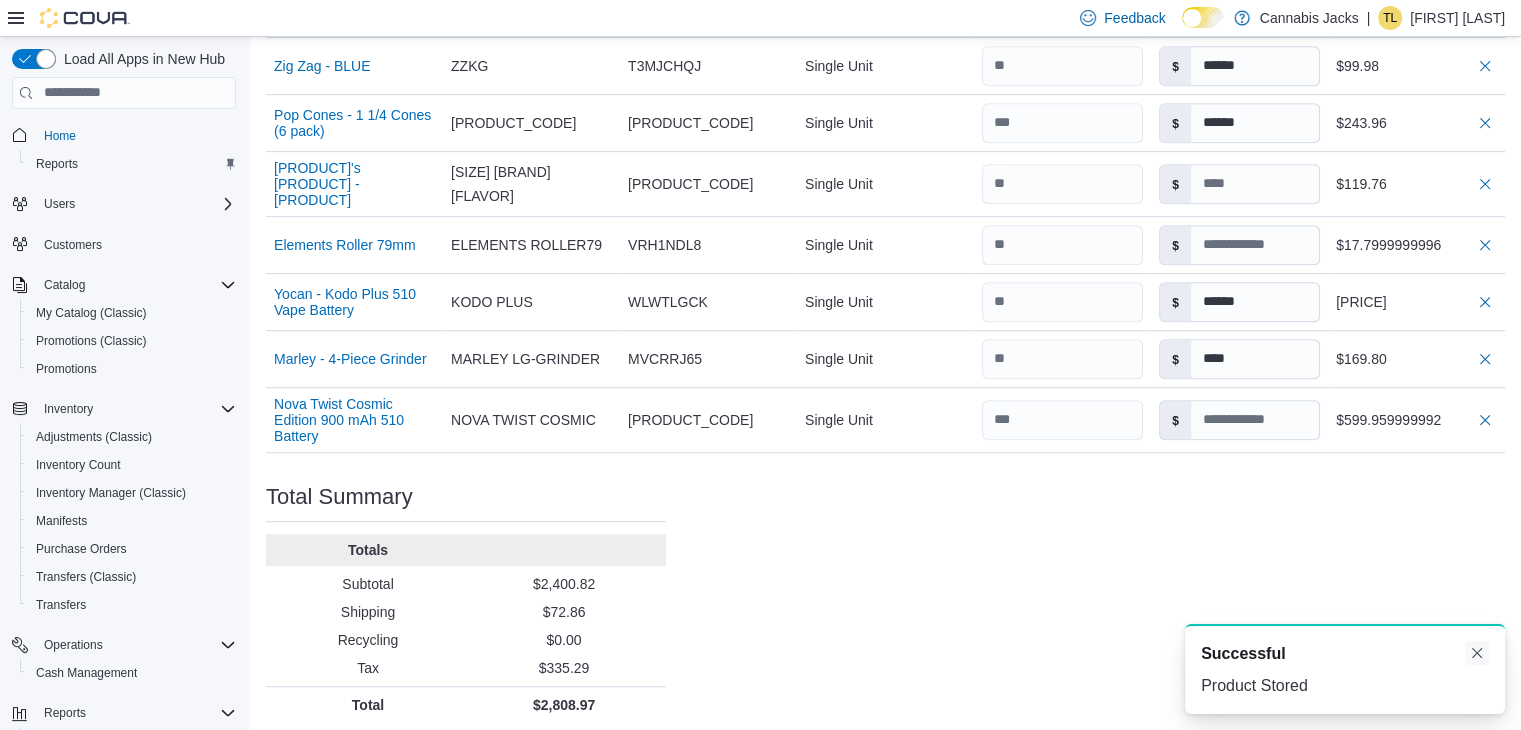 click at bounding box center (1477, 653) 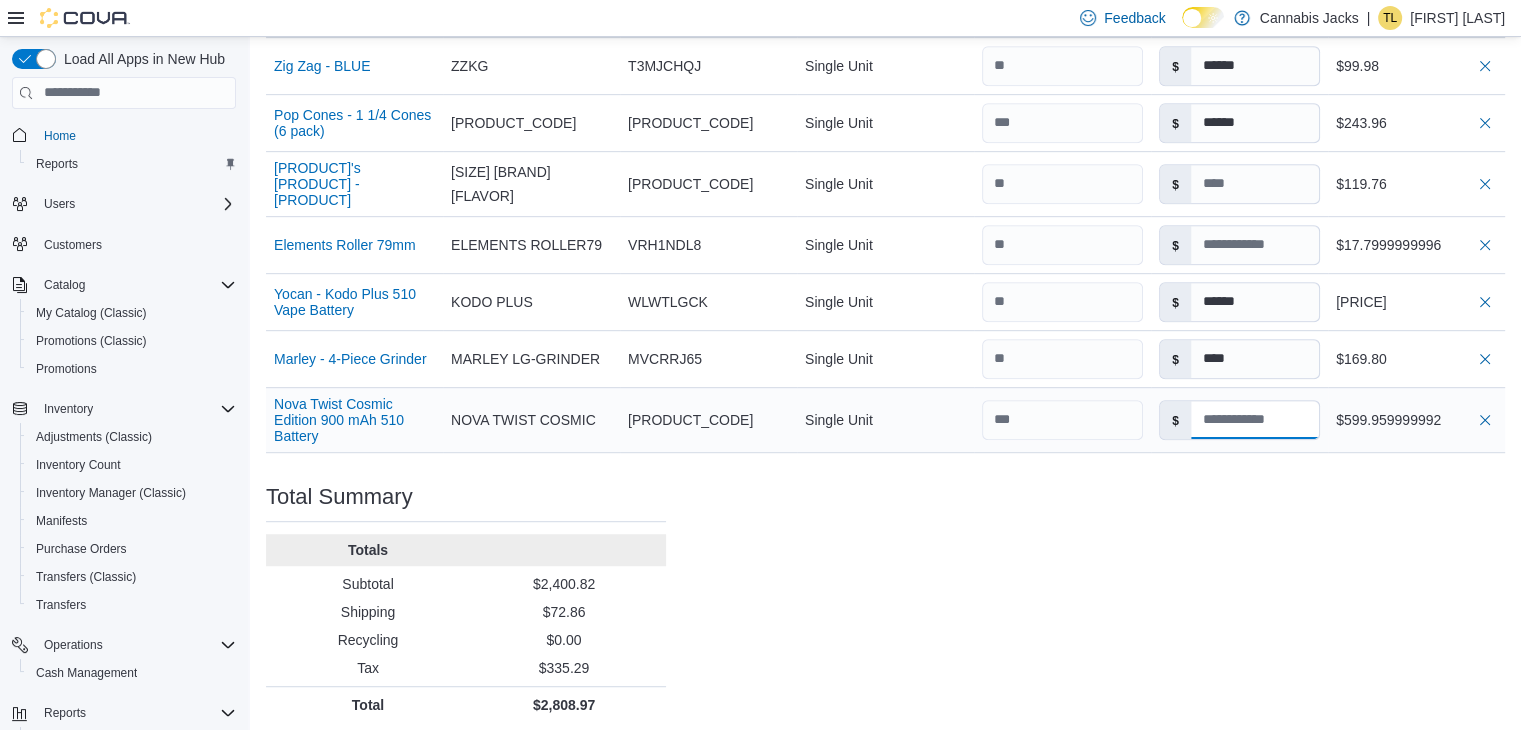 click at bounding box center [1255, 420] 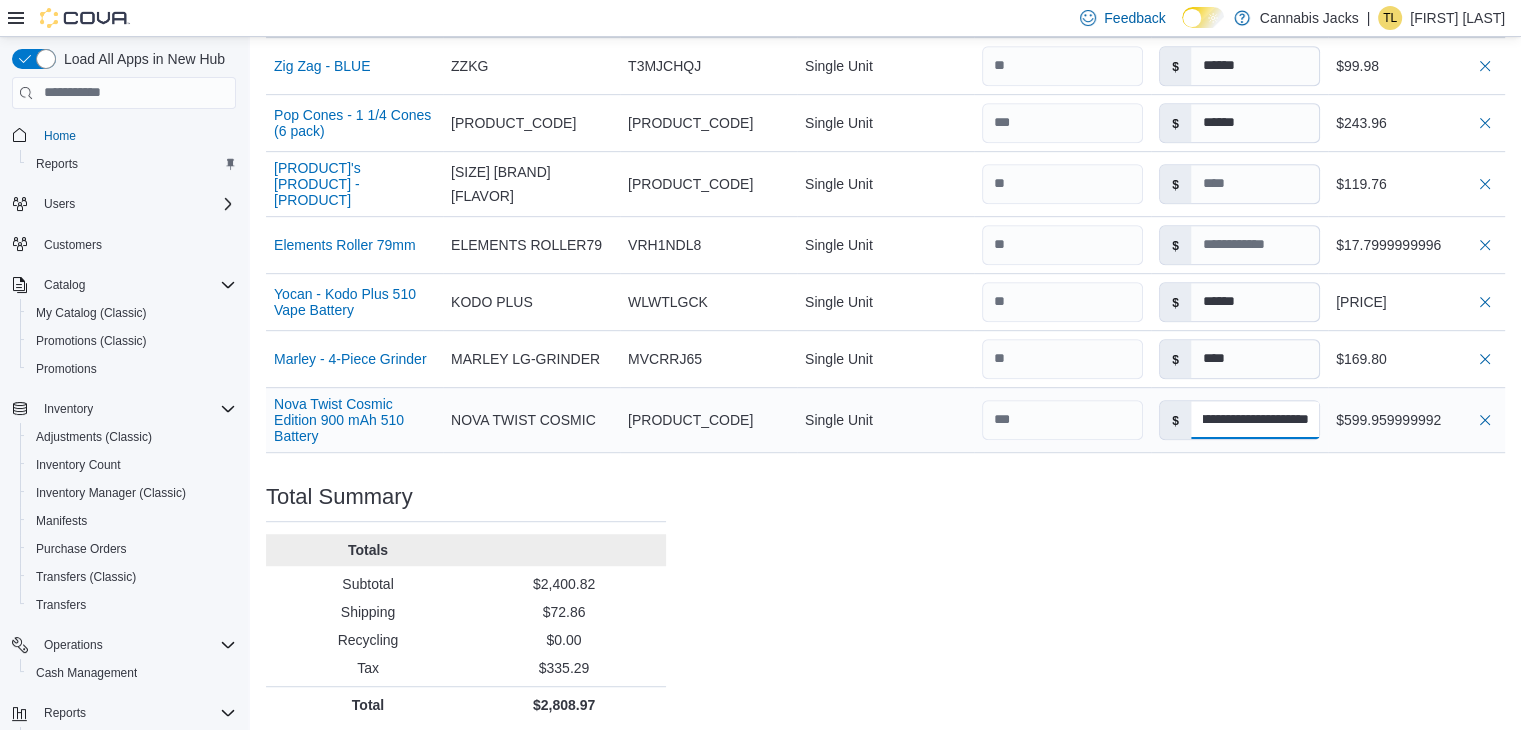 scroll, scrollTop: 0, scrollLeft: 62, axis: horizontal 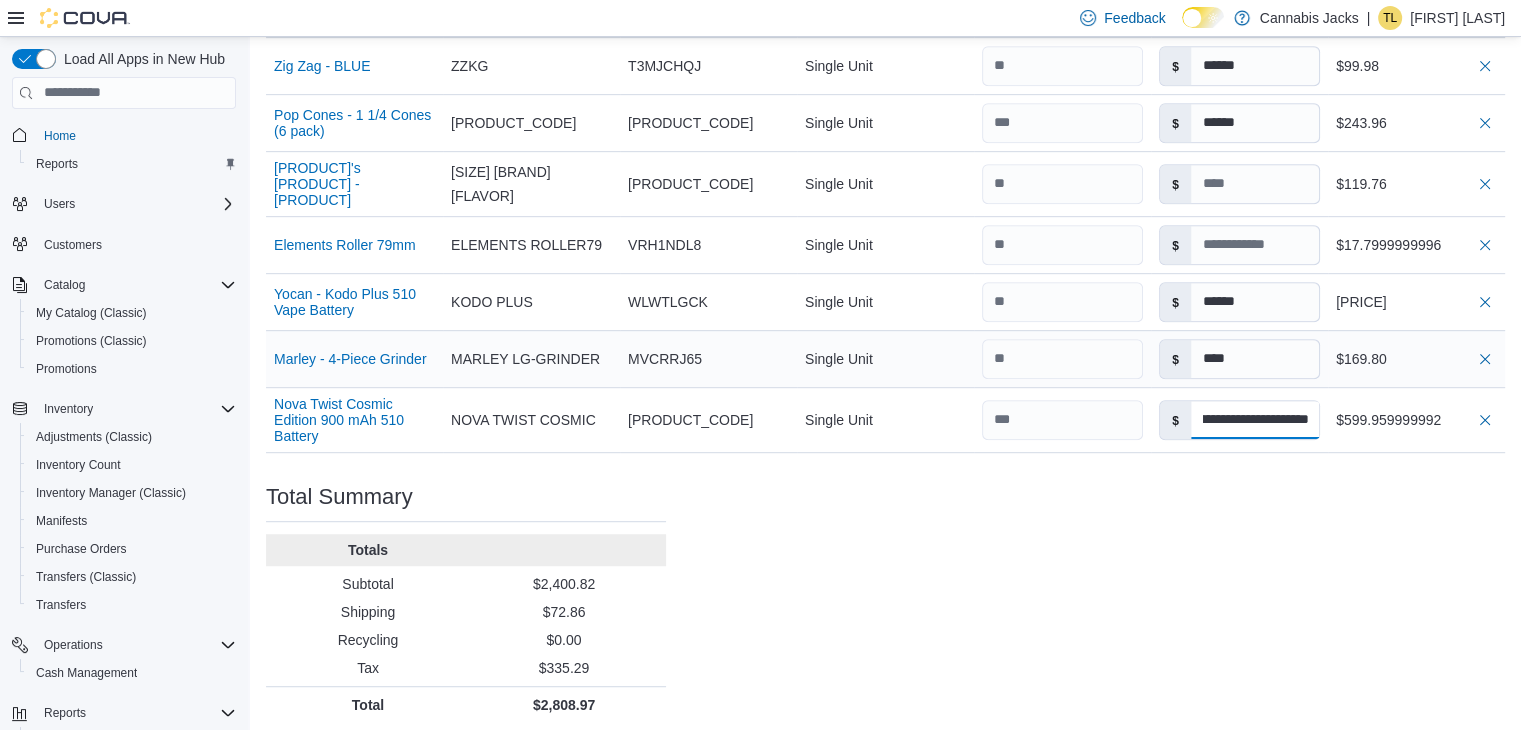 type on "**********" 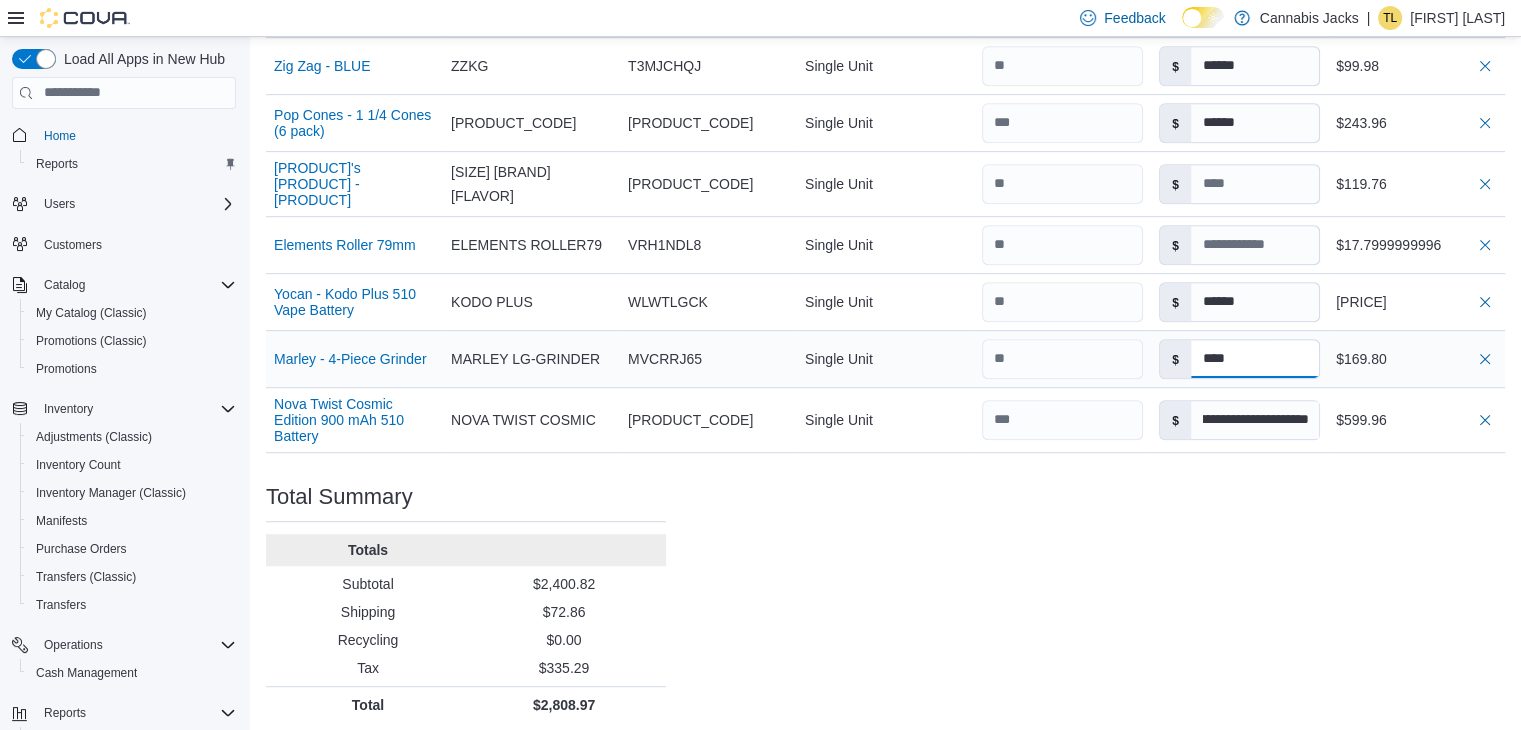 scroll, scrollTop: 0, scrollLeft: 0, axis: both 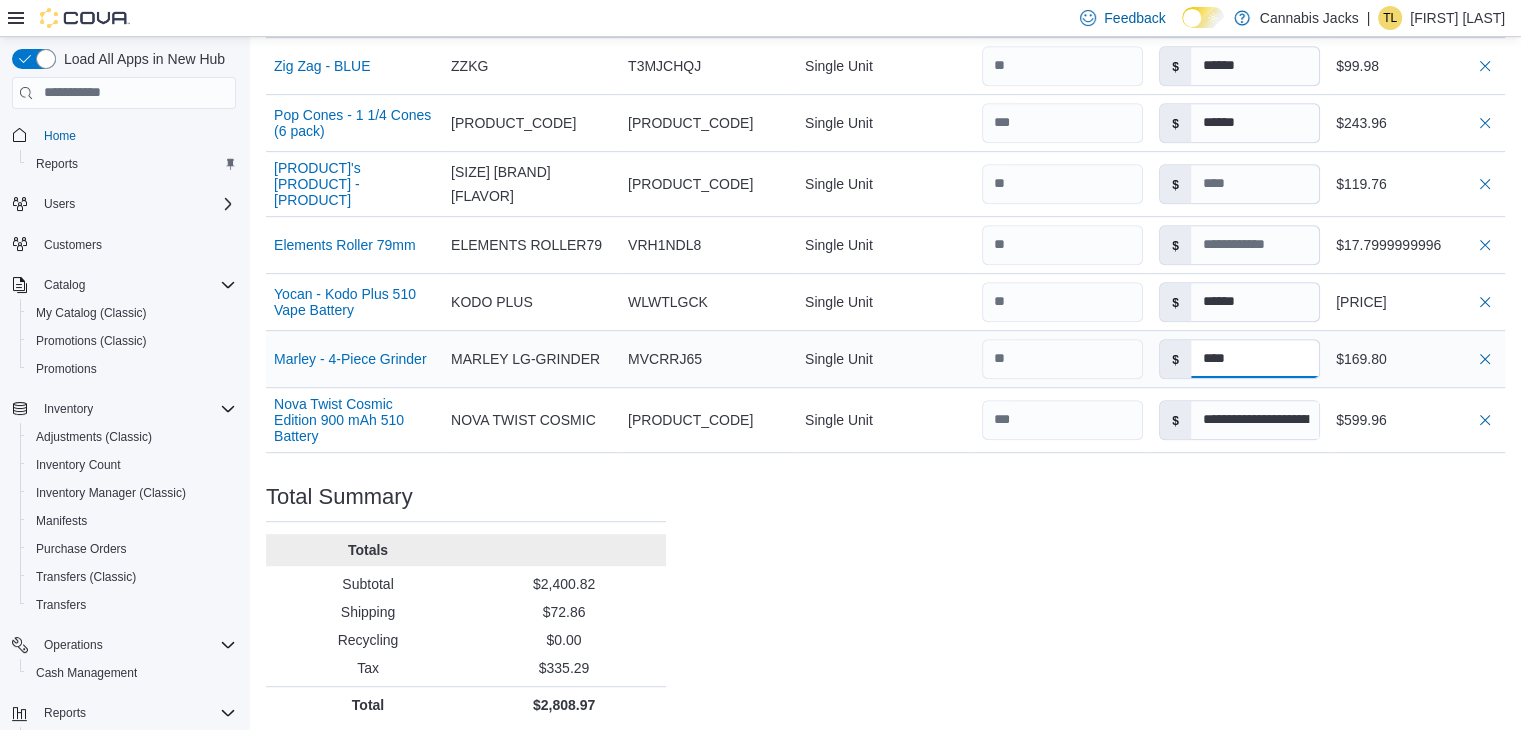 click on "****" at bounding box center [1255, 359] 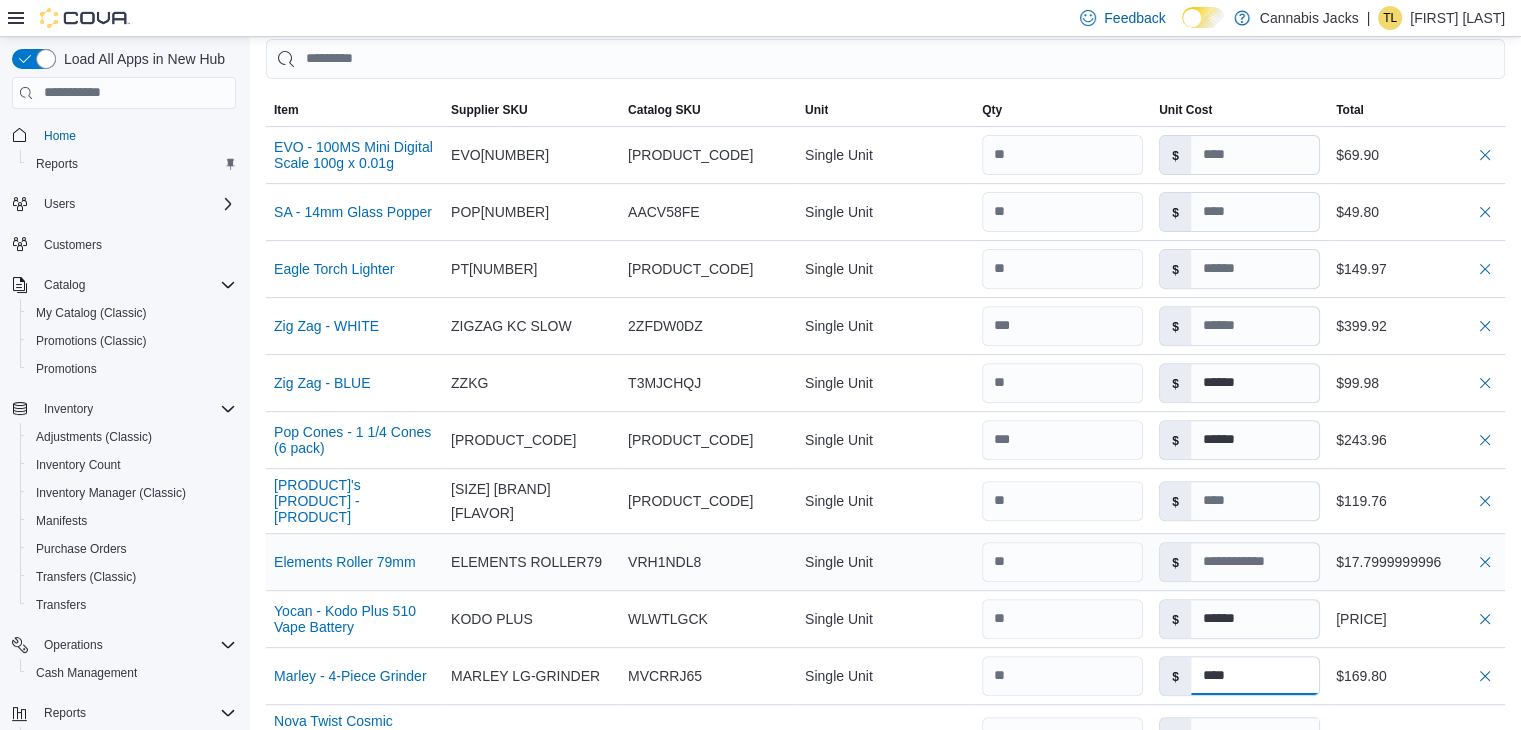 scroll, scrollTop: 397, scrollLeft: 0, axis: vertical 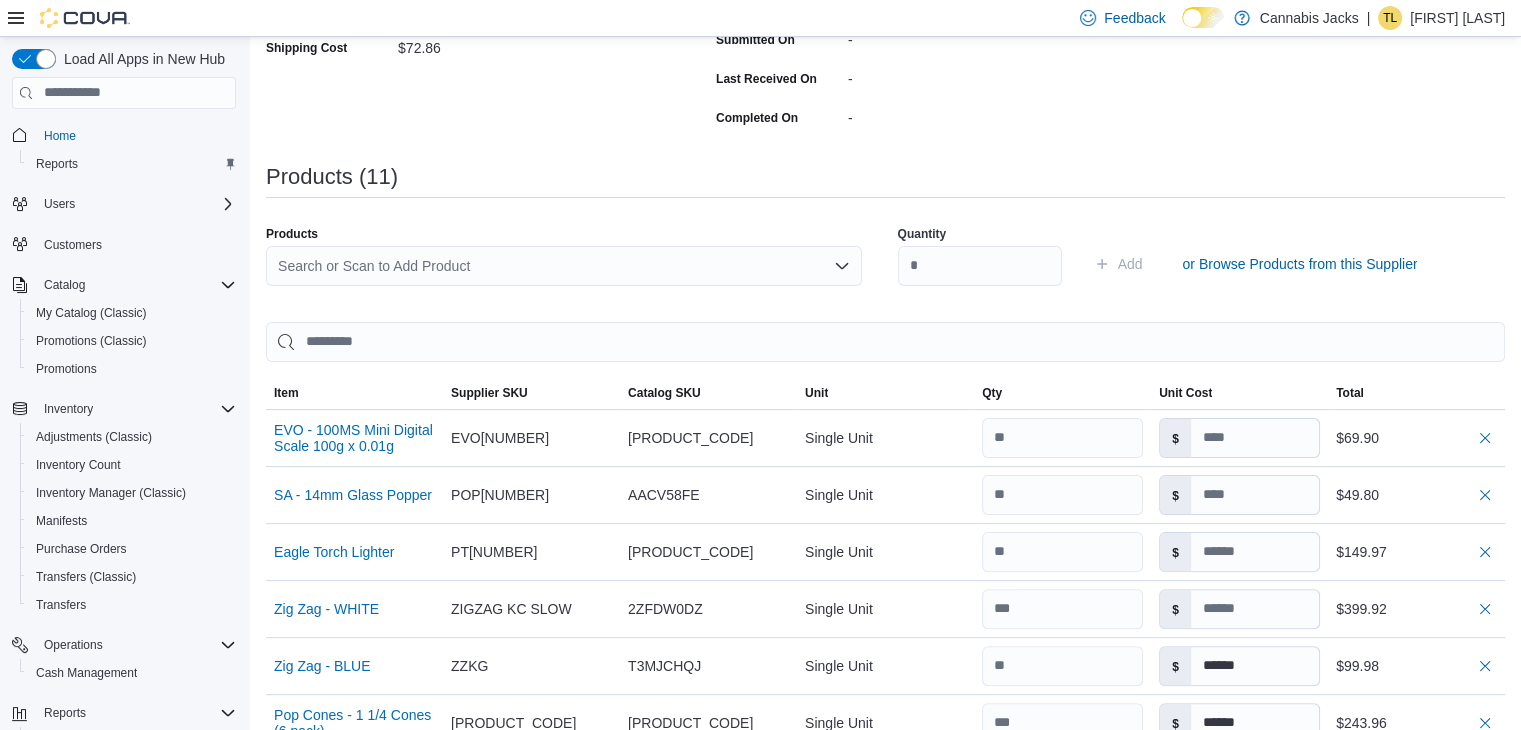 type on "**********" 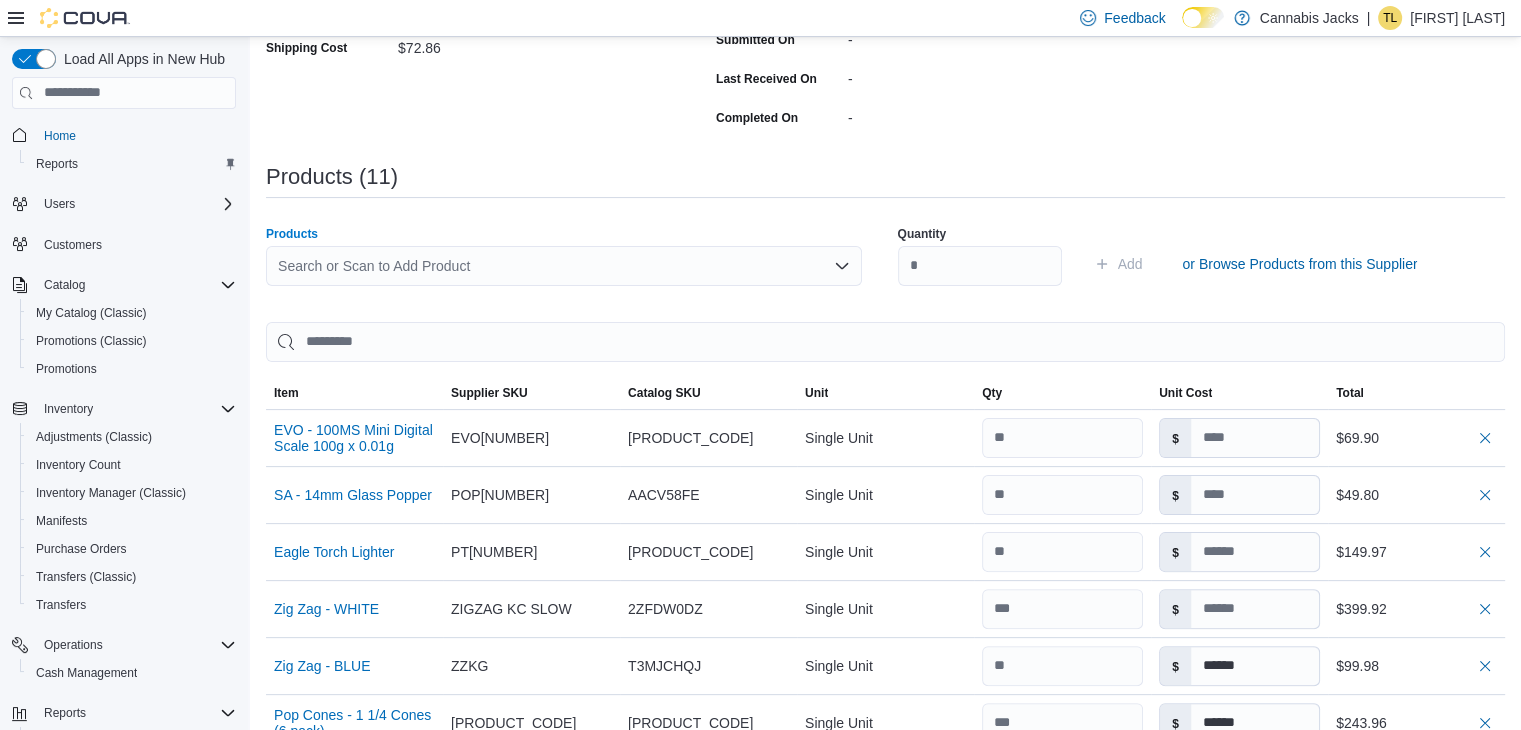 click on "Search or Scan to Add Product" at bounding box center [564, 266] 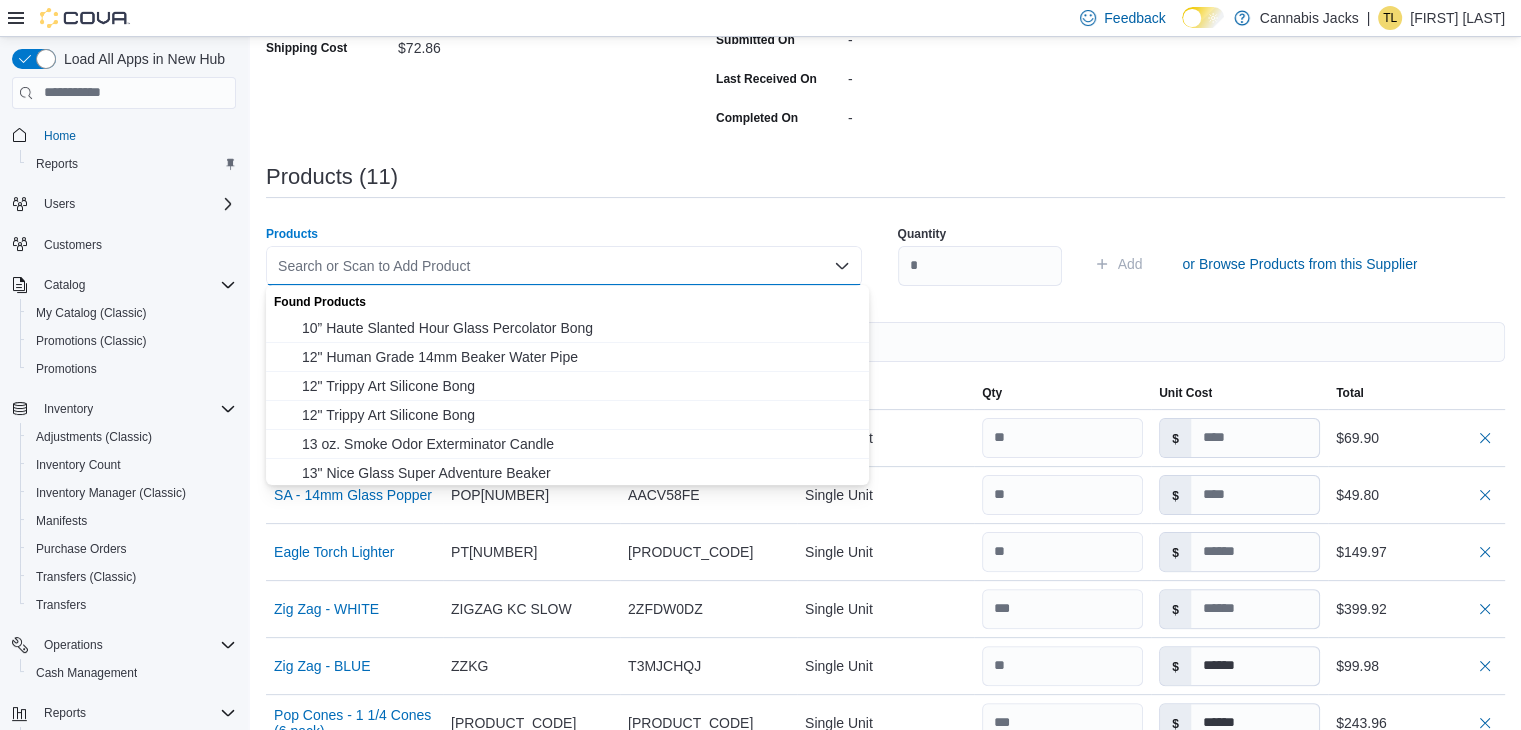 type 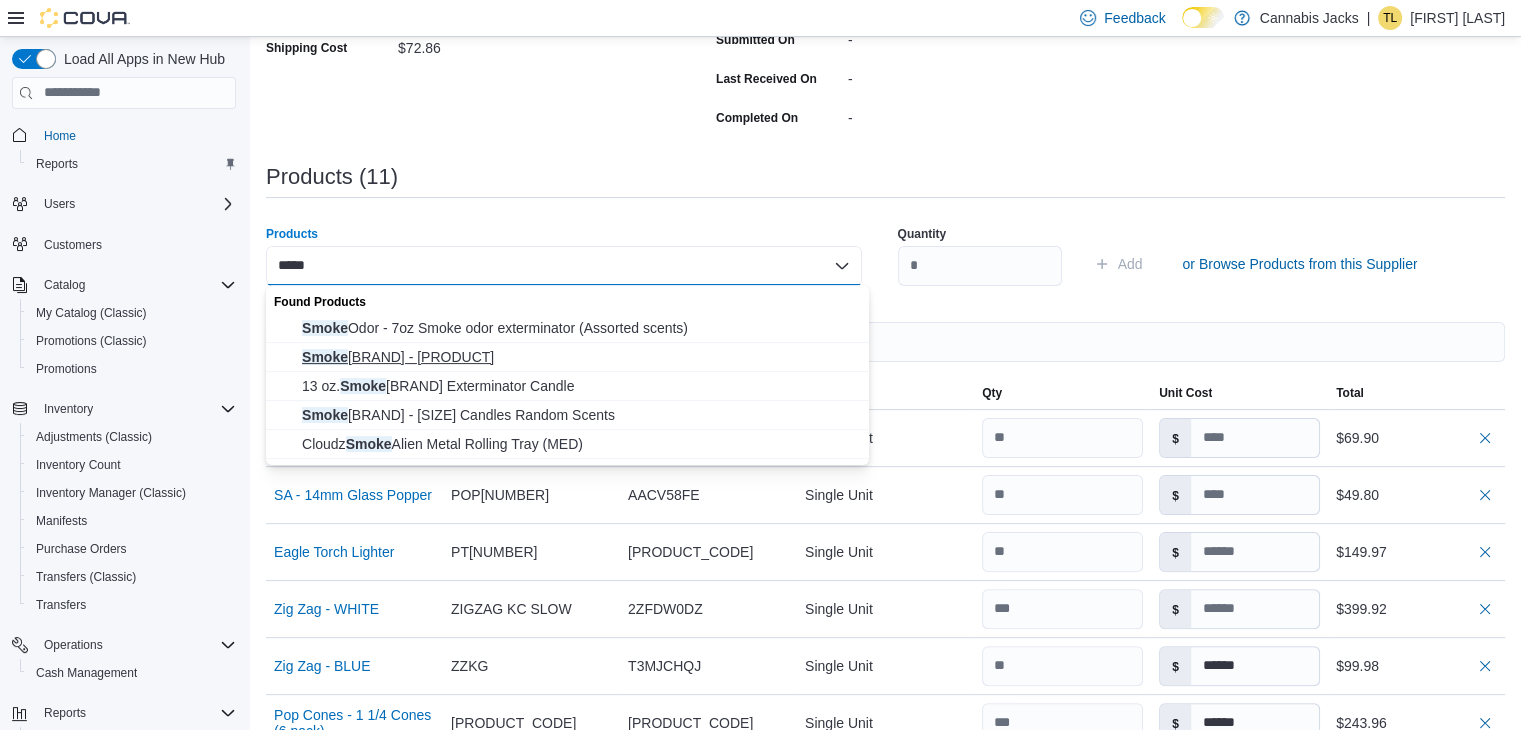 type on "*****" 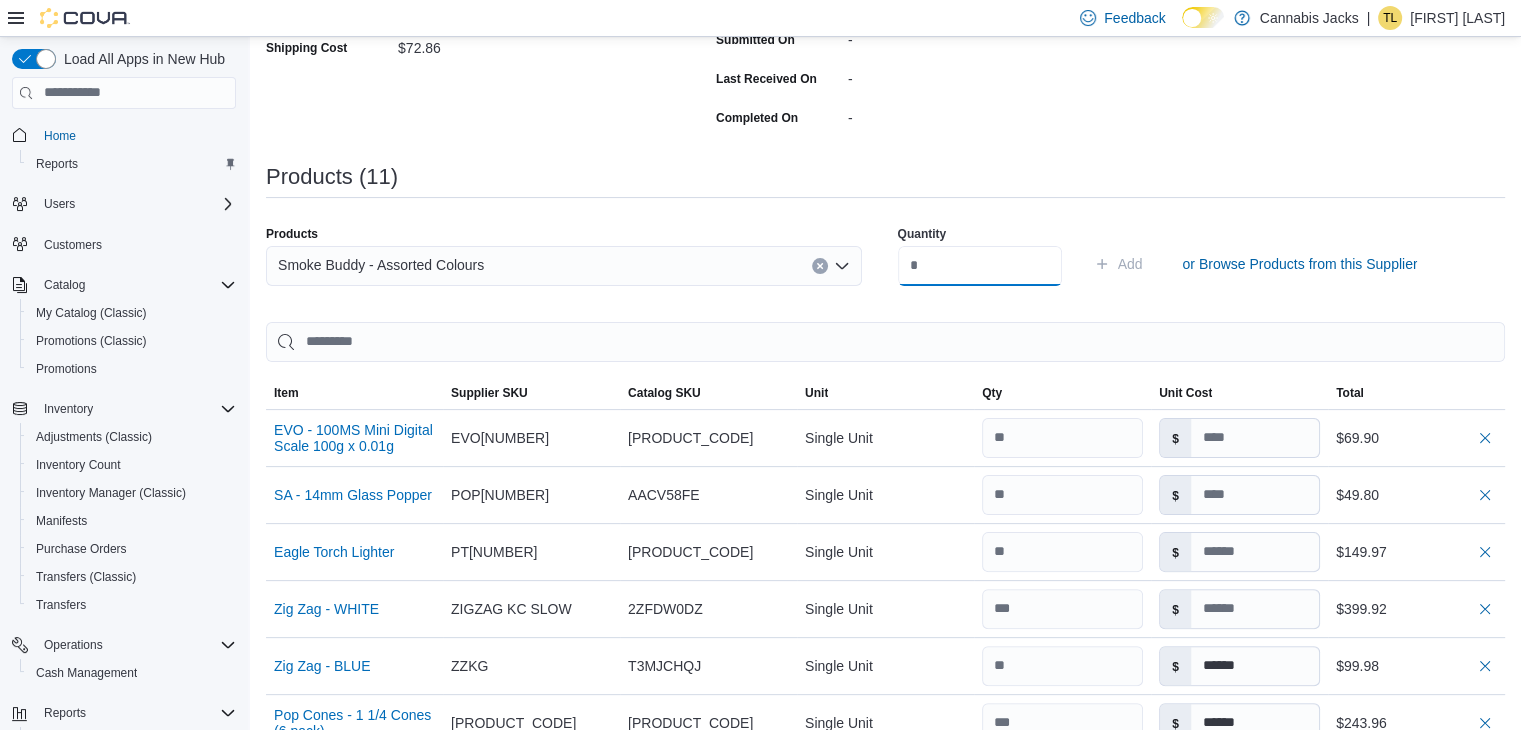 click at bounding box center [980, 266] 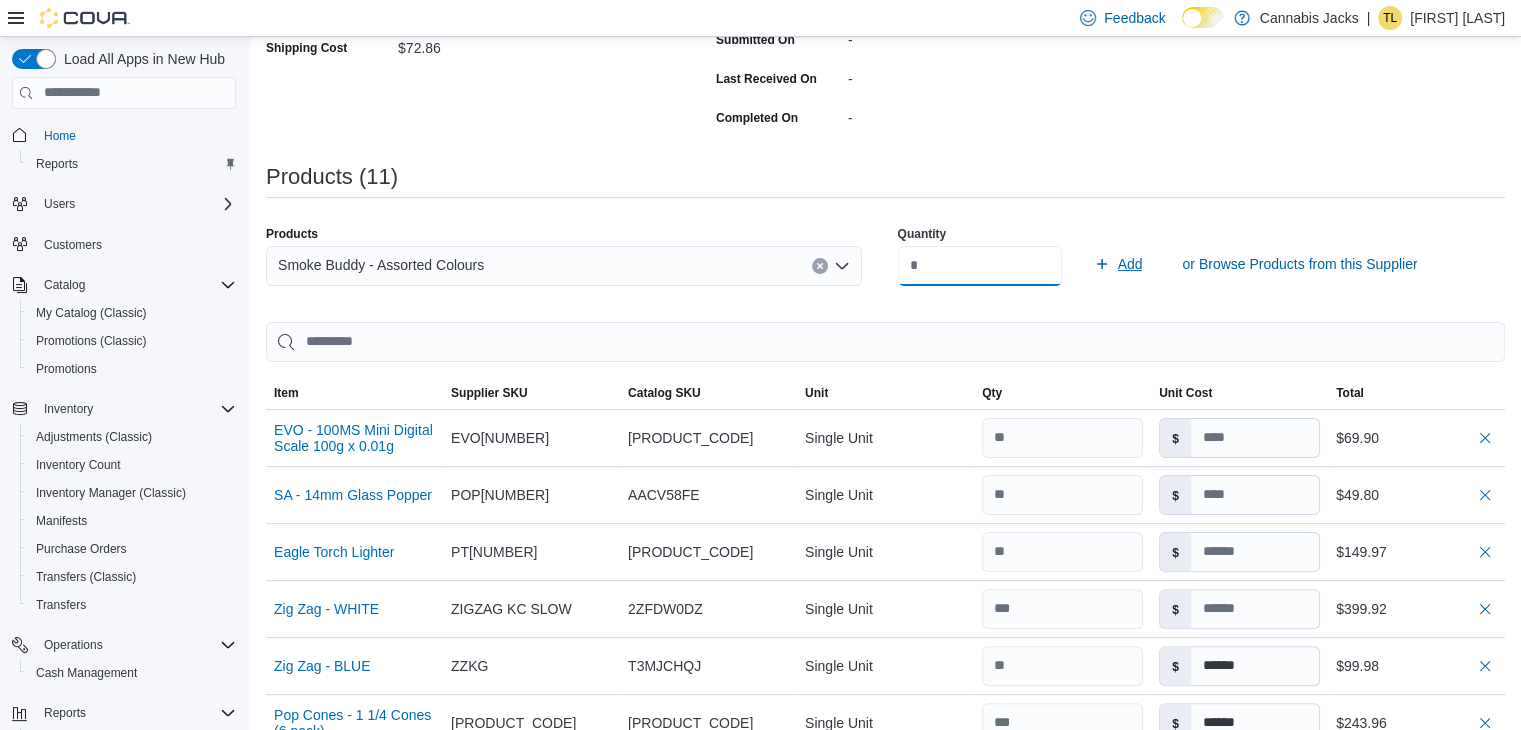 type on "*" 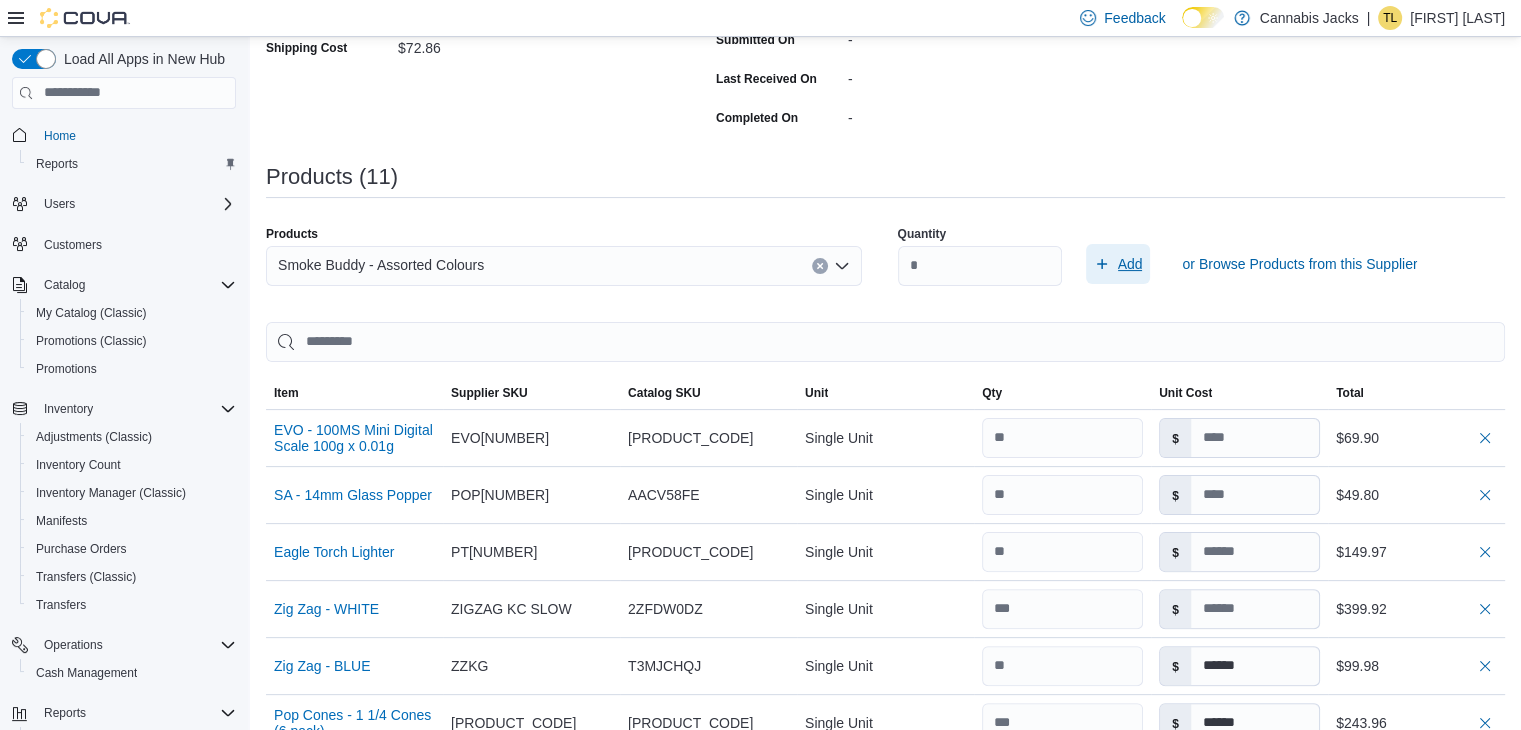 click on "Add" at bounding box center (1130, 264) 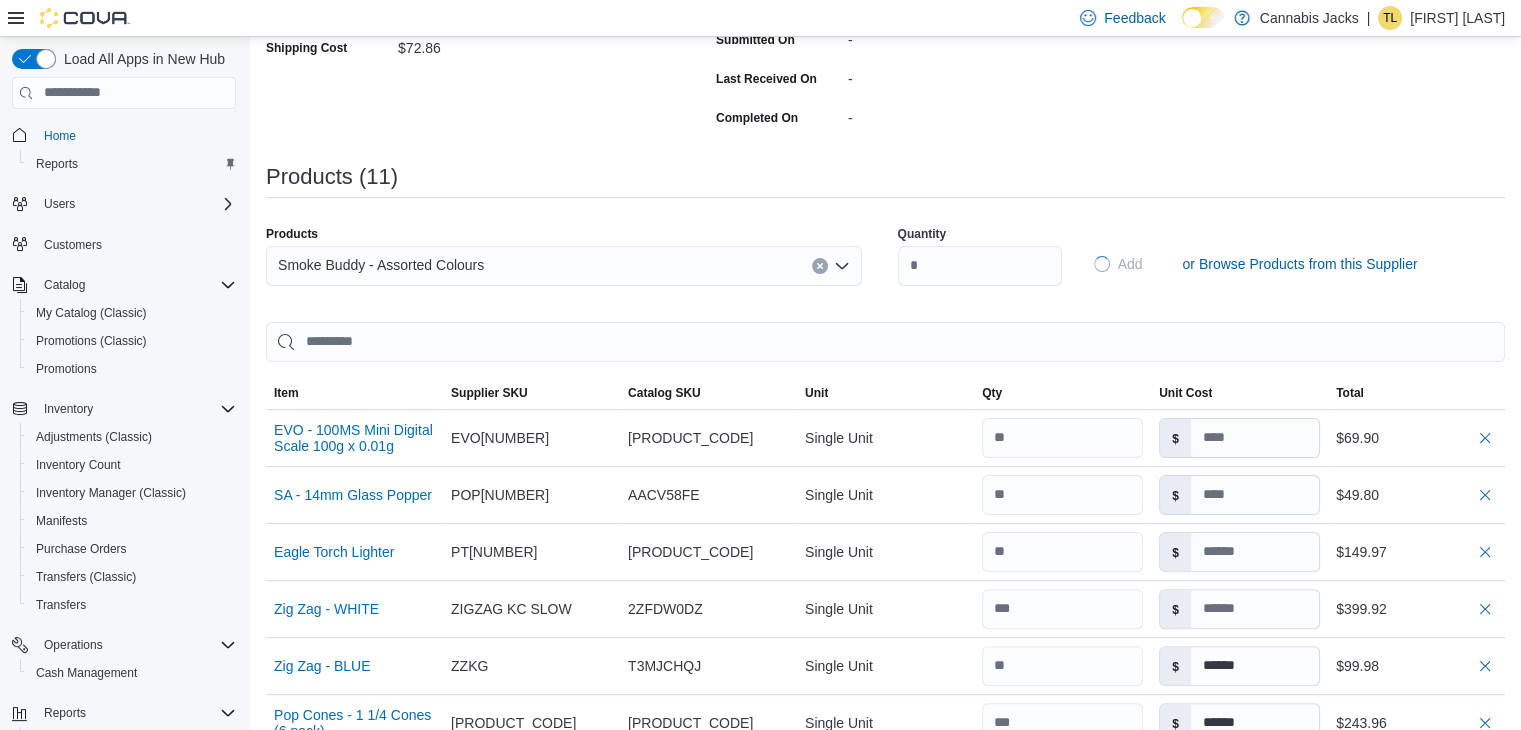 type on "****" 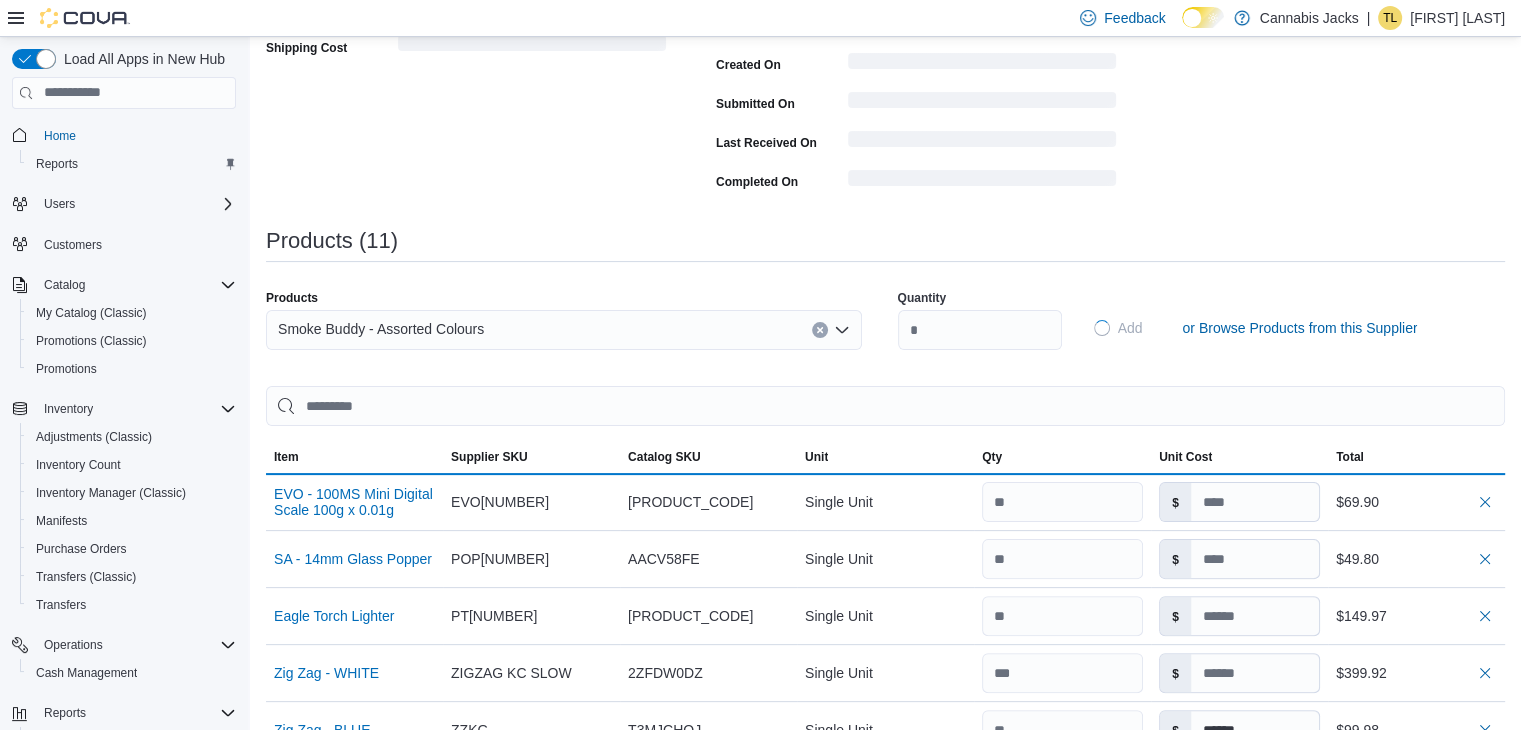 type 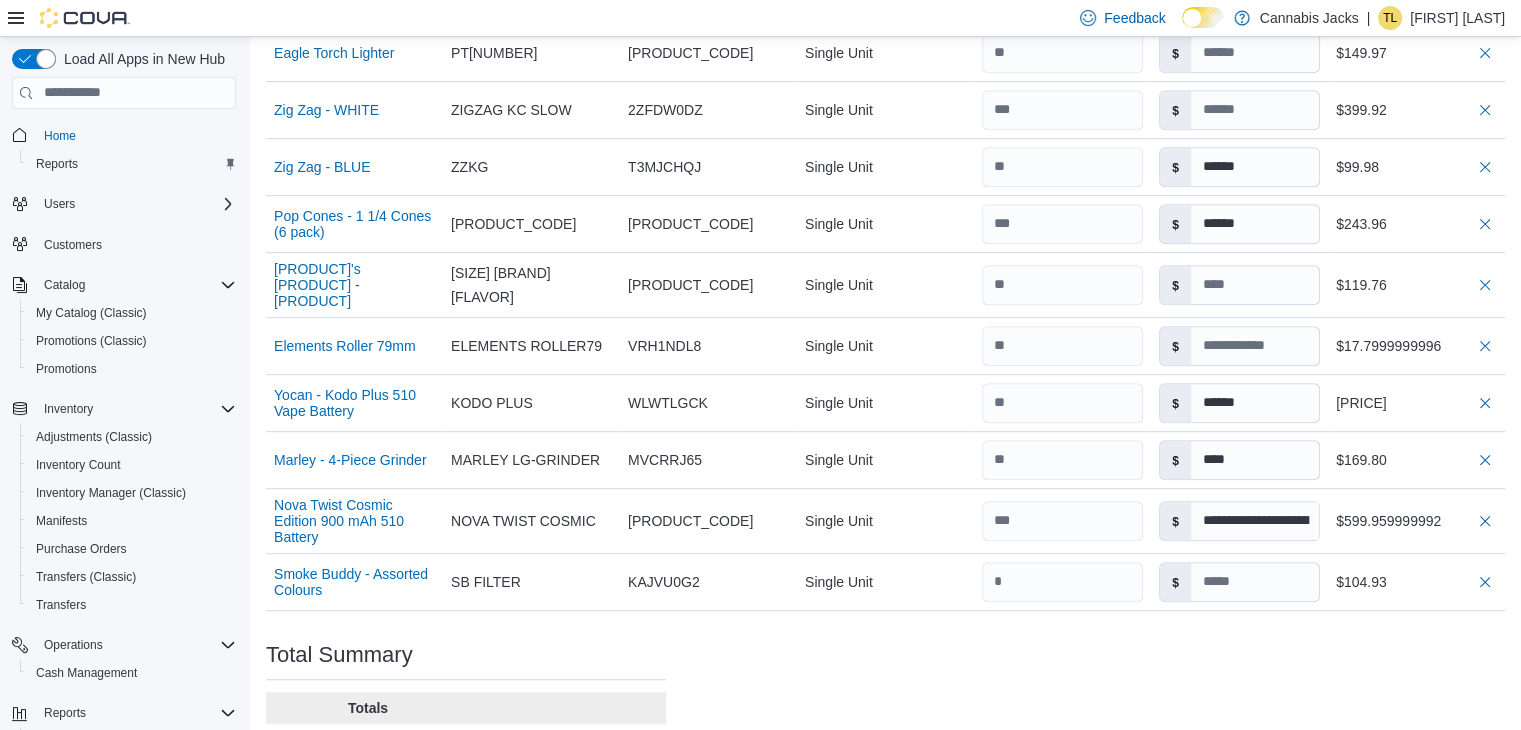 scroll, scrollTop: 897, scrollLeft: 0, axis: vertical 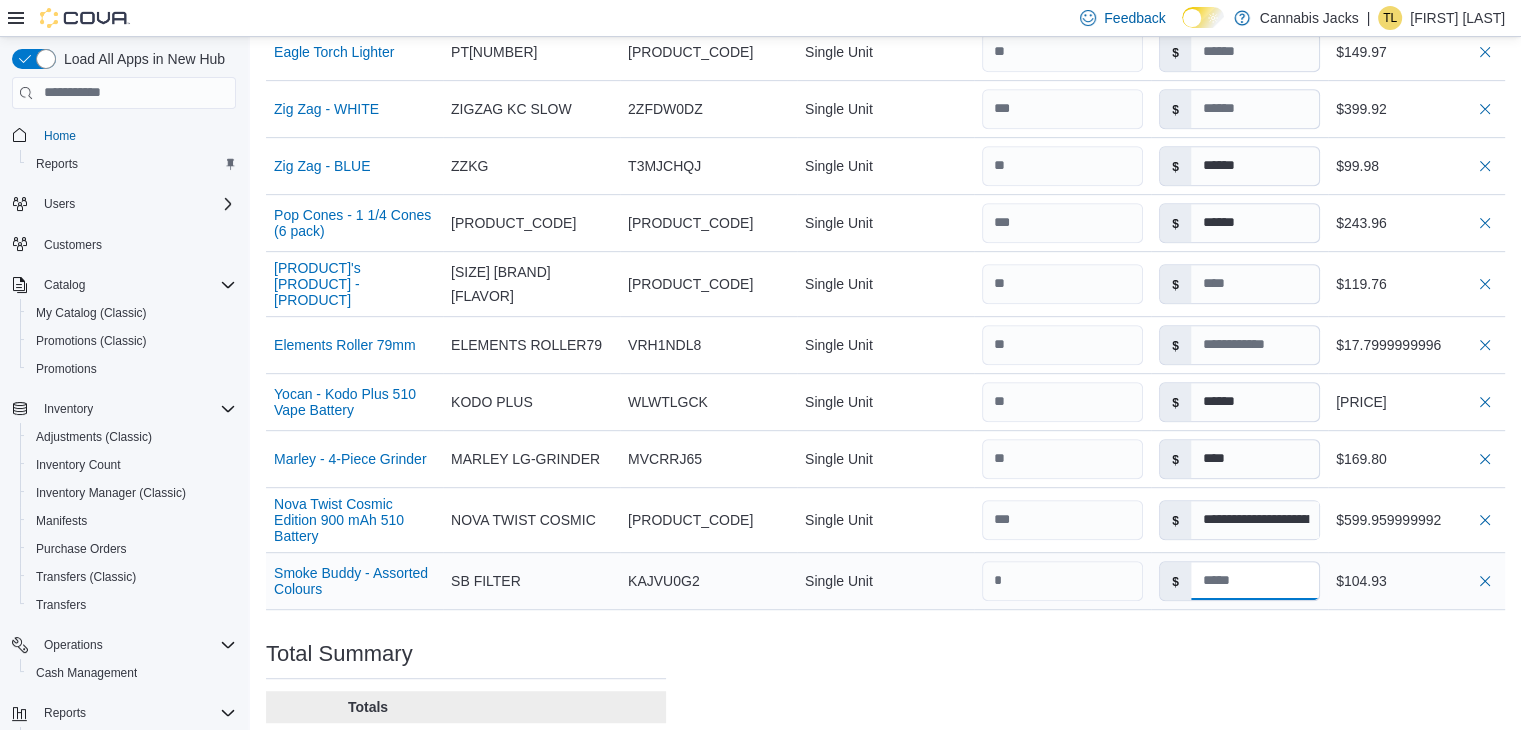 click at bounding box center (1255, 581) 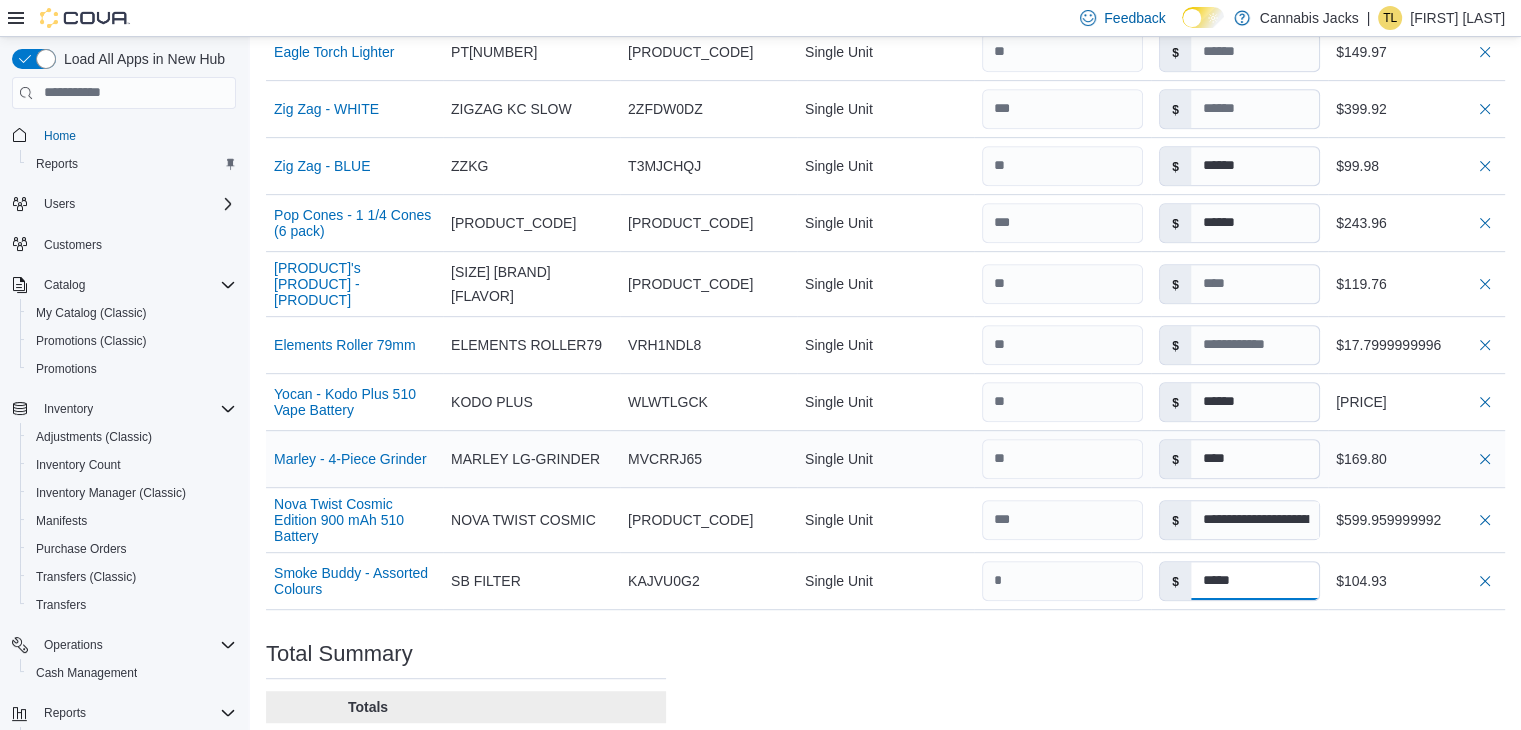 type on "*****" 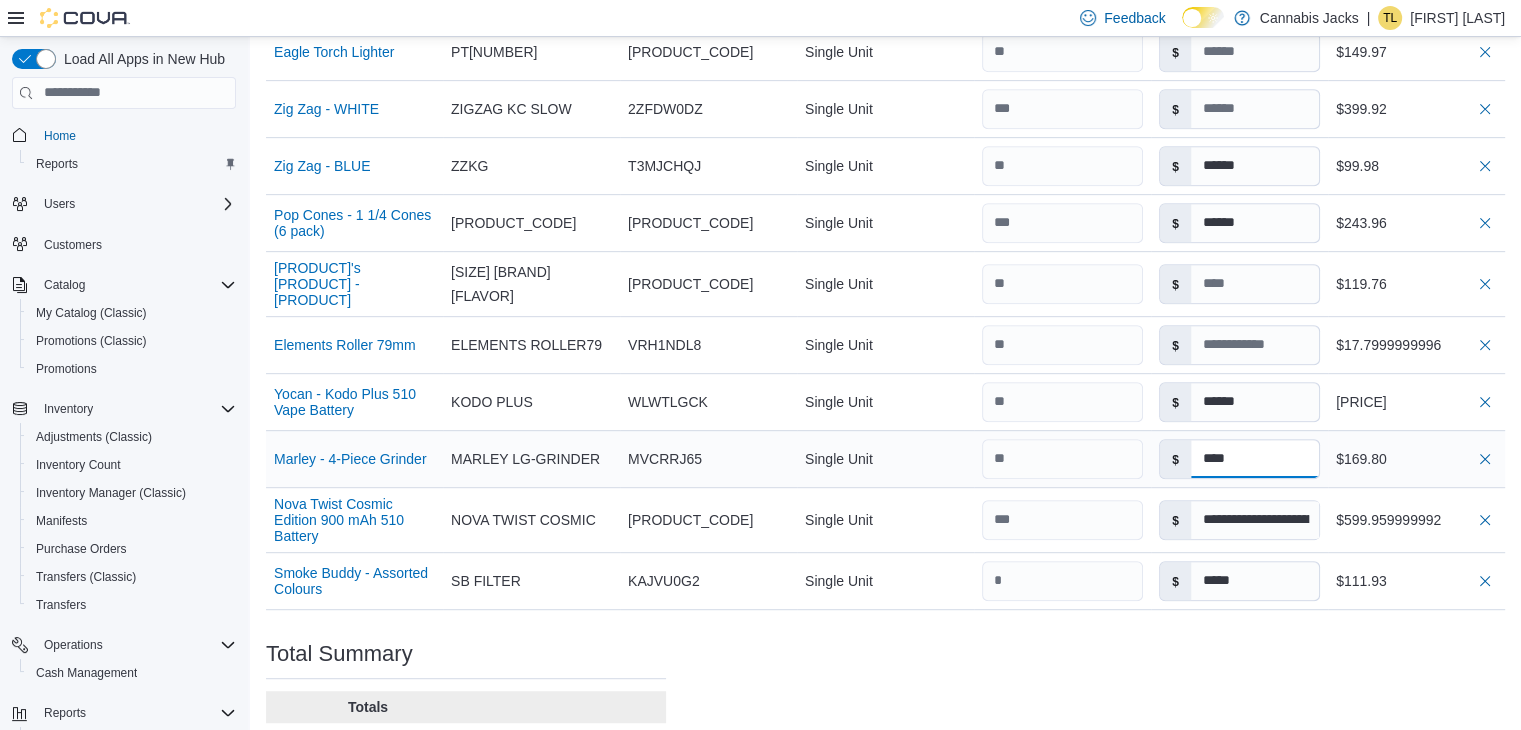 click on "****" at bounding box center (1255, 459) 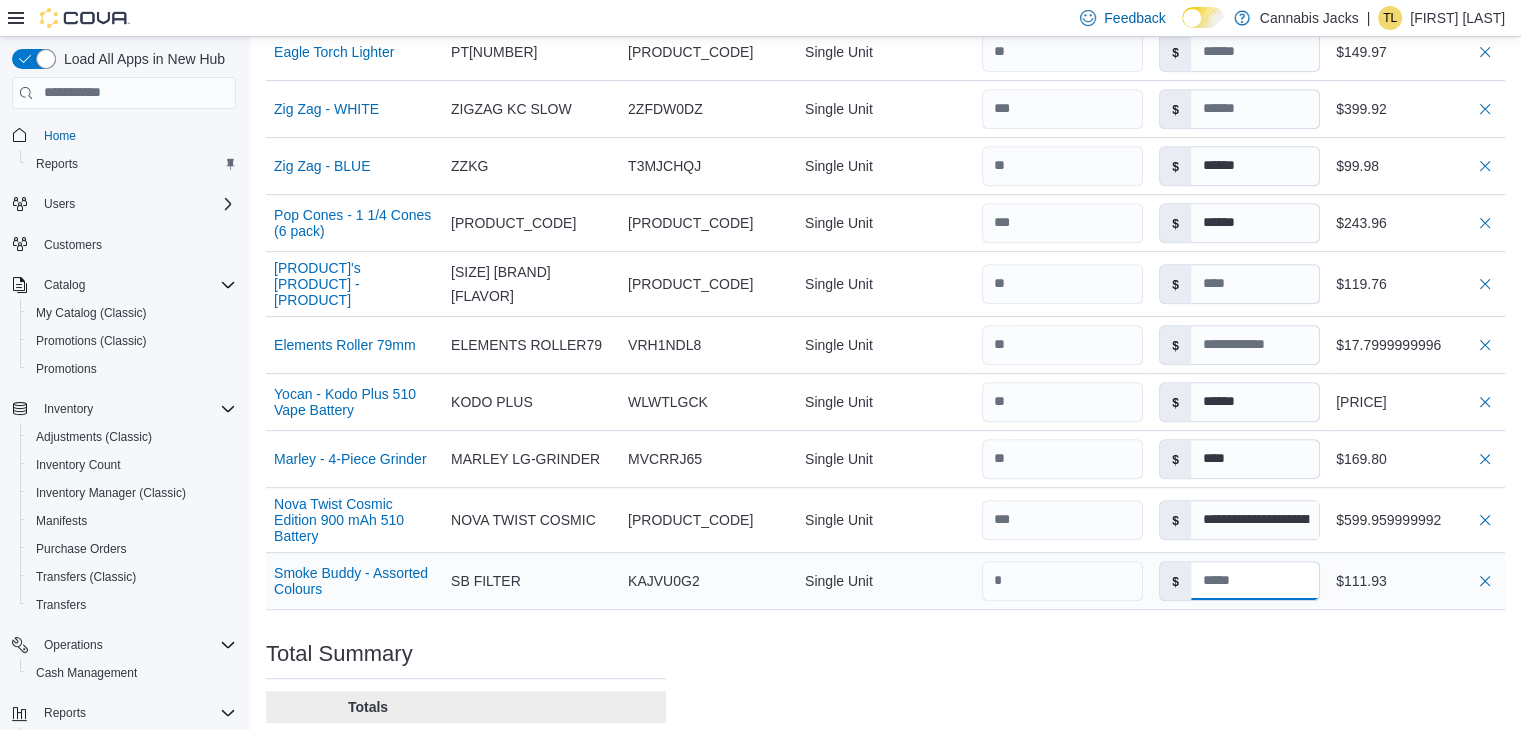 type on "*****" 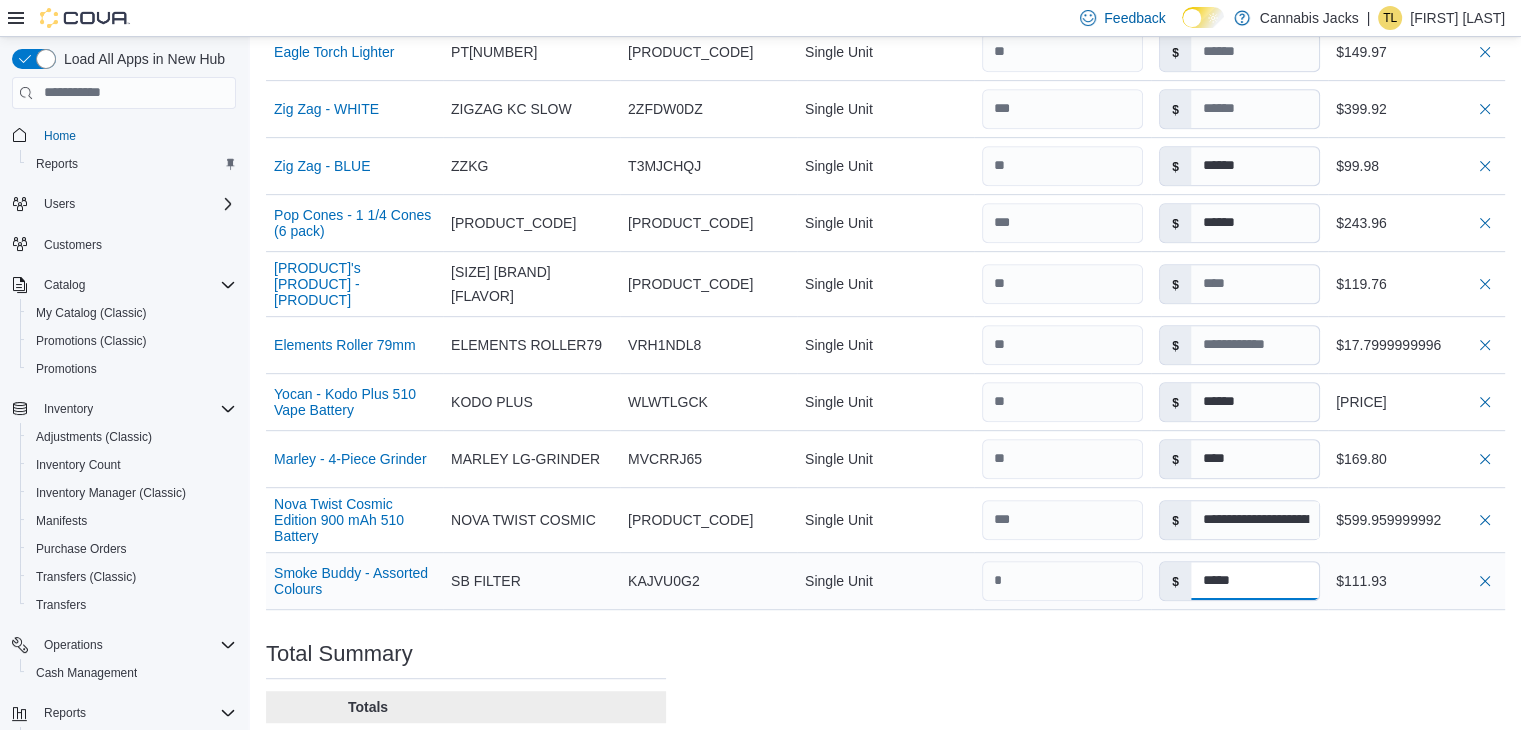 click on "*****" at bounding box center [1255, 581] 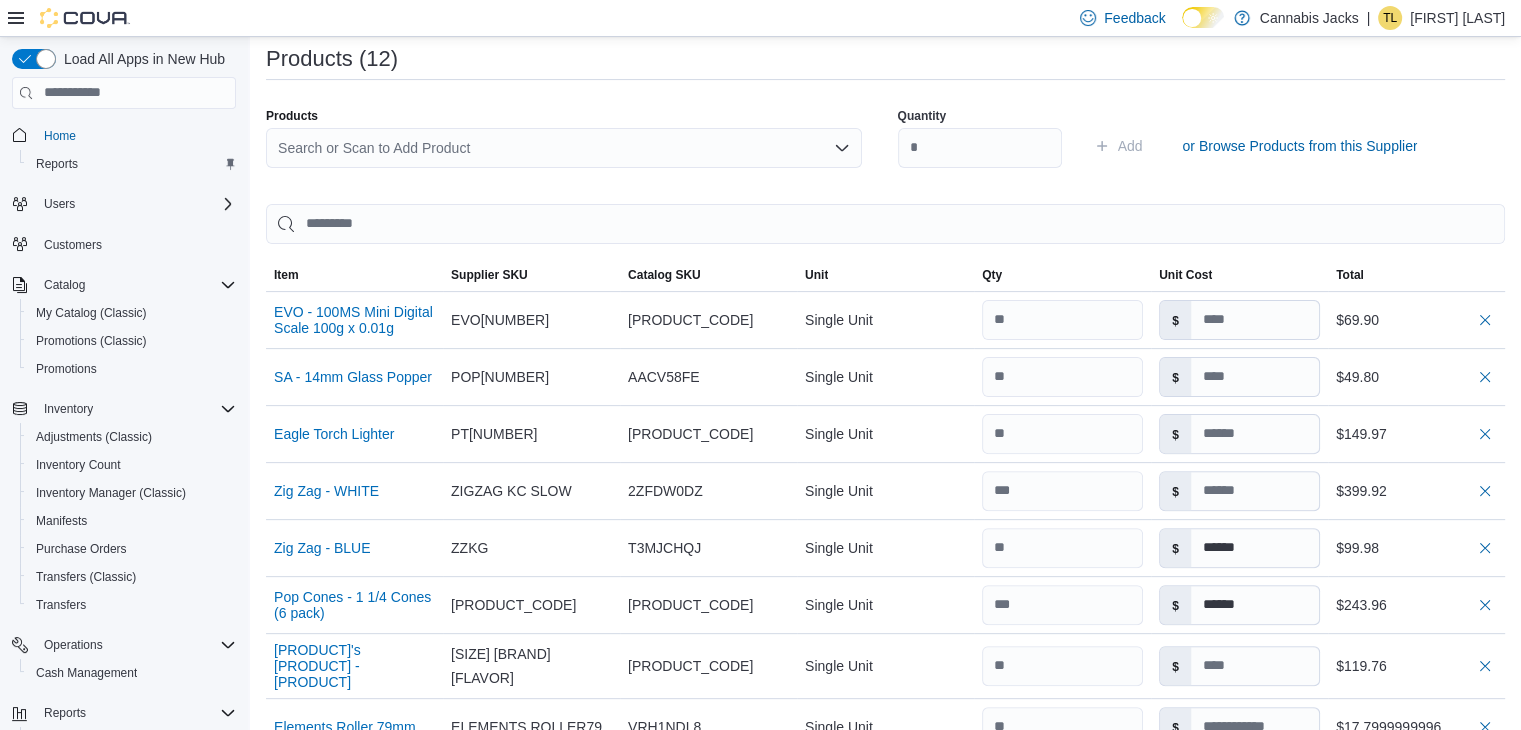scroll, scrollTop: 497, scrollLeft: 0, axis: vertical 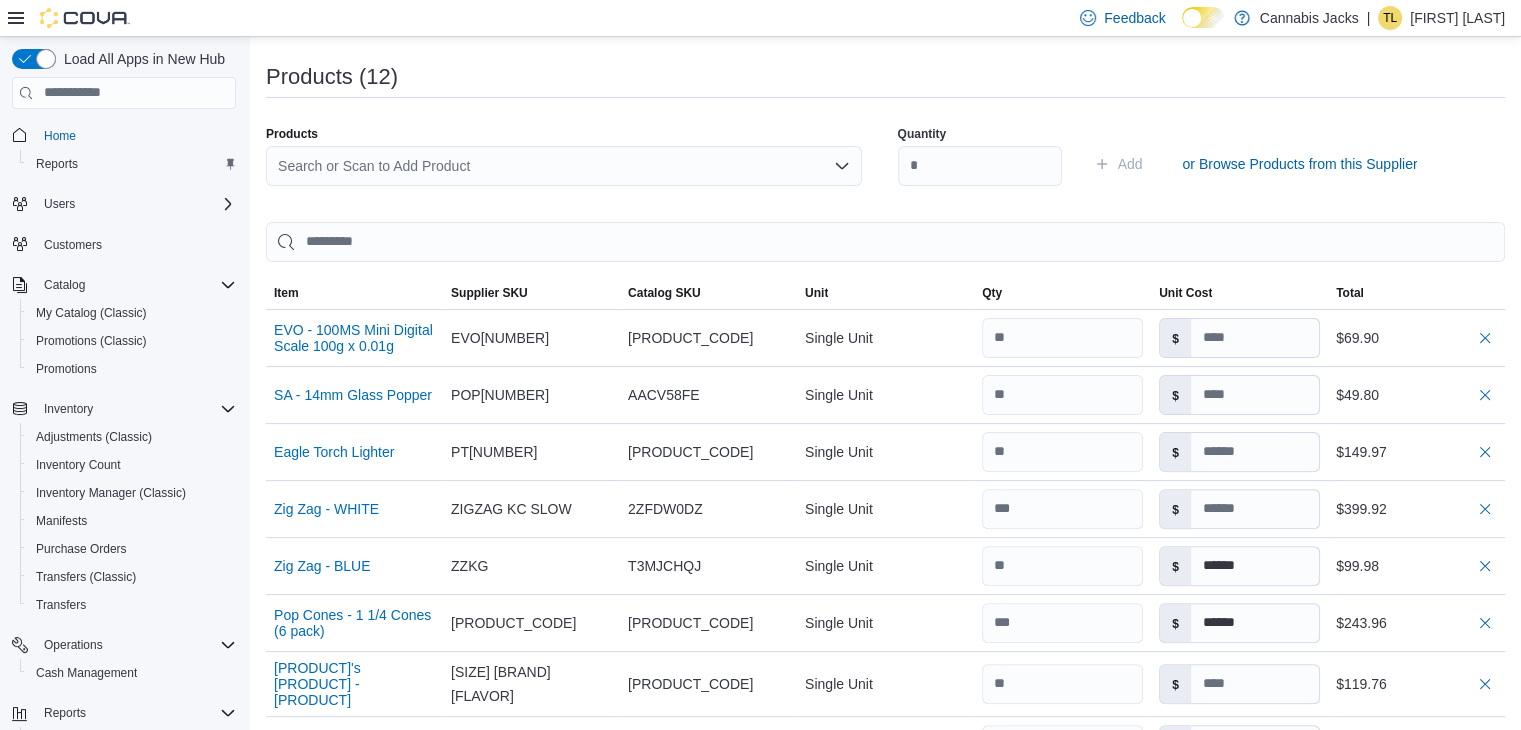 type on "****" 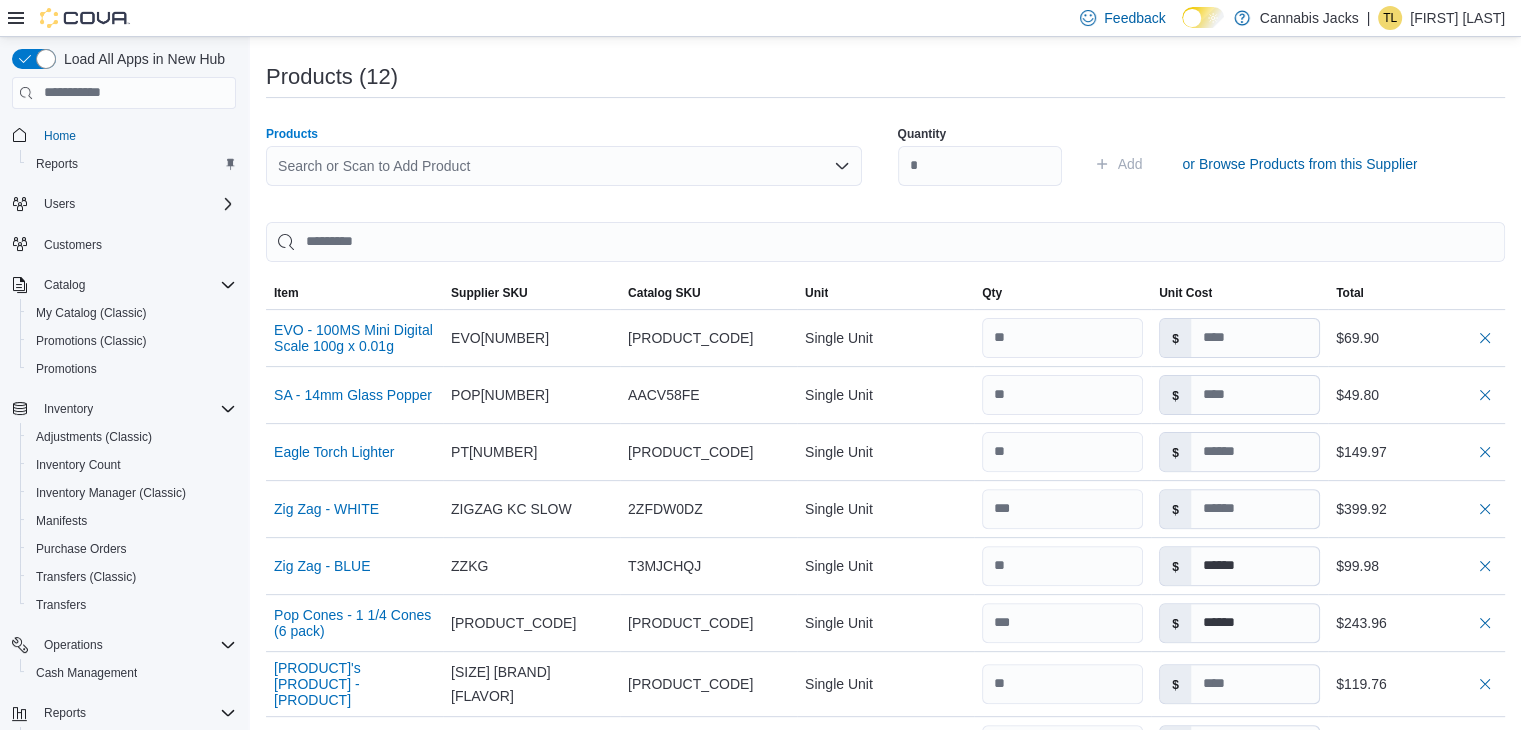 click on "Search or Scan to Add Product" at bounding box center [564, 166] 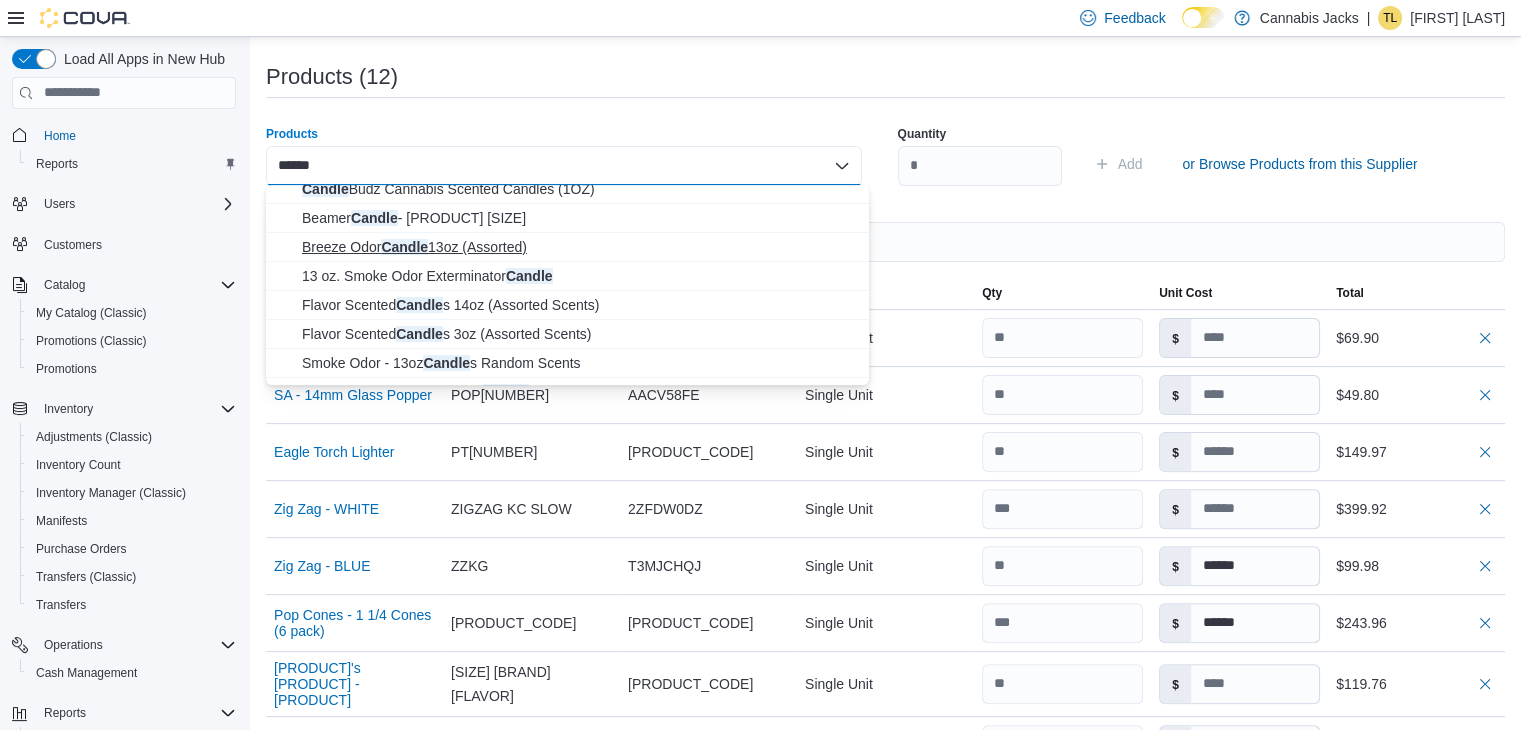 scroll, scrollTop: 60, scrollLeft: 0, axis: vertical 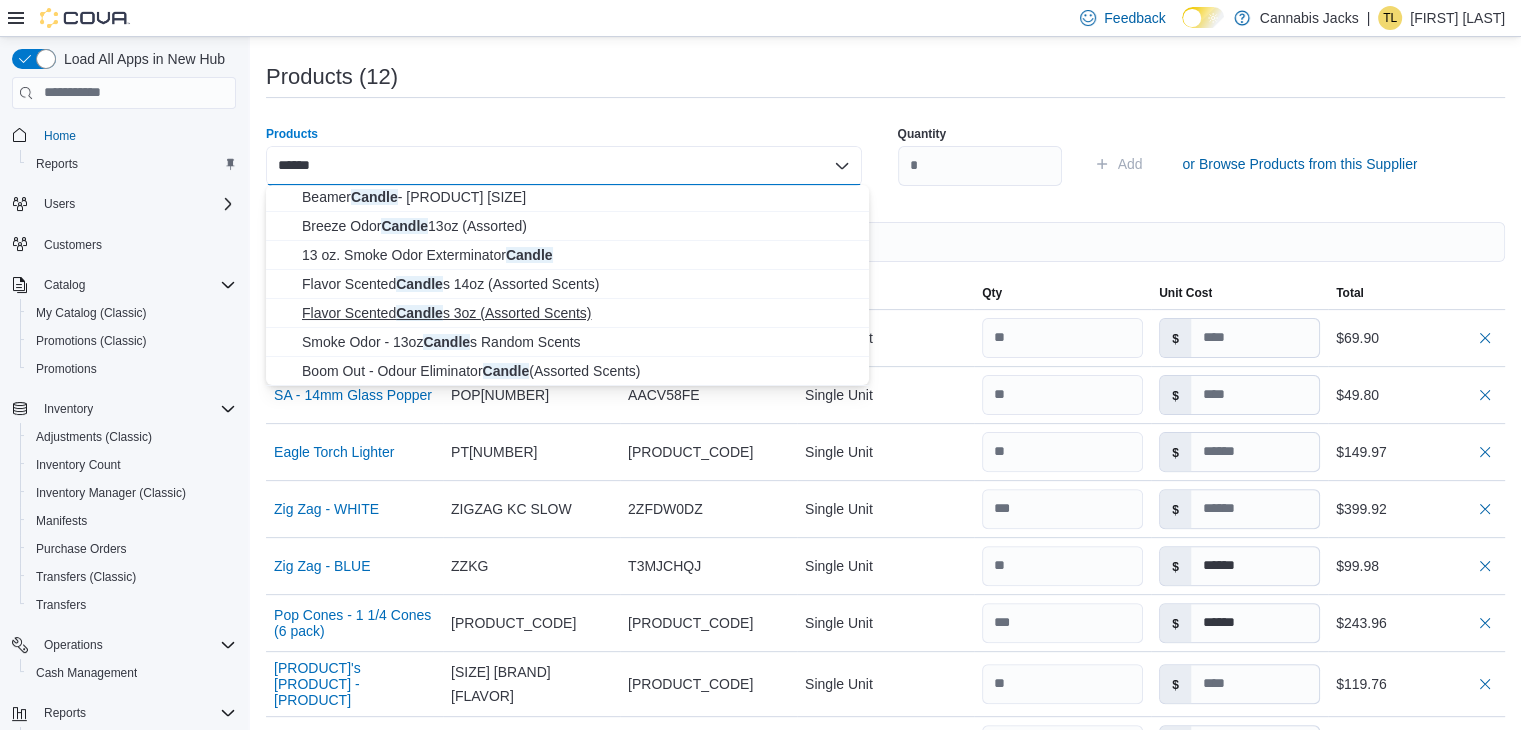 type on "******" 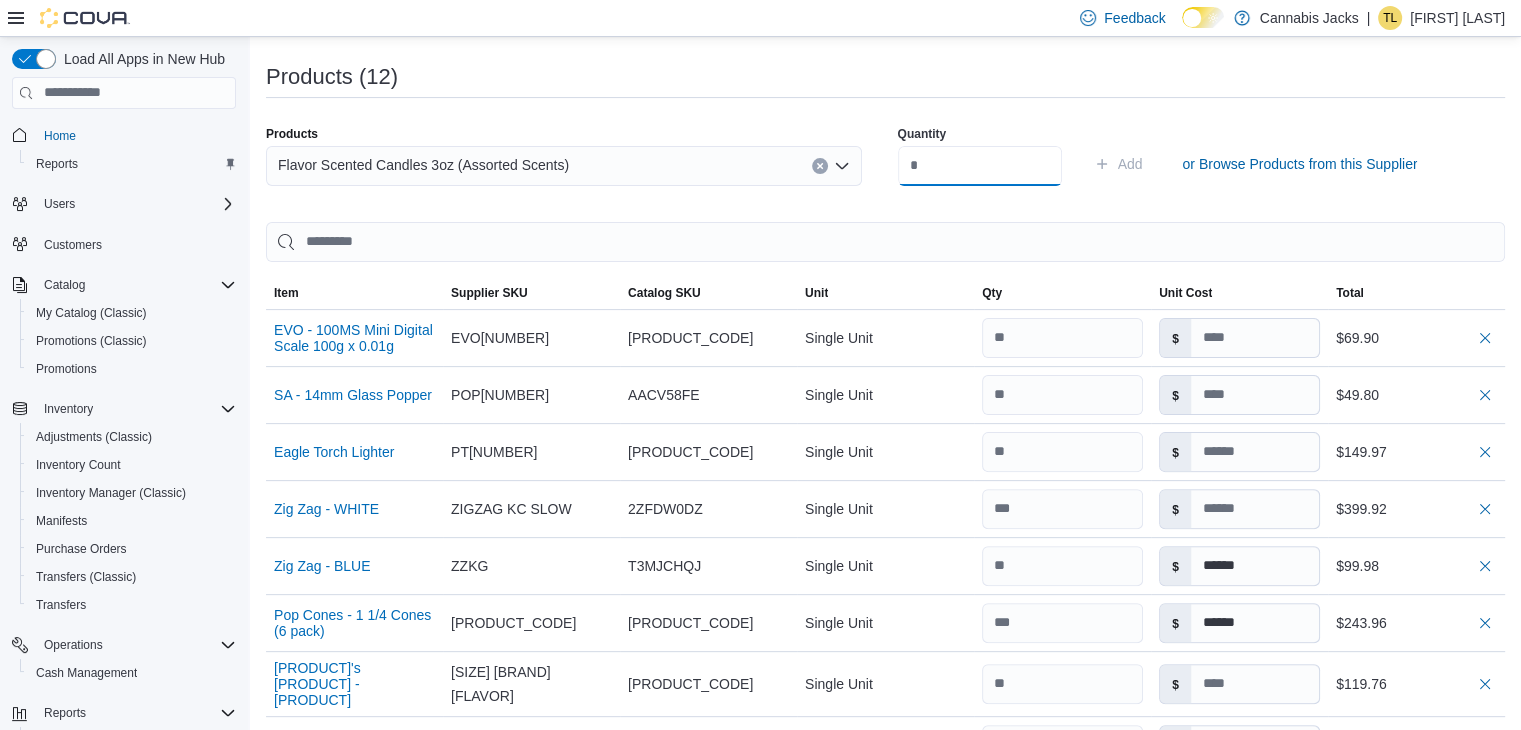 click at bounding box center (980, 166) 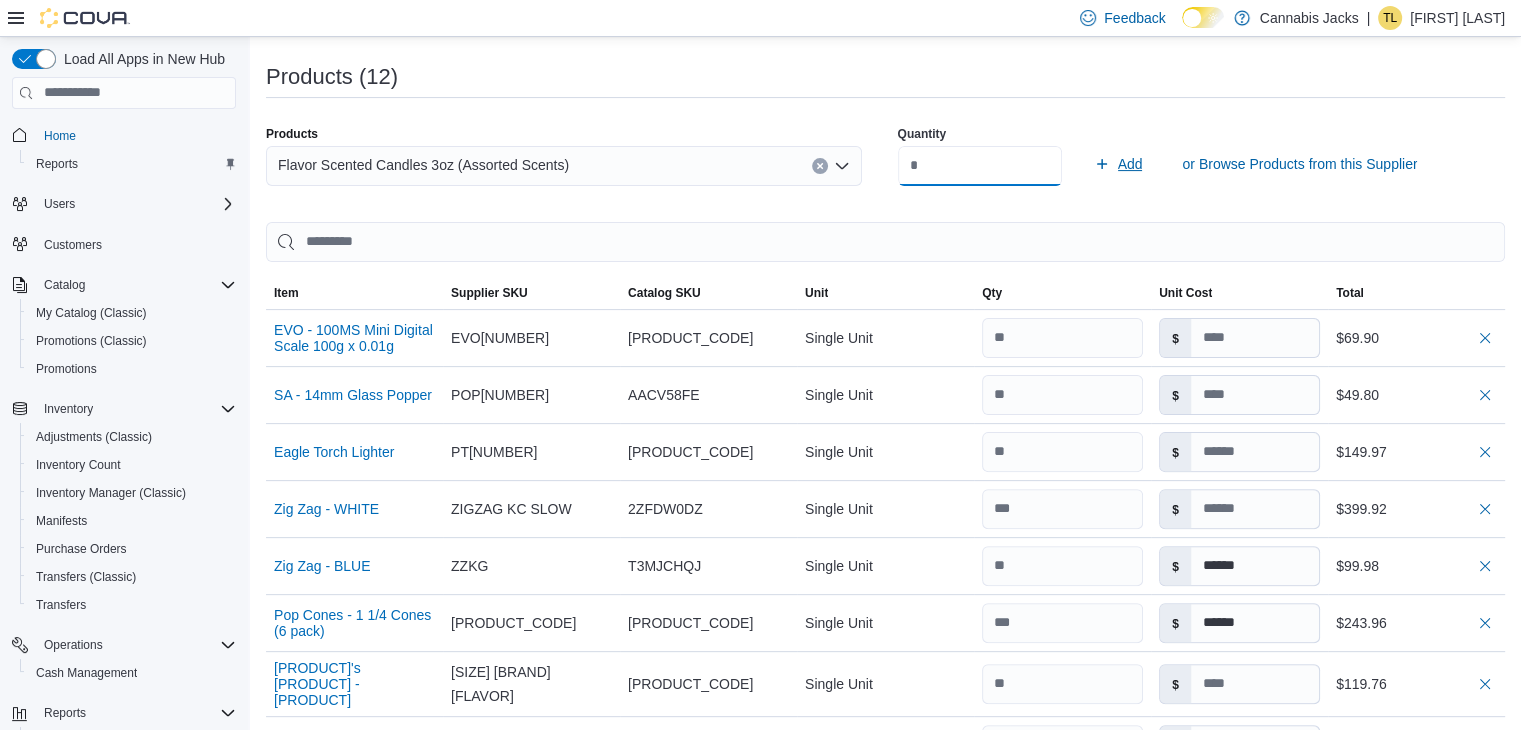 type on "*" 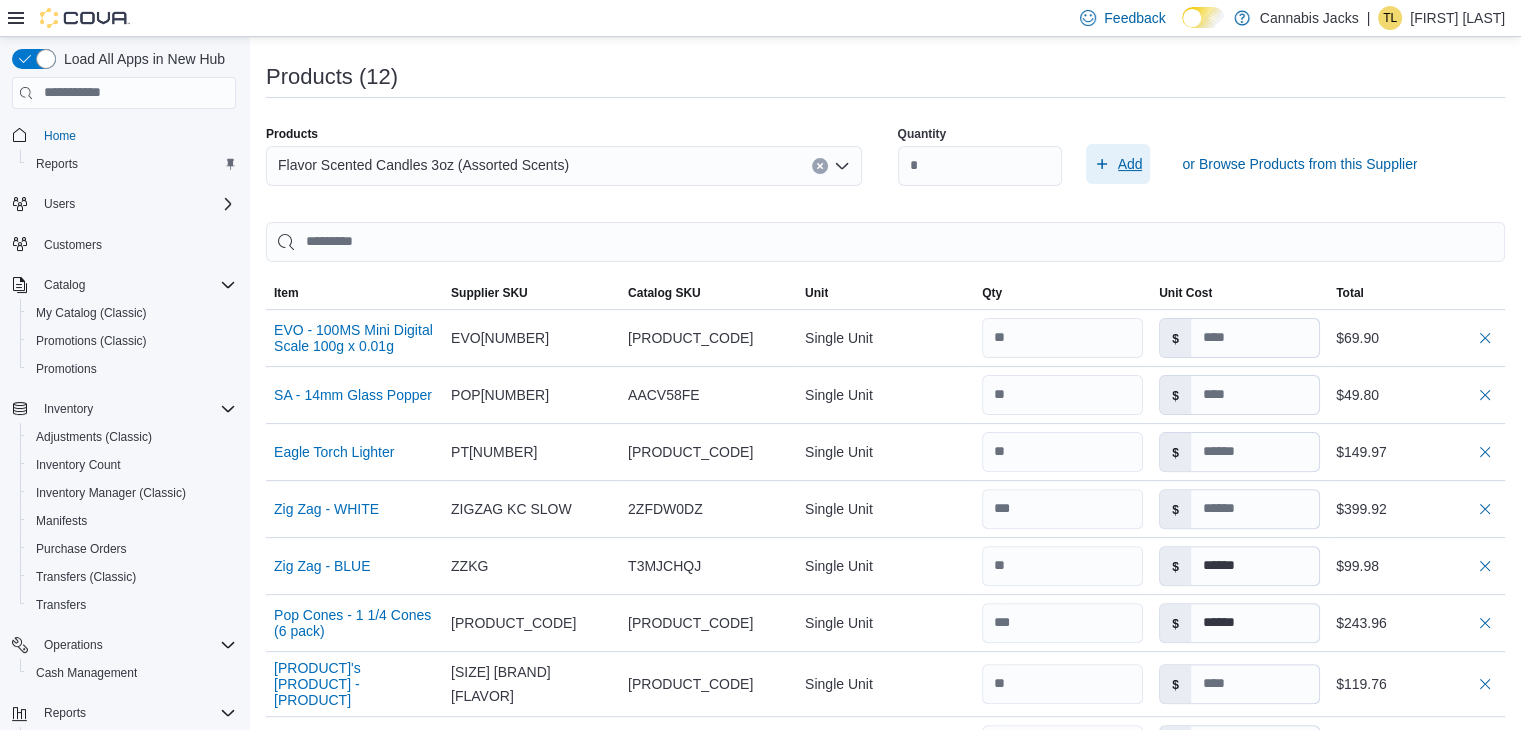 click on "Add" at bounding box center (1130, 164) 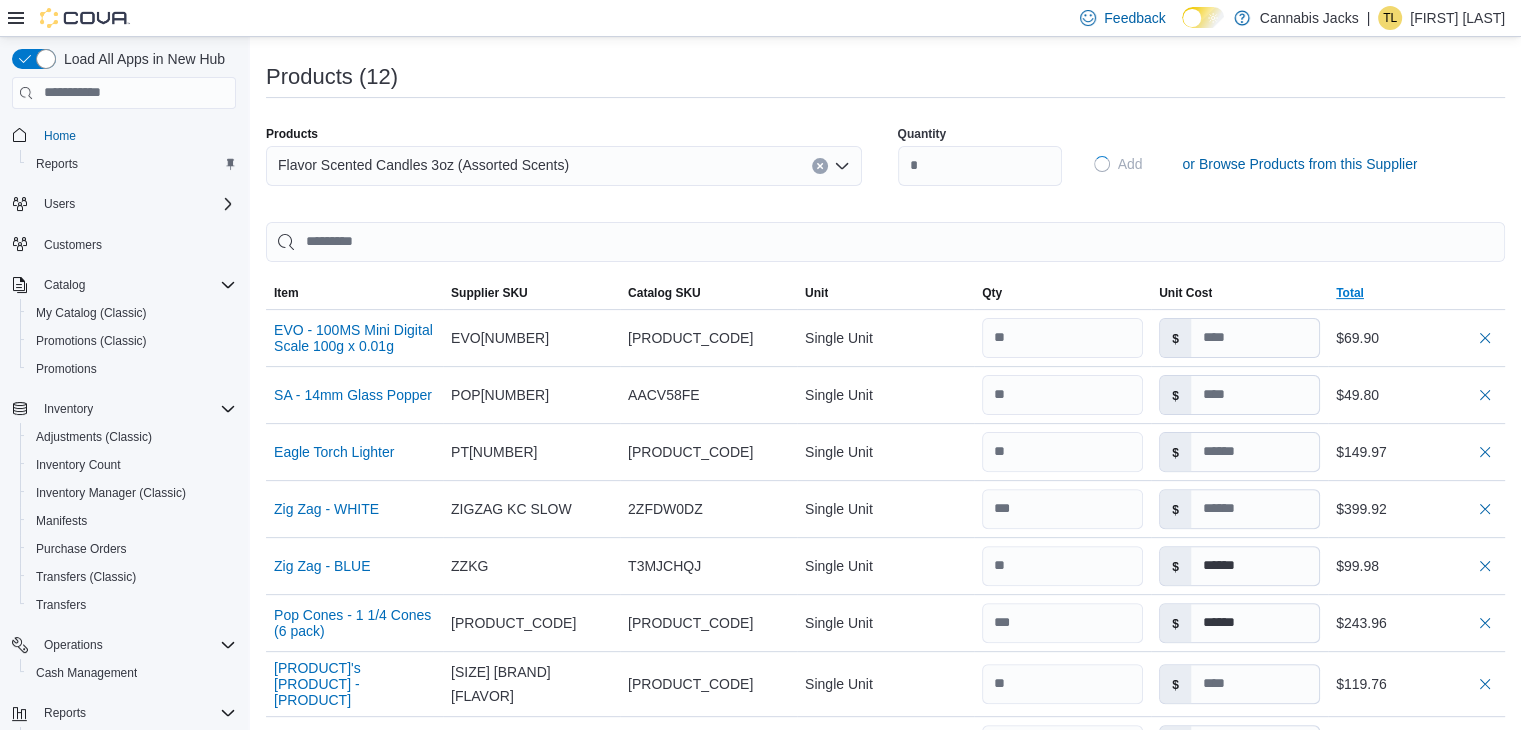type on "*****" 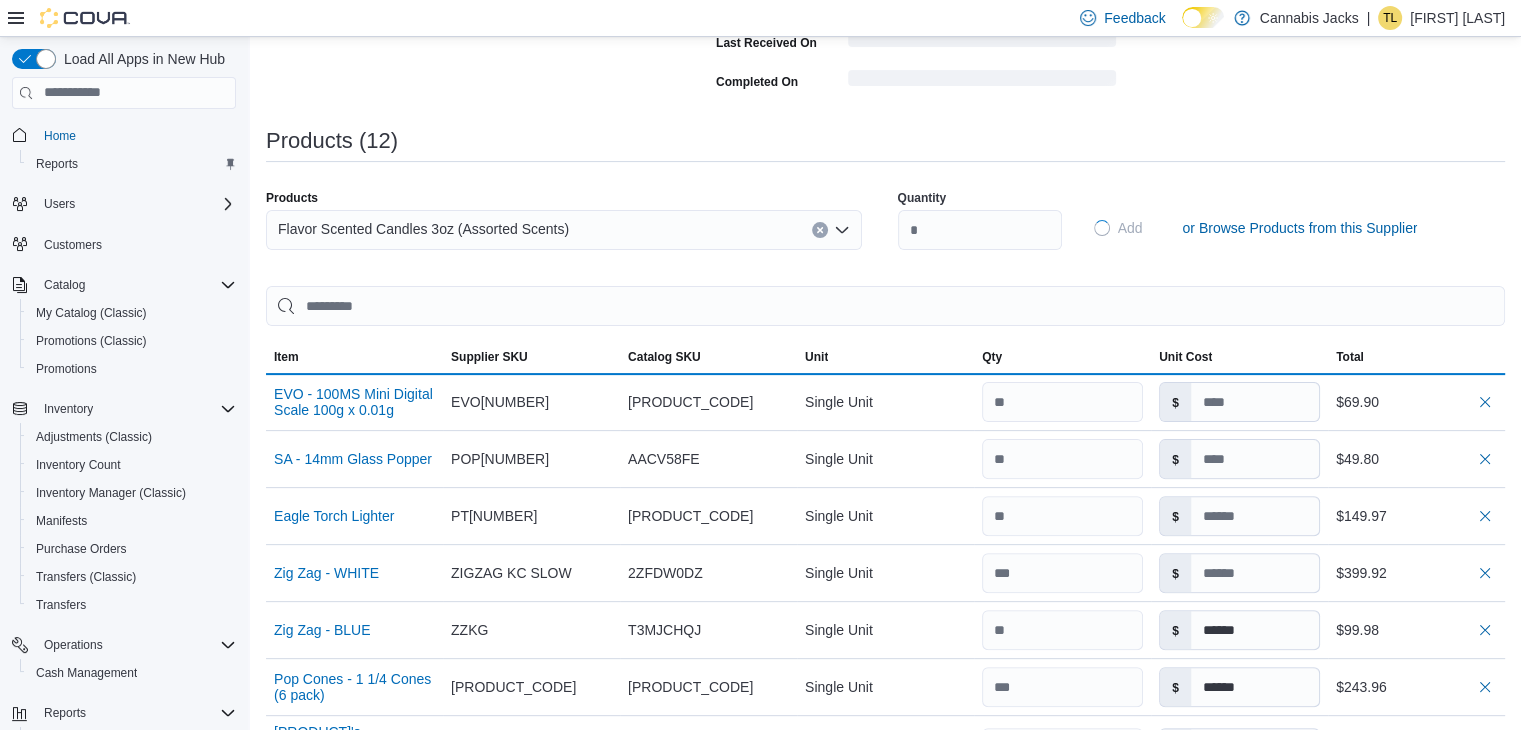 type 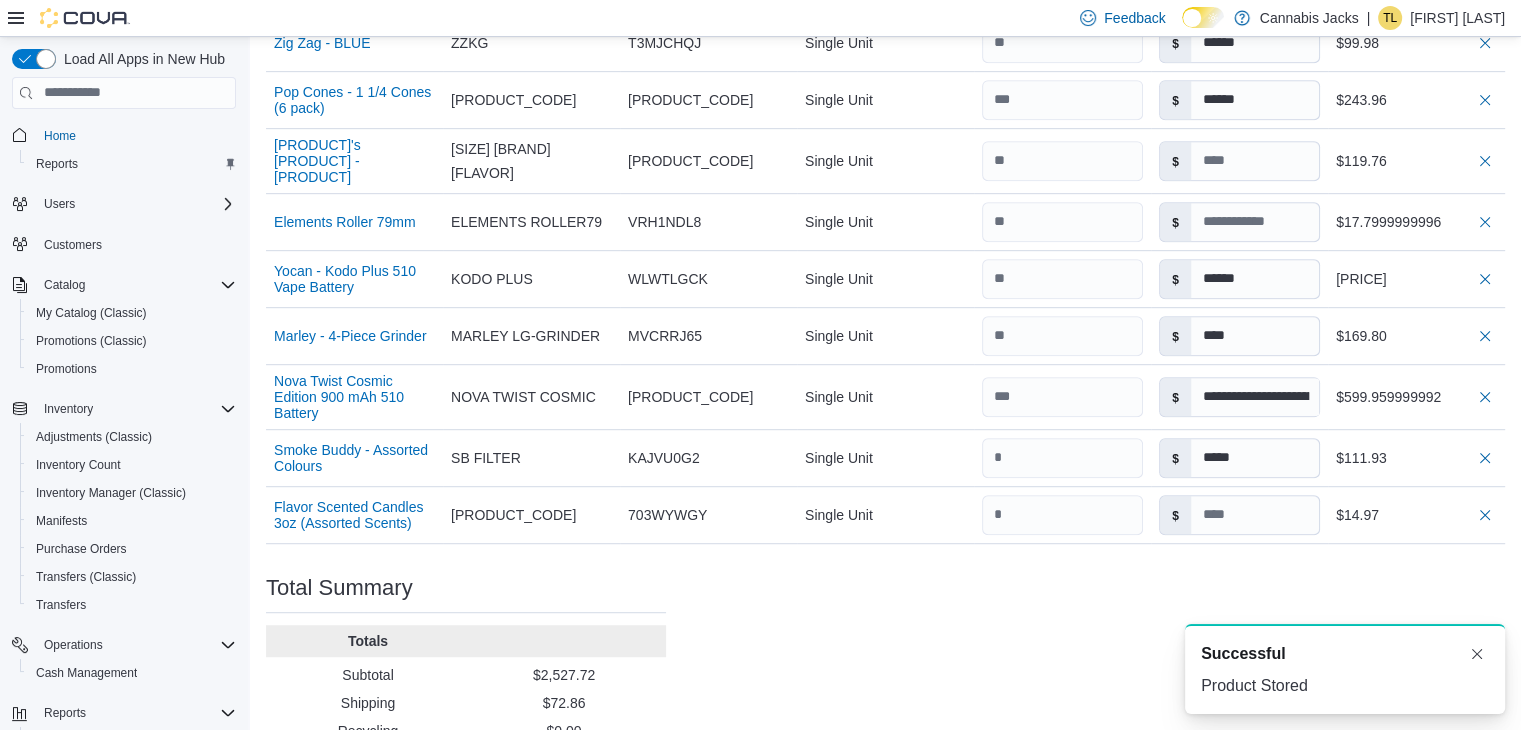 scroll, scrollTop: 1034, scrollLeft: 0, axis: vertical 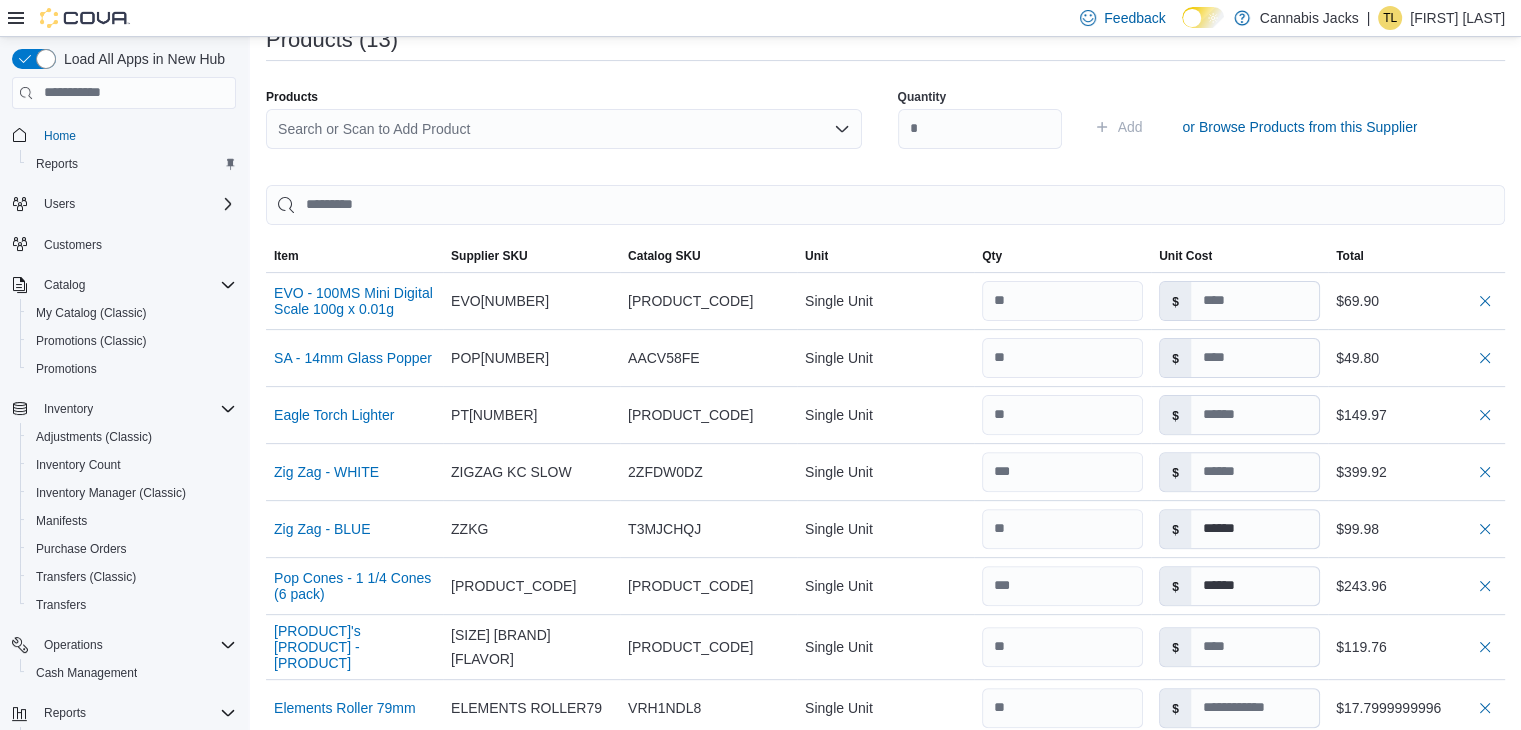 click on "Search or Scan to Add Product" at bounding box center (564, 129) 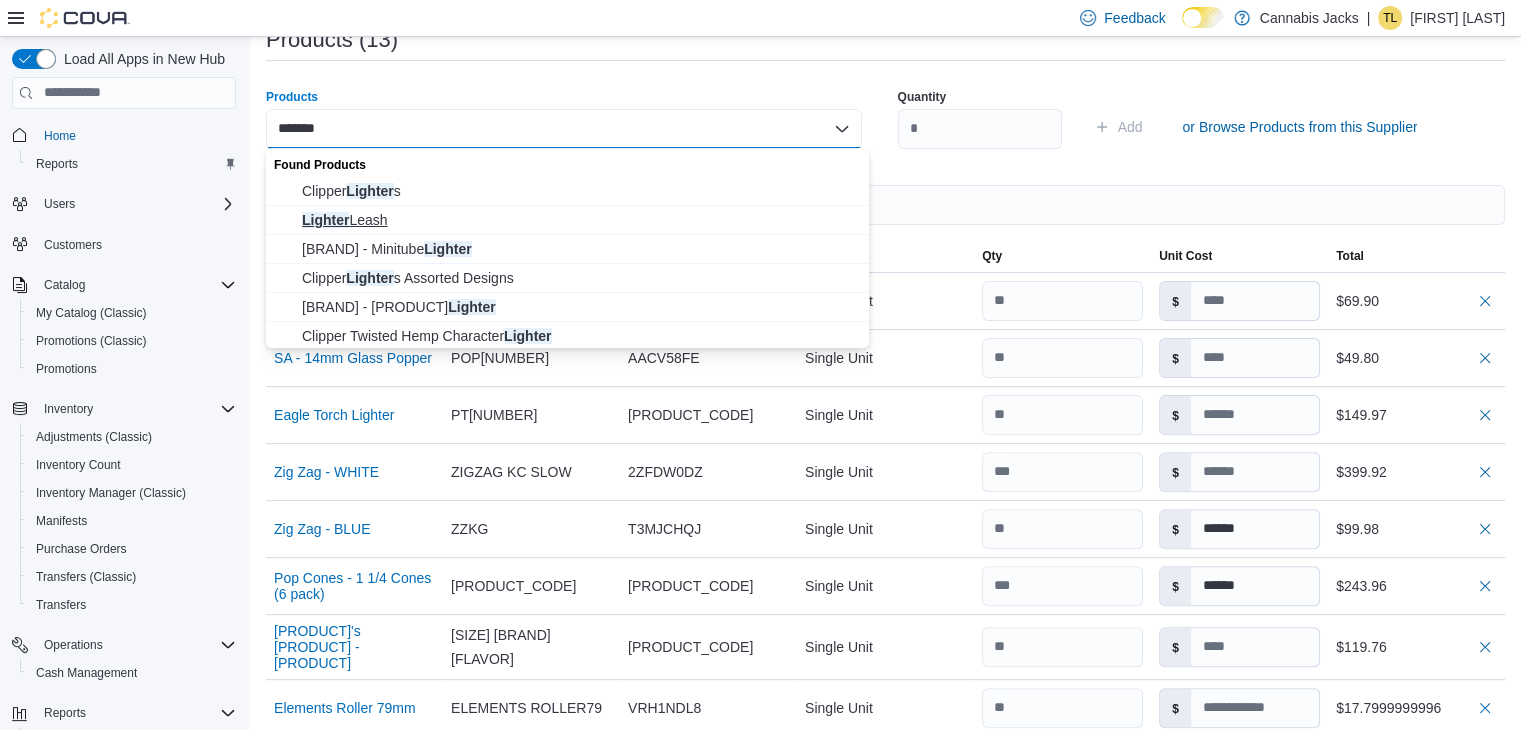 type on "*******" 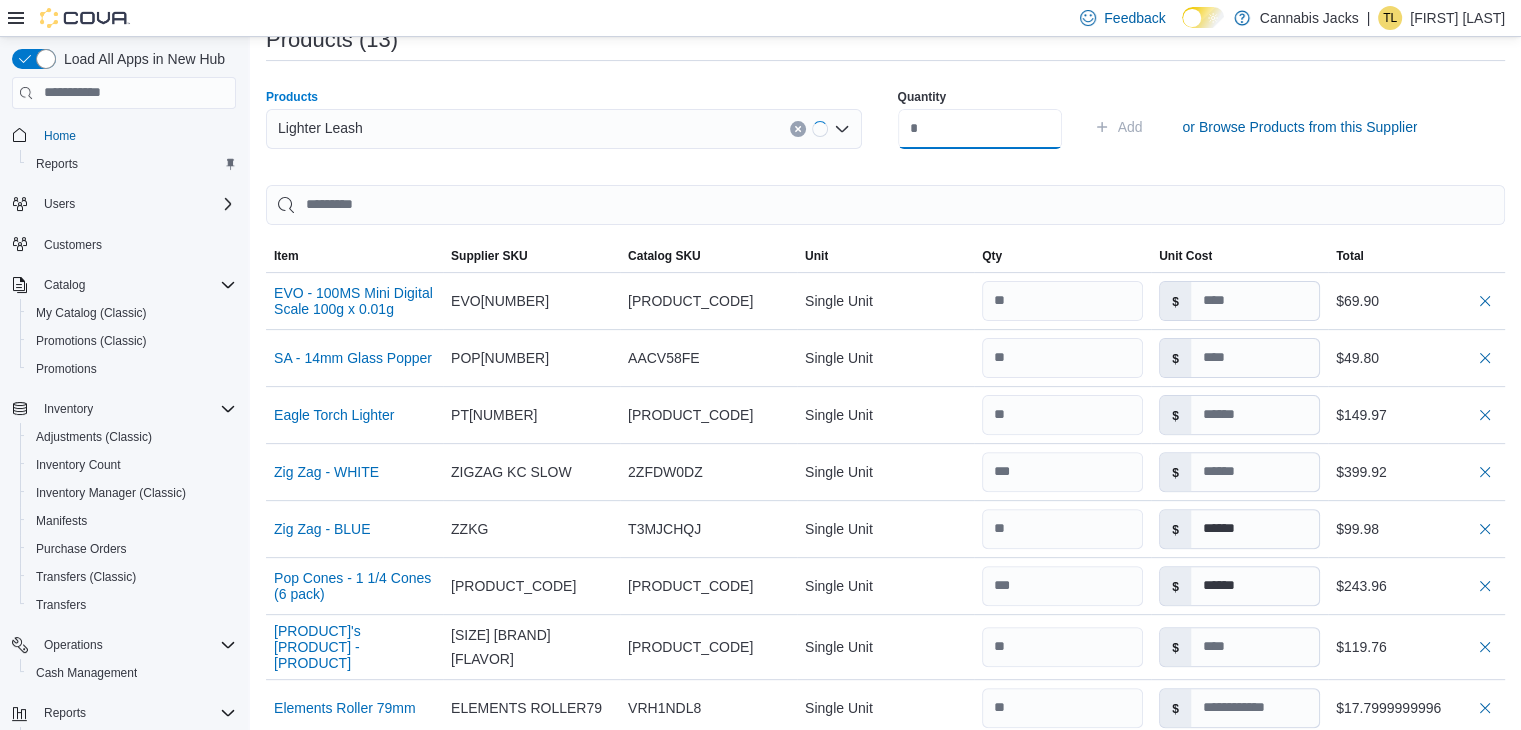 click at bounding box center (980, 129) 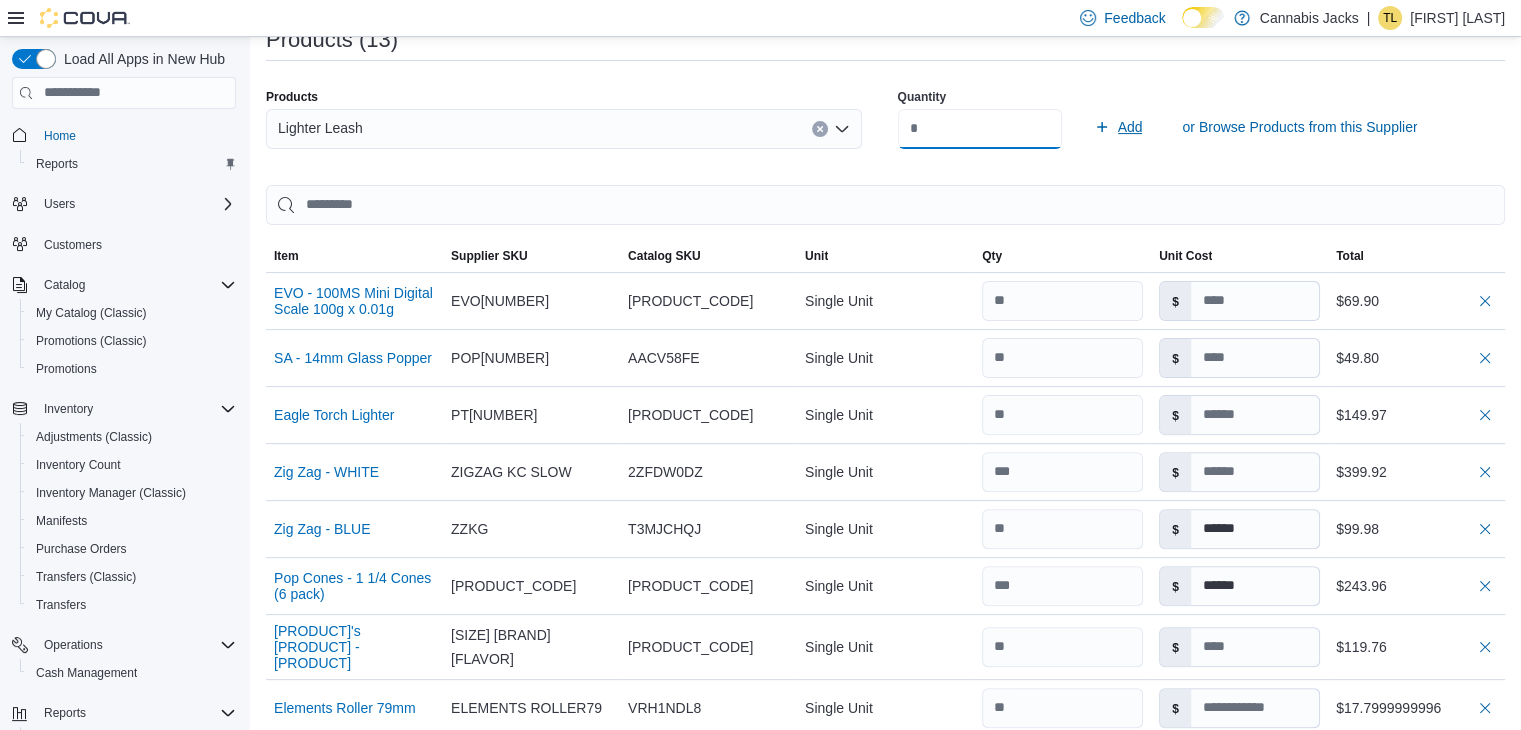 type on "**" 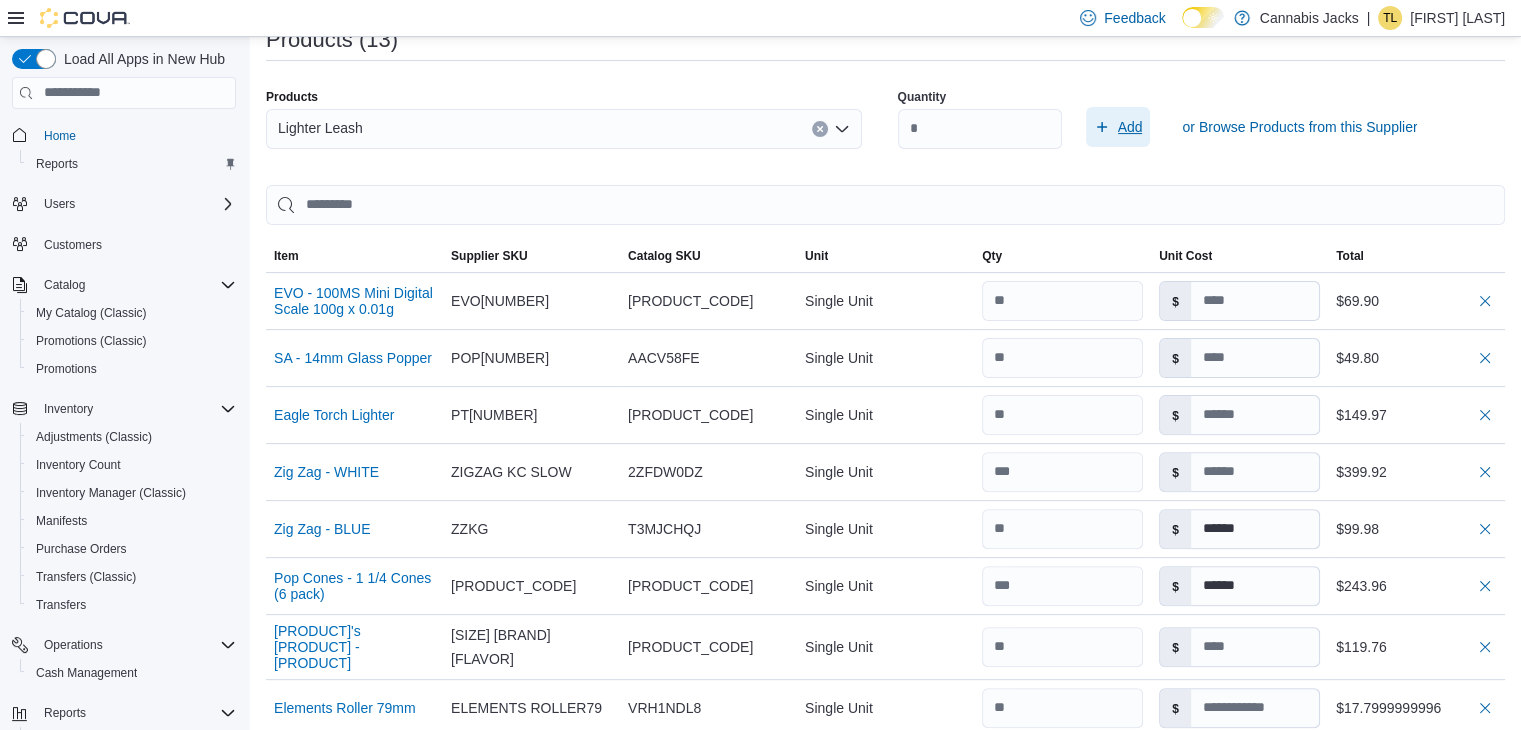 click on "Add" at bounding box center [1130, 127] 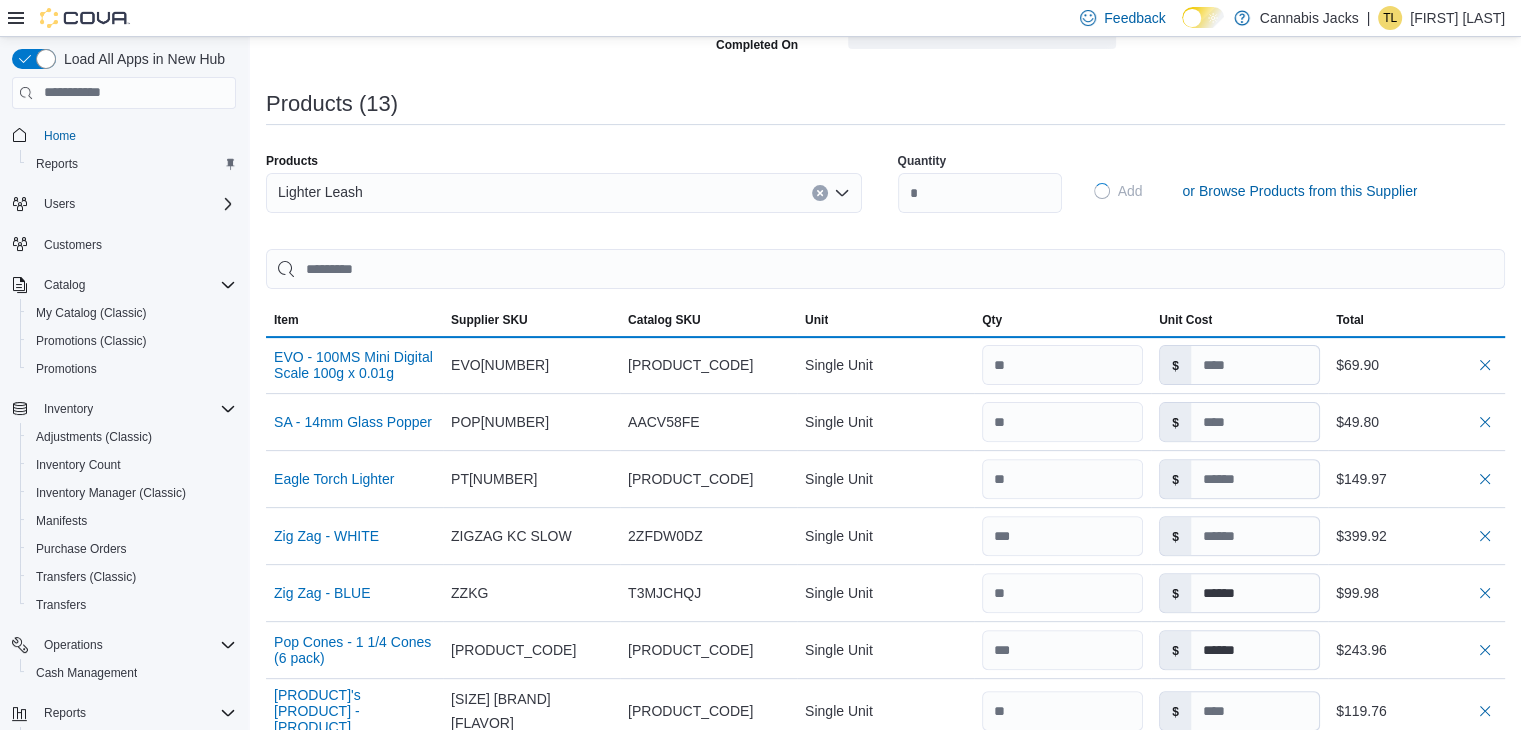 type 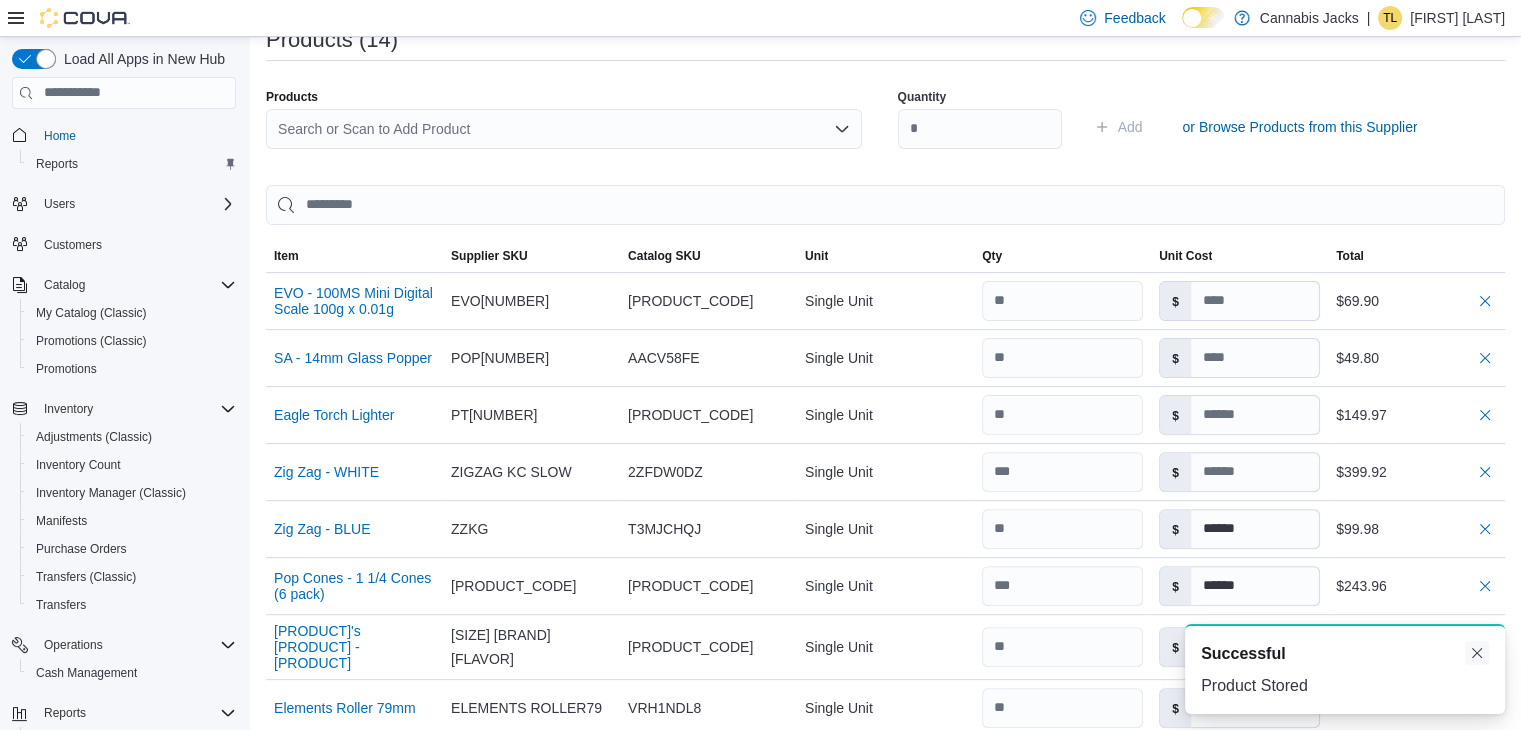 click at bounding box center [1477, 653] 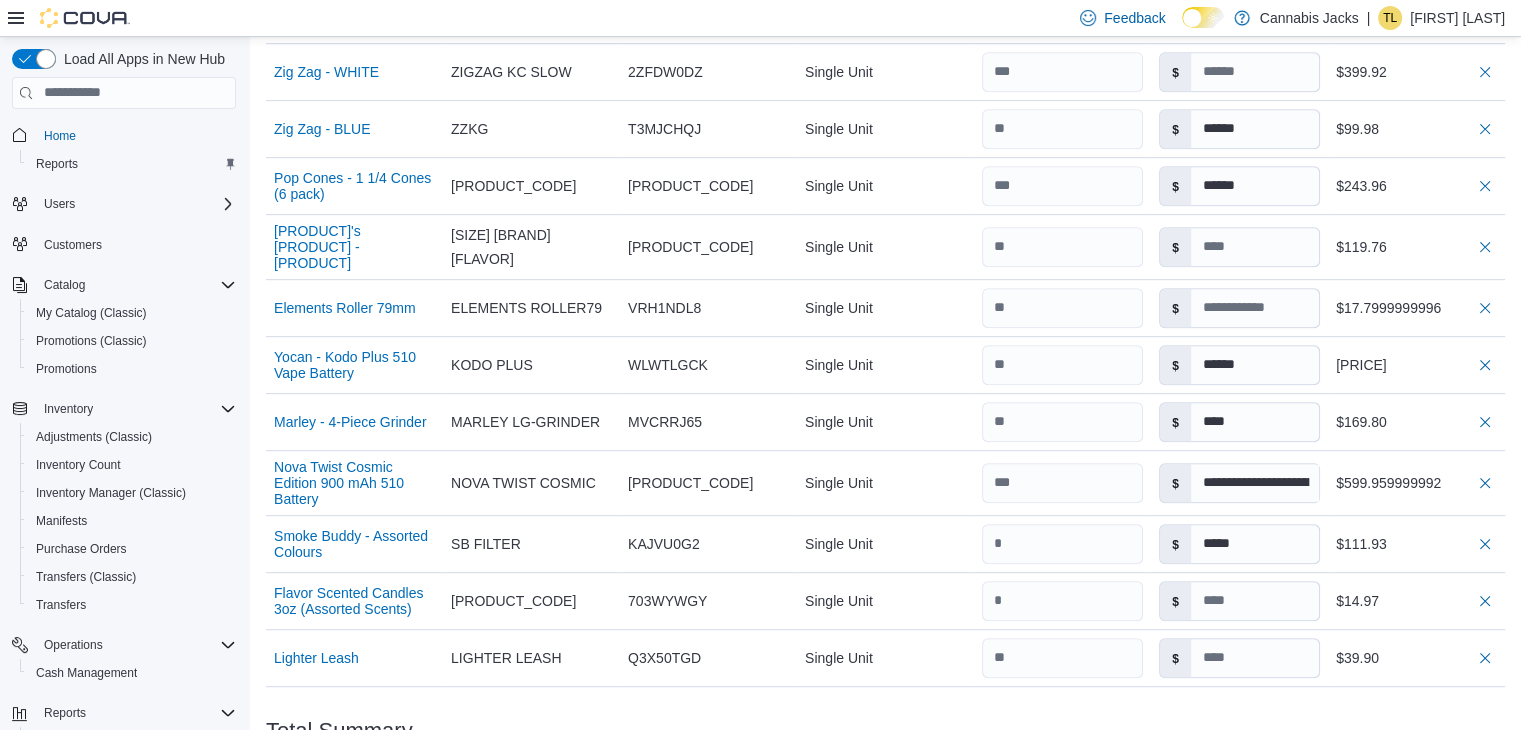 scroll, scrollTop: 1034, scrollLeft: 0, axis: vertical 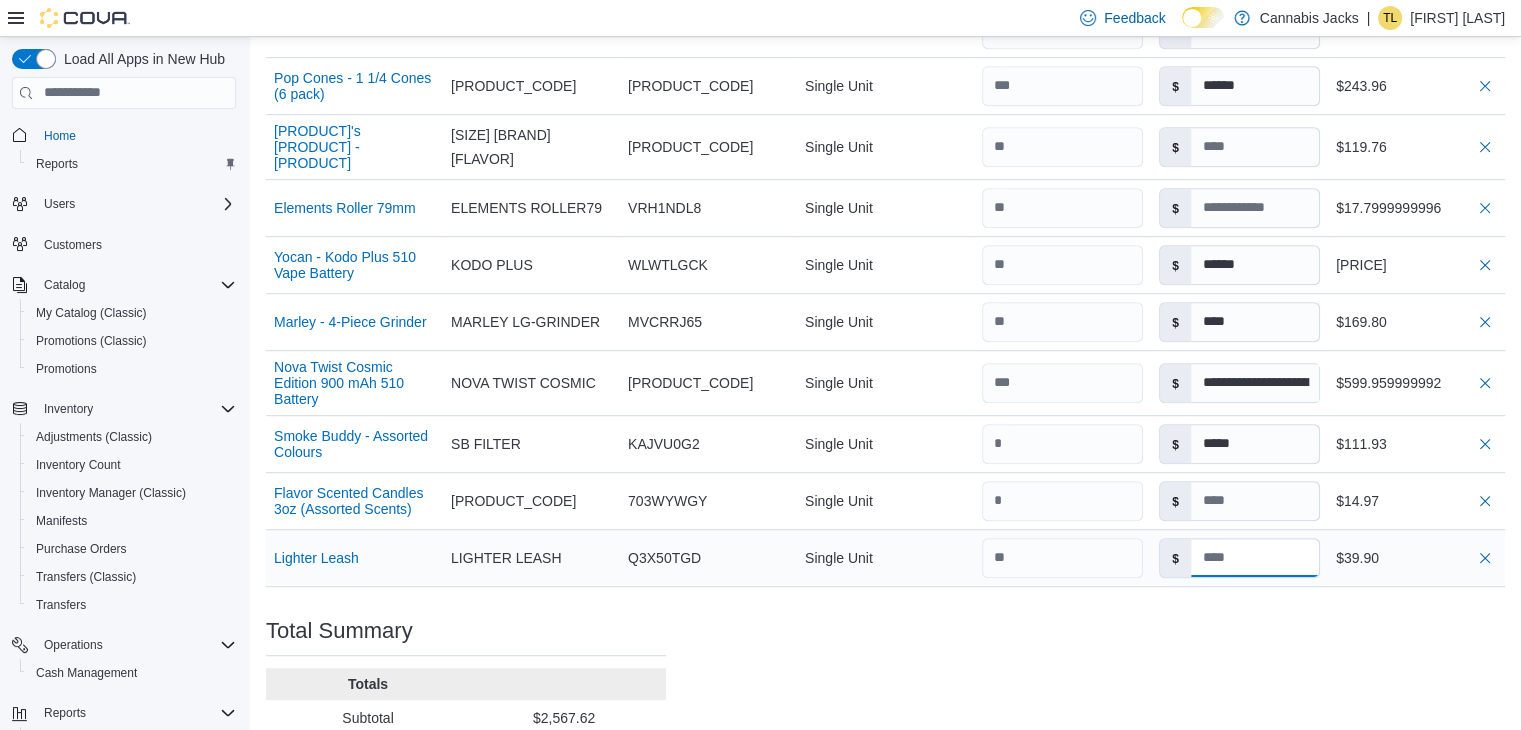 click at bounding box center (1255, 558) 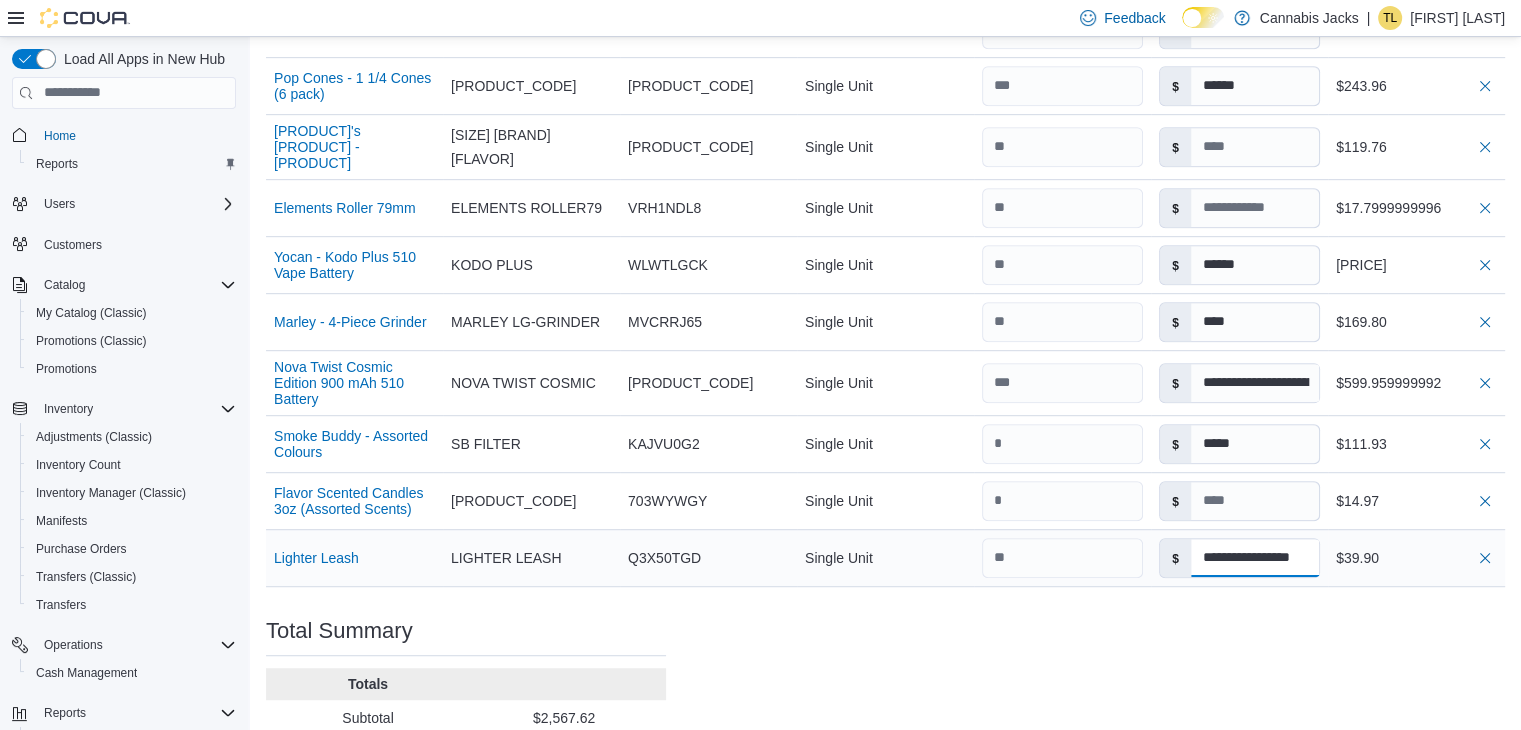 scroll, scrollTop: 0, scrollLeft: 16, axis: horizontal 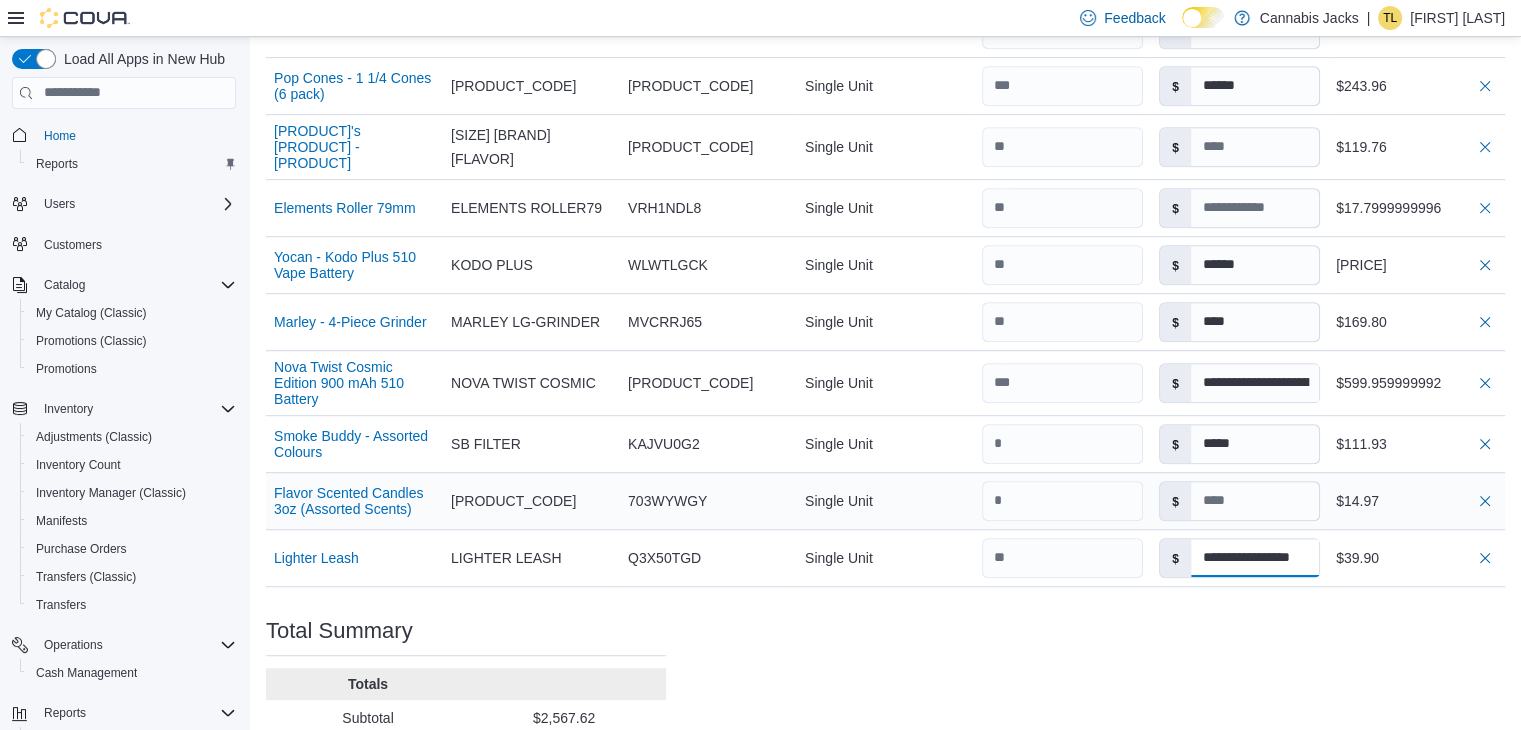 type on "**********" 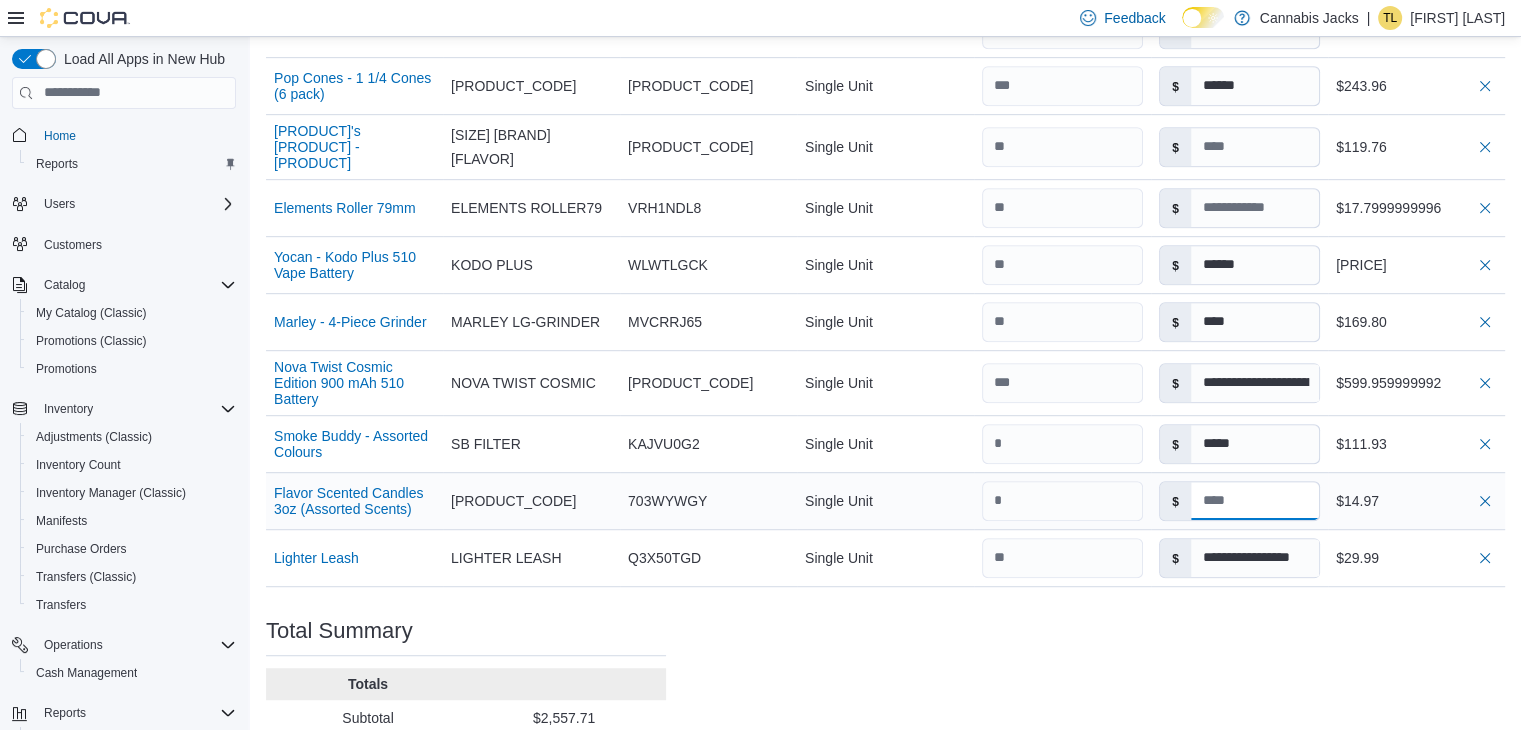 click at bounding box center (1255, 501) 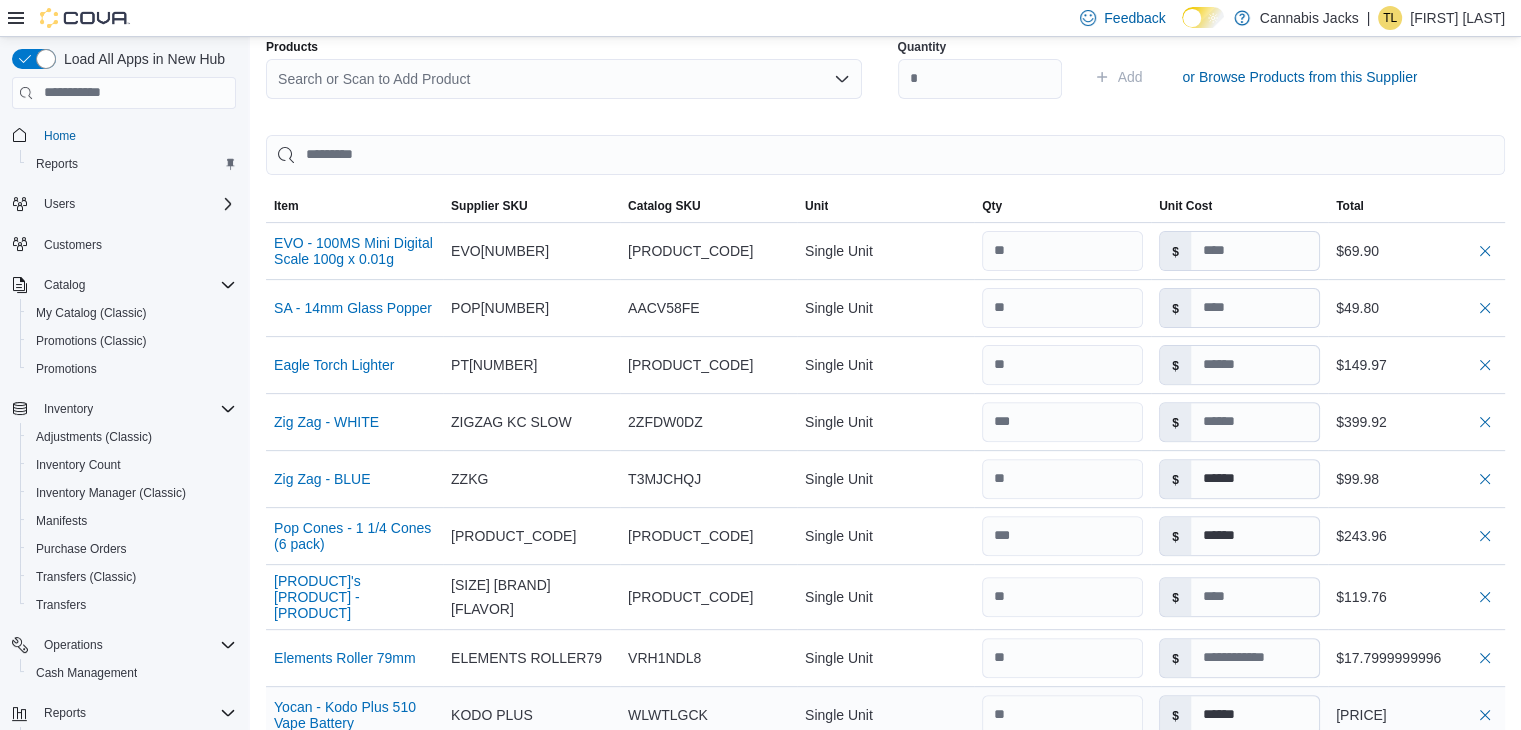 scroll, scrollTop: 434, scrollLeft: 0, axis: vertical 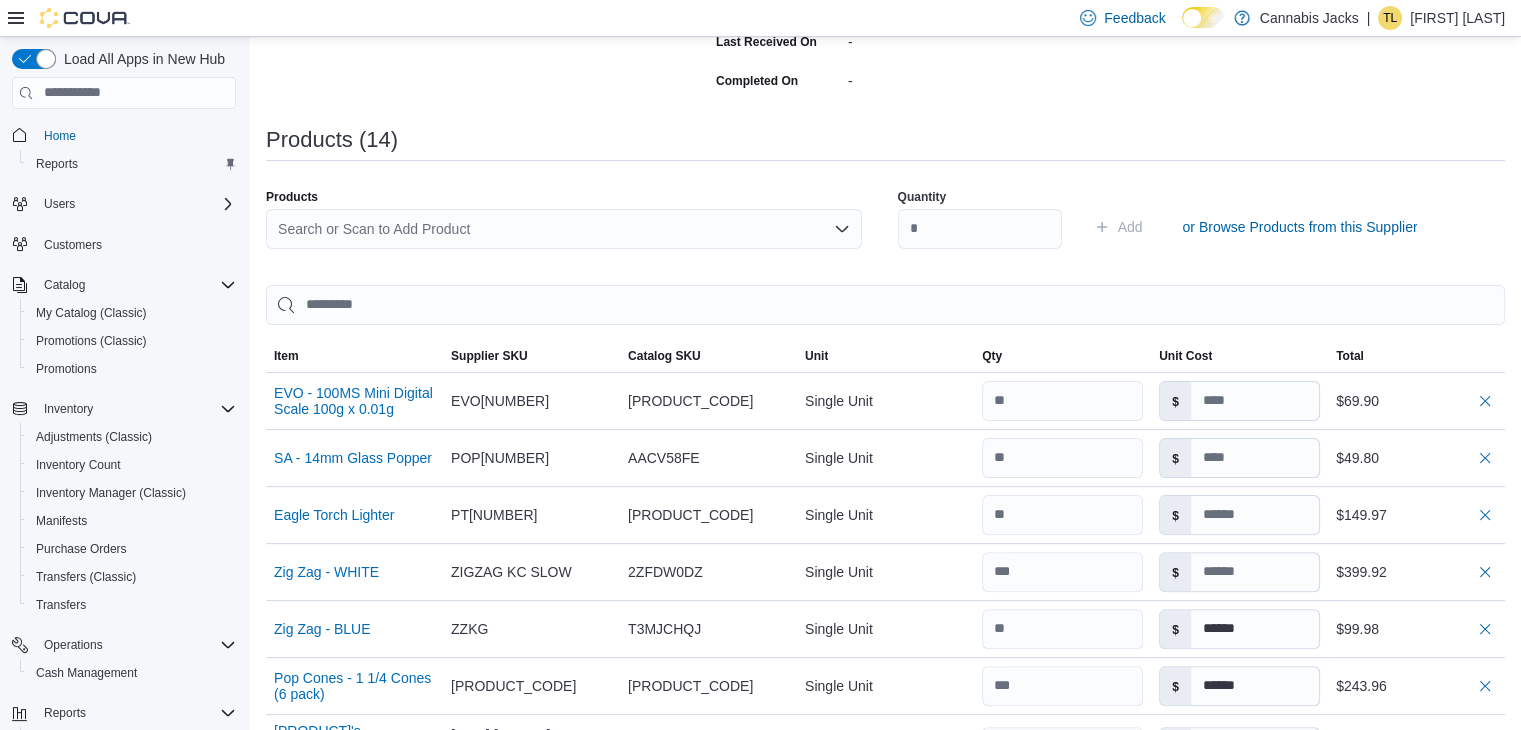 type on "**********" 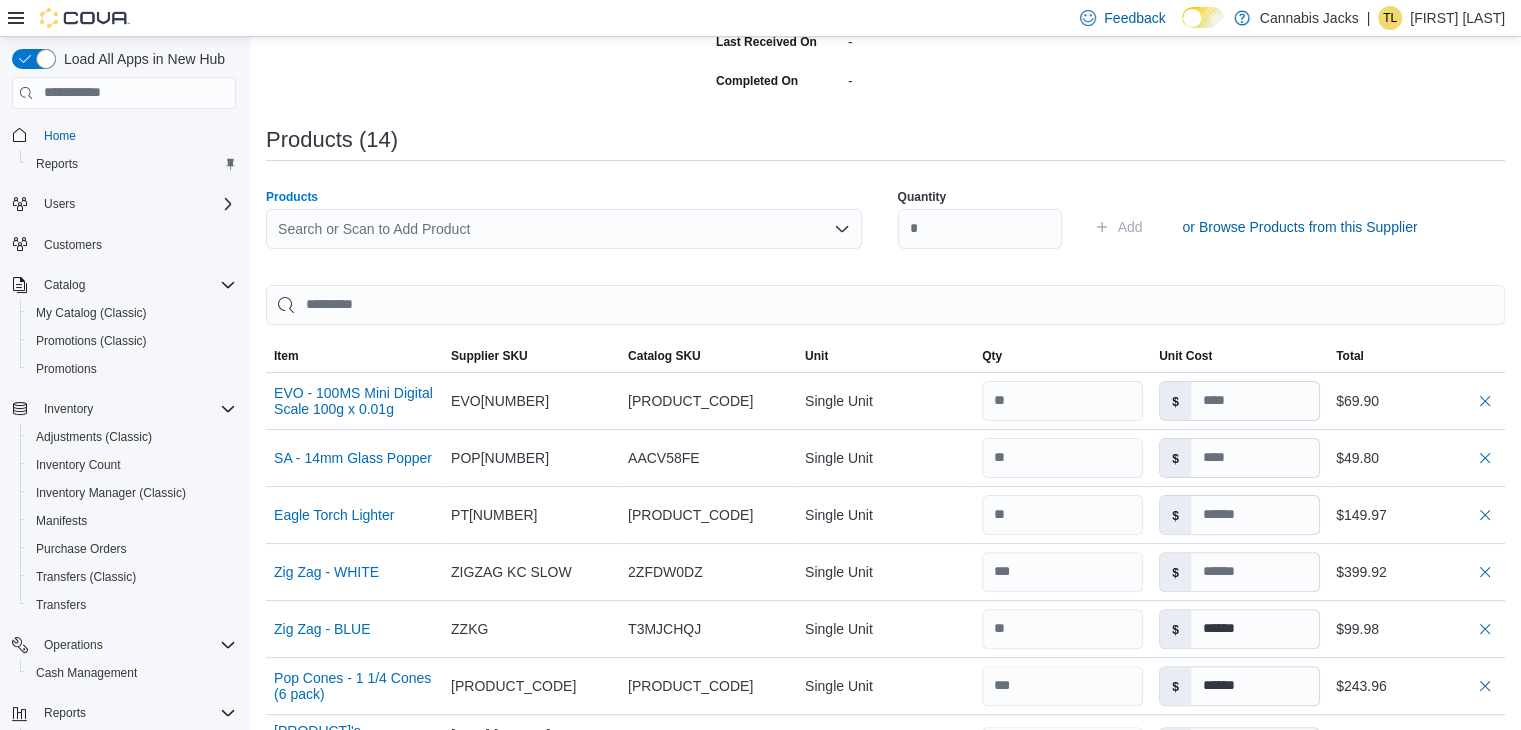 click on "Search or Scan to Add Product" at bounding box center [564, 229] 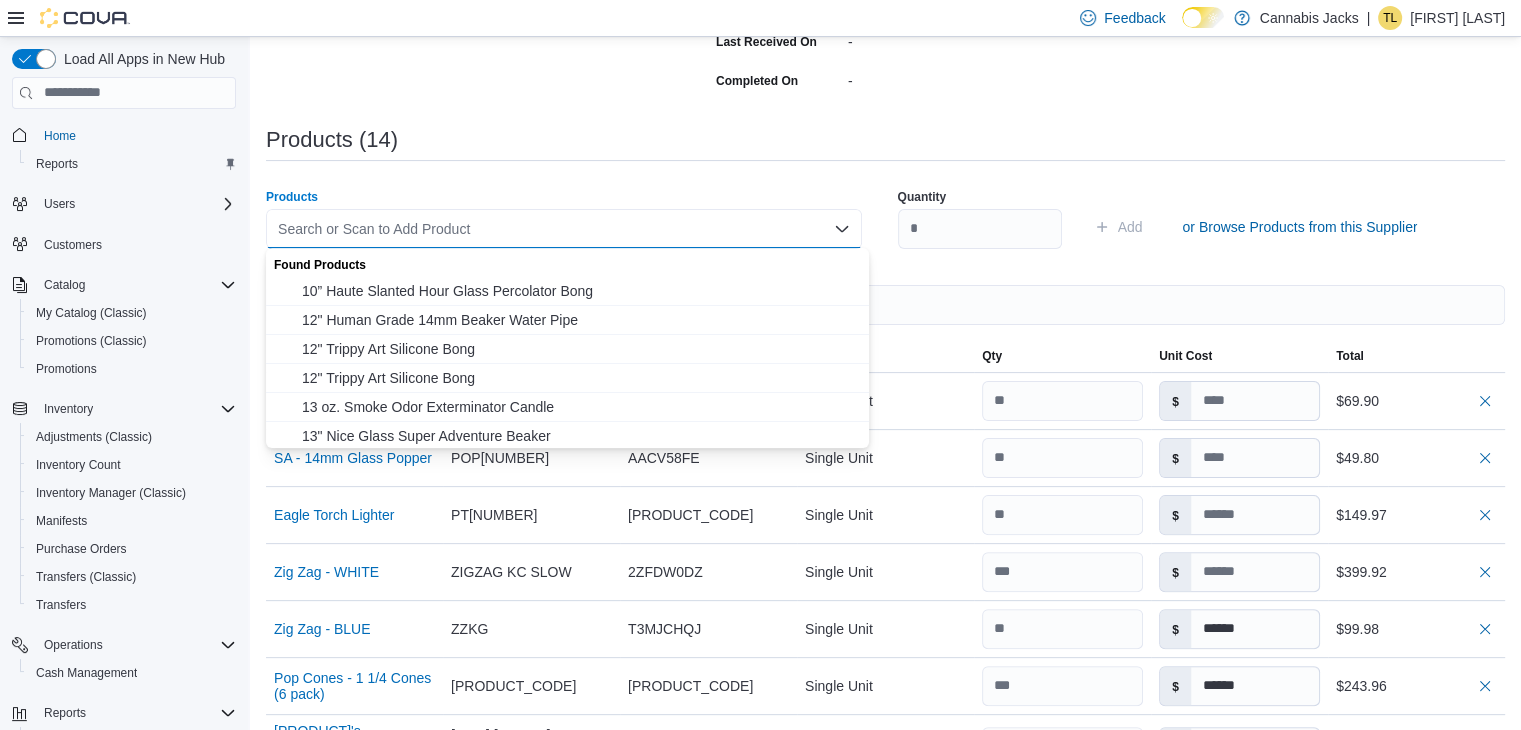 type 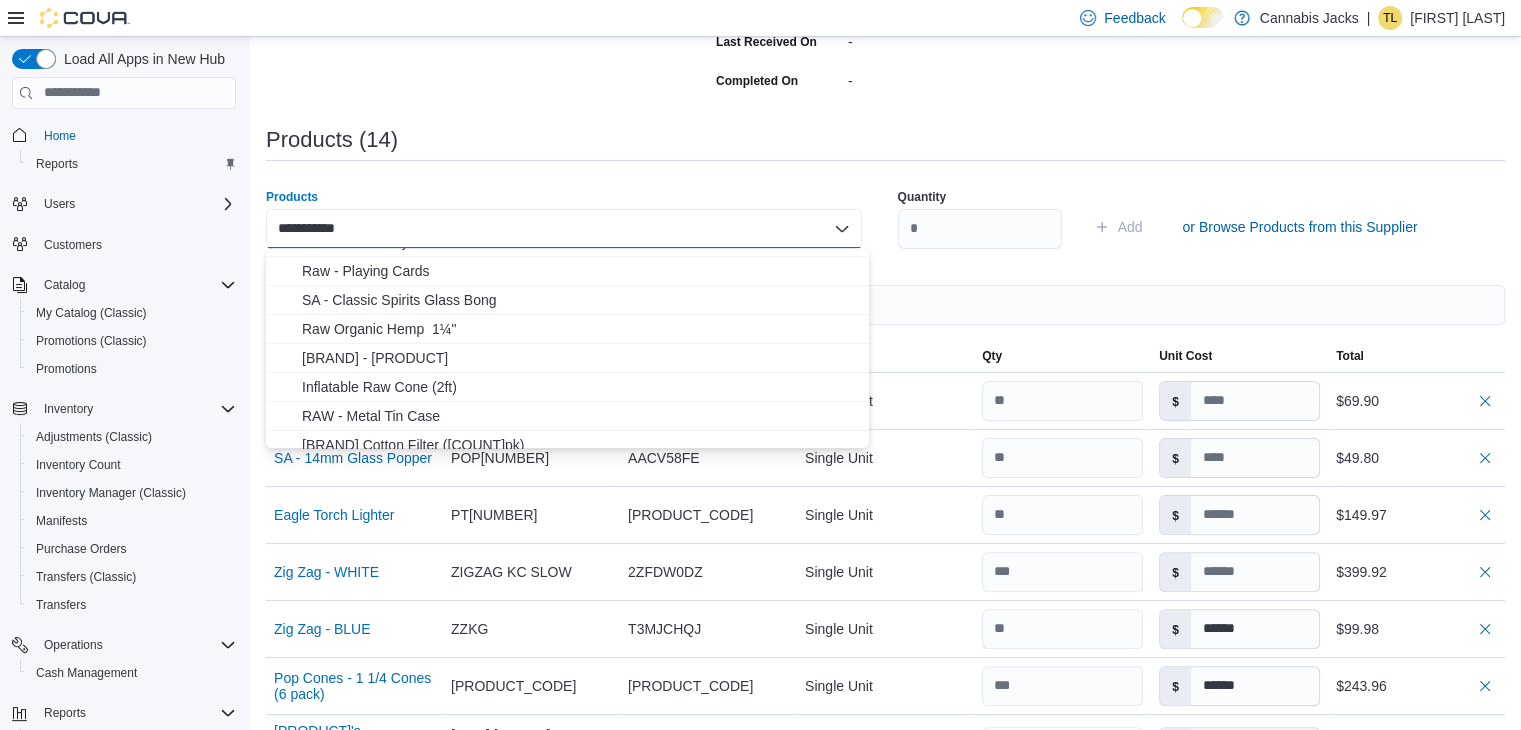 scroll, scrollTop: 400, scrollLeft: 0, axis: vertical 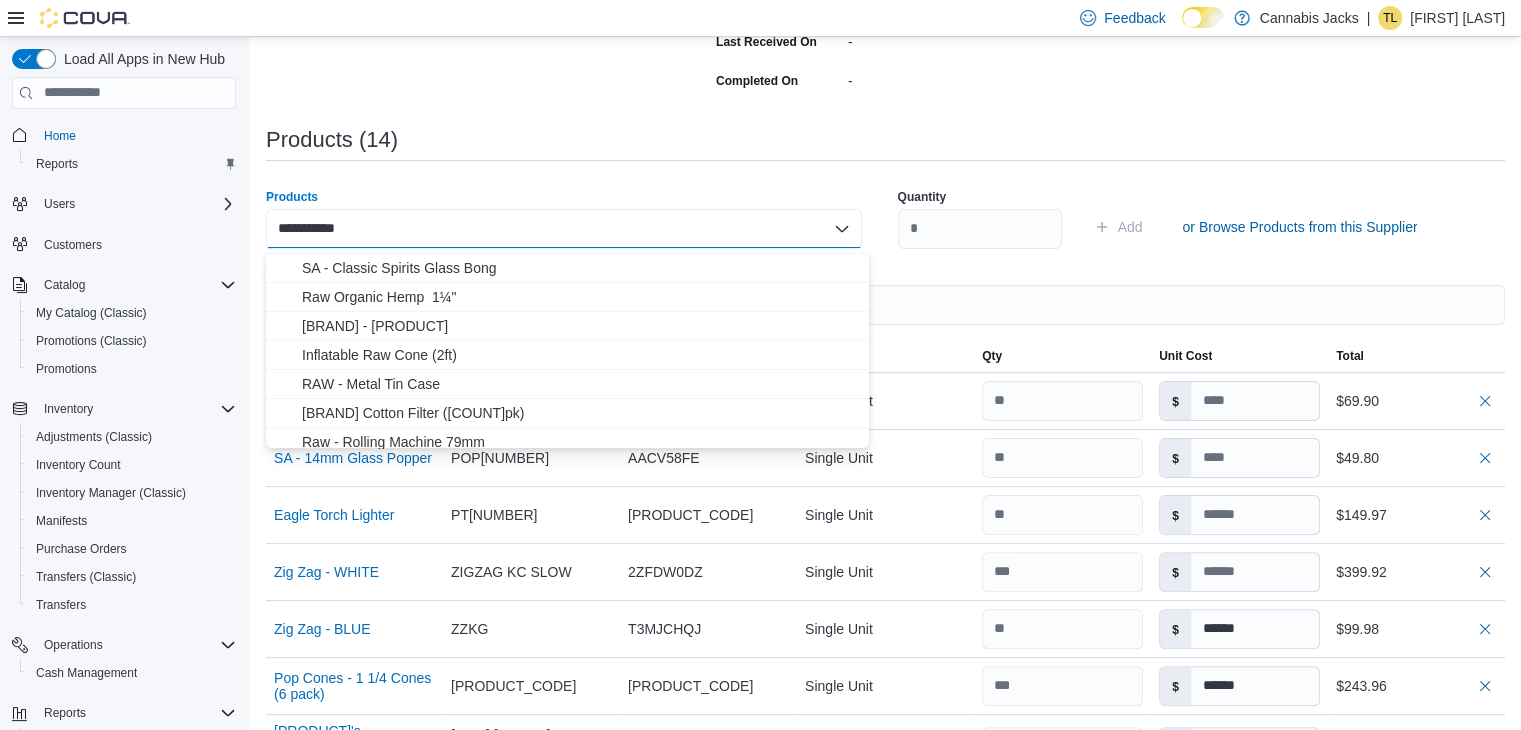 click on "**********" at bounding box center [564, 229] 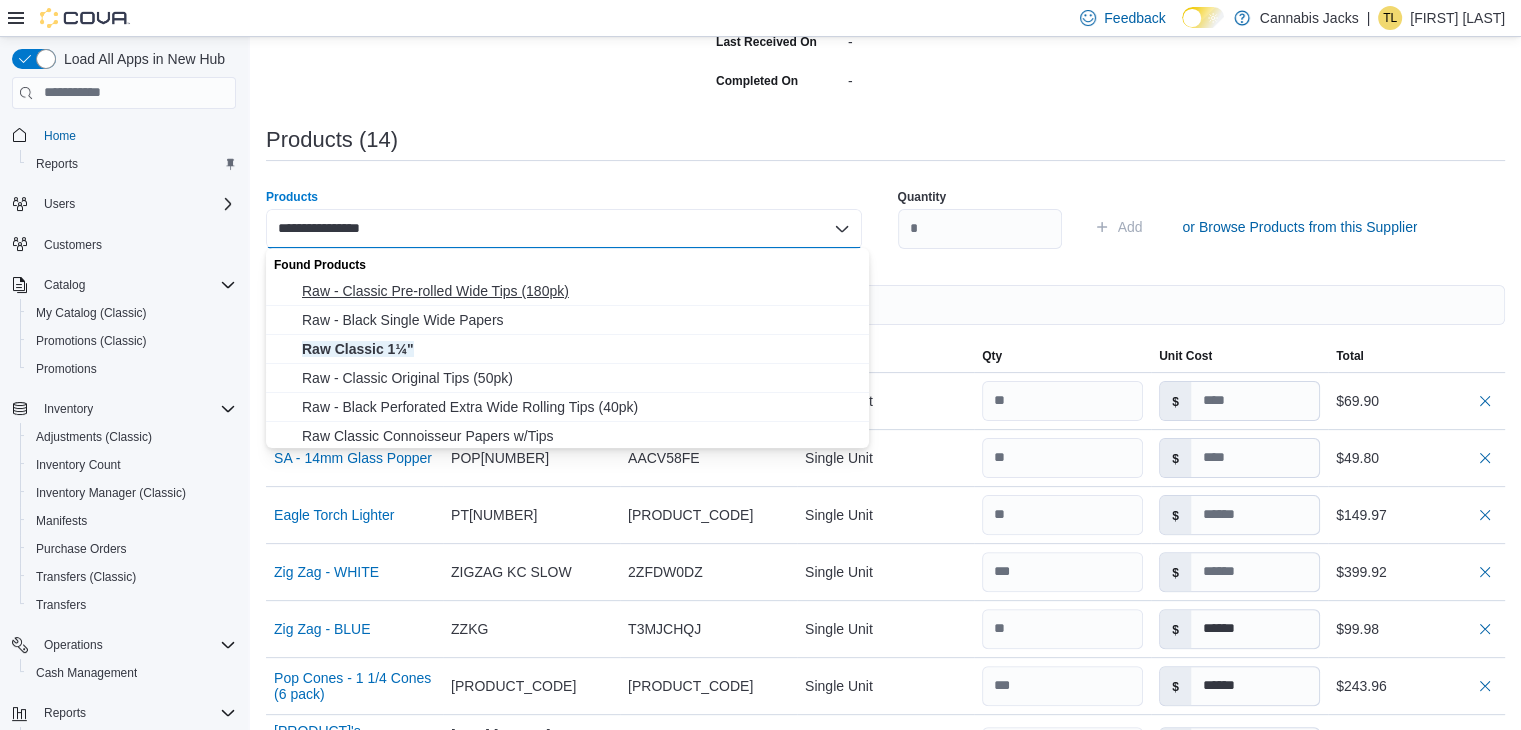 type on "**********" 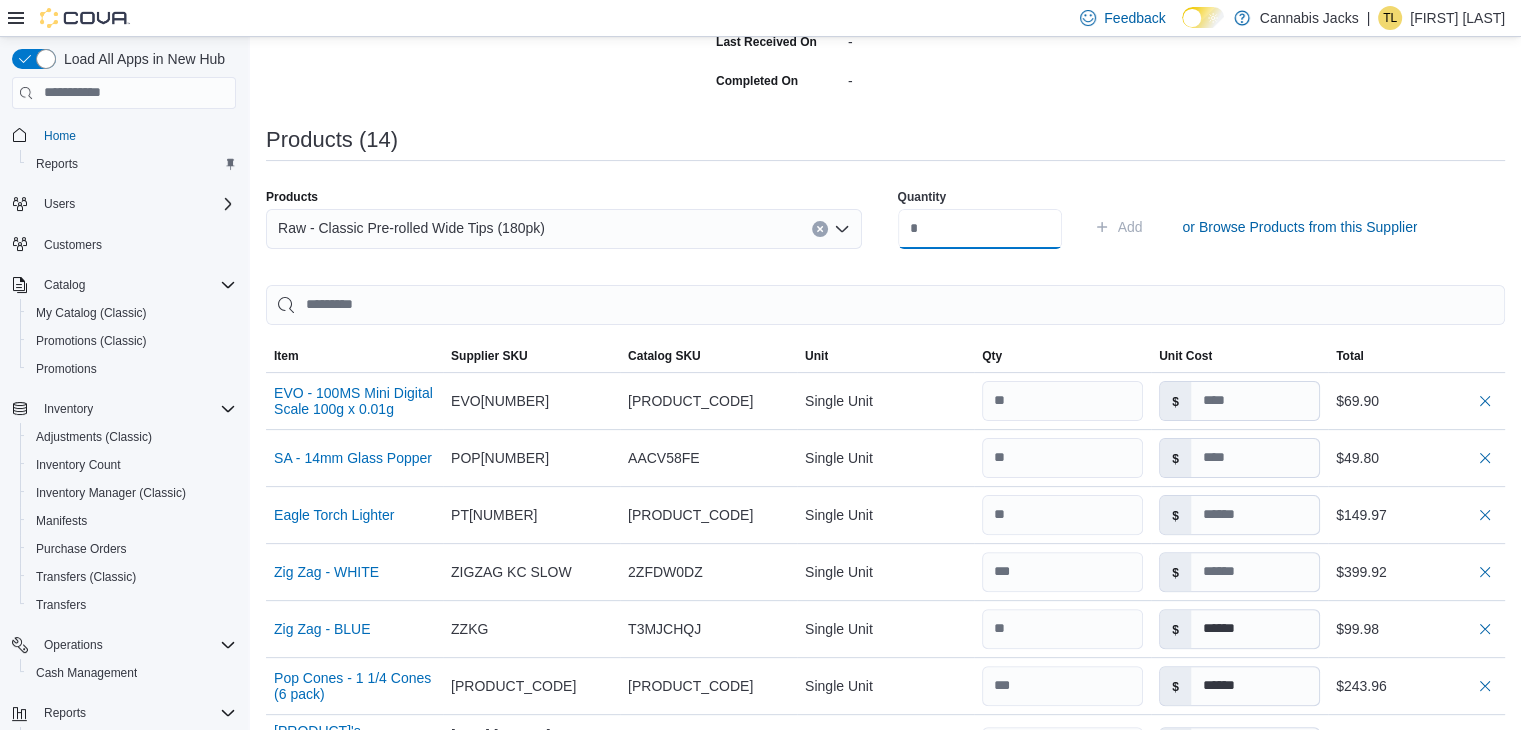 click at bounding box center (980, 229) 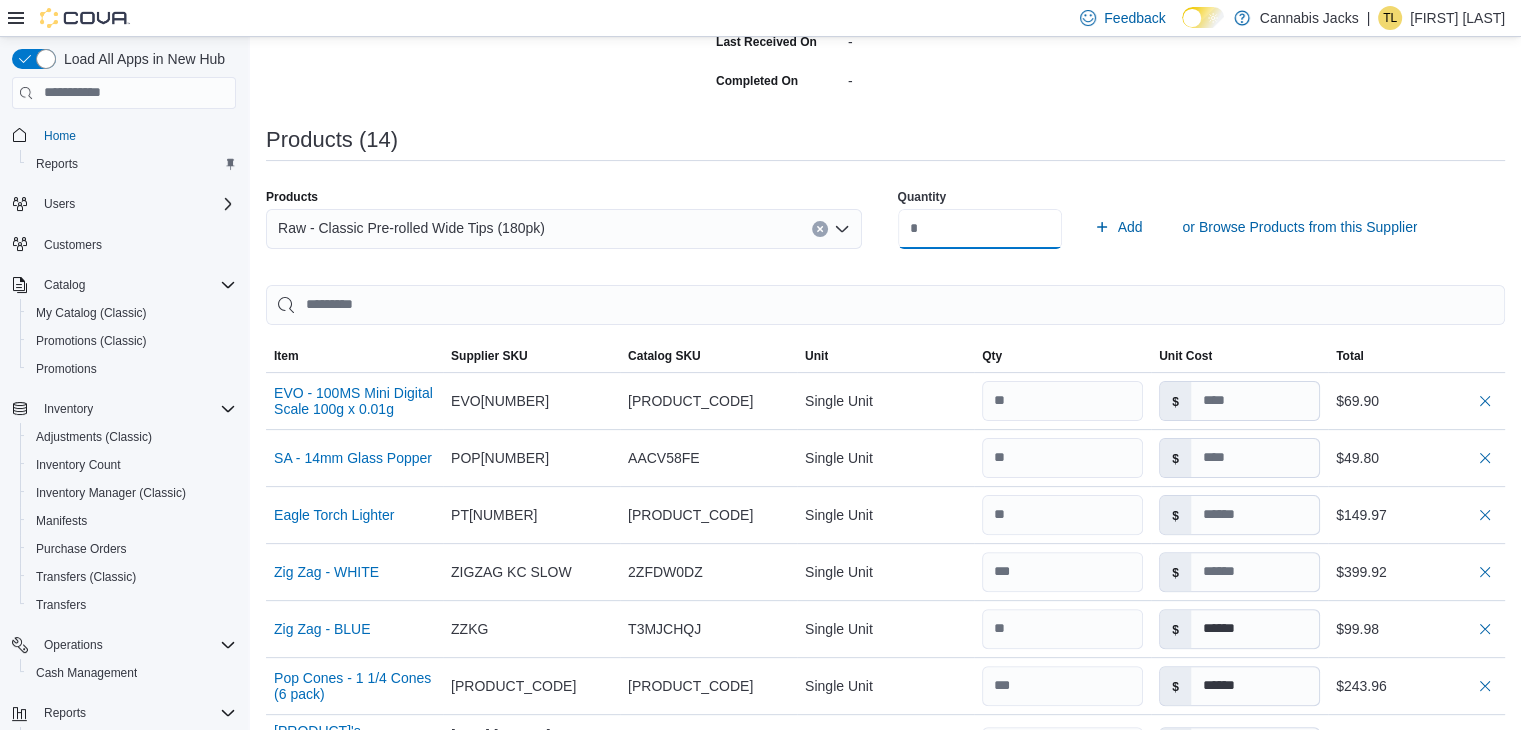 click on "**" at bounding box center (980, 229) 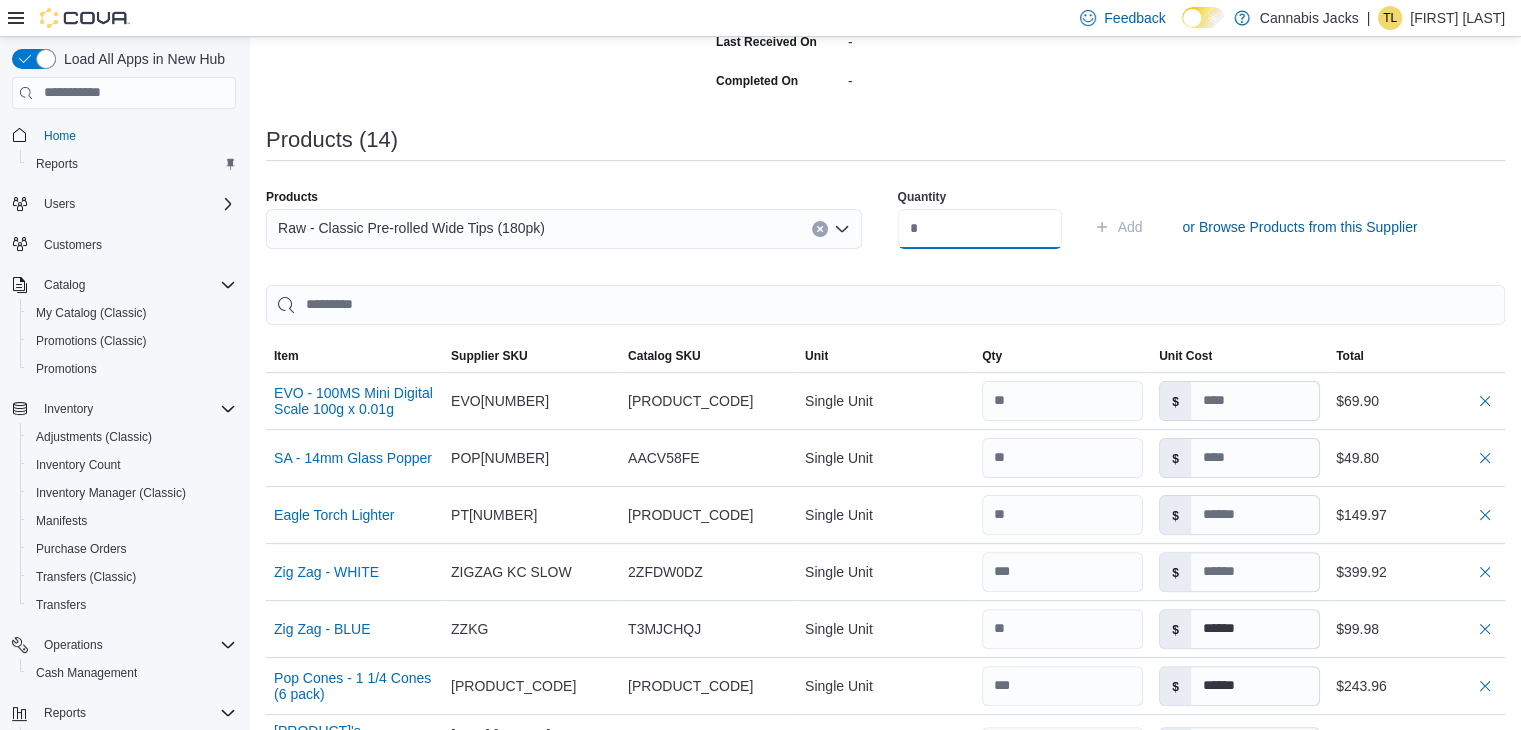 type 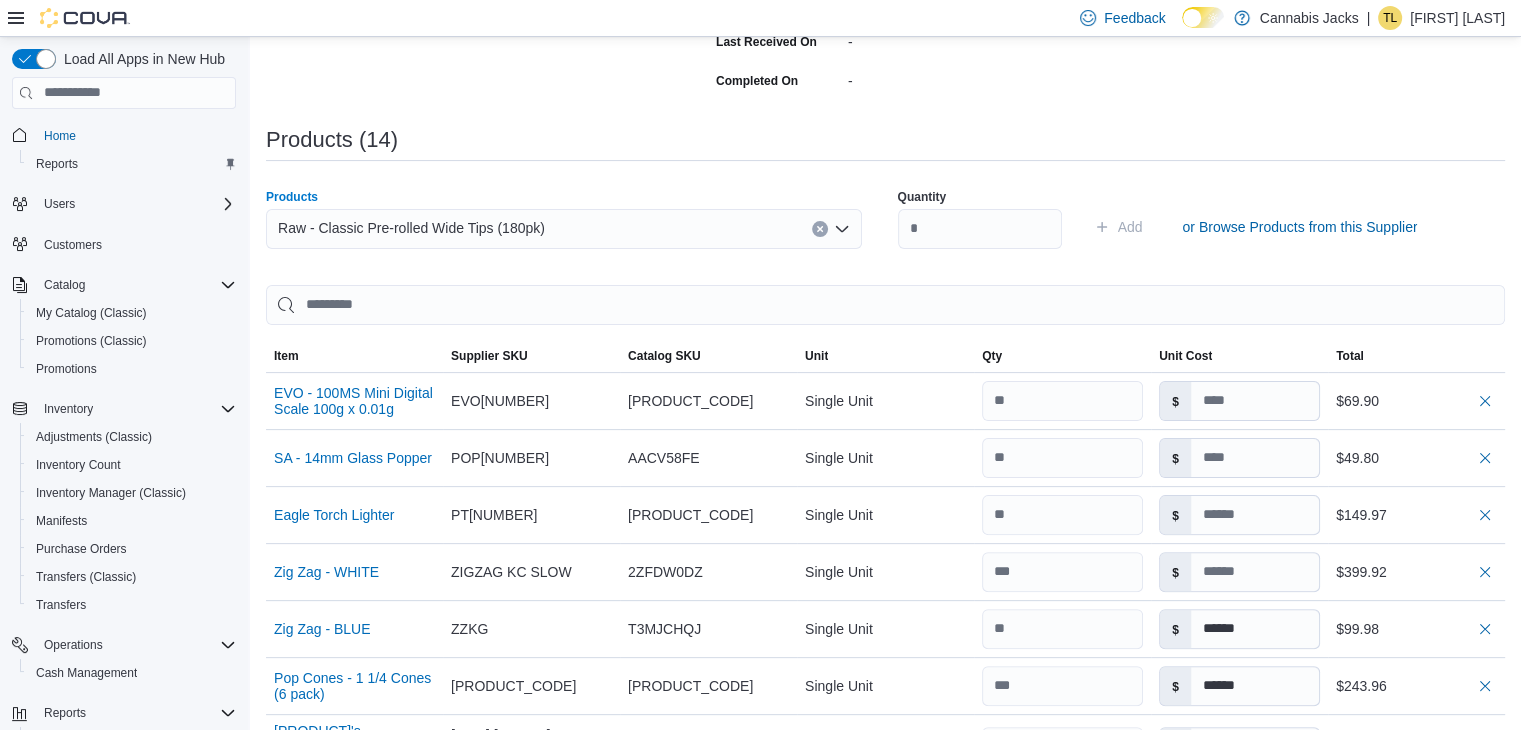 click on "Raw - Classic Pre-rolled Wide Tips (180pk)" at bounding box center [411, 228] 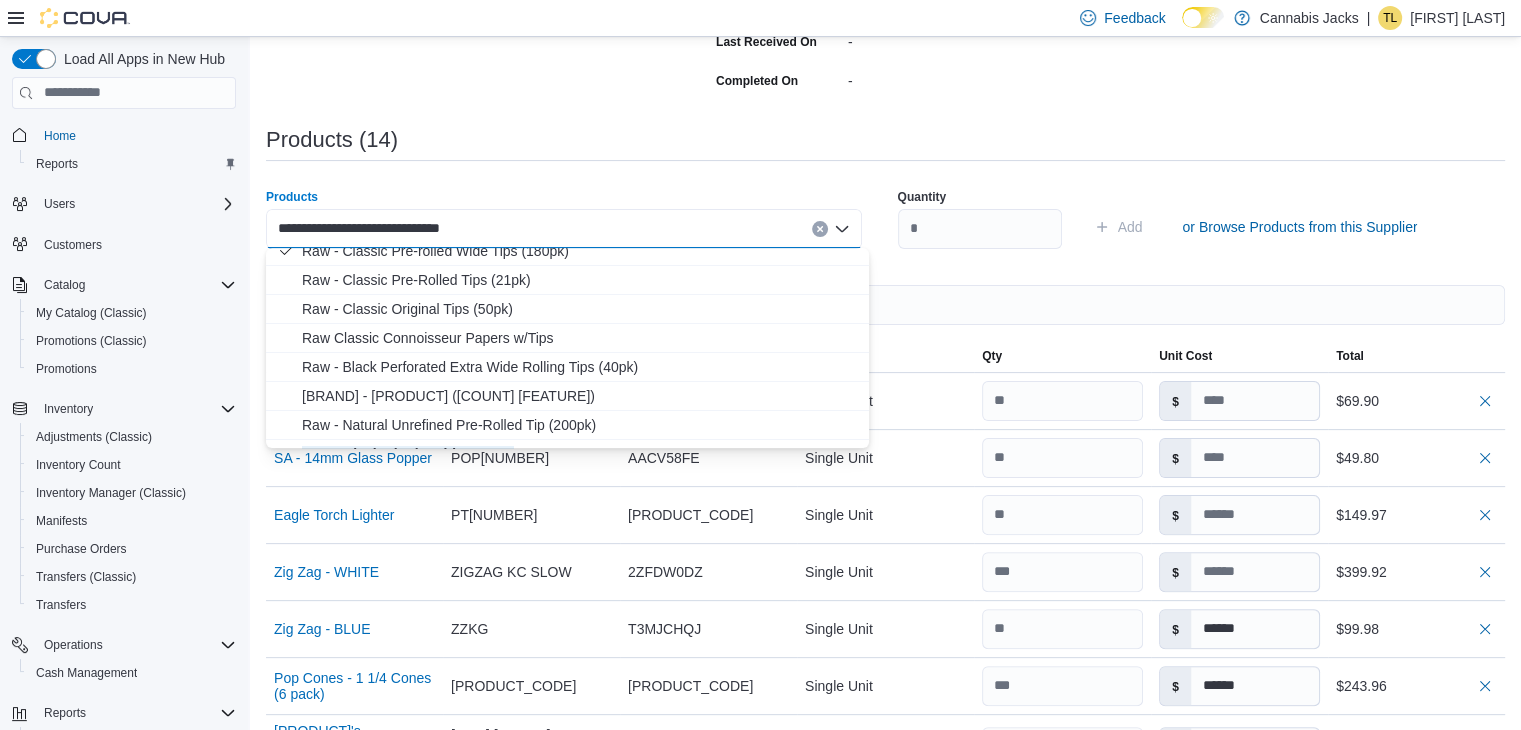 scroll, scrollTop: 80, scrollLeft: 0, axis: vertical 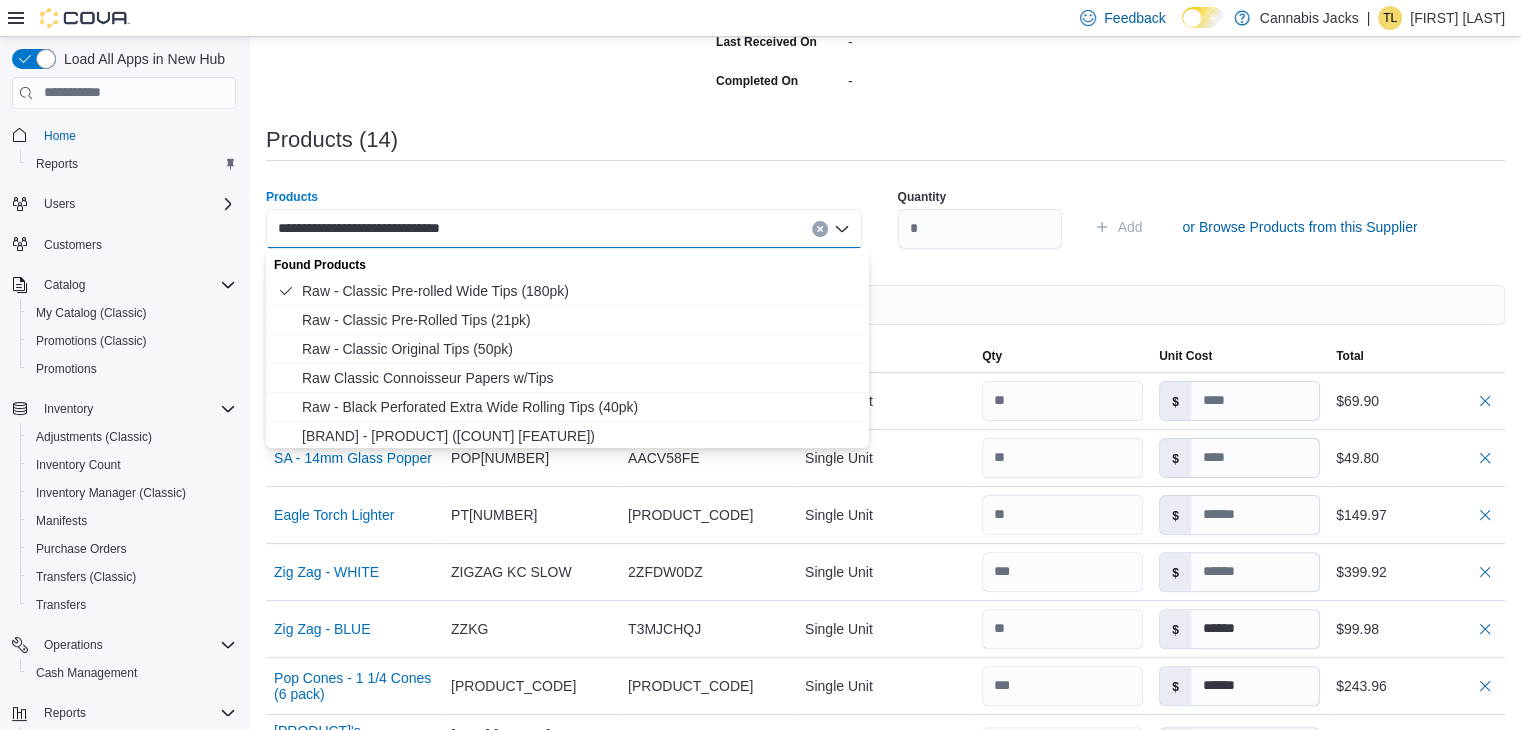 type on "**********" 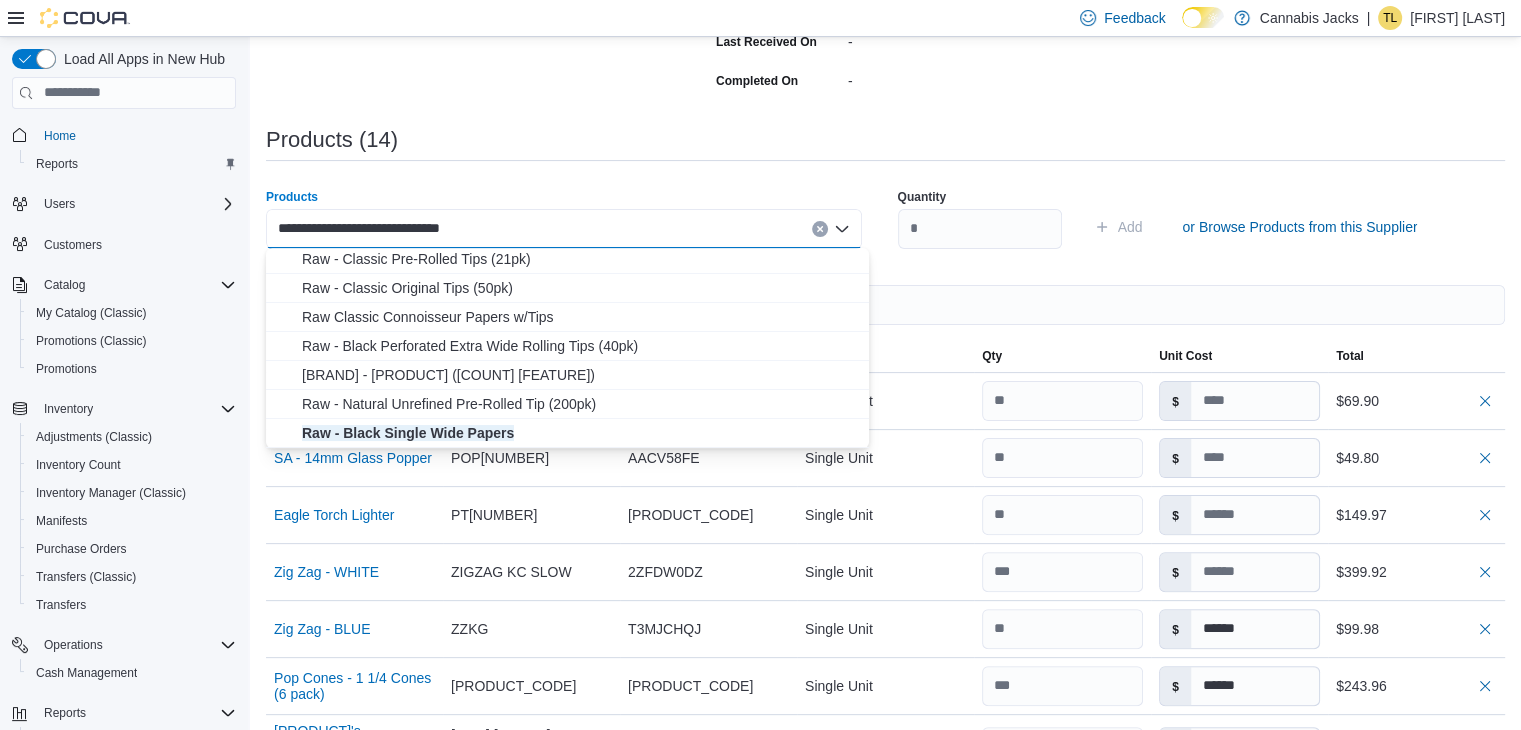 scroll, scrollTop: 80, scrollLeft: 0, axis: vertical 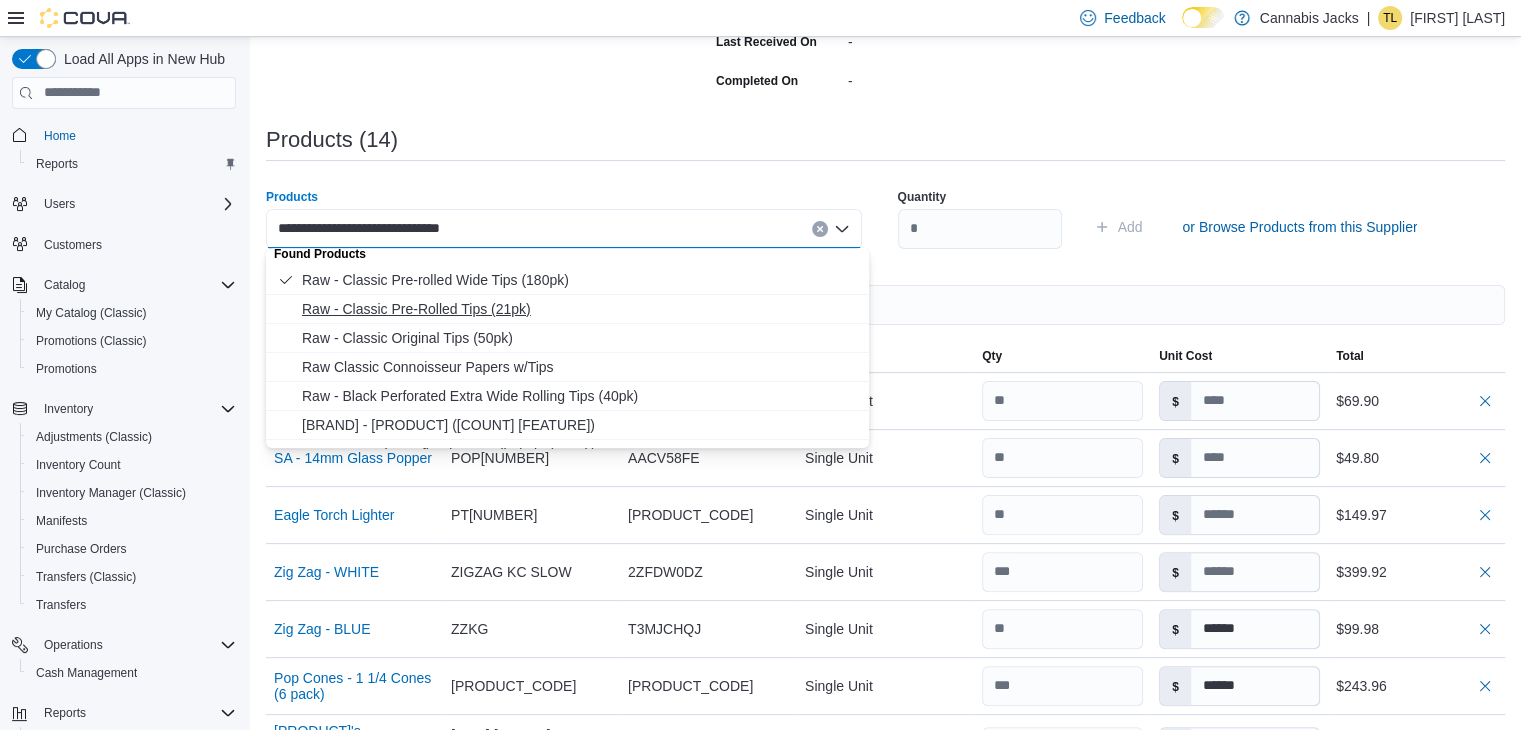 click on "Raw - Classic Pre-Rolled Tips (21pk)" at bounding box center (579, 309) 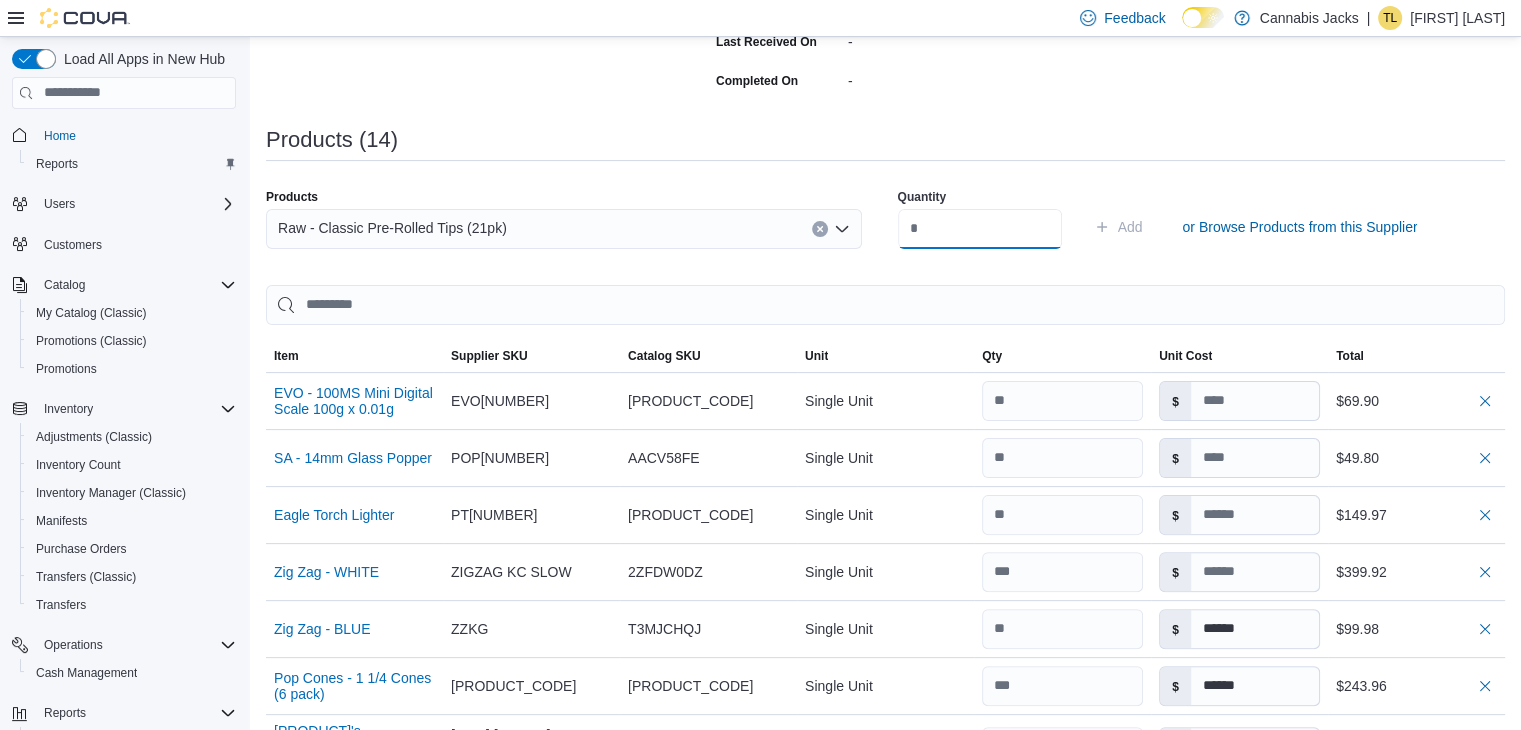 click at bounding box center (980, 229) 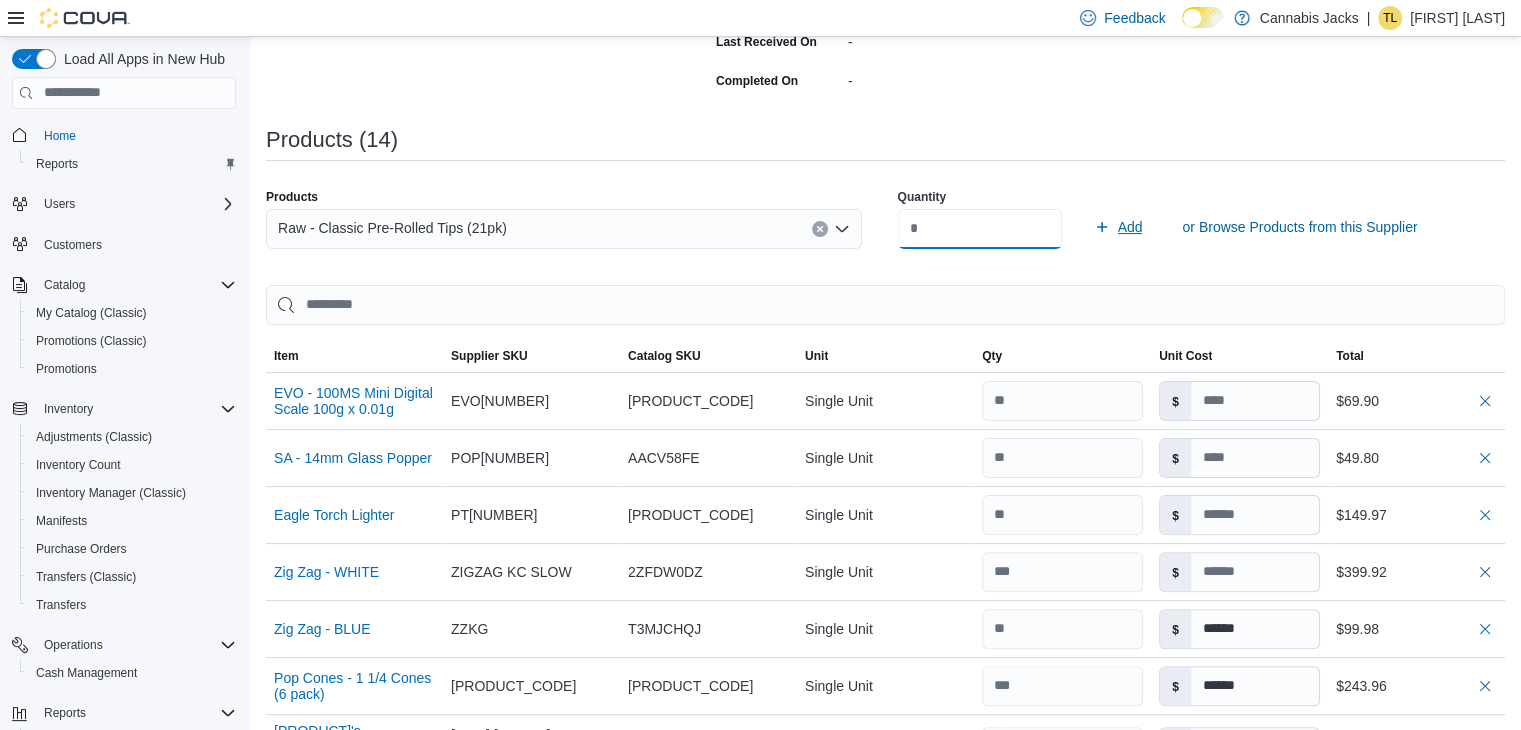 type on "**" 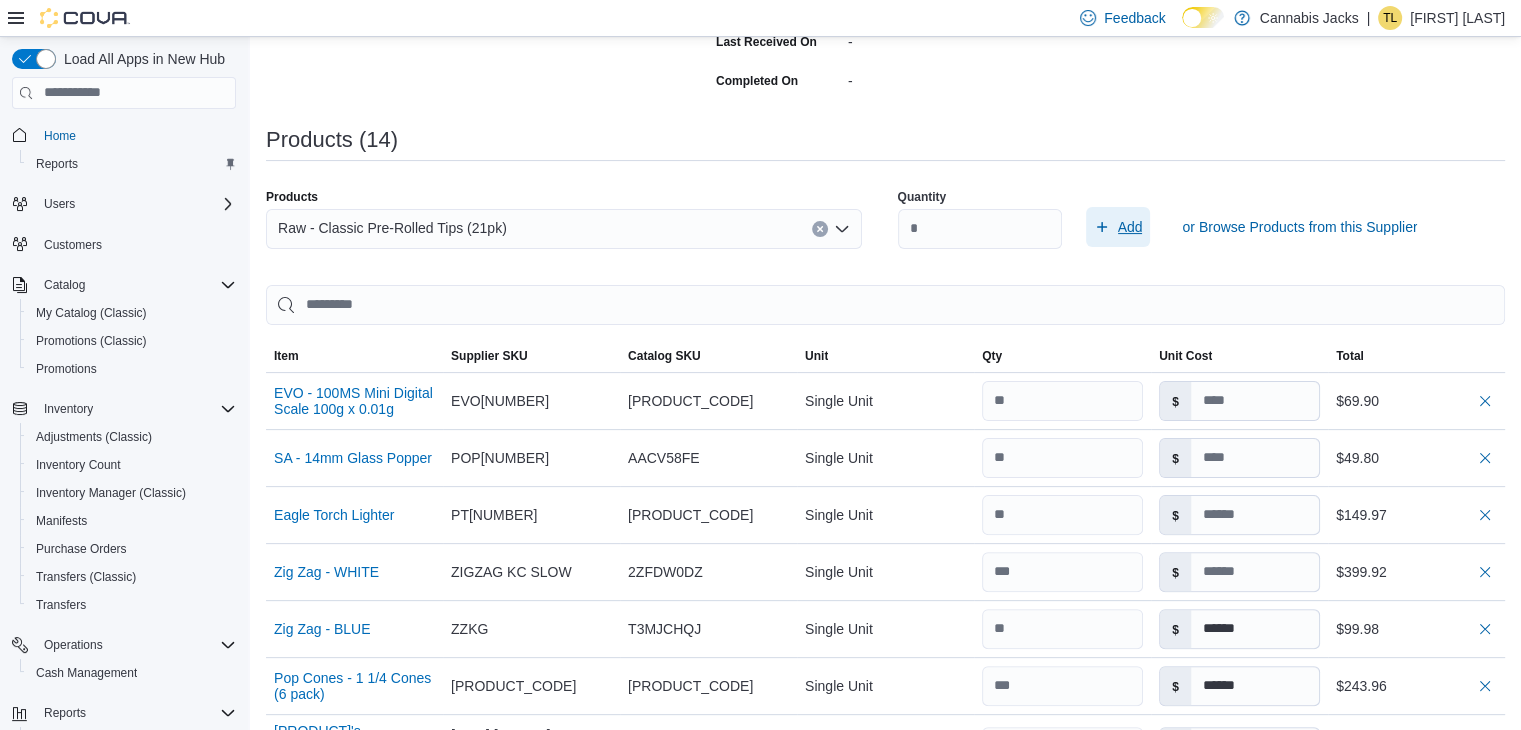 click on "Add" at bounding box center (1130, 227) 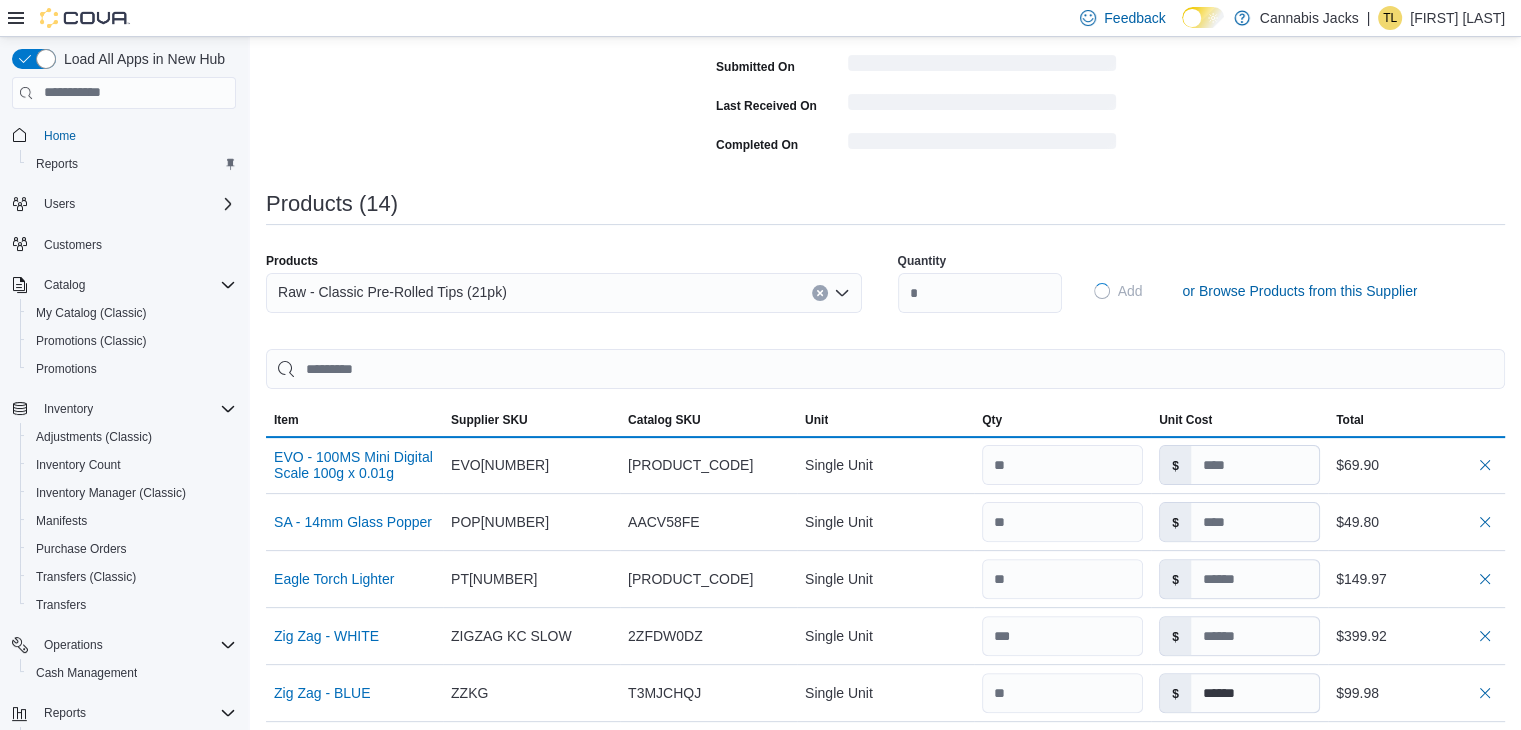 type 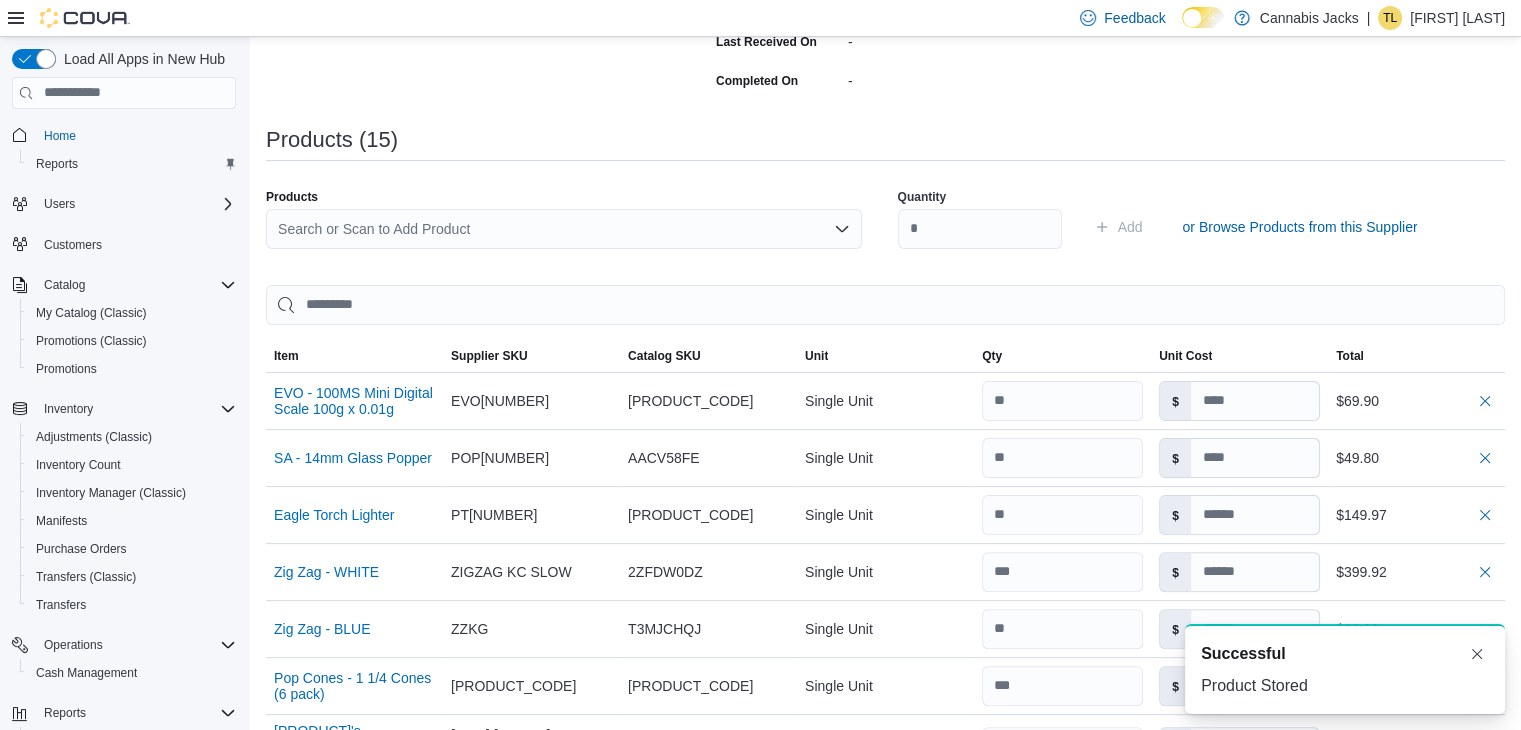 scroll, scrollTop: 0, scrollLeft: 0, axis: both 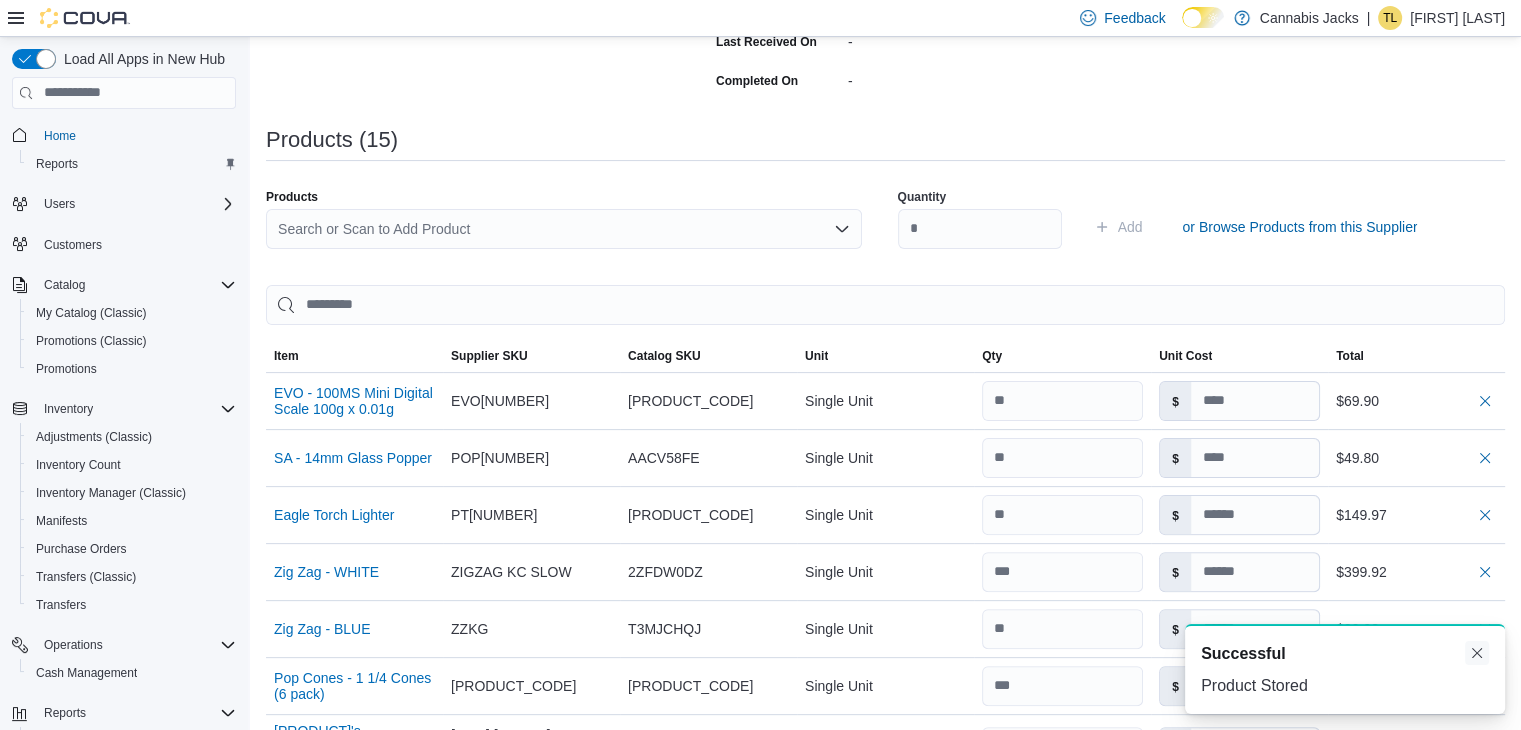 click at bounding box center [1477, 653] 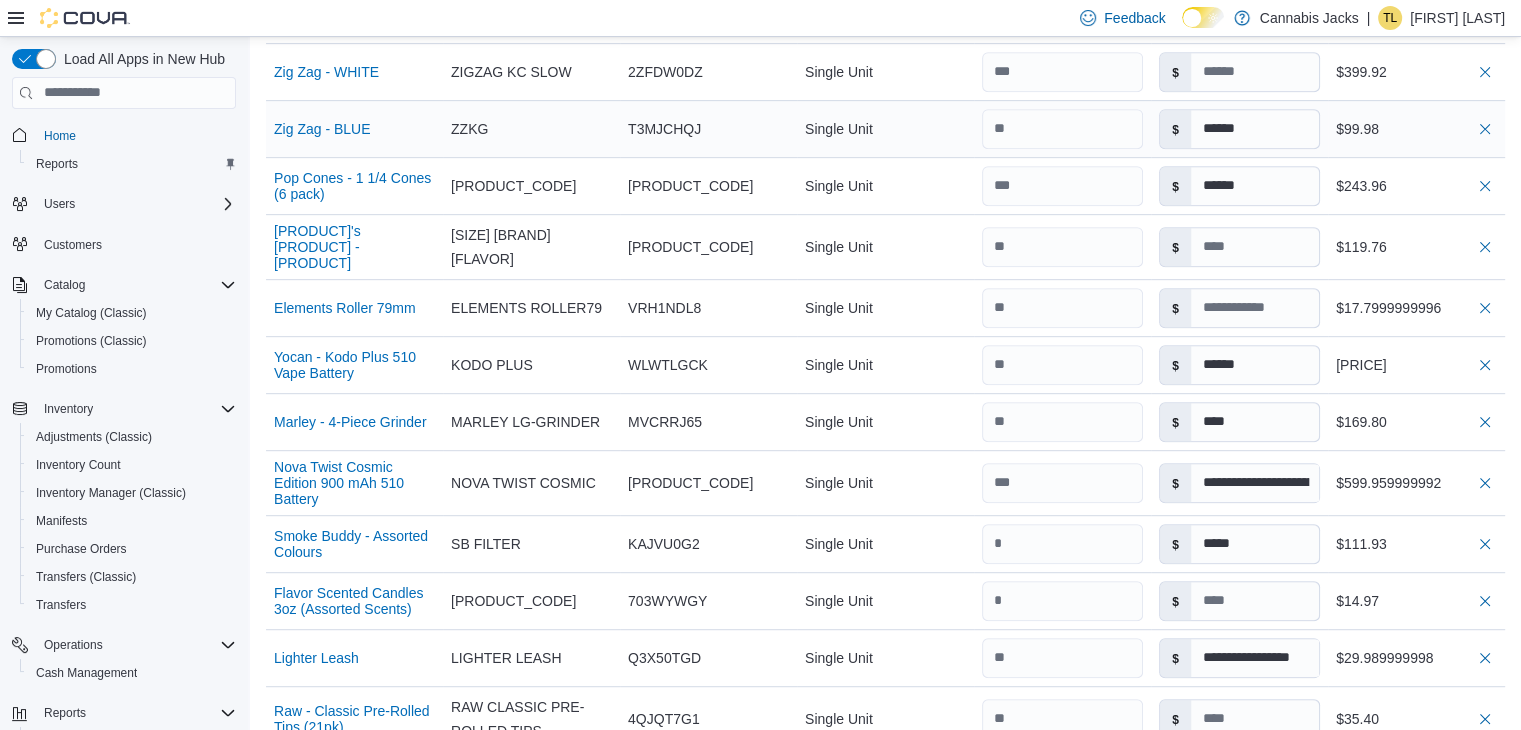 scroll, scrollTop: 1232, scrollLeft: 0, axis: vertical 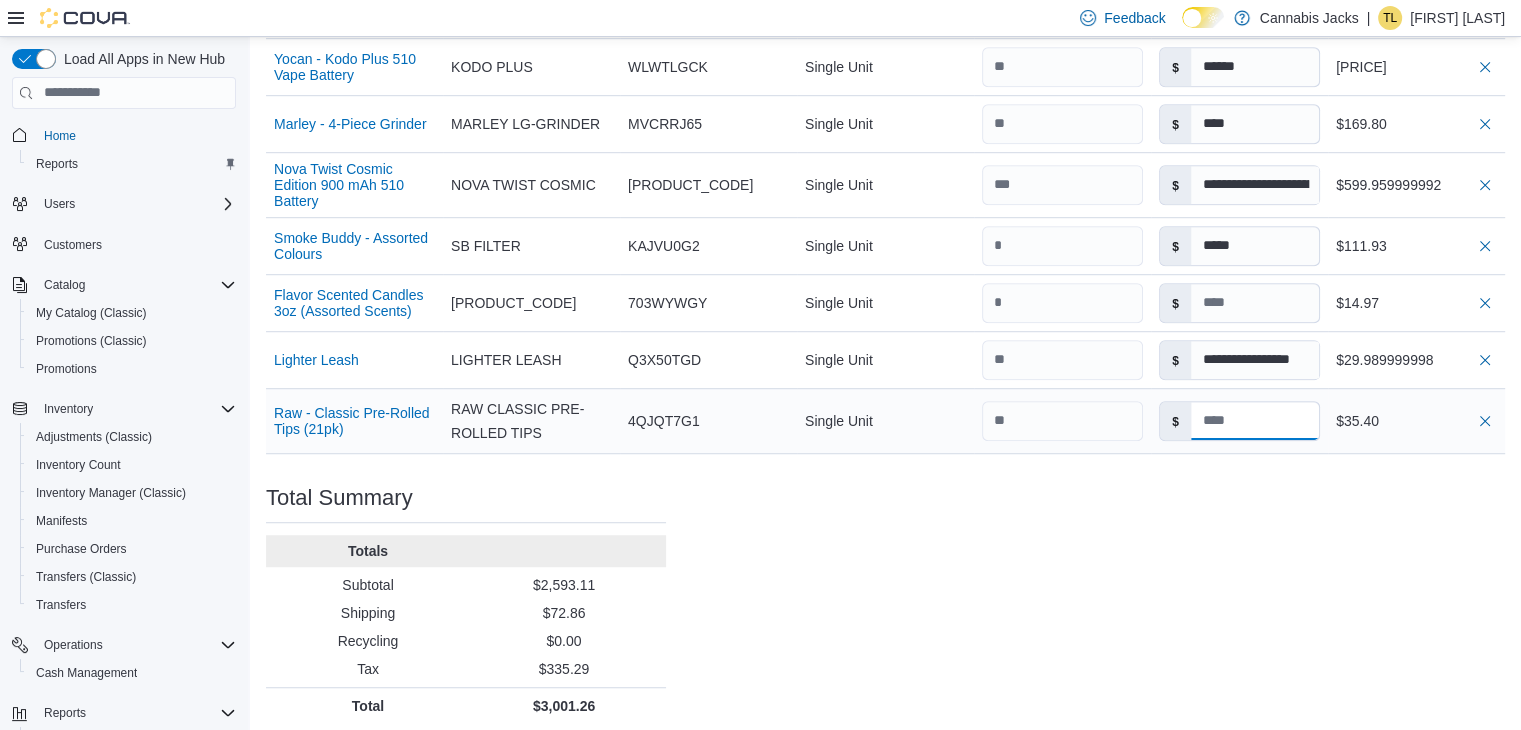 click at bounding box center (1255, 421) 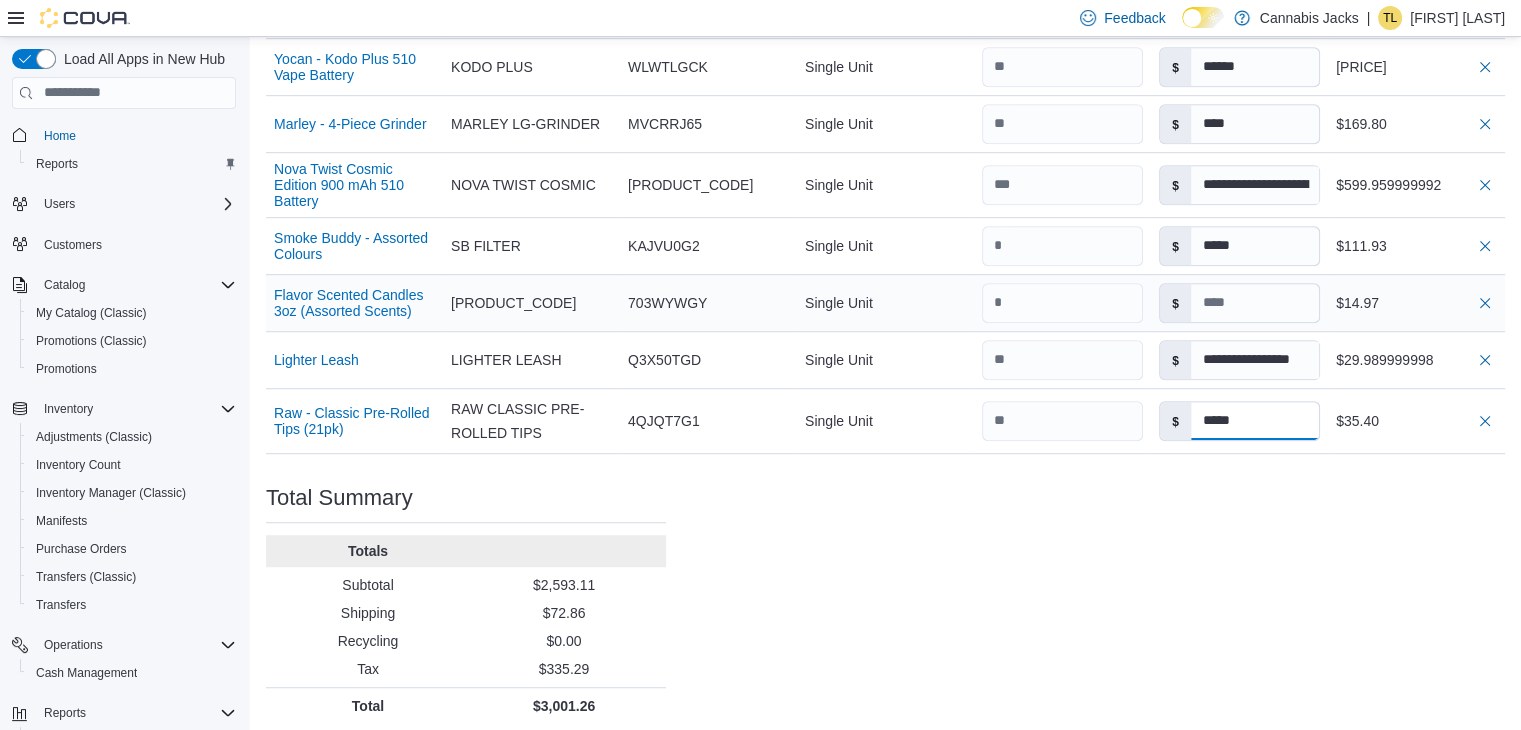 type on "*****" 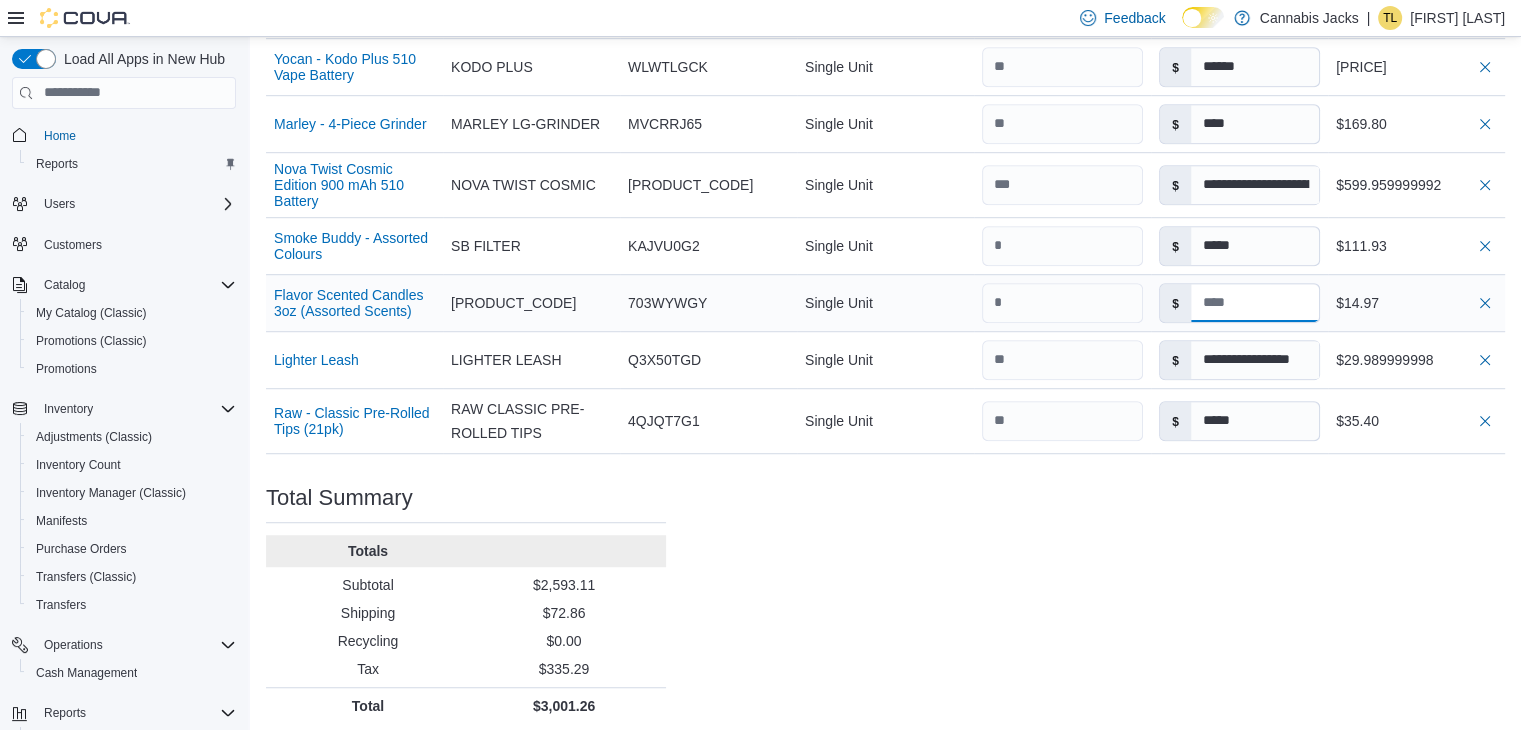 click at bounding box center (1255, 303) 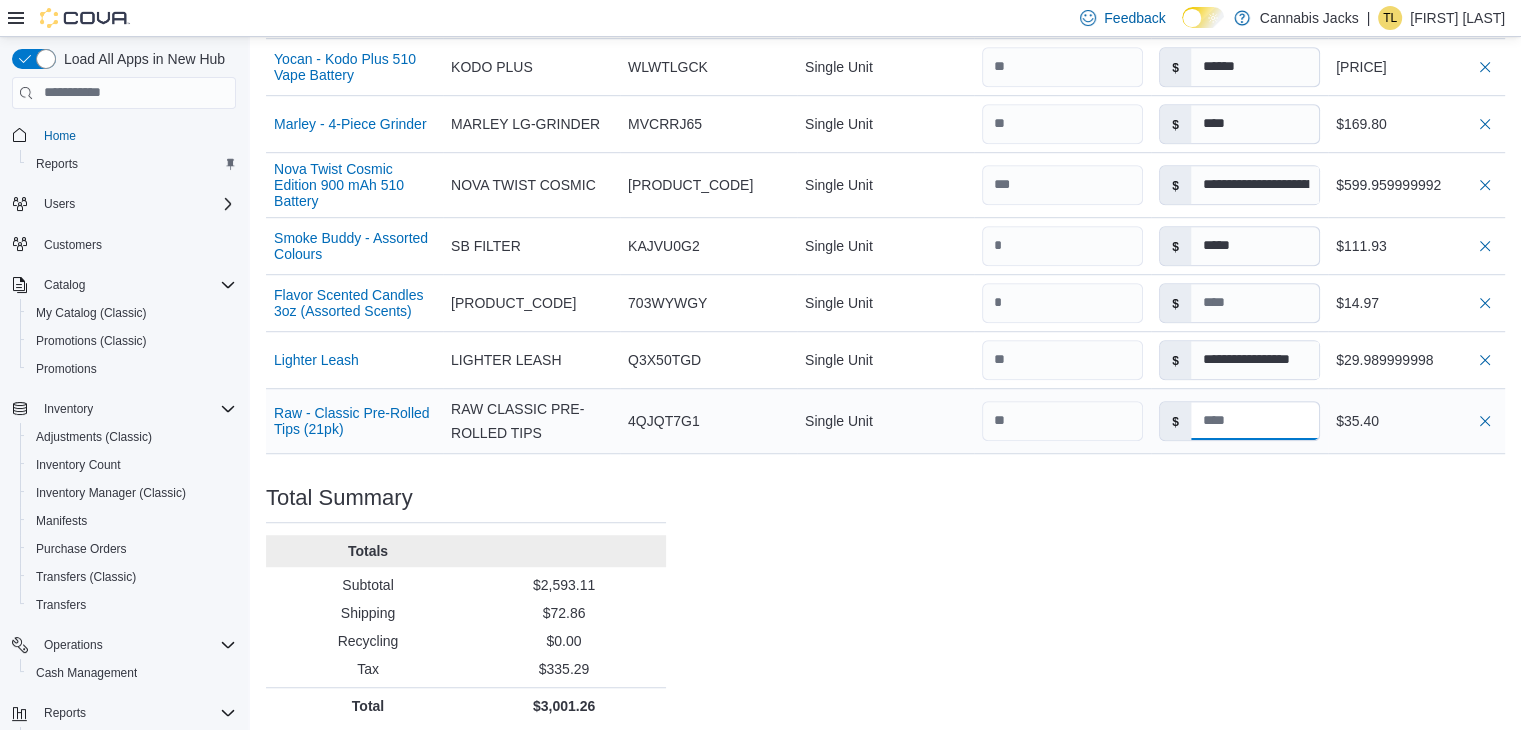 type on "*****" 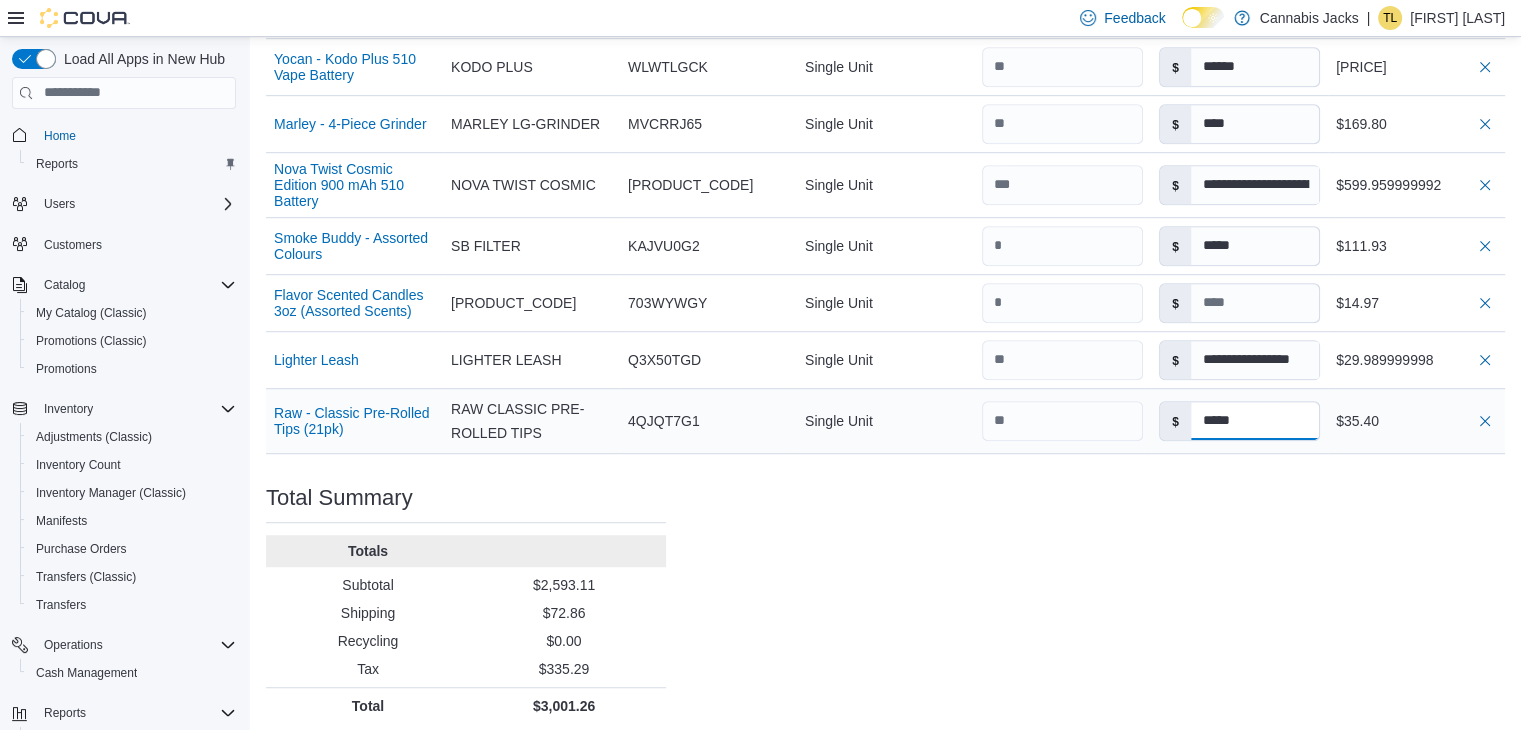 click on "*****" at bounding box center [1255, 421] 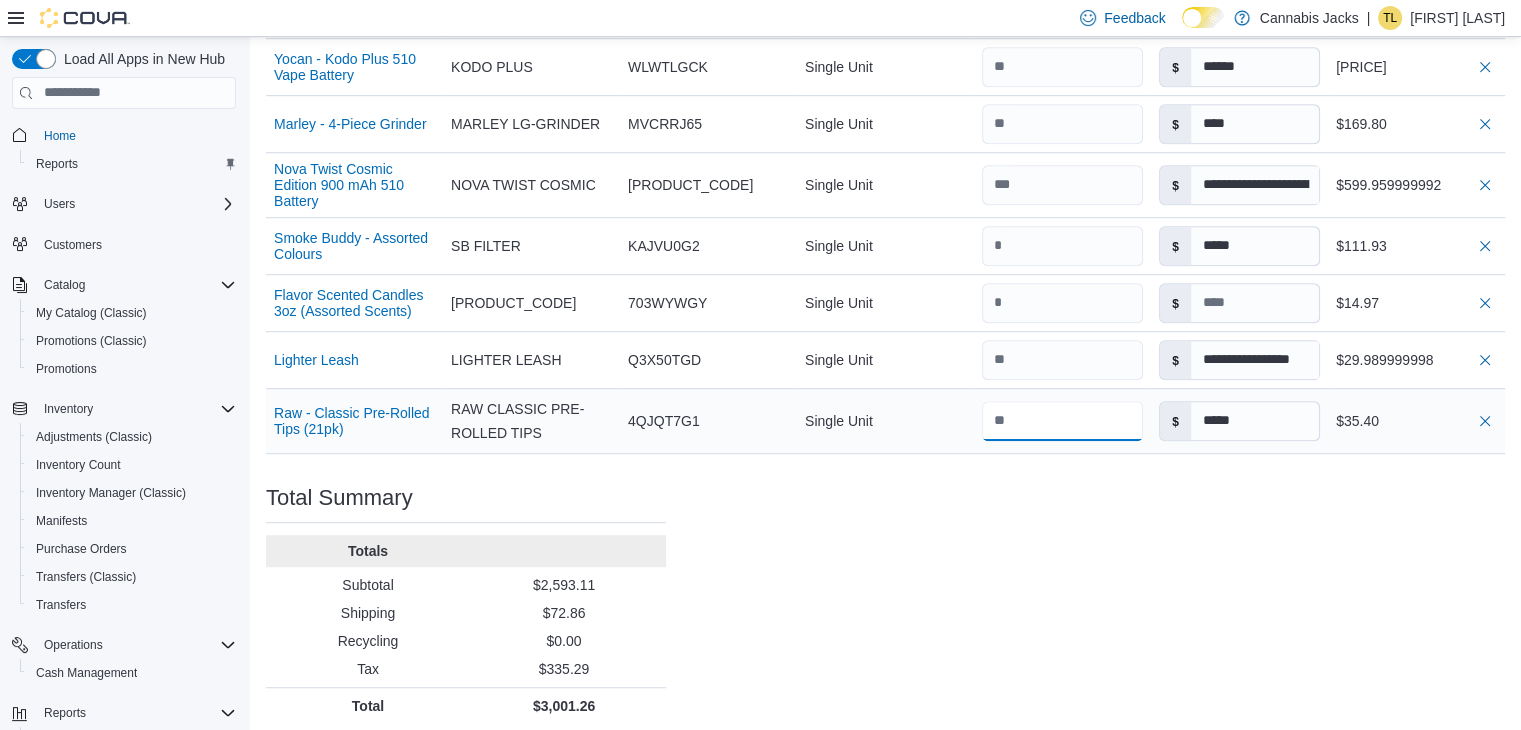 click at bounding box center (1062, 421) 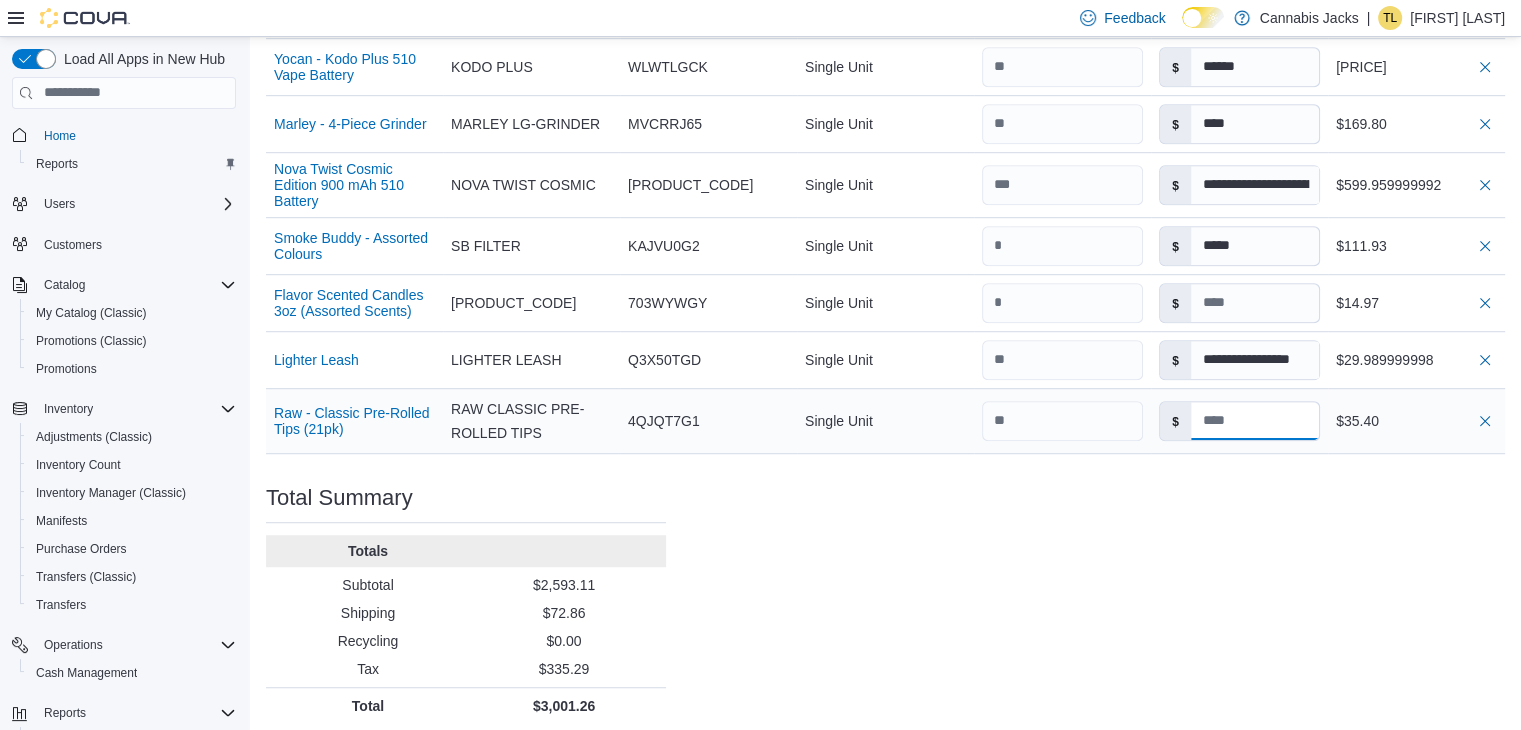 click at bounding box center (1255, 421) 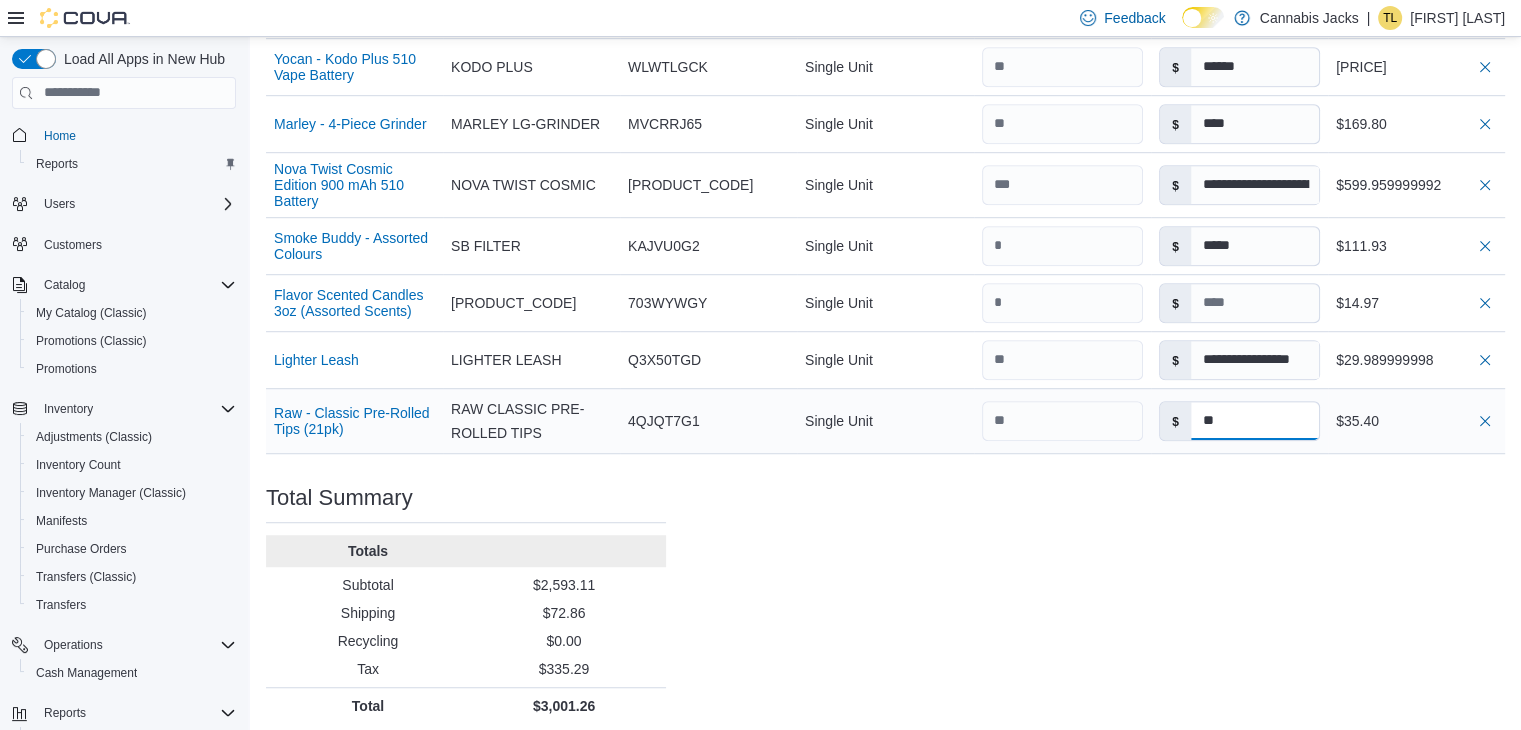 type on "*" 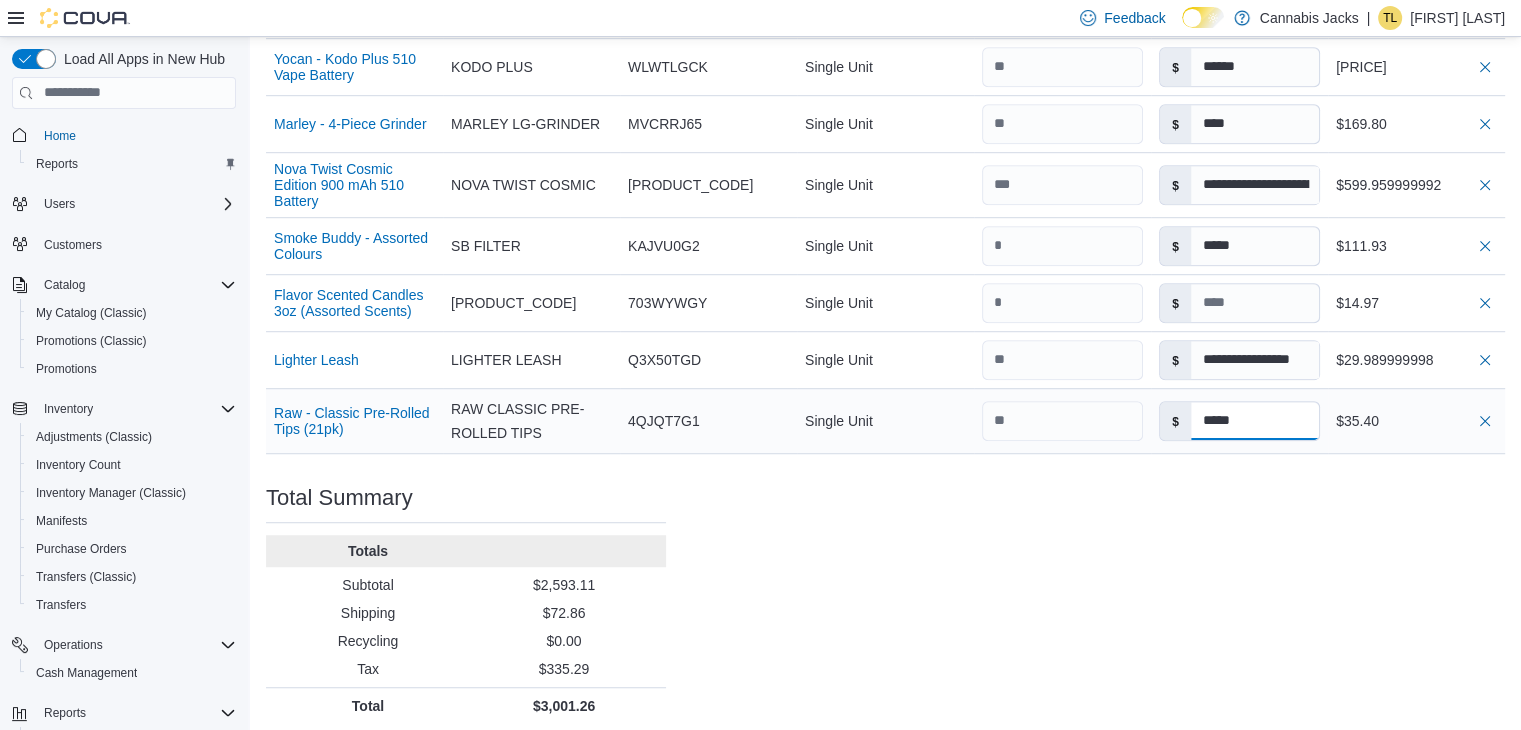 type on "******" 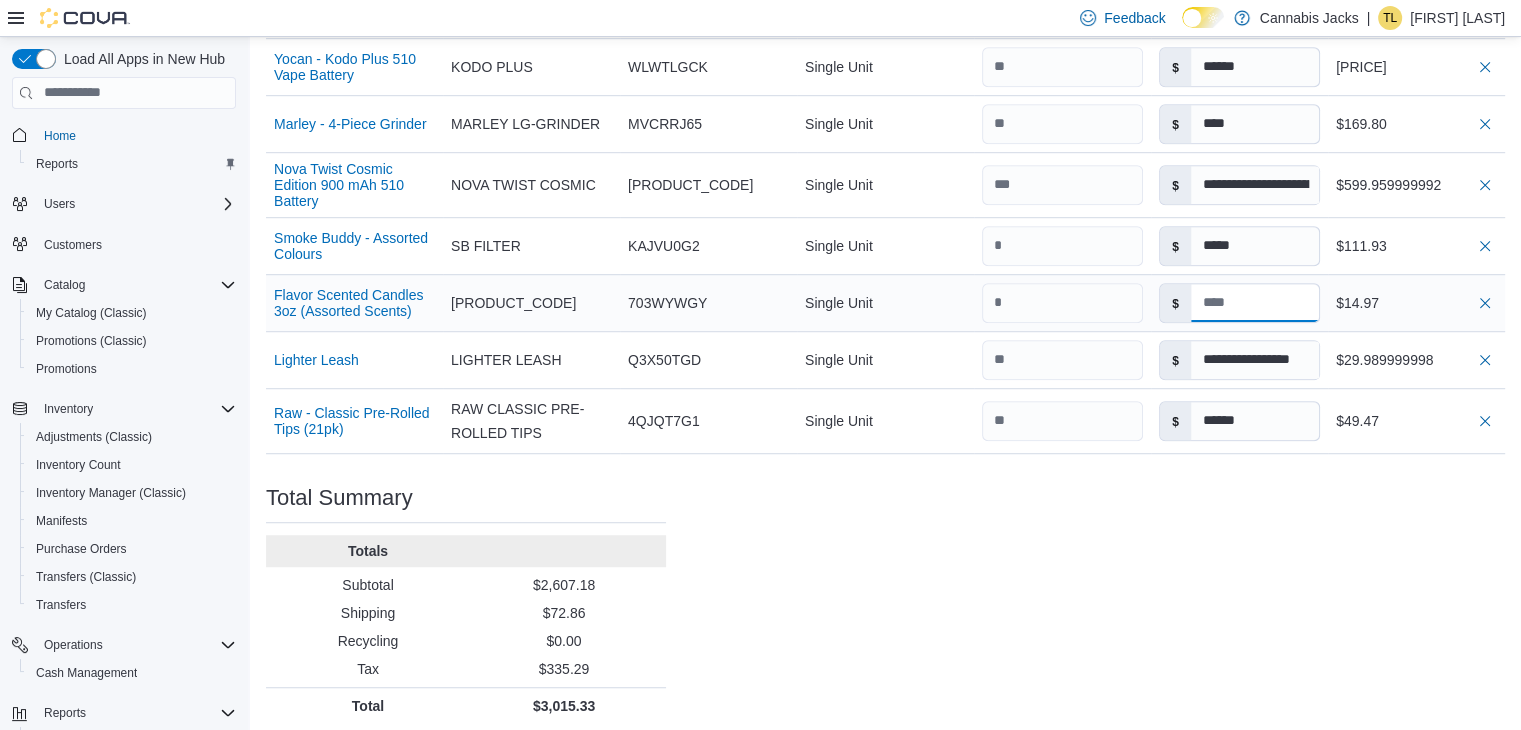 click at bounding box center (1255, 303) 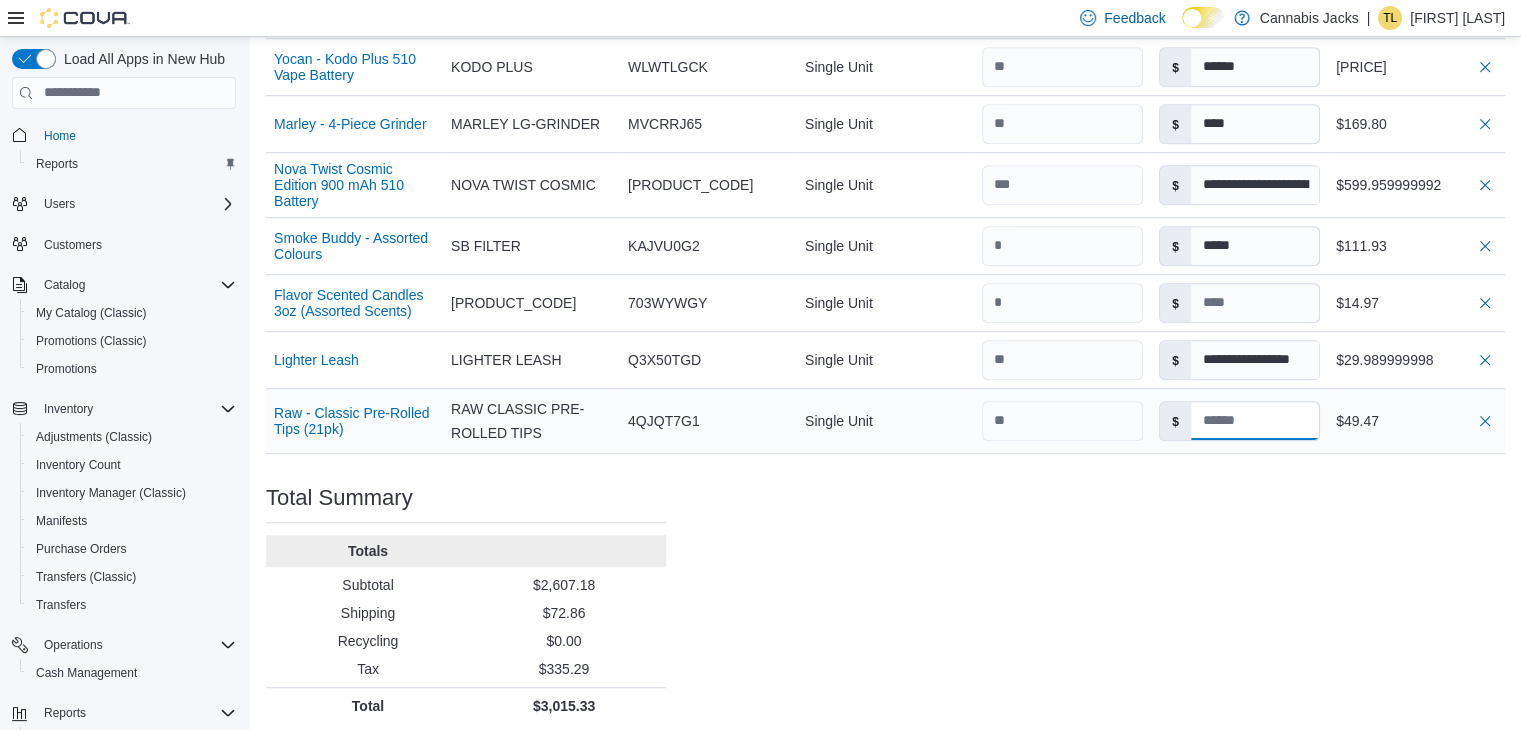 type on "******" 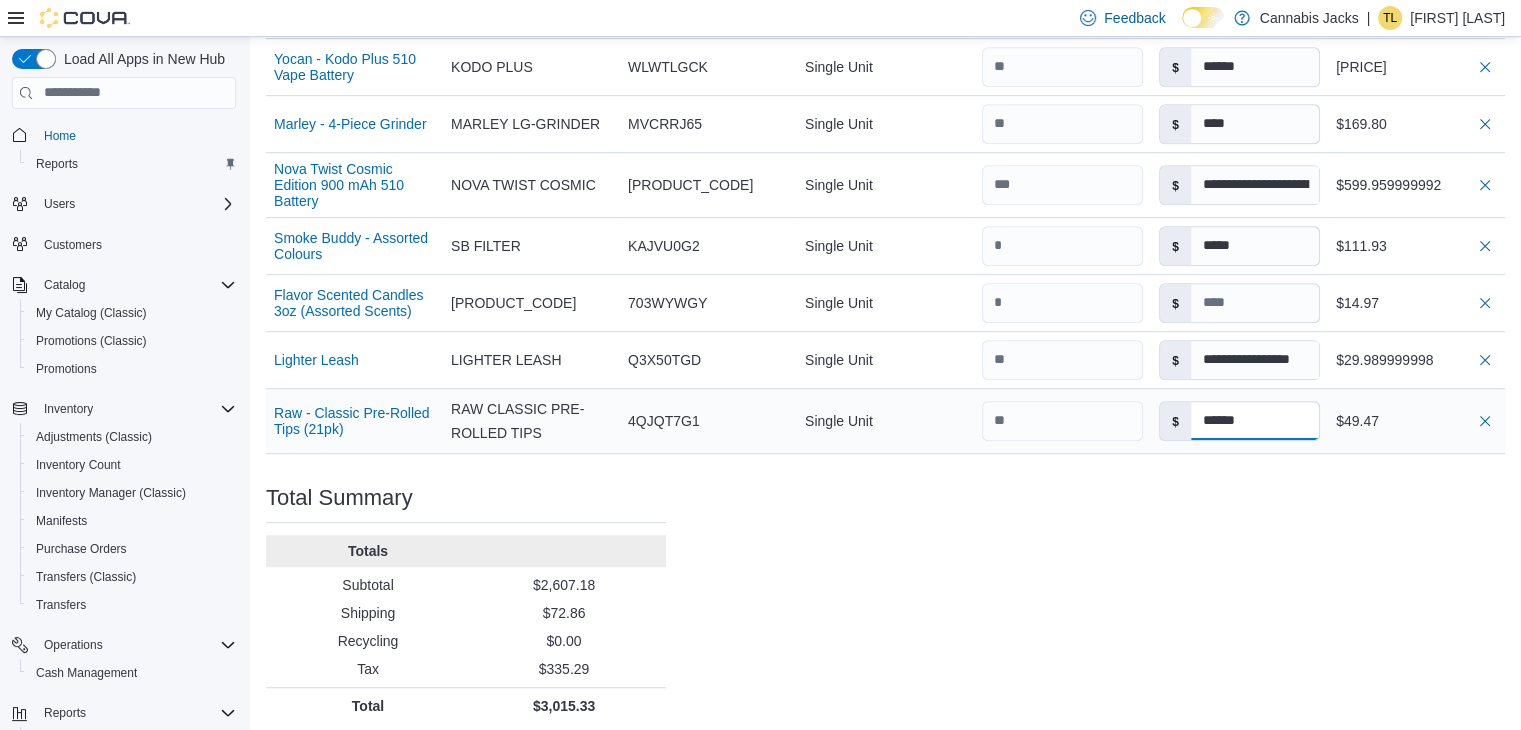 click on "******" at bounding box center [1255, 421] 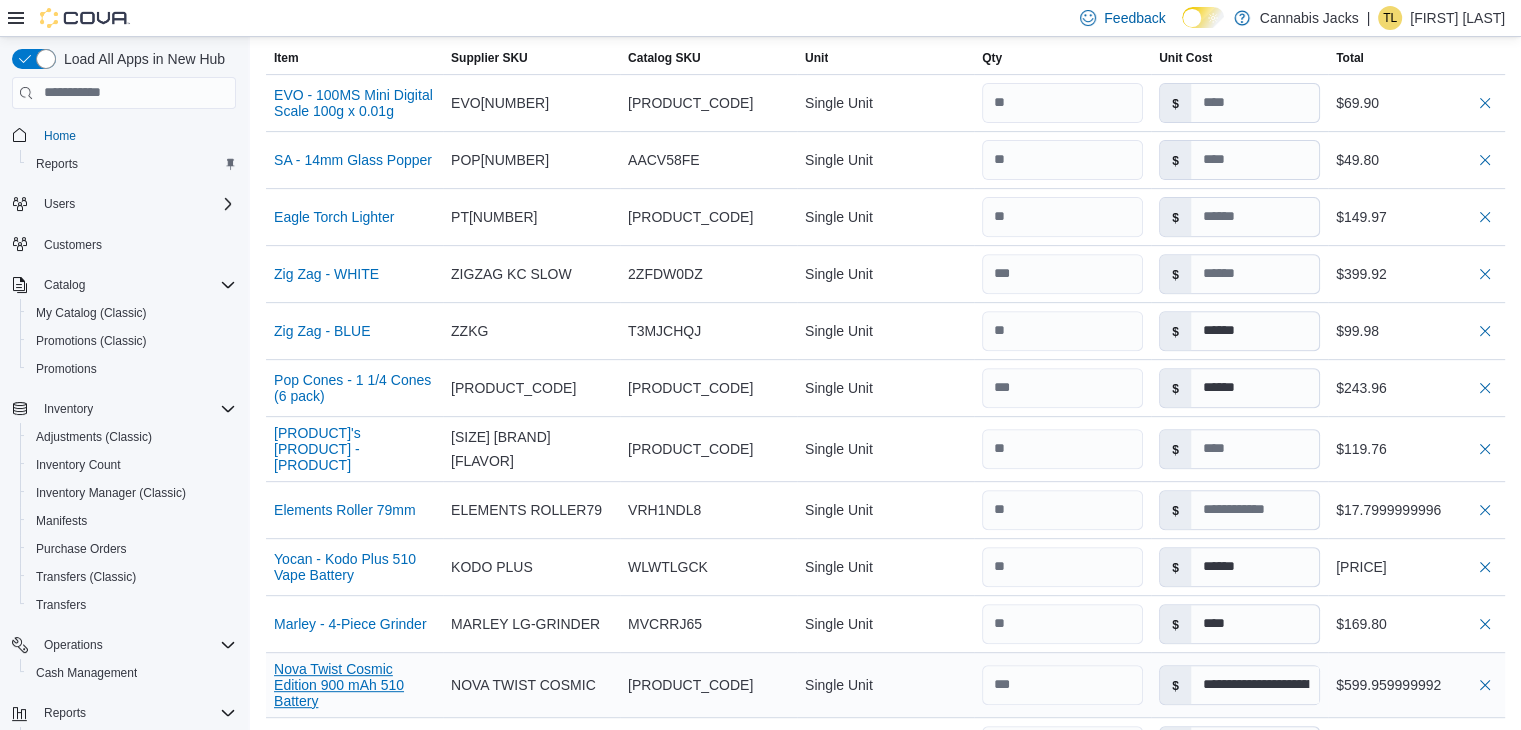 scroll, scrollTop: 132, scrollLeft: 0, axis: vertical 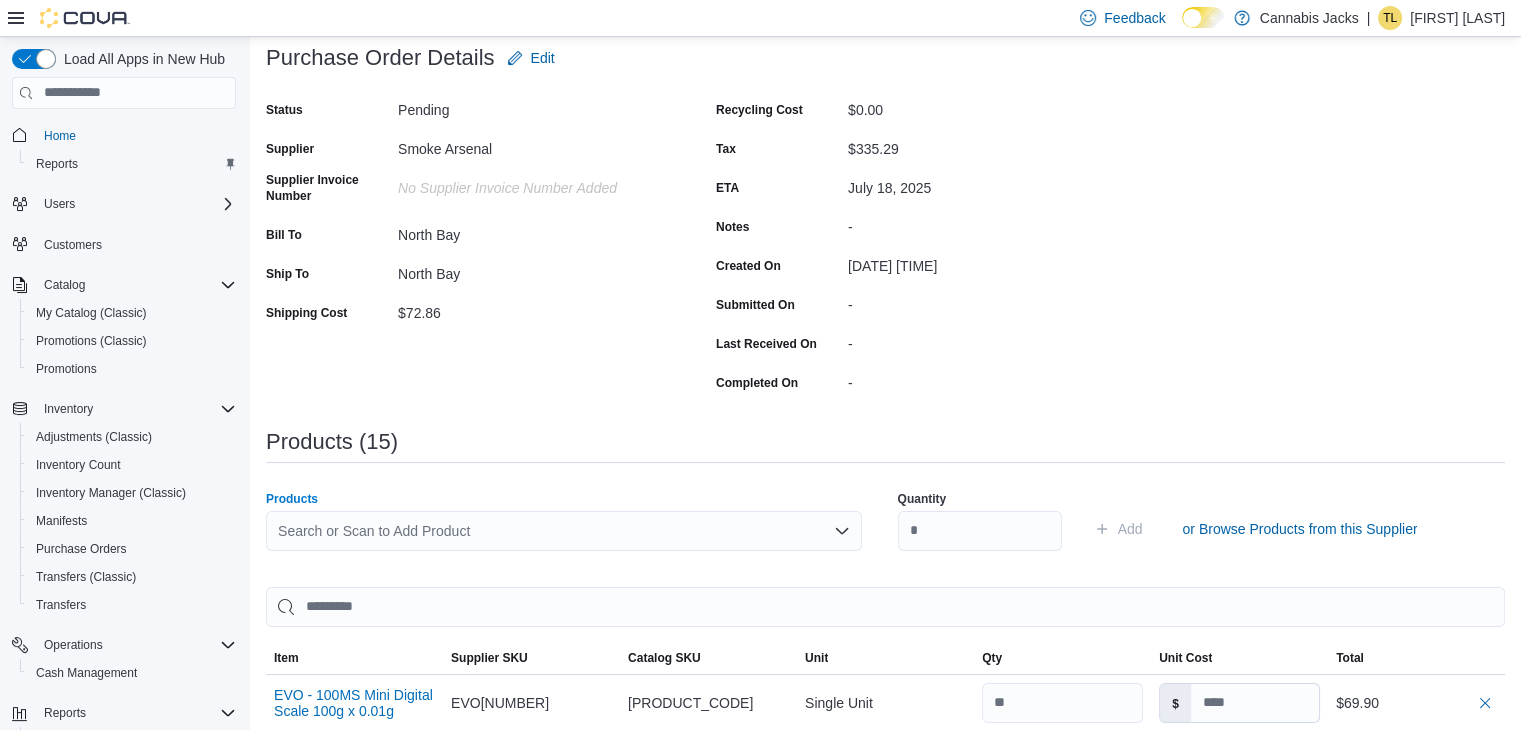 click on "Search or Scan to Add Product" at bounding box center (564, 531) 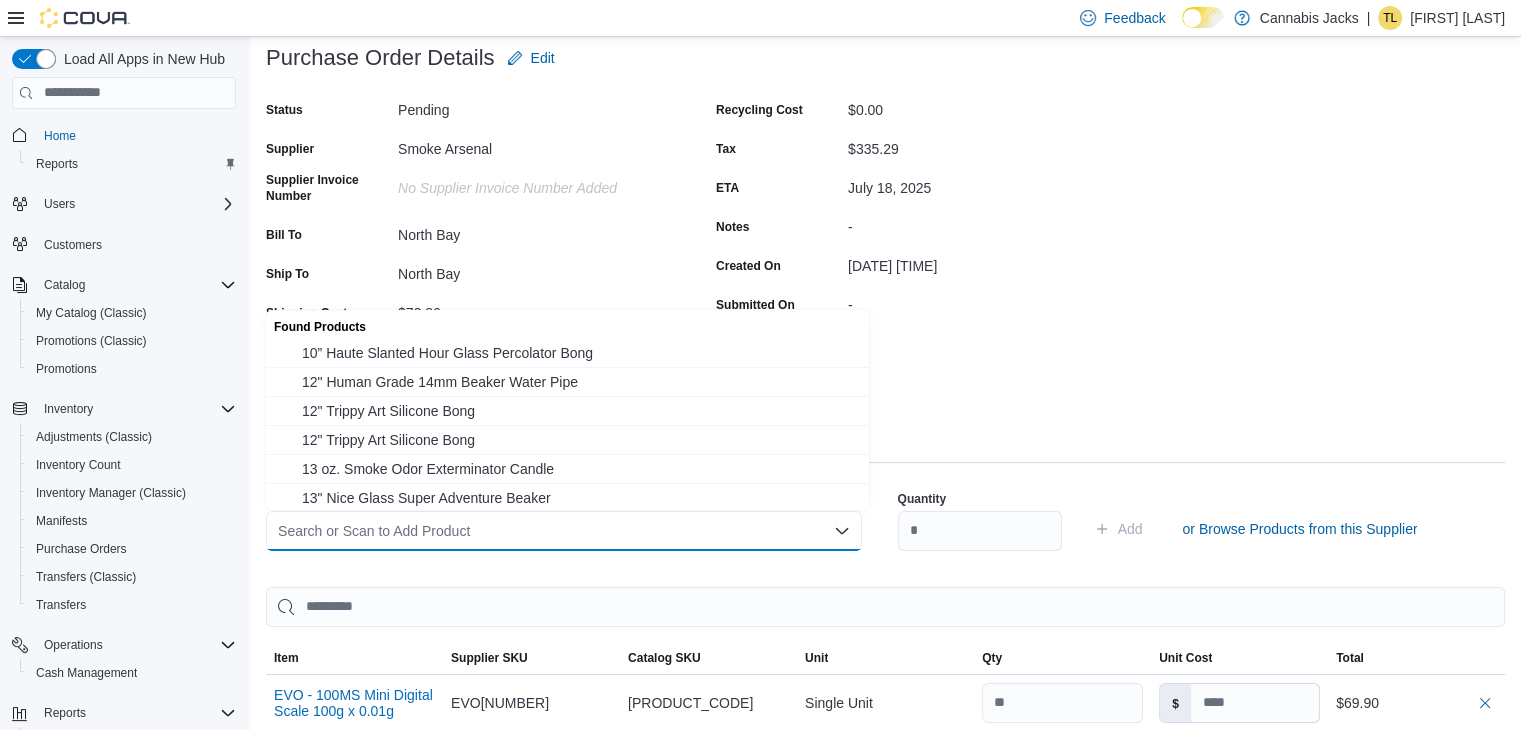 type 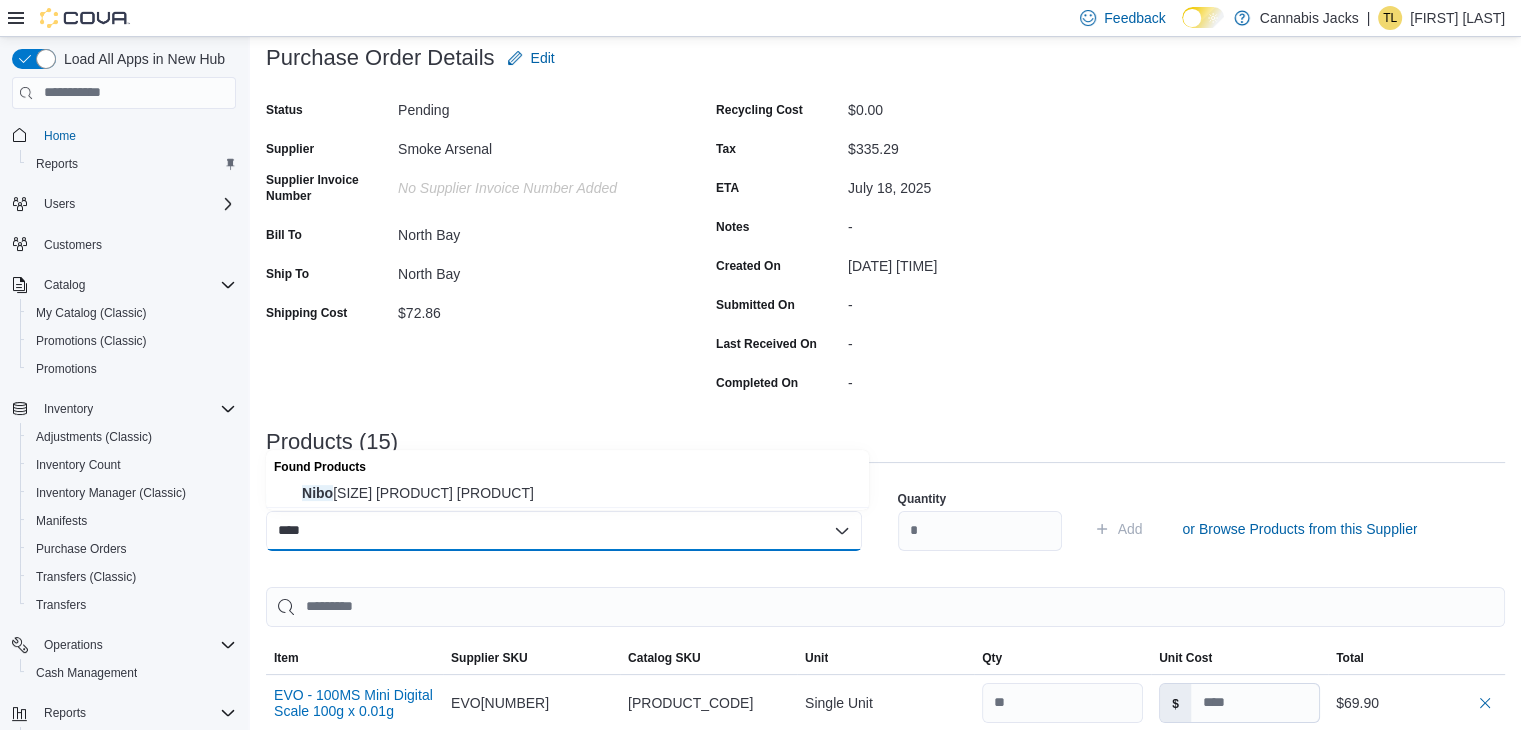 type on "****" 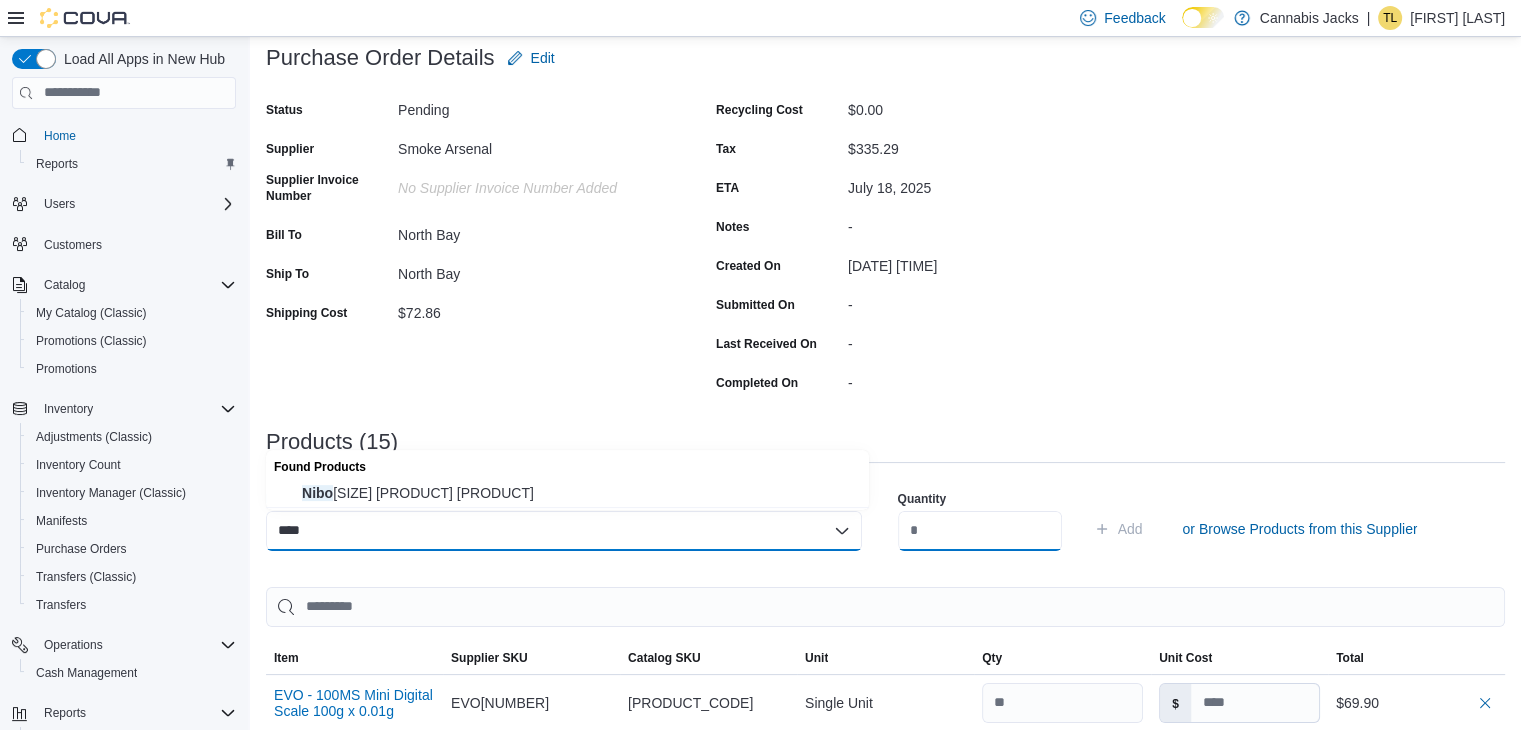 click at bounding box center (980, 531) 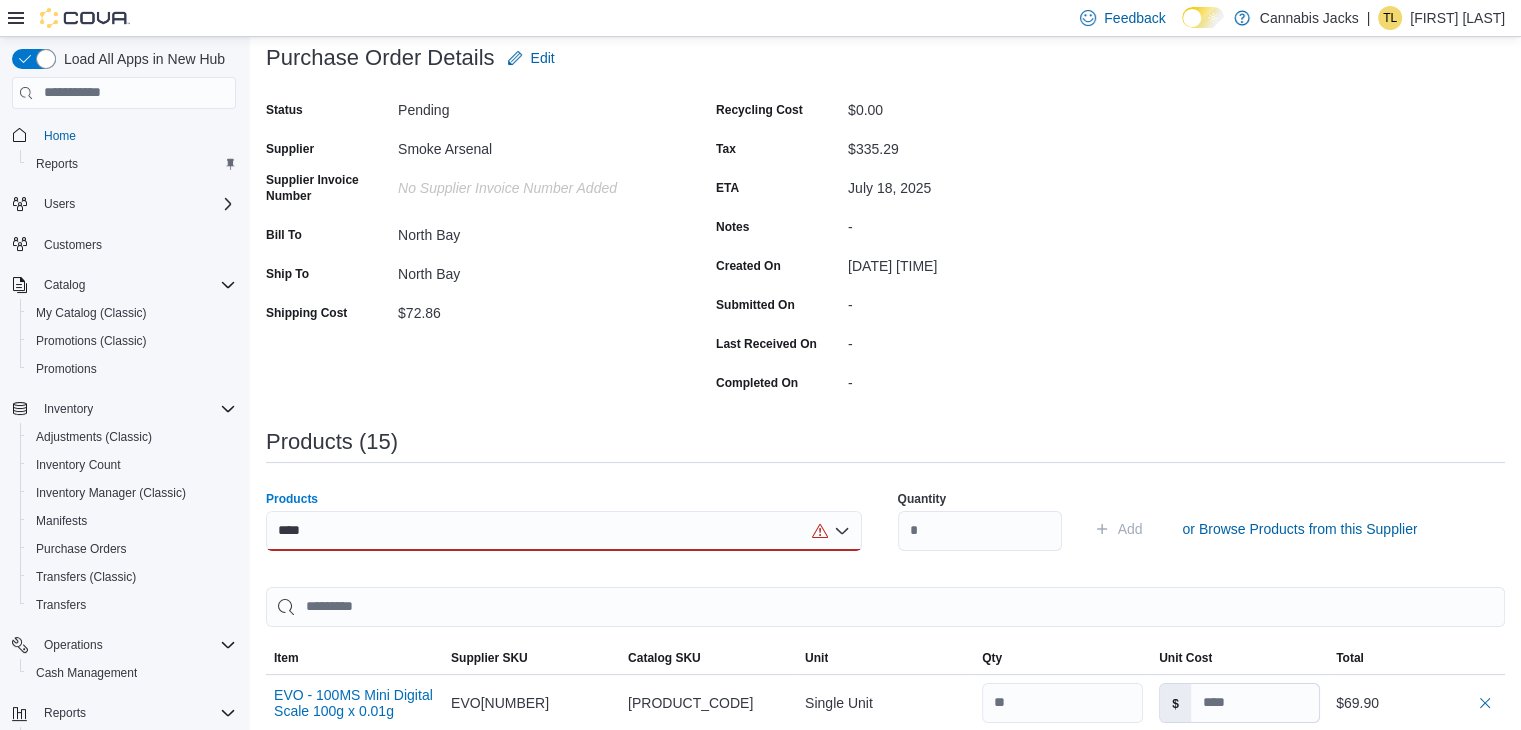 click on "****" at bounding box center (564, 531) 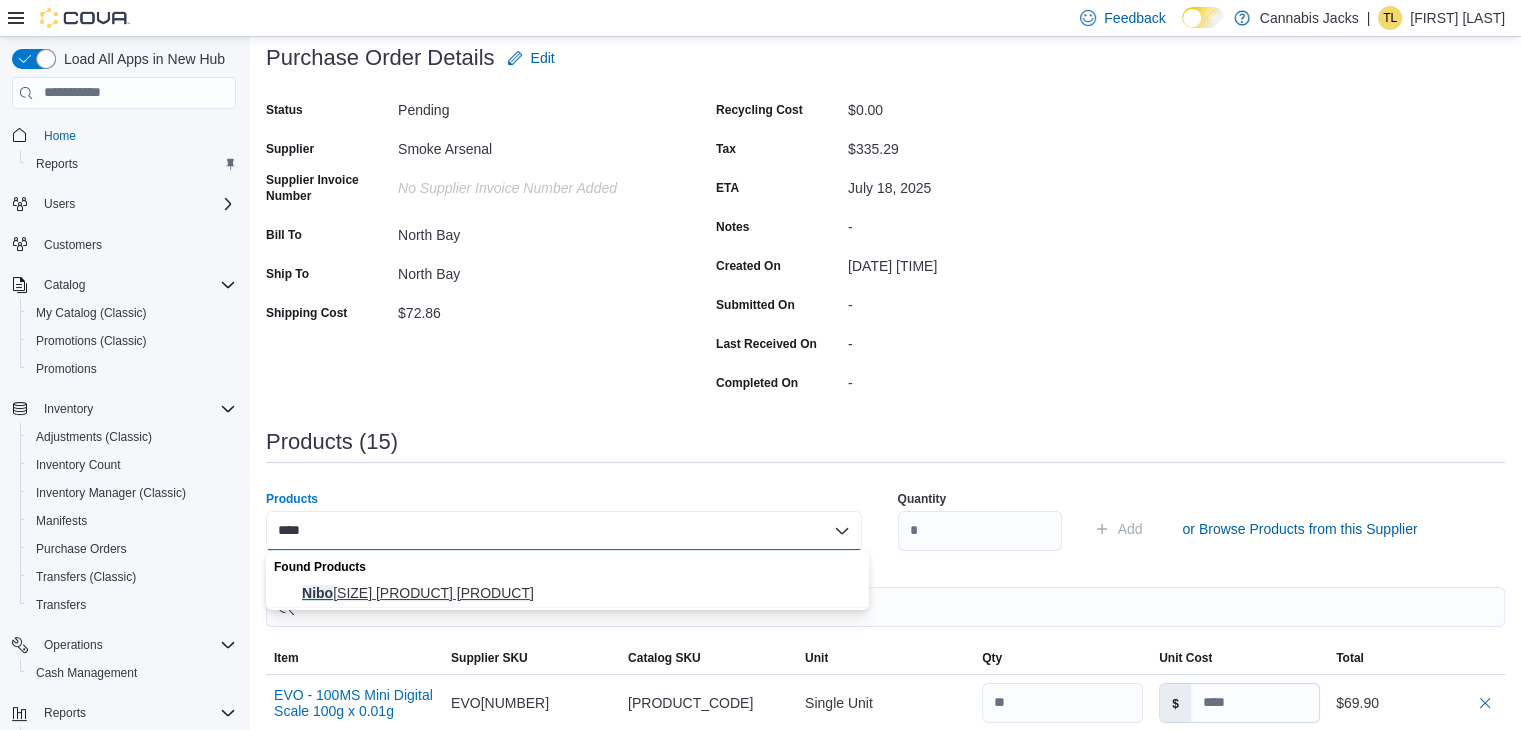 click on "Nibo  11x Black Edition Premium Butane" at bounding box center (579, 593) 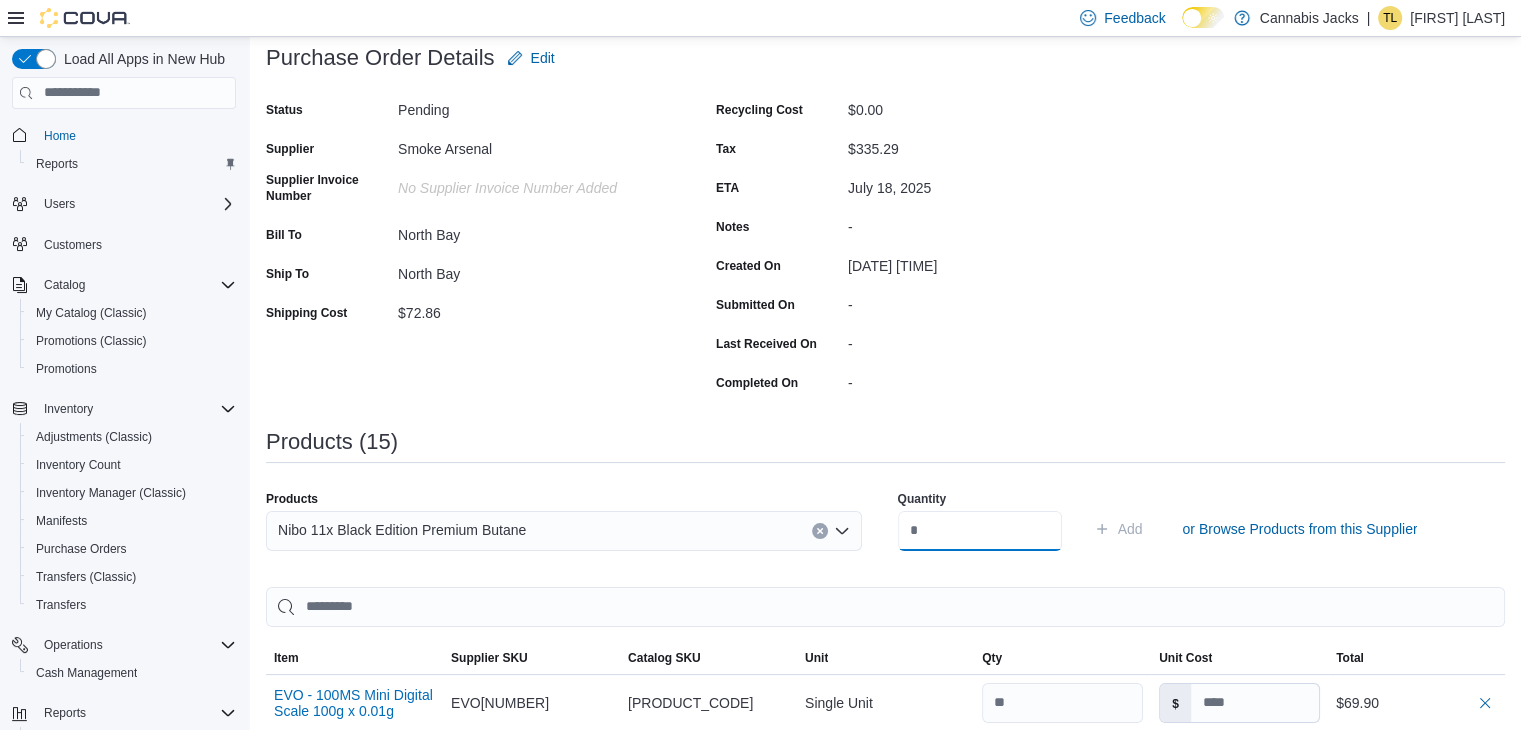 click at bounding box center (980, 531) 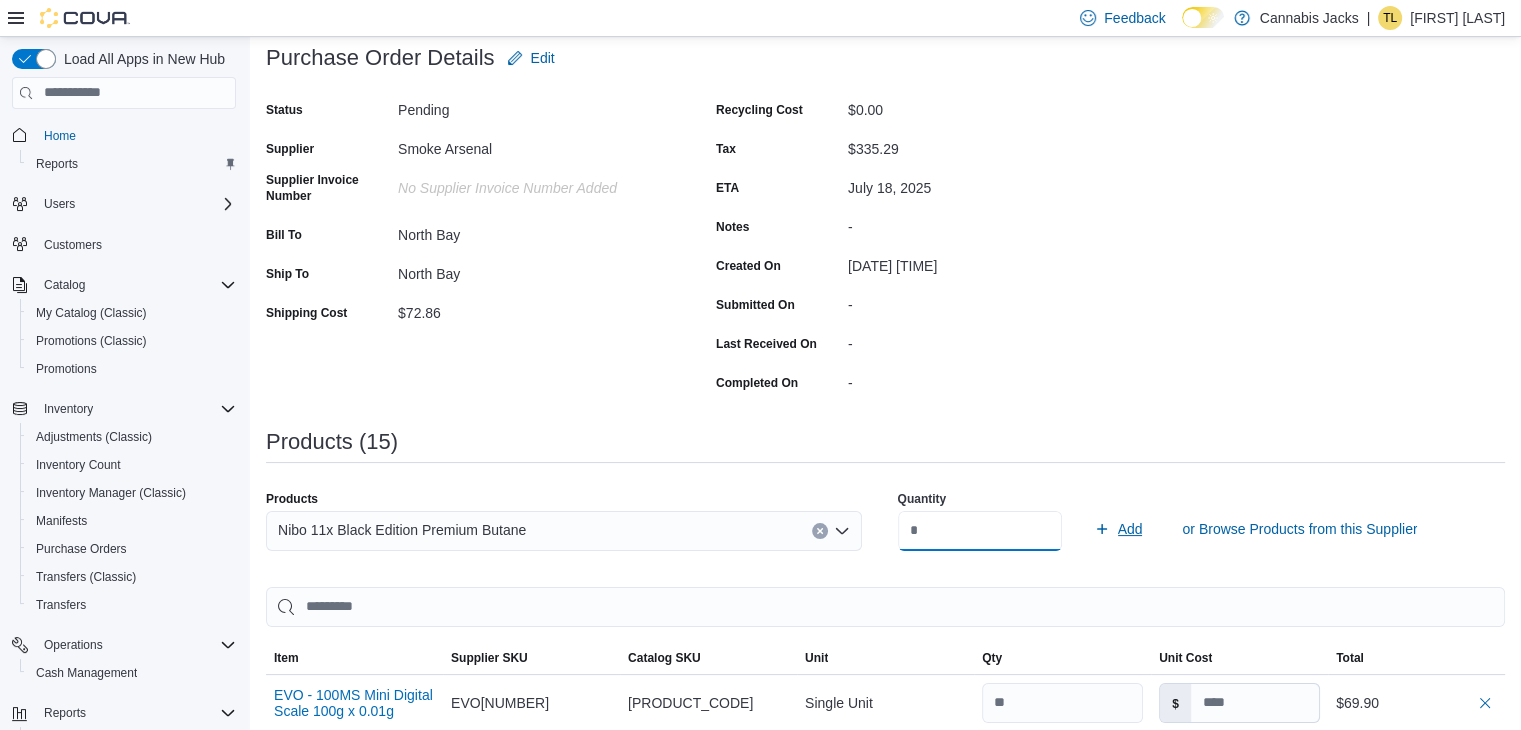 type on "**" 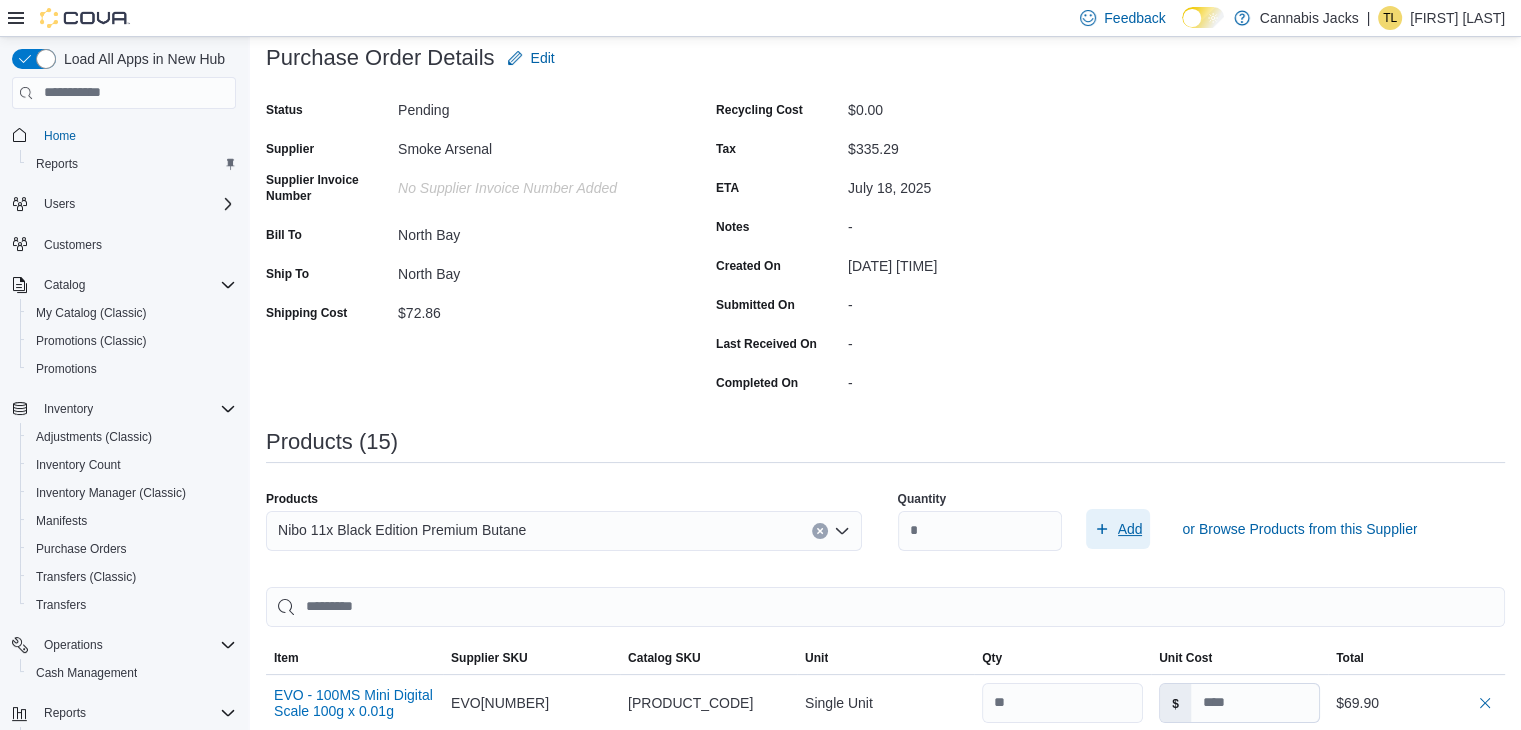 click on "Add" at bounding box center [1130, 529] 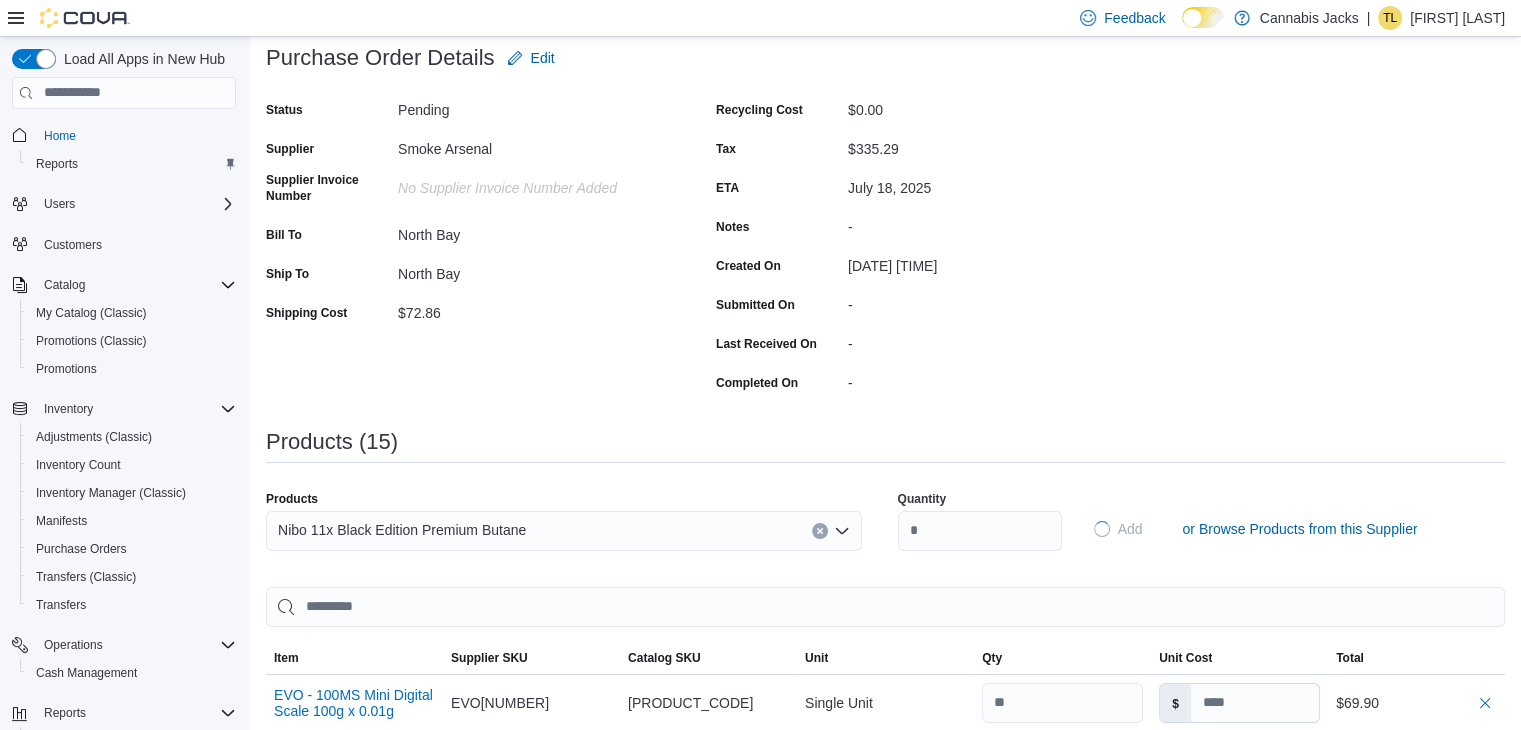 type on "******" 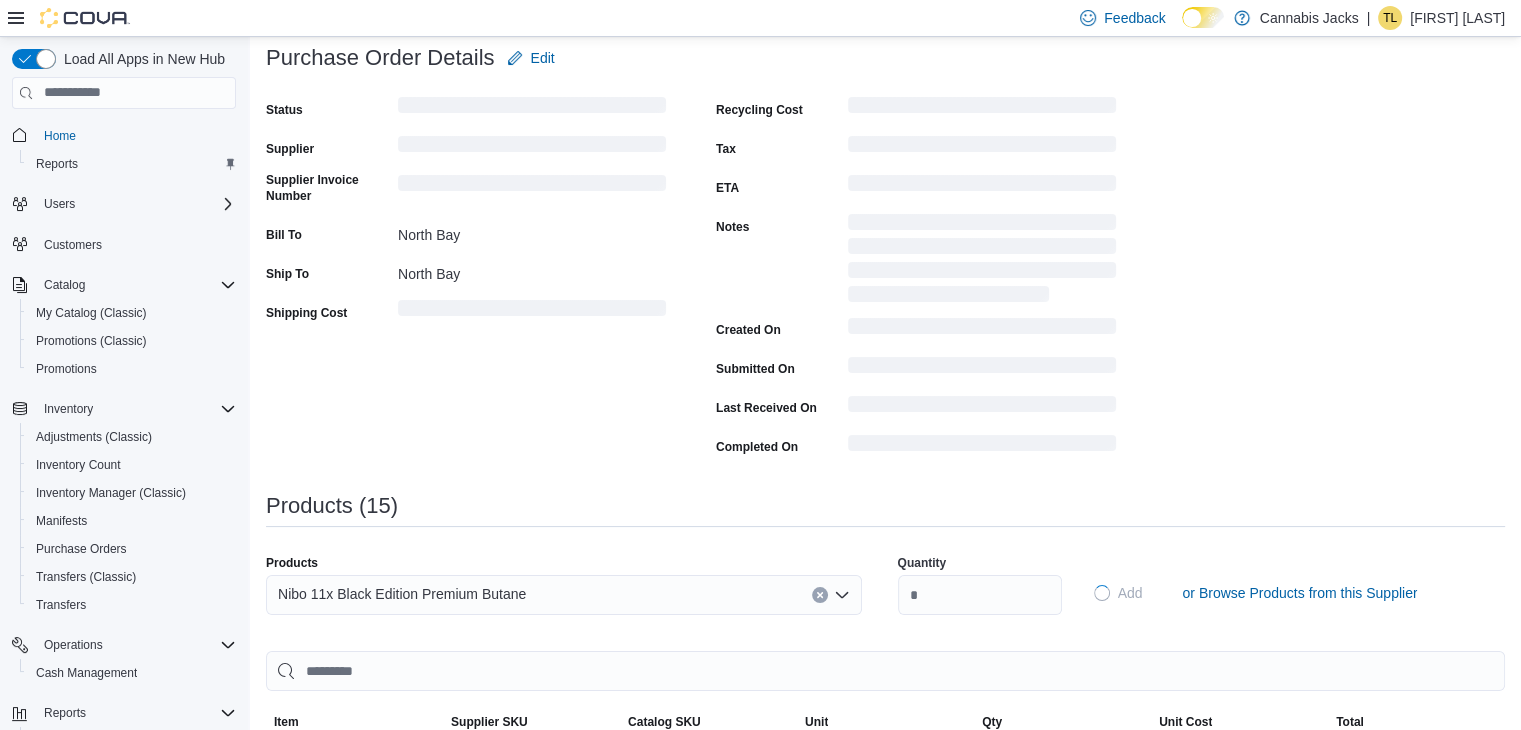 type 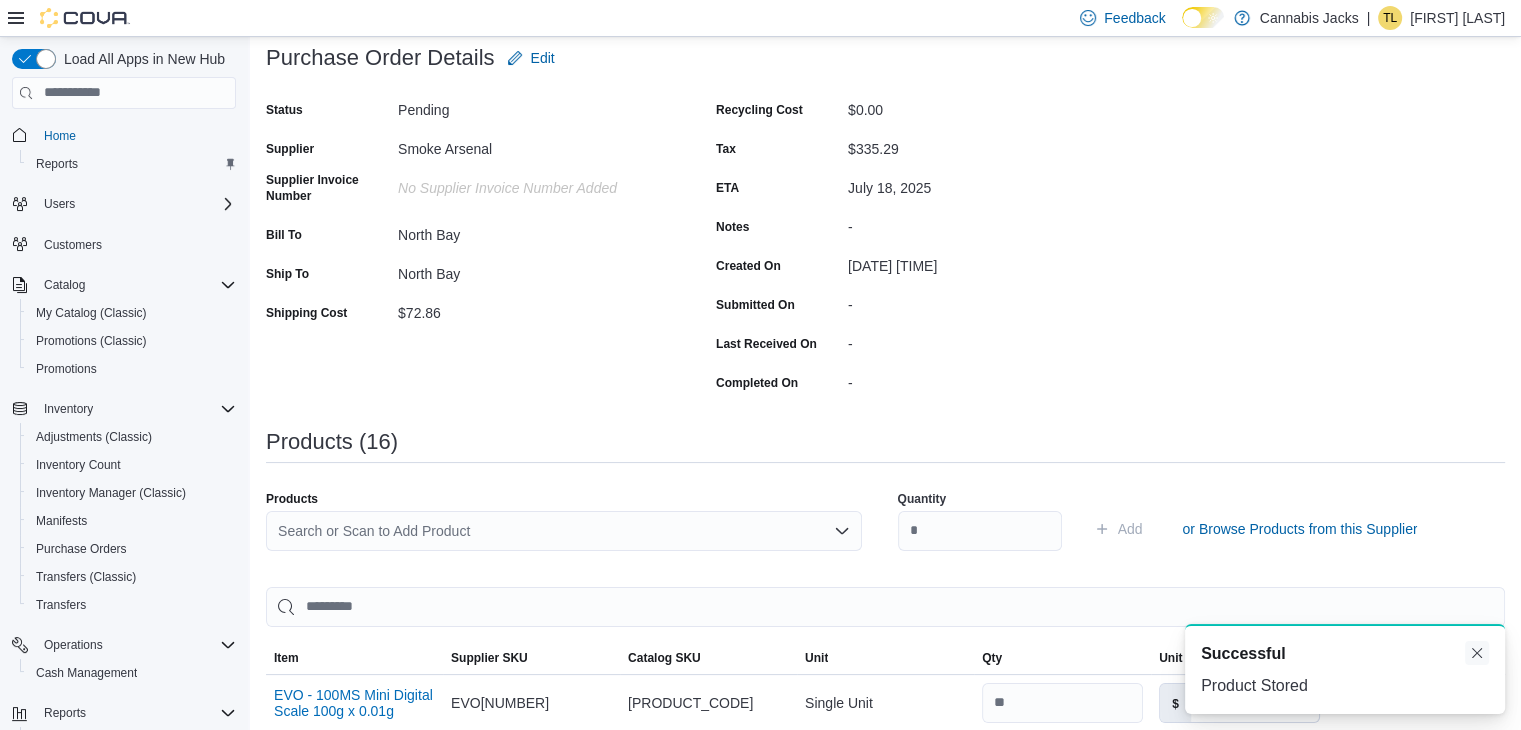 click at bounding box center (1477, 653) 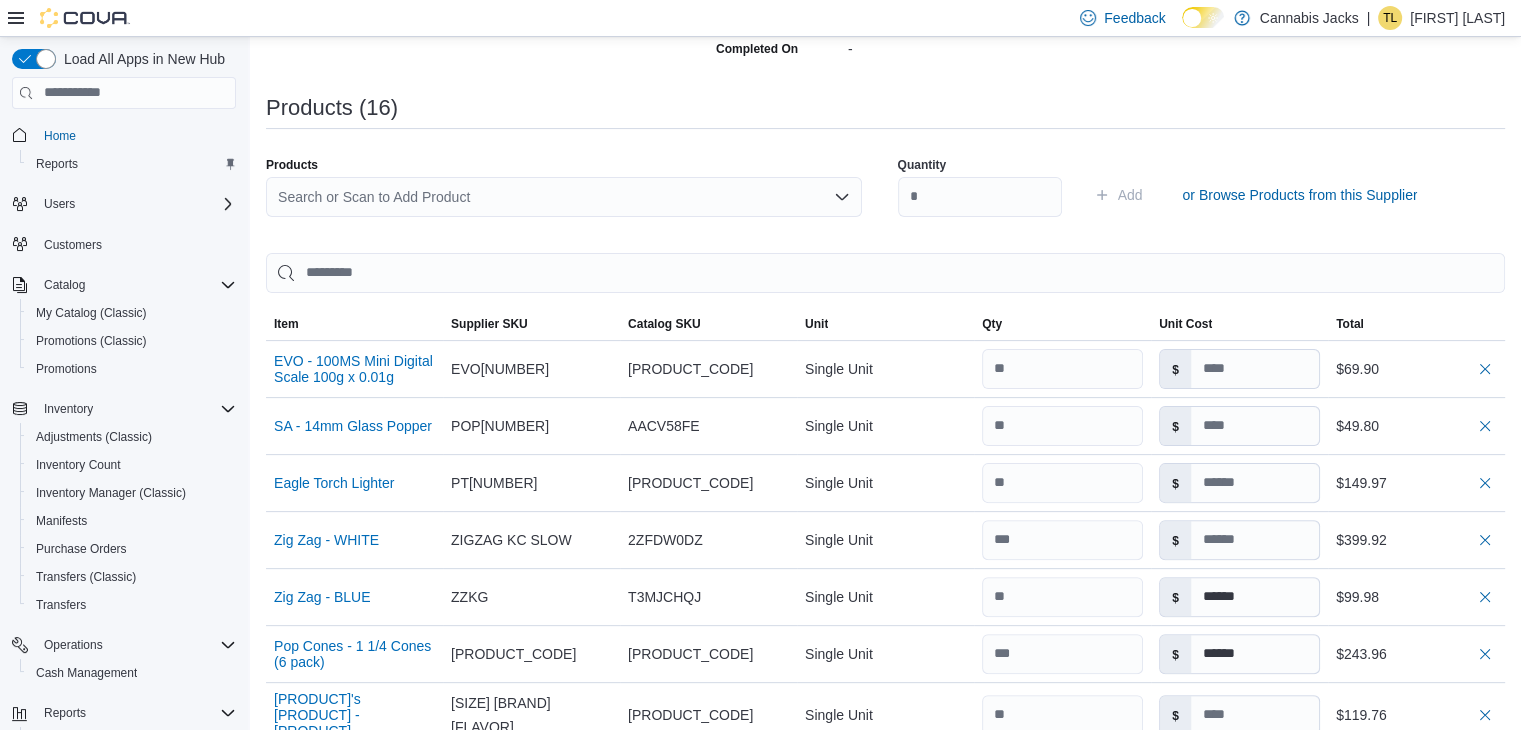 scroll, scrollTop: 432, scrollLeft: 0, axis: vertical 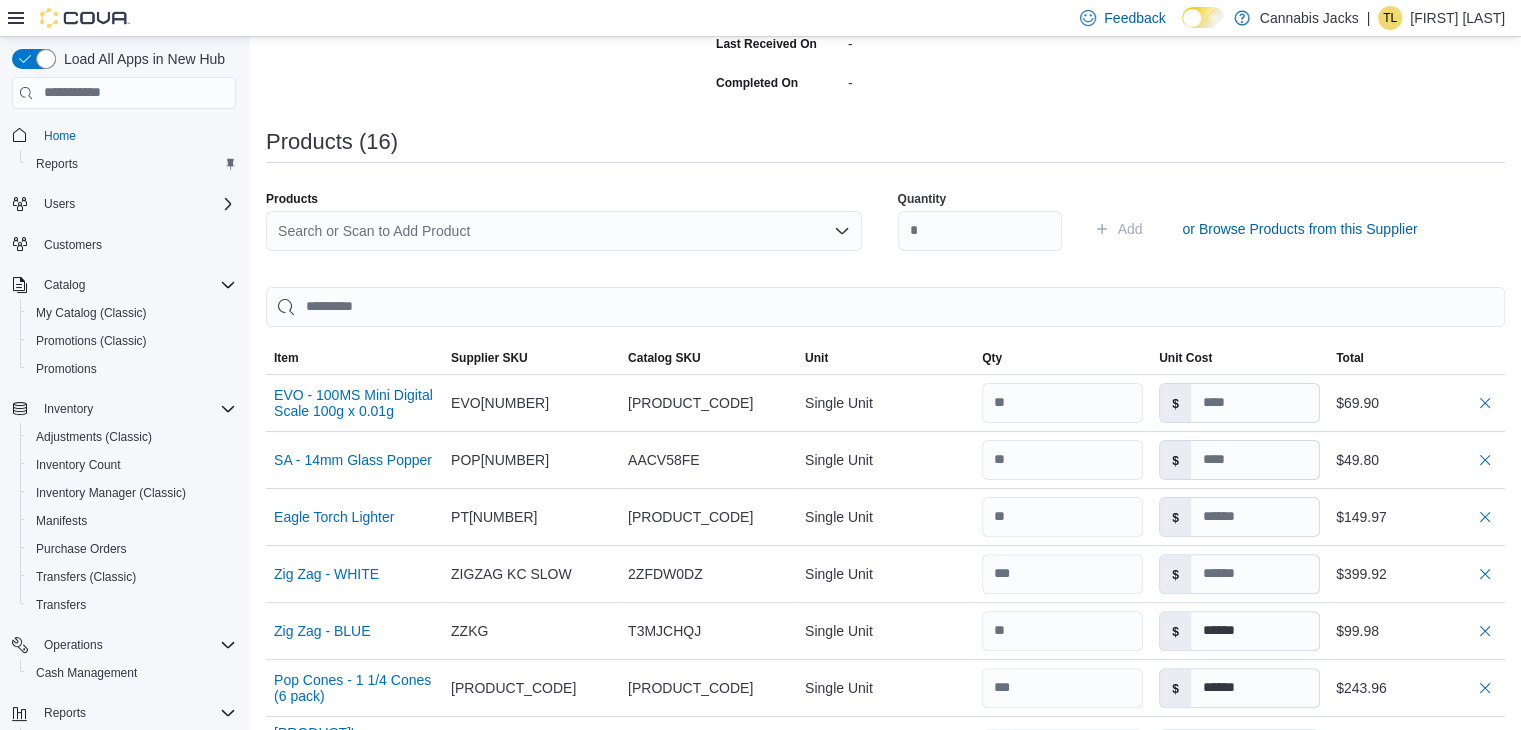 click on "Search or Scan to Add Product" at bounding box center [564, 231] 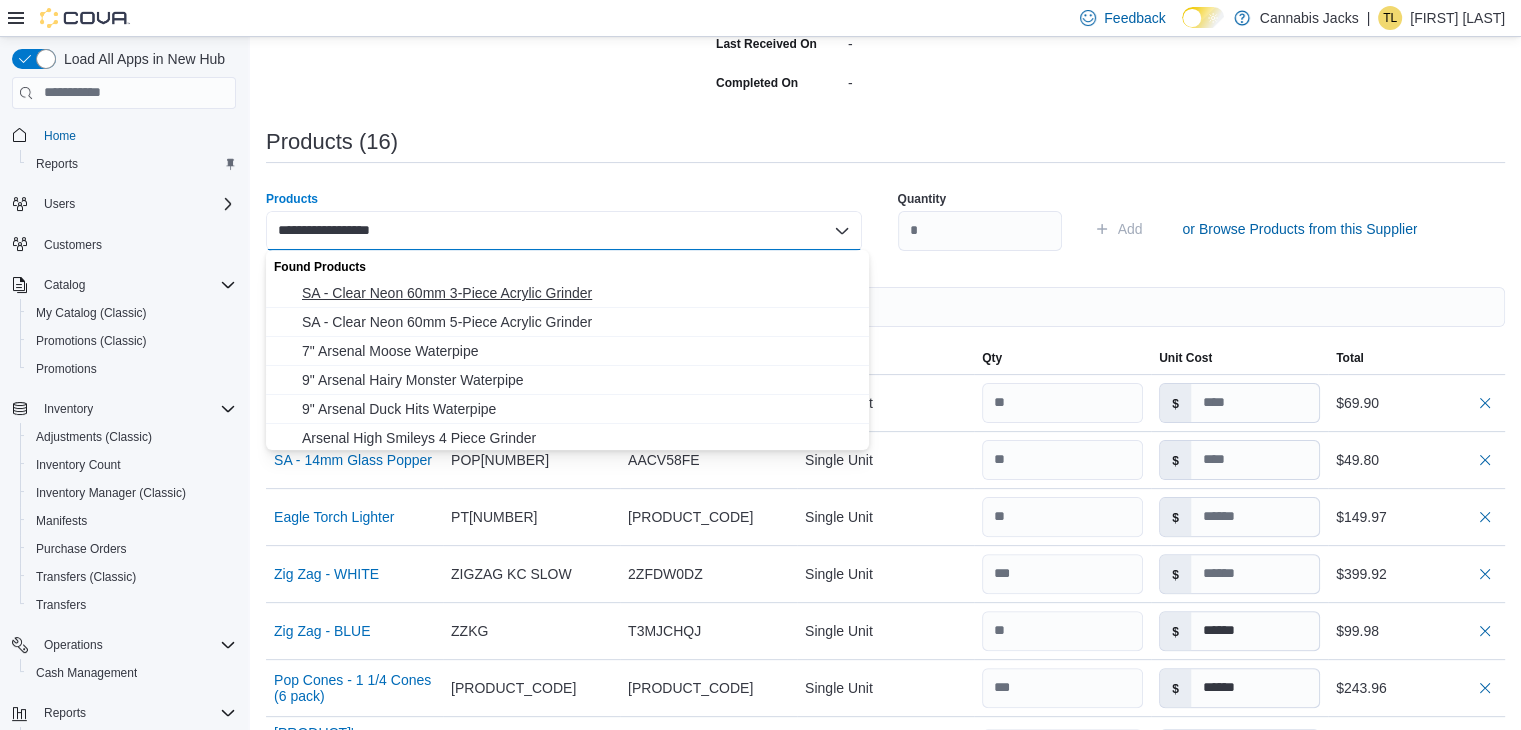 type on "**********" 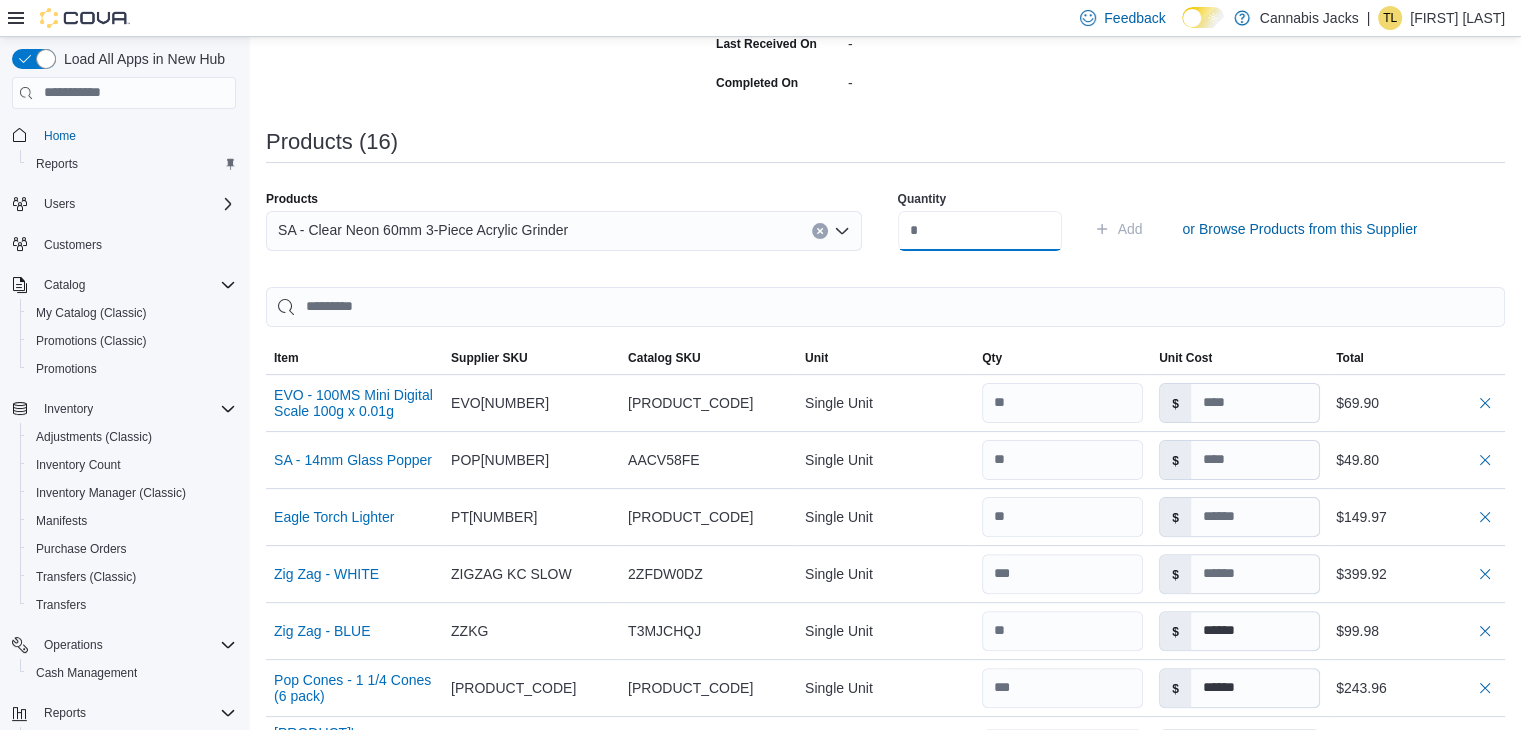 click at bounding box center (980, 231) 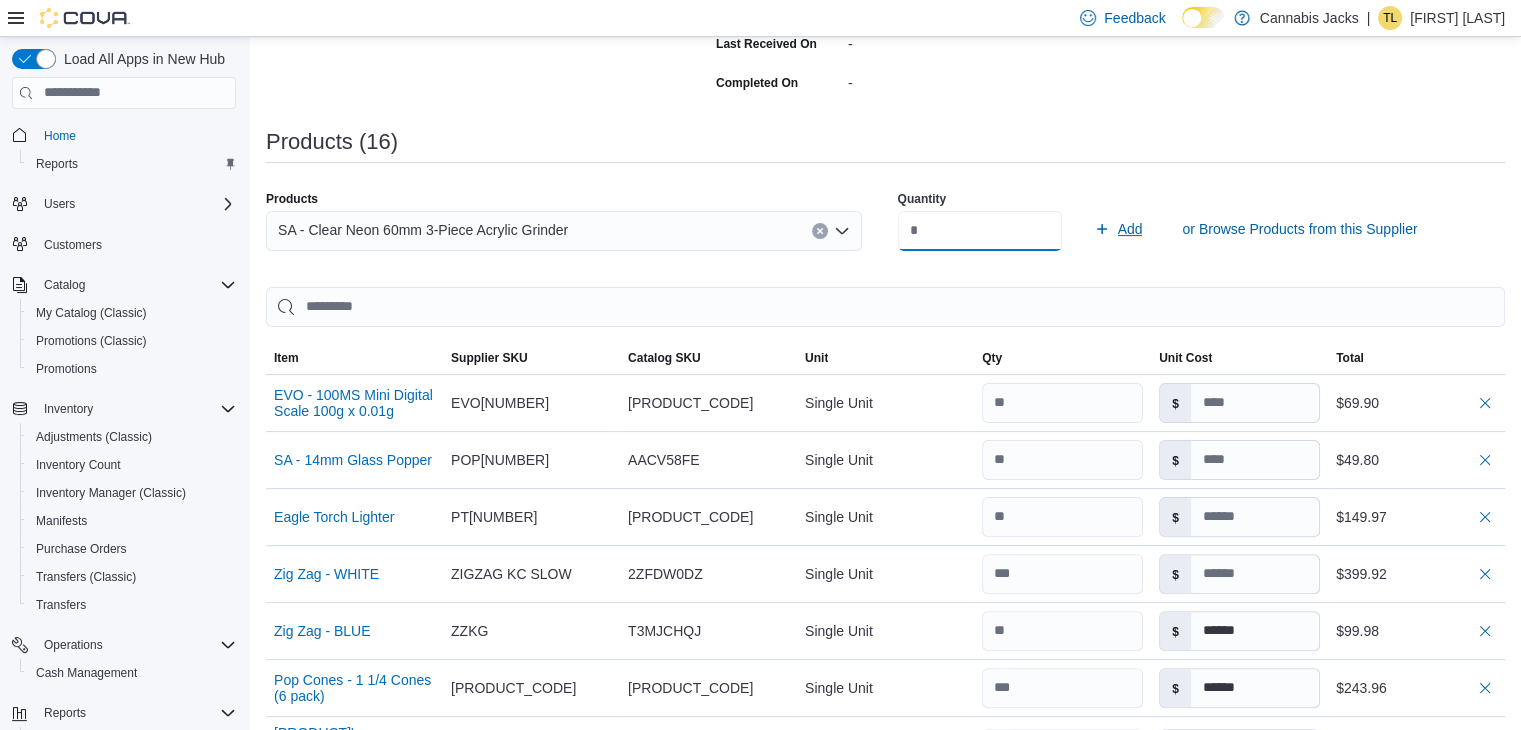 type on "**" 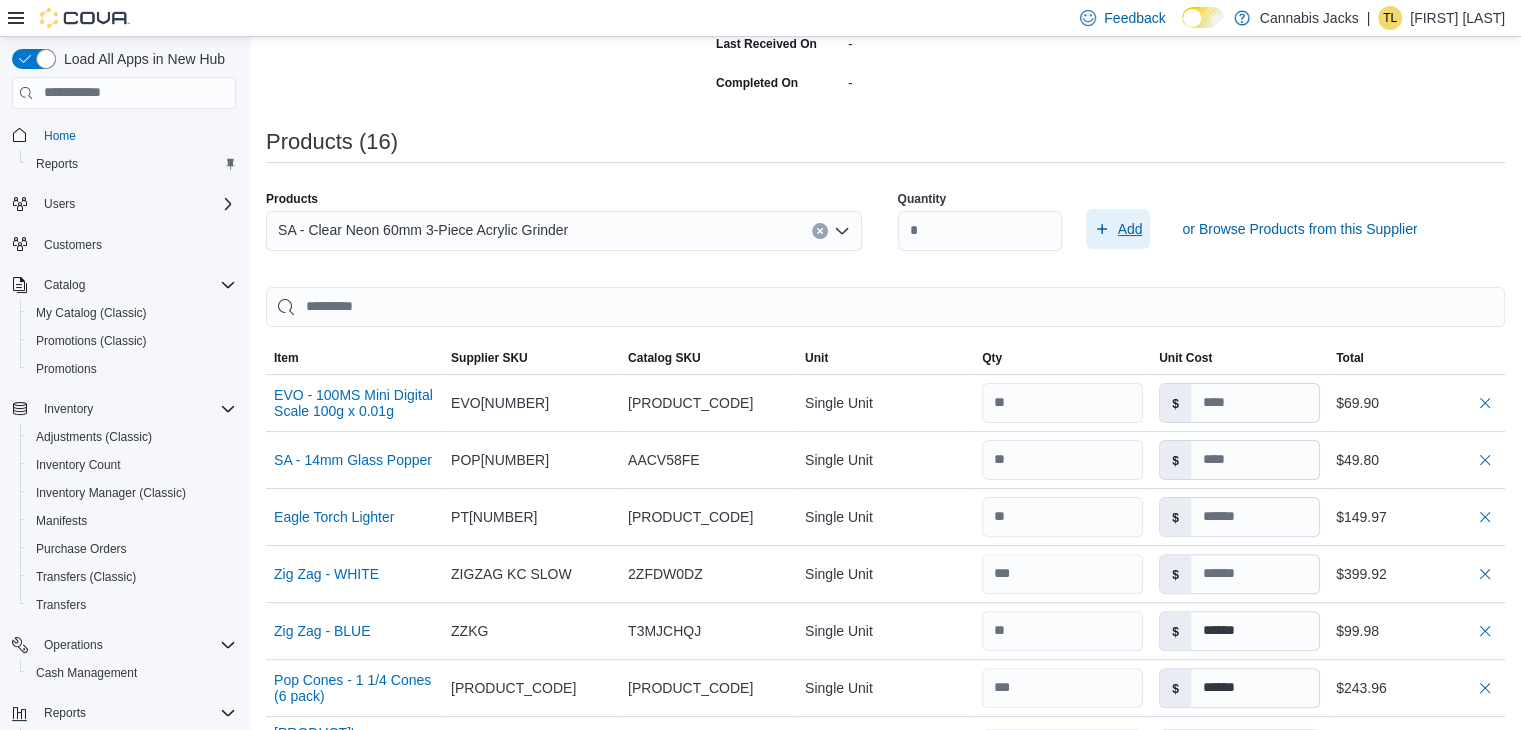 click on "Add" at bounding box center [1130, 229] 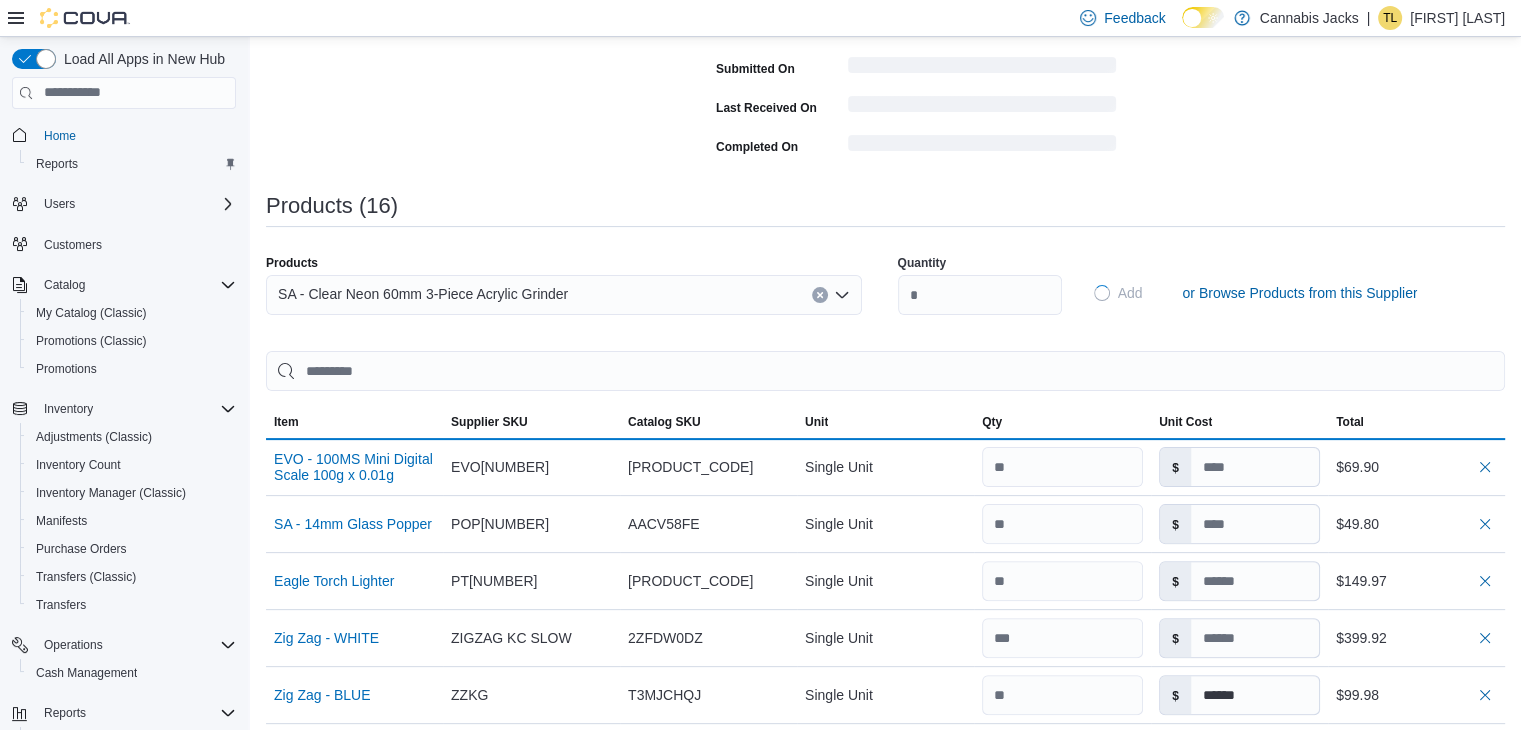type 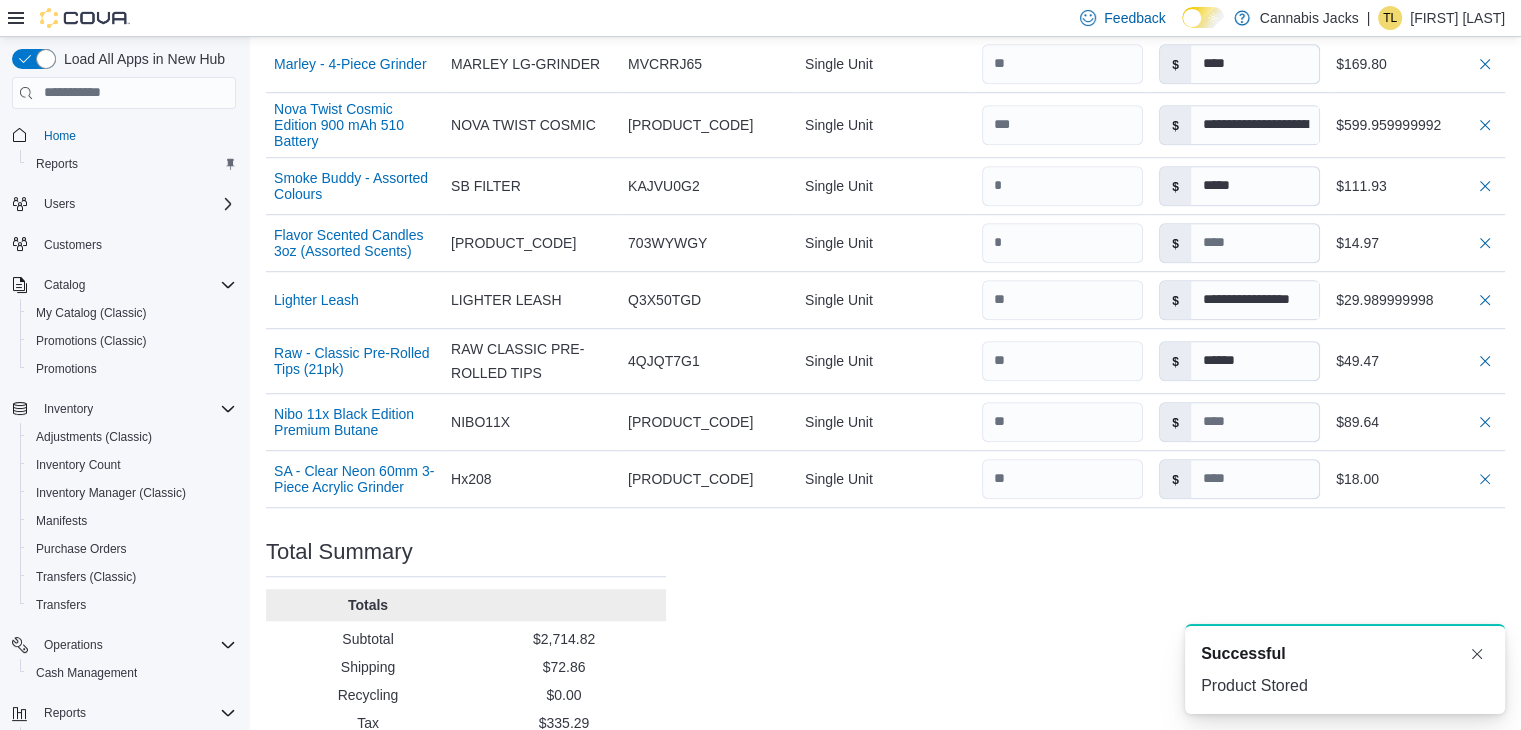 scroll, scrollTop: 1346, scrollLeft: 0, axis: vertical 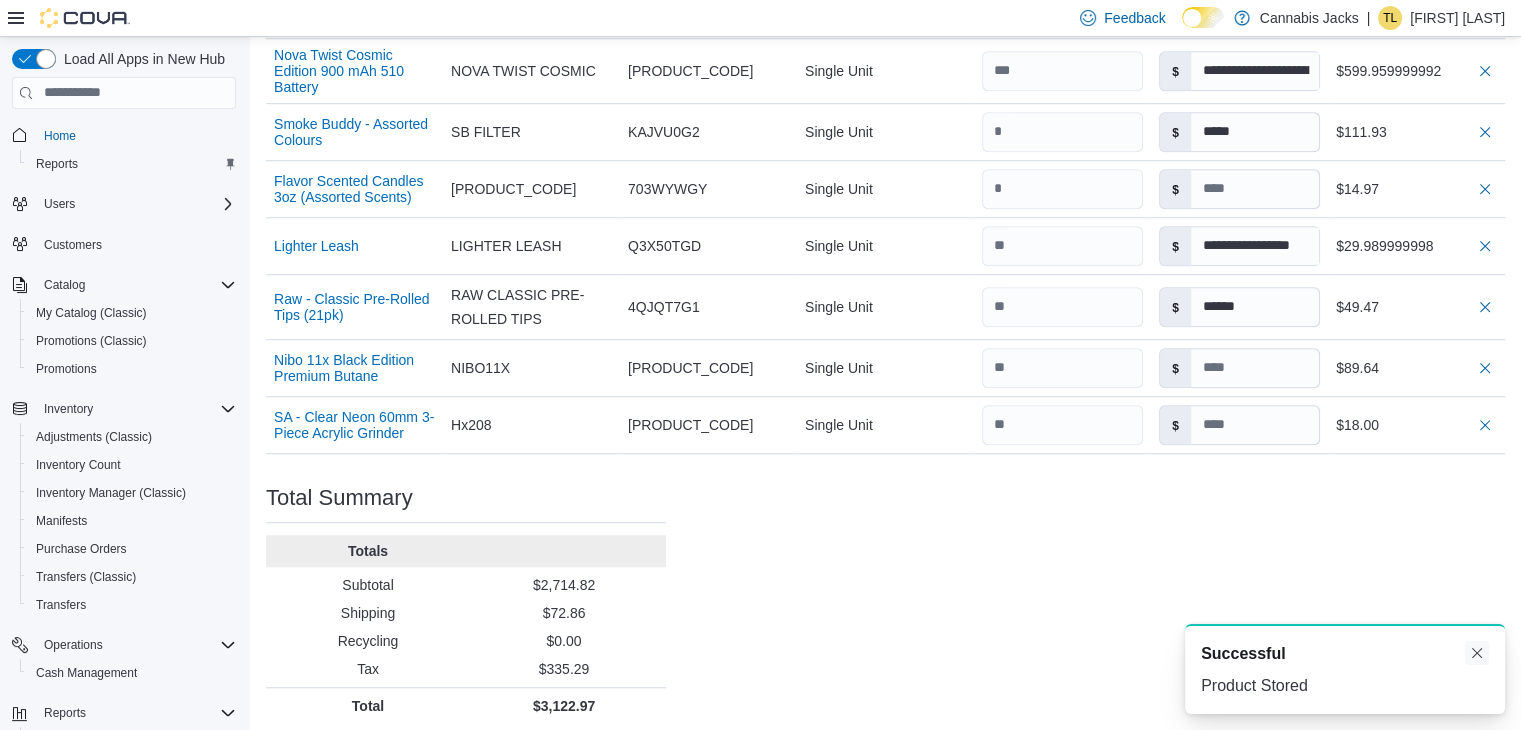 click at bounding box center [1477, 653] 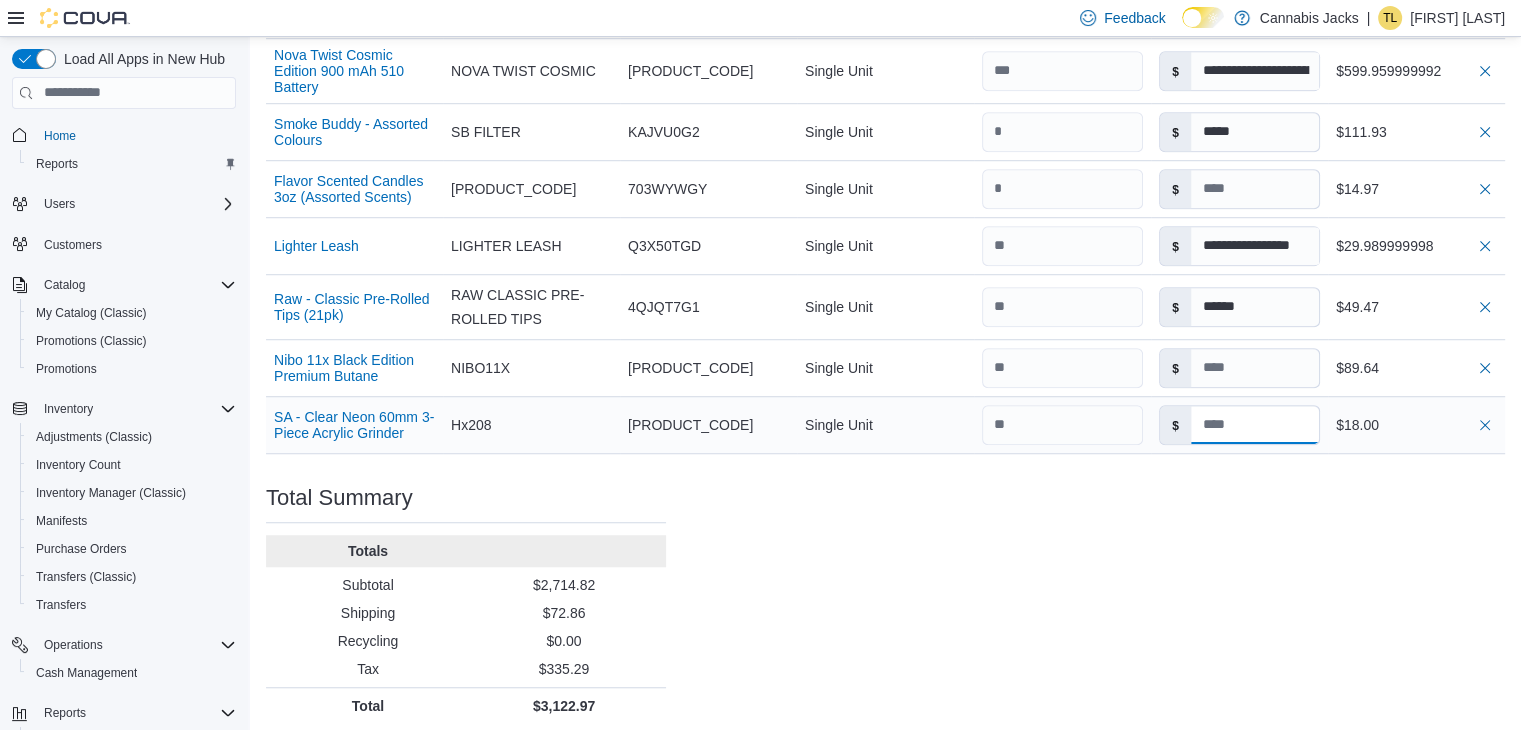 click at bounding box center (1255, 425) 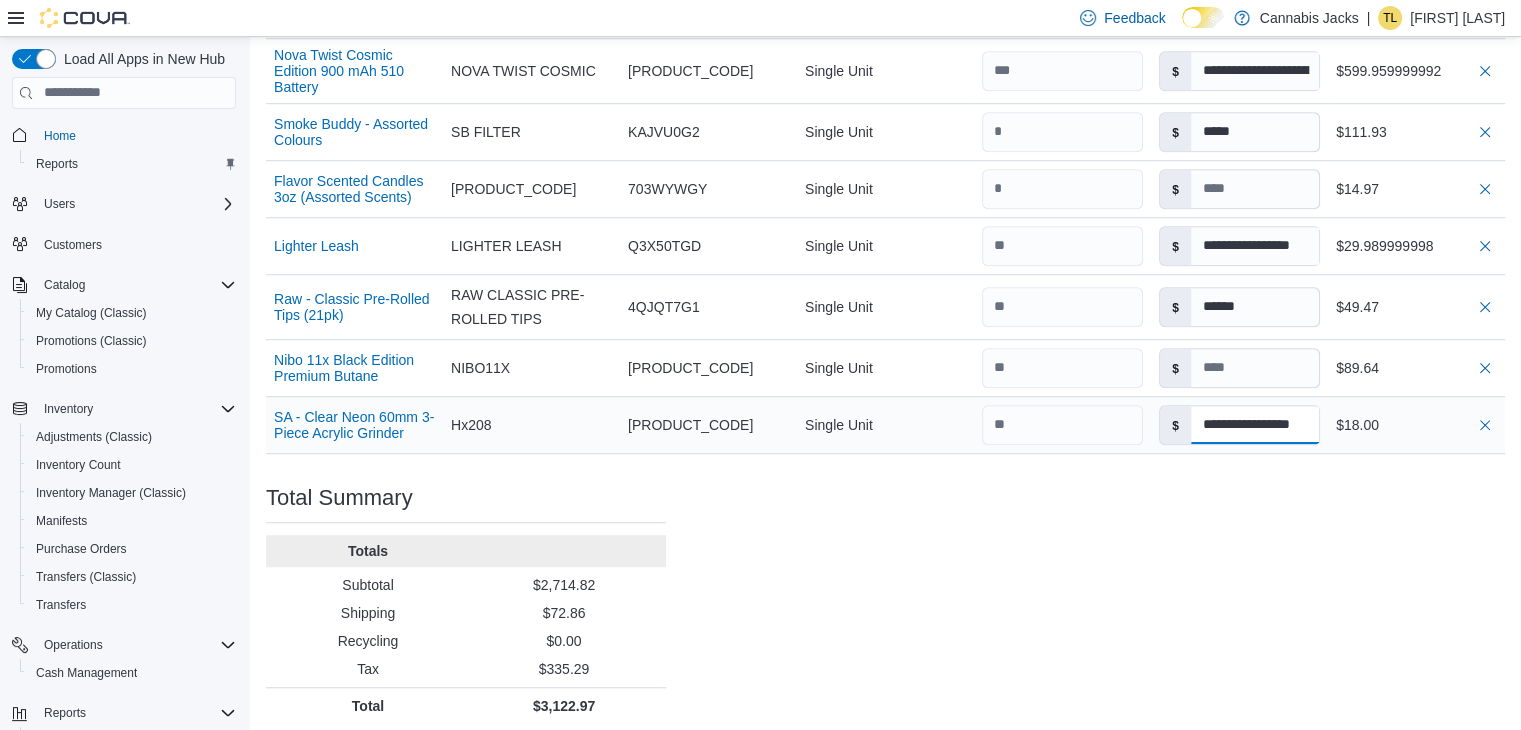 scroll, scrollTop: 0, scrollLeft: 16, axis: horizontal 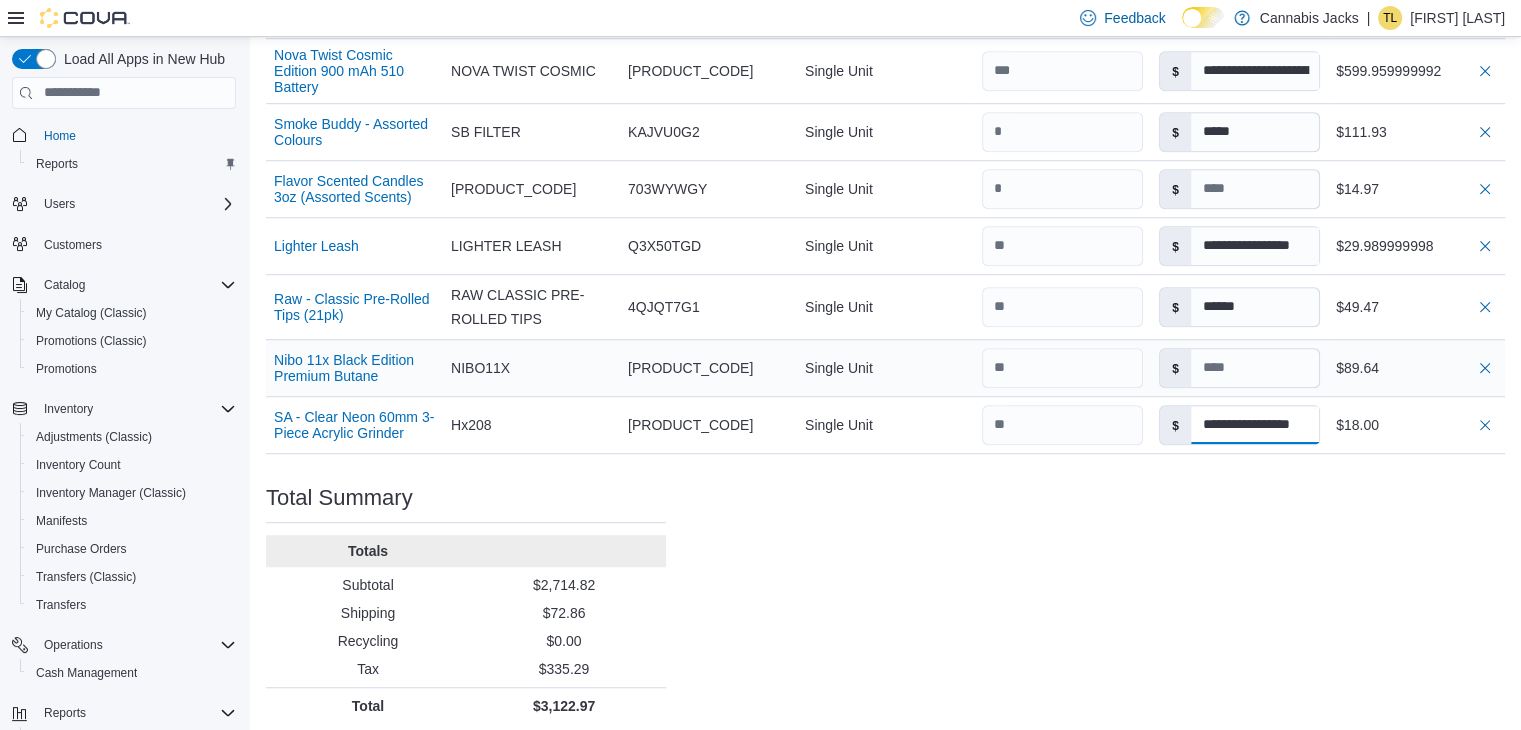 type on "**********" 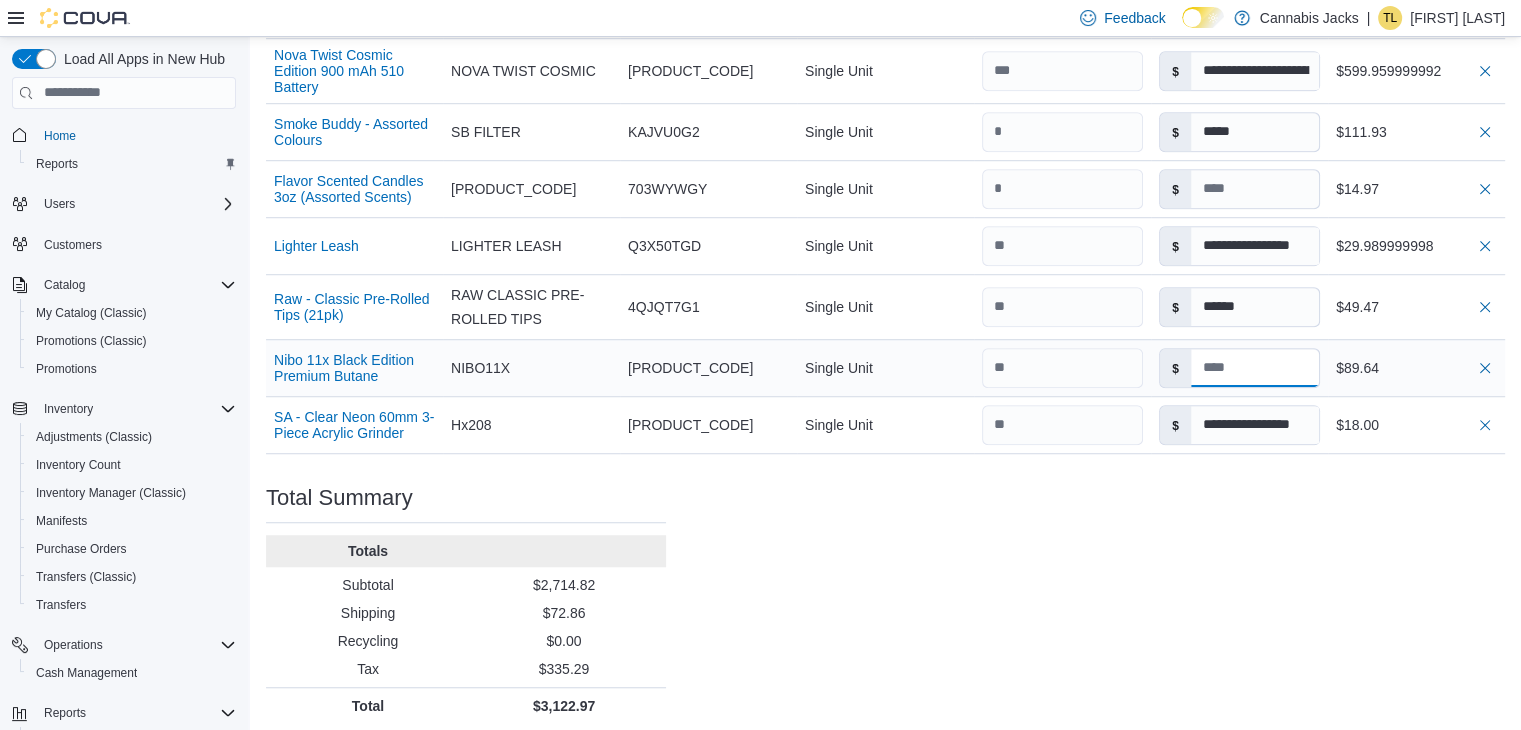 click at bounding box center (1255, 368) 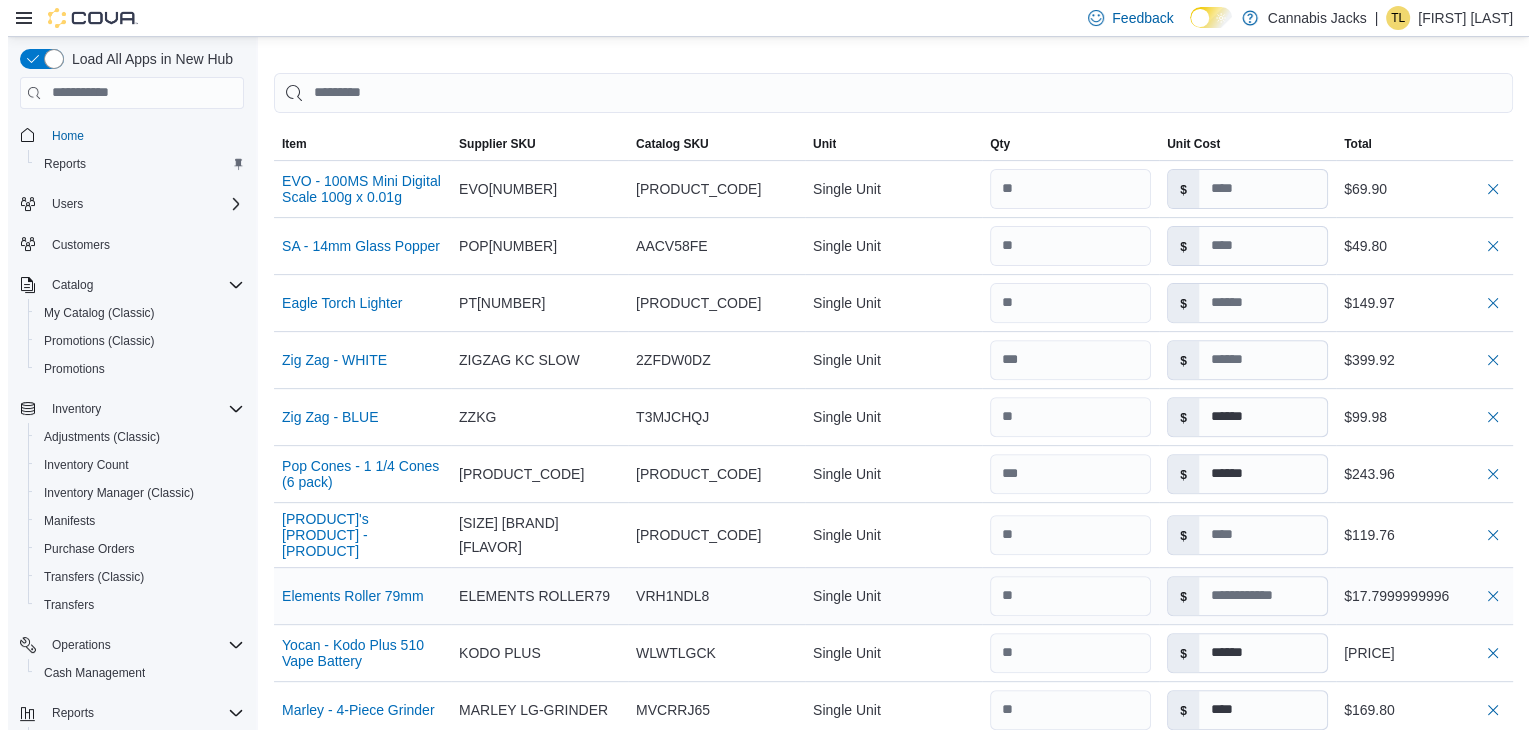 scroll, scrollTop: 0, scrollLeft: 0, axis: both 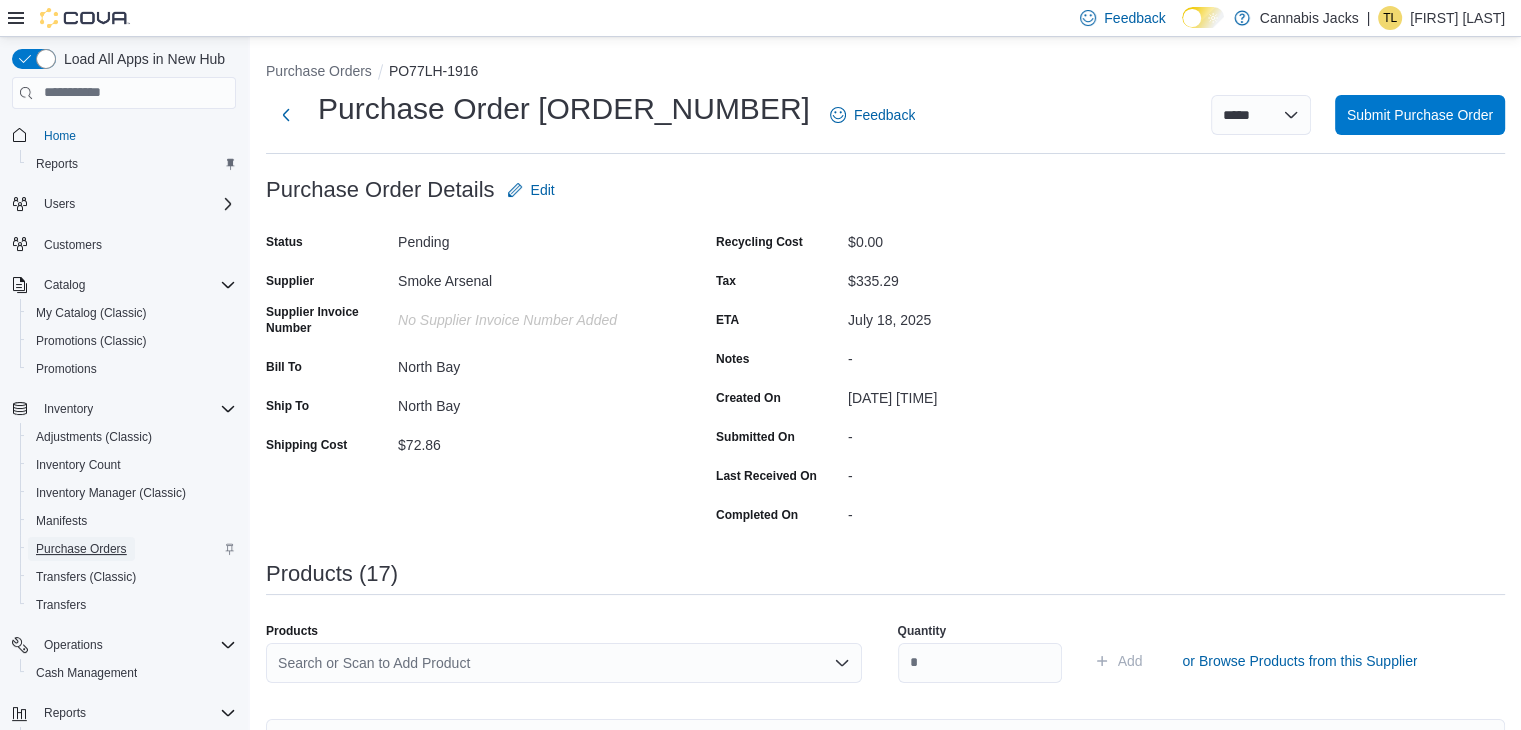 type on "**********" 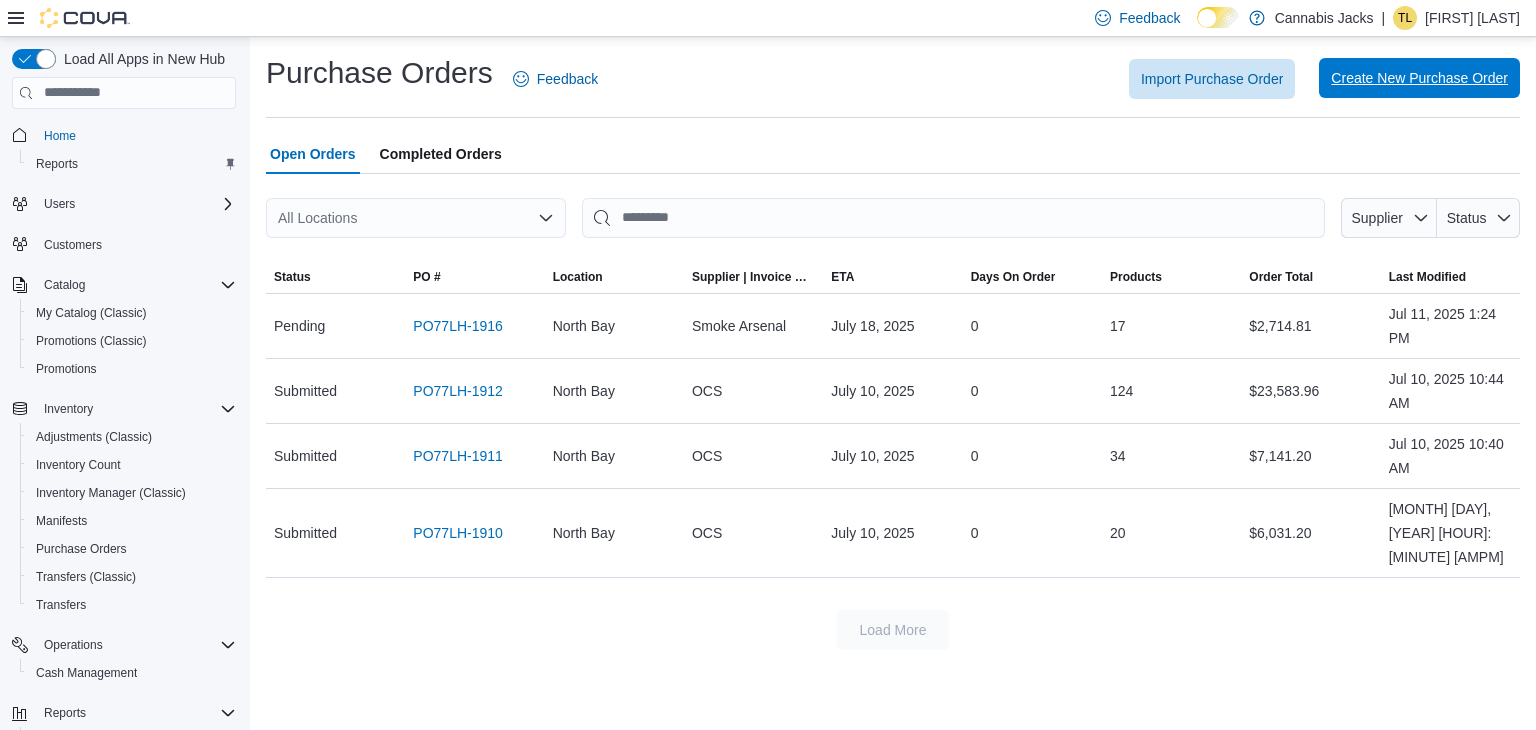 click on "Create New Purchase Order" at bounding box center (1419, 78) 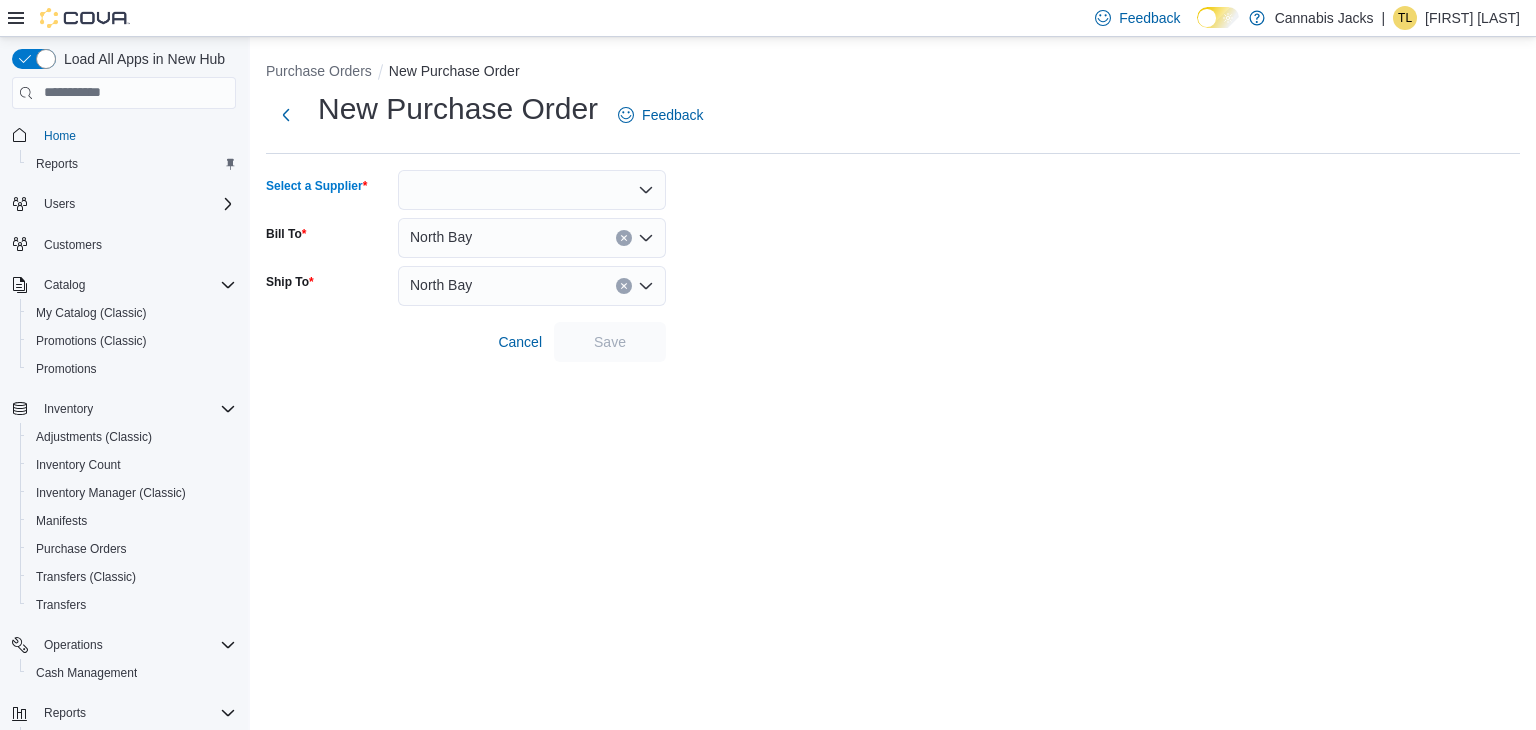 click 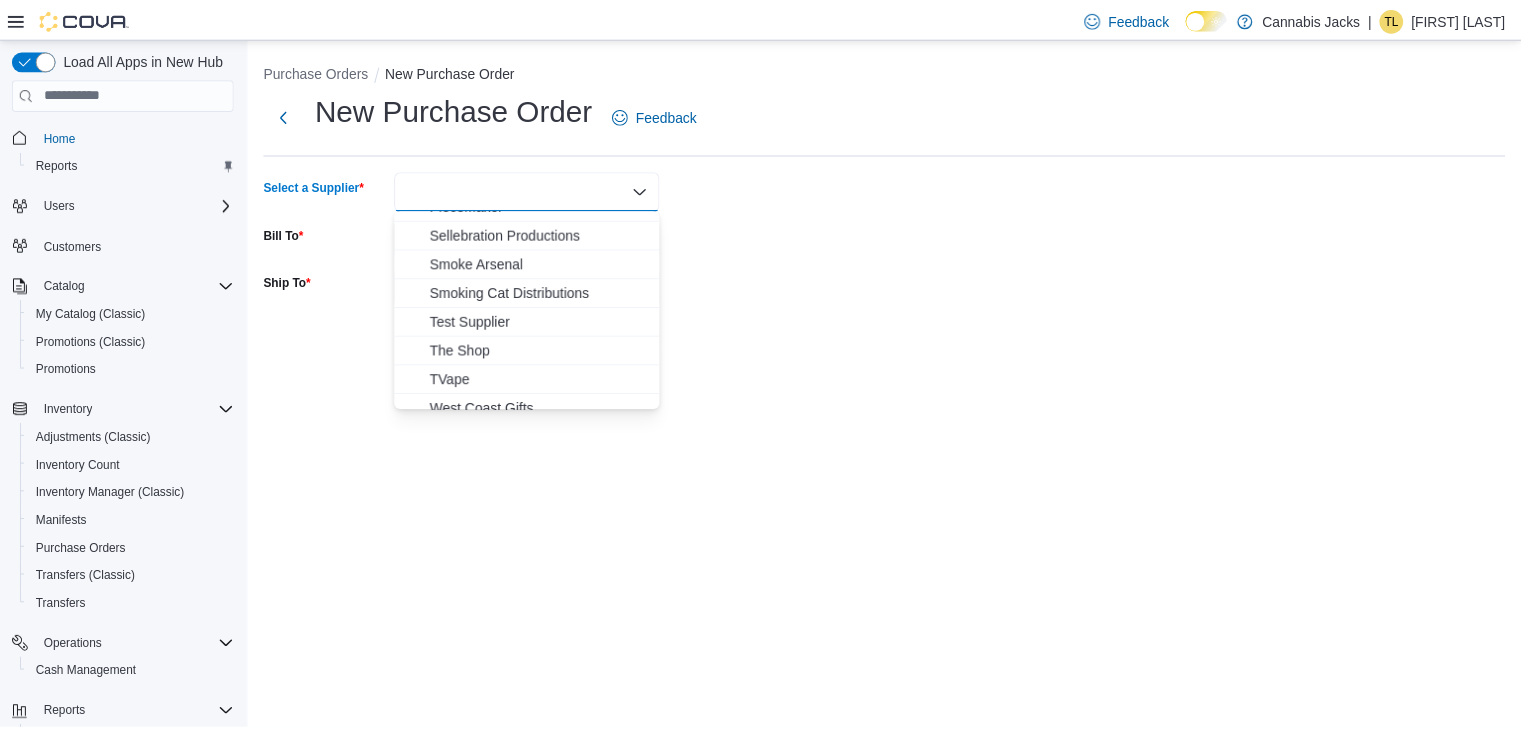 scroll, scrollTop: 438, scrollLeft: 0, axis: vertical 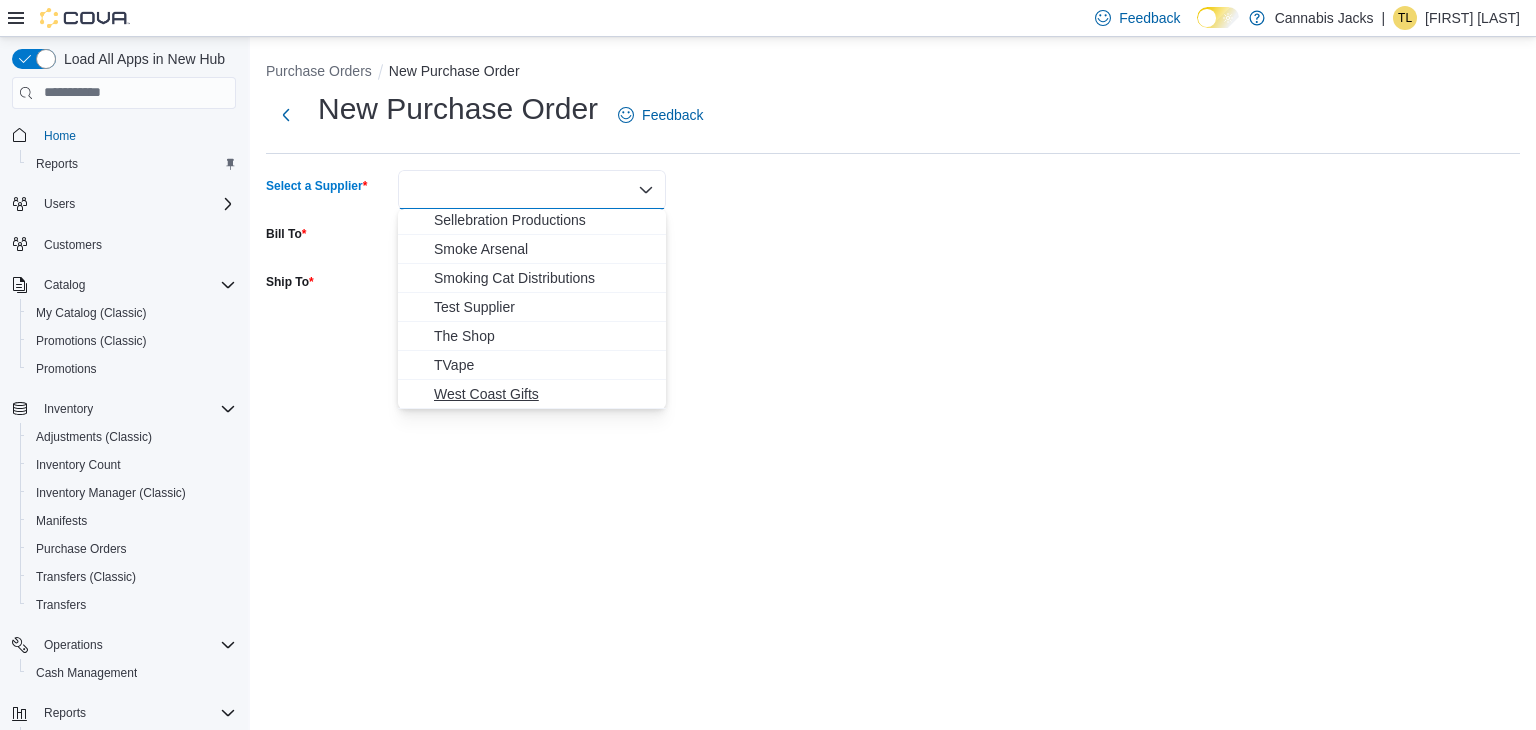click on "West Coast Gifts" at bounding box center (544, 394) 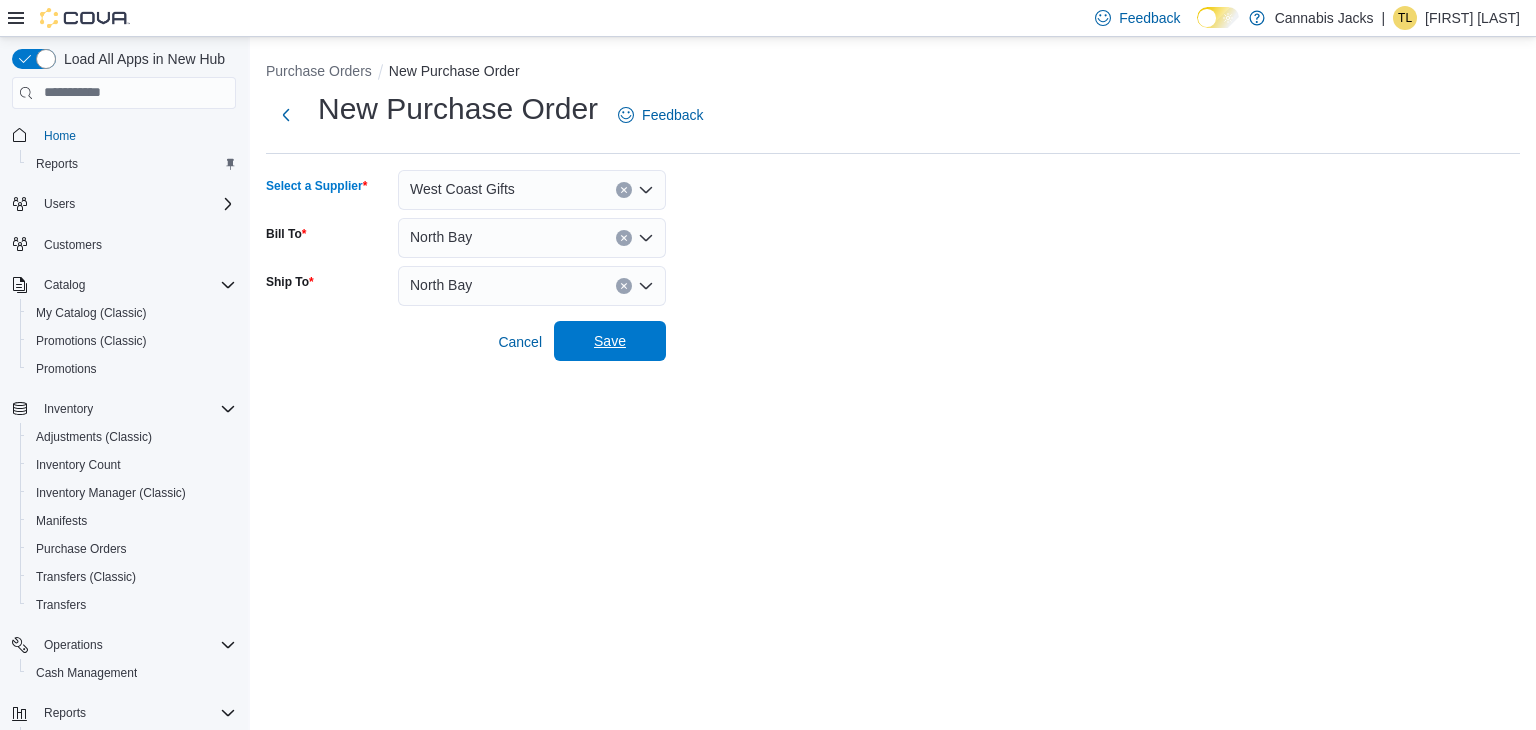 click on "Save" at bounding box center (610, 341) 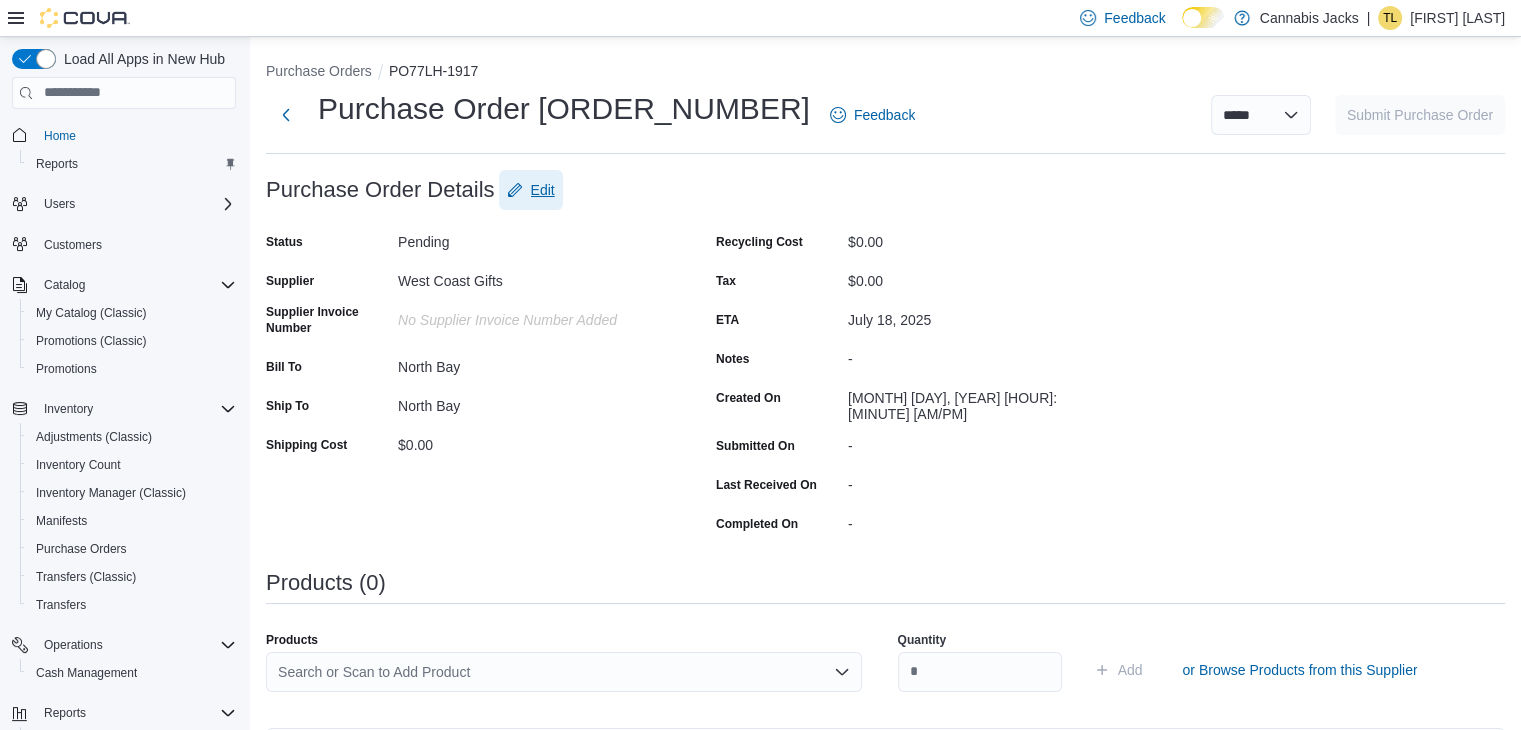 click on "Edit" at bounding box center [543, 190] 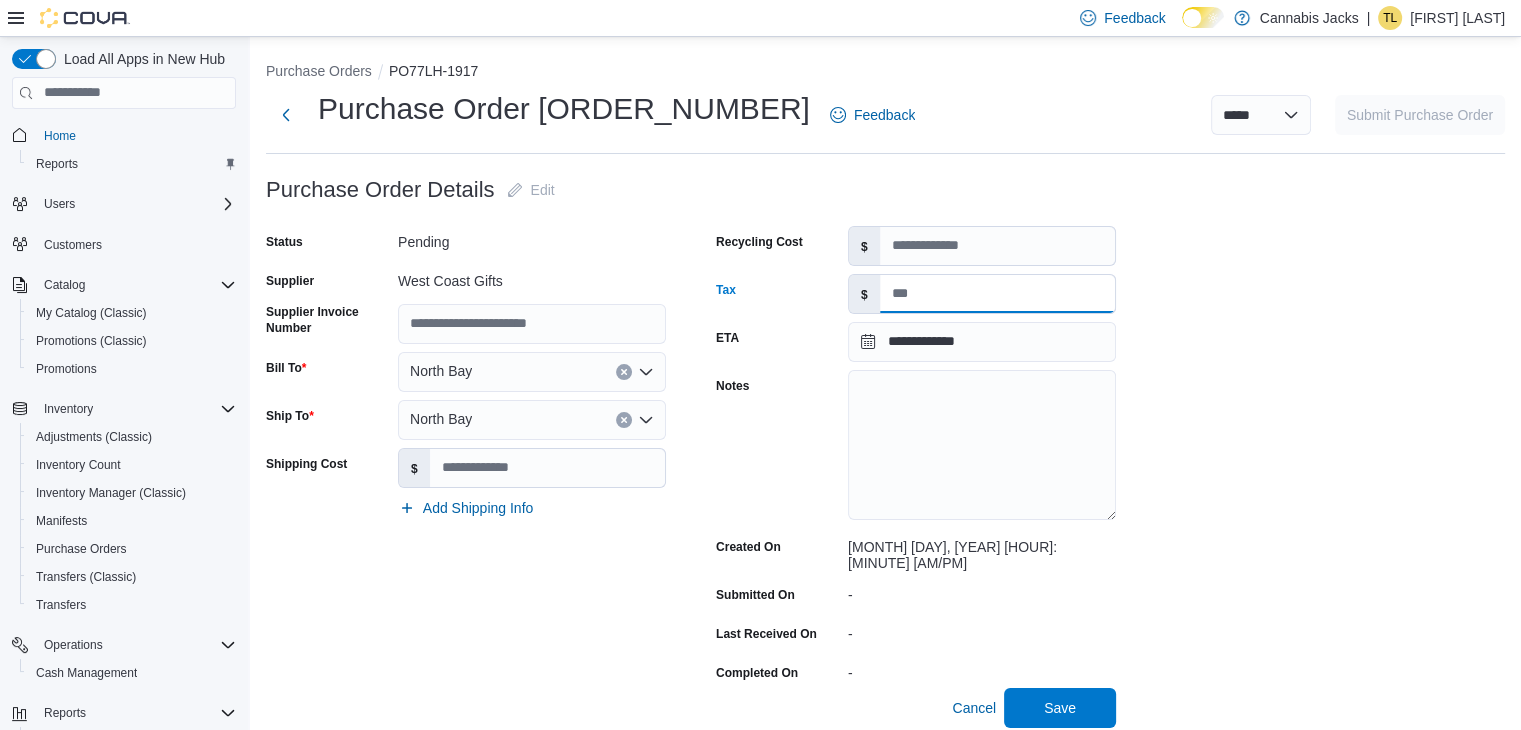 click on "Tax" at bounding box center (997, 294) 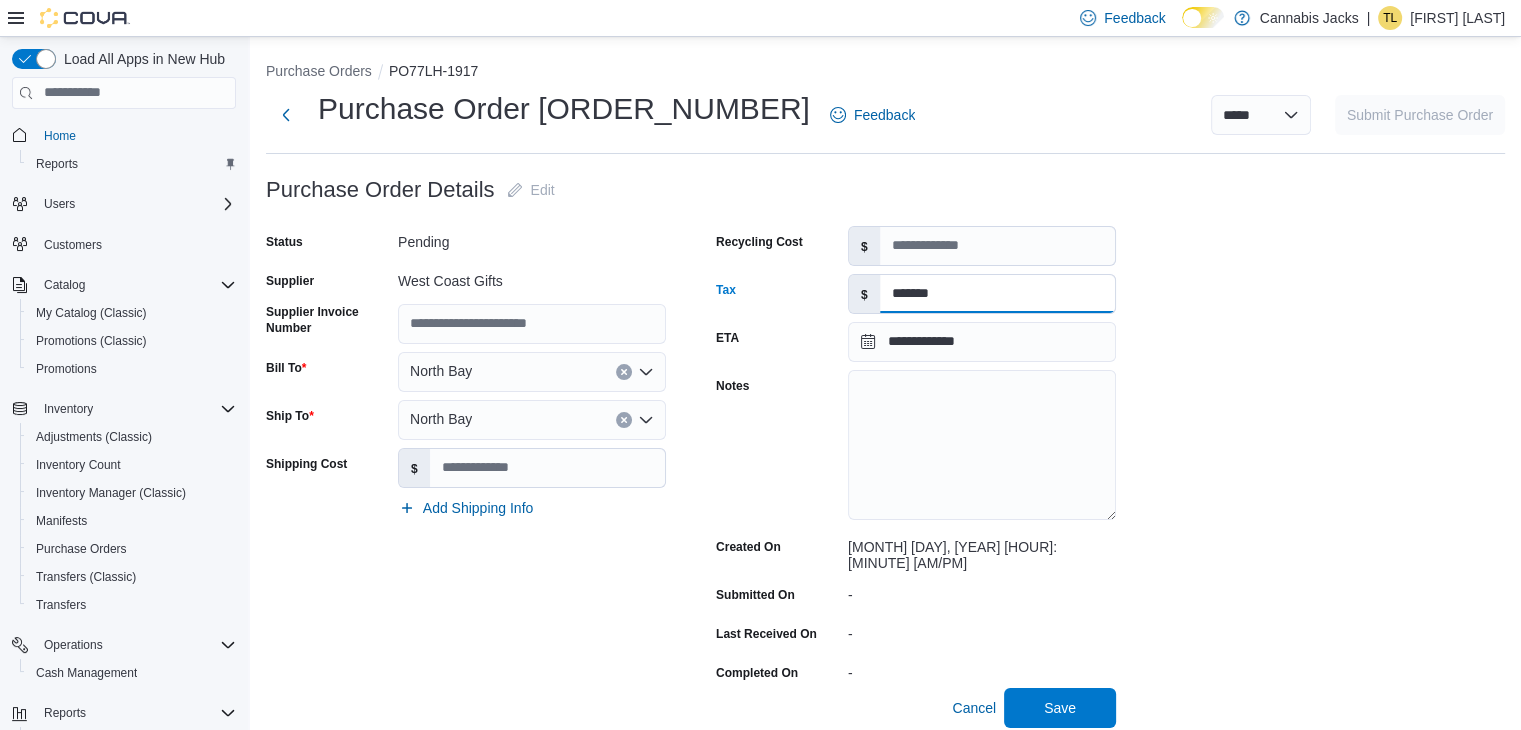 type on "*******" 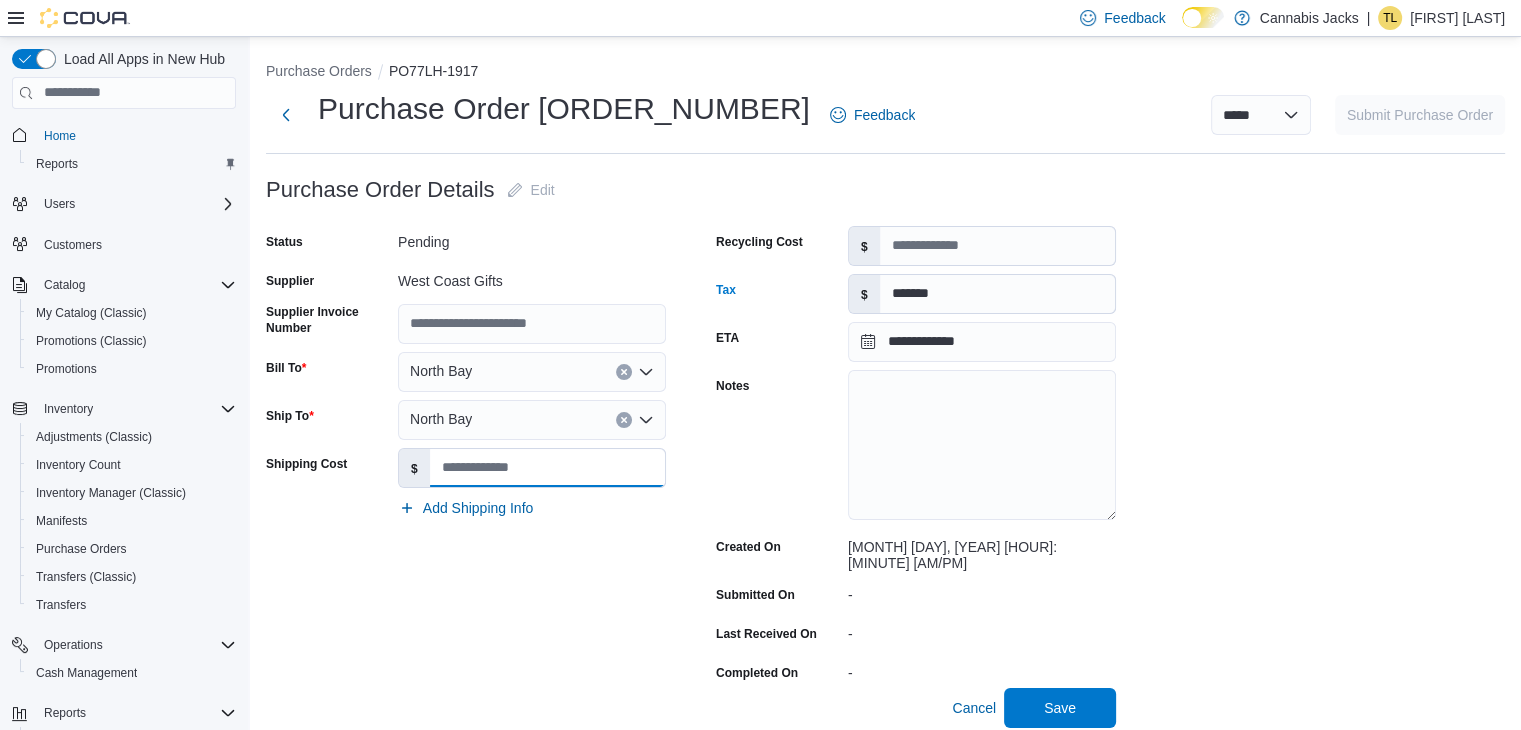 click on "Shipping Cost" at bounding box center (547, 468) 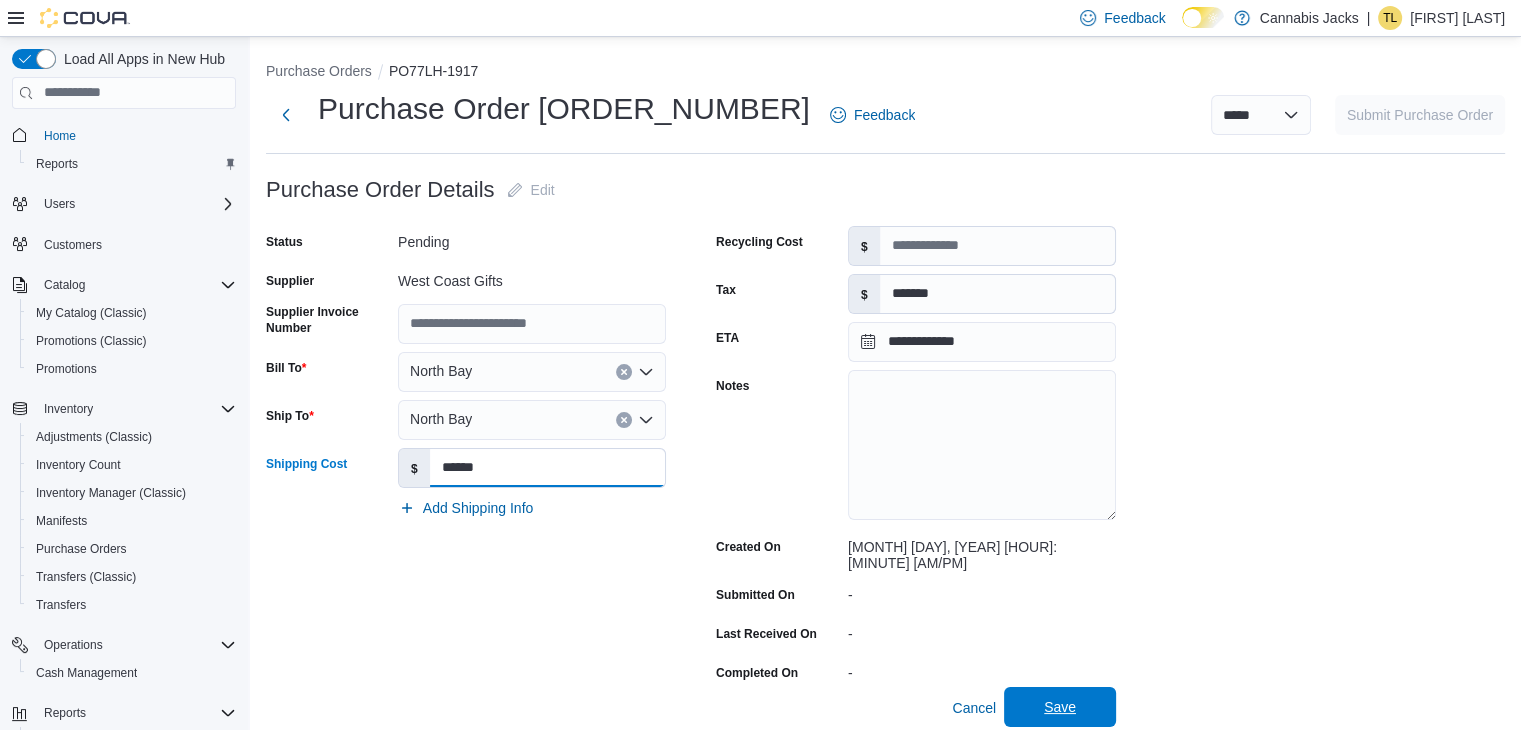 type on "******" 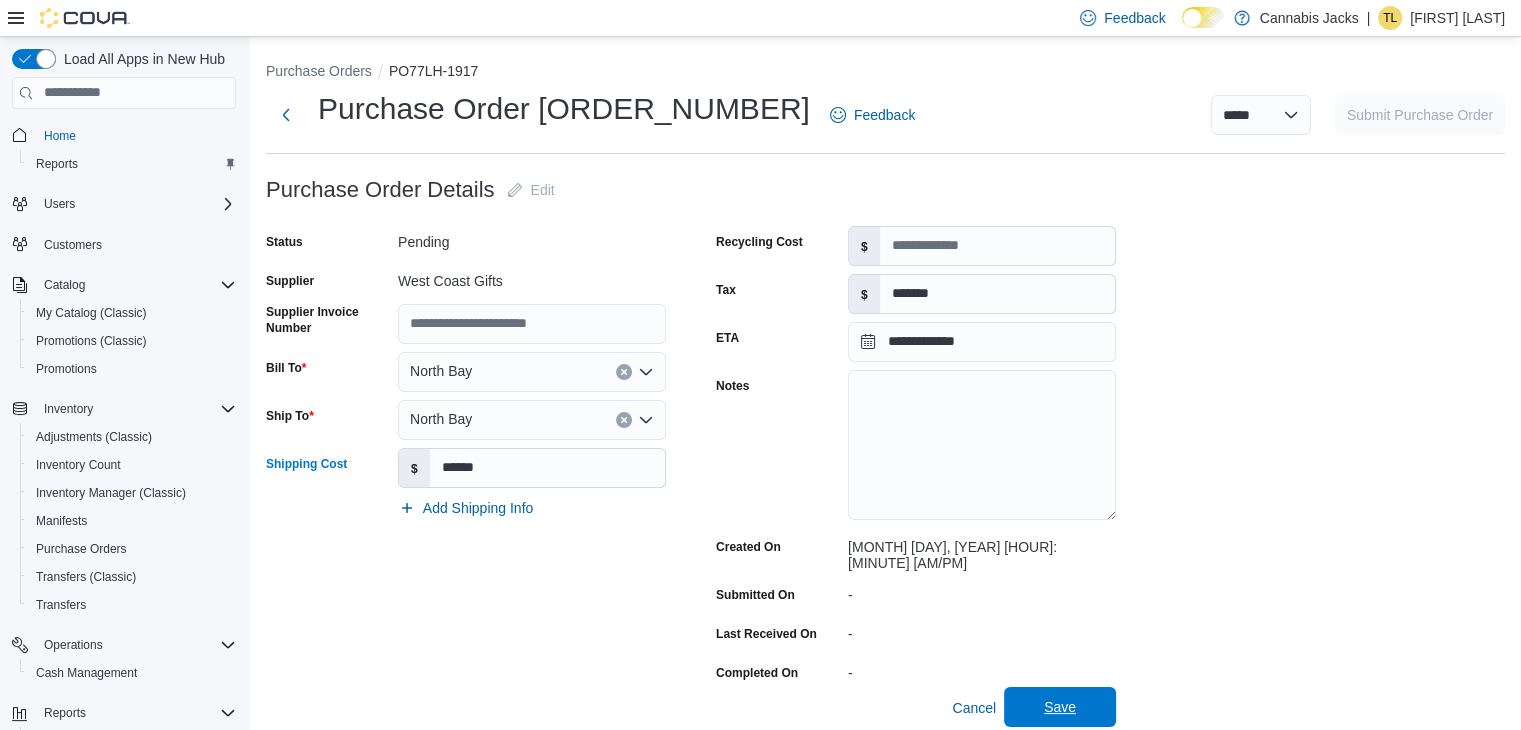 click on "Save" at bounding box center (1060, 707) 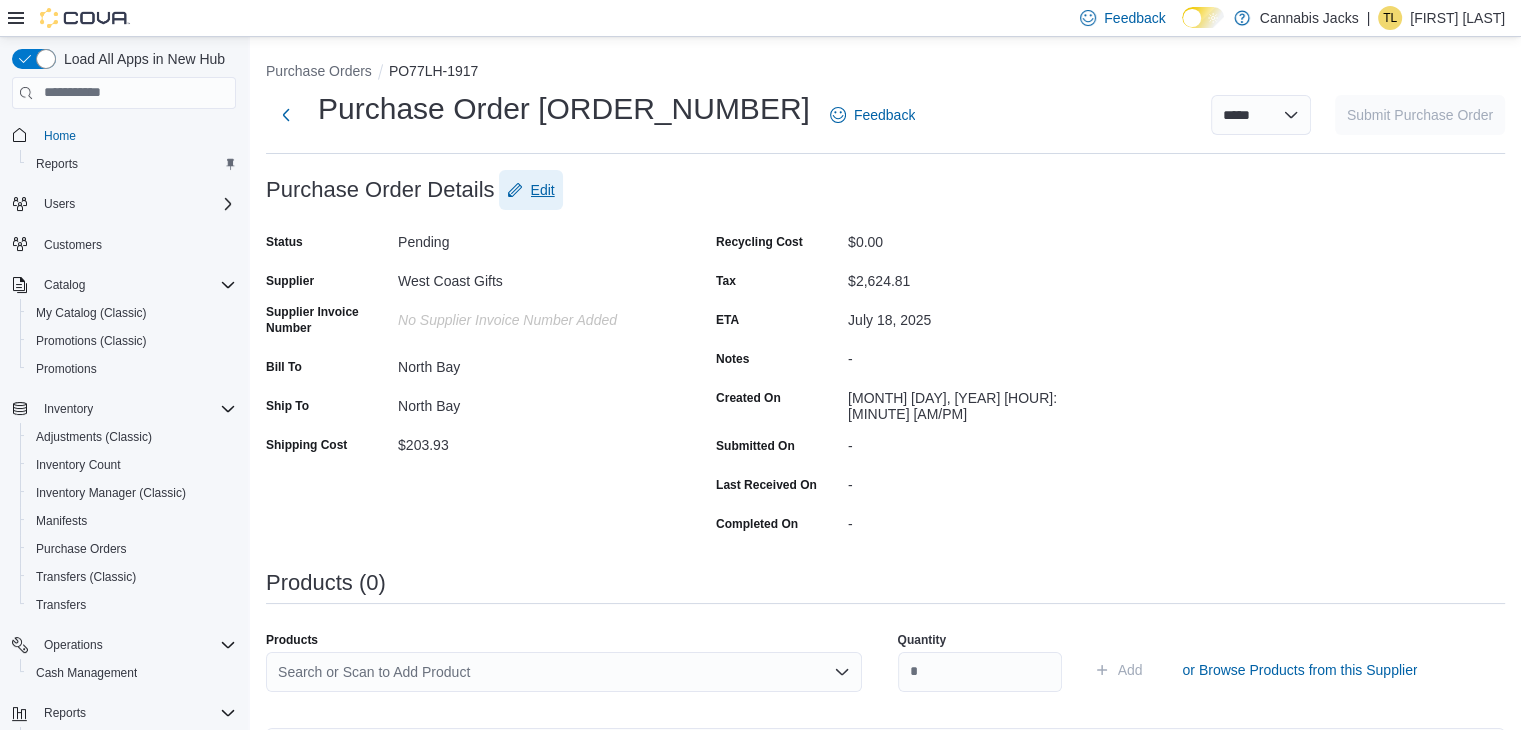 click on "Edit" at bounding box center (543, 190) 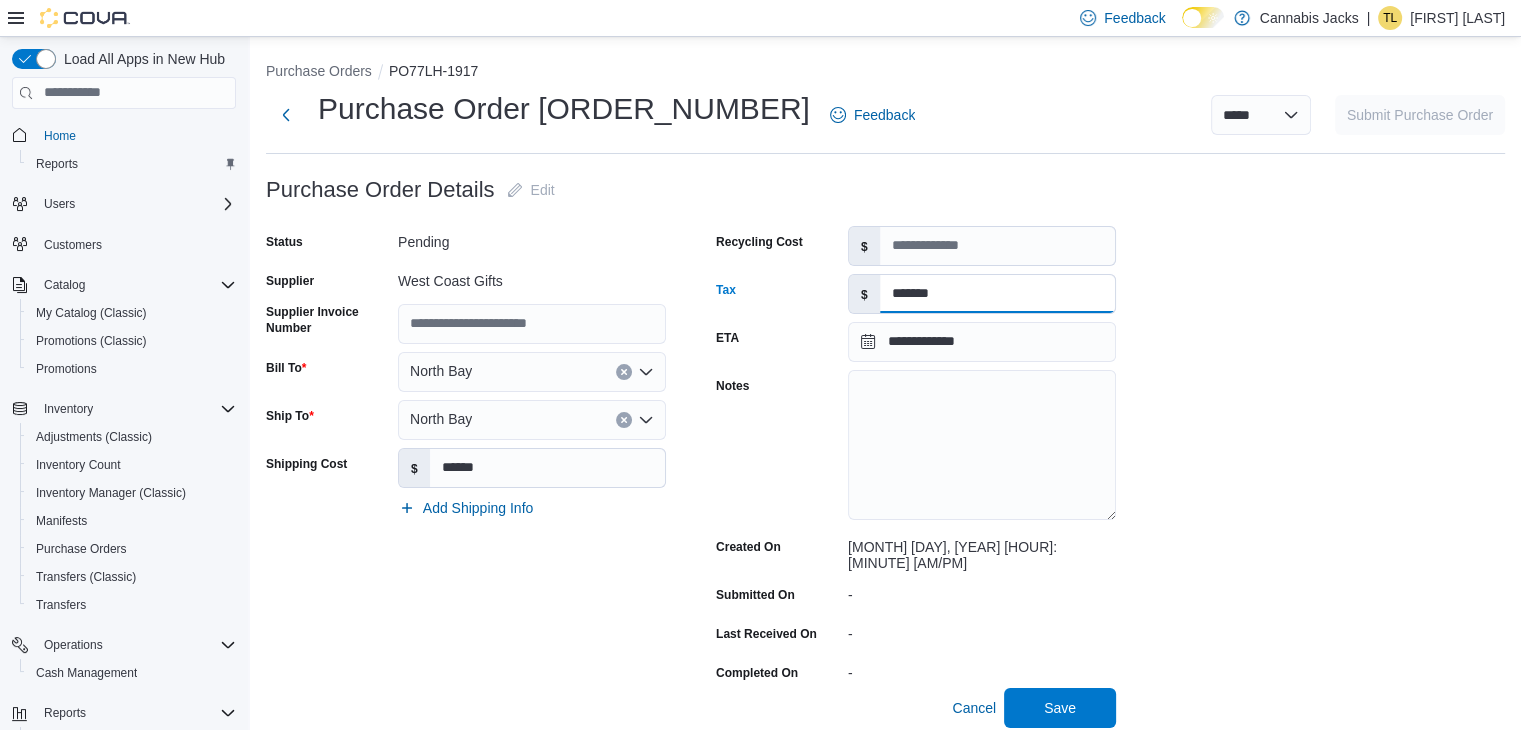 click on "*******" at bounding box center (997, 294) 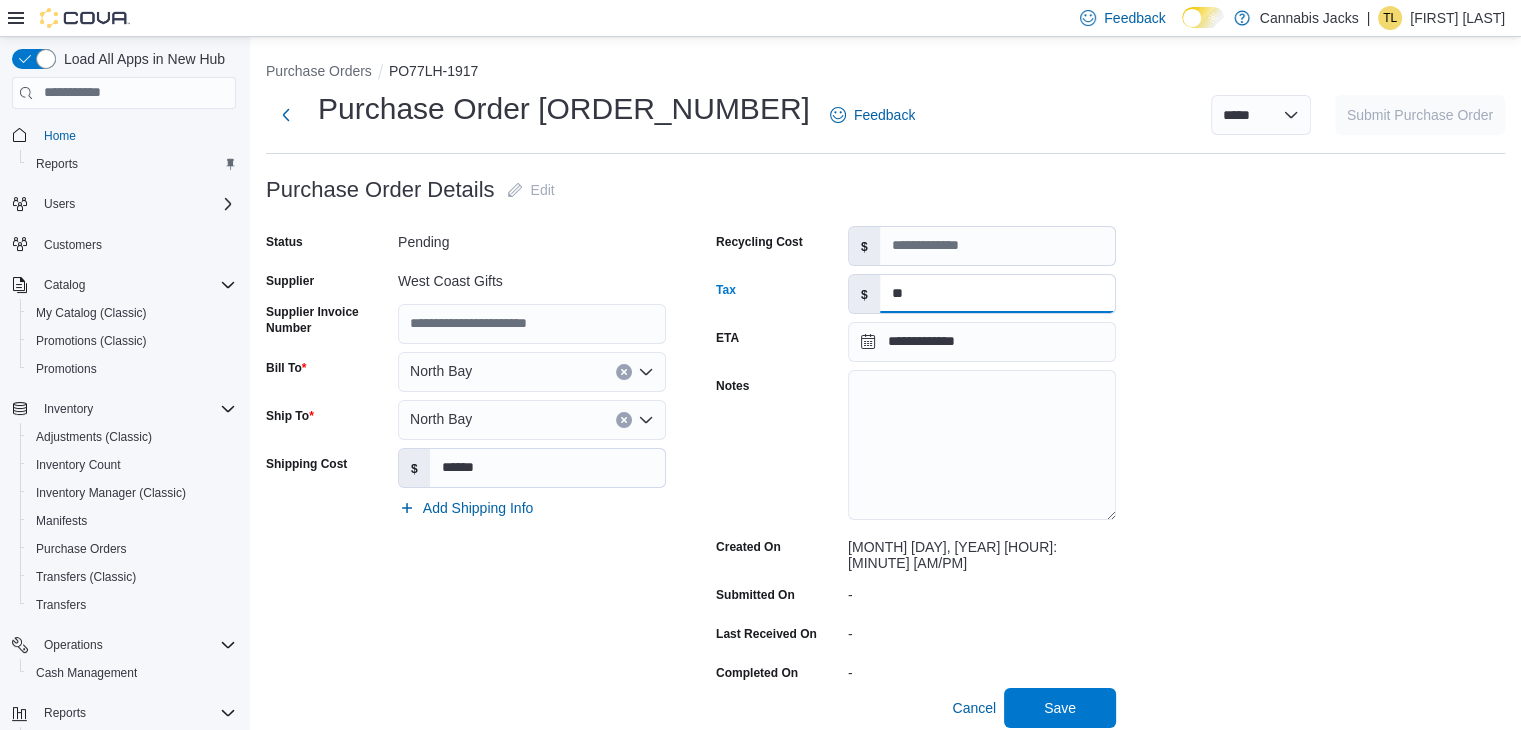 type on "*" 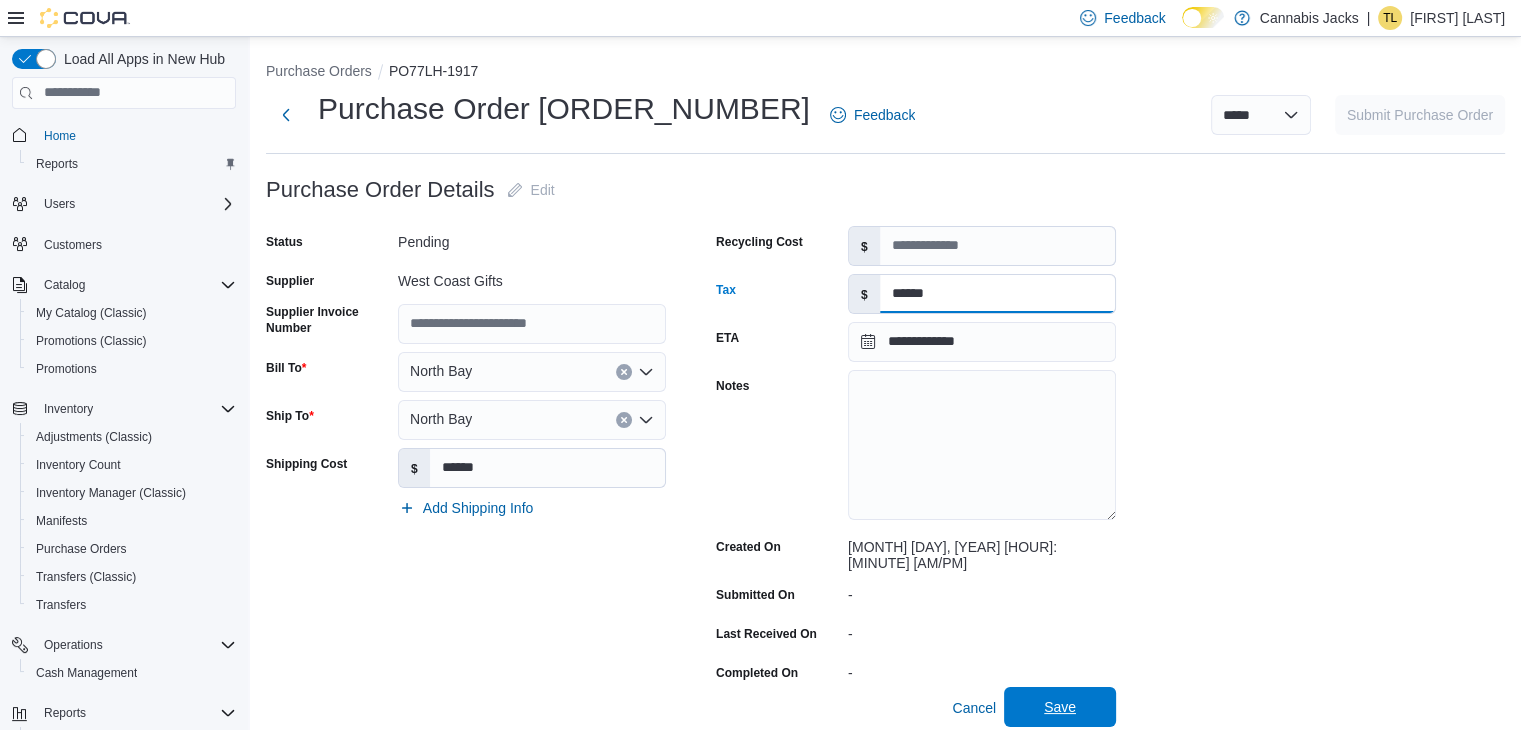 type on "******" 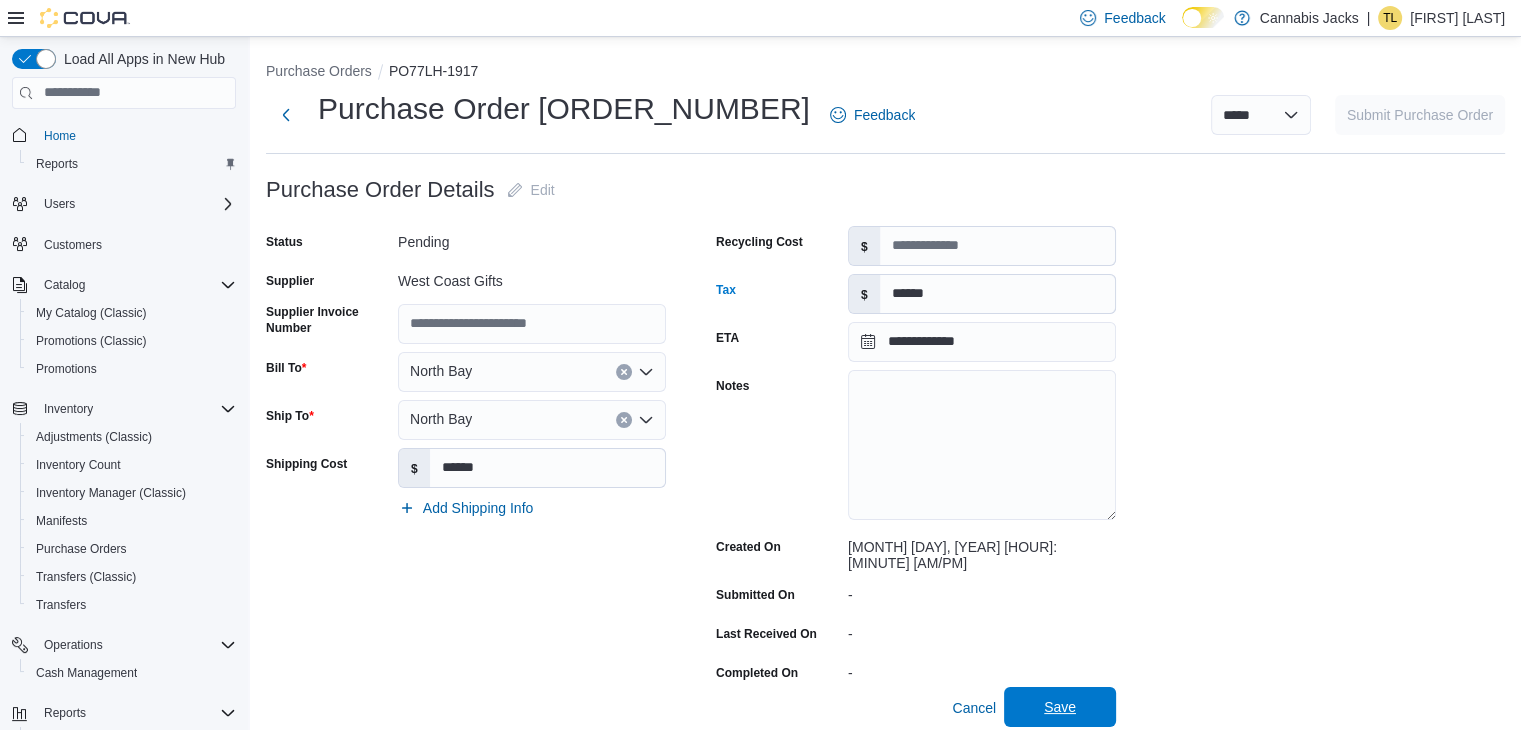 click on "Save" at bounding box center (1060, 707) 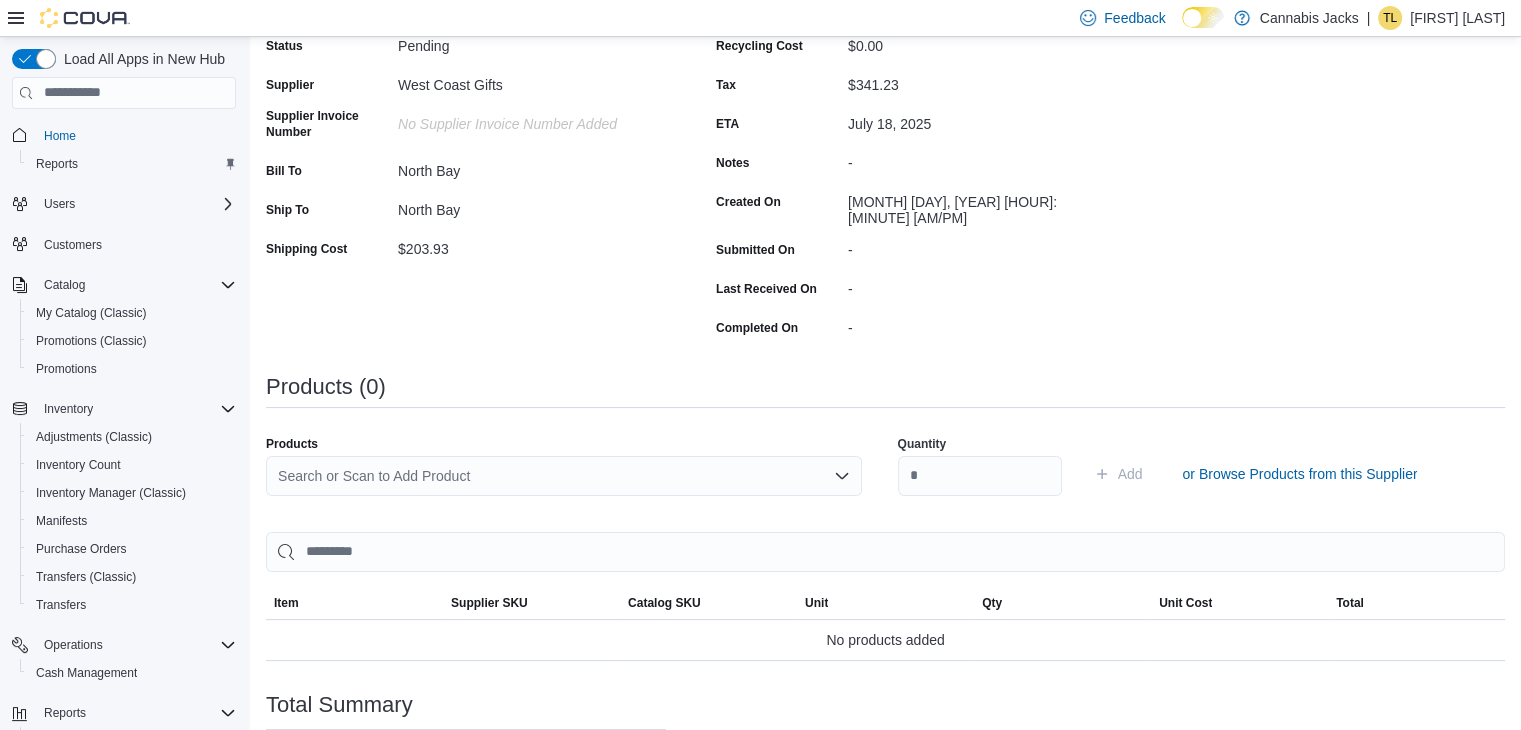 scroll, scrollTop: 200, scrollLeft: 0, axis: vertical 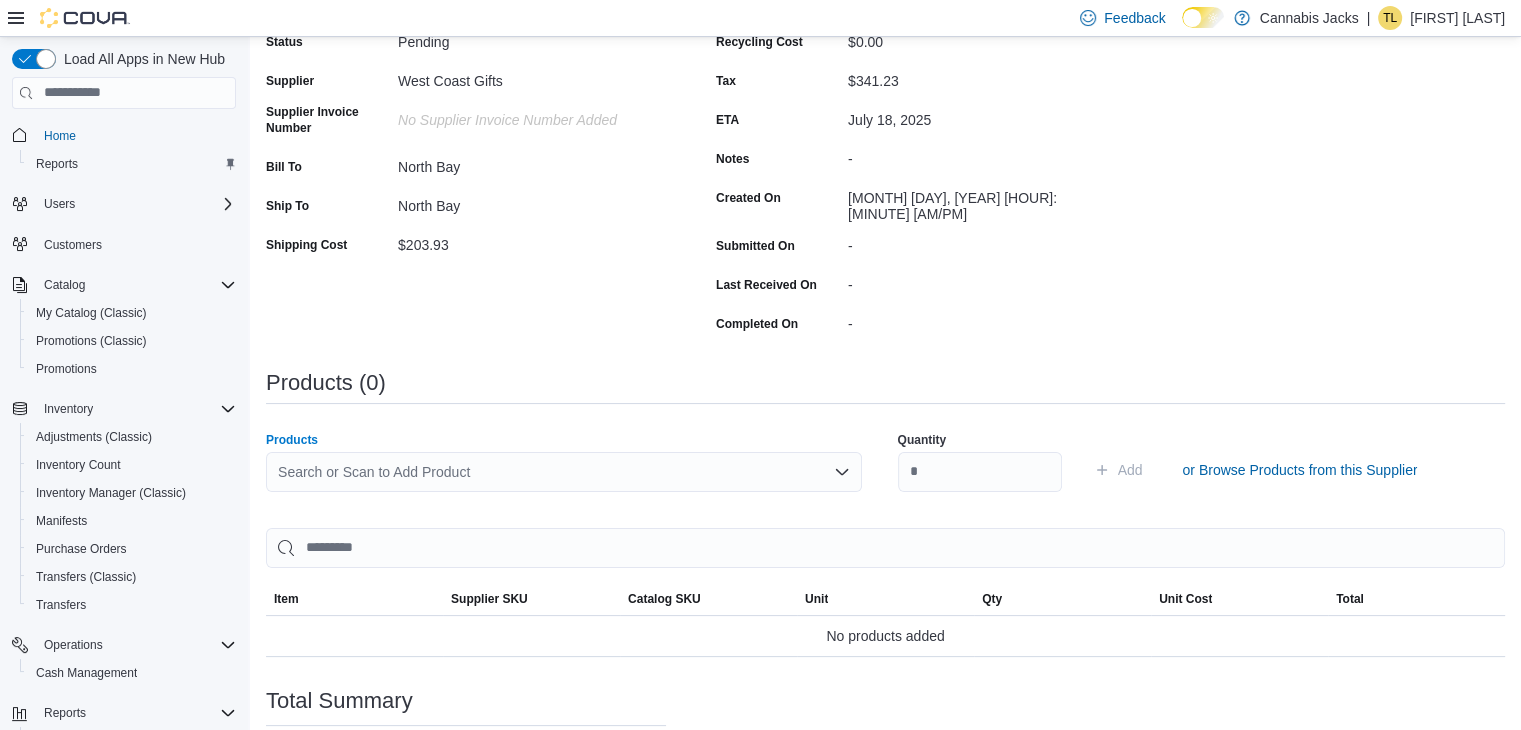 click on "Search or Scan to Add Product" at bounding box center (564, 472) 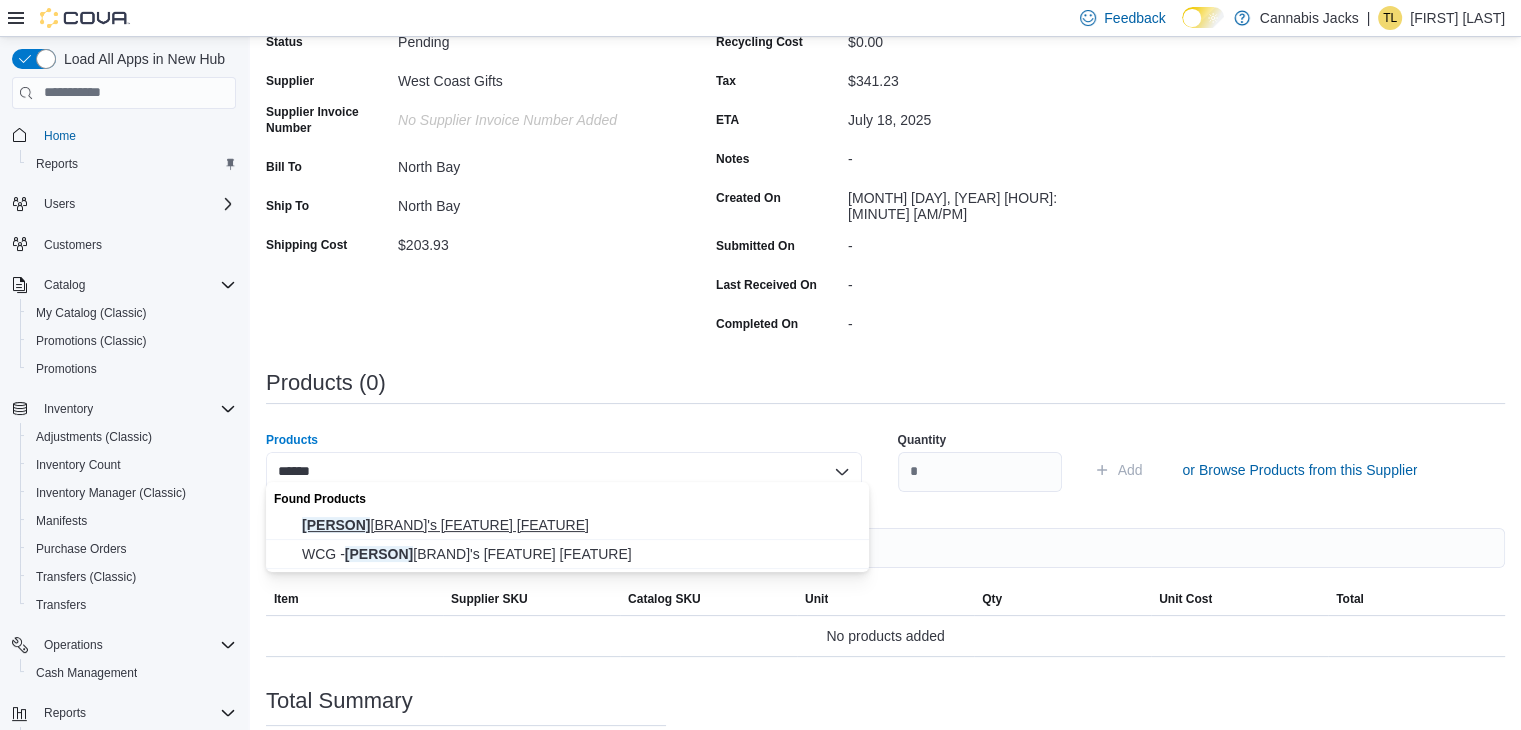 type on "******" 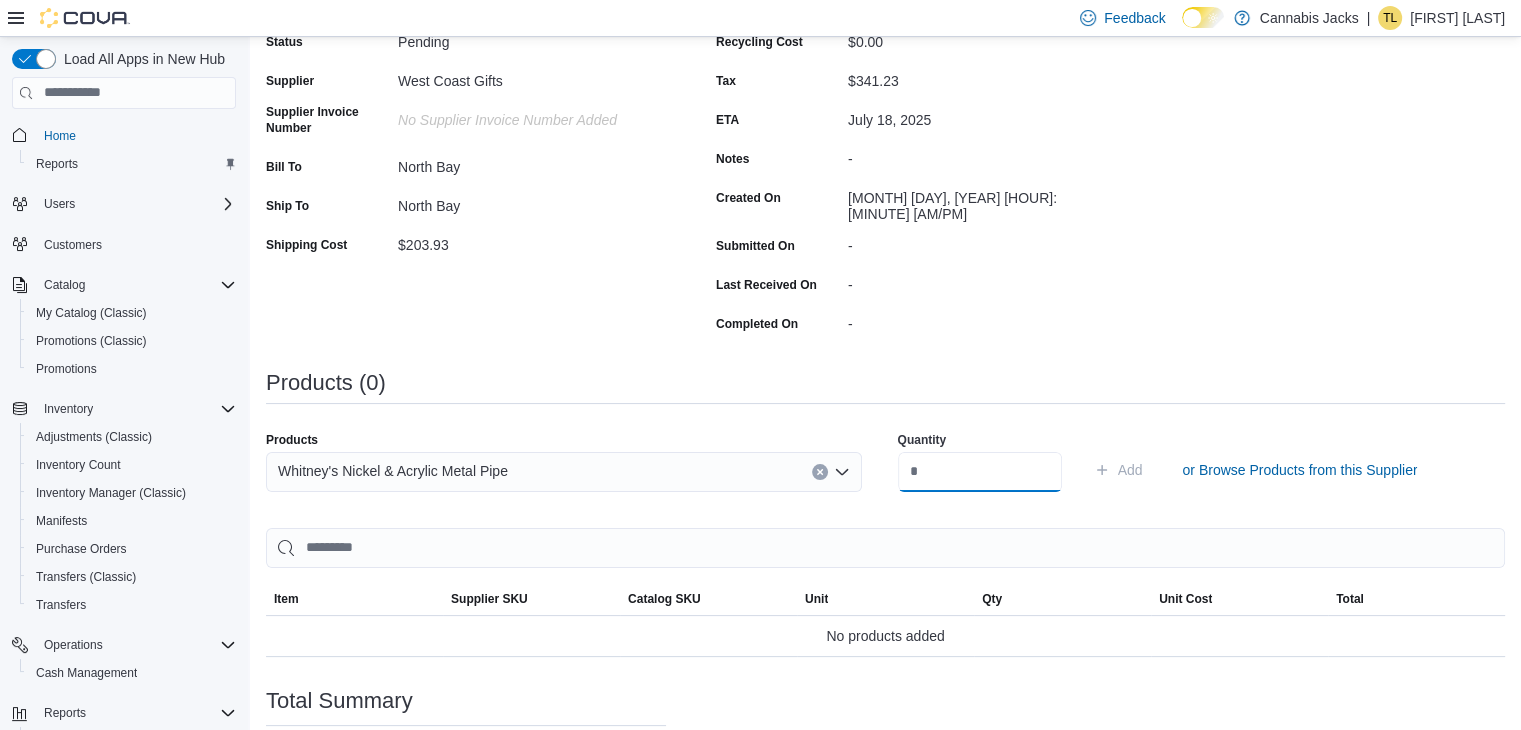 click at bounding box center [980, 472] 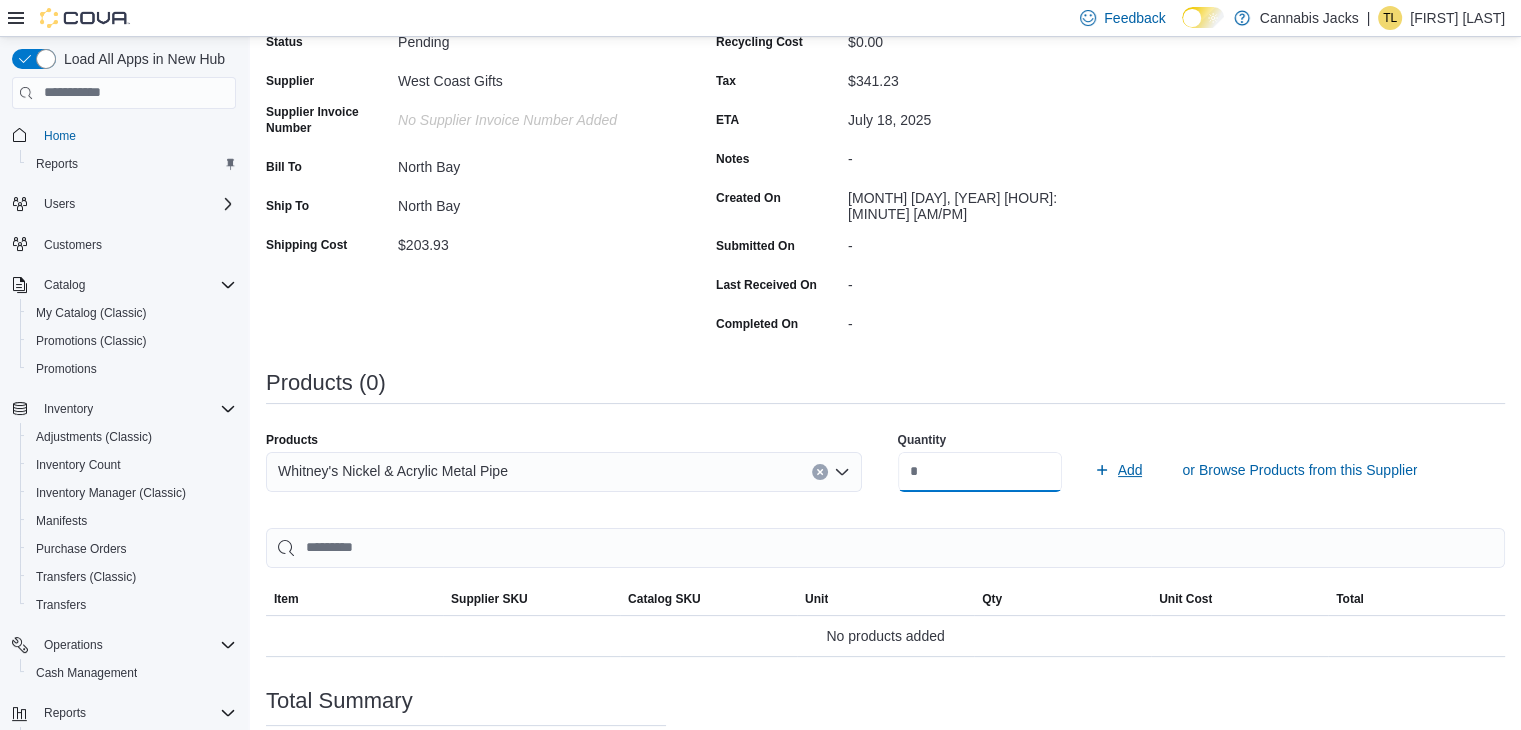 type on "**" 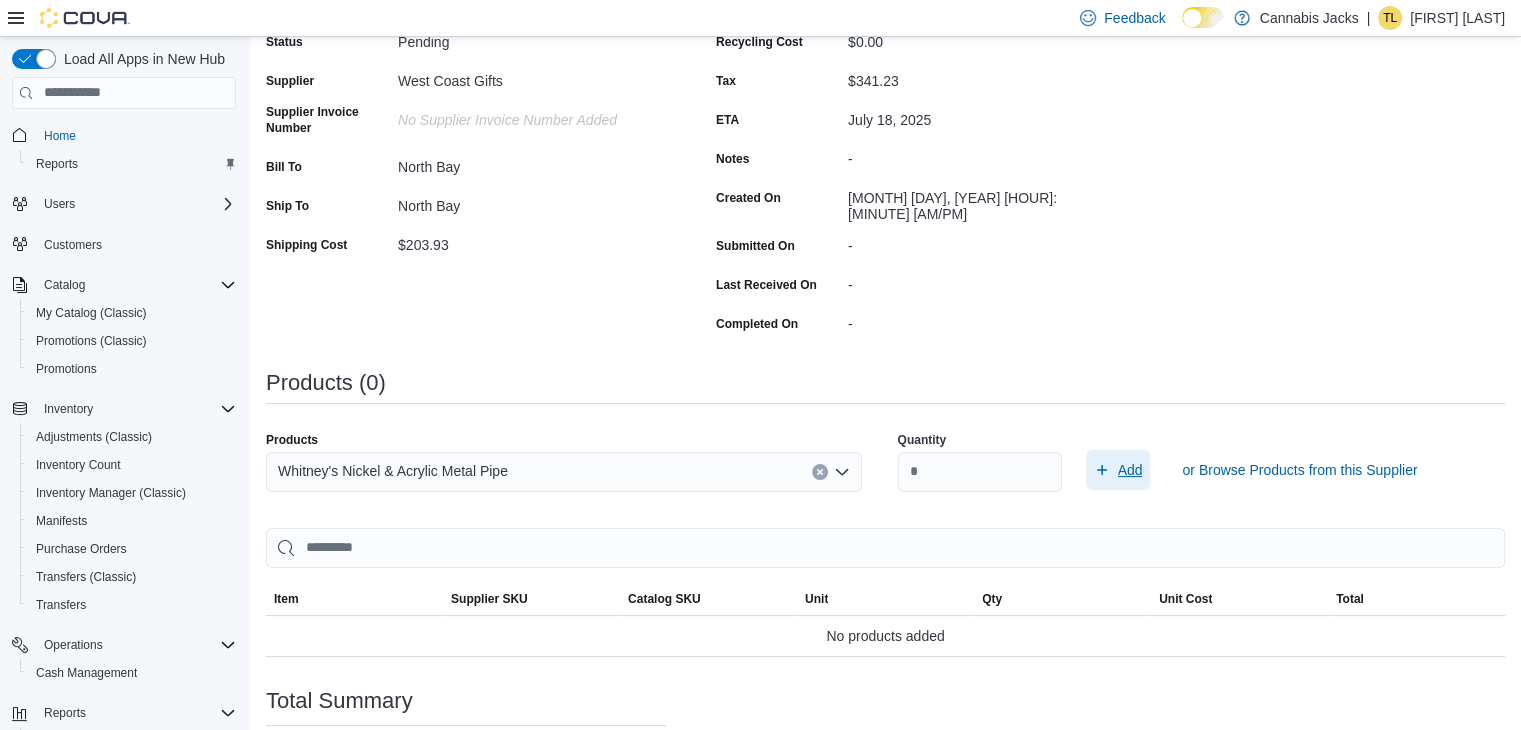 click on "Add" at bounding box center [1130, 470] 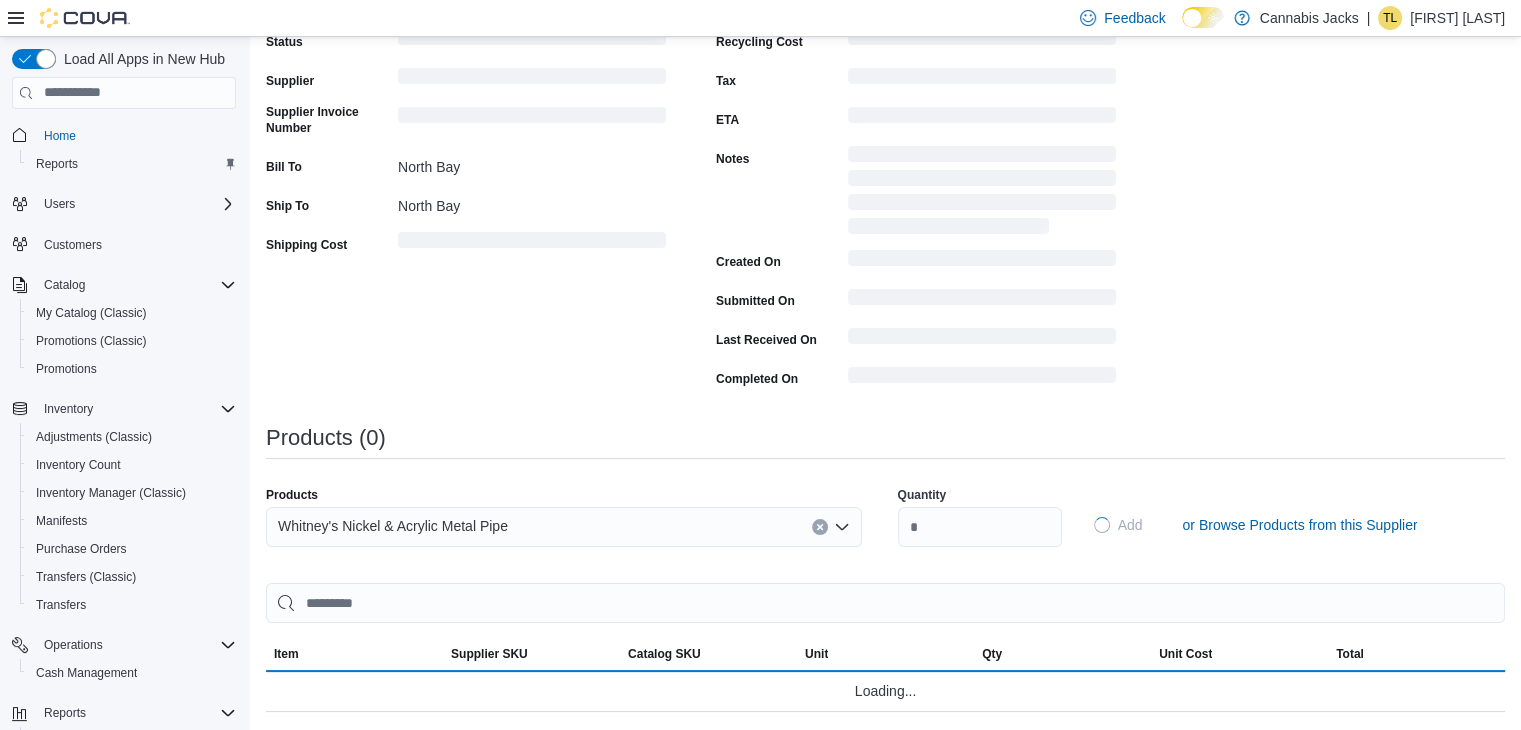 type 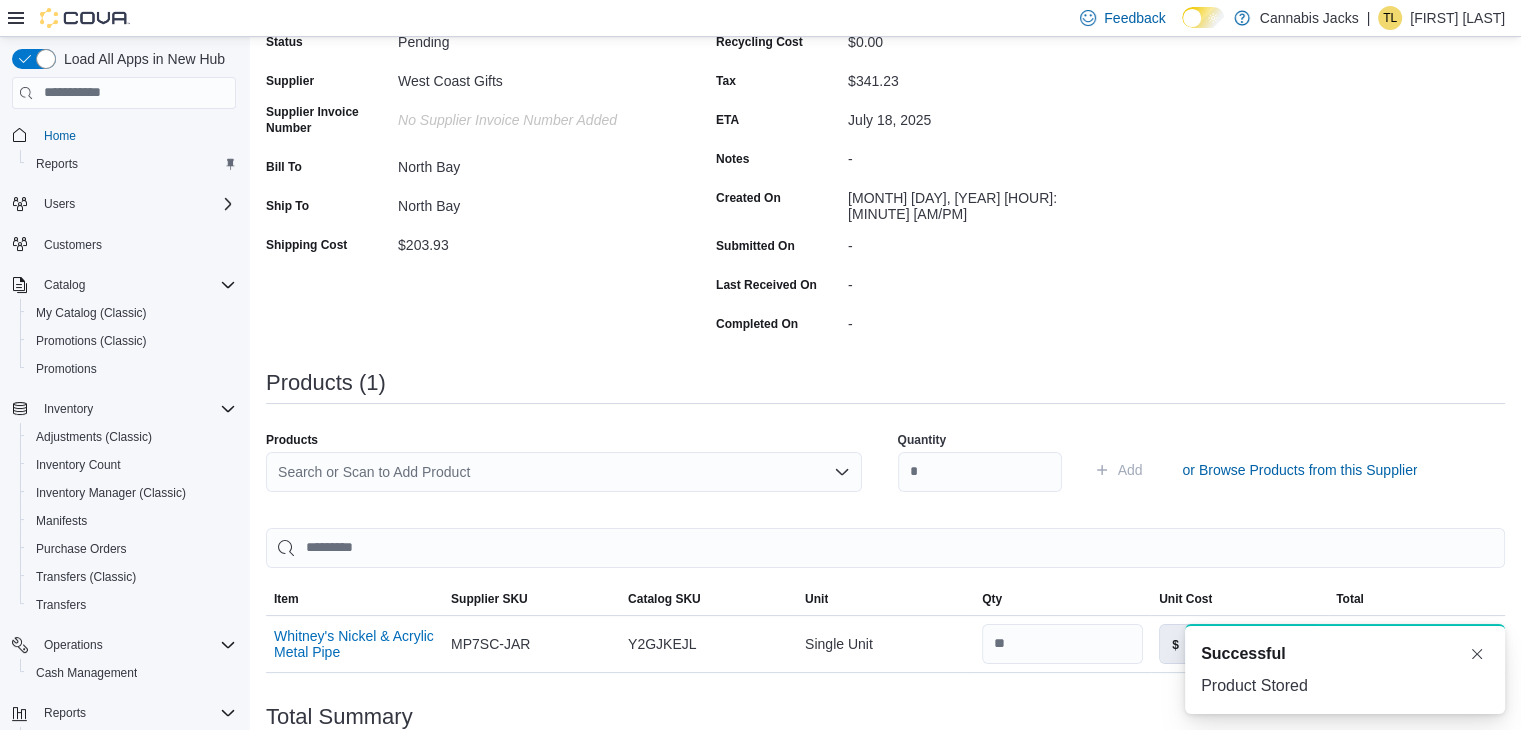 scroll, scrollTop: 0, scrollLeft: 0, axis: both 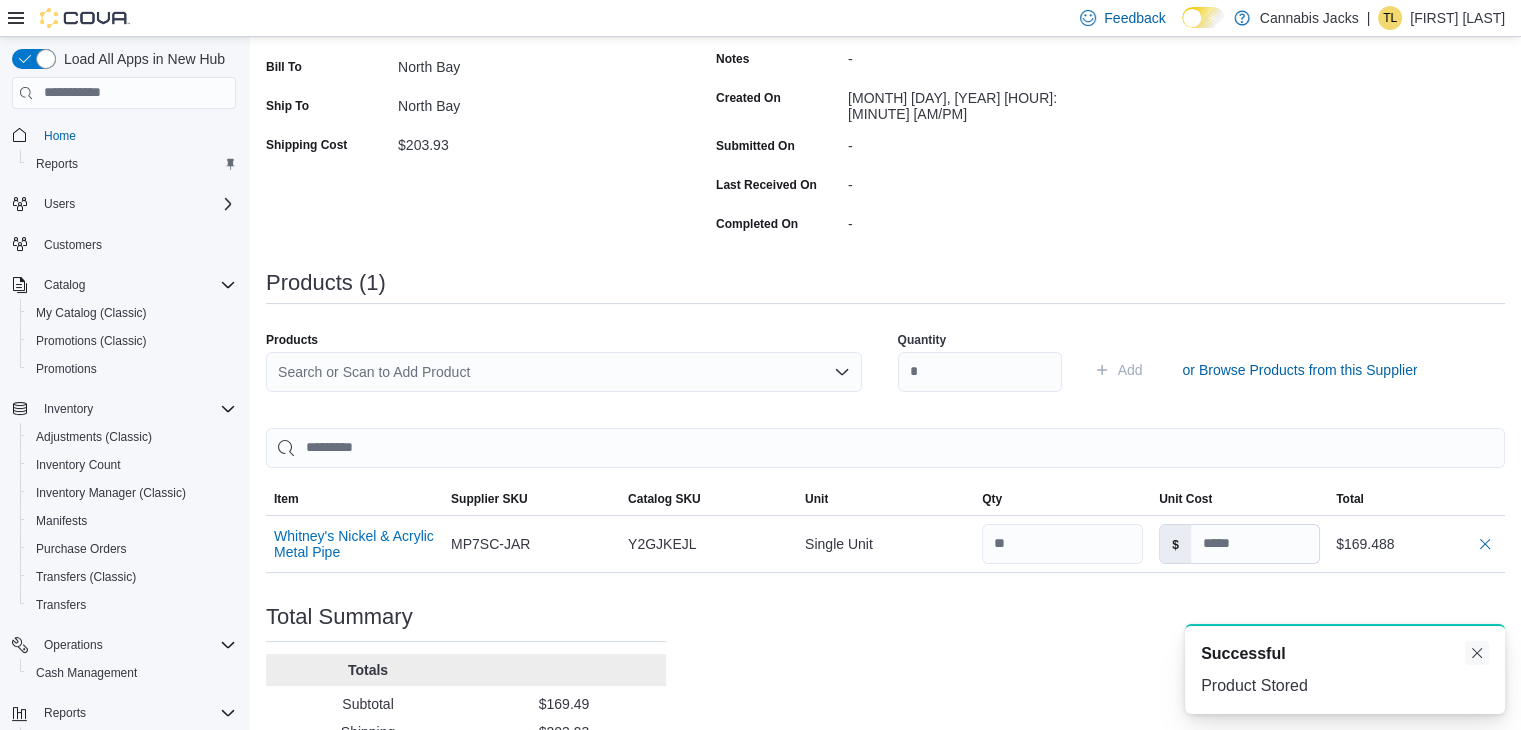 click at bounding box center (1477, 653) 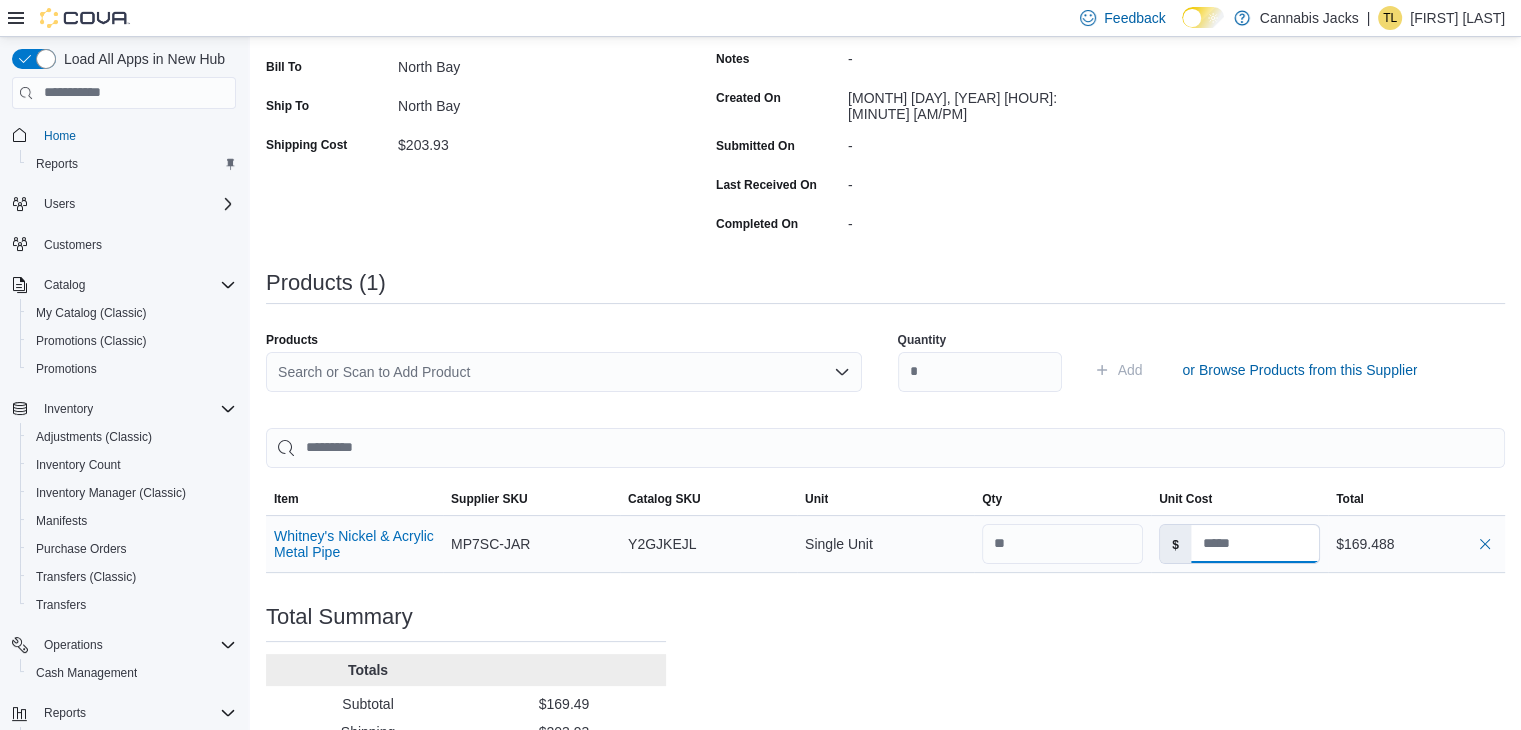 click at bounding box center [1255, 544] 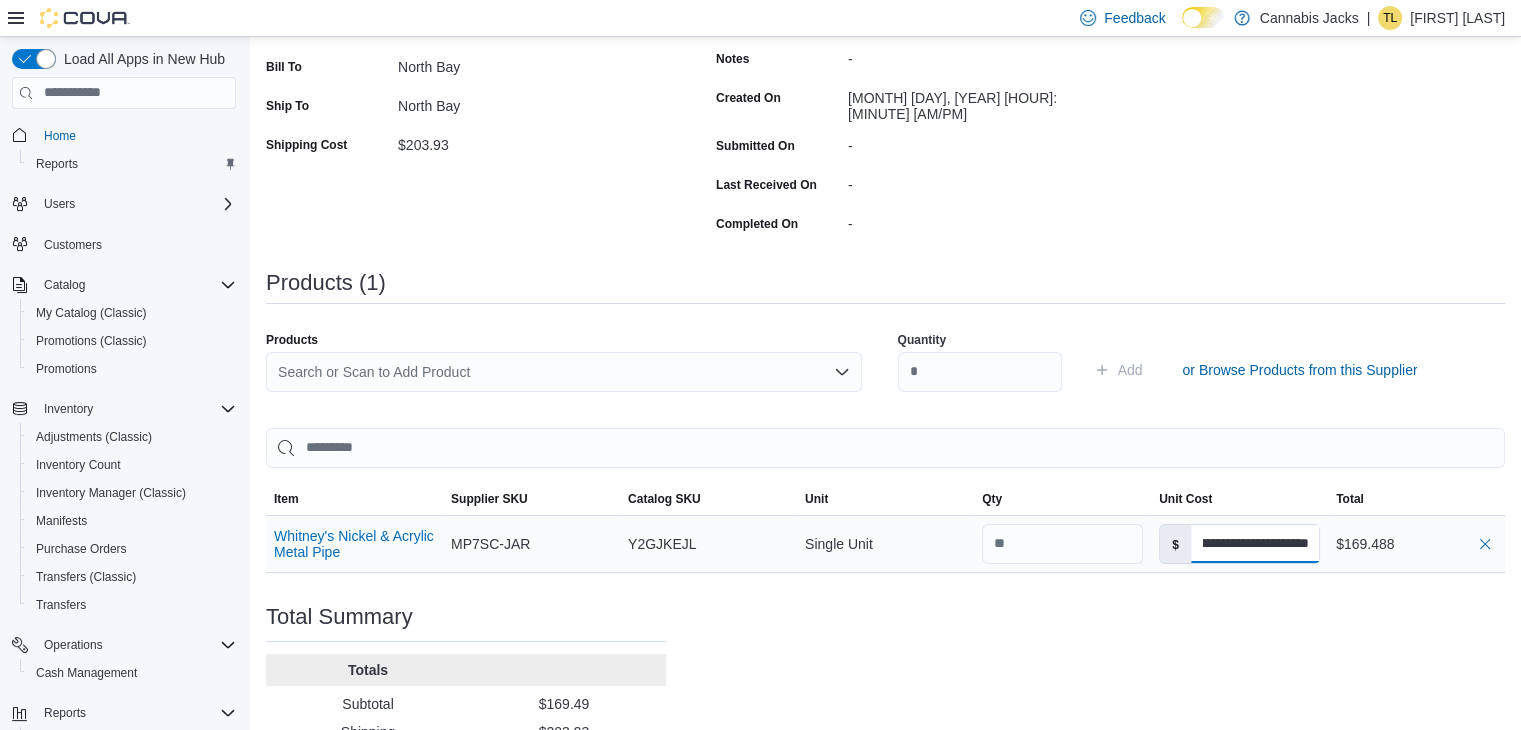 scroll, scrollTop: 0, scrollLeft: 76, axis: horizontal 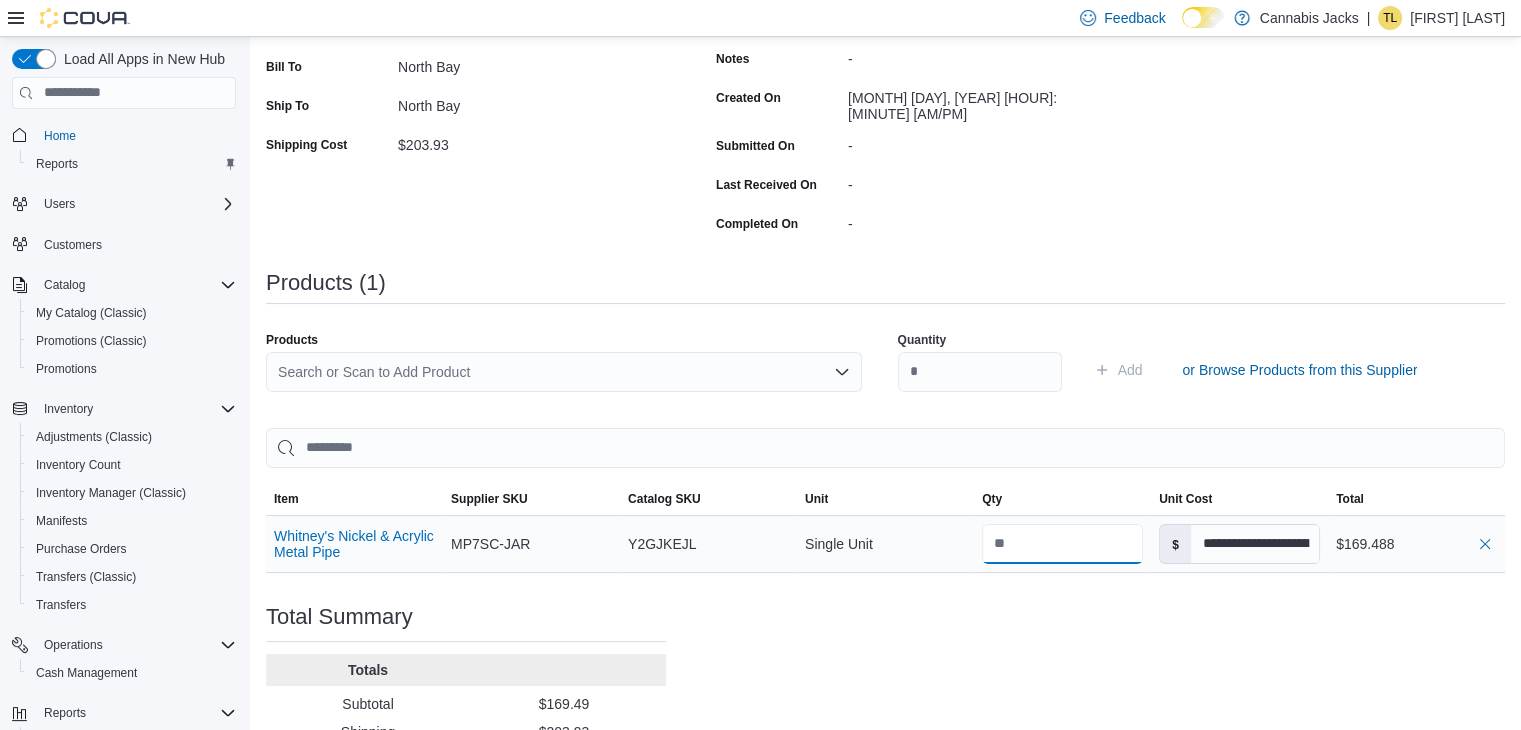 click at bounding box center (1062, 544) 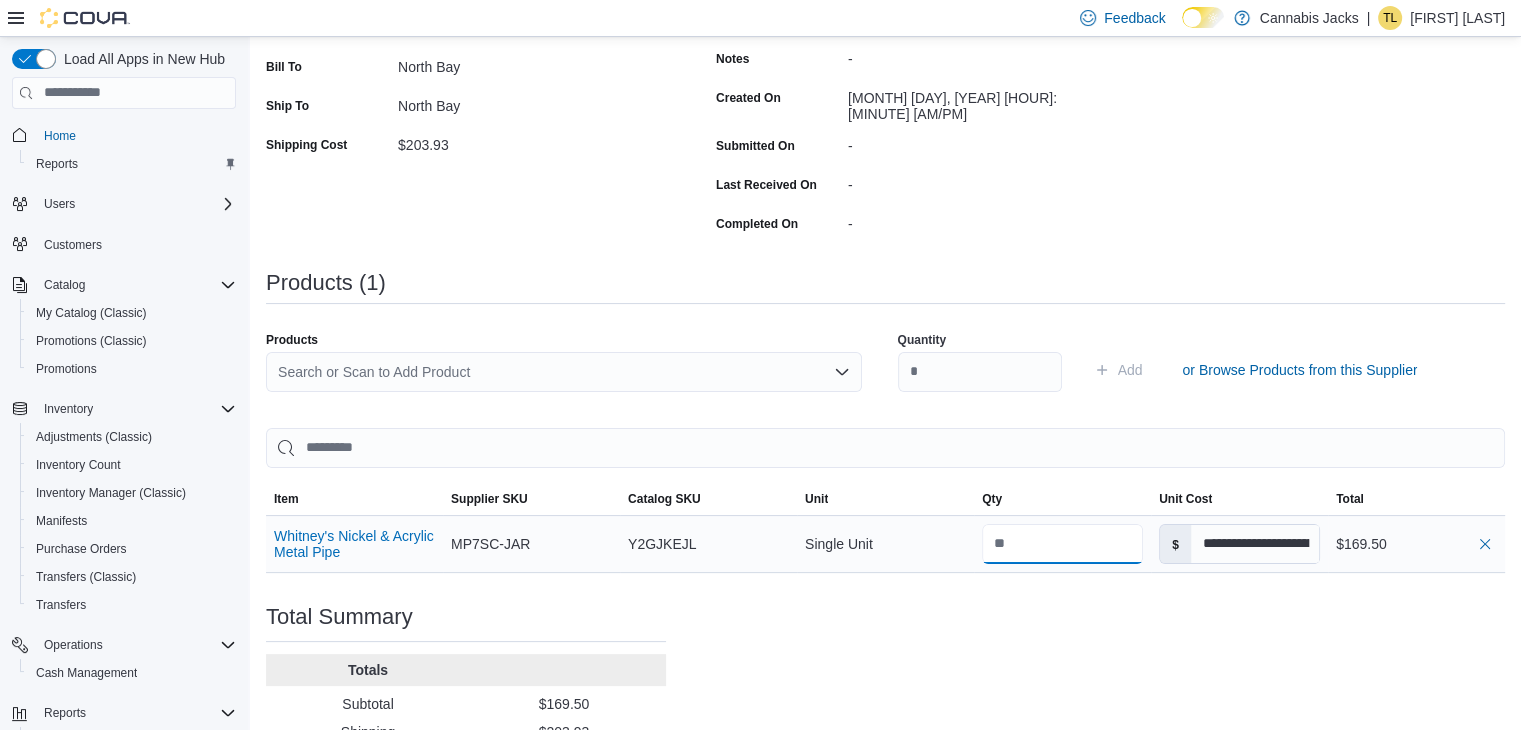 type 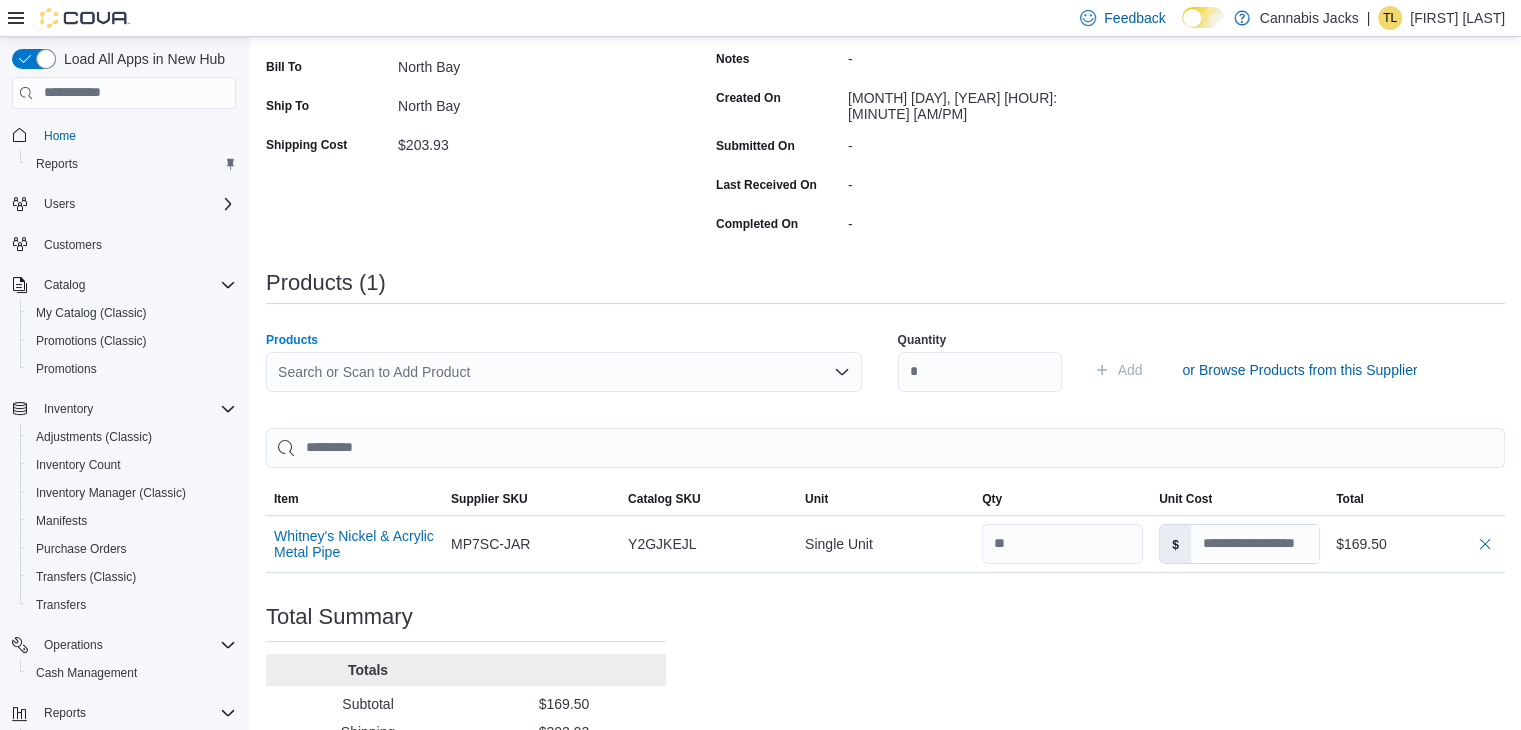 click on "Search or Scan to Add Product" at bounding box center [564, 372] 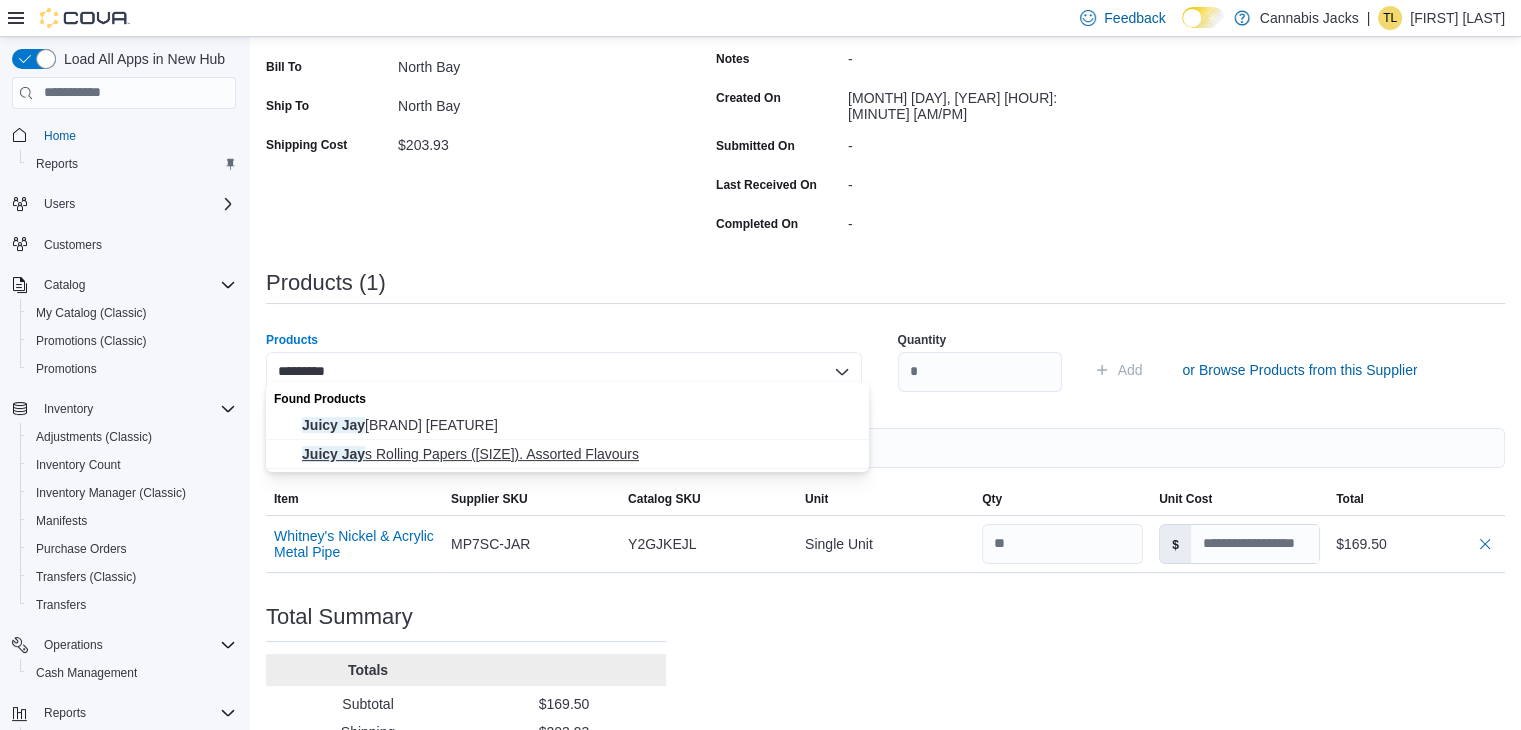 type on "*********" 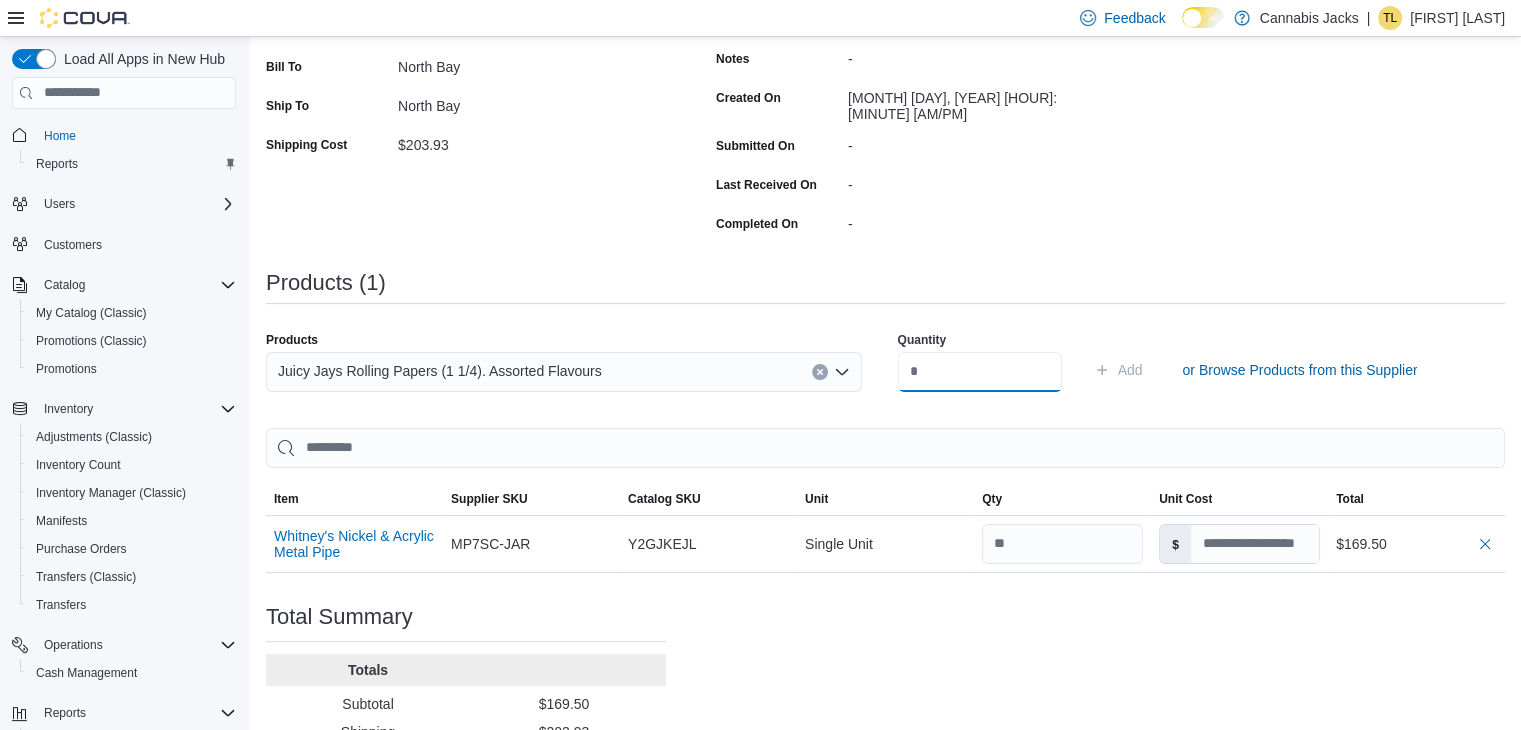 click at bounding box center (980, 372) 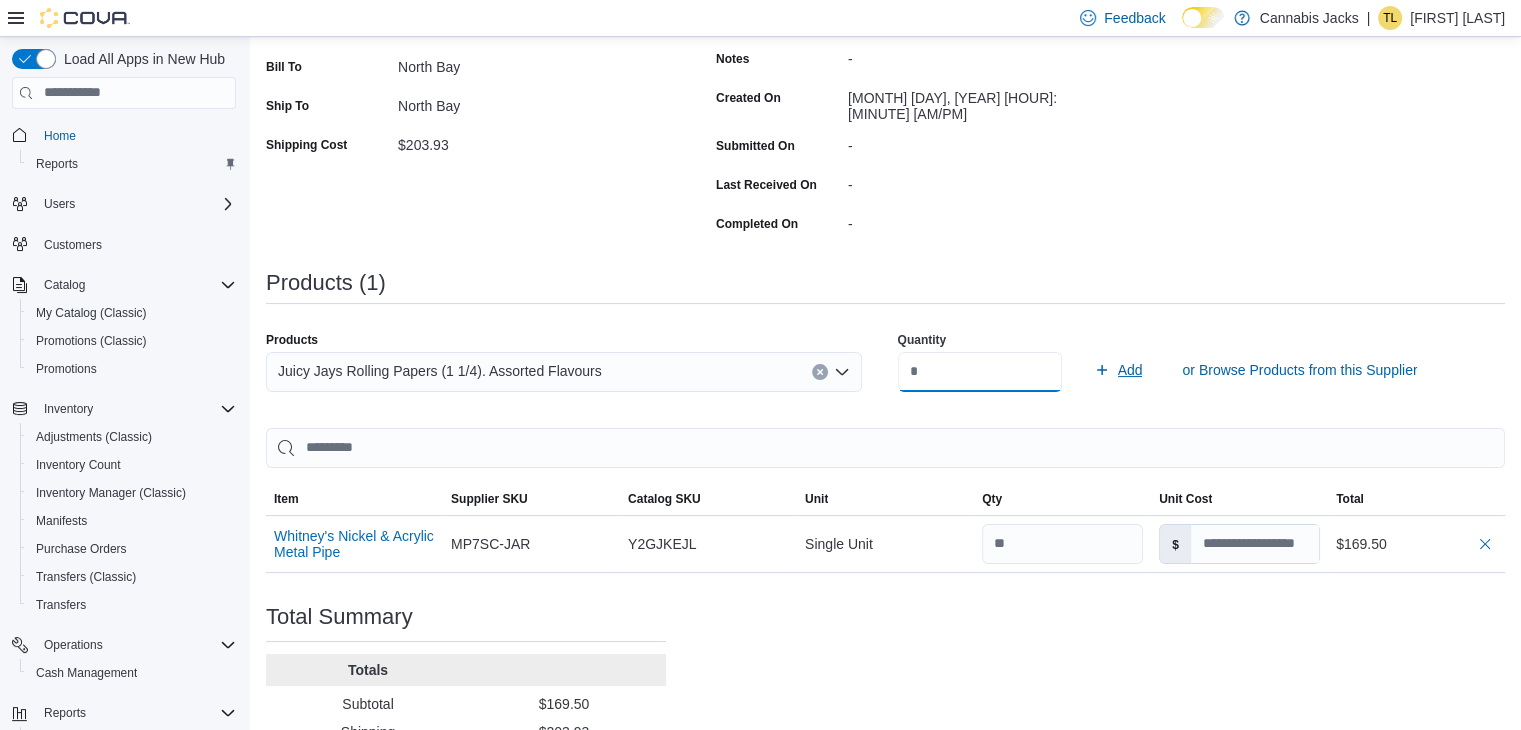 type on "***" 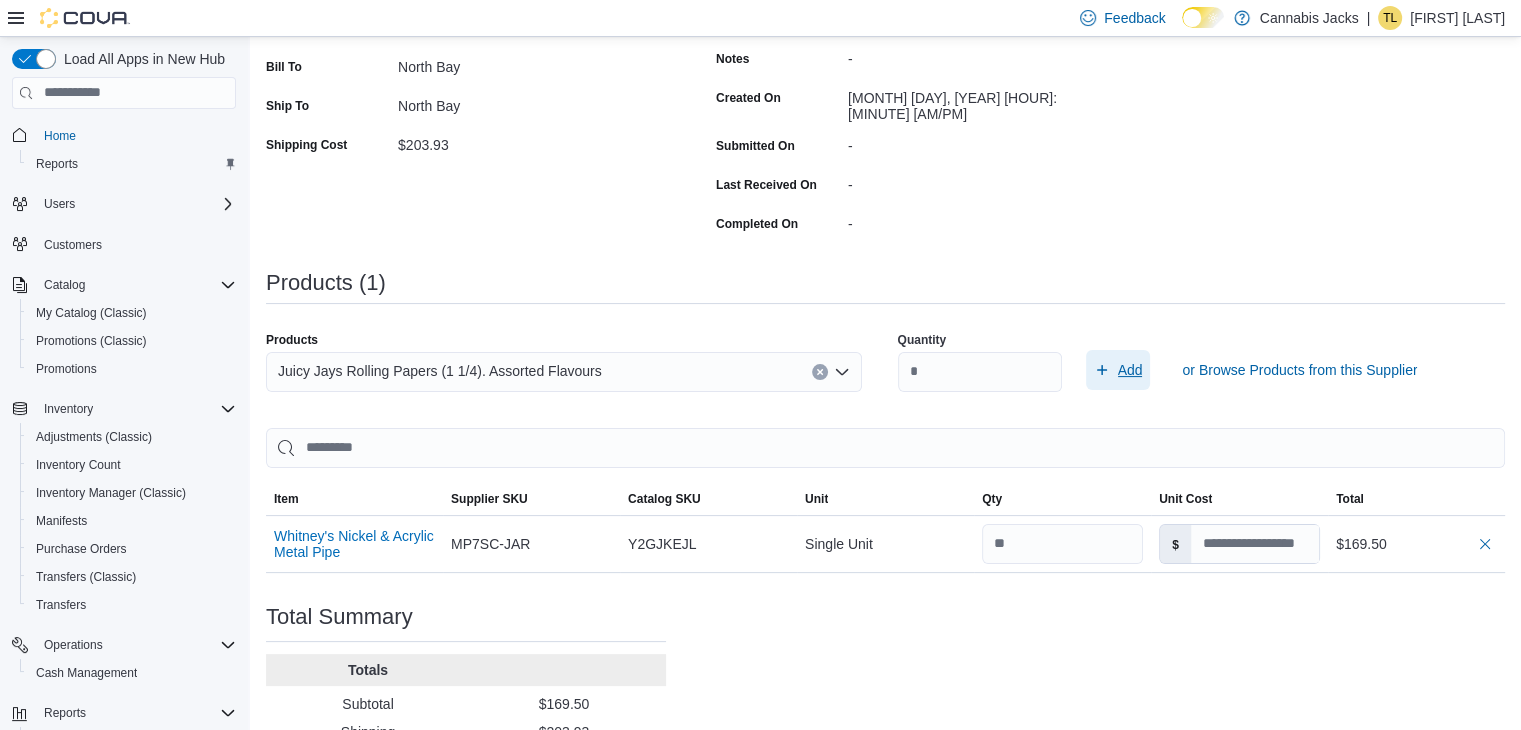 click on "Add" at bounding box center [1130, 370] 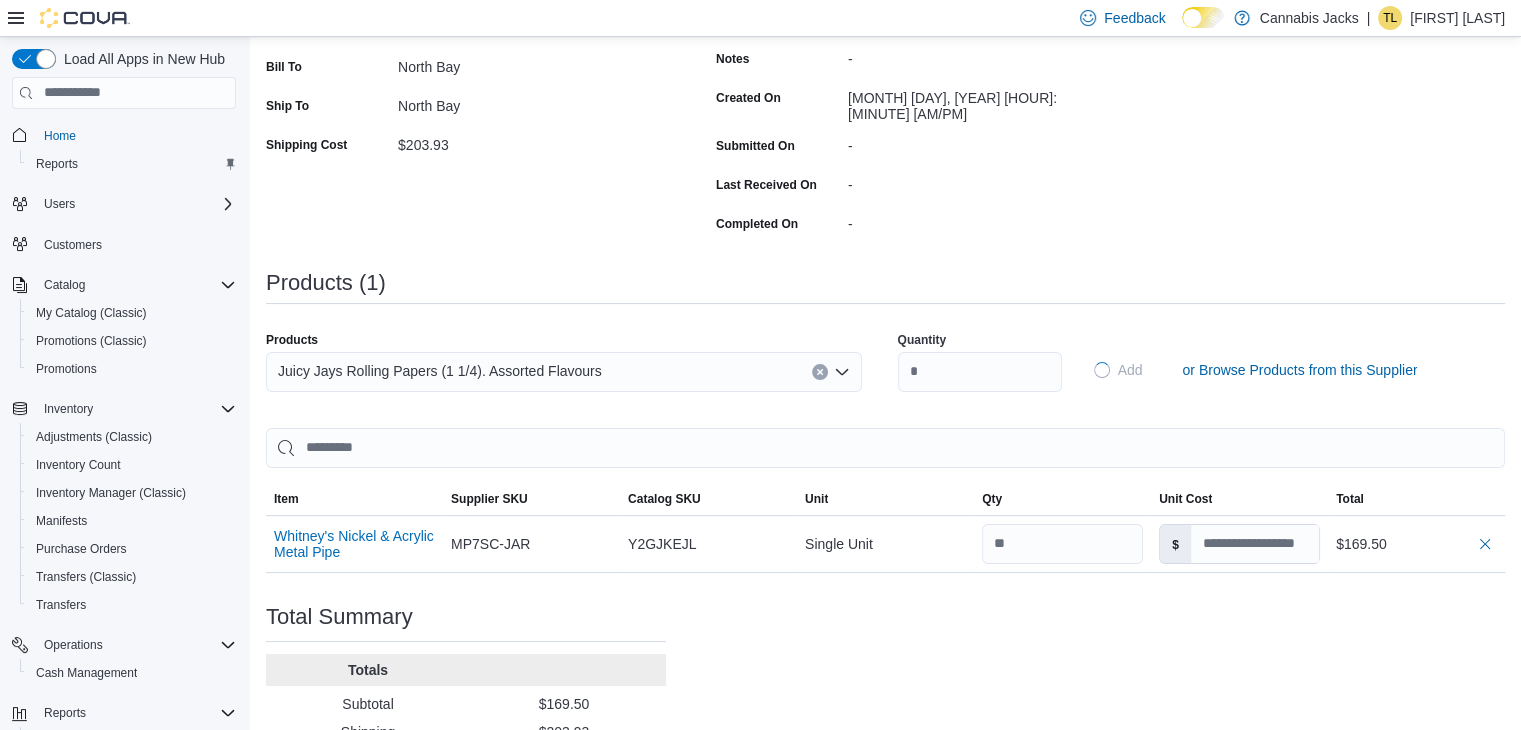 type on "**********" 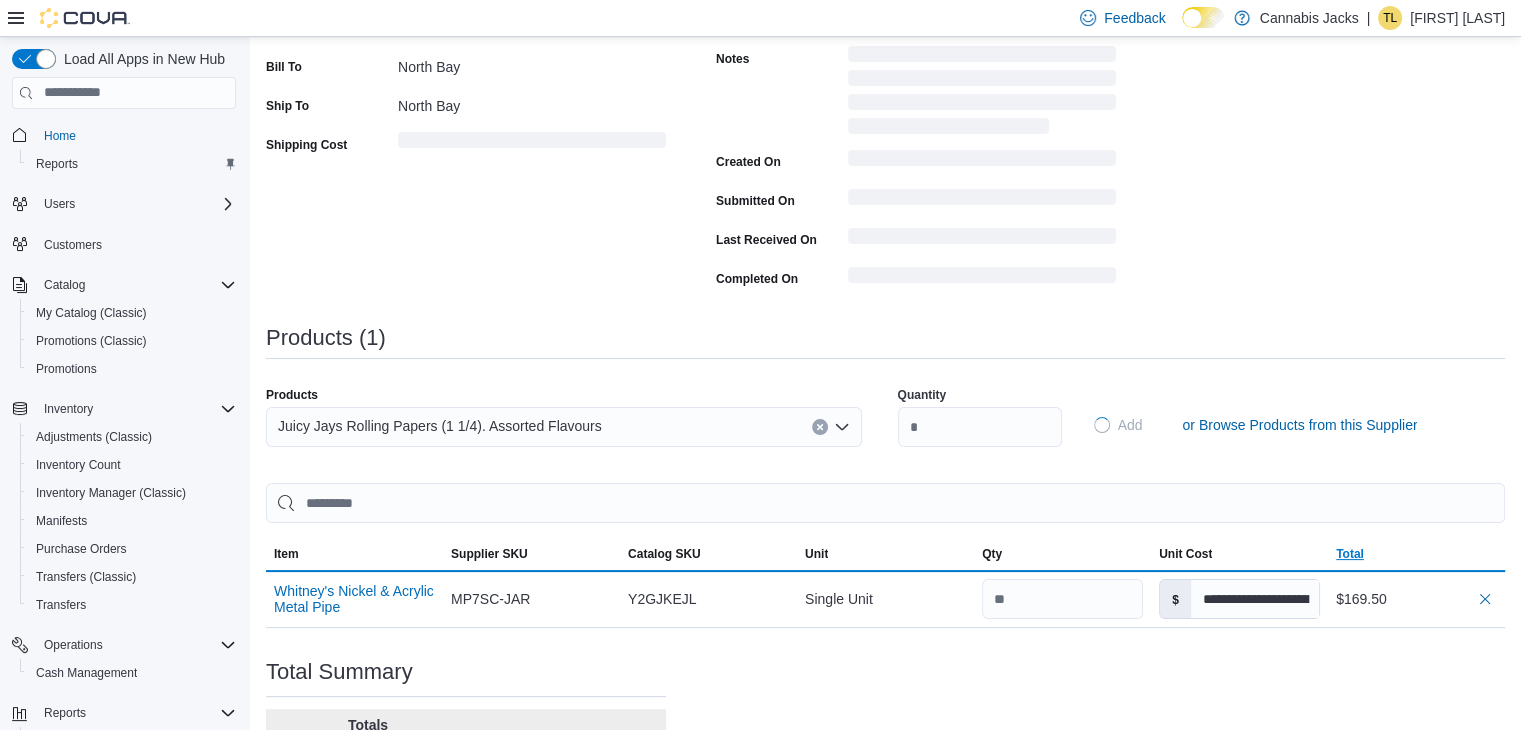 type 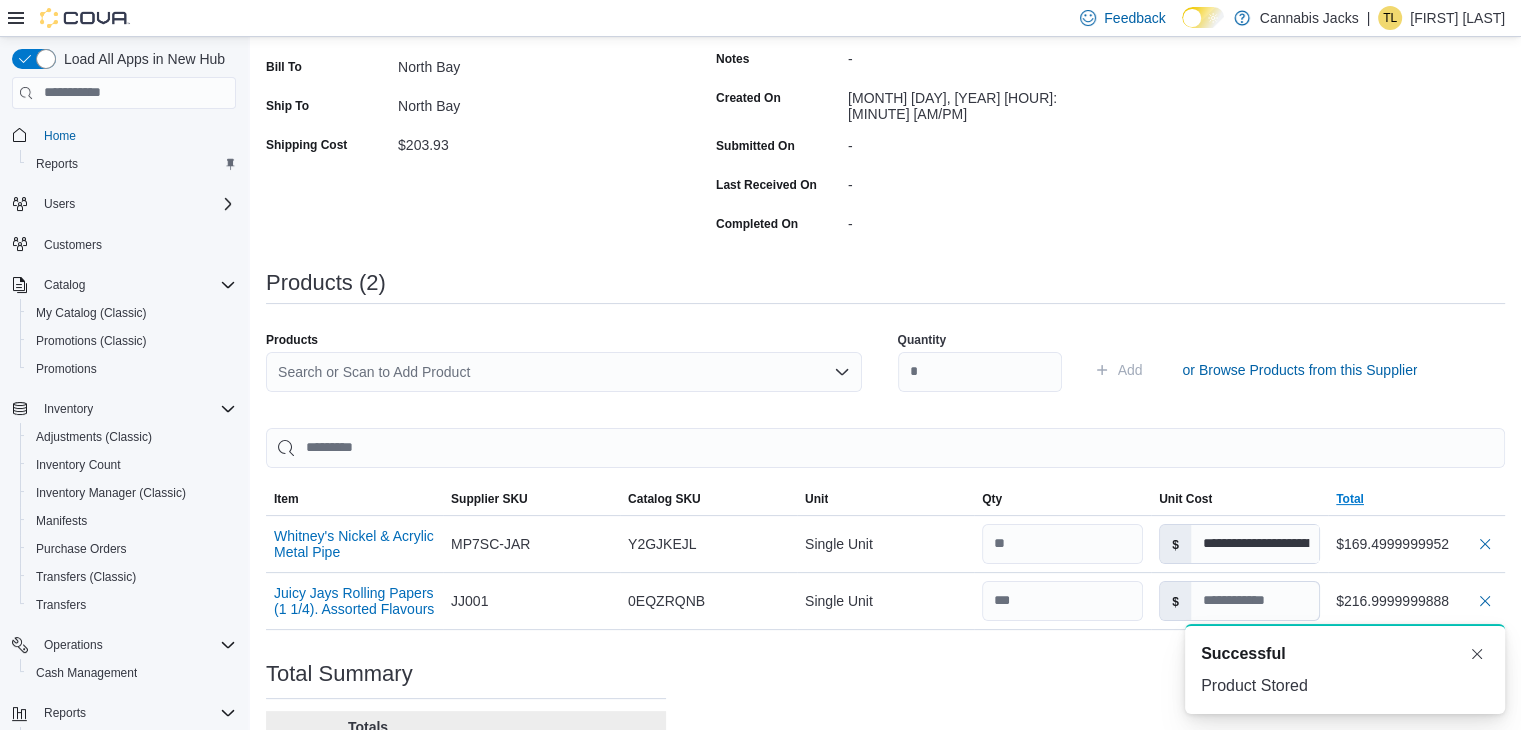 scroll, scrollTop: 0, scrollLeft: 0, axis: both 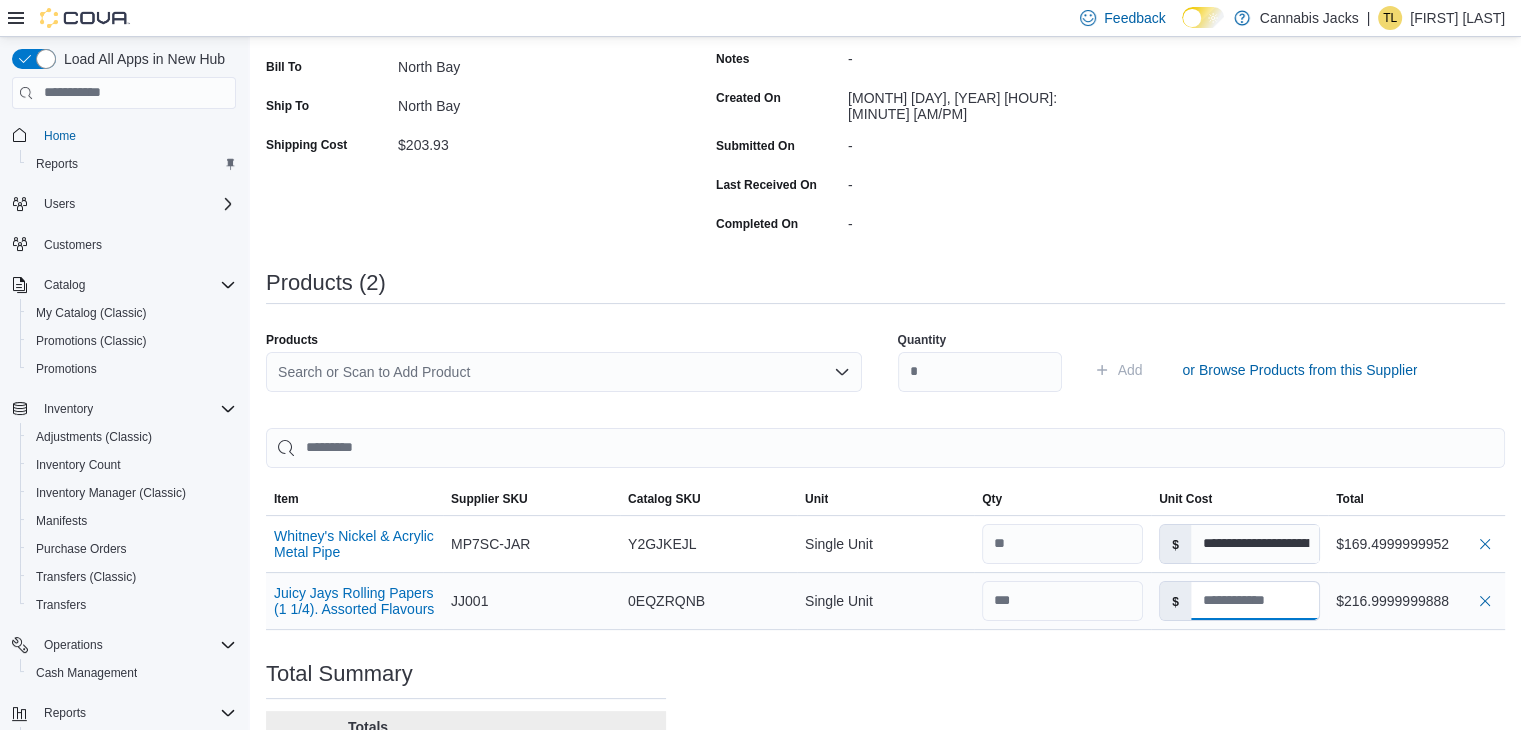 click at bounding box center [1255, 601] 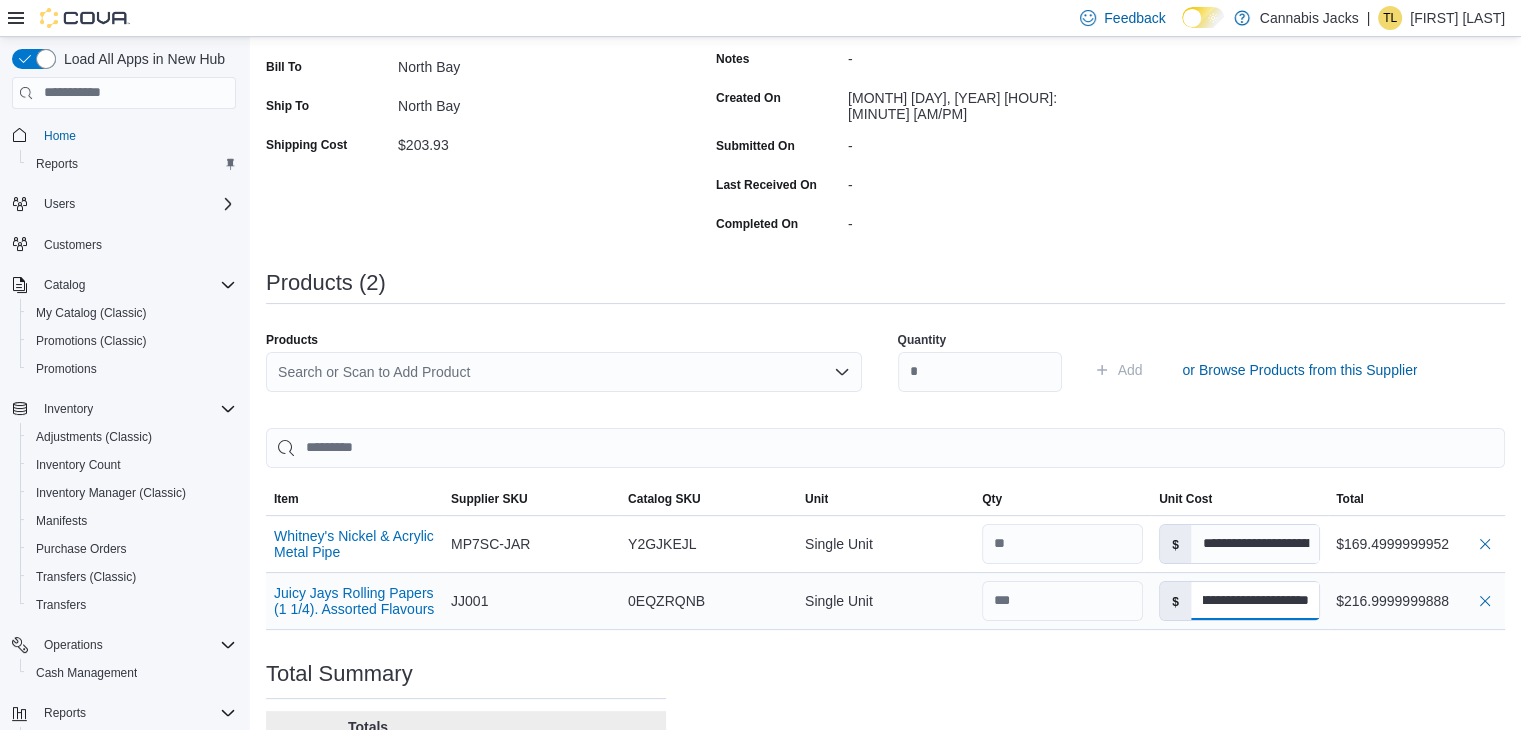 scroll, scrollTop: 0, scrollLeft: 92, axis: horizontal 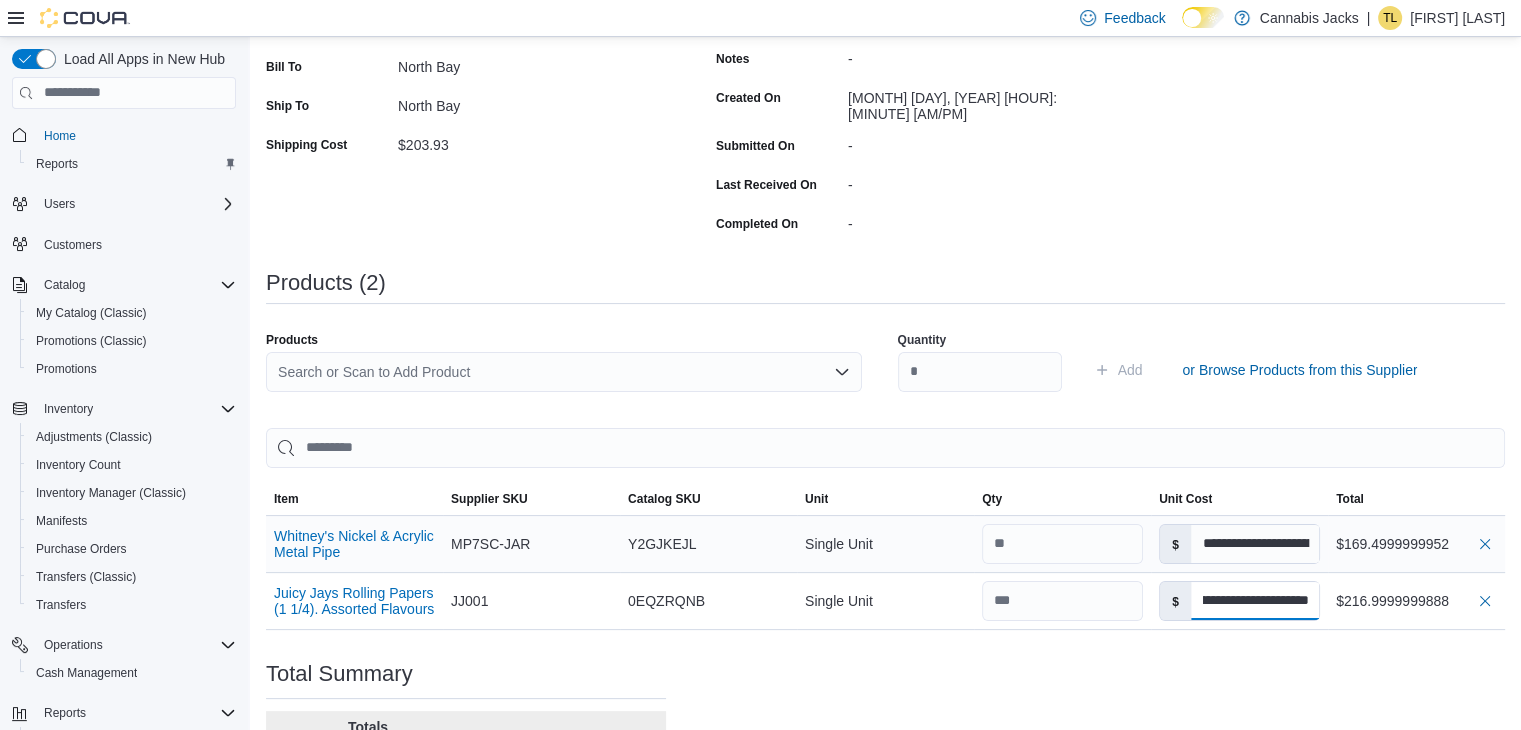 type on "**********" 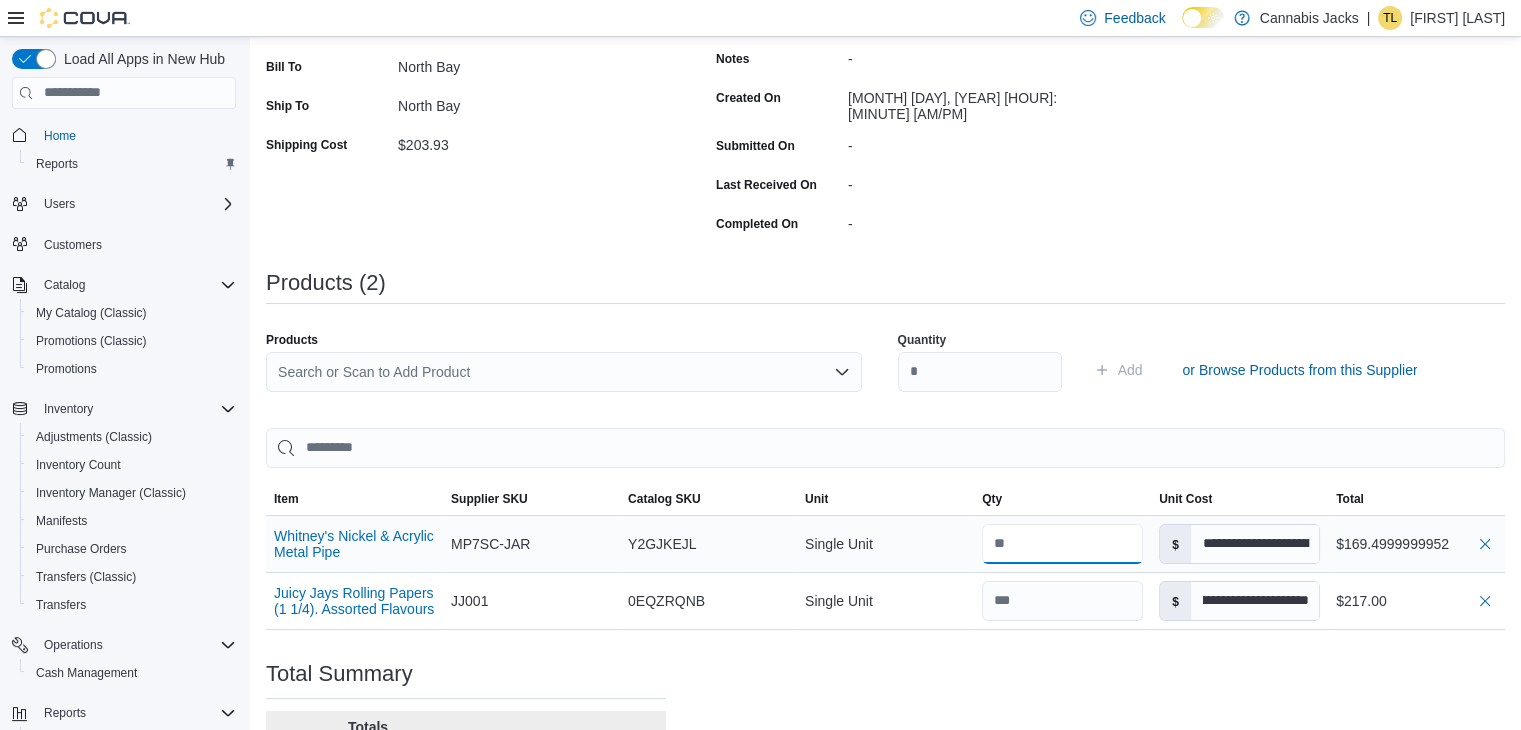 scroll, scrollTop: 0, scrollLeft: 0, axis: both 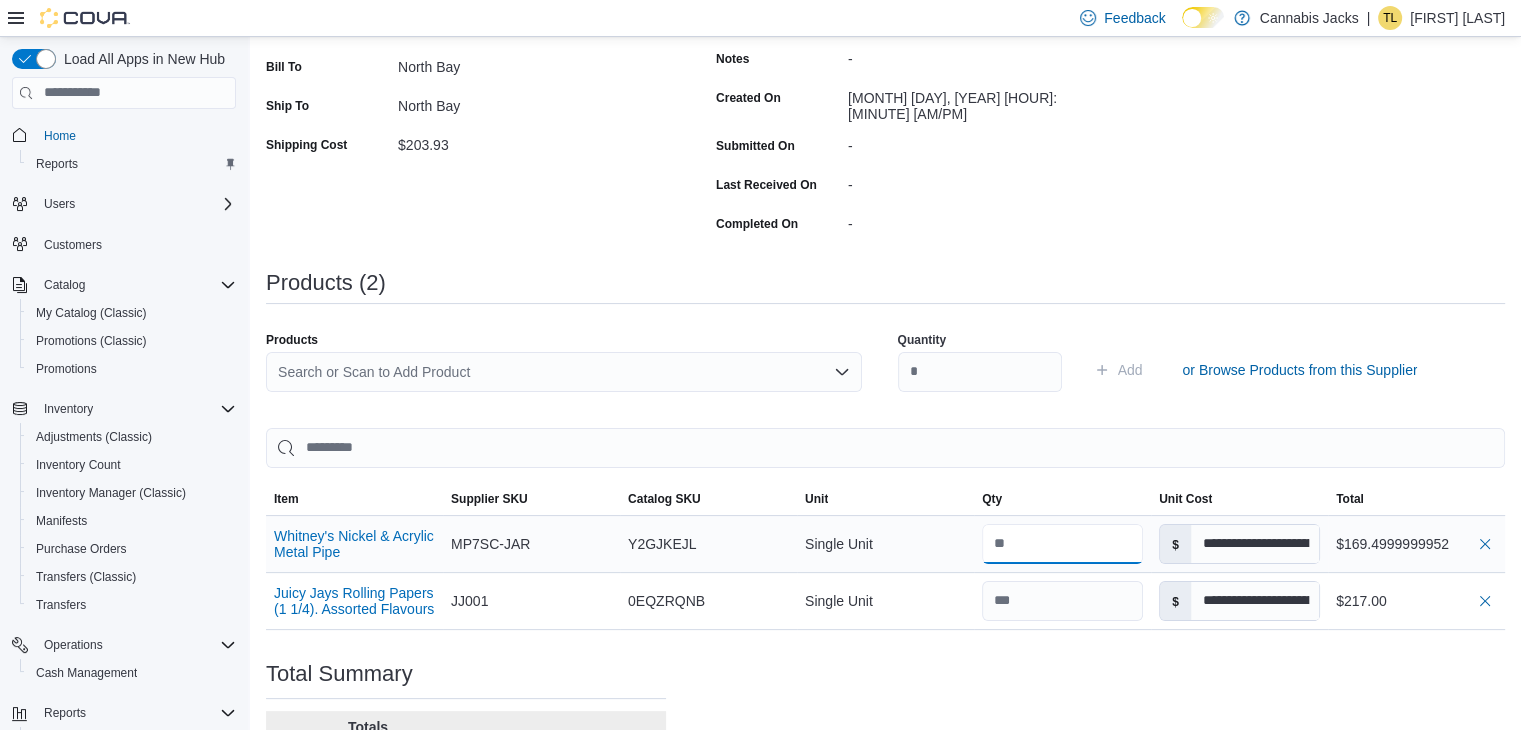 click at bounding box center (1062, 544) 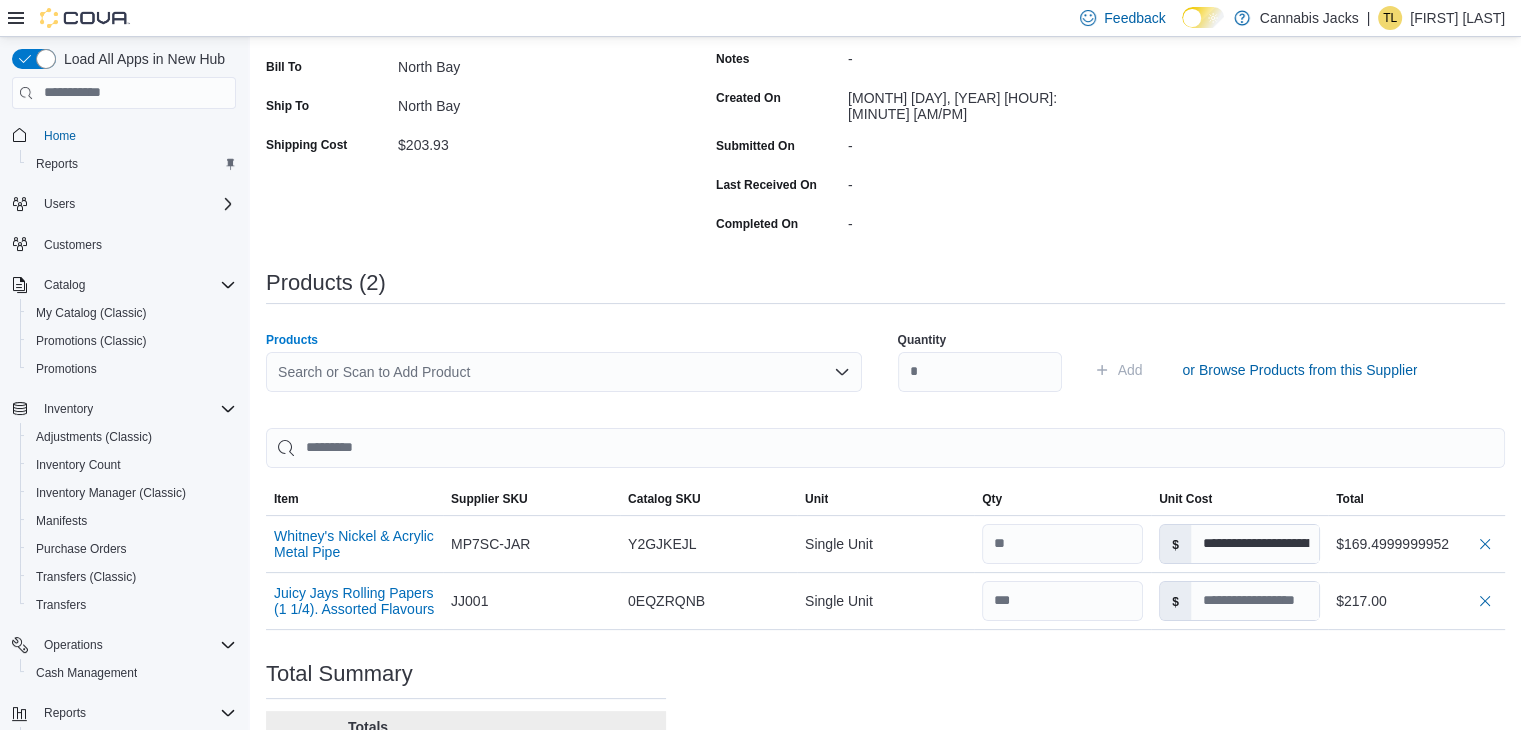 click on "Search or Scan to Add Product" at bounding box center (564, 372) 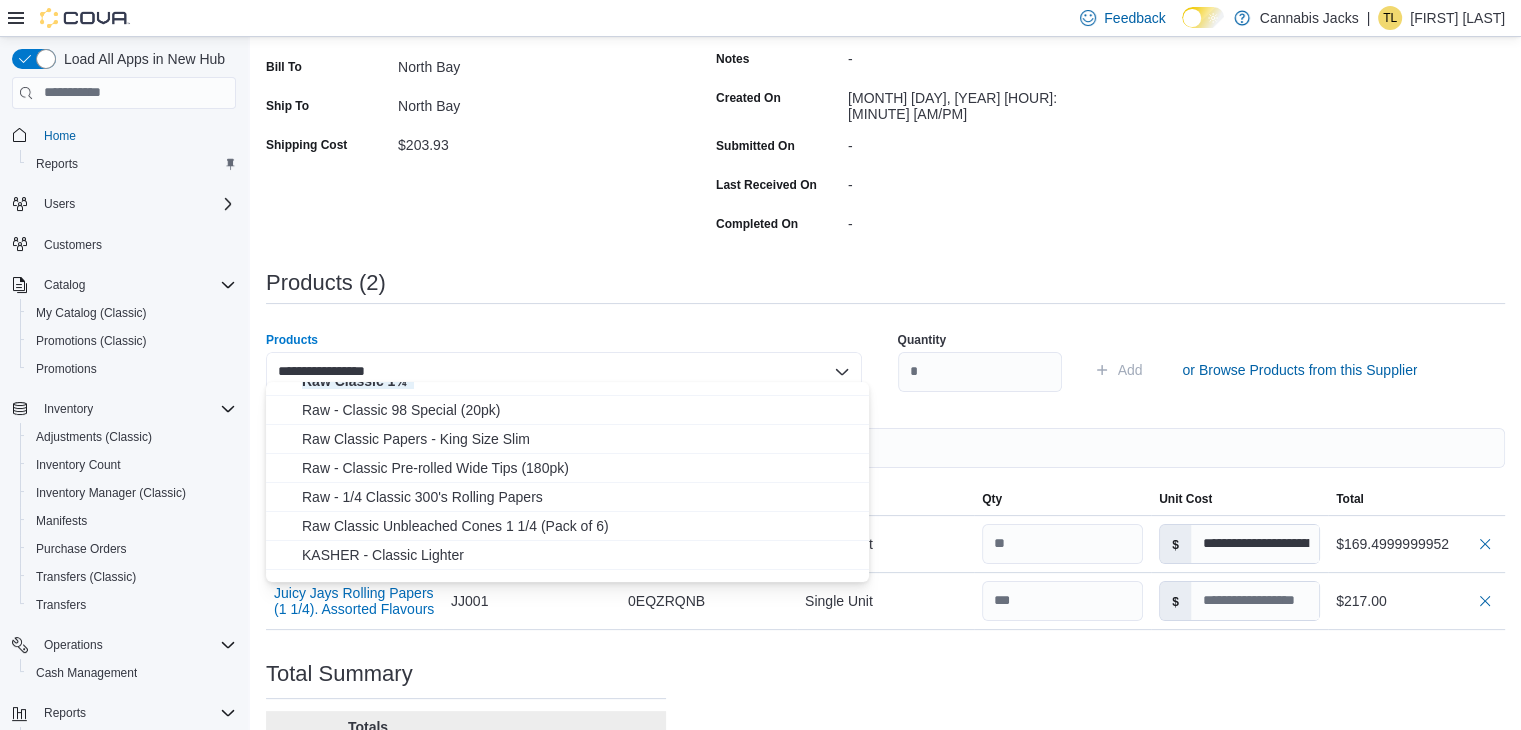 scroll, scrollTop: 0, scrollLeft: 0, axis: both 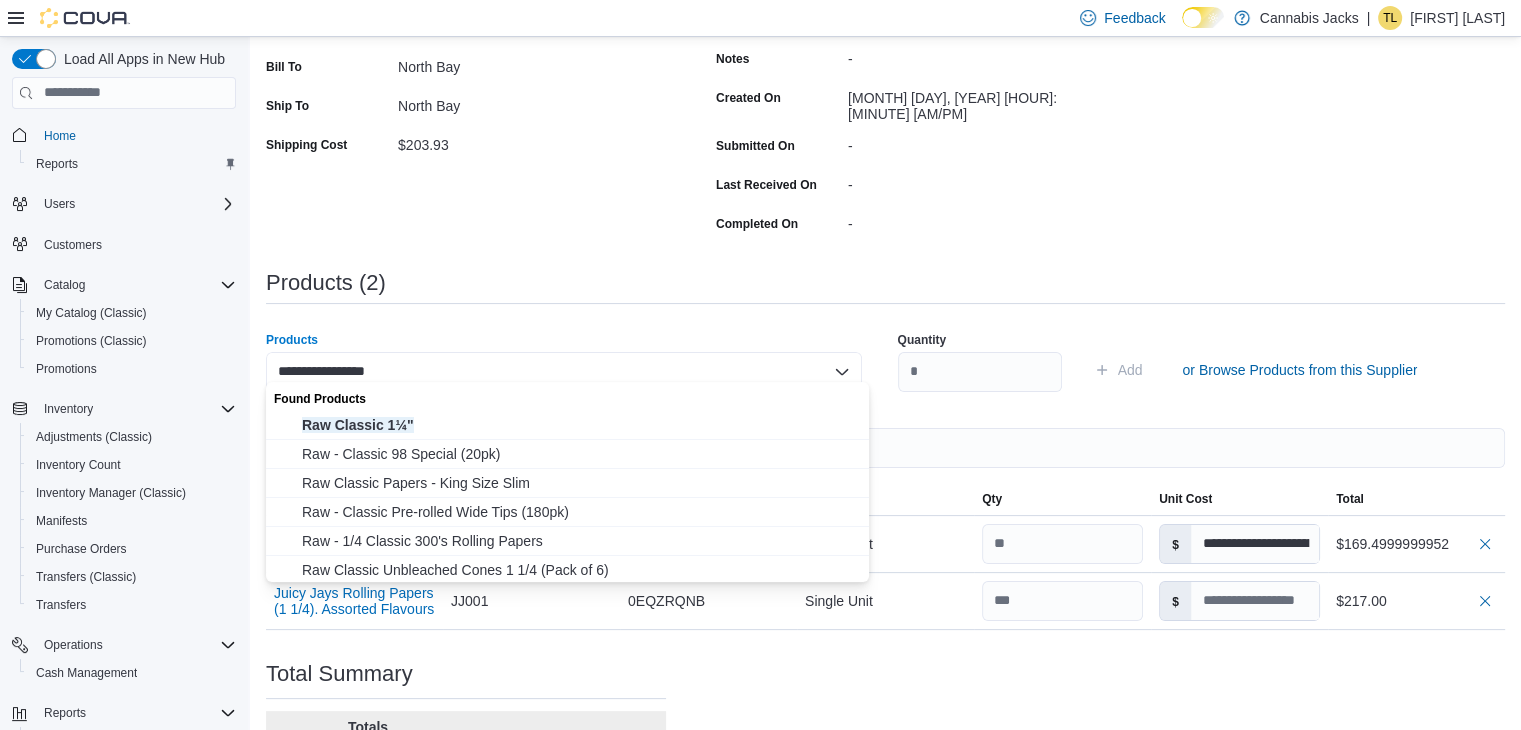 click on "**********" at bounding box center [564, 372] 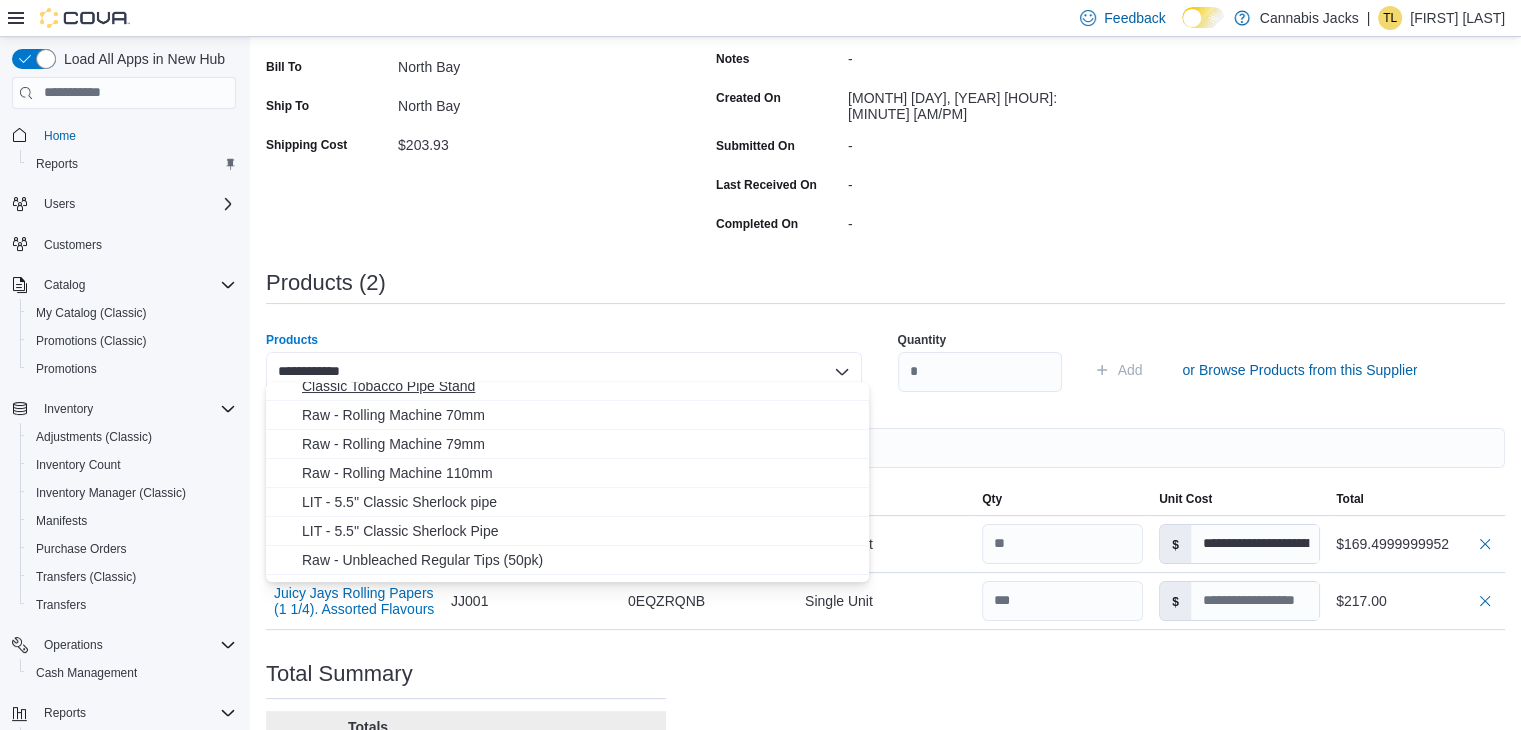 scroll, scrollTop: 0, scrollLeft: 0, axis: both 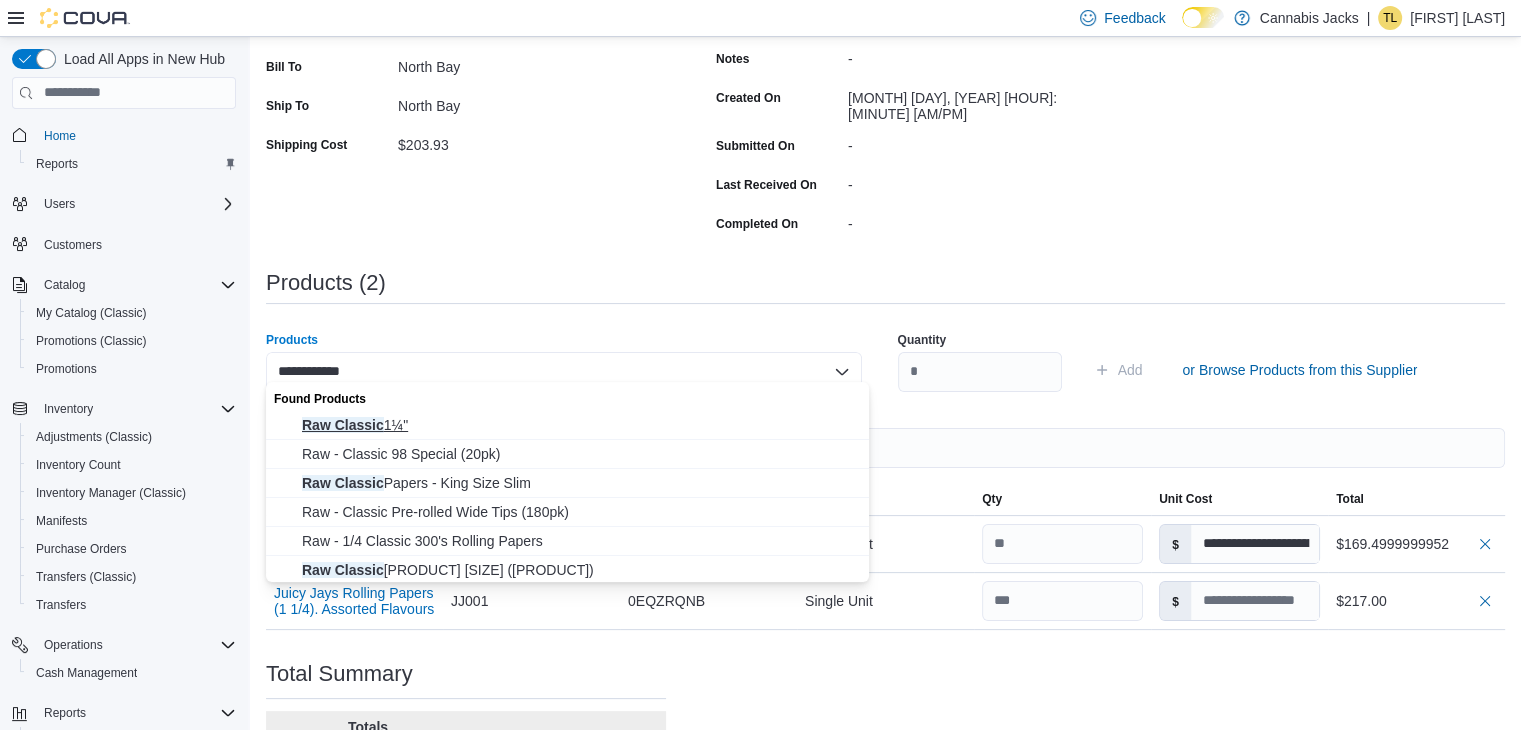type on "**********" 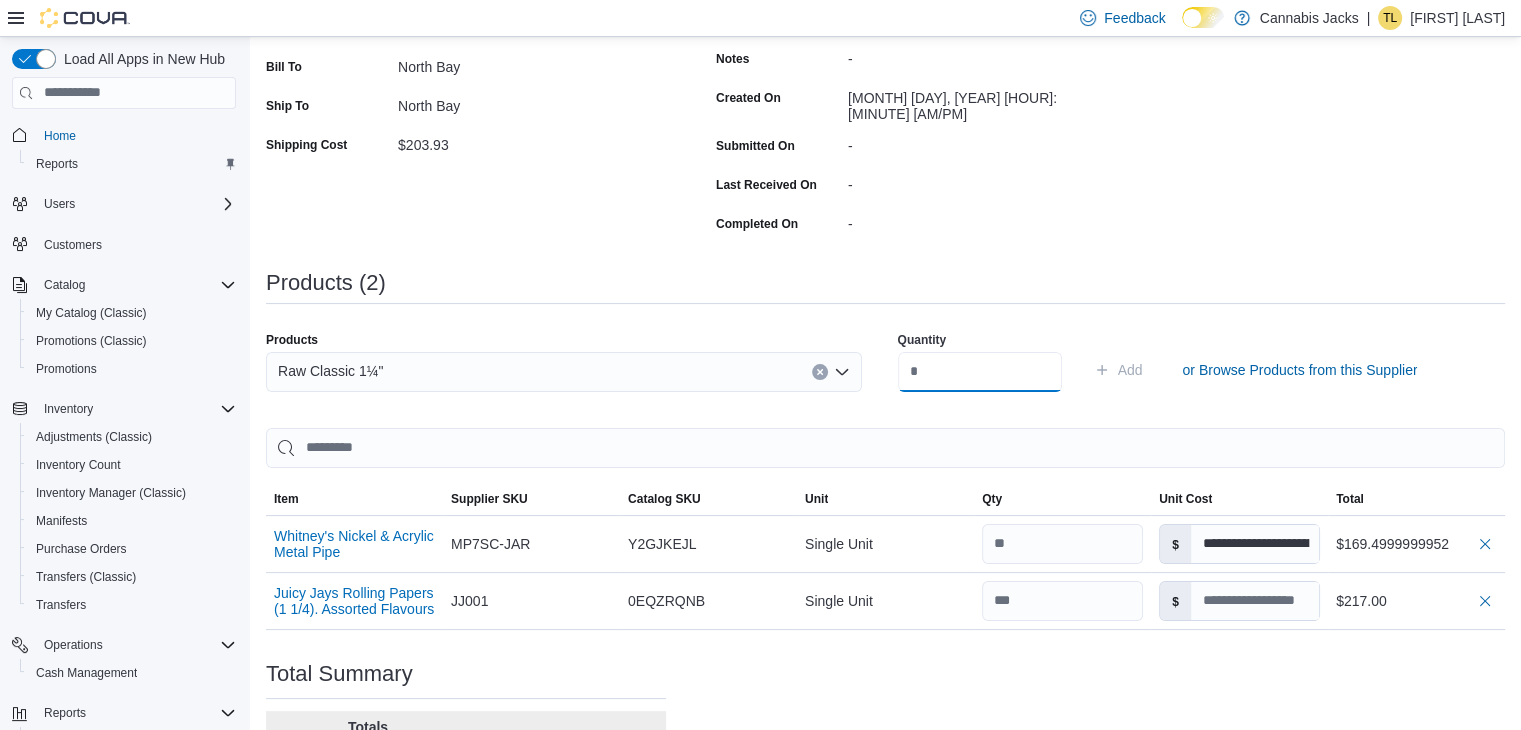 click at bounding box center [980, 372] 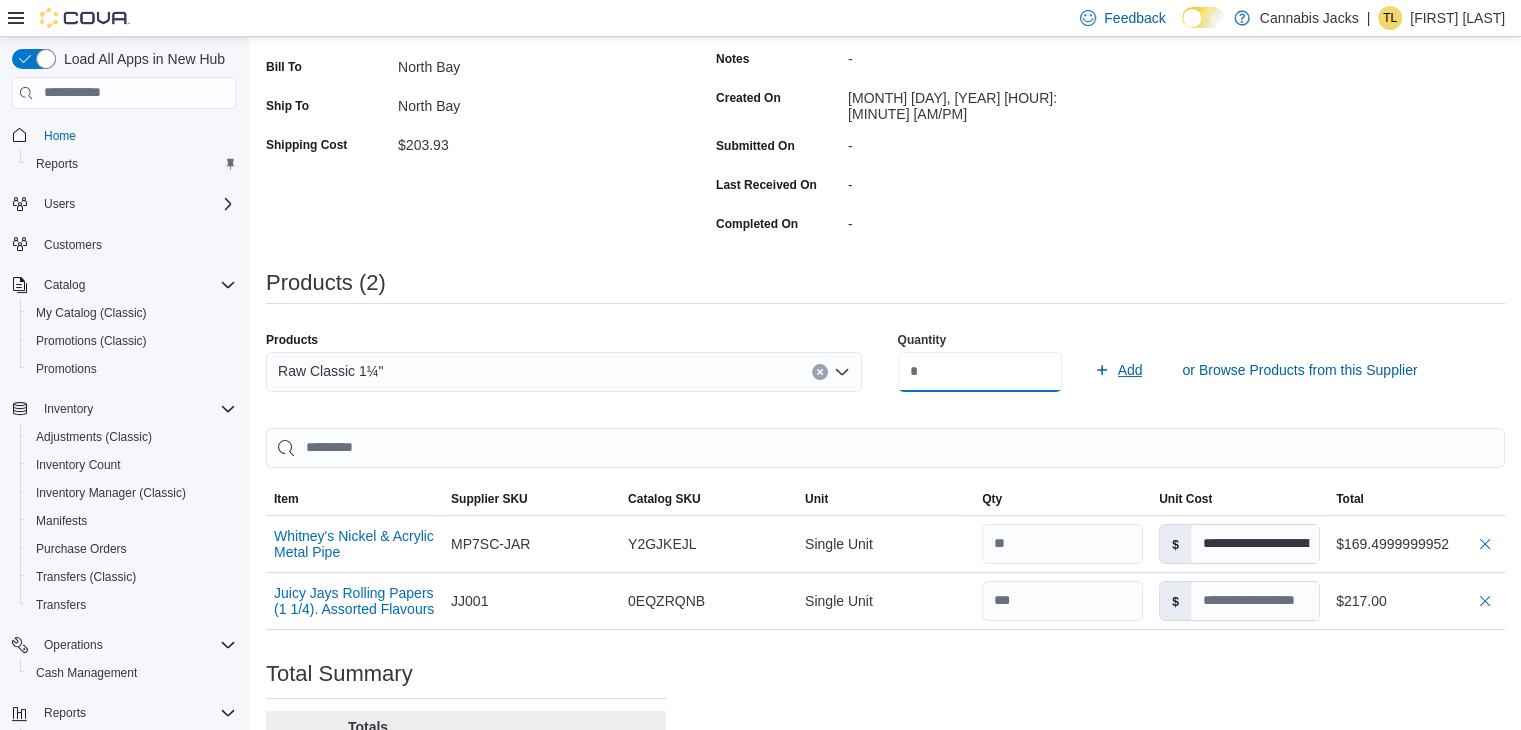 type on "**" 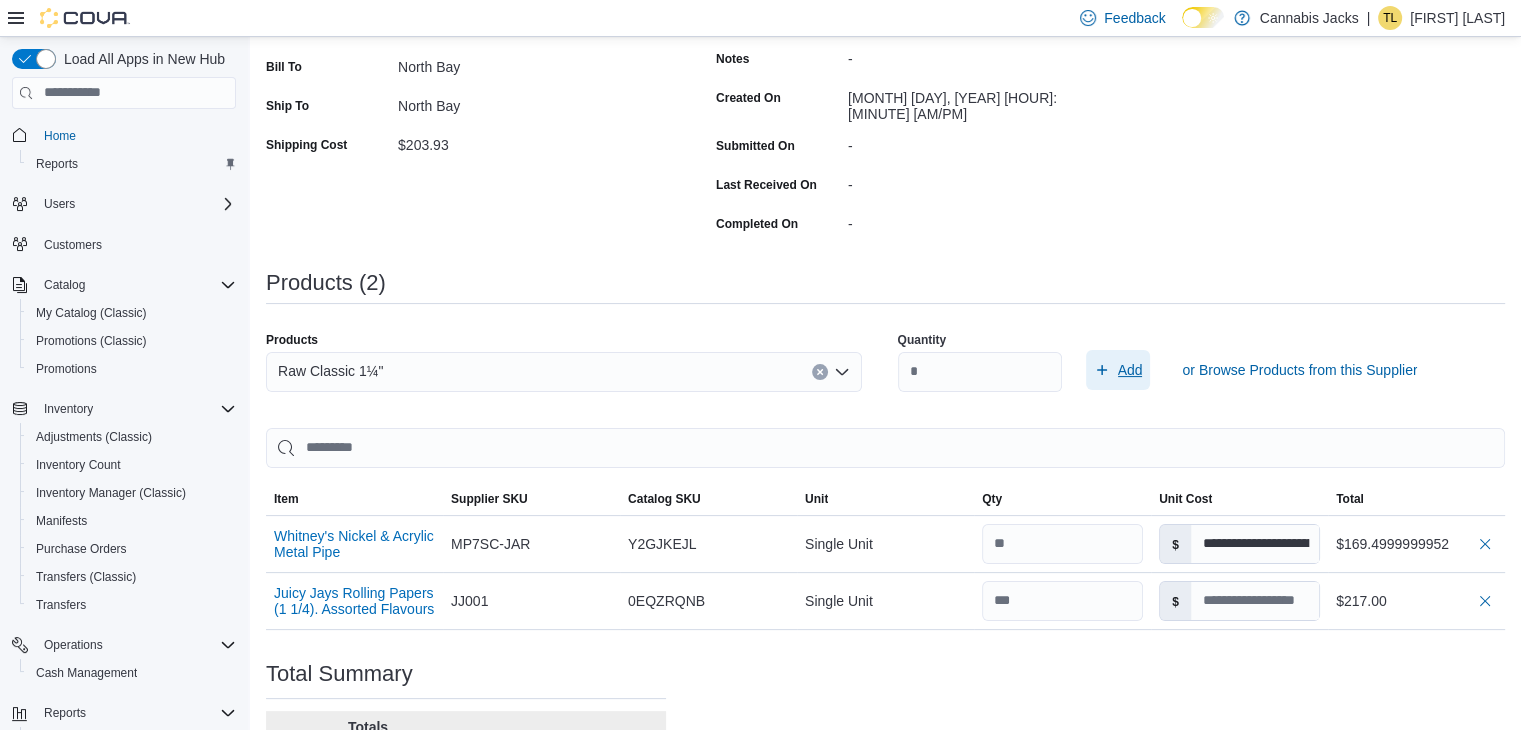 click on "Add" at bounding box center (1130, 370) 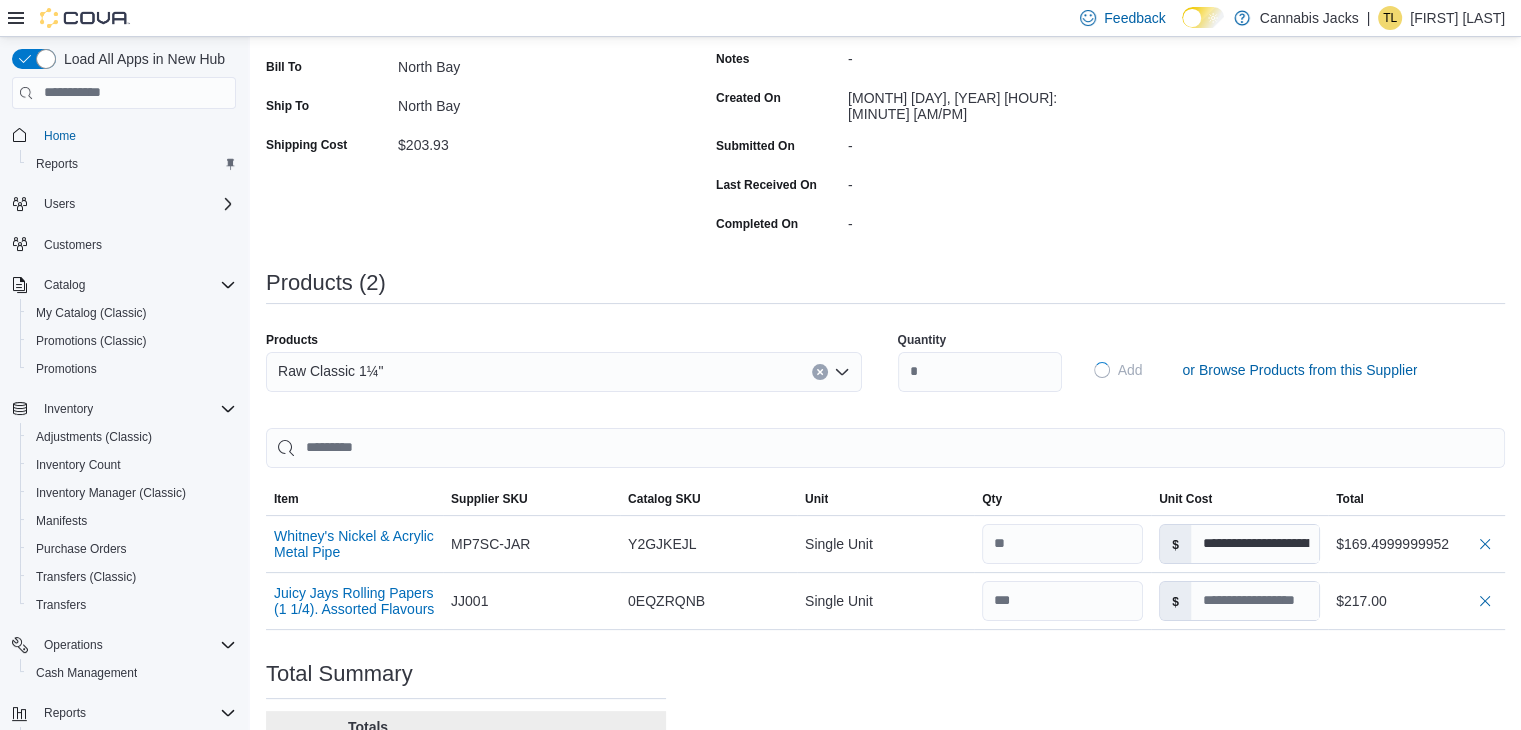 type on "**********" 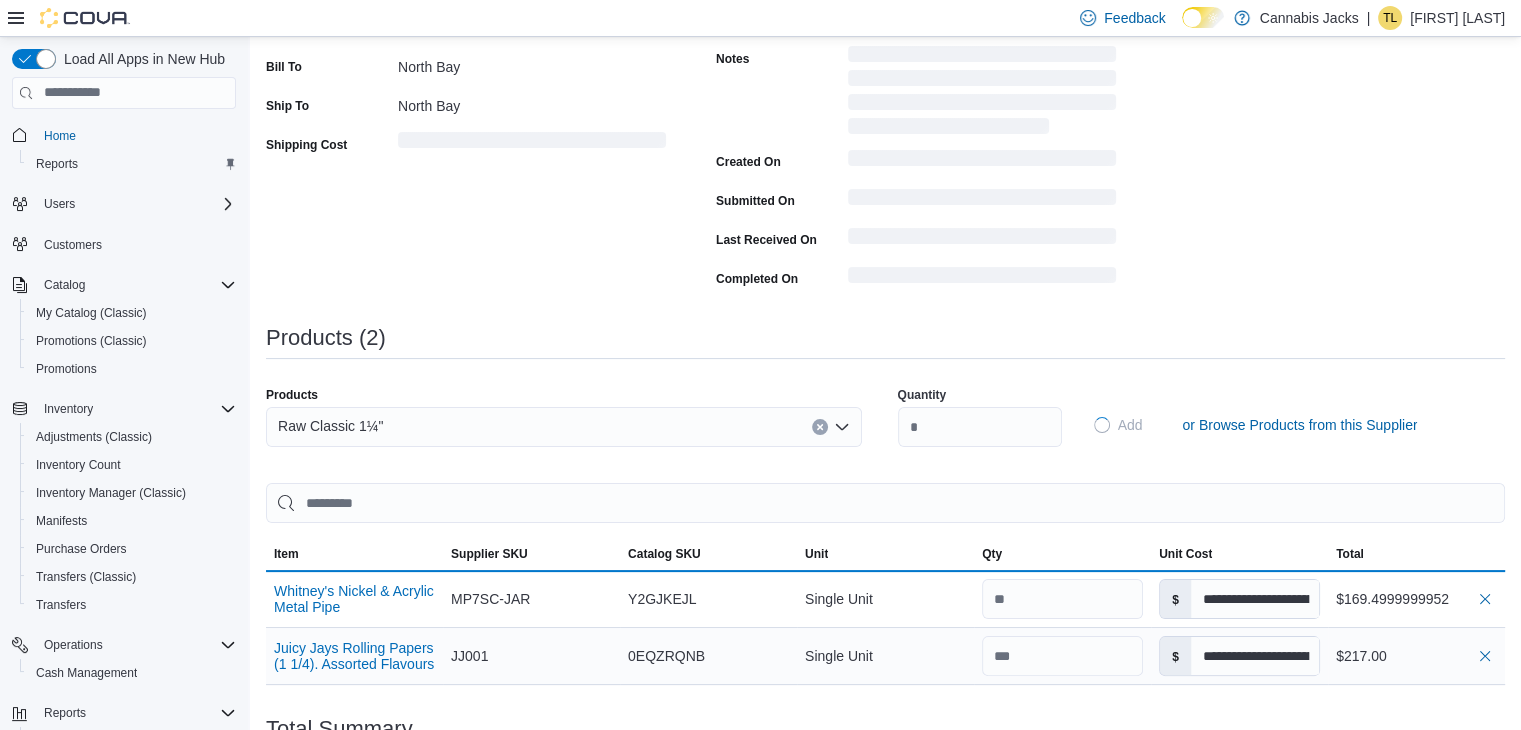 type 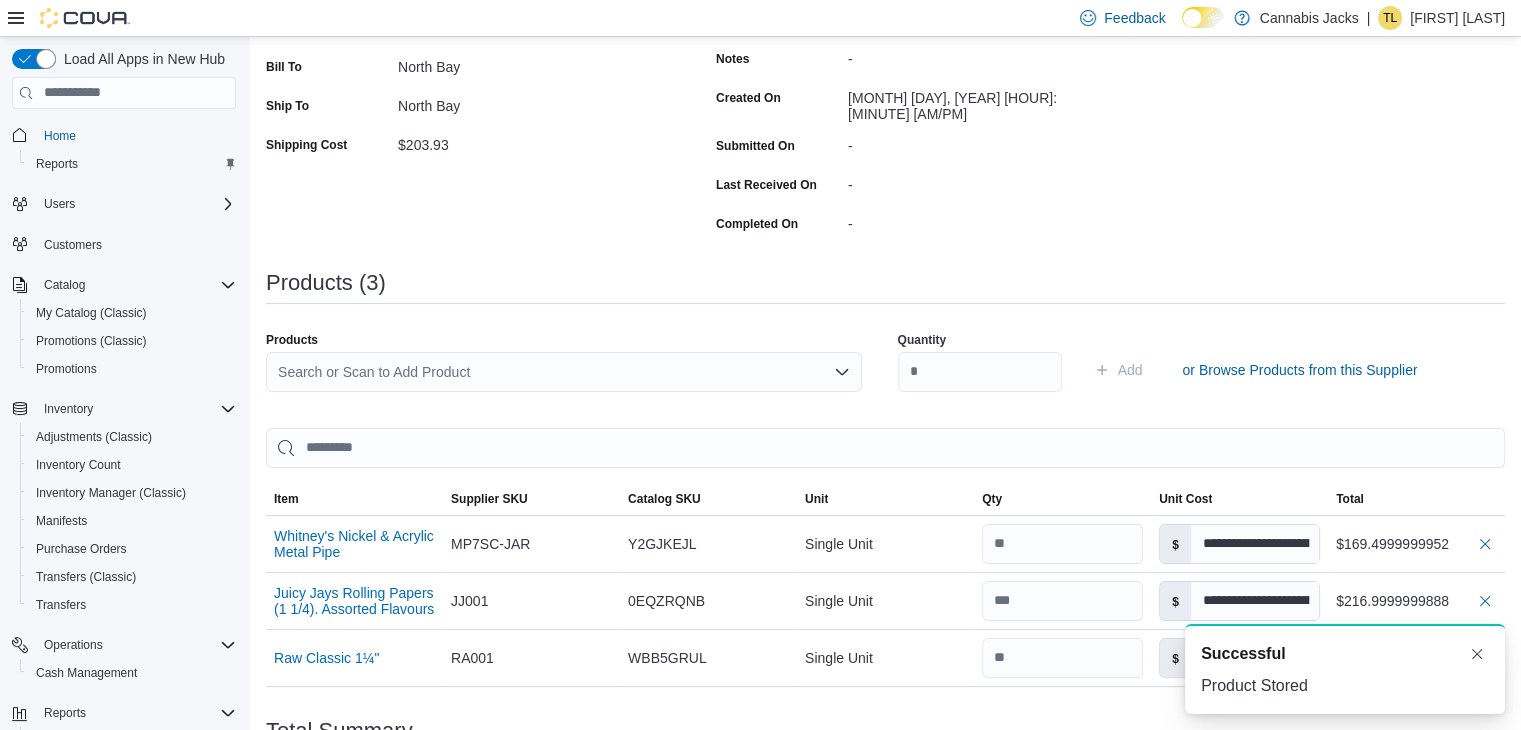 scroll, scrollTop: 0, scrollLeft: 0, axis: both 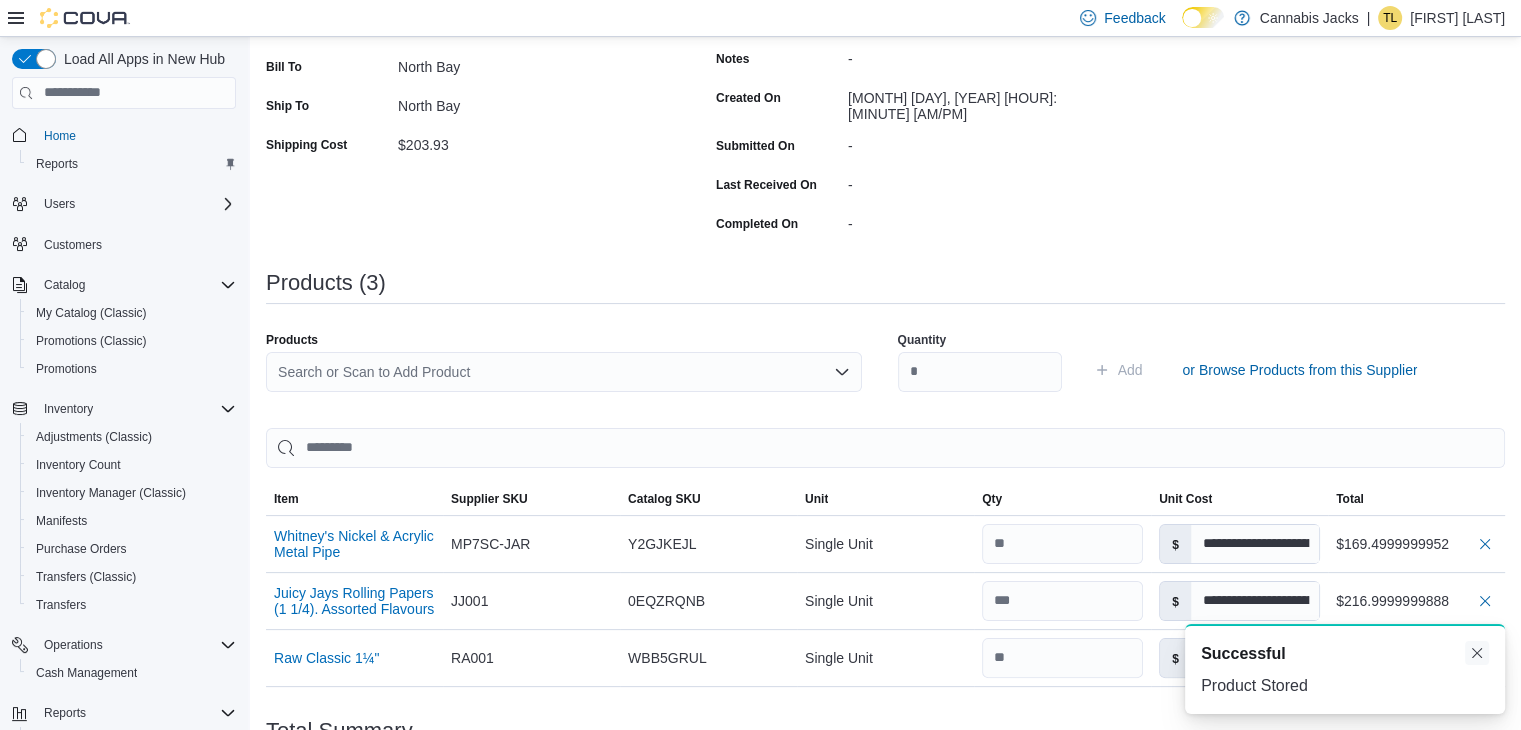 click at bounding box center (1477, 653) 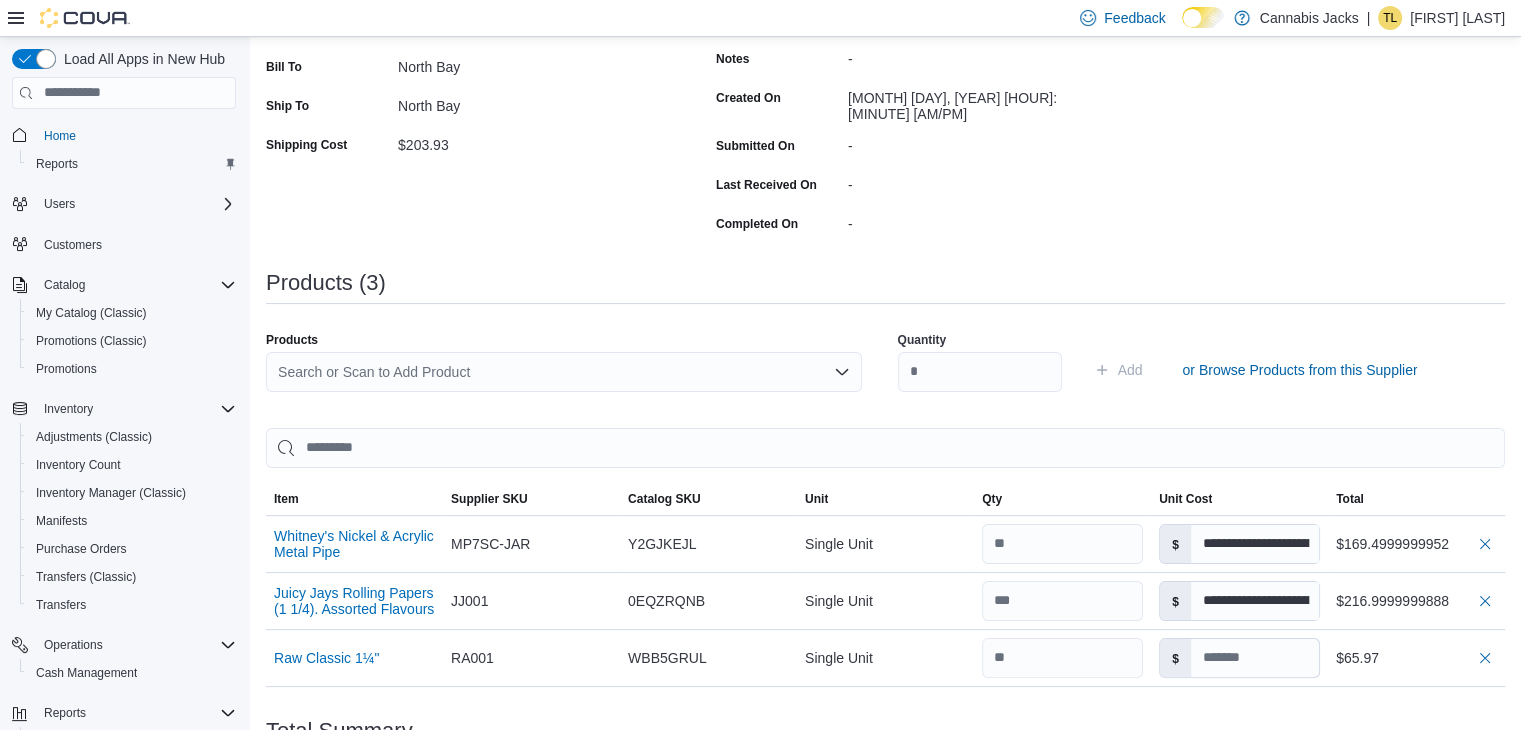scroll, scrollTop: 349, scrollLeft: 0, axis: vertical 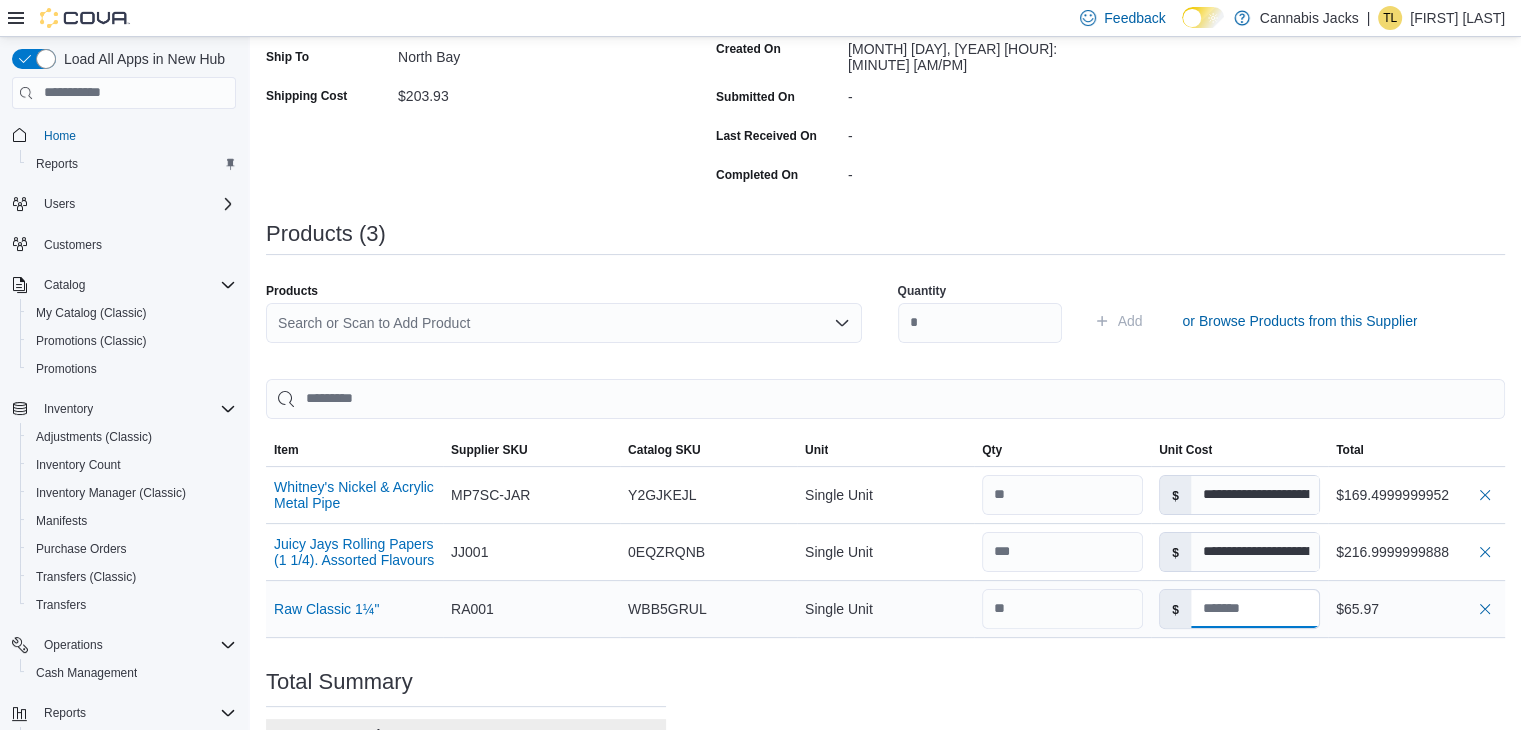 click at bounding box center (1255, 609) 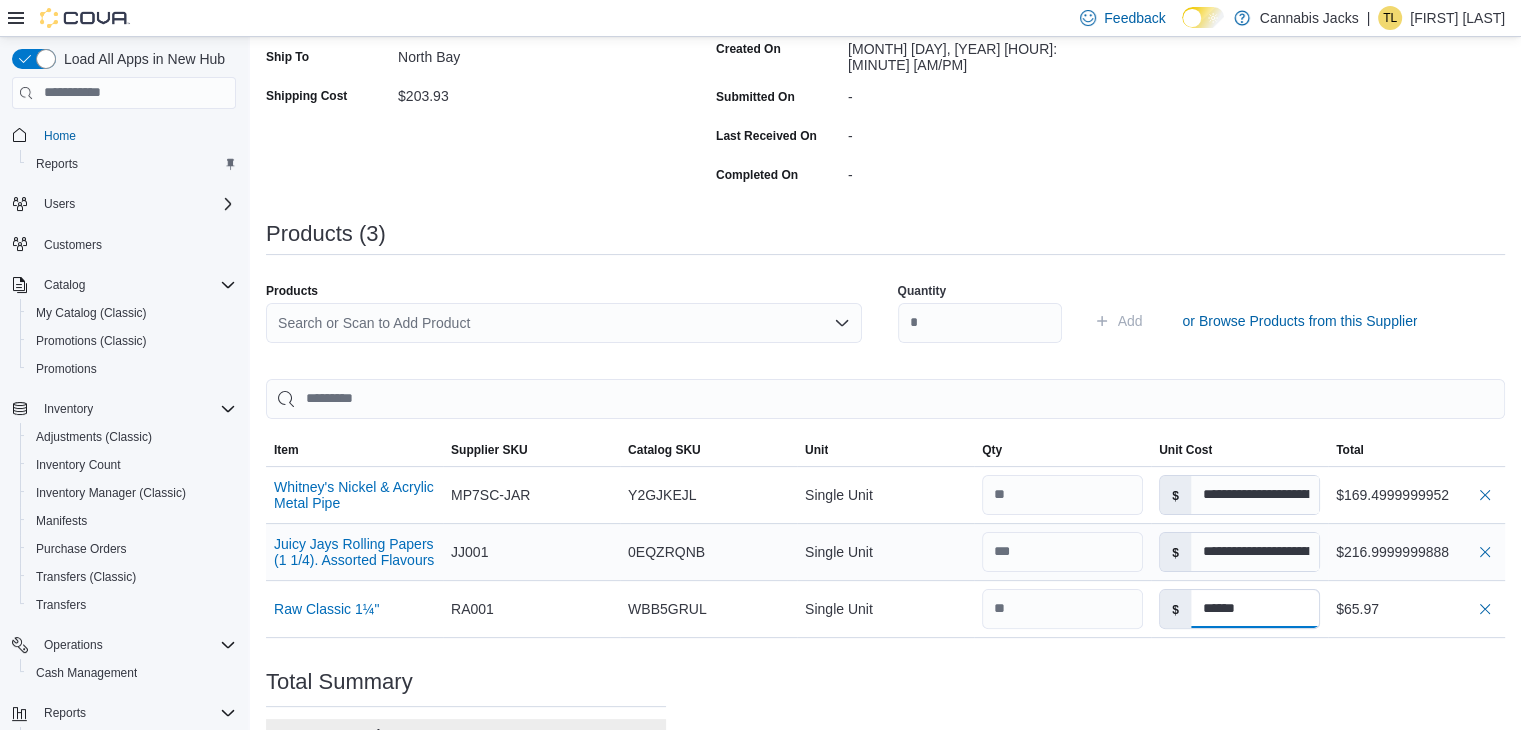 type on "******" 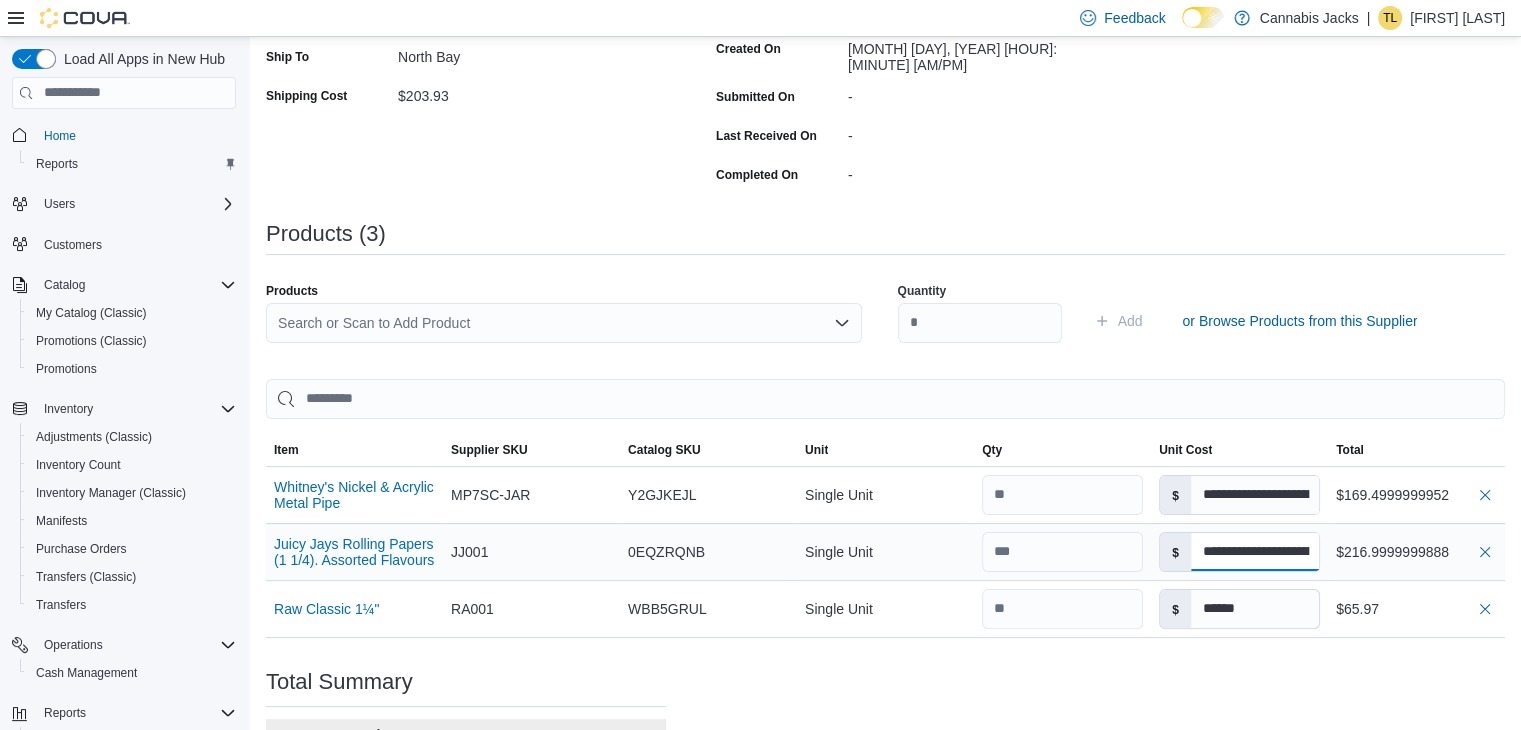 click on "**********" at bounding box center (1256, 552) 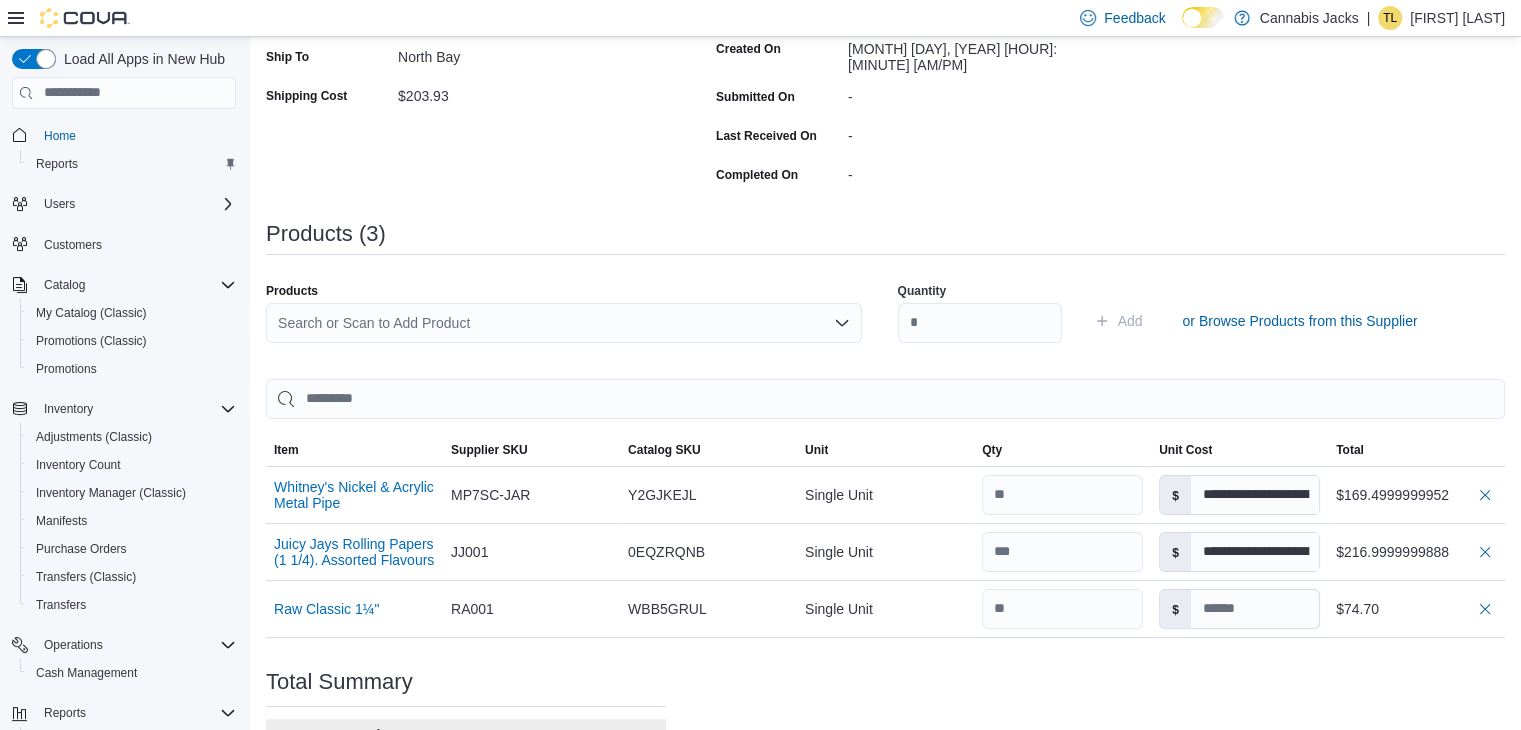 type on "******" 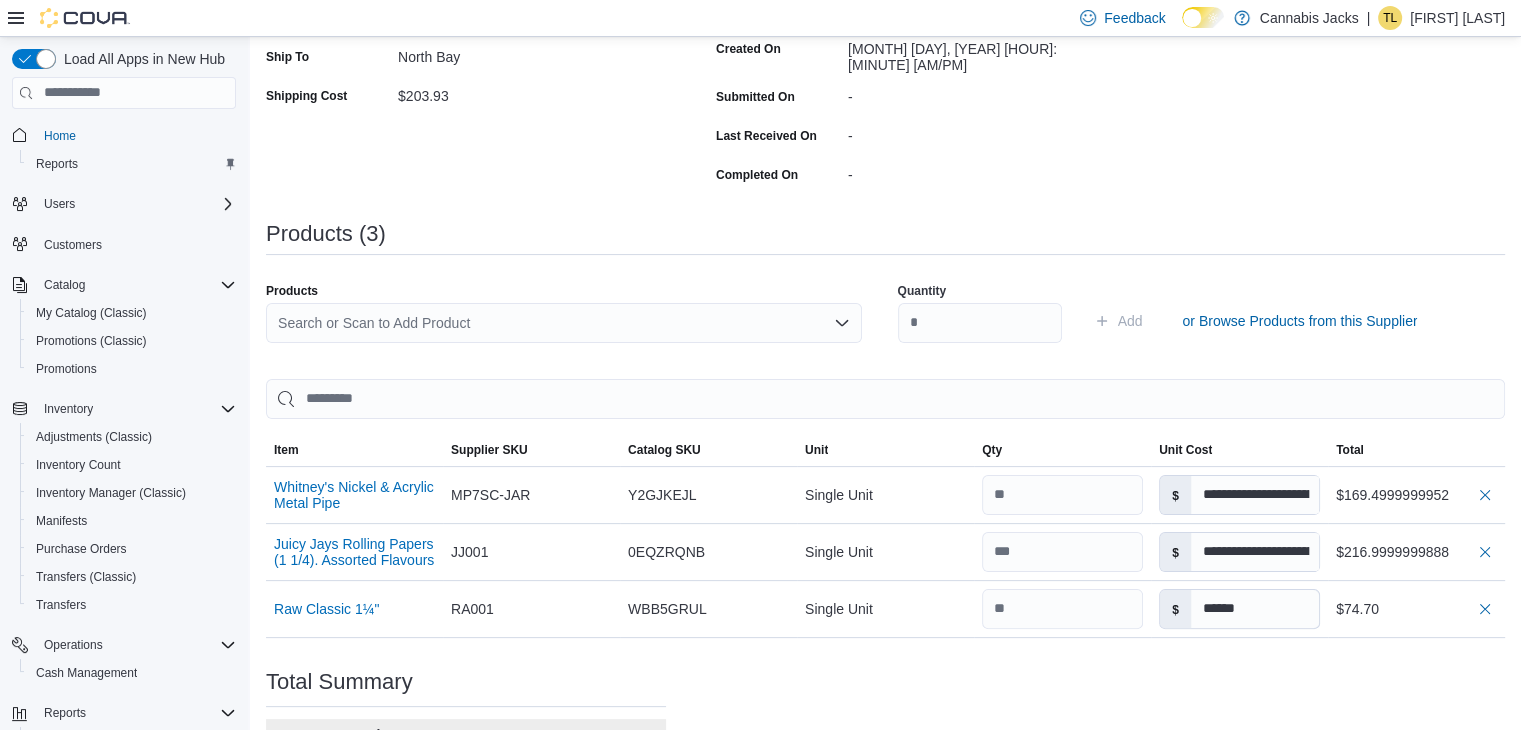 click on "Search or Scan to Add Product" at bounding box center [564, 323] 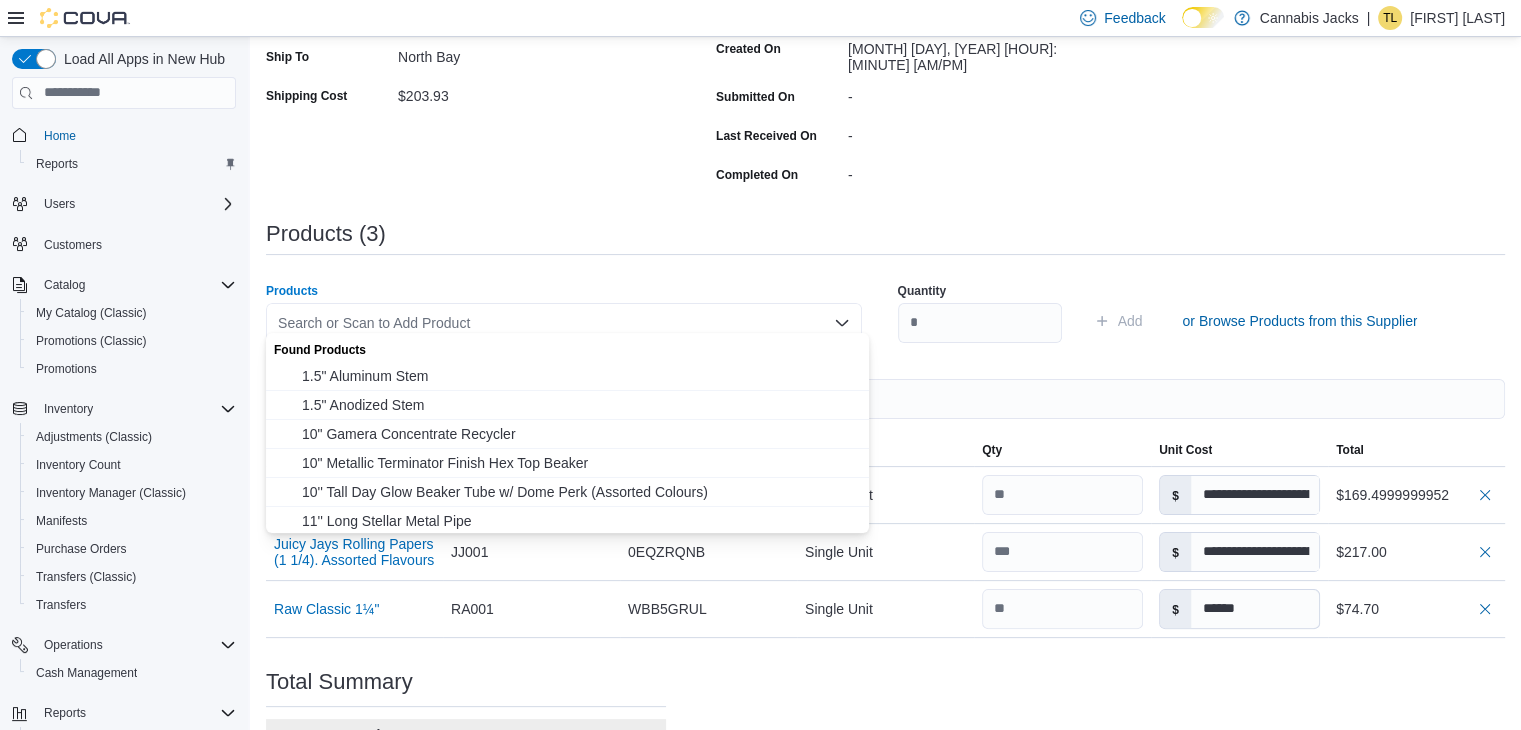 type 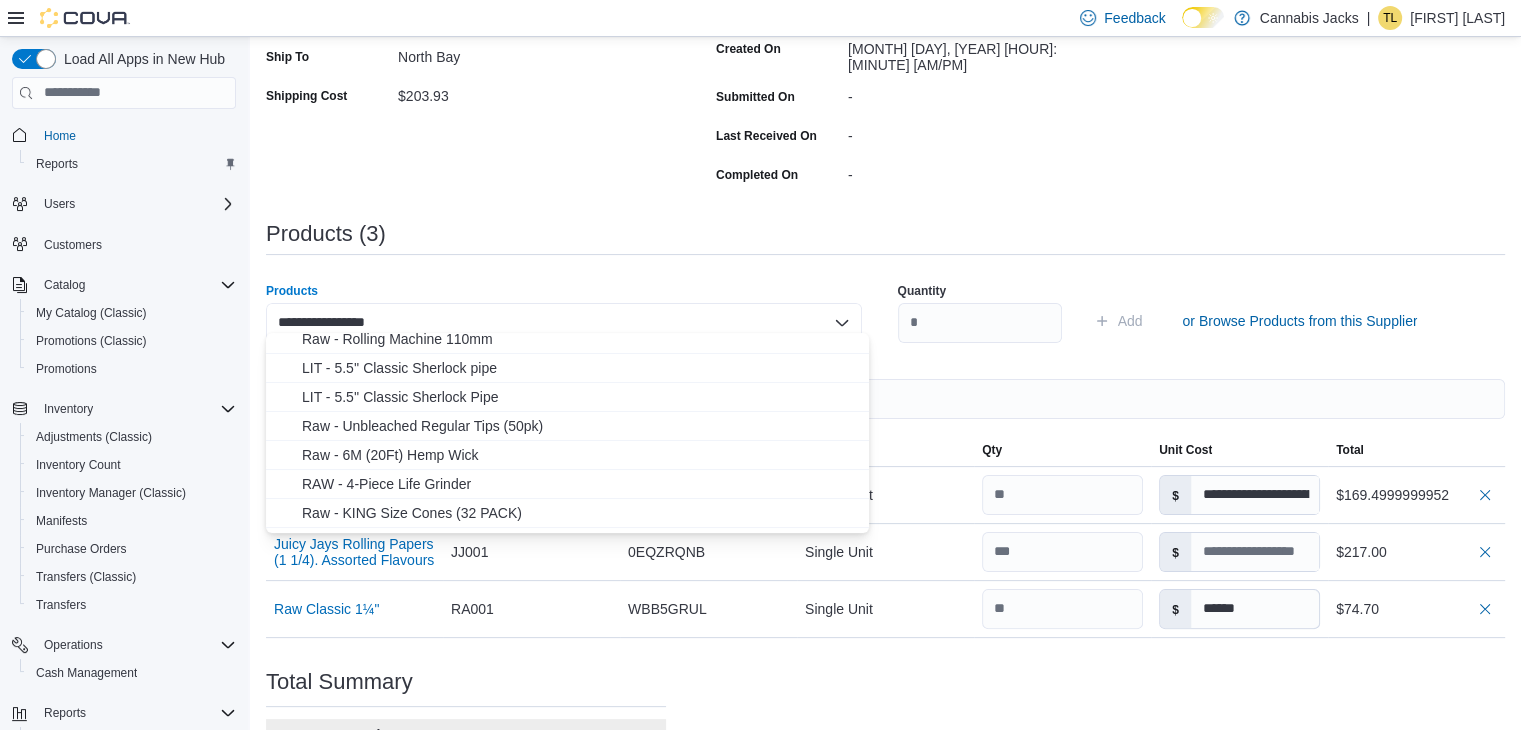 scroll, scrollTop: 380, scrollLeft: 0, axis: vertical 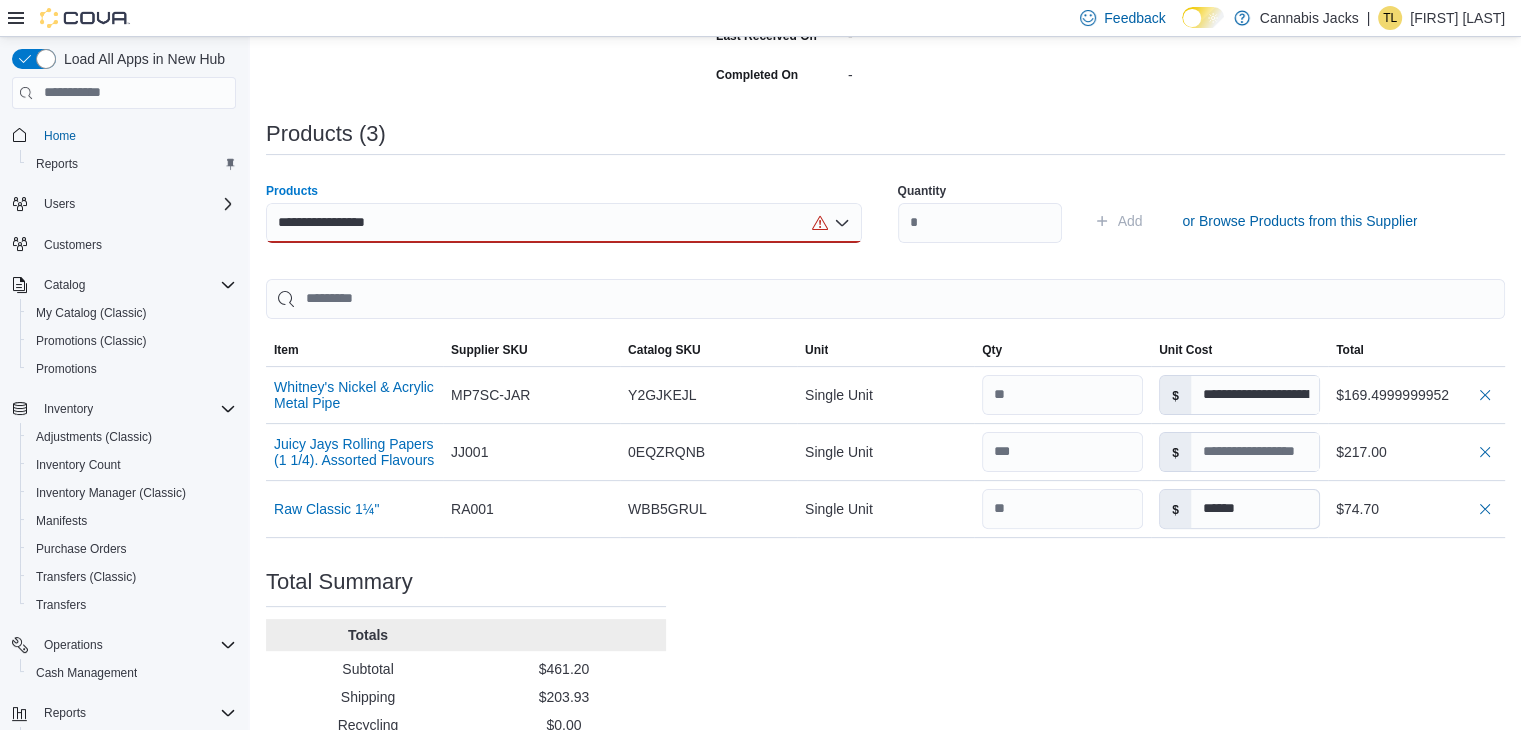 click 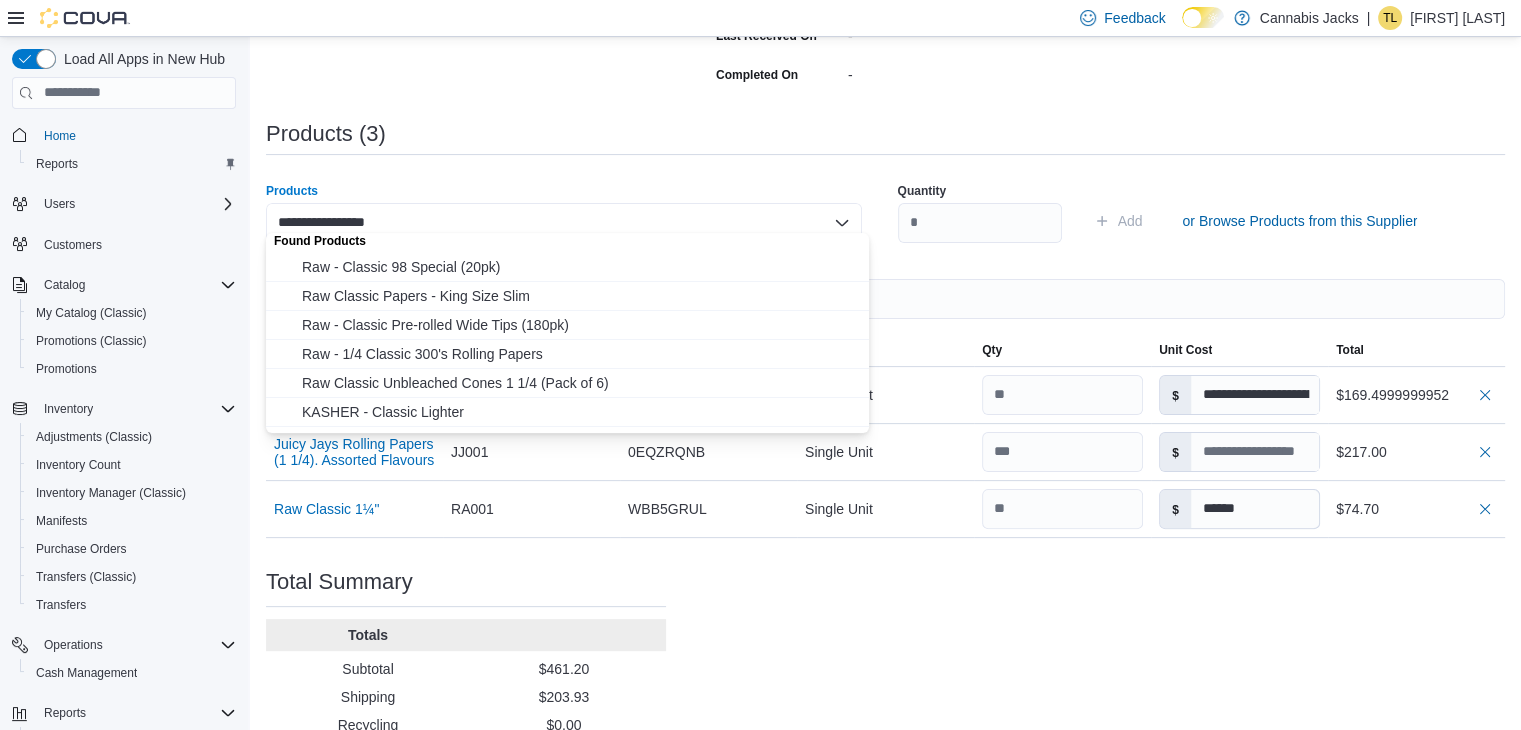 scroll, scrollTop: 0, scrollLeft: 0, axis: both 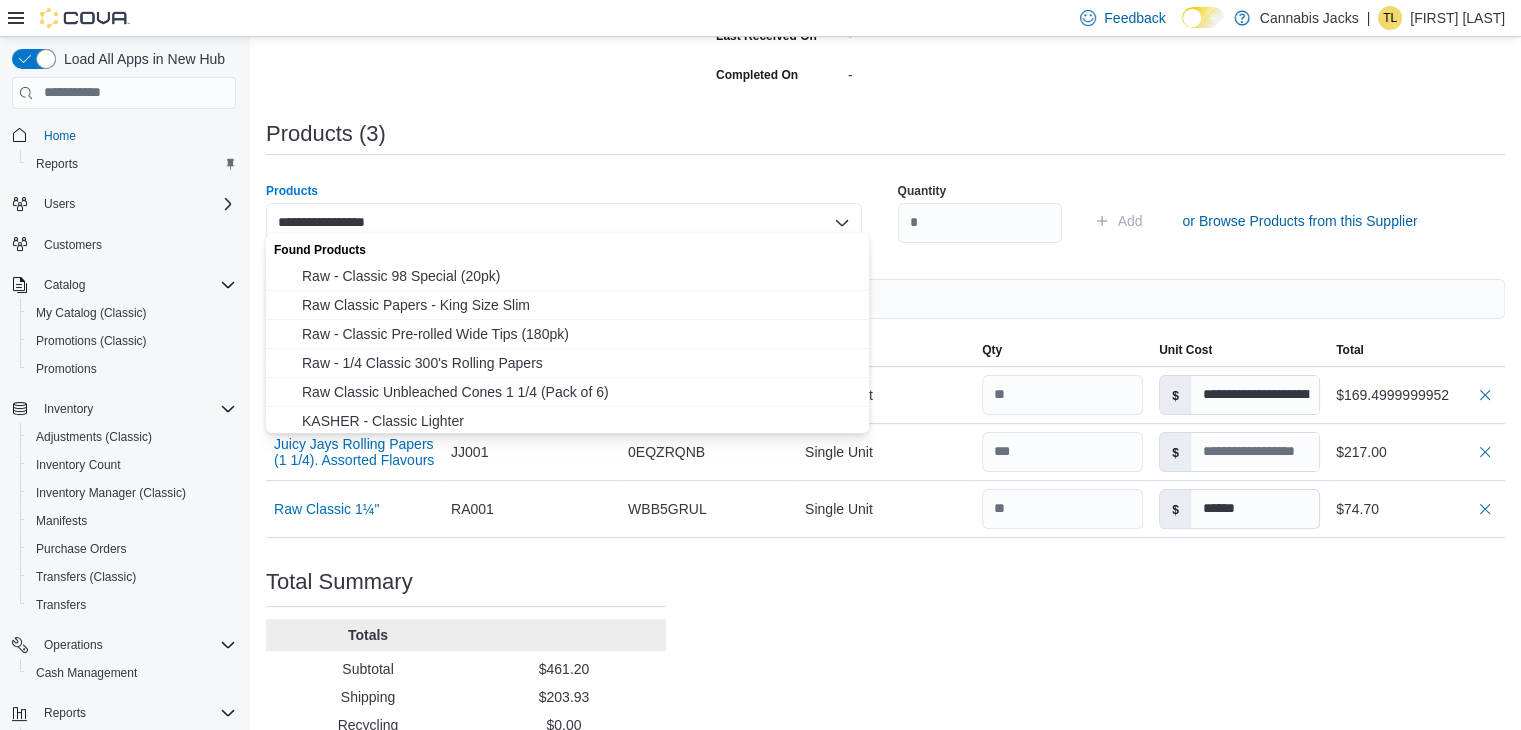click on "**********" at bounding box center [564, 223] 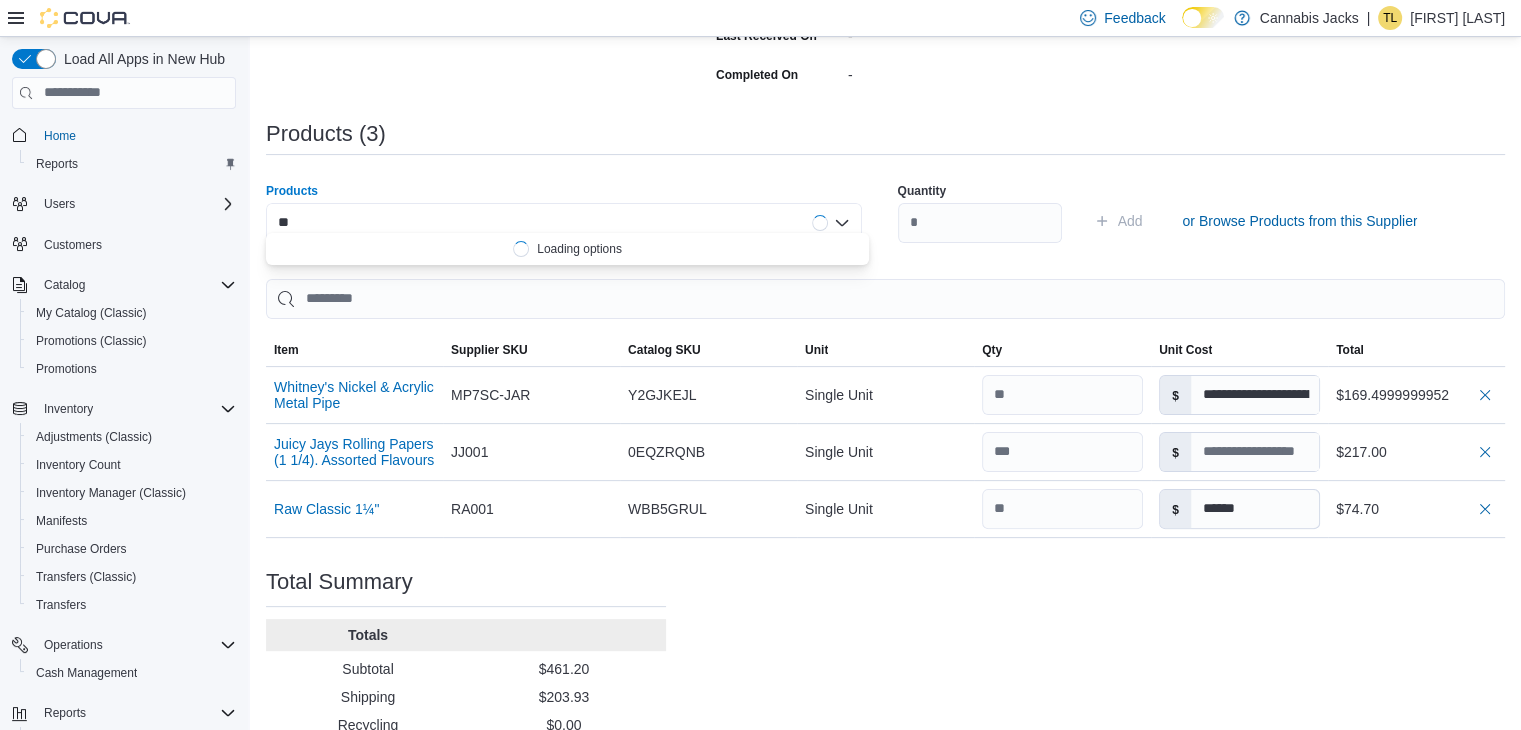 type on "*" 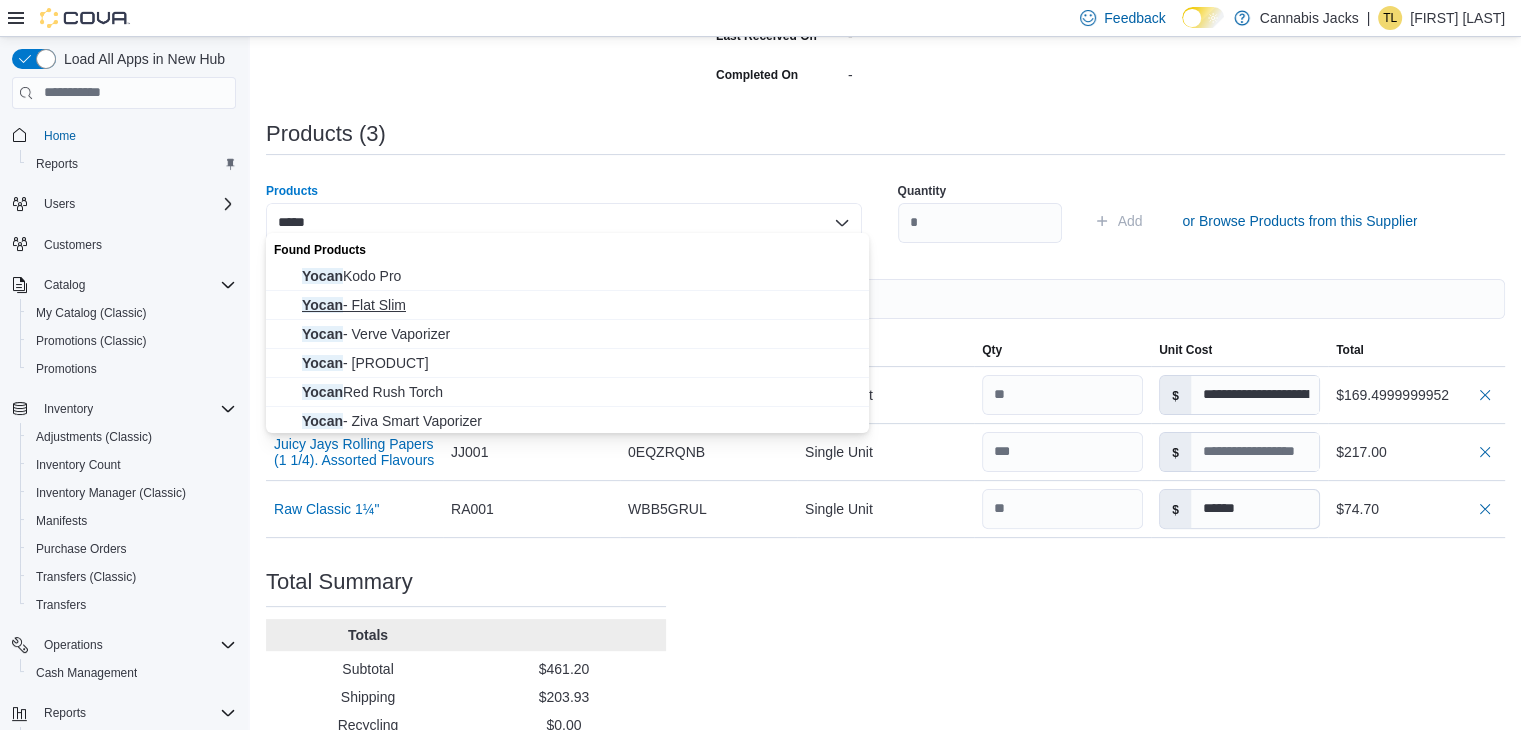 type on "*****" 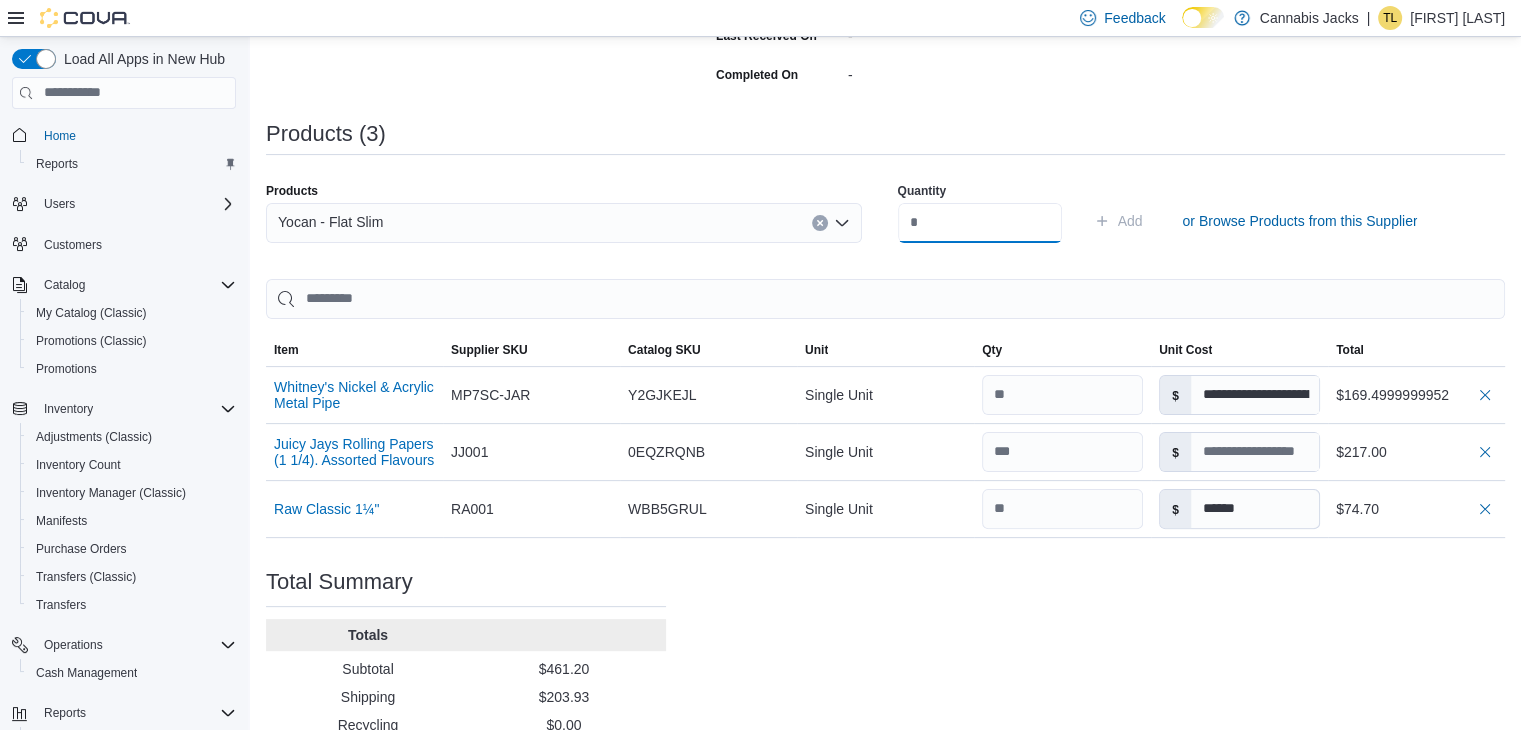 click at bounding box center [980, 223] 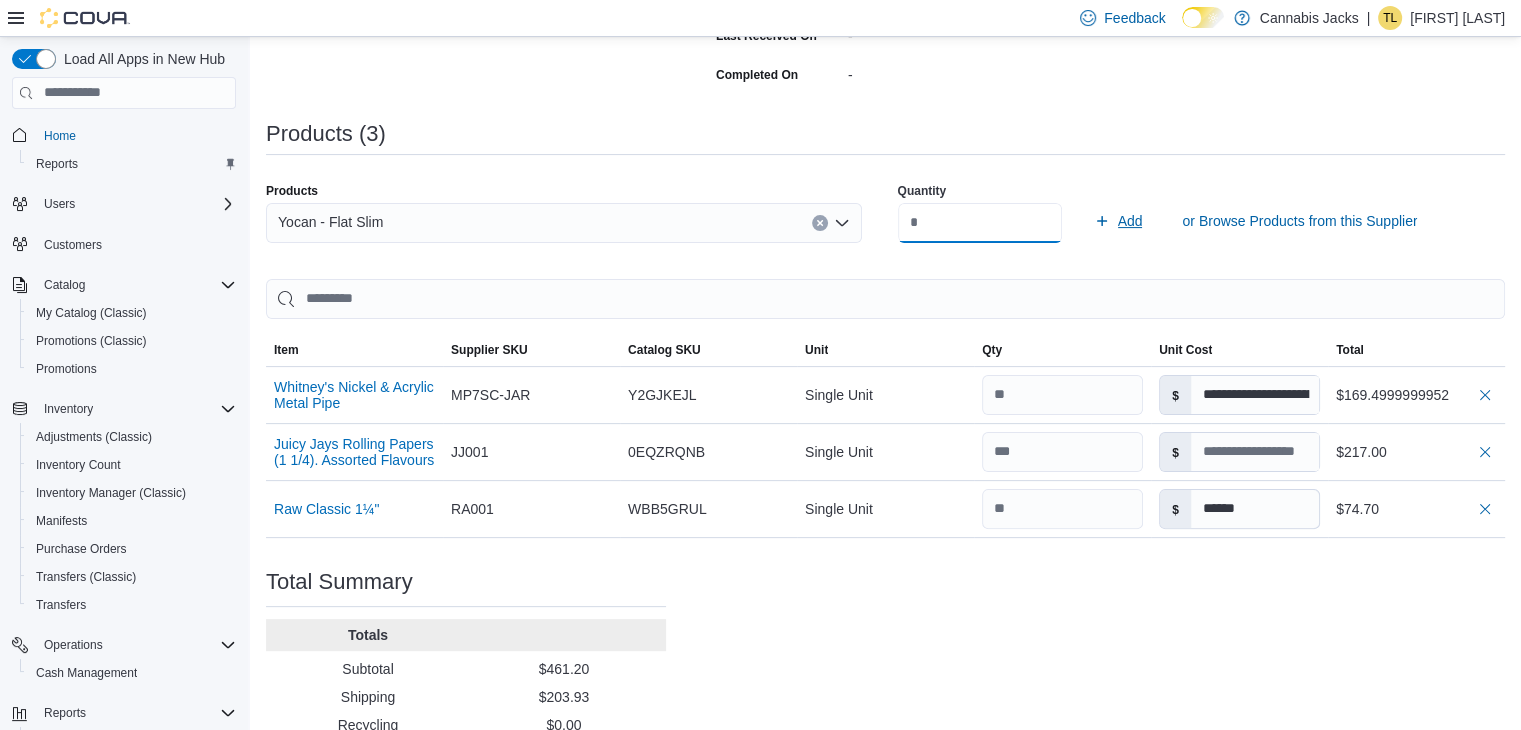 type on "**" 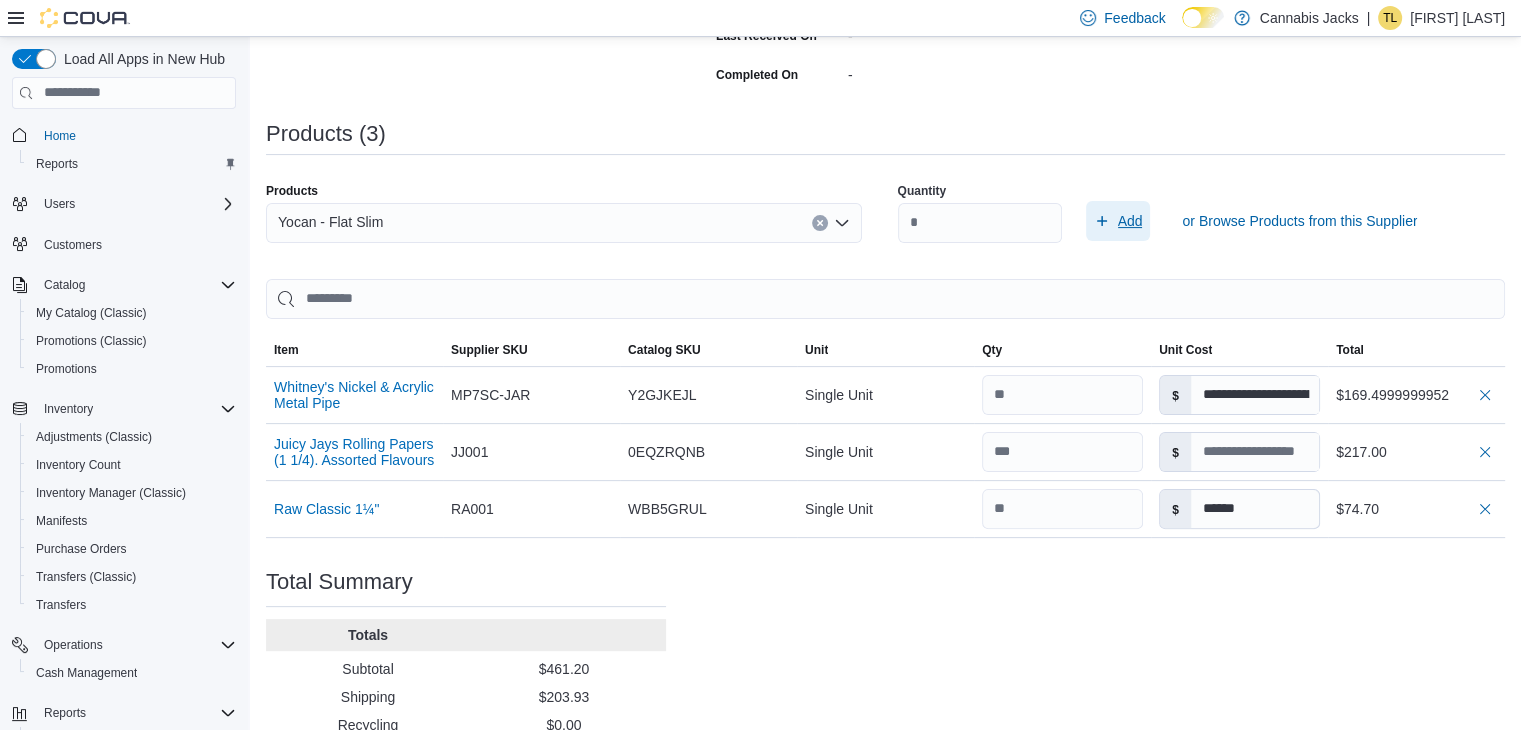 click on "Add" at bounding box center (1130, 221) 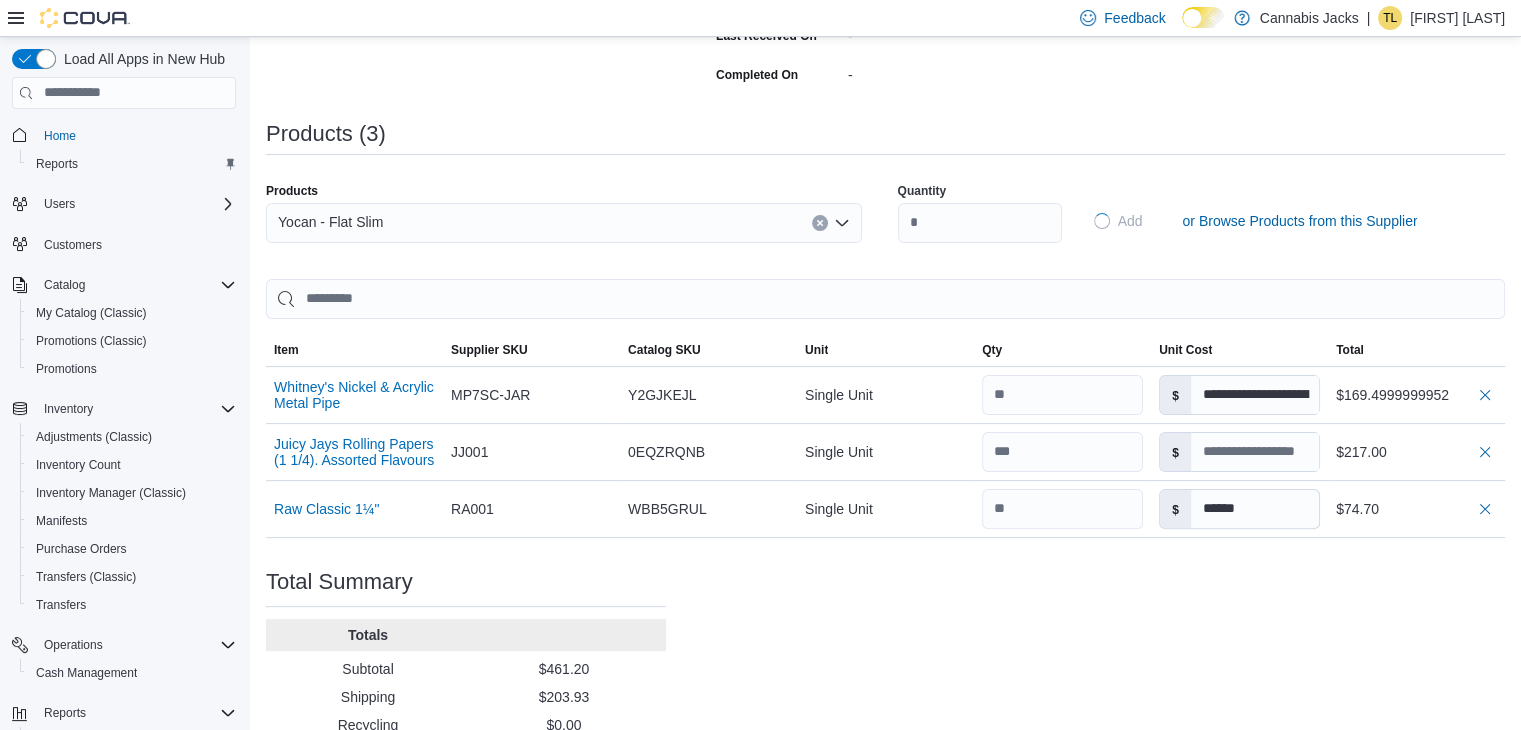 type on "**********" 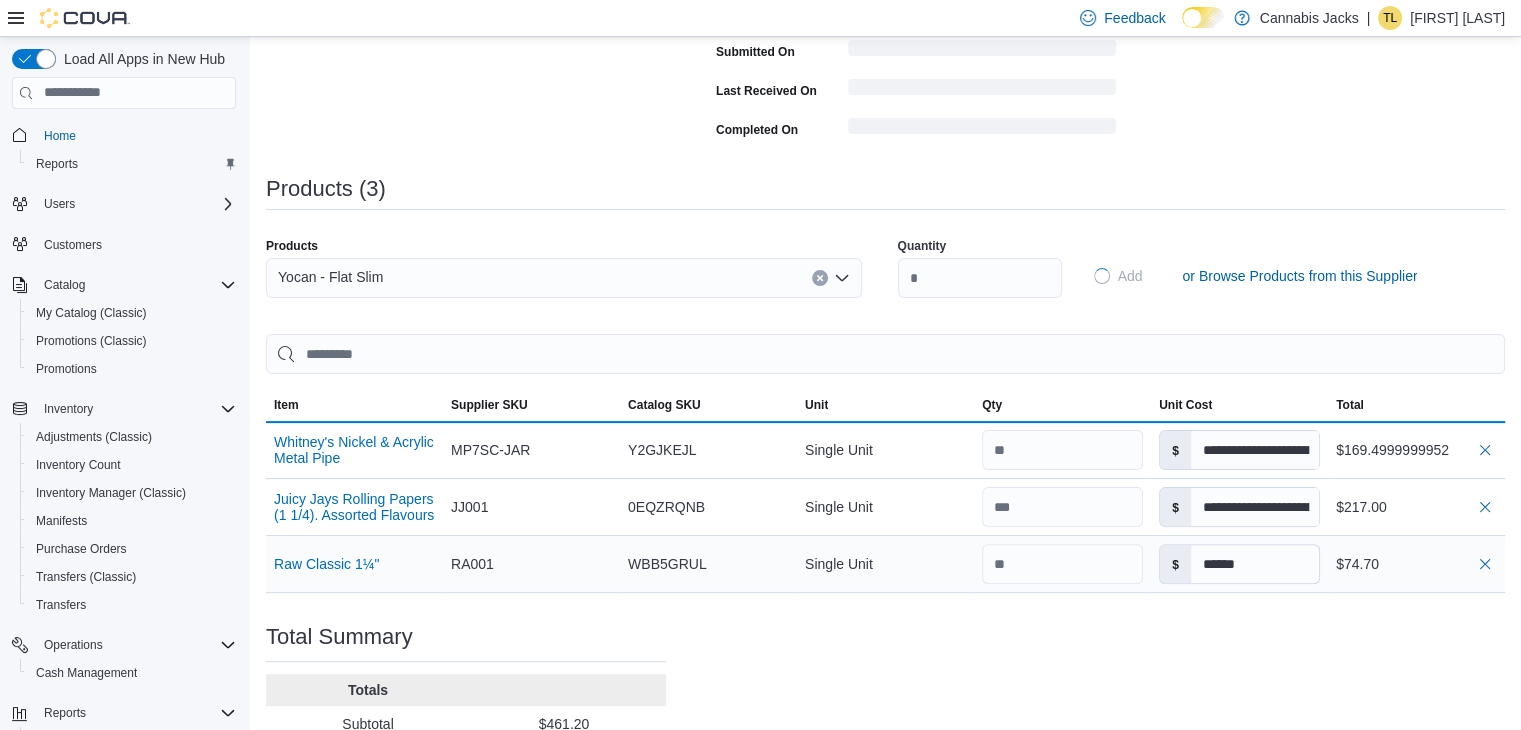 type 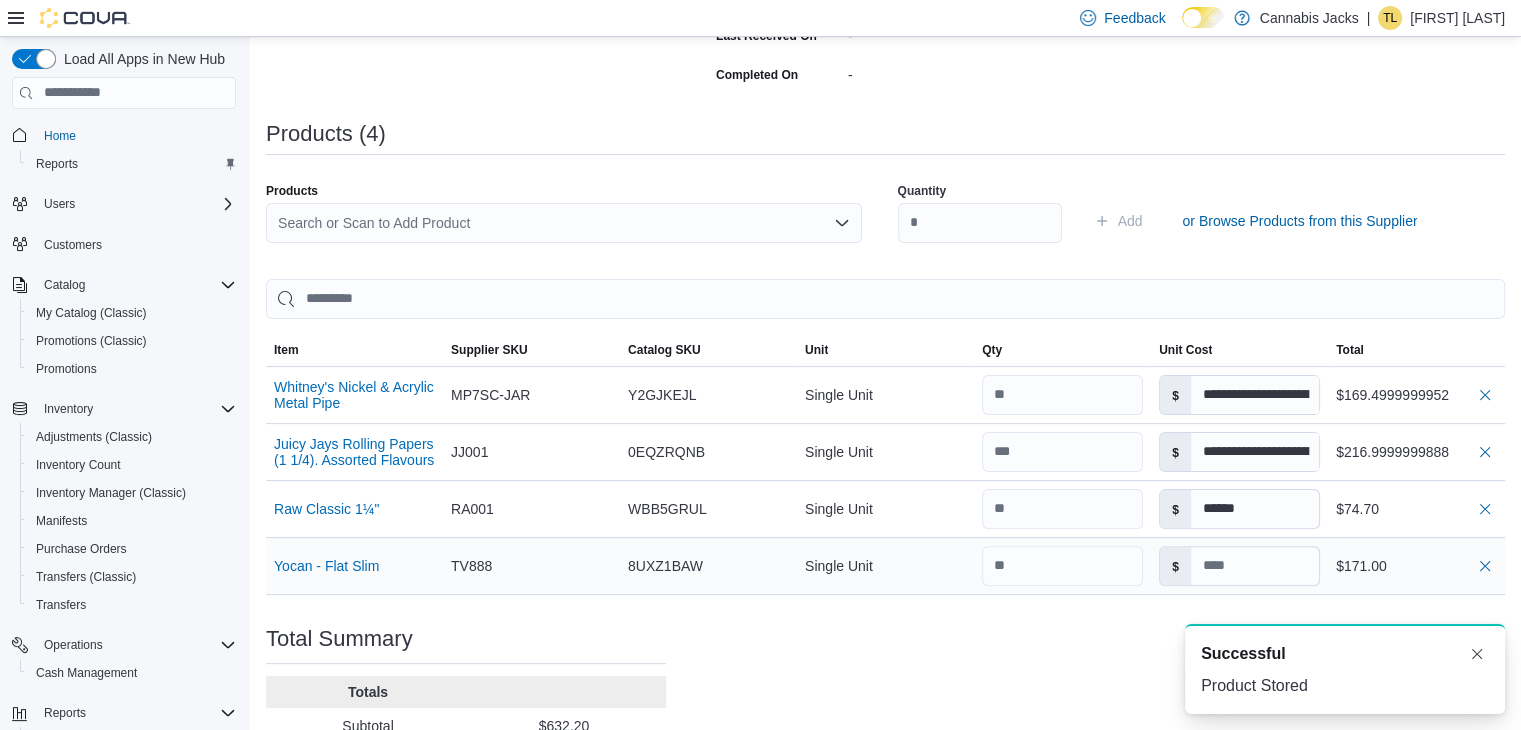 scroll, scrollTop: 0, scrollLeft: 0, axis: both 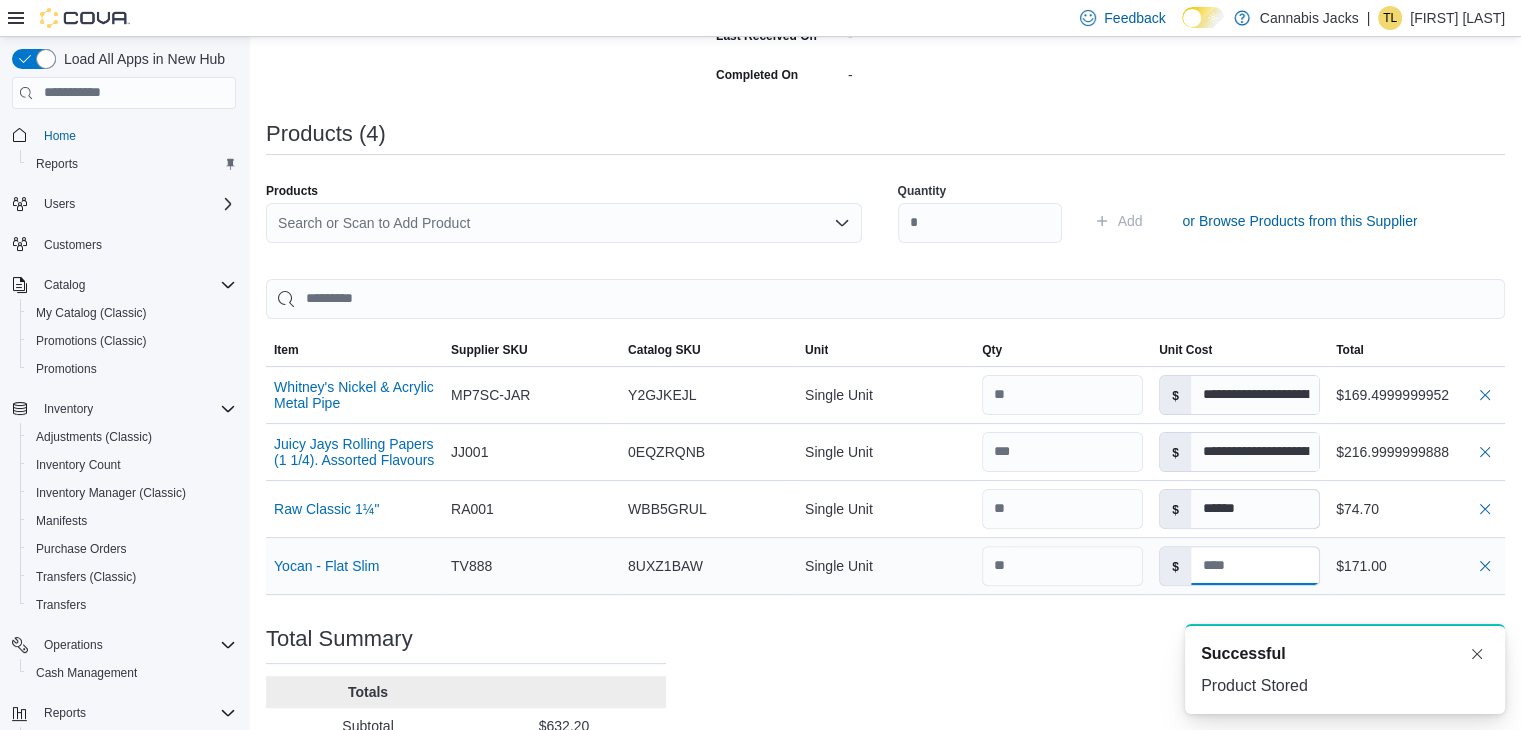 click at bounding box center (1255, 566) 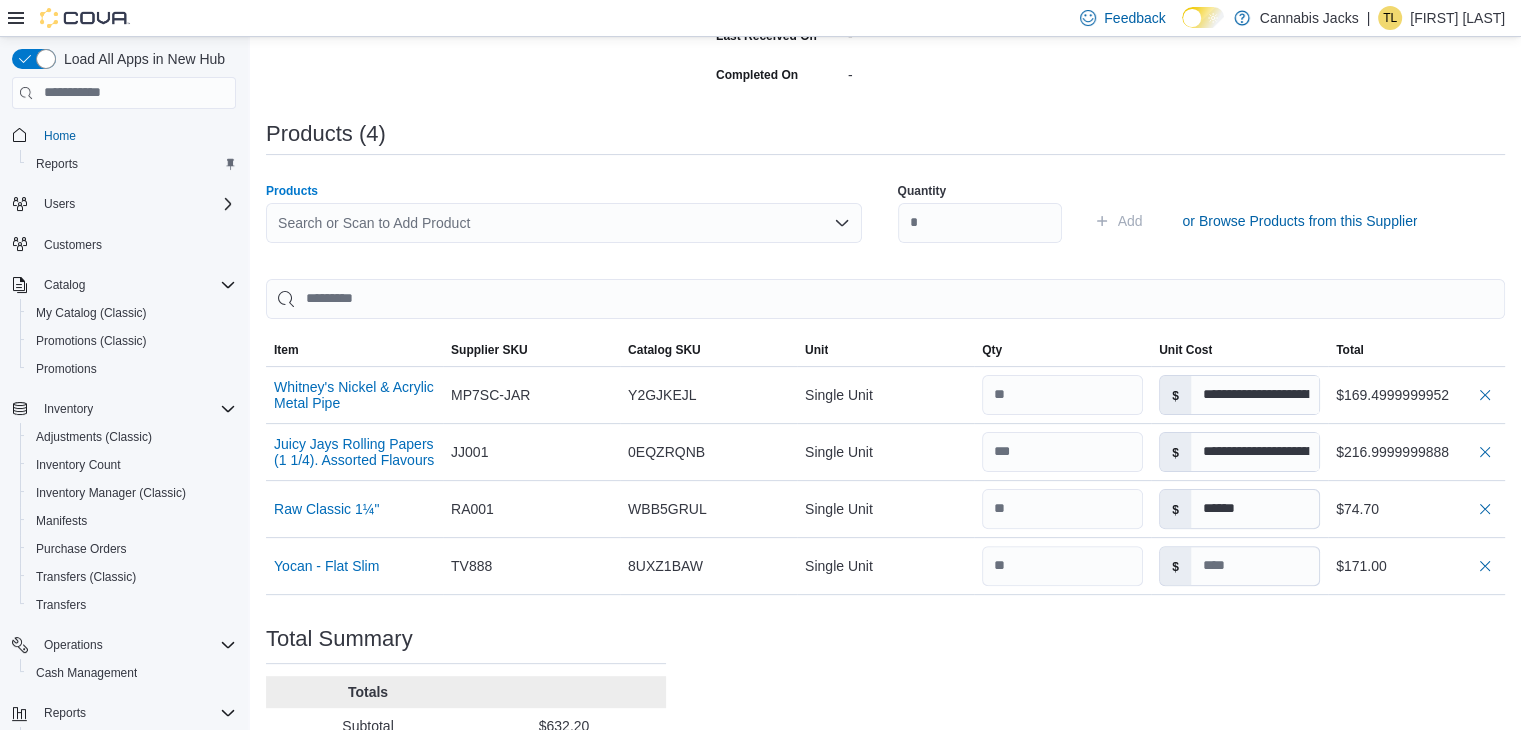 click on "Search or Scan to Add Product" at bounding box center [564, 223] 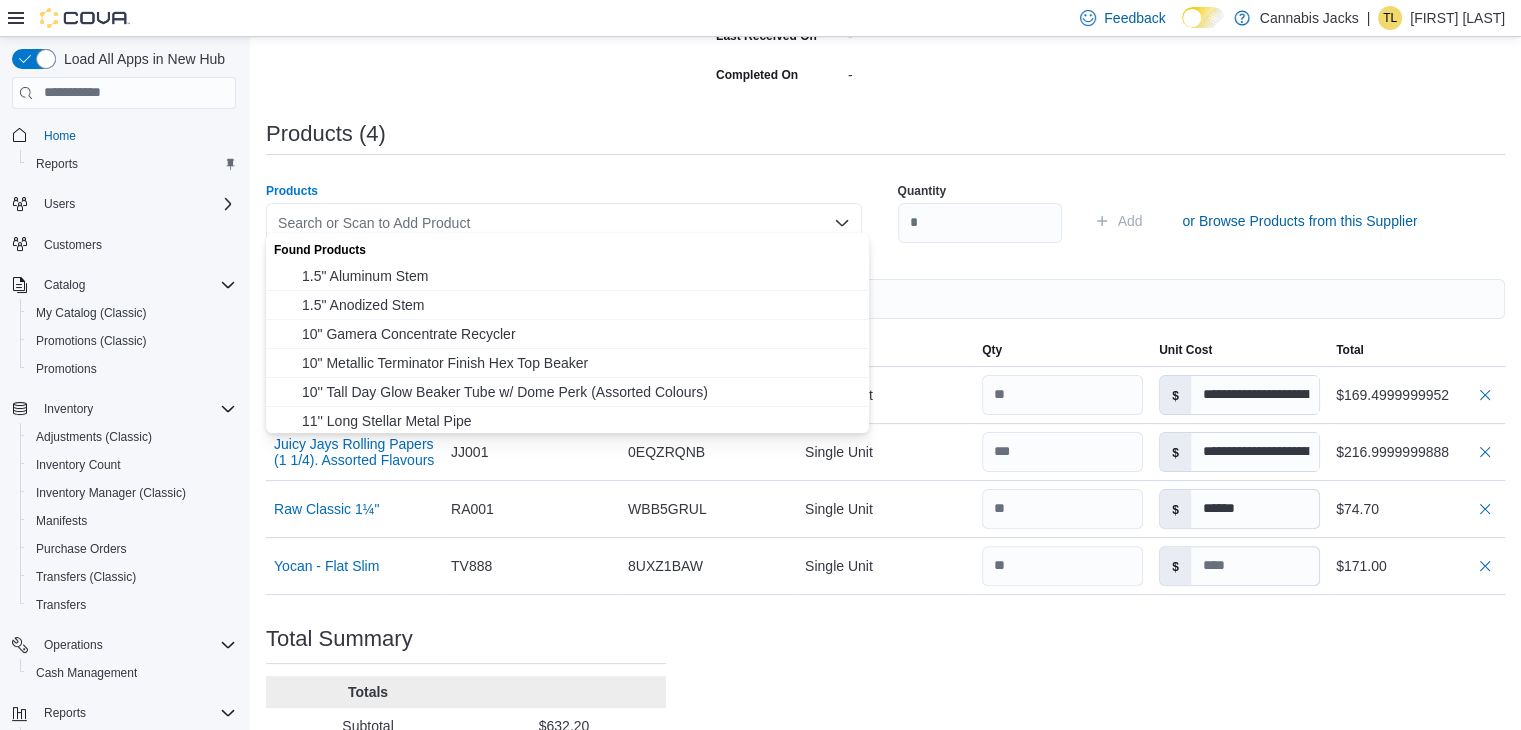 type 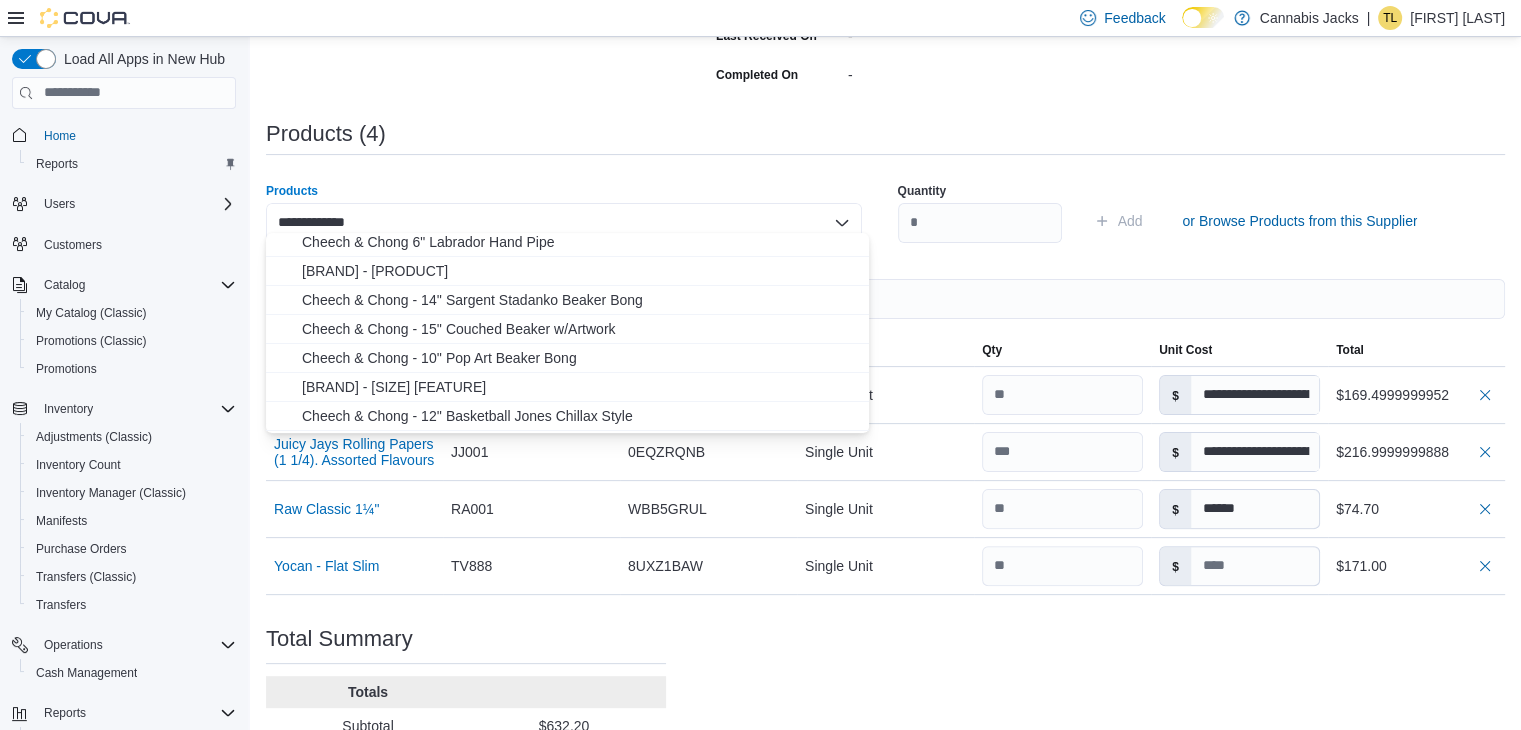scroll, scrollTop: 300, scrollLeft: 0, axis: vertical 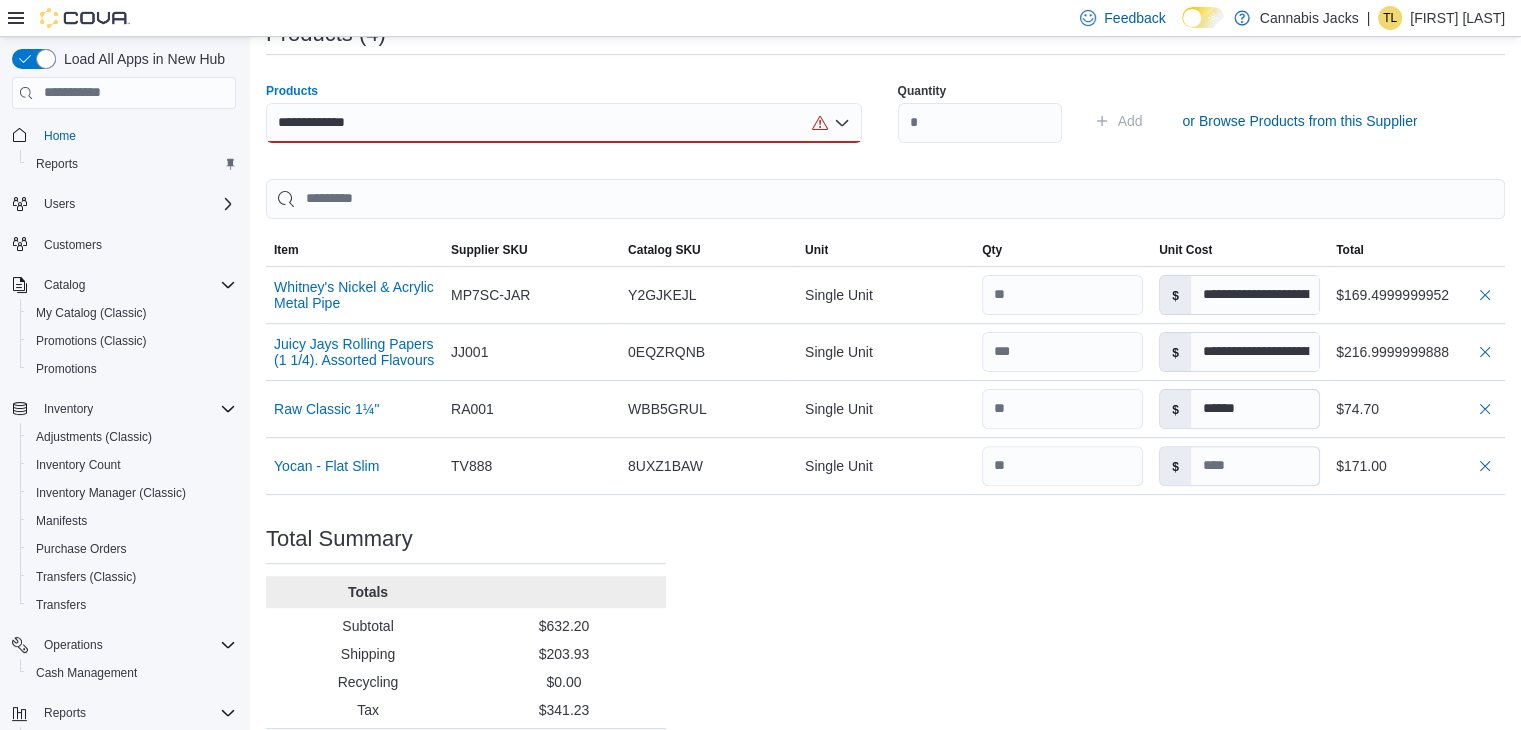click 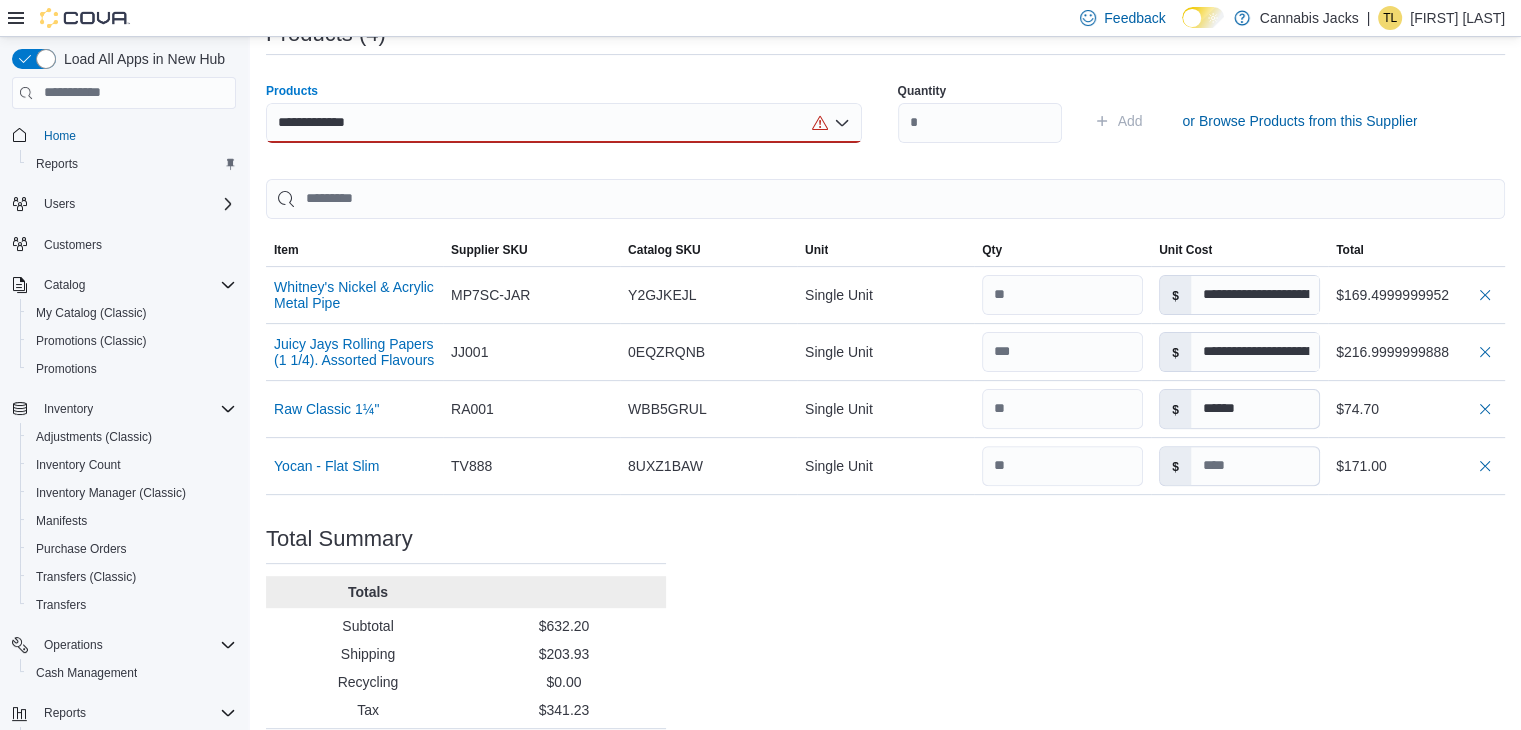 scroll, scrollTop: 449, scrollLeft: 0, axis: vertical 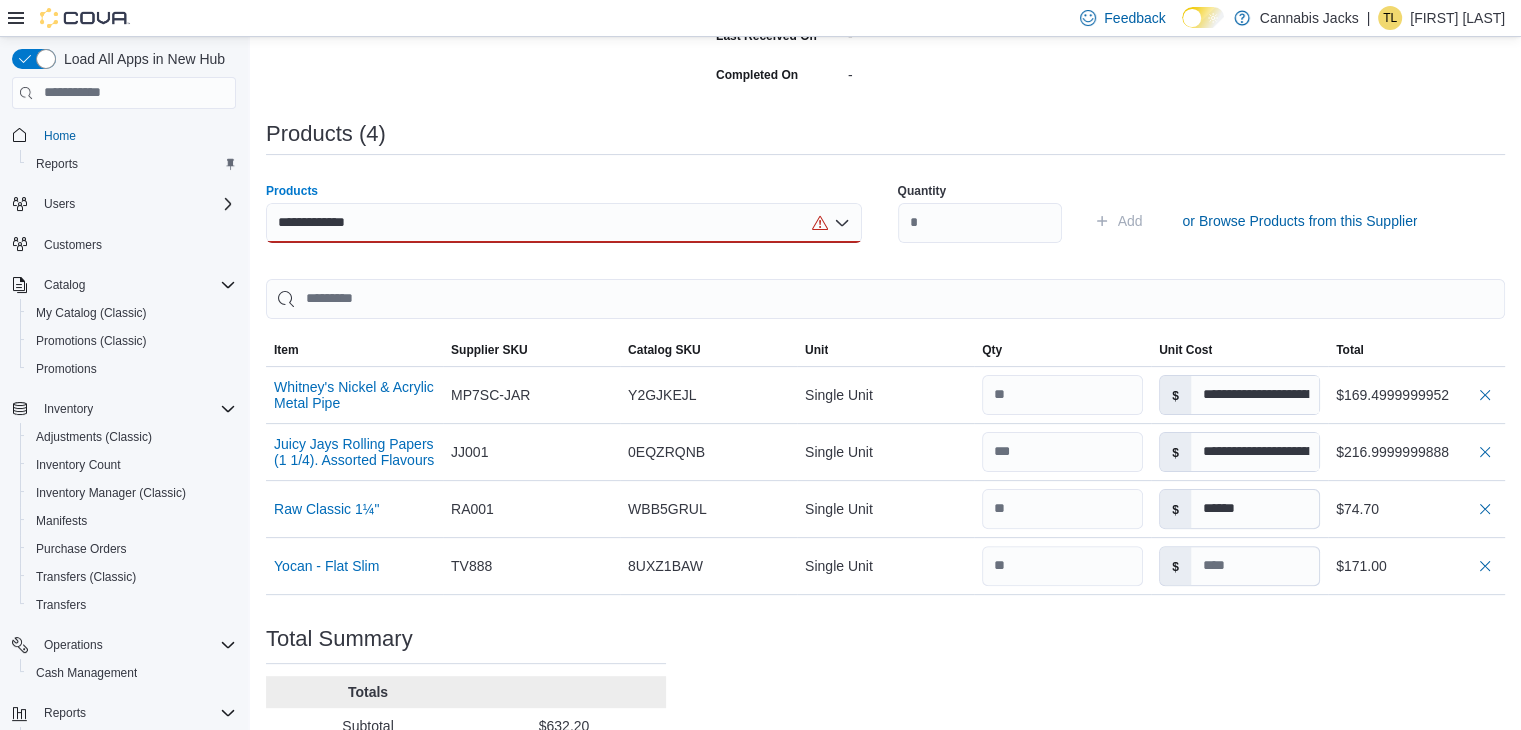 click on "**********" at bounding box center (564, 223) 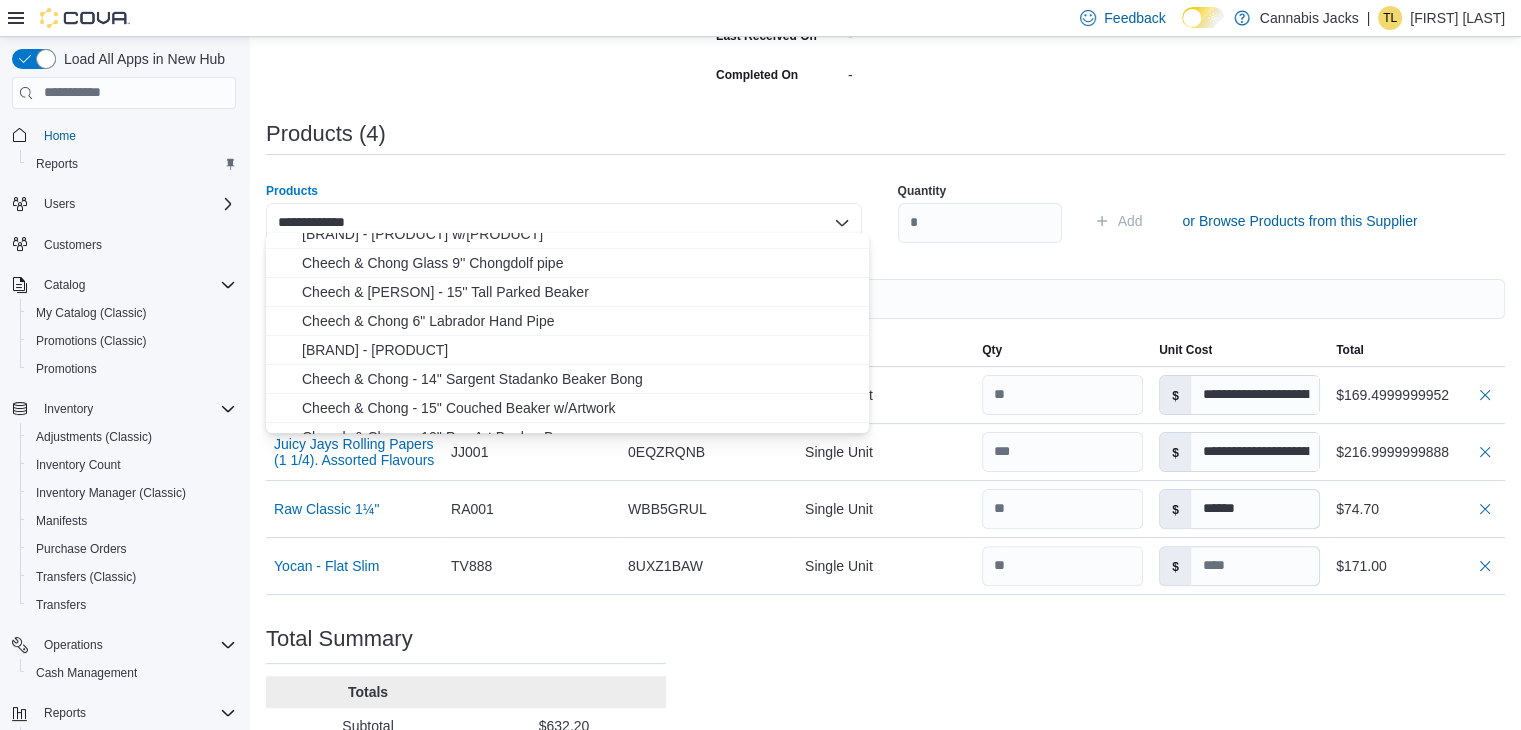 scroll, scrollTop: 200, scrollLeft: 0, axis: vertical 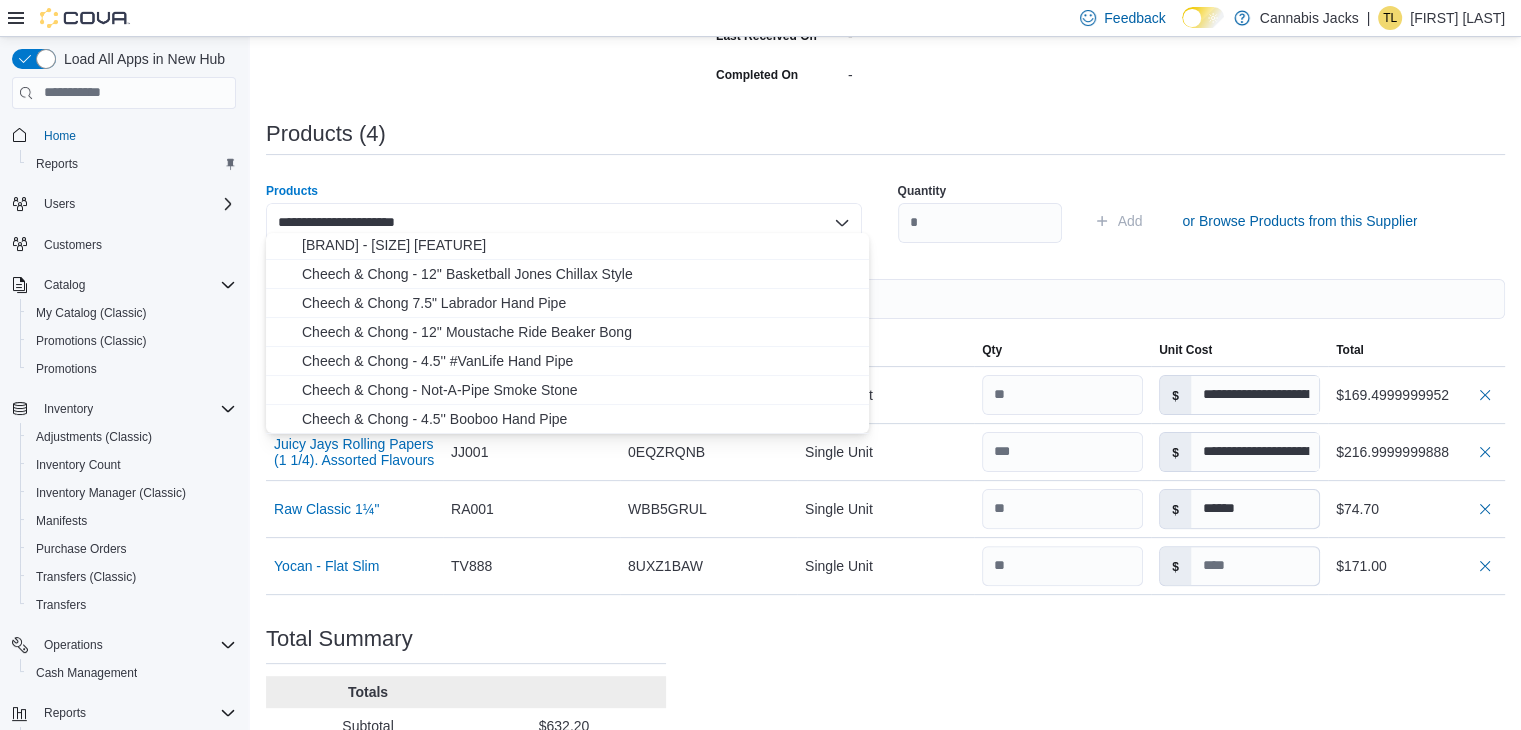 click on "**********" at bounding box center [564, 223] 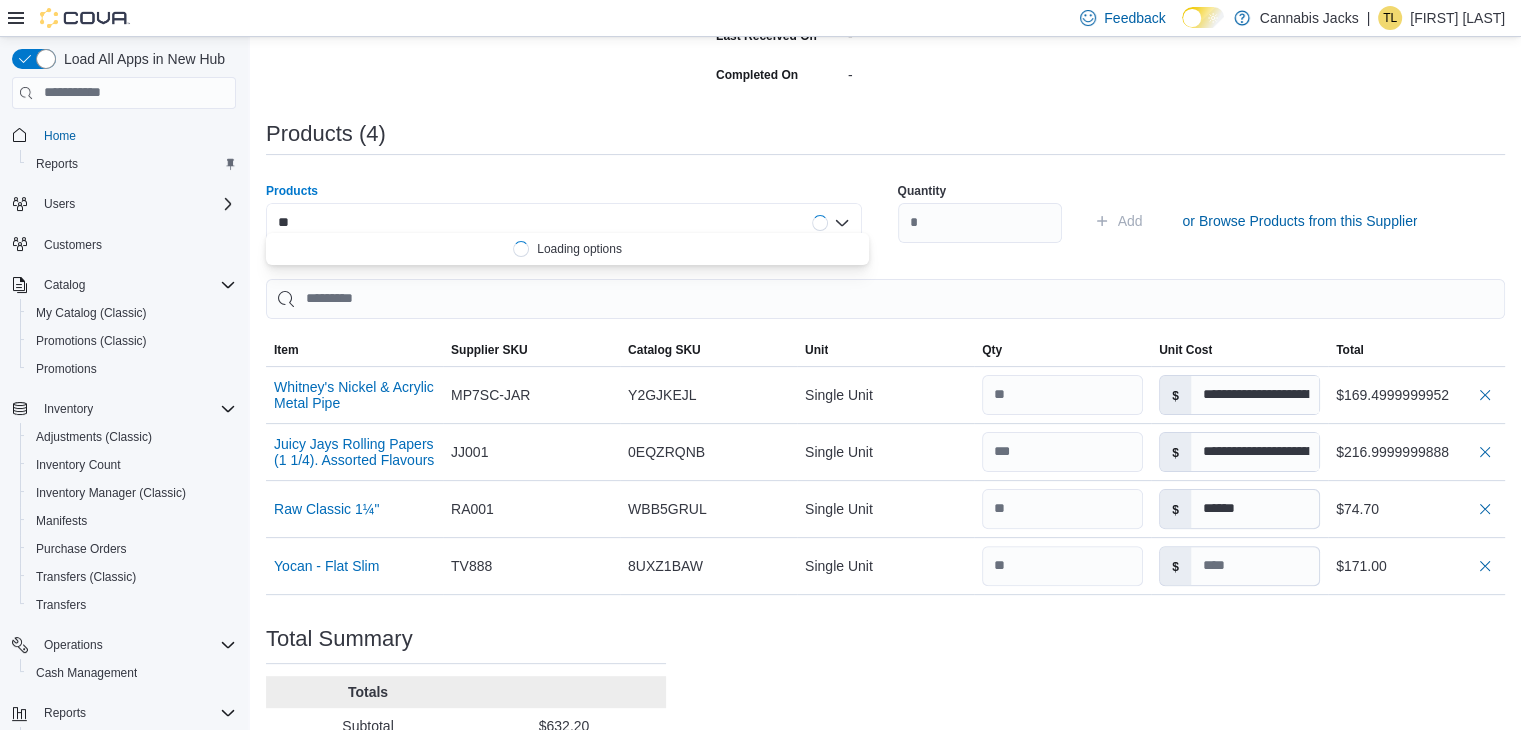 type on "*" 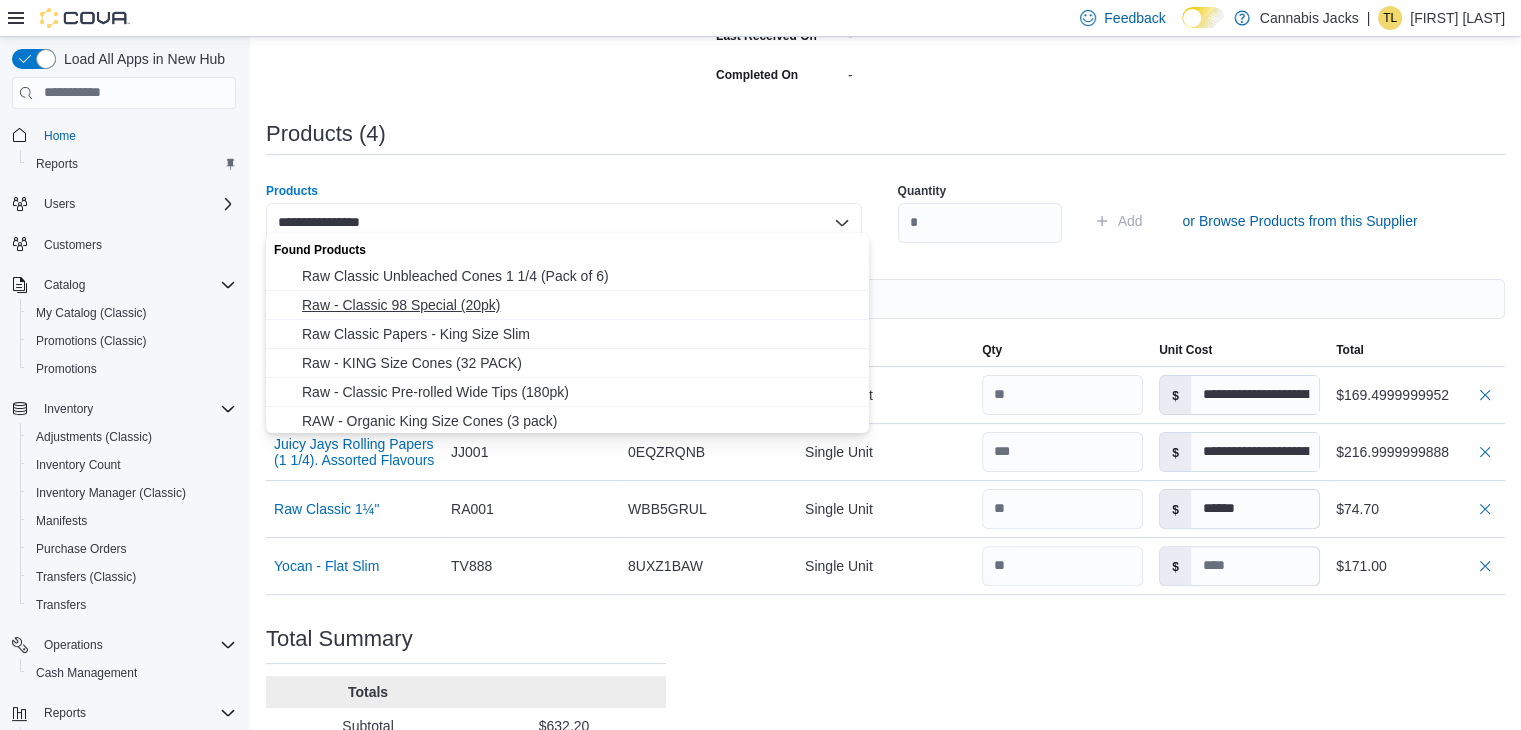 type on "**********" 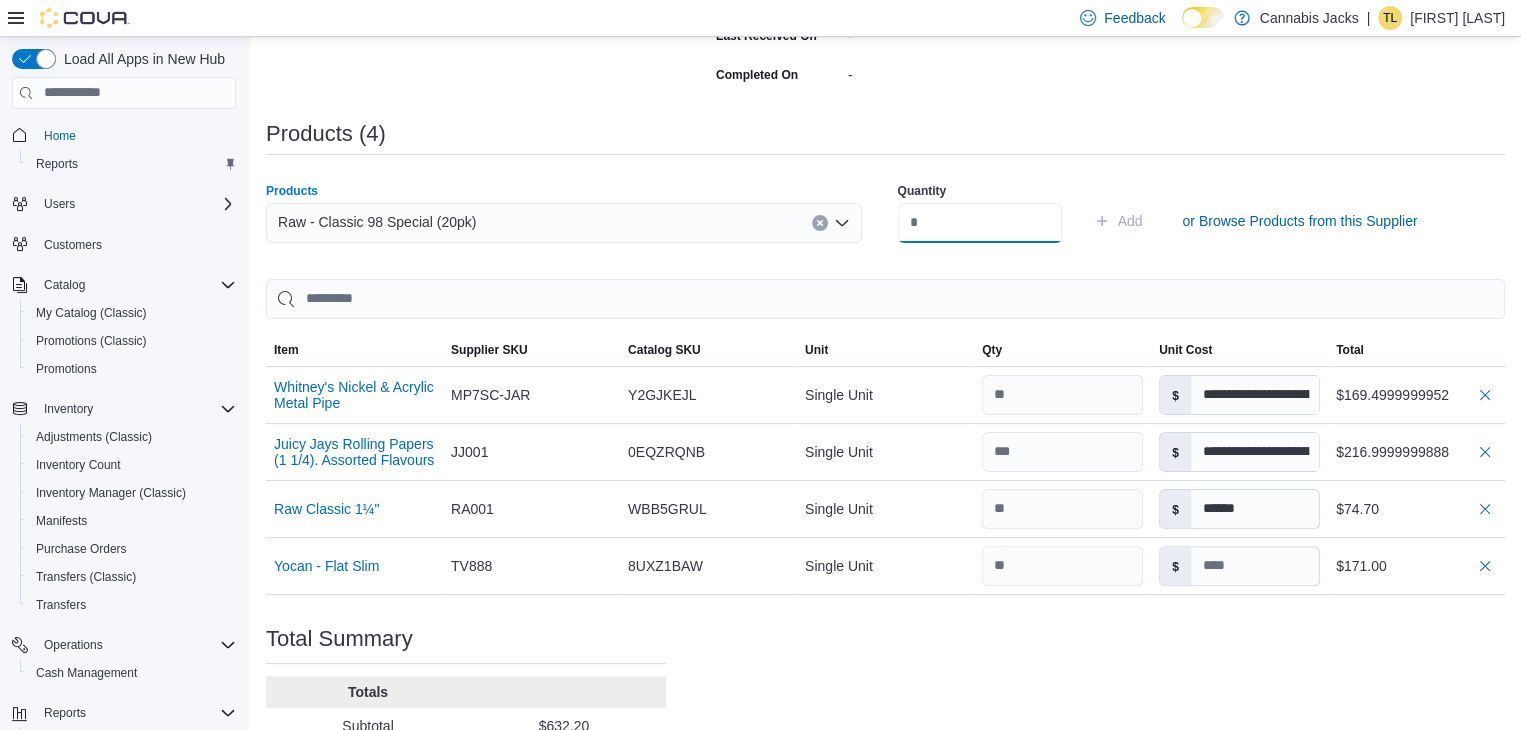 click at bounding box center (980, 223) 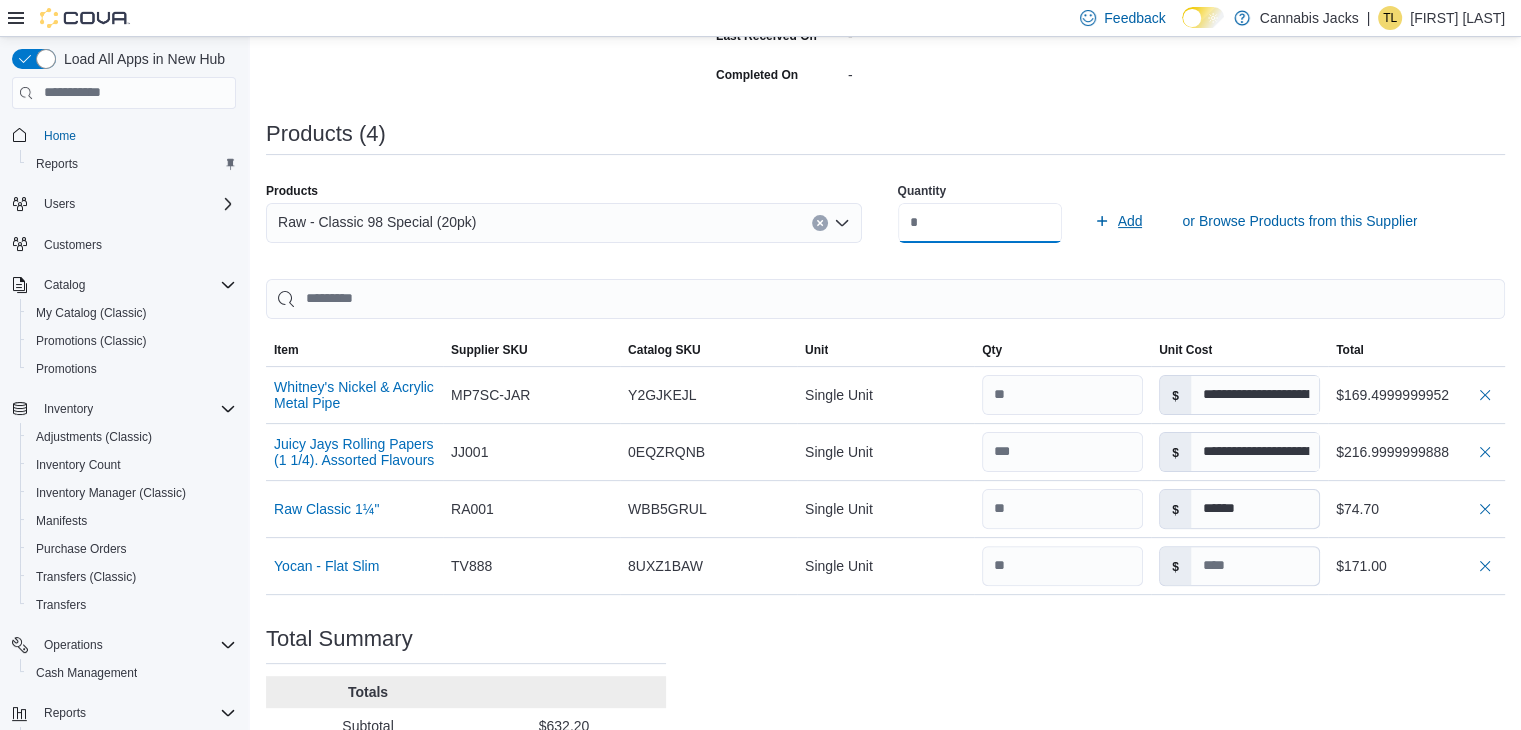 type on "**" 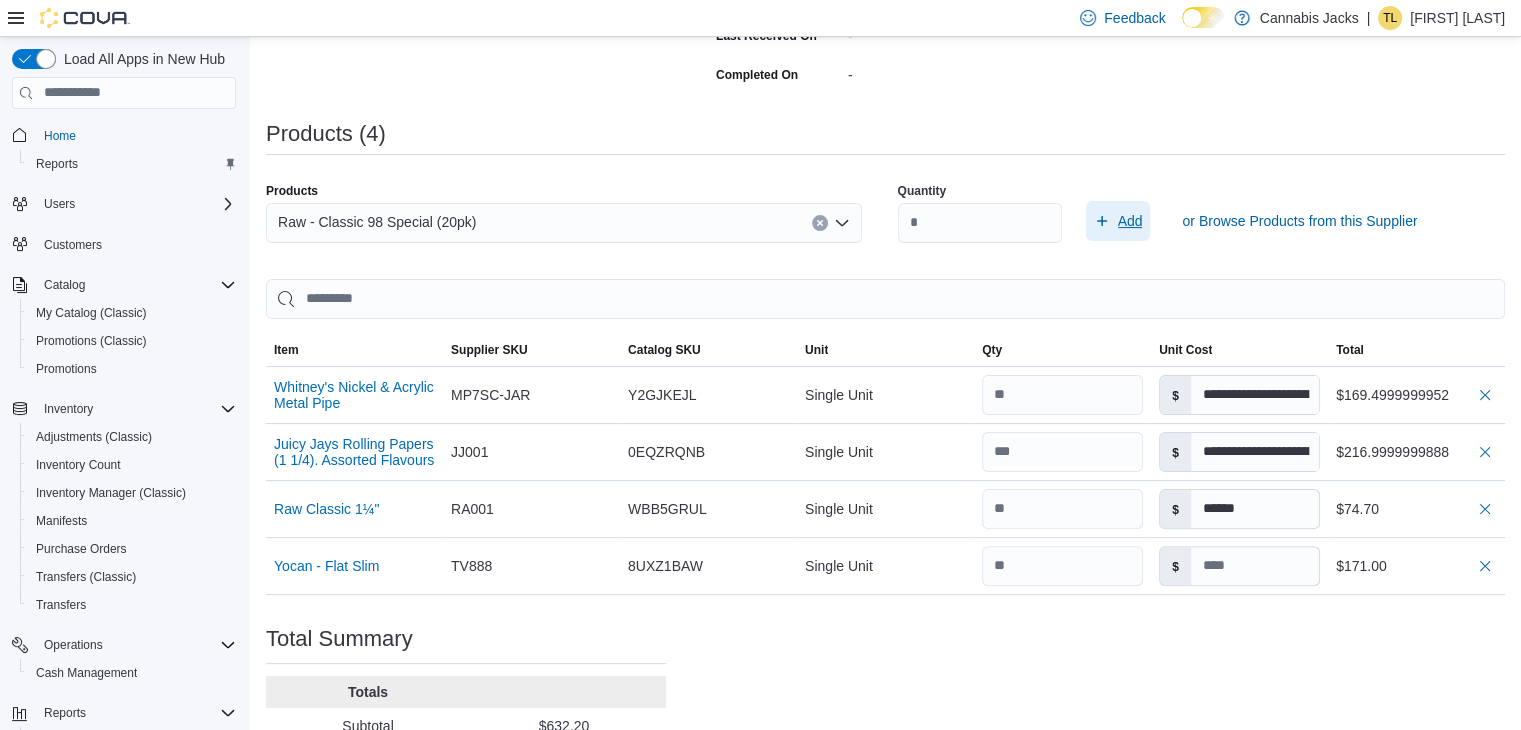 click on "Add" at bounding box center [1130, 221] 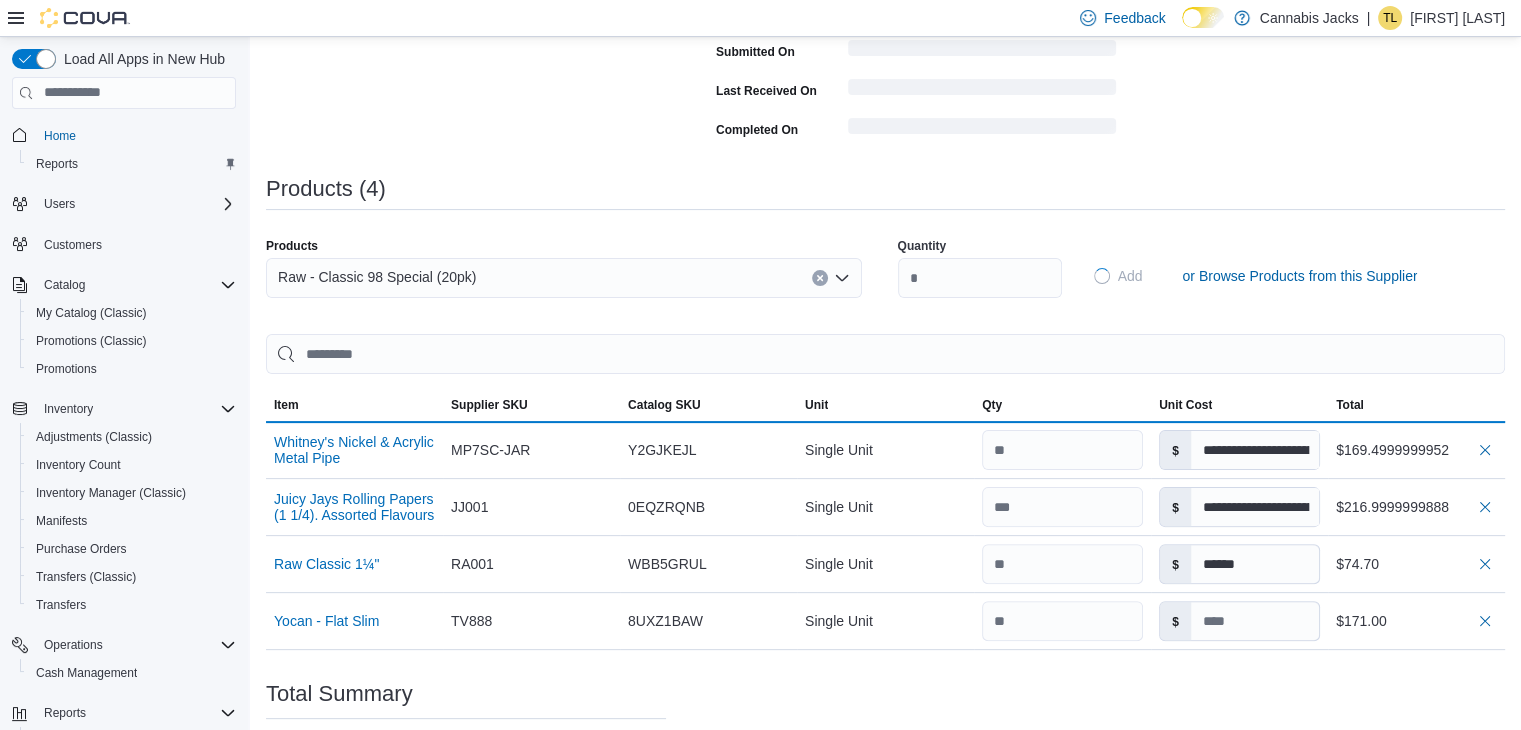 type 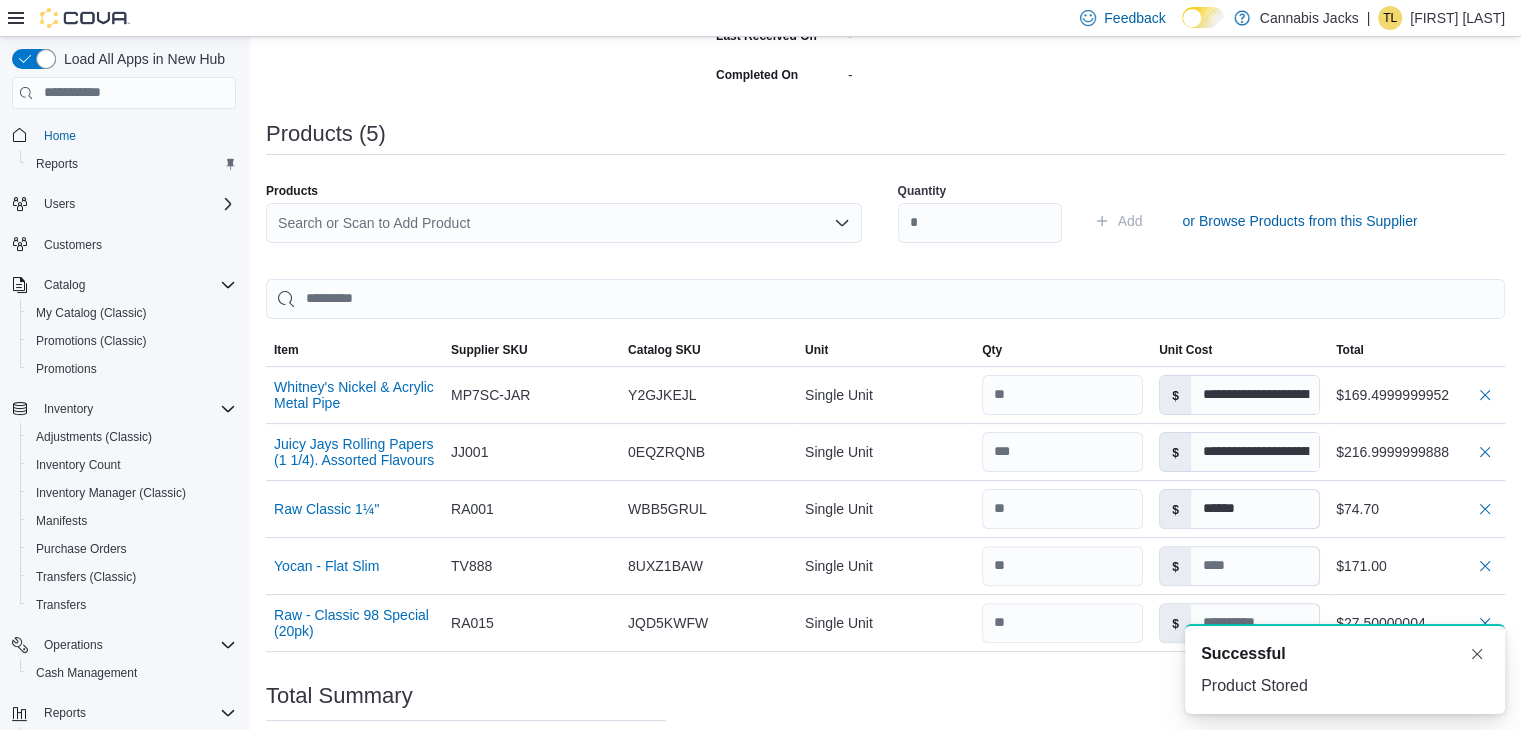 scroll, scrollTop: 0, scrollLeft: 0, axis: both 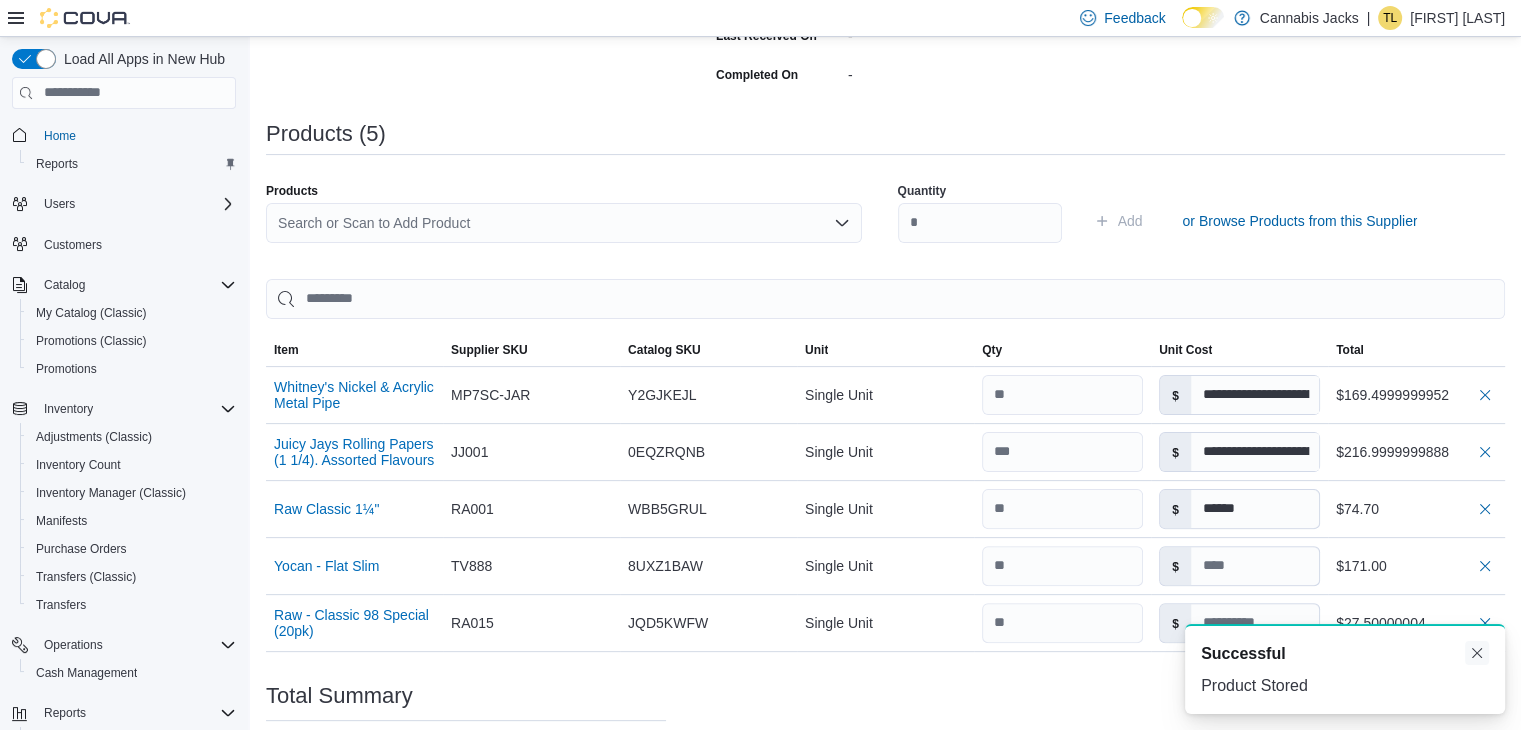 click at bounding box center [1477, 653] 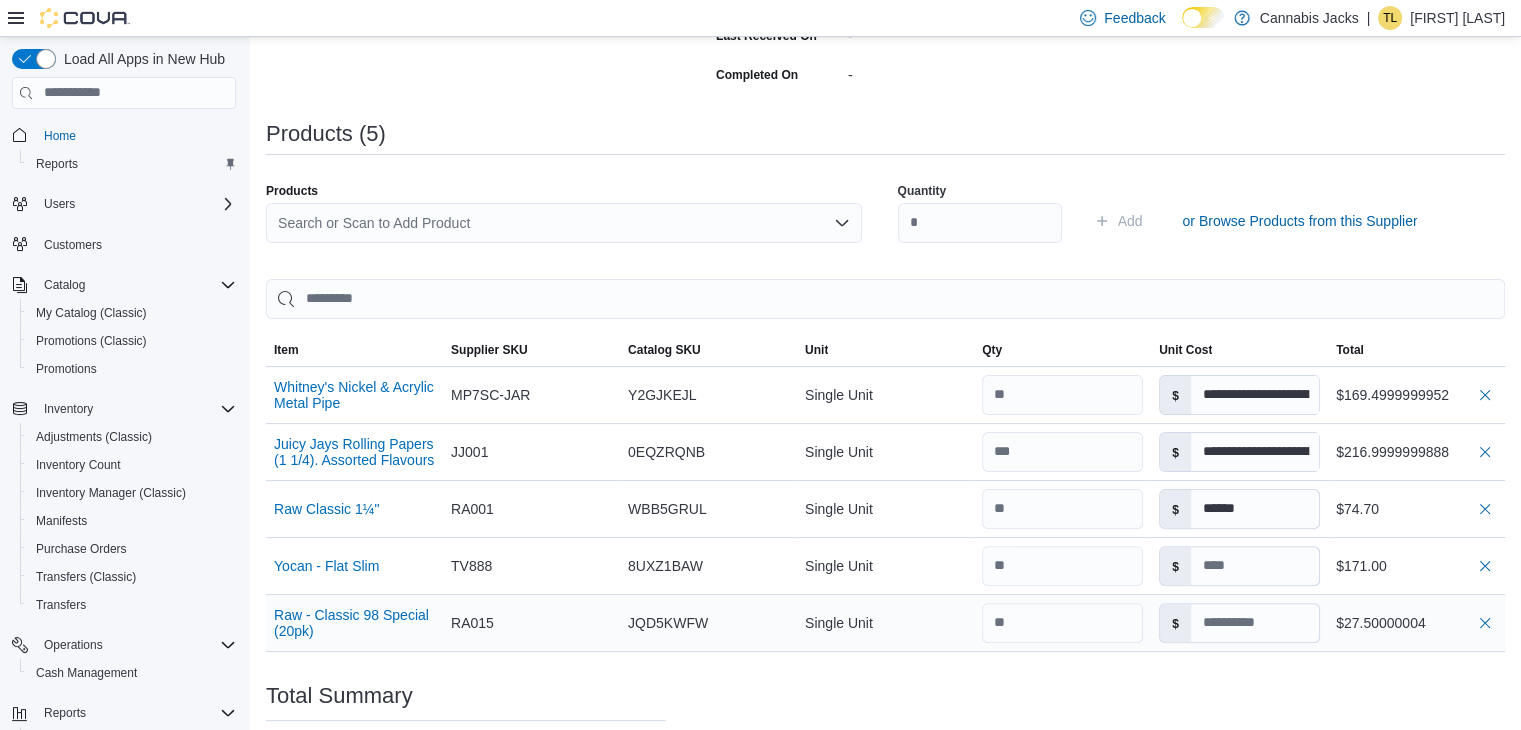 scroll, scrollTop: 549, scrollLeft: 0, axis: vertical 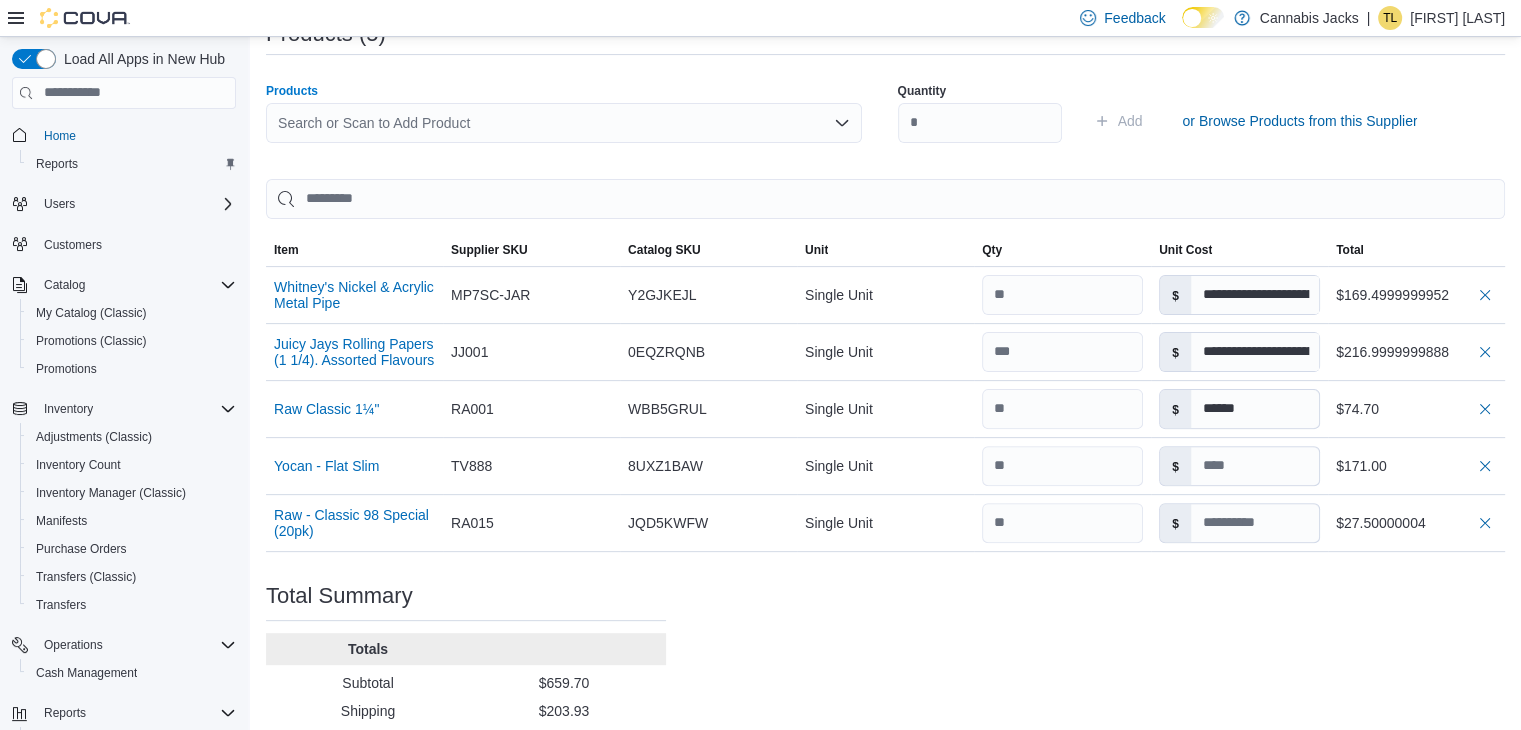 click on "Search or Scan to Add Product" at bounding box center (564, 123) 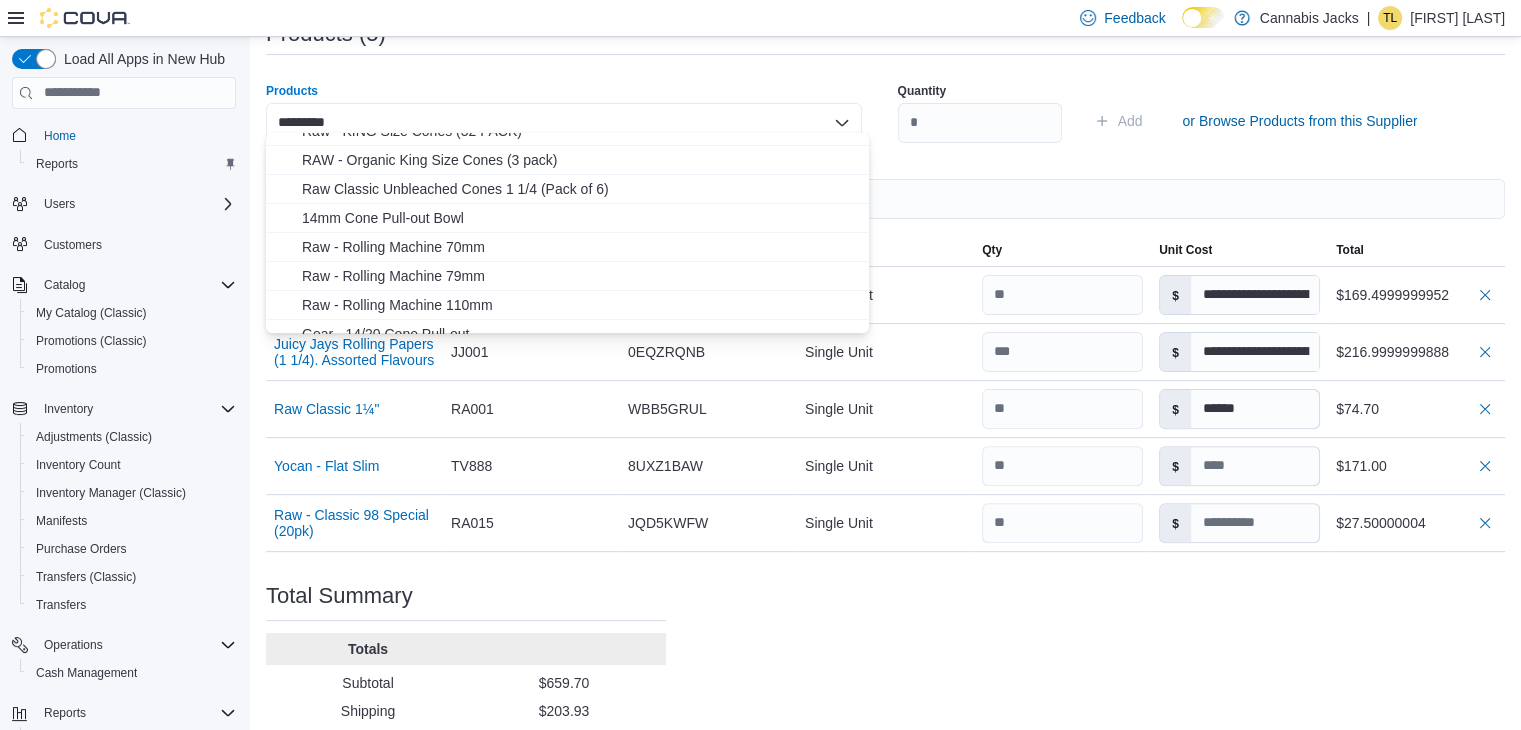 scroll, scrollTop: 0, scrollLeft: 0, axis: both 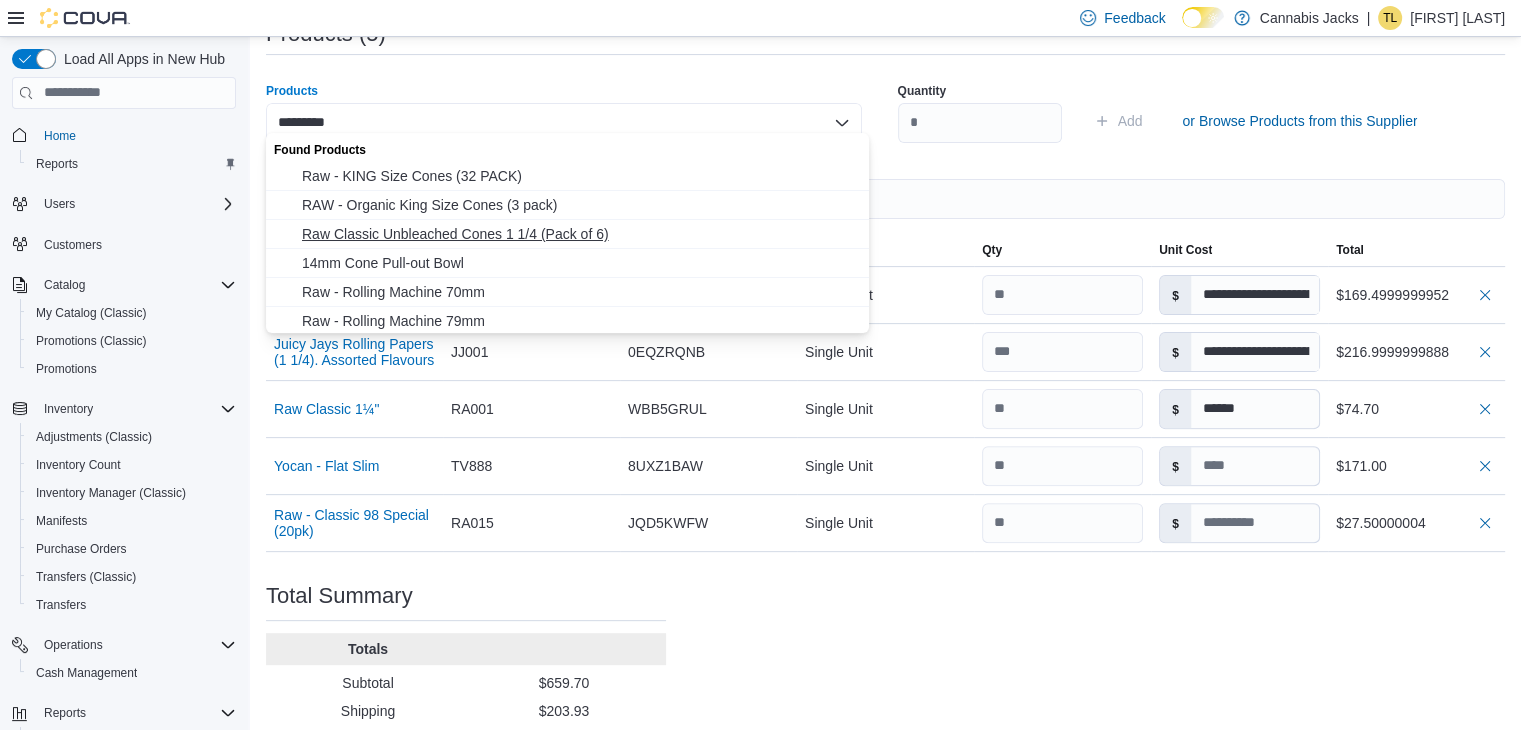 type on "*********" 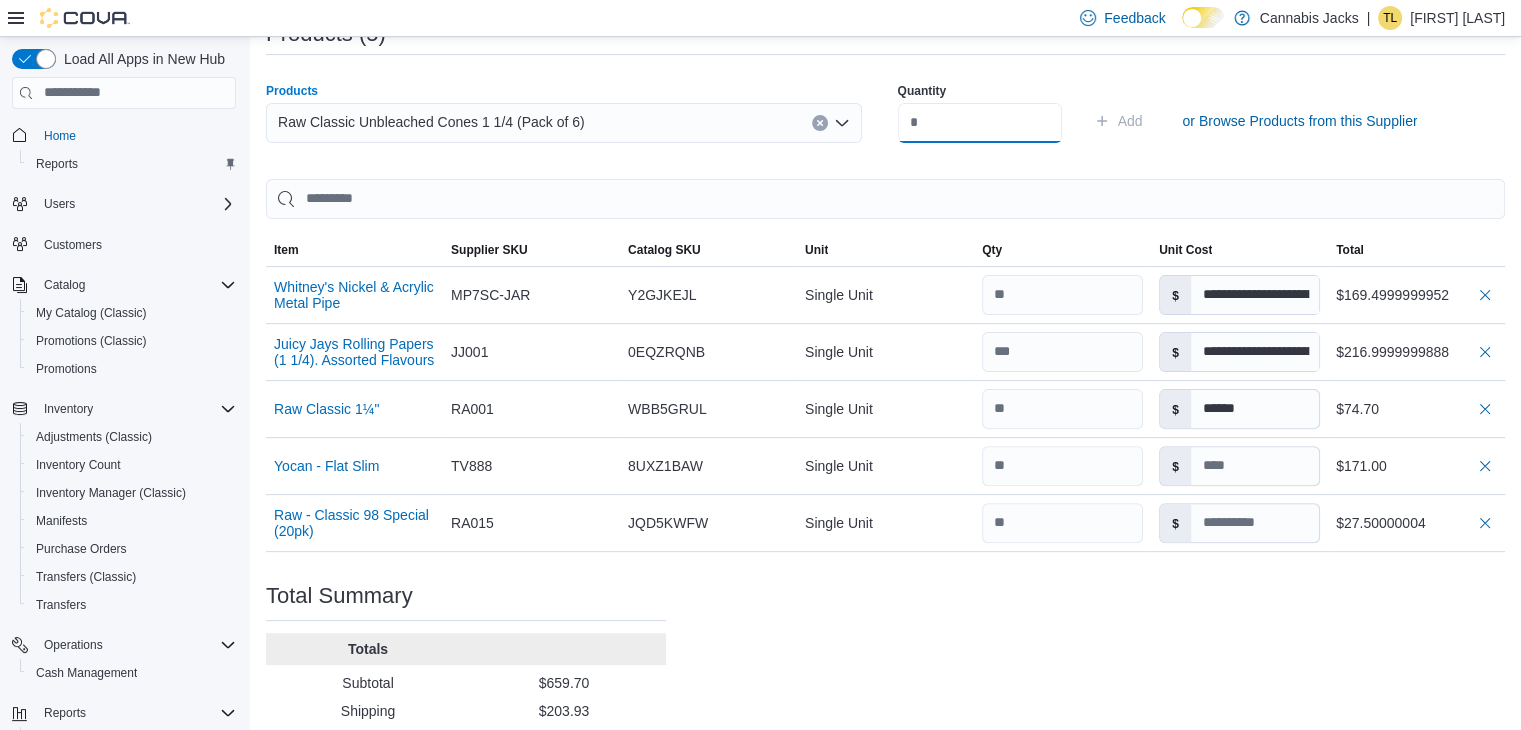 click at bounding box center [980, 123] 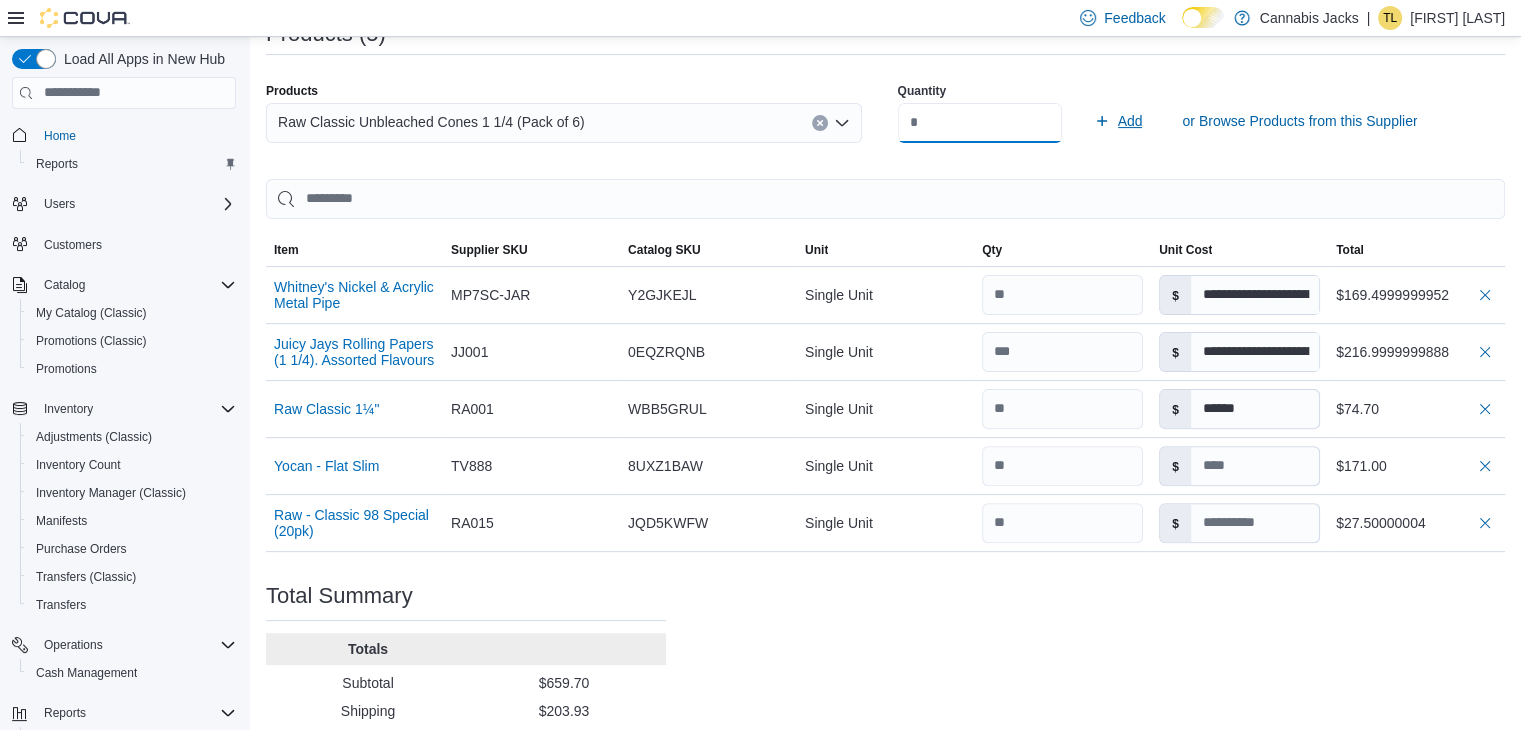 type on "**" 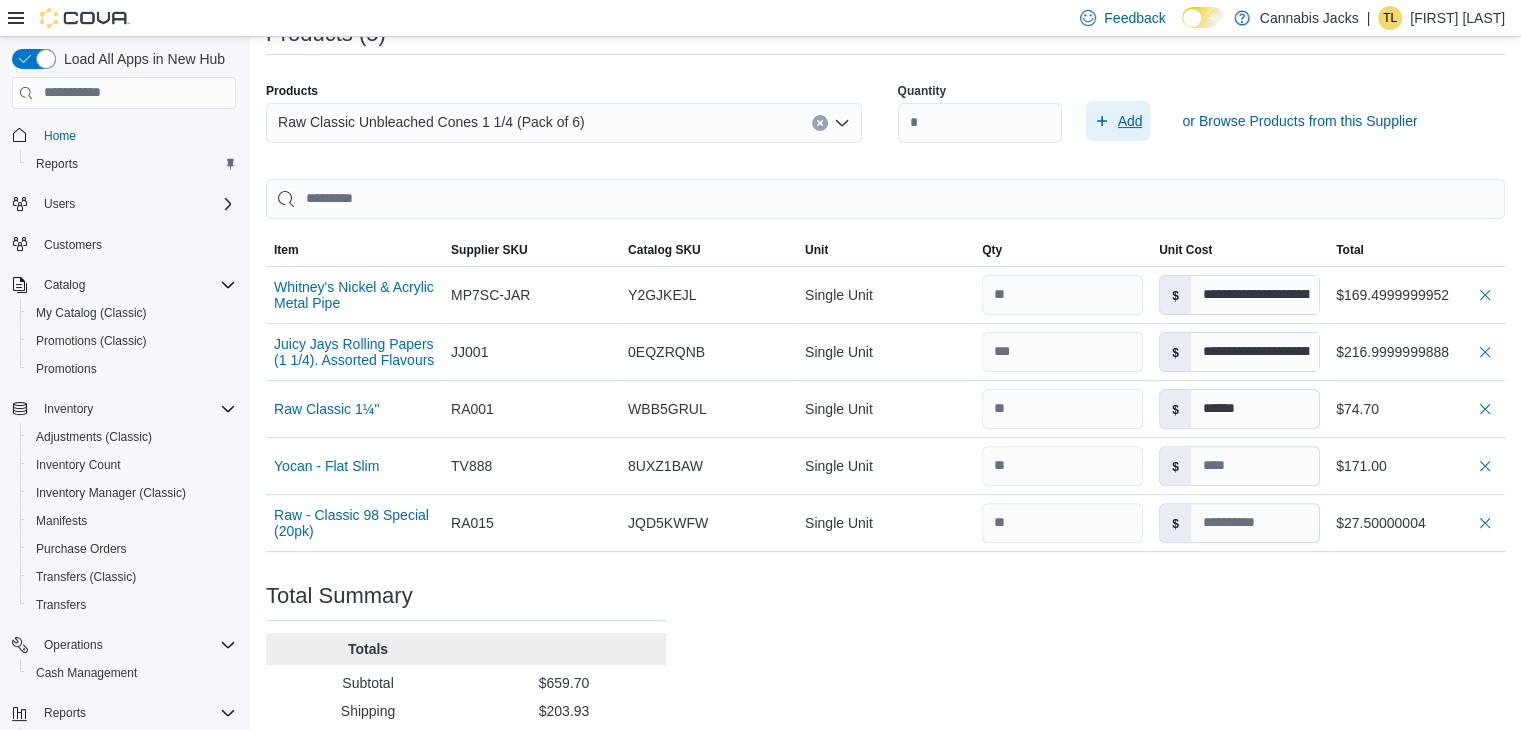 click on "Add" at bounding box center (1130, 121) 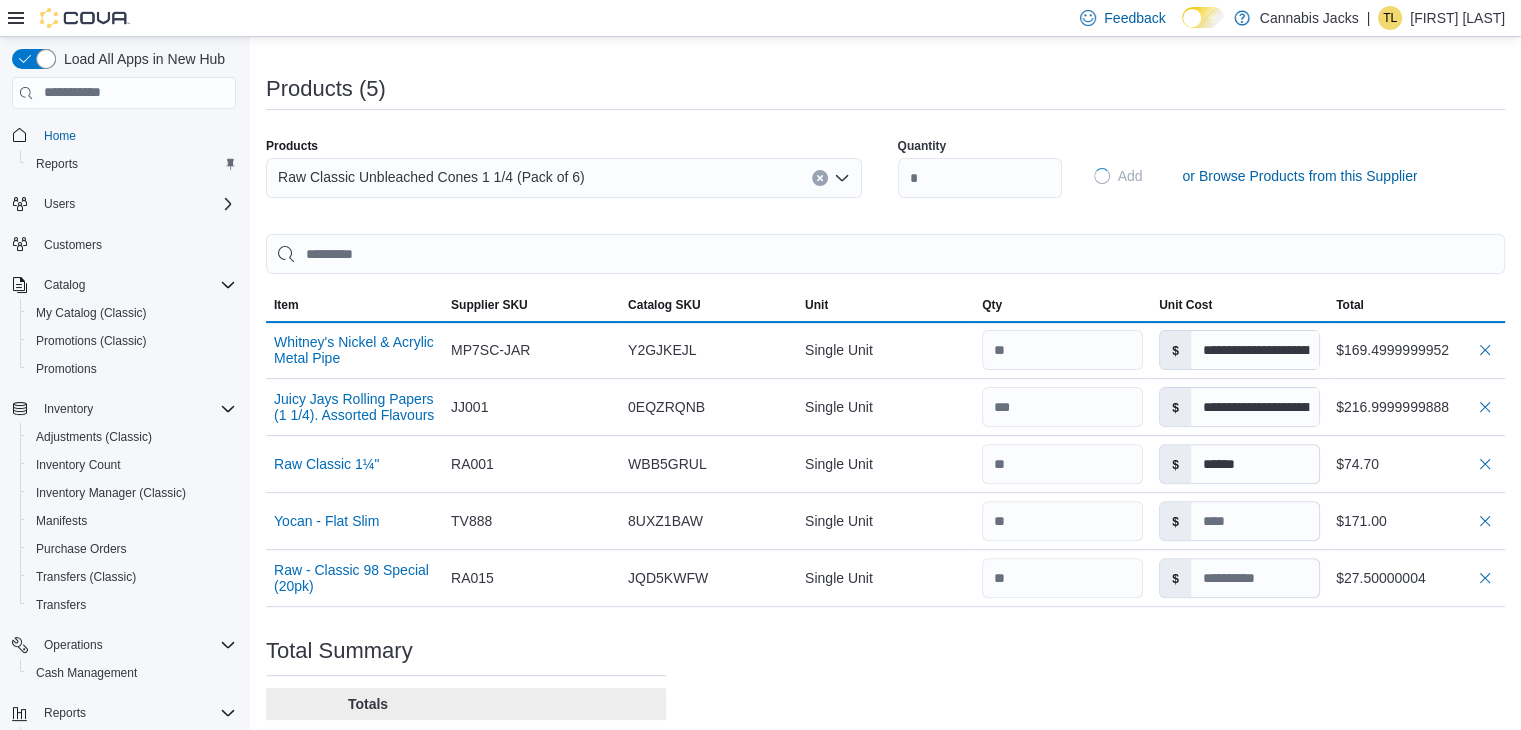 type 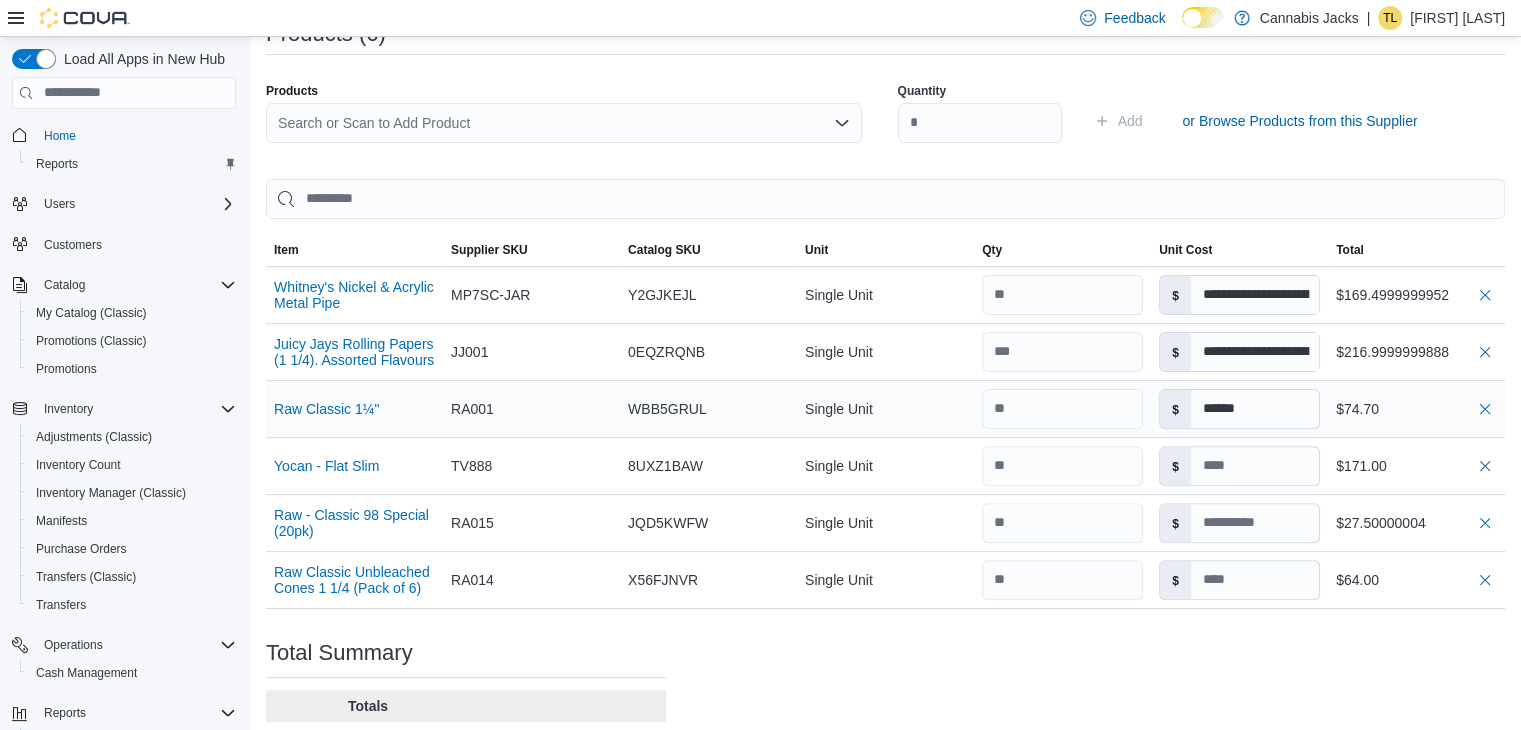 scroll, scrollTop: 649, scrollLeft: 0, axis: vertical 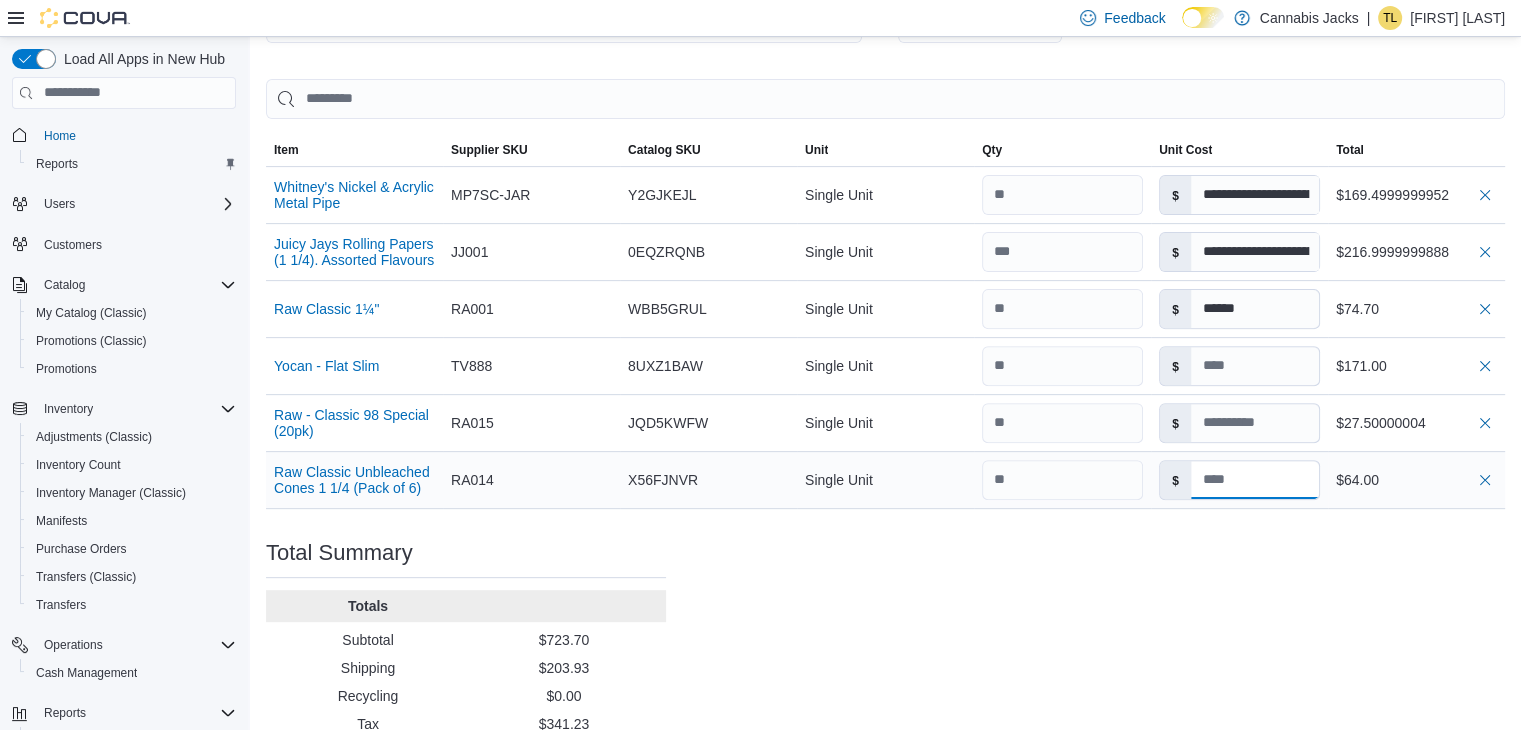 click at bounding box center (1255, 480) 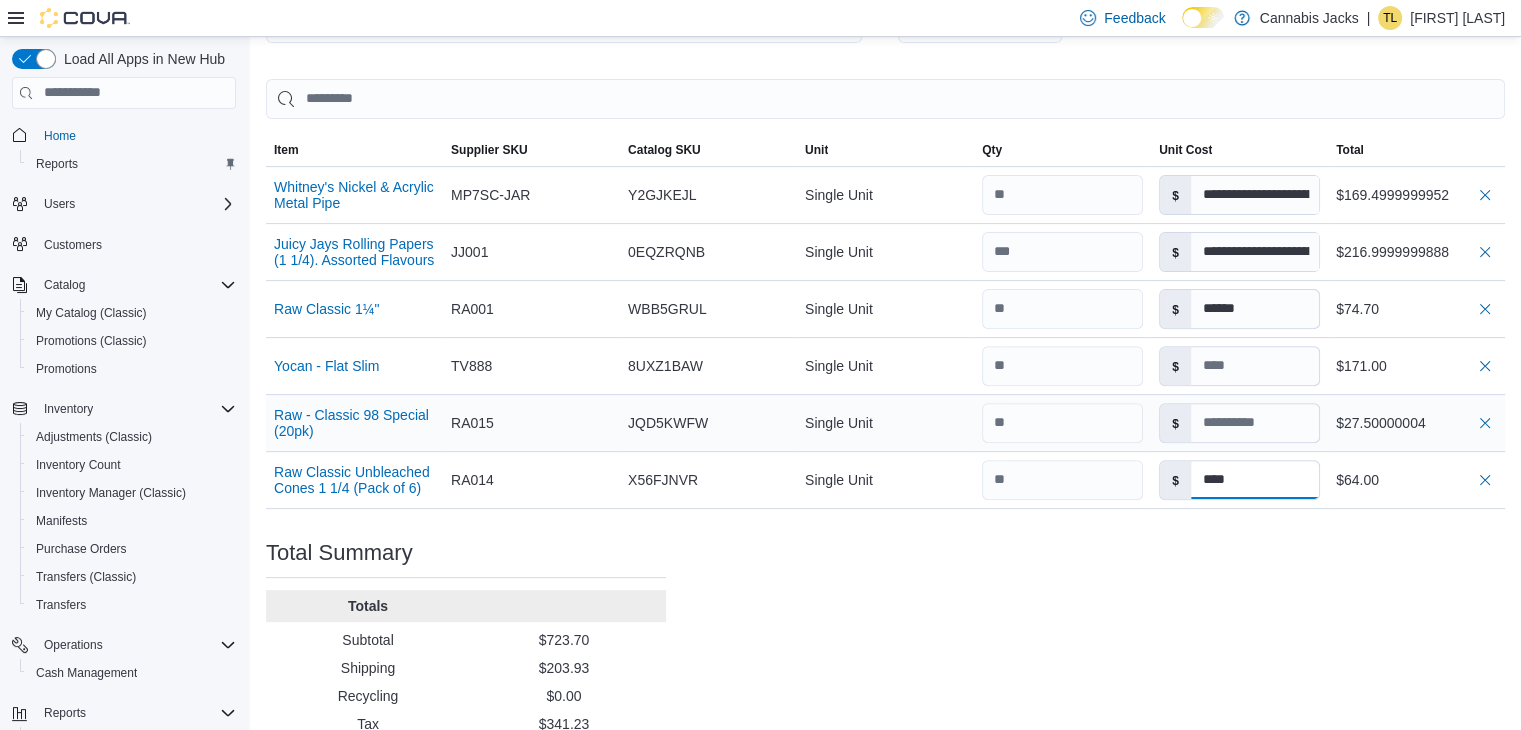 type on "****" 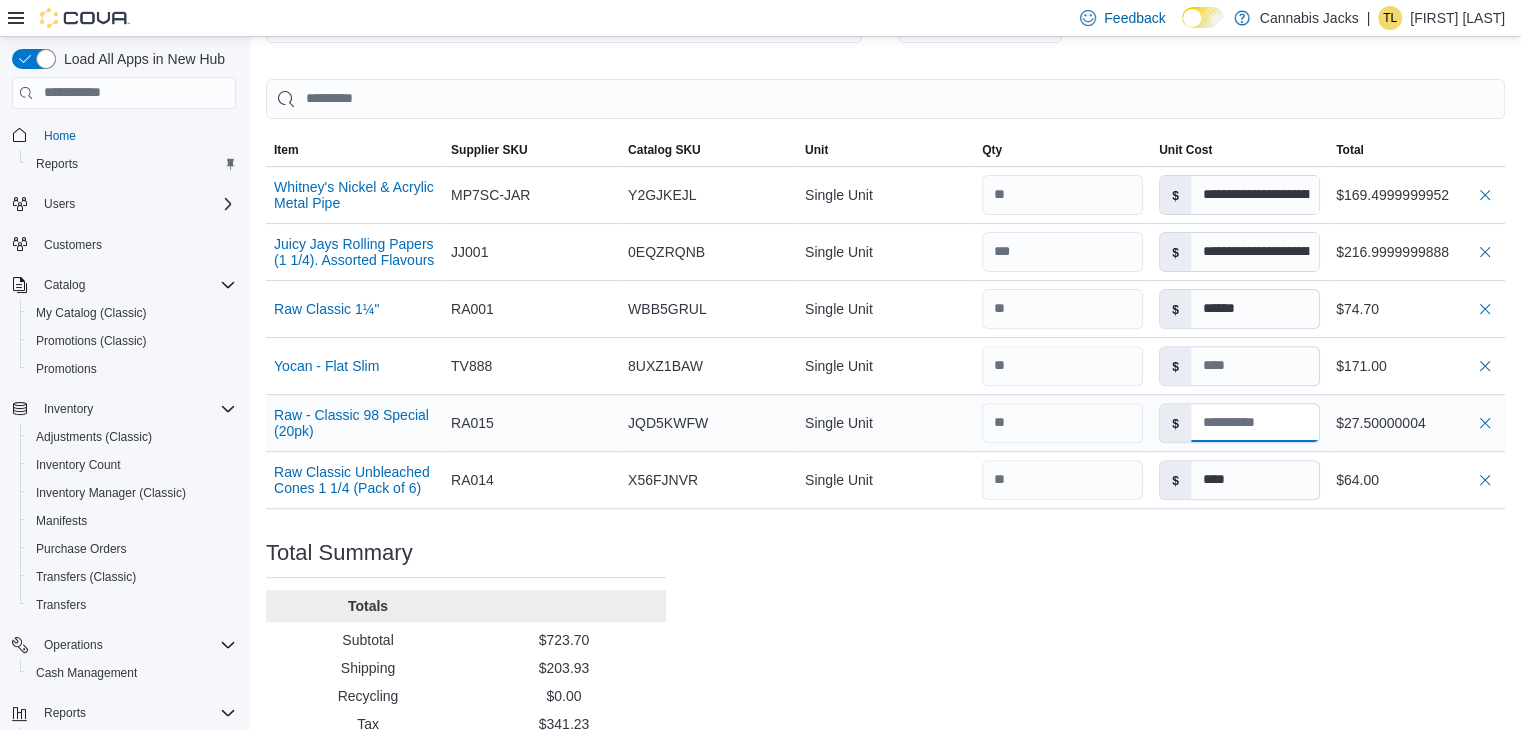 click at bounding box center (1255, 423) 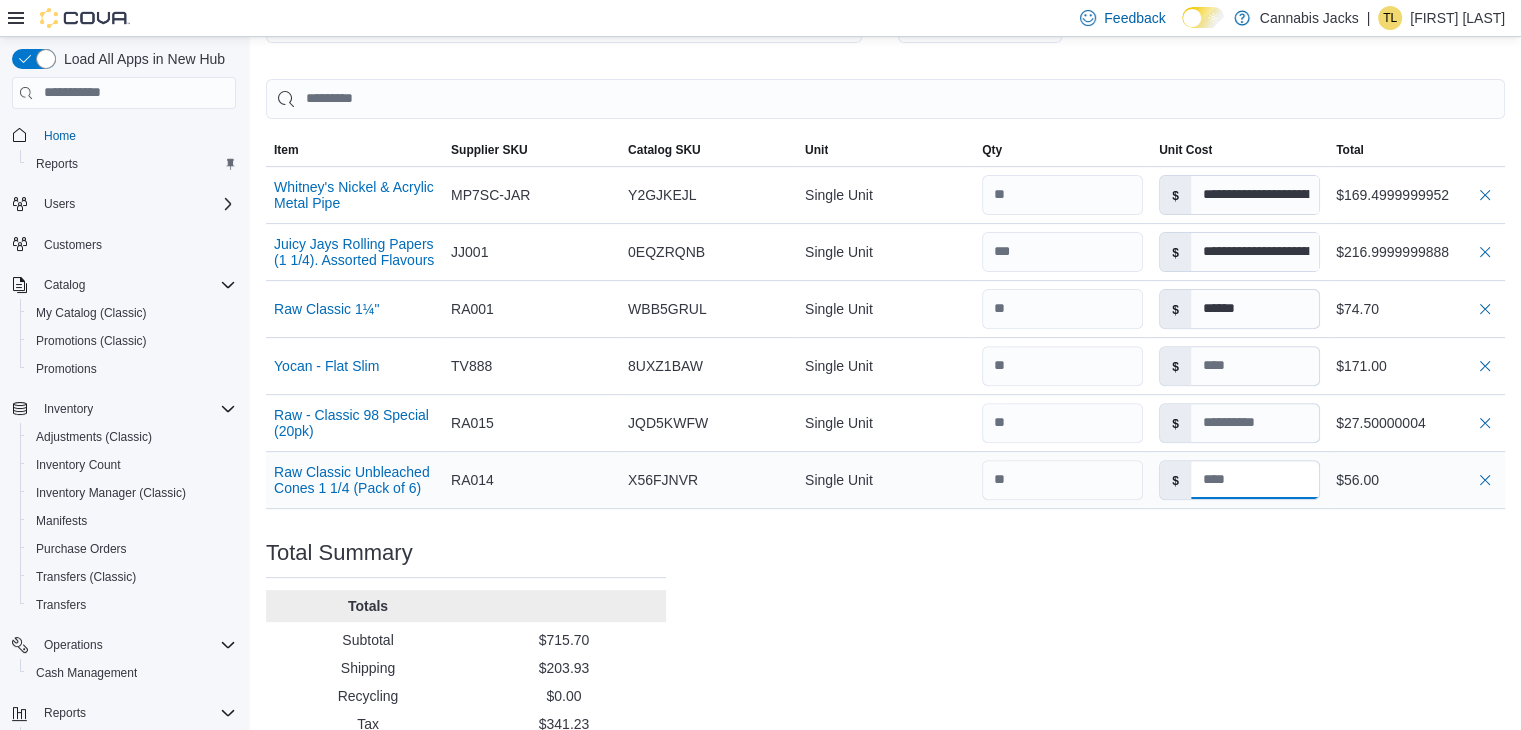 type on "****" 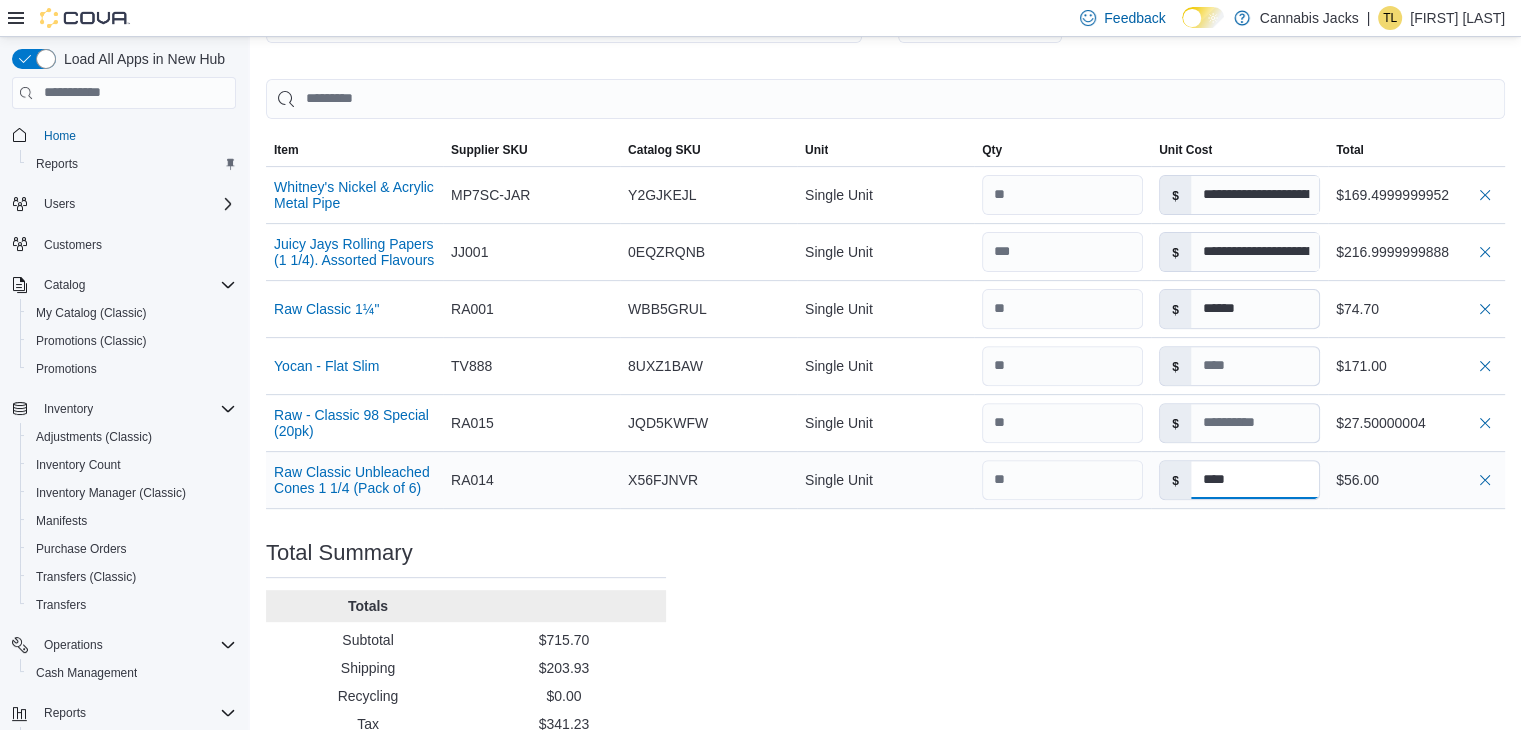 click on "****" at bounding box center (1255, 480) 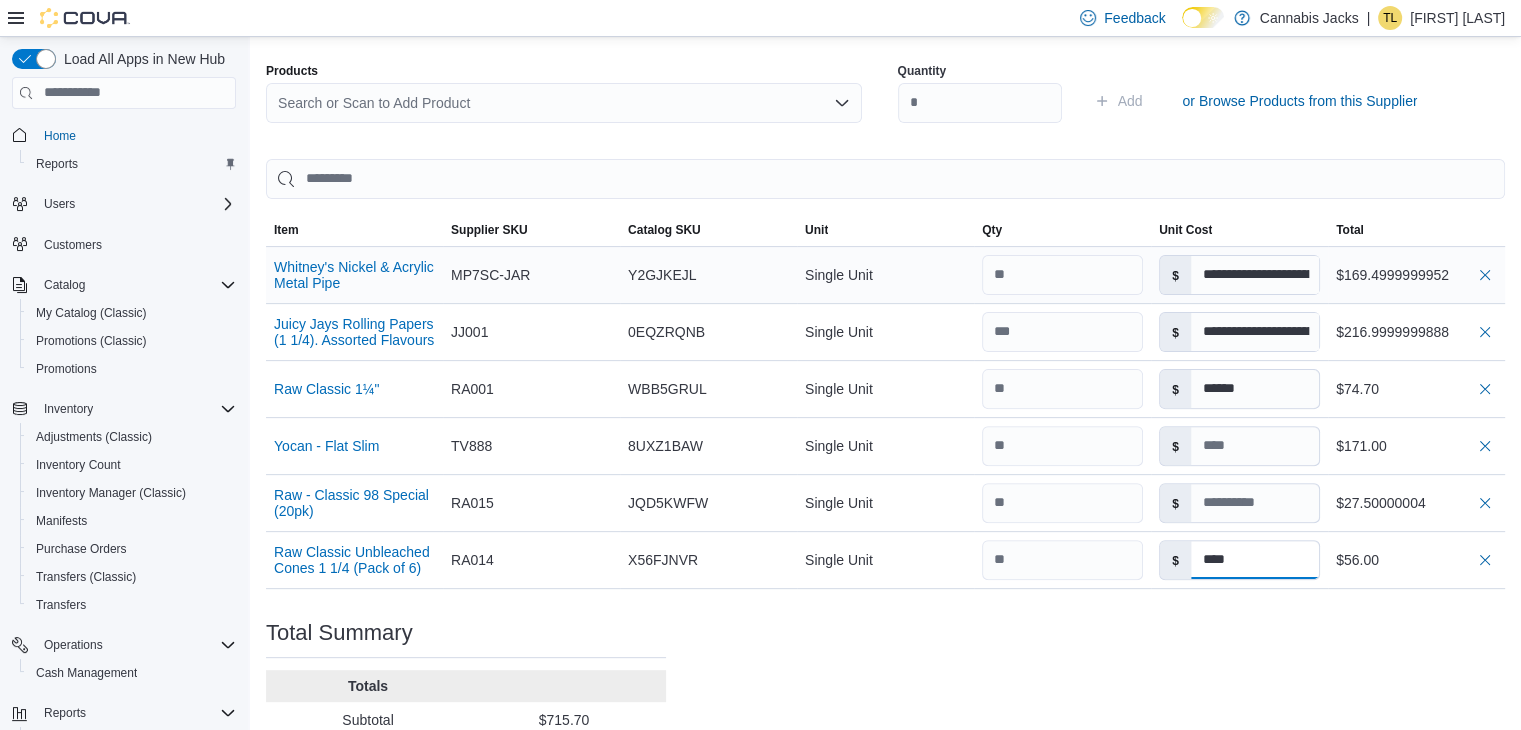 scroll, scrollTop: 449, scrollLeft: 0, axis: vertical 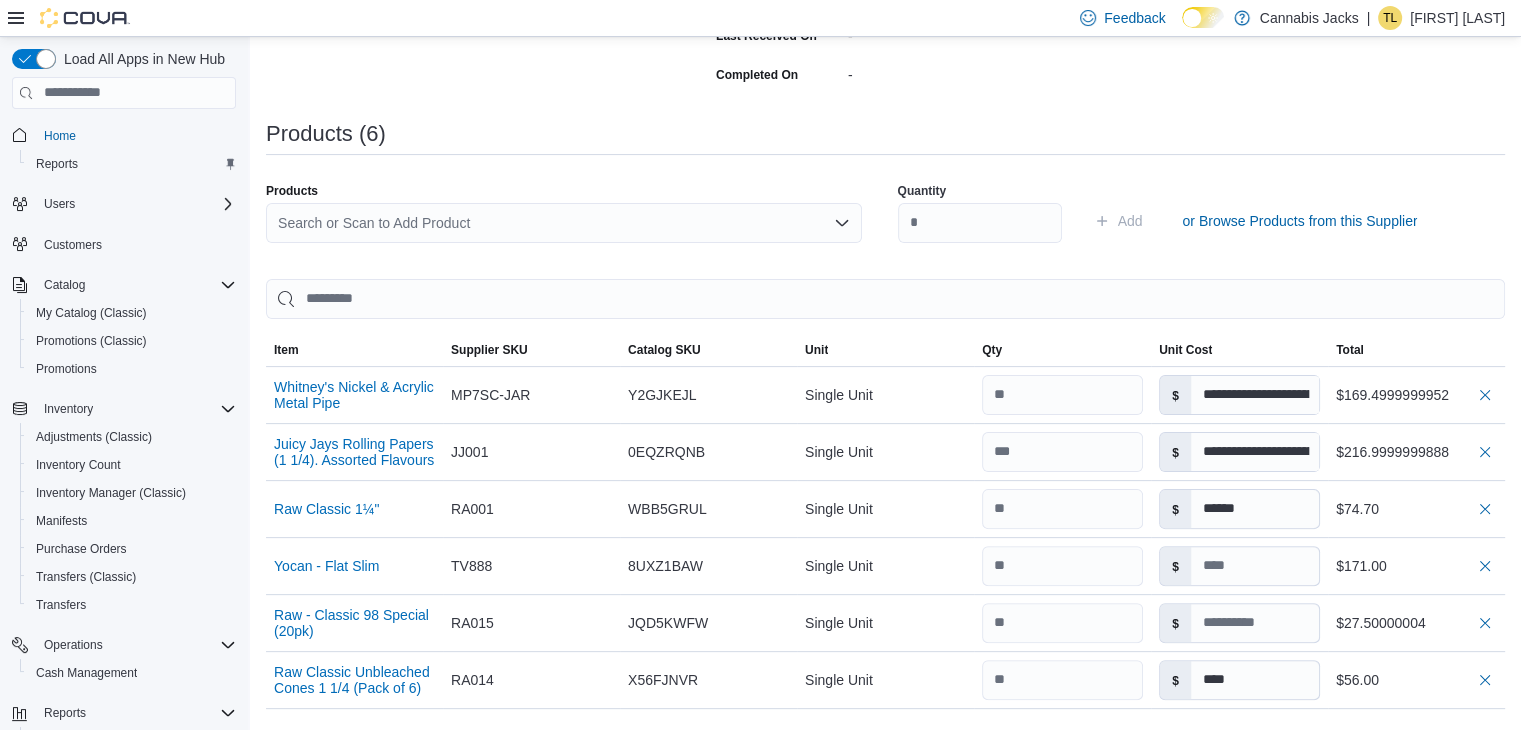 click on "Search or Scan to Add Product" at bounding box center (564, 223) 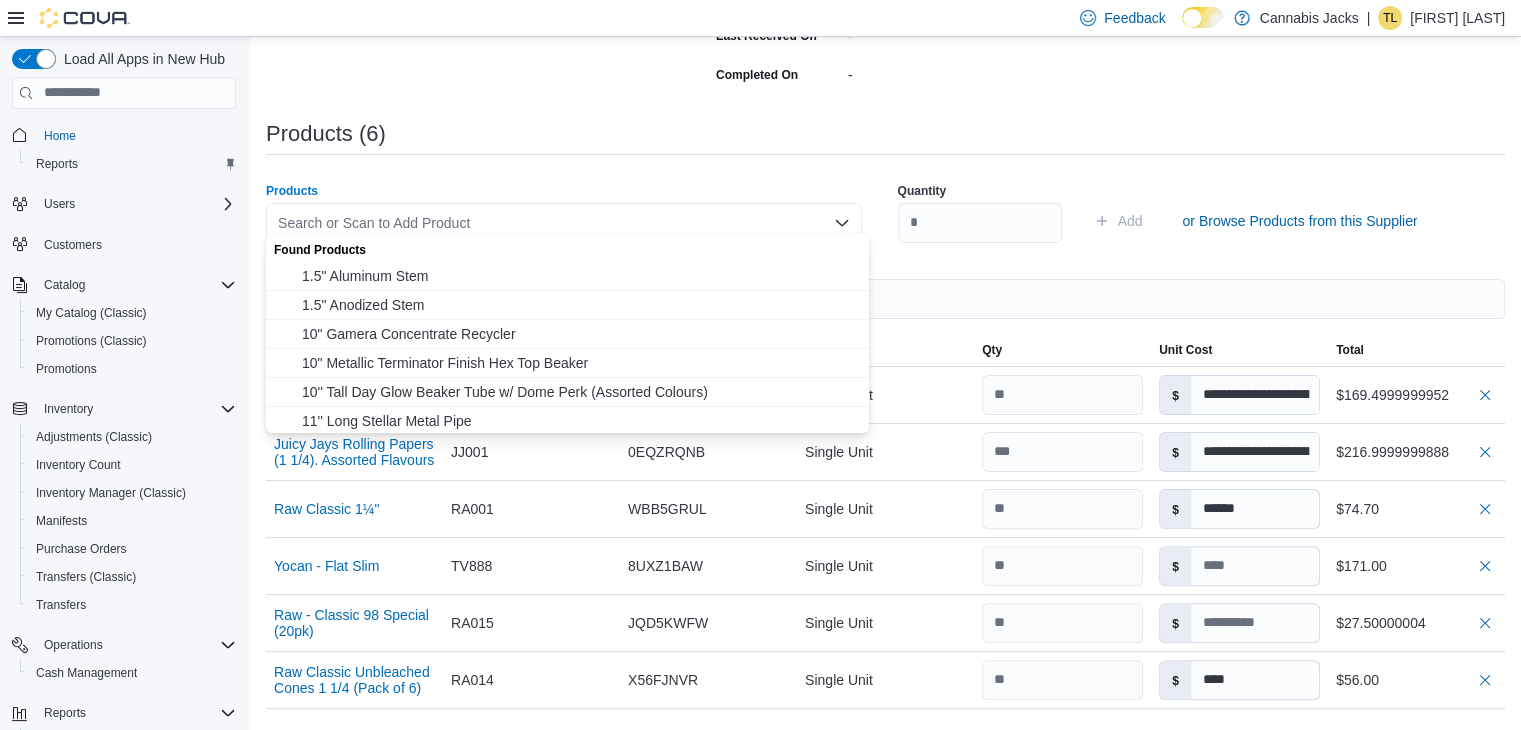 type 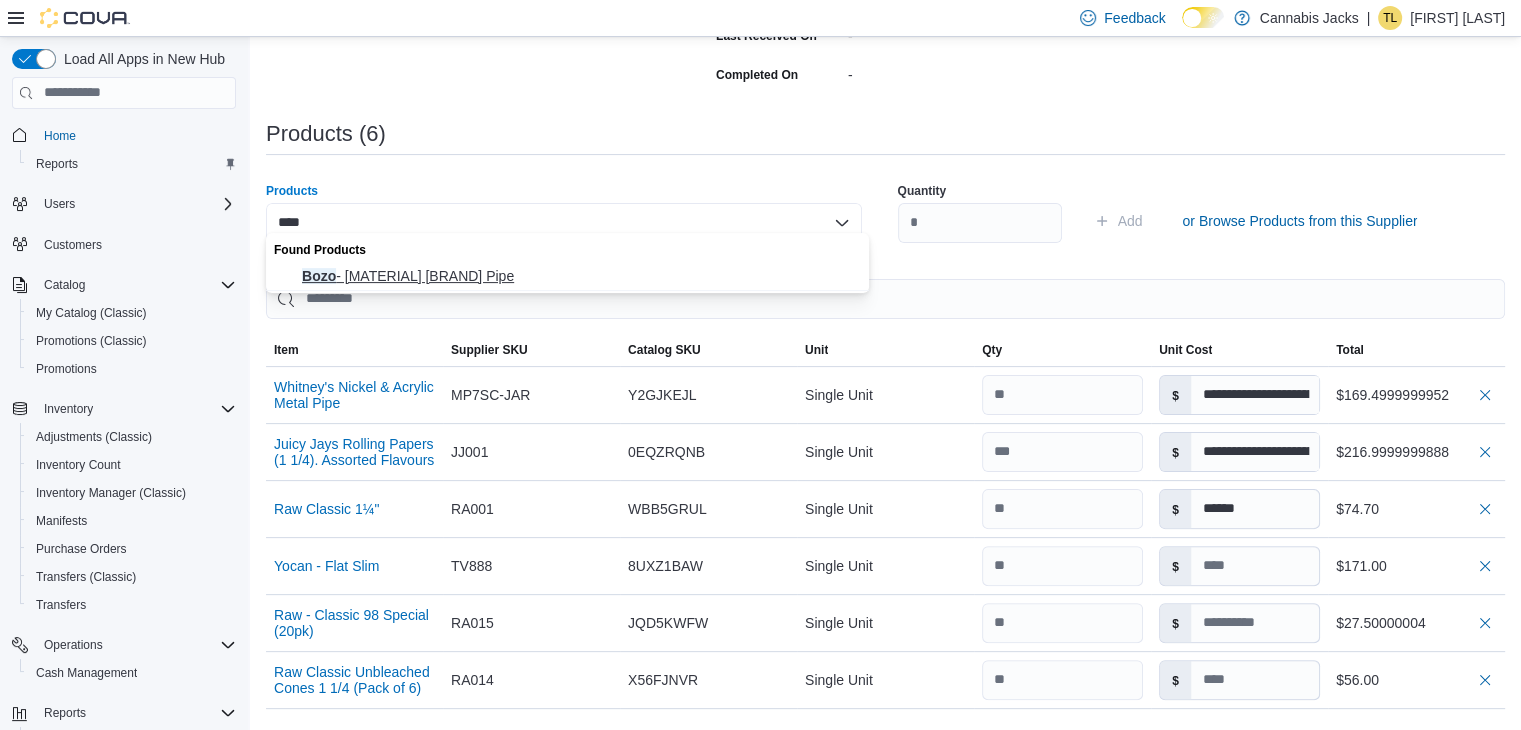 type on "****" 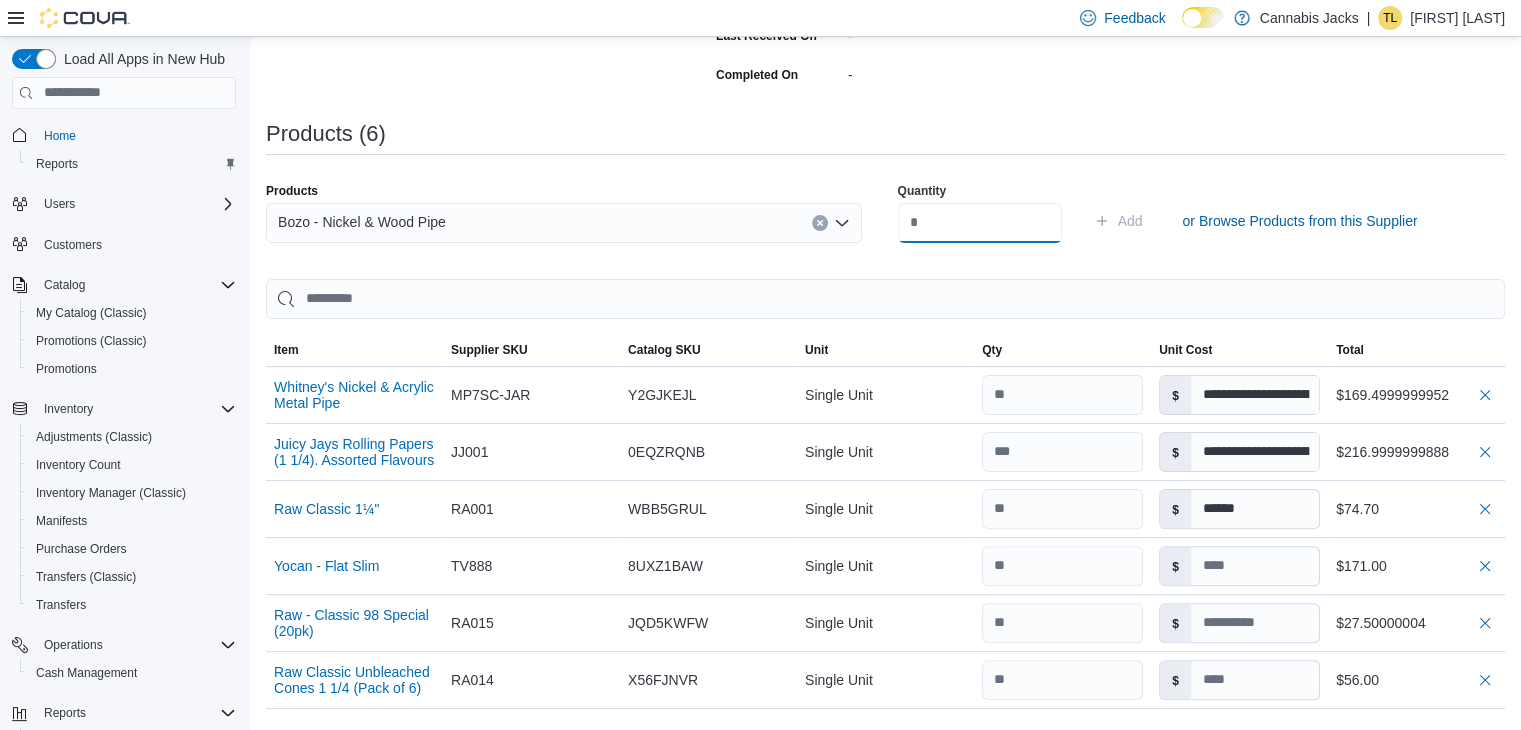 click at bounding box center (980, 223) 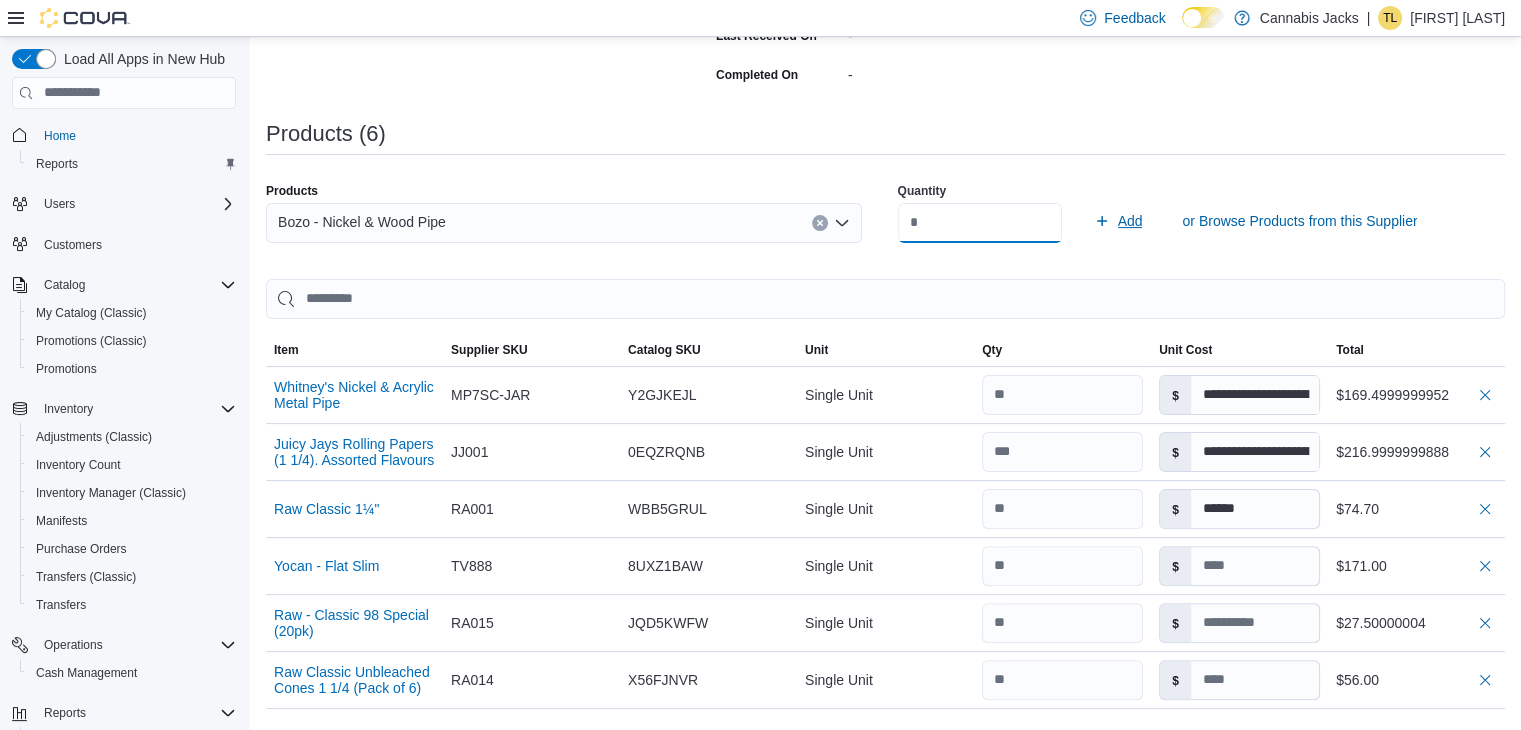 type on "**" 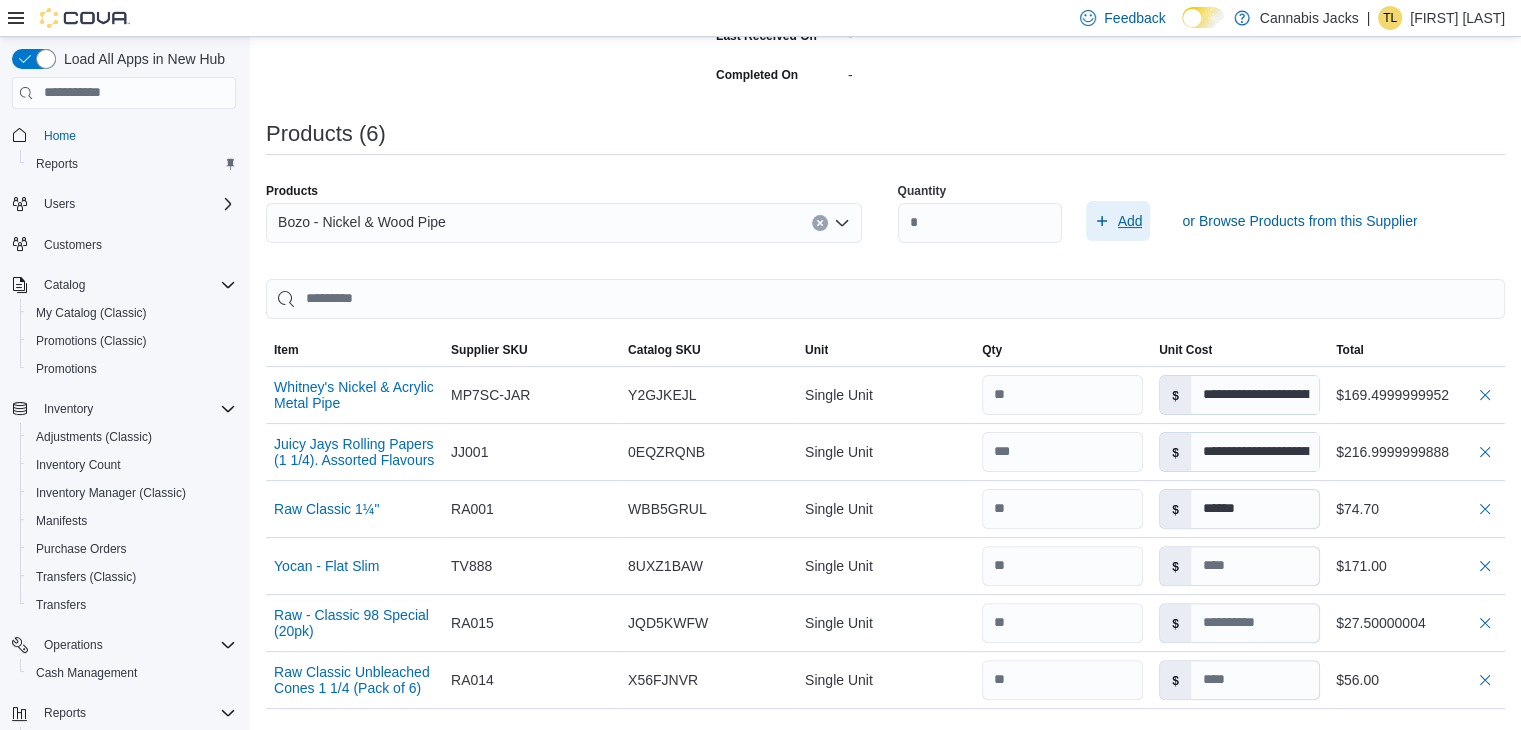click on "Add" at bounding box center [1130, 221] 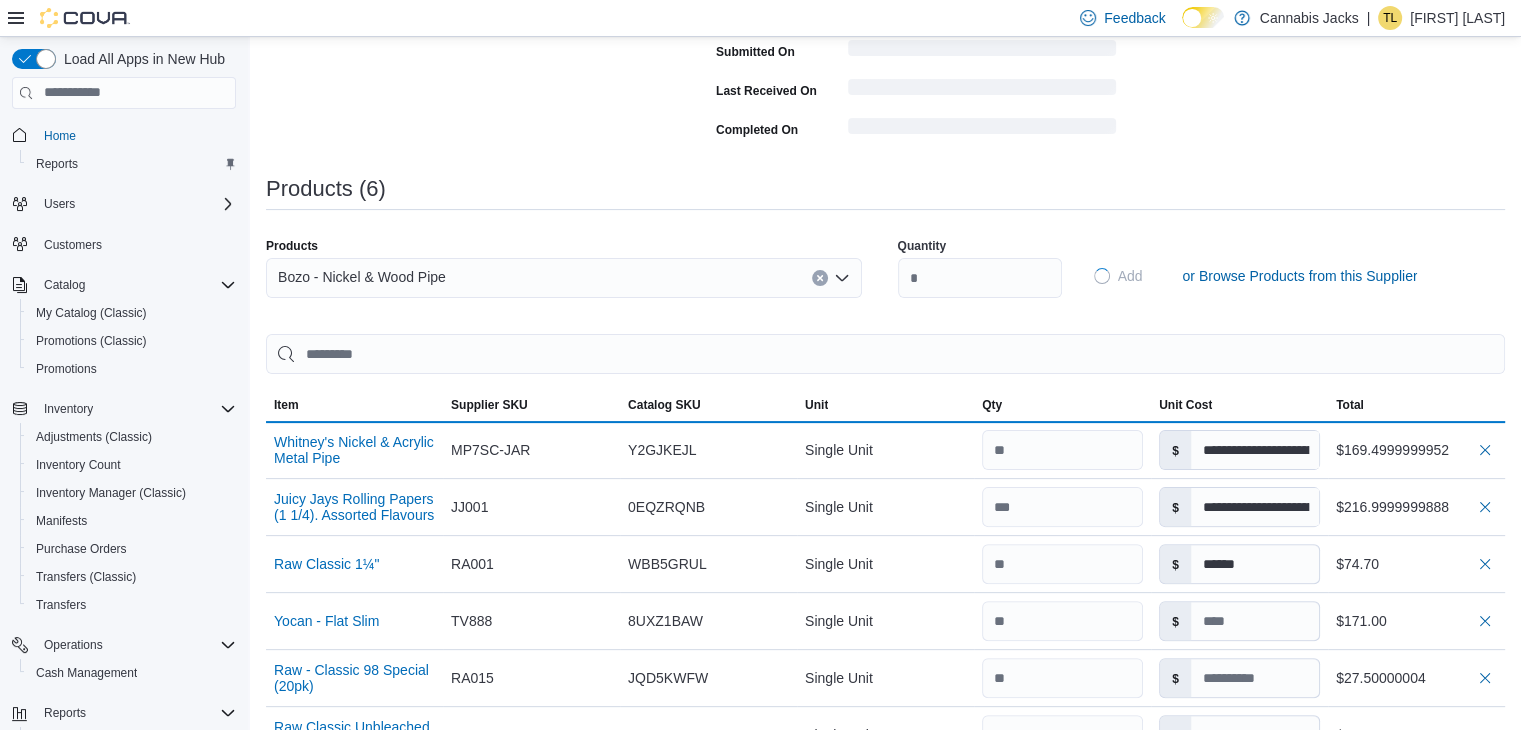 type on "****" 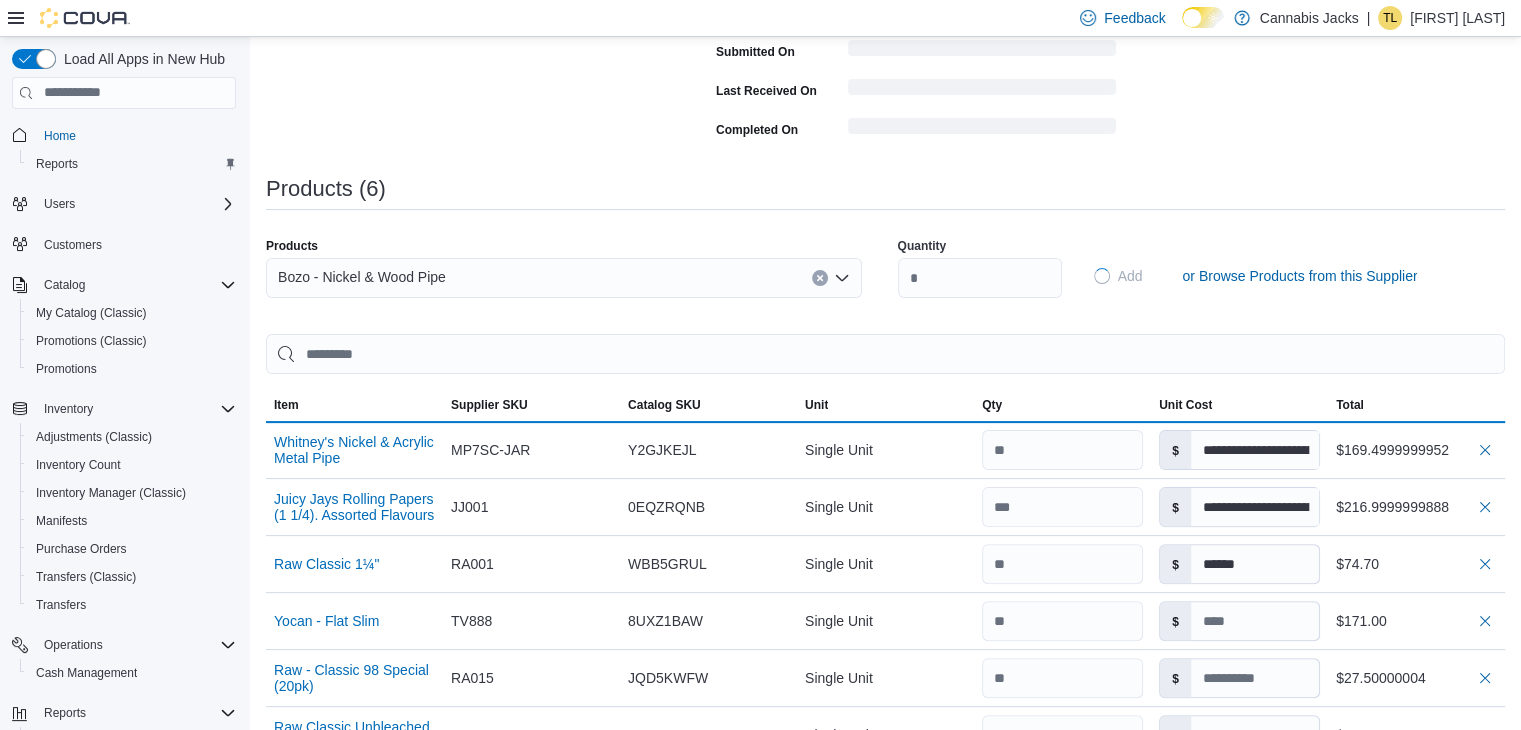 type 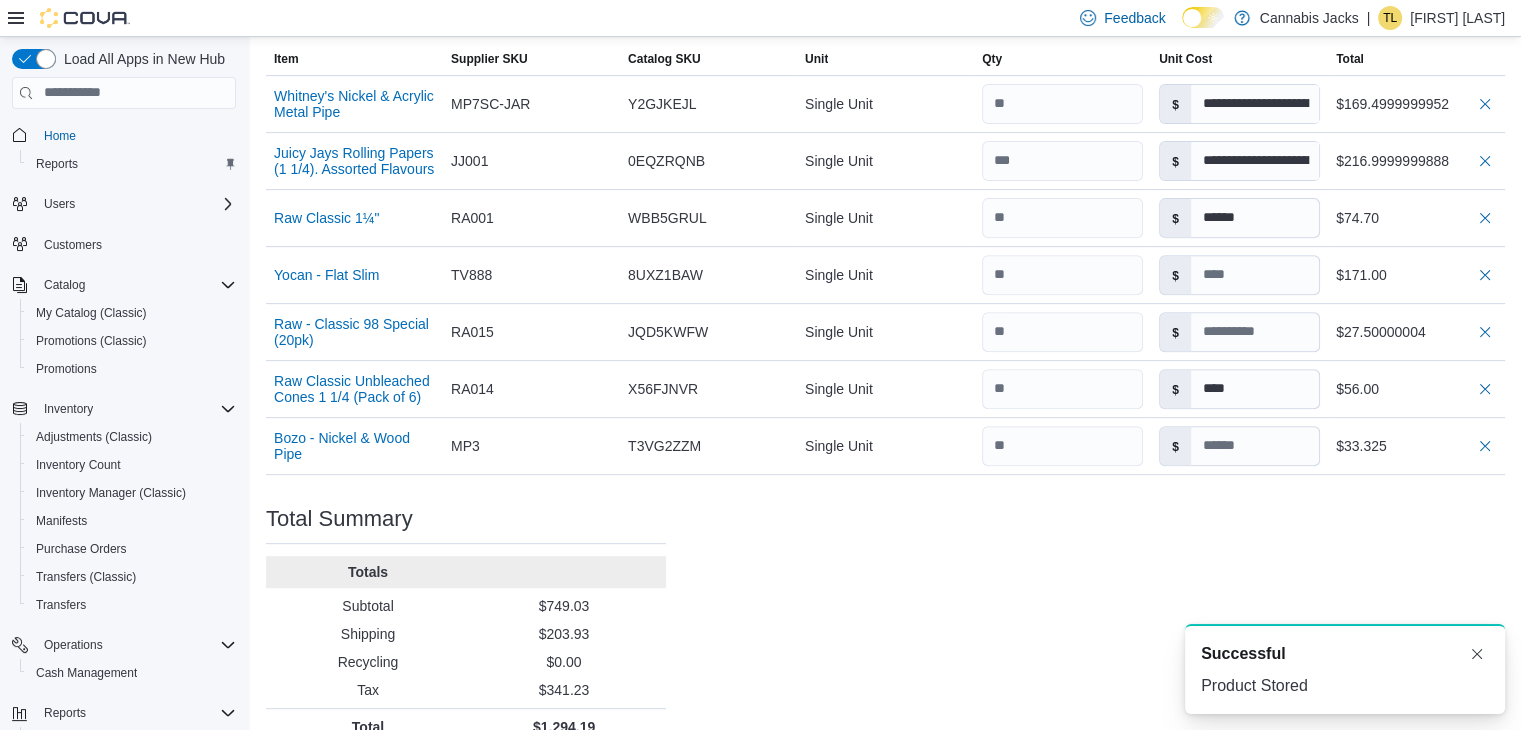 scroll, scrollTop: 760, scrollLeft: 0, axis: vertical 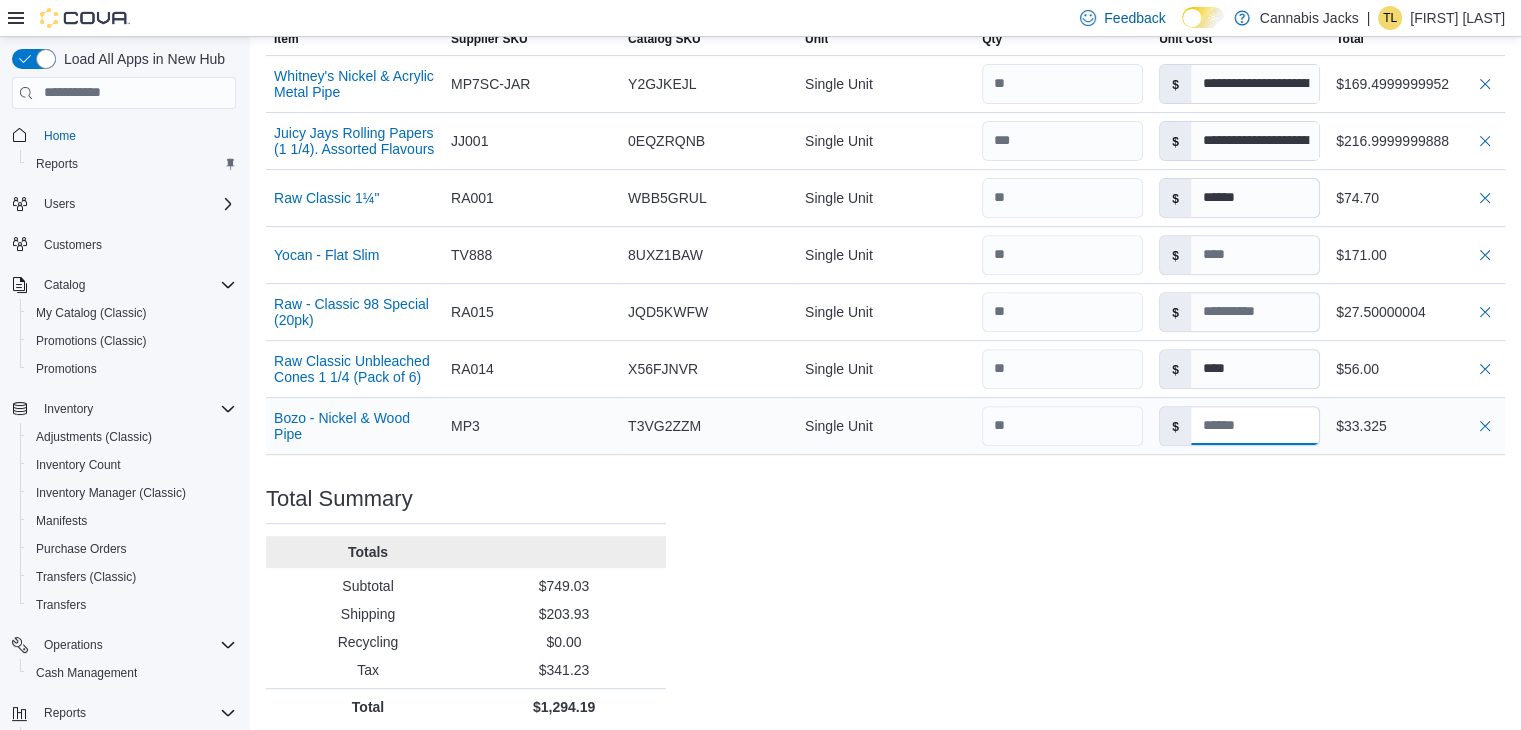 click at bounding box center [1255, 426] 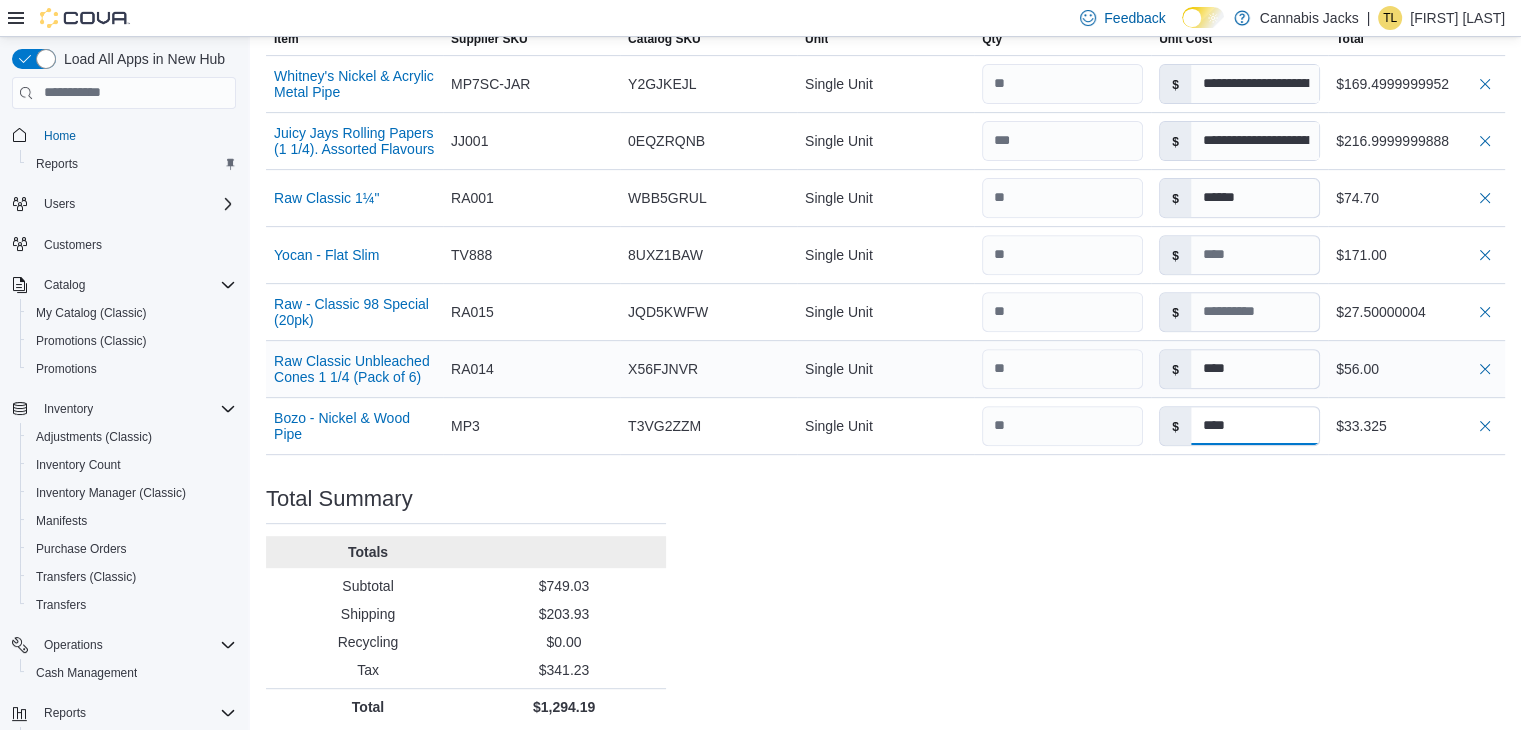 type on "****" 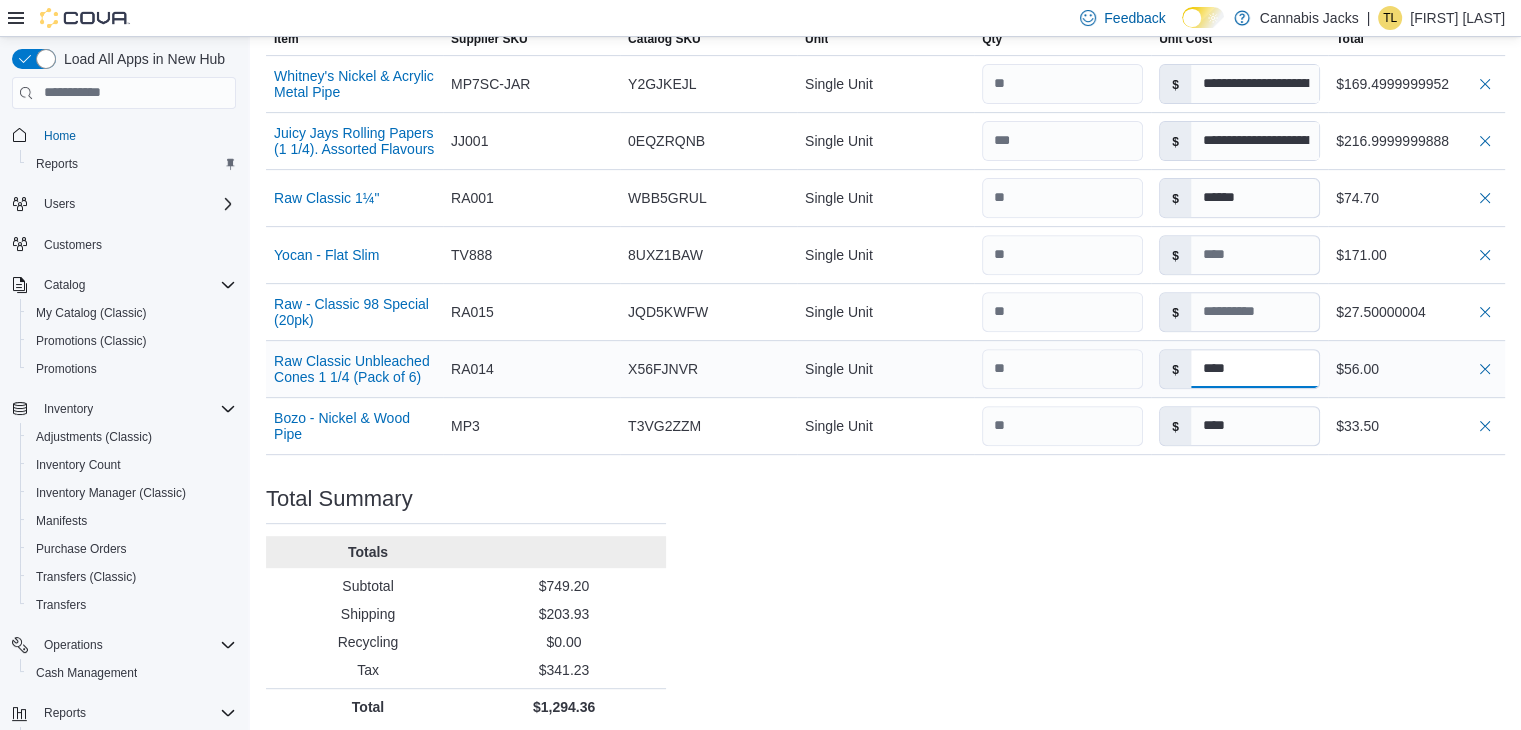 click on "****" at bounding box center (1255, 369) 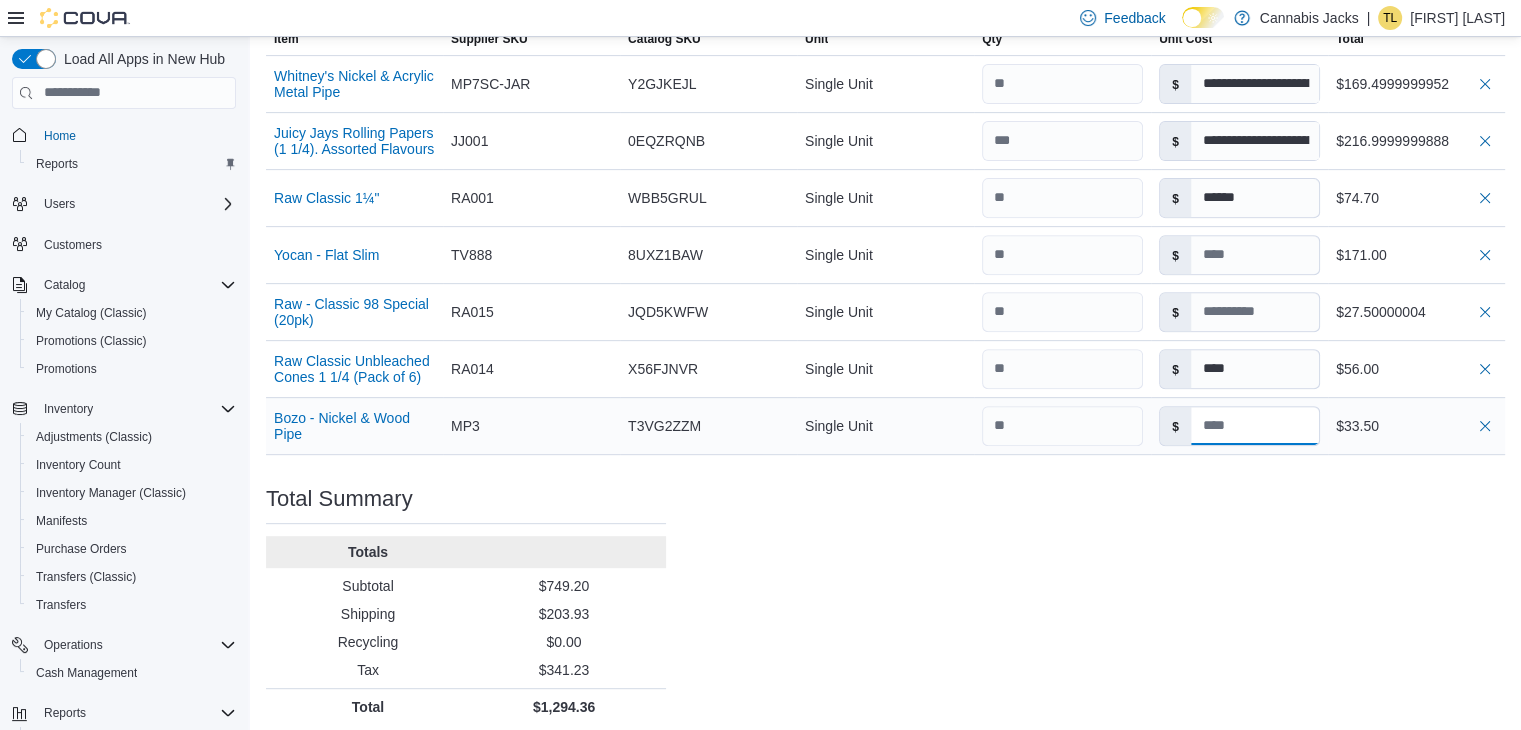 type on "****" 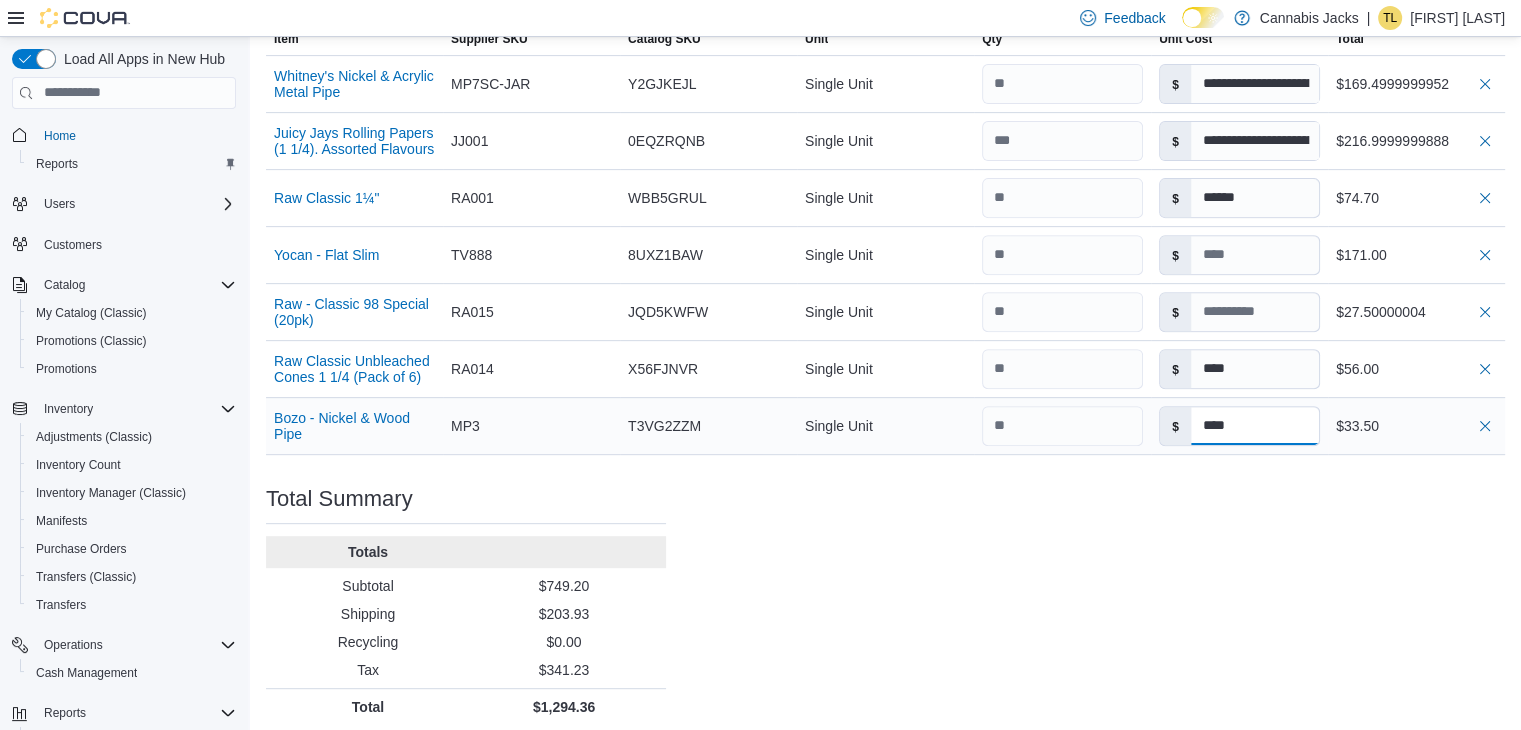 click on "****" at bounding box center (1255, 426) 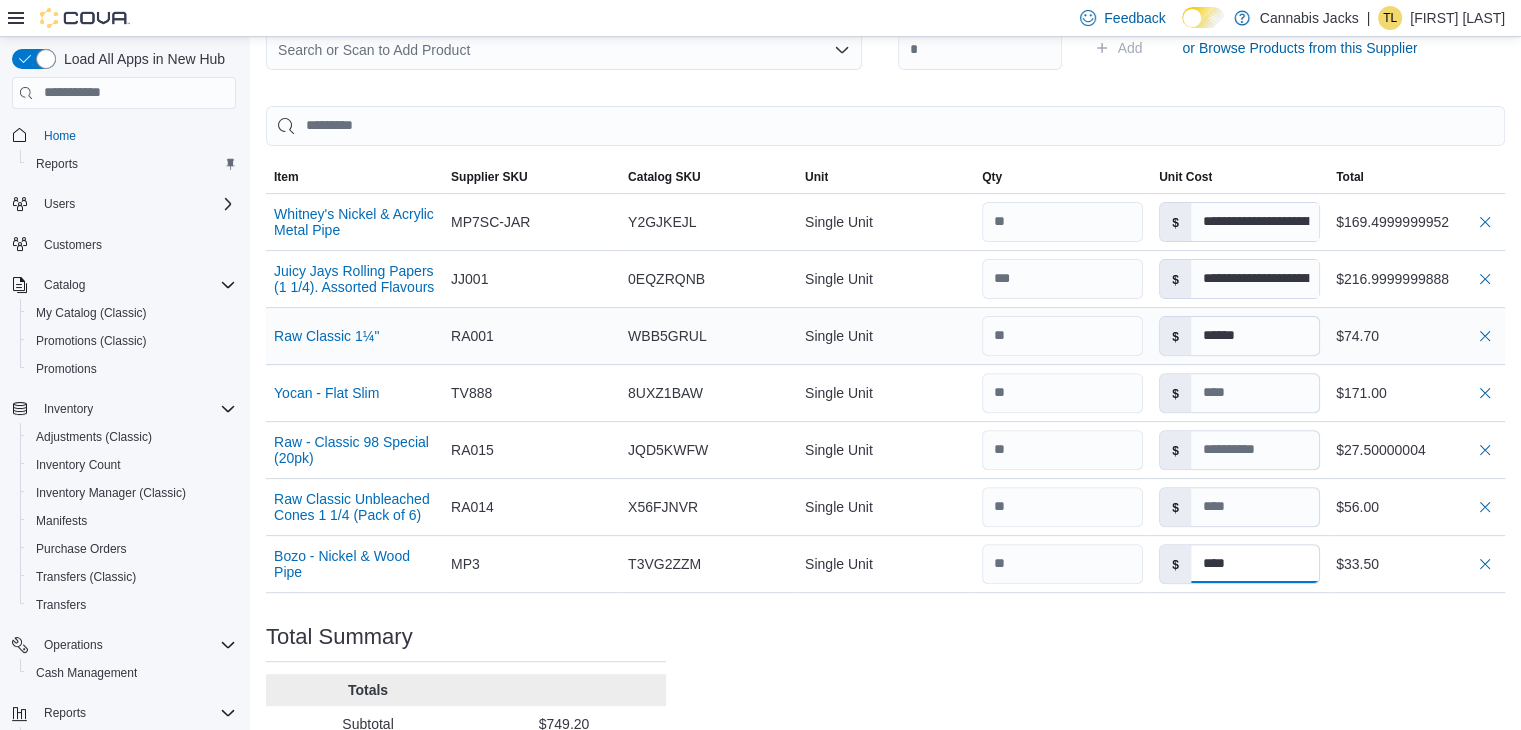 scroll, scrollTop: 560, scrollLeft: 0, axis: vertical 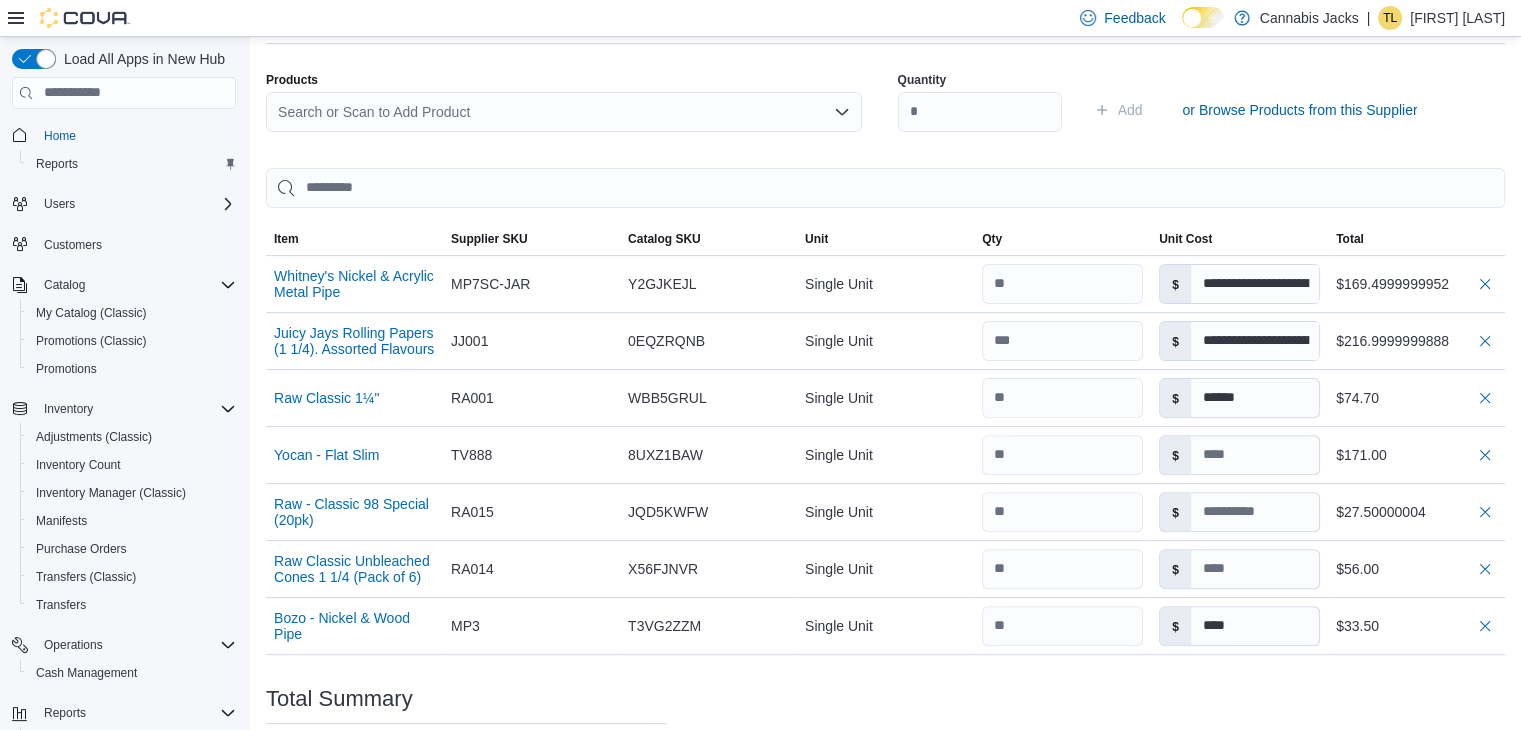 type on "****" 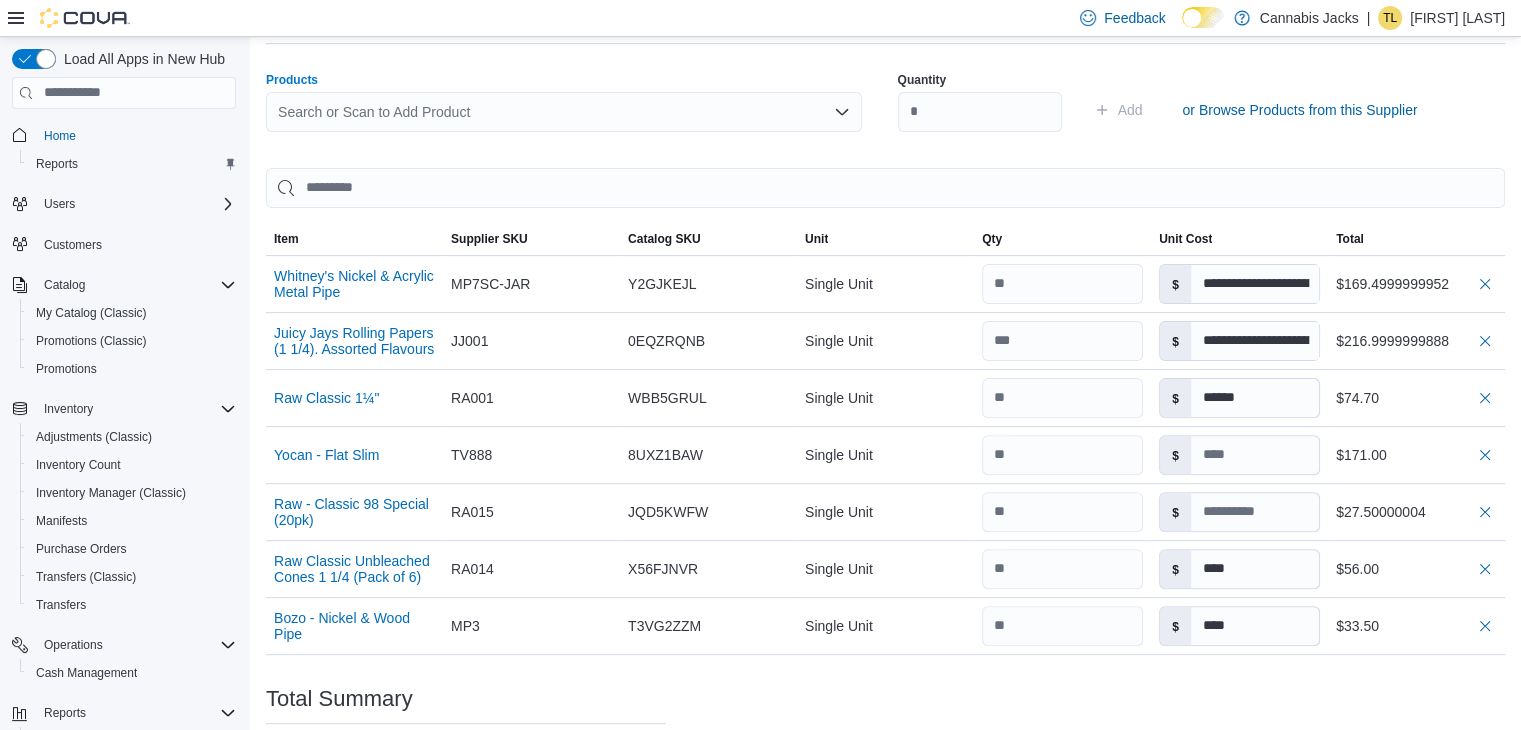 click on "Search or Scan to Add Product" at bounding box center [564, 112] 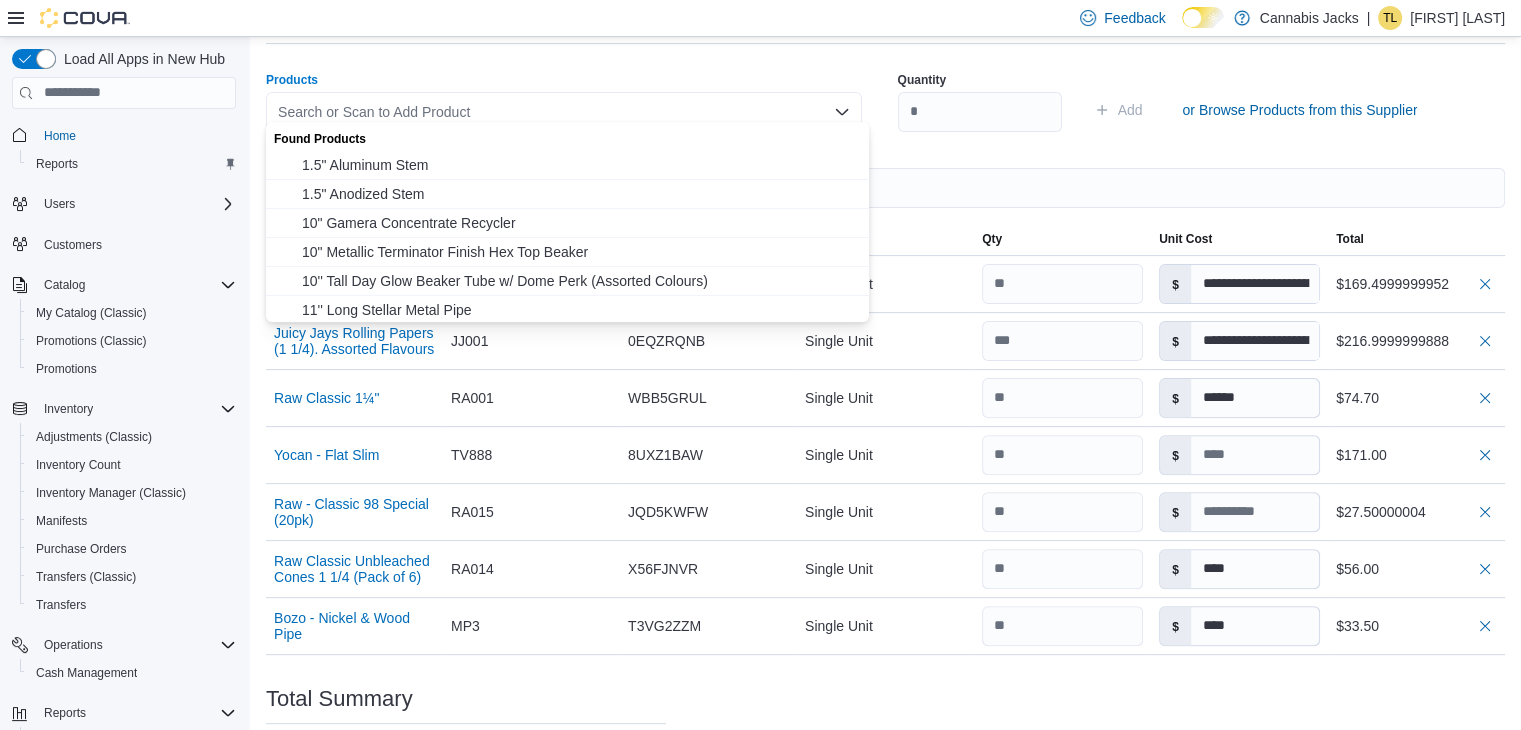 type 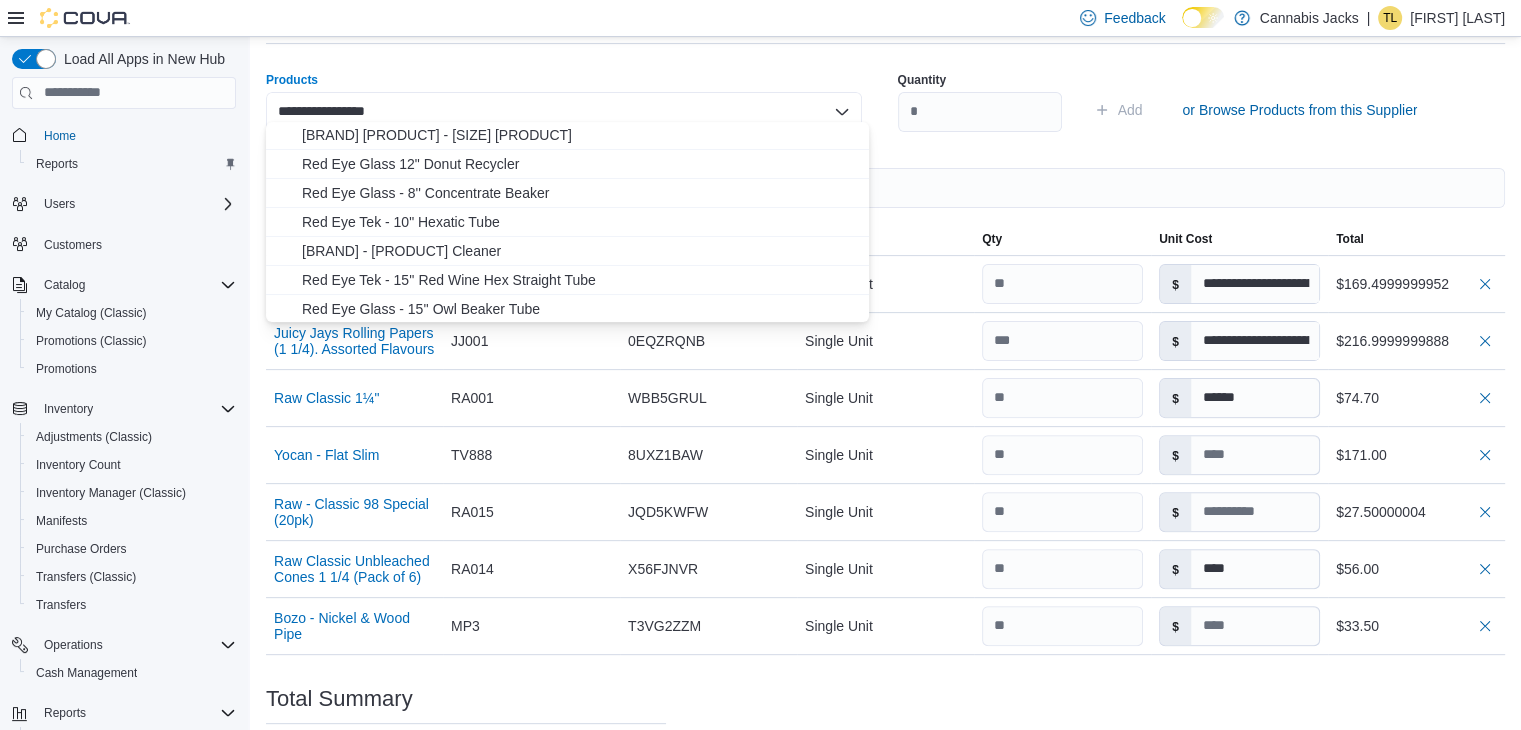 scroll, scrollTop: 360, scrollLeft: 0, axis: vertical 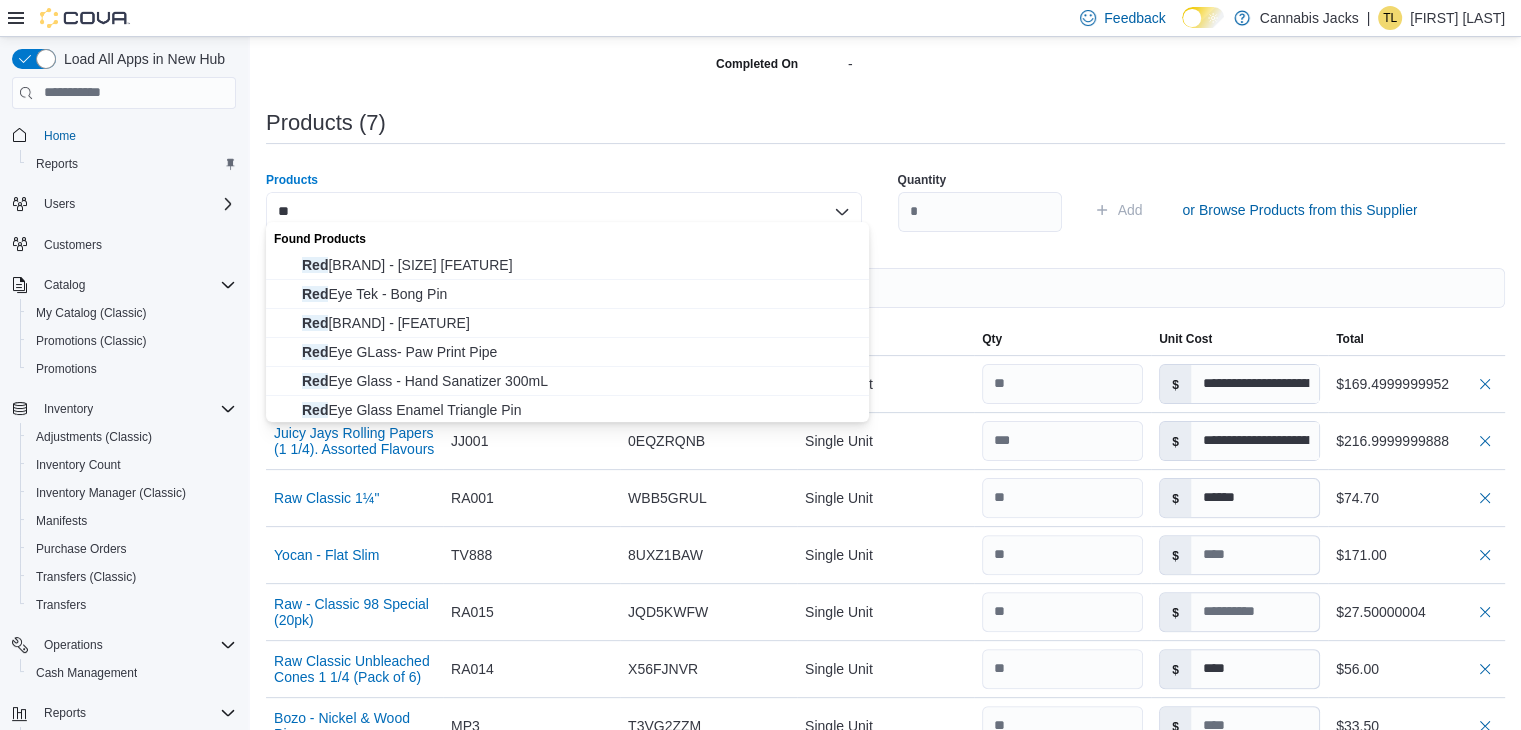 type on "*" 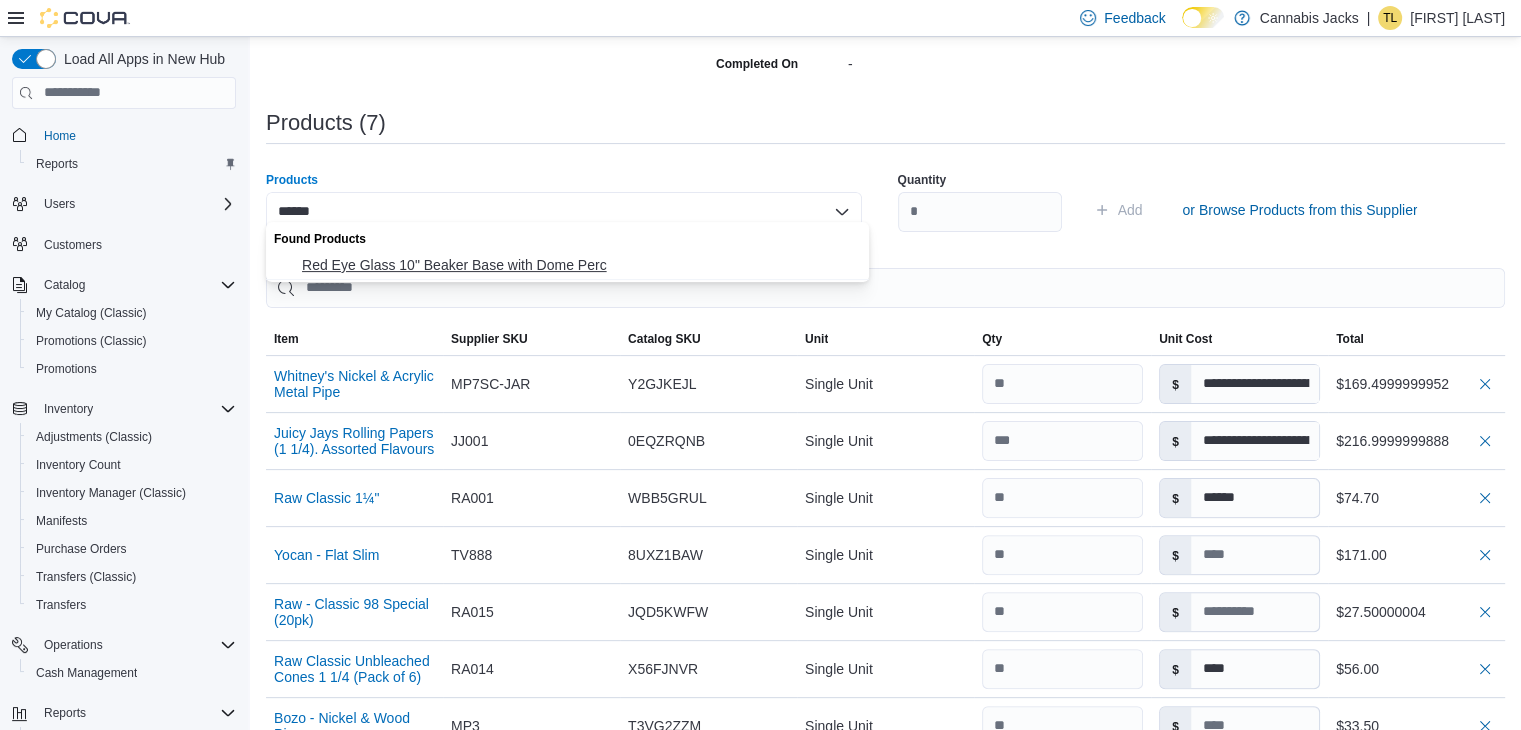 type on "******" 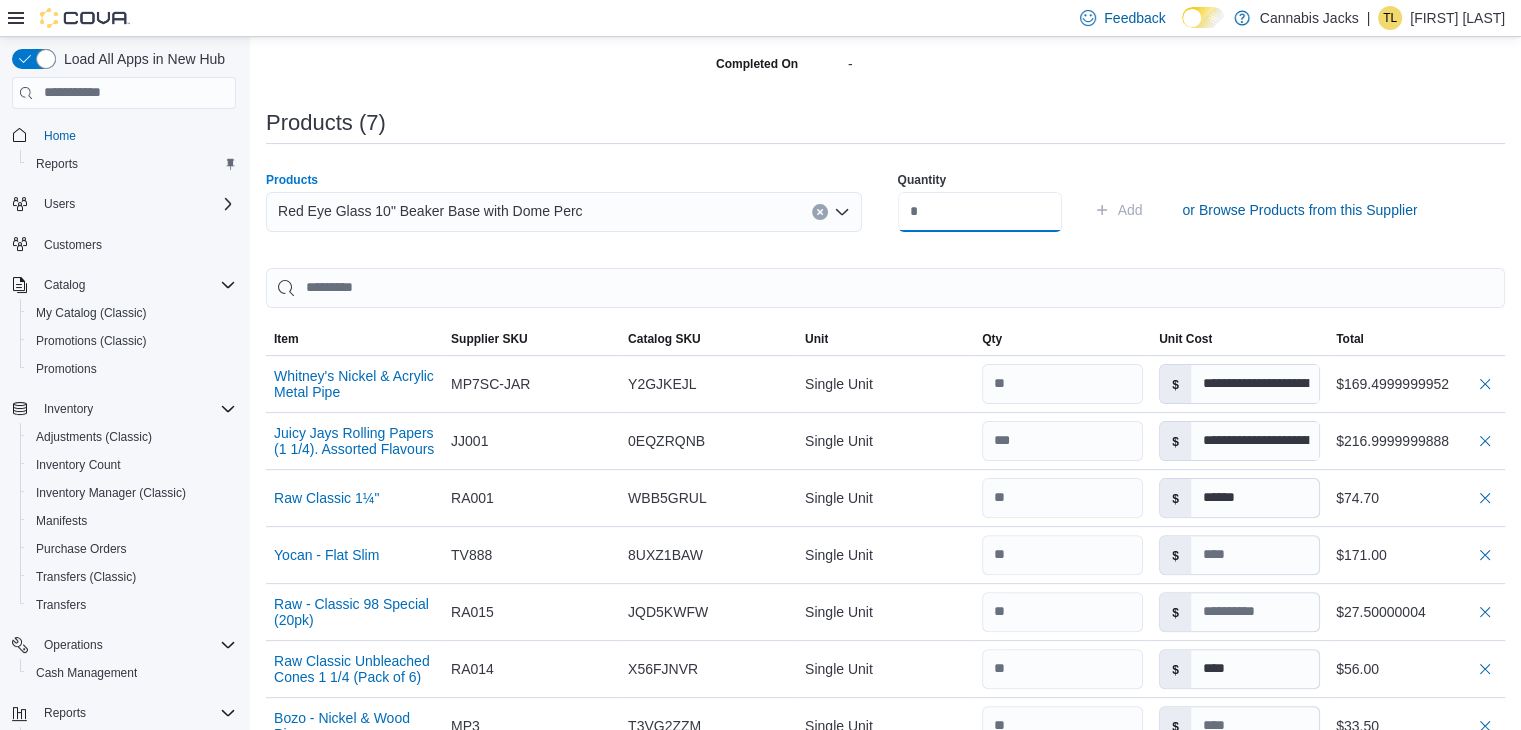 click at bounding box center [980, 212] 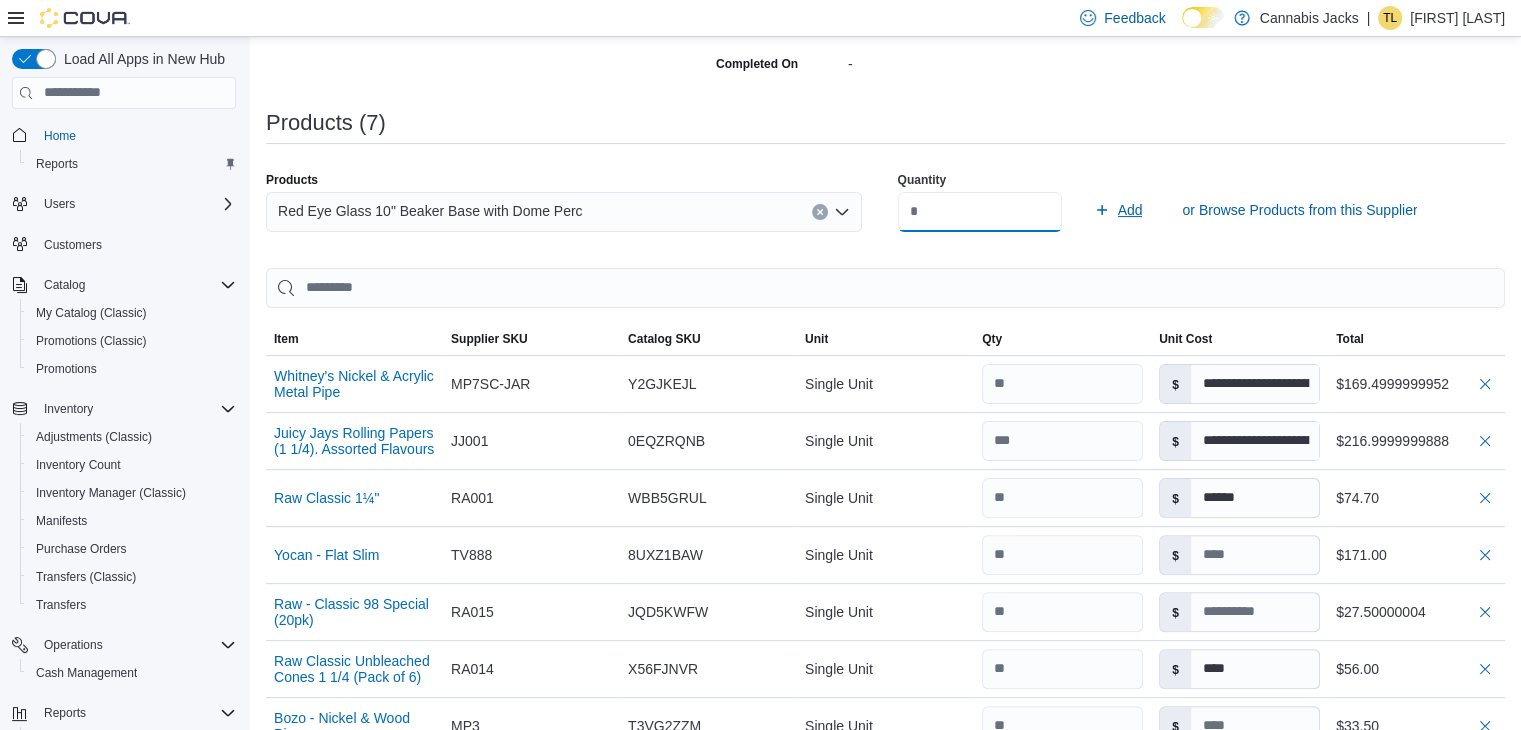 type on "*" 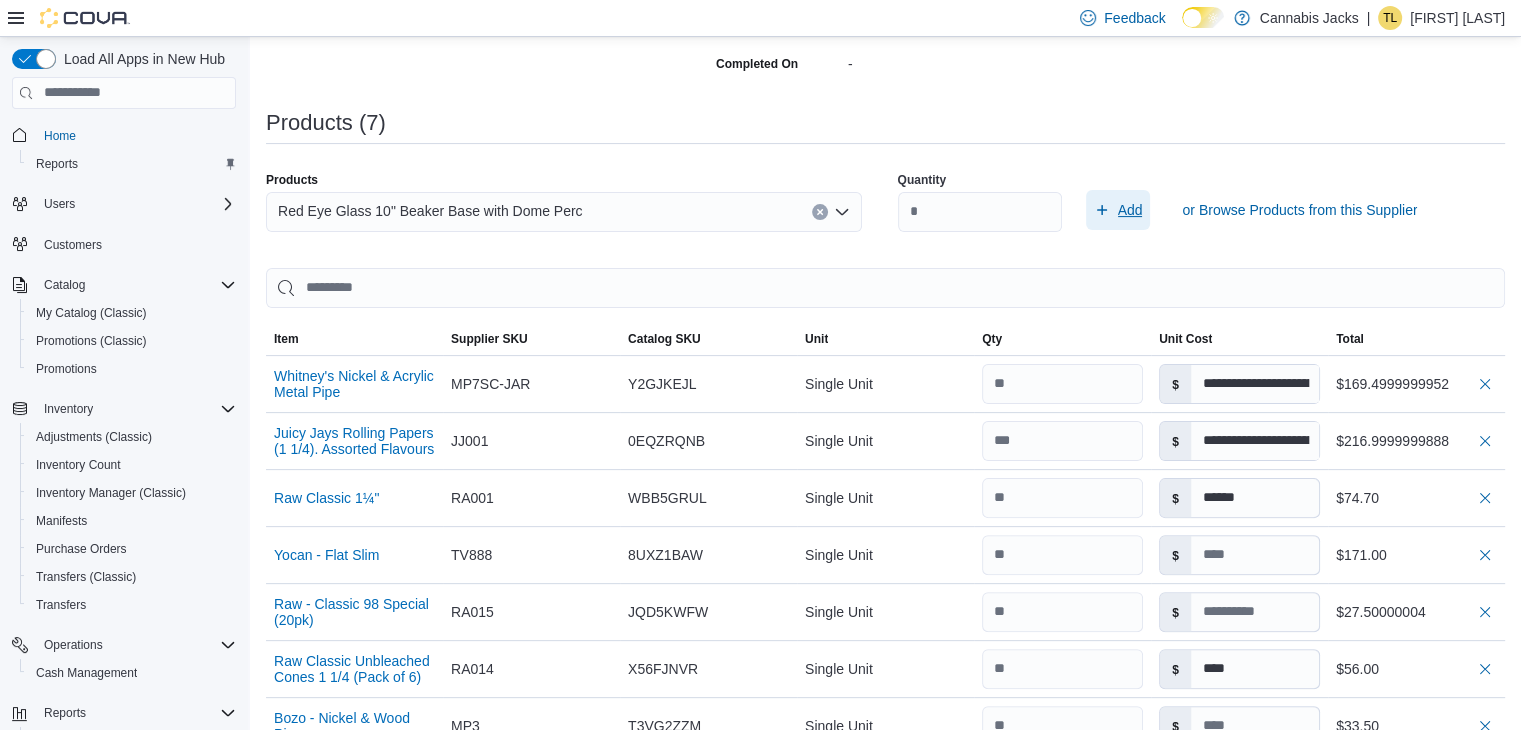 click on "Add" at bounding box center (1130, 210) 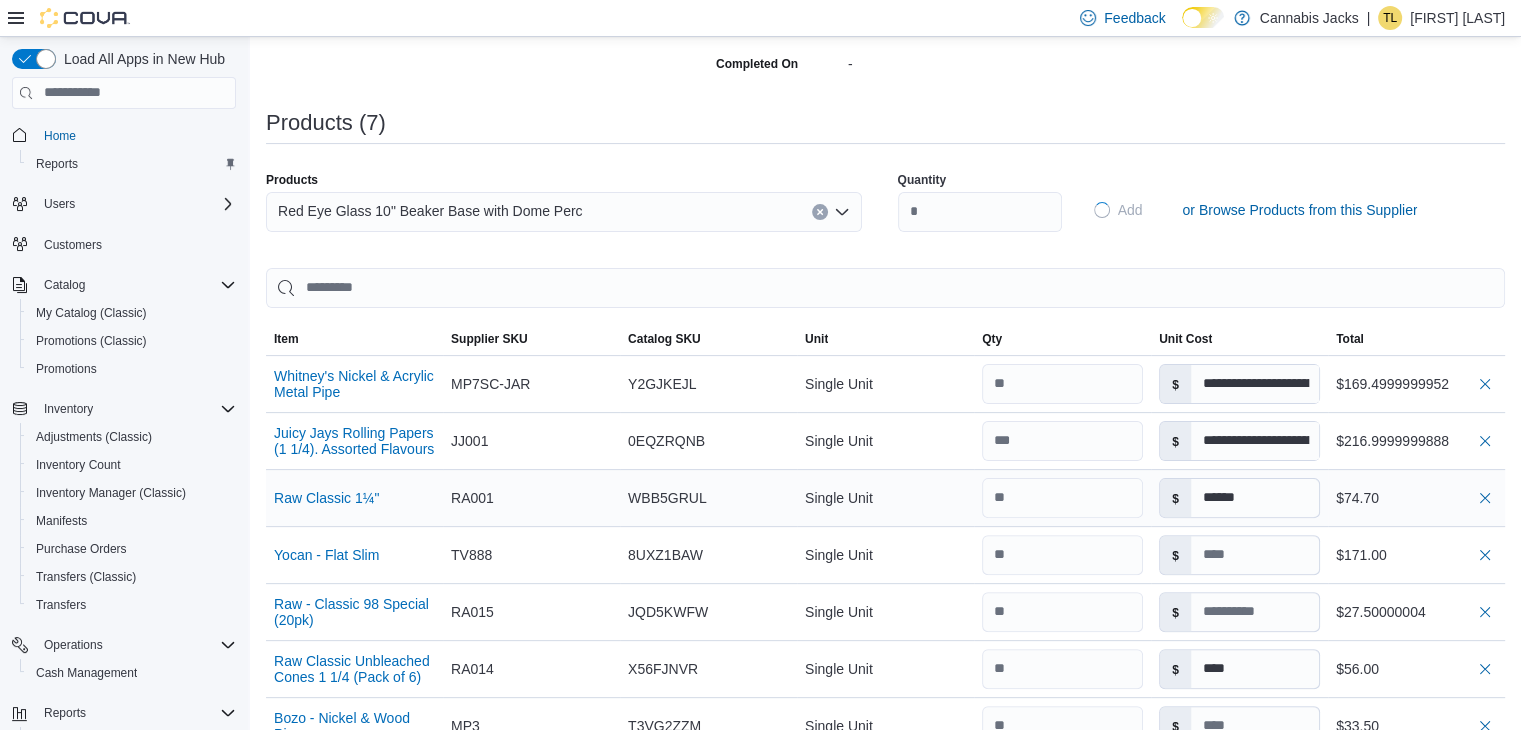 type on "****" 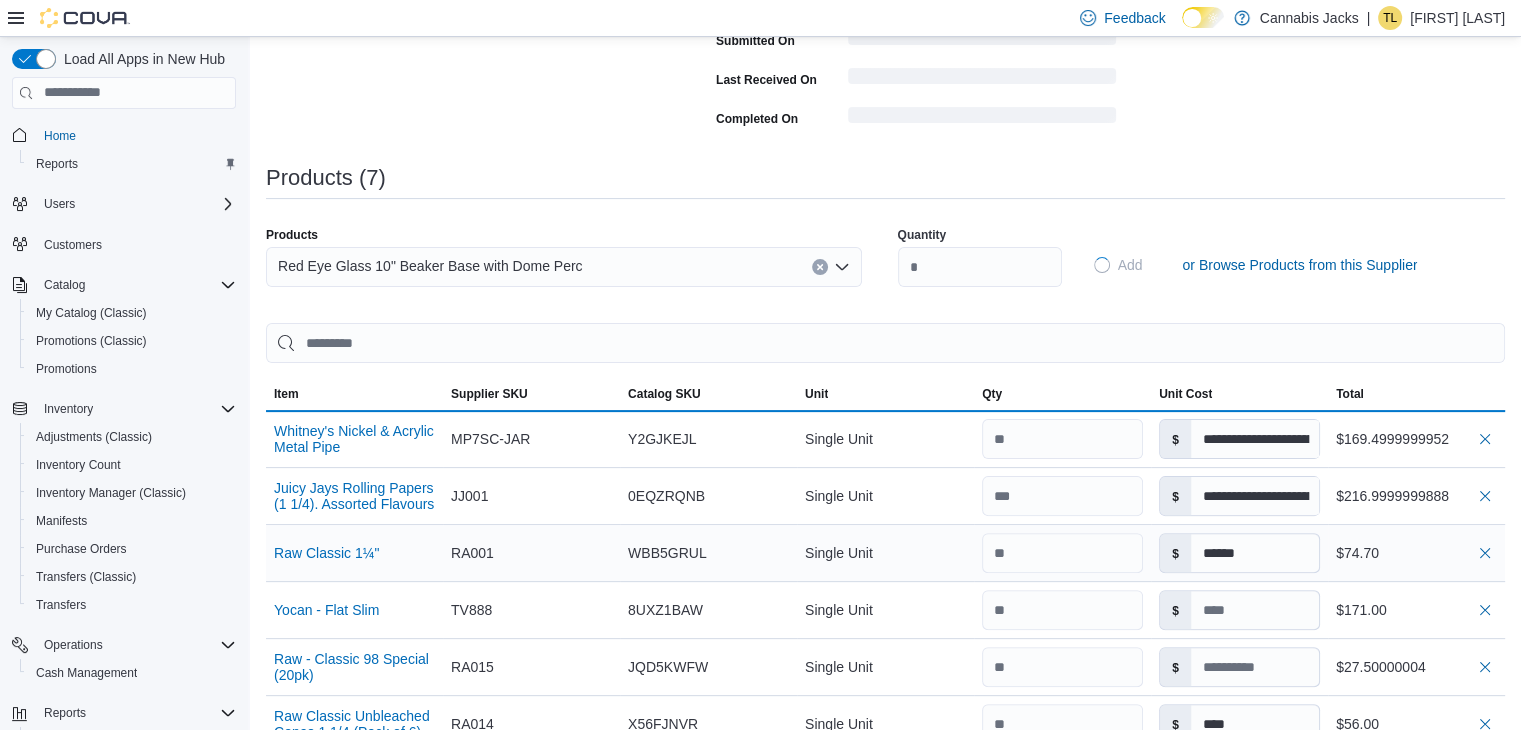 type 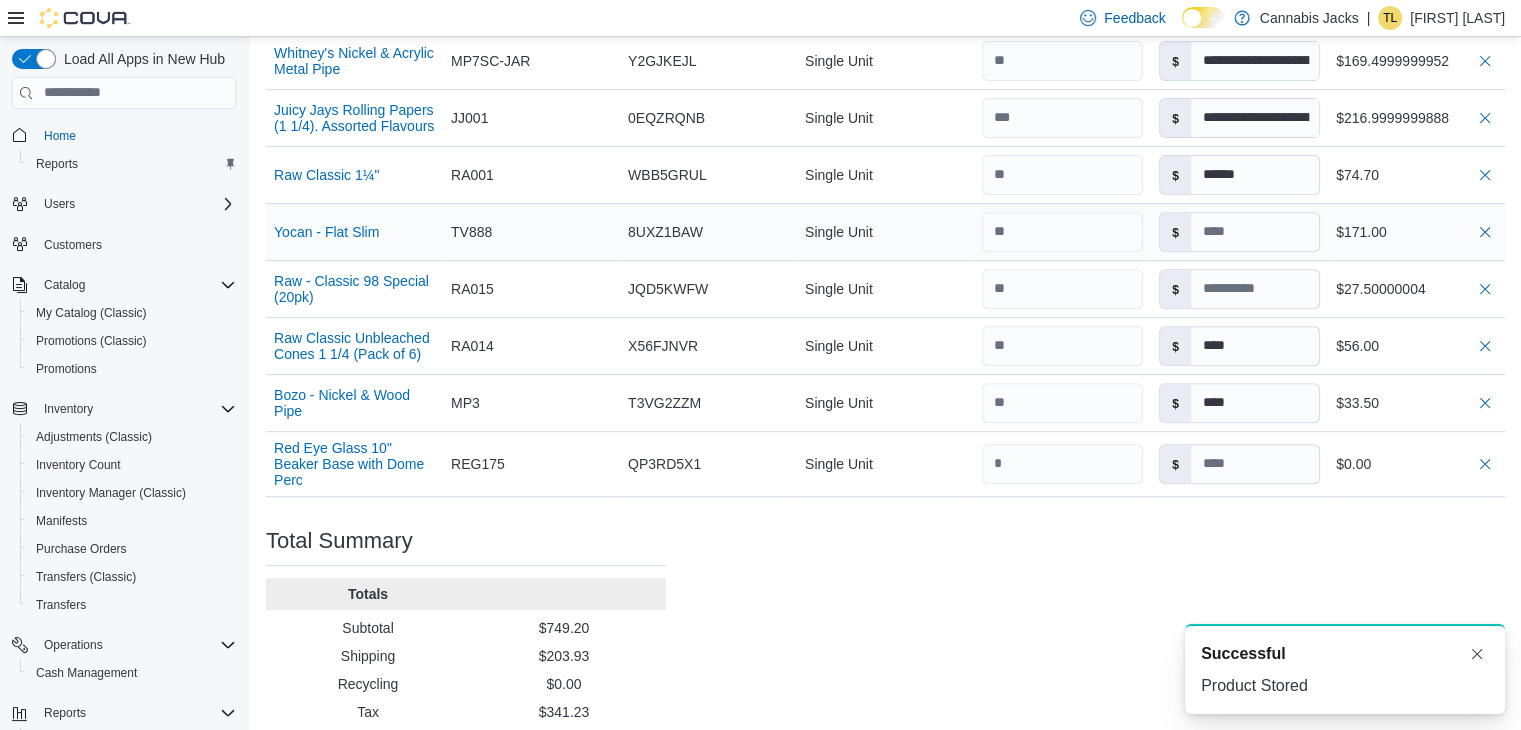 scroll, scrollTop: 827, scrollLeft: 0, axis: vertical 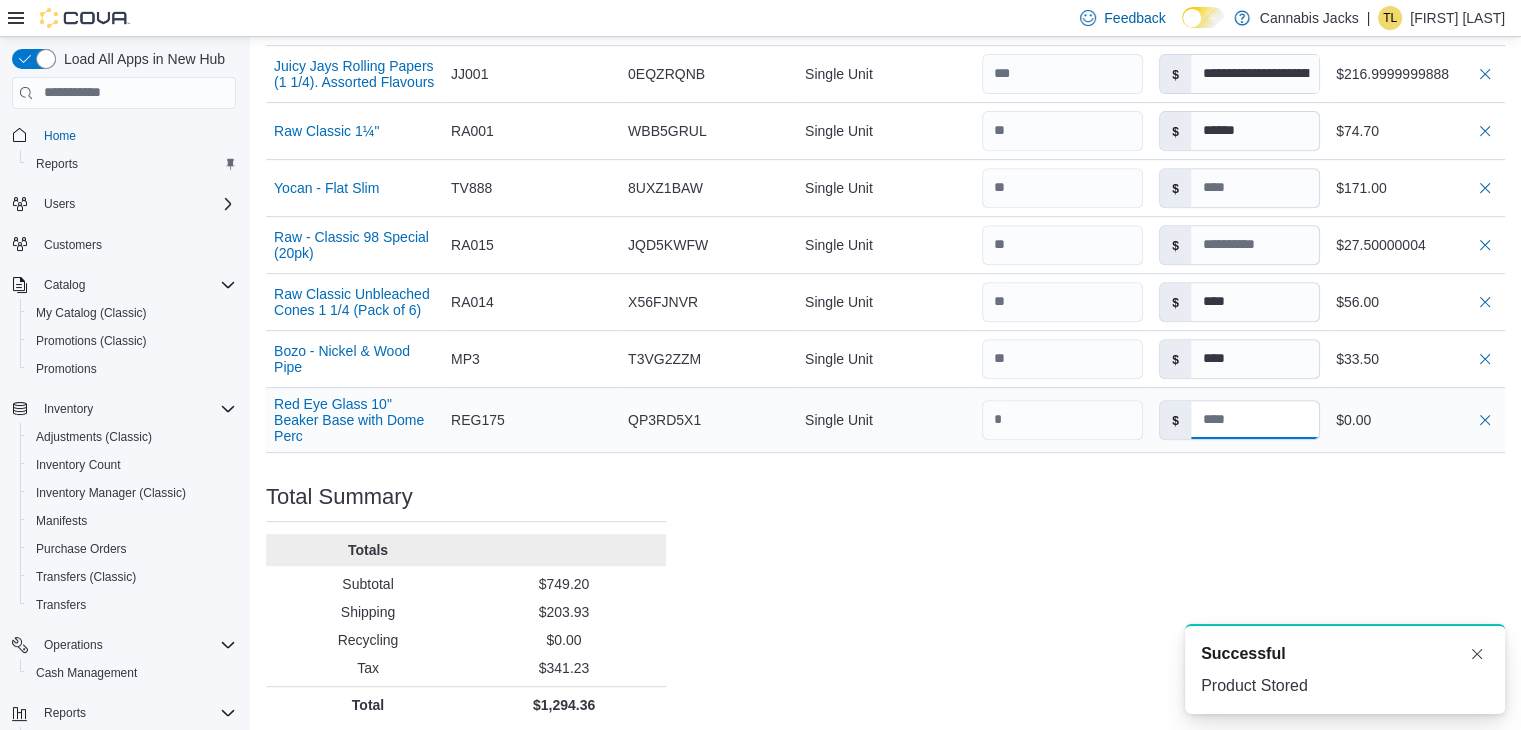 click at bounding box center [1255, 420] 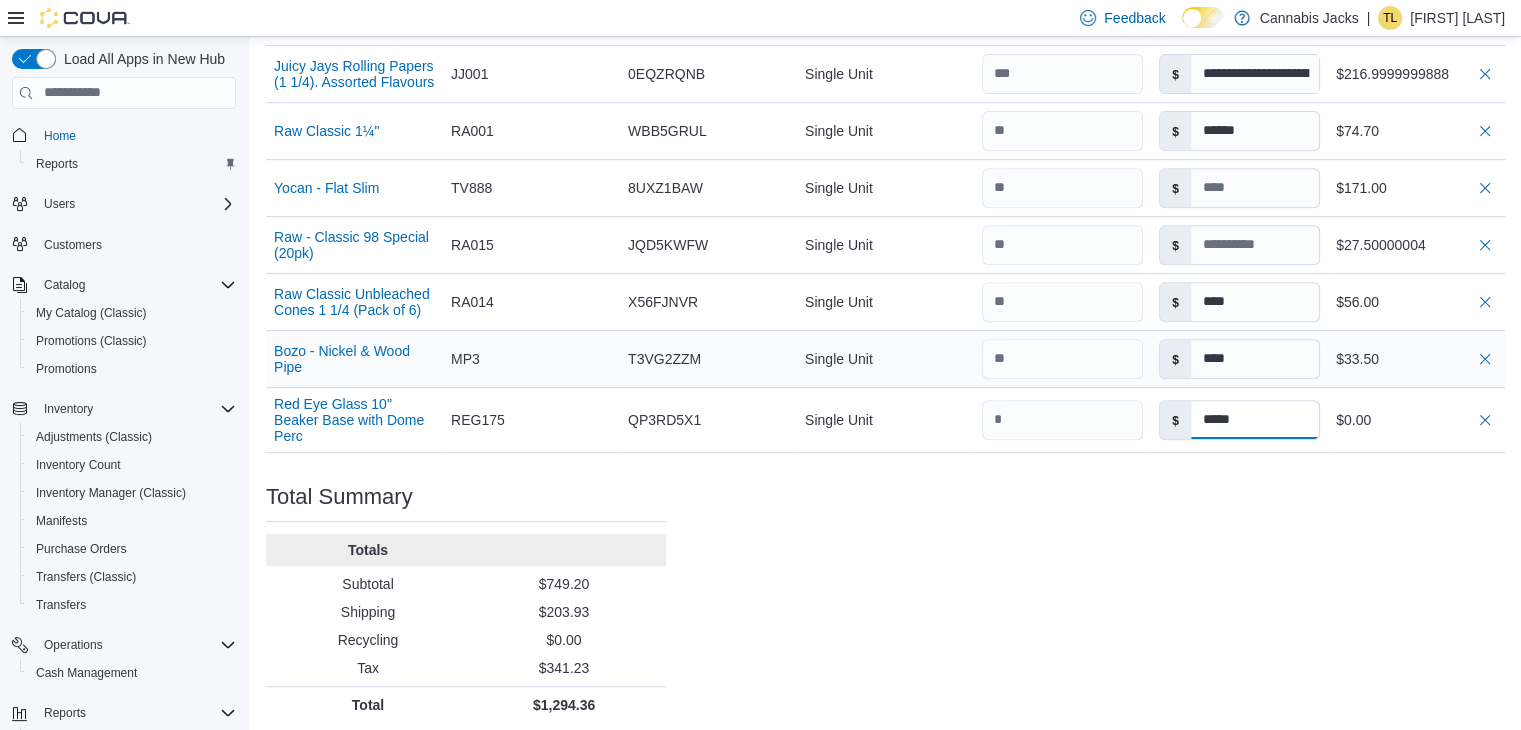 type on "*****" 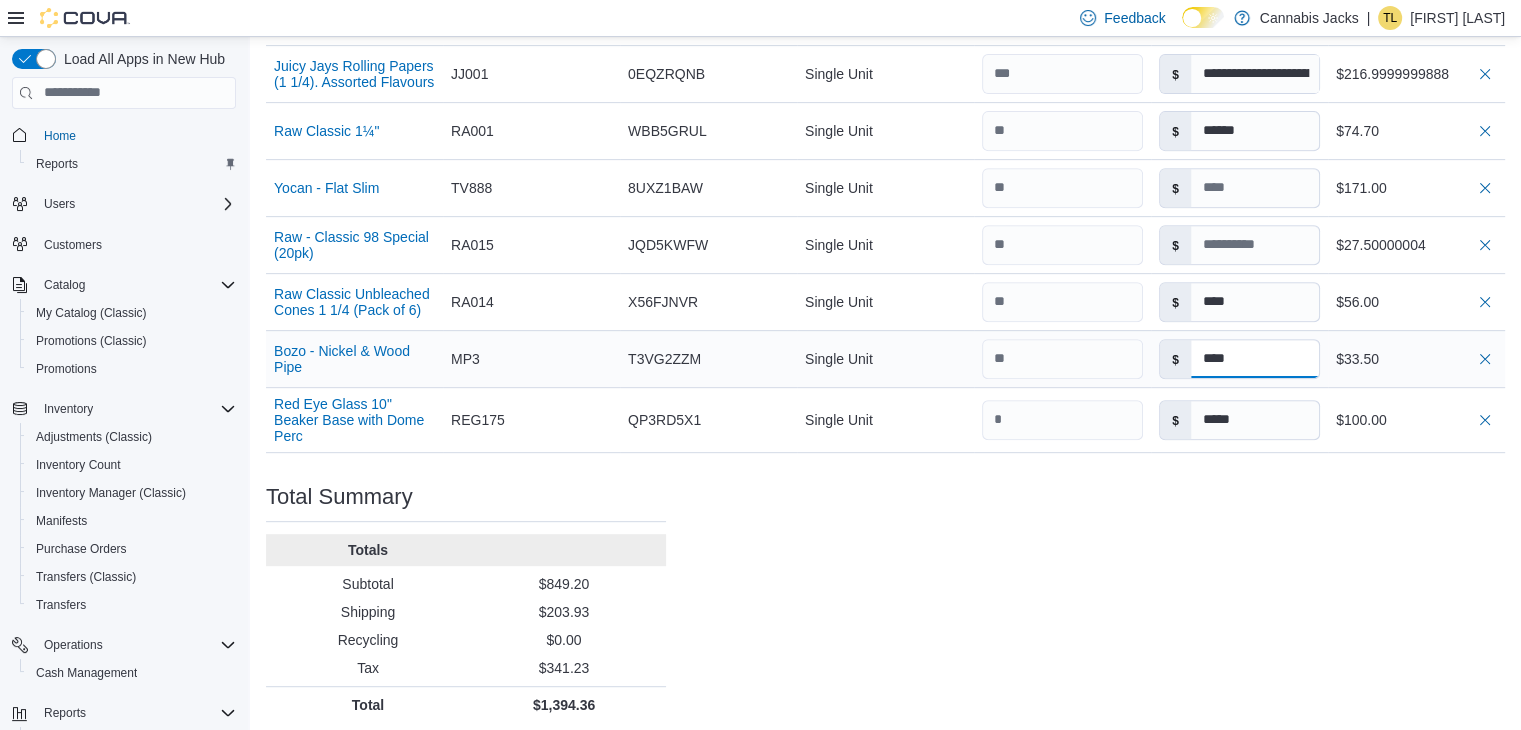 click on "****" at bounding box center (1255, 359) 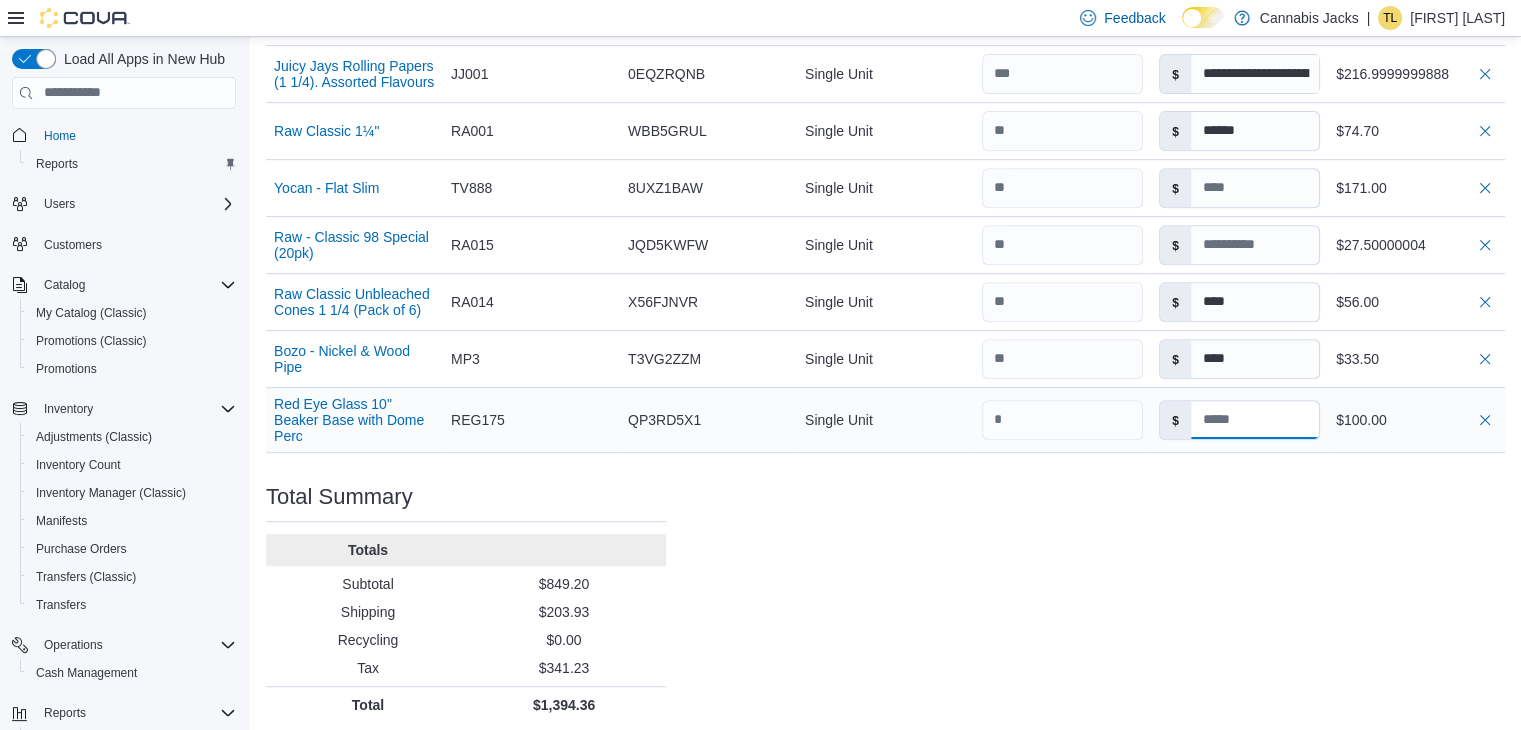 type on "*****" 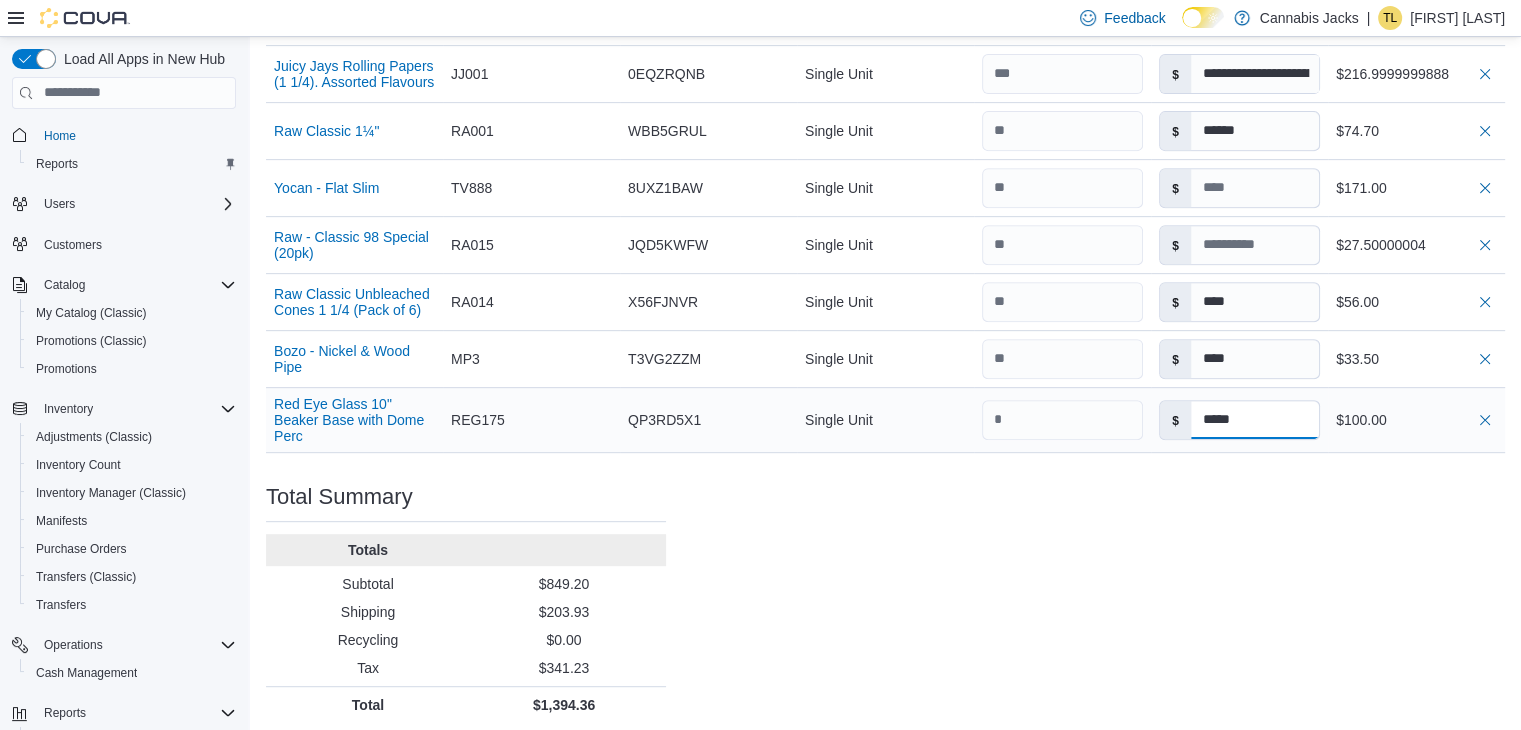 click on "*****" at bounding box center (1255, 420) 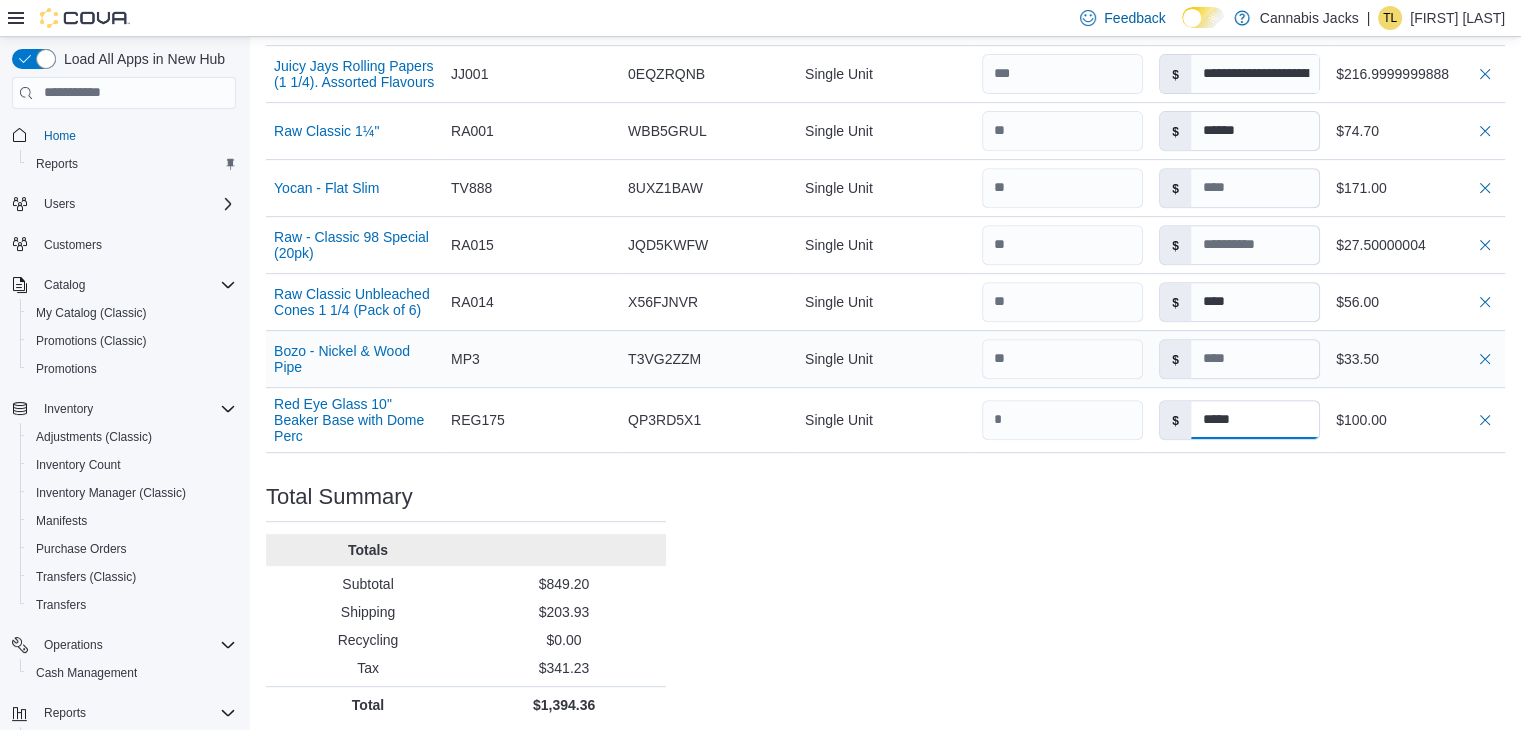 type on "*****" 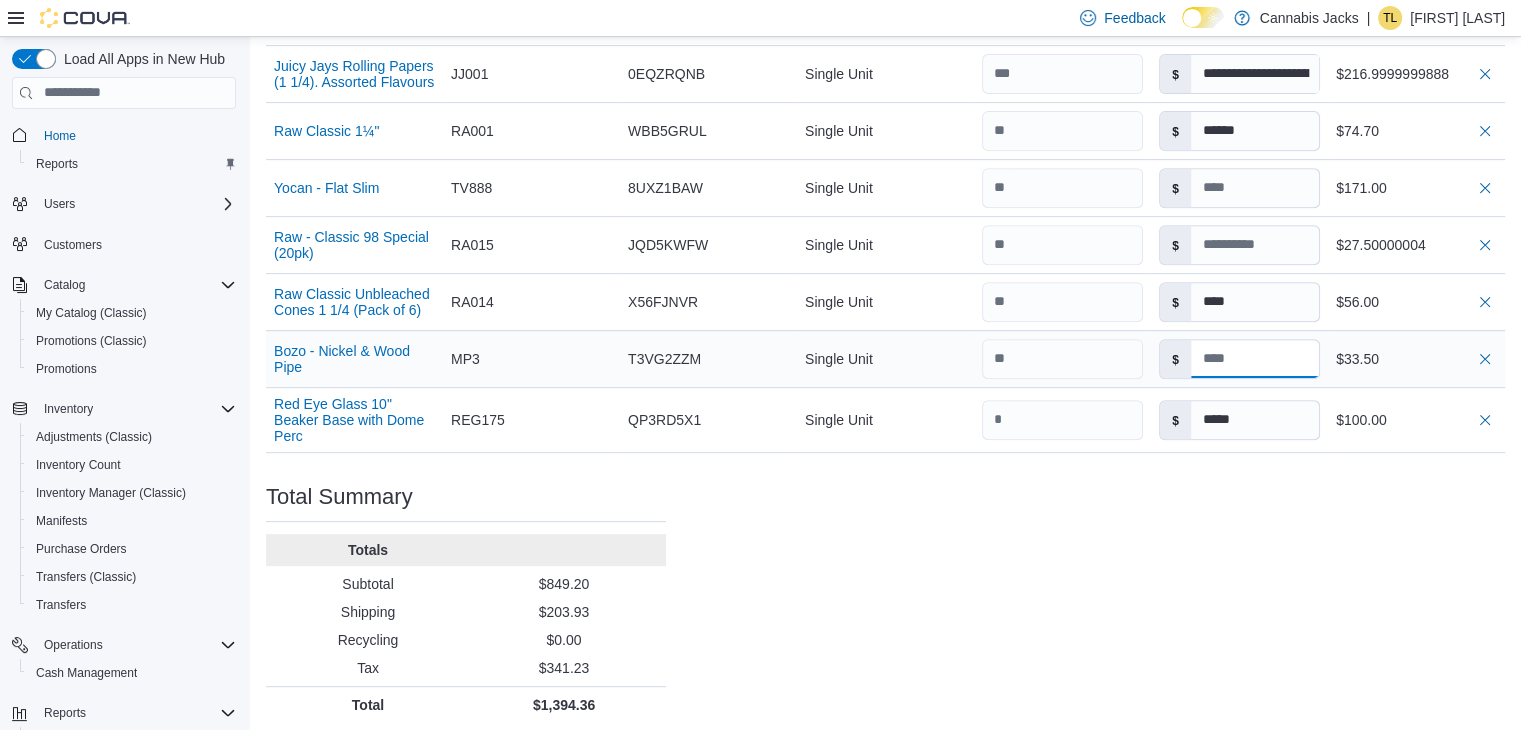type on "****" 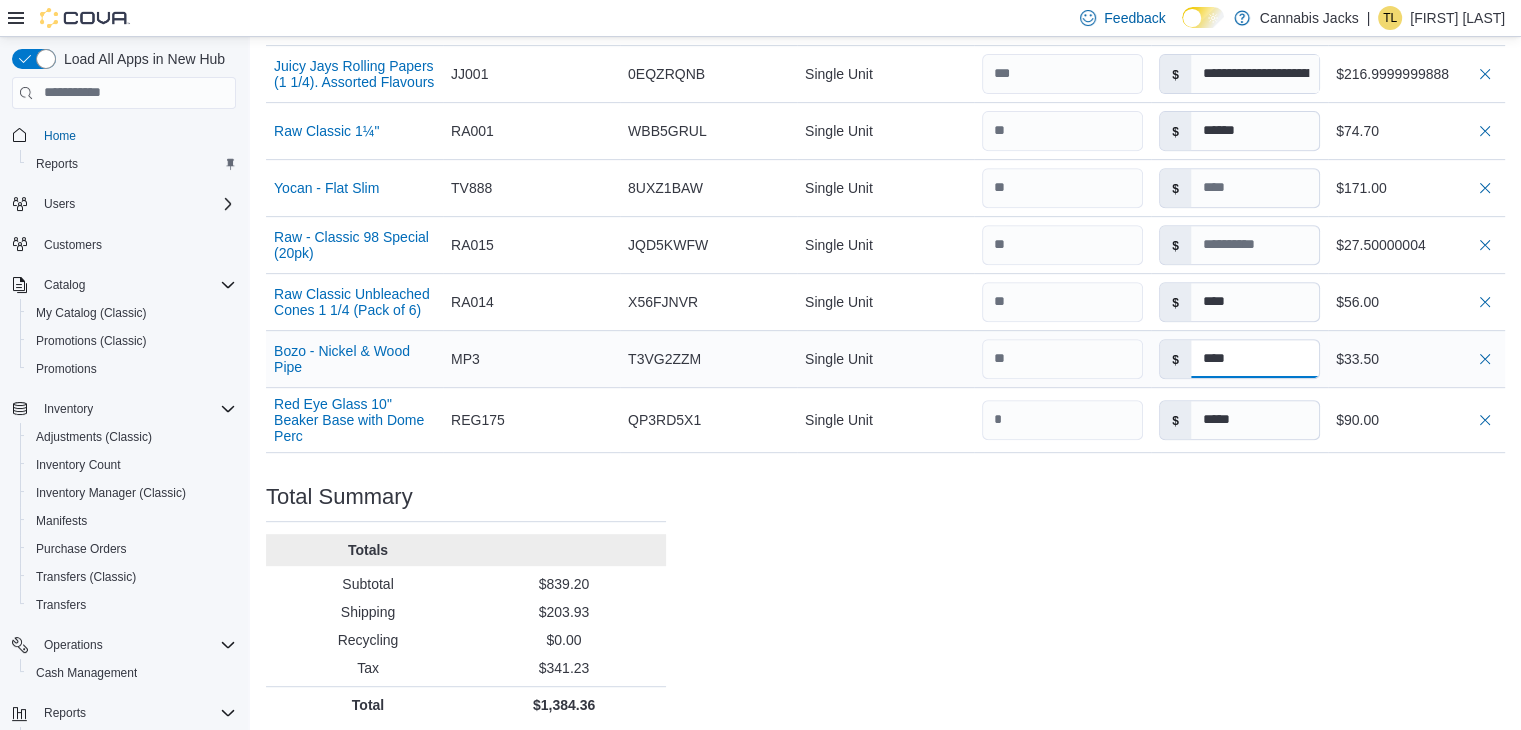 click on "****" at bounding box center (1255, 359) 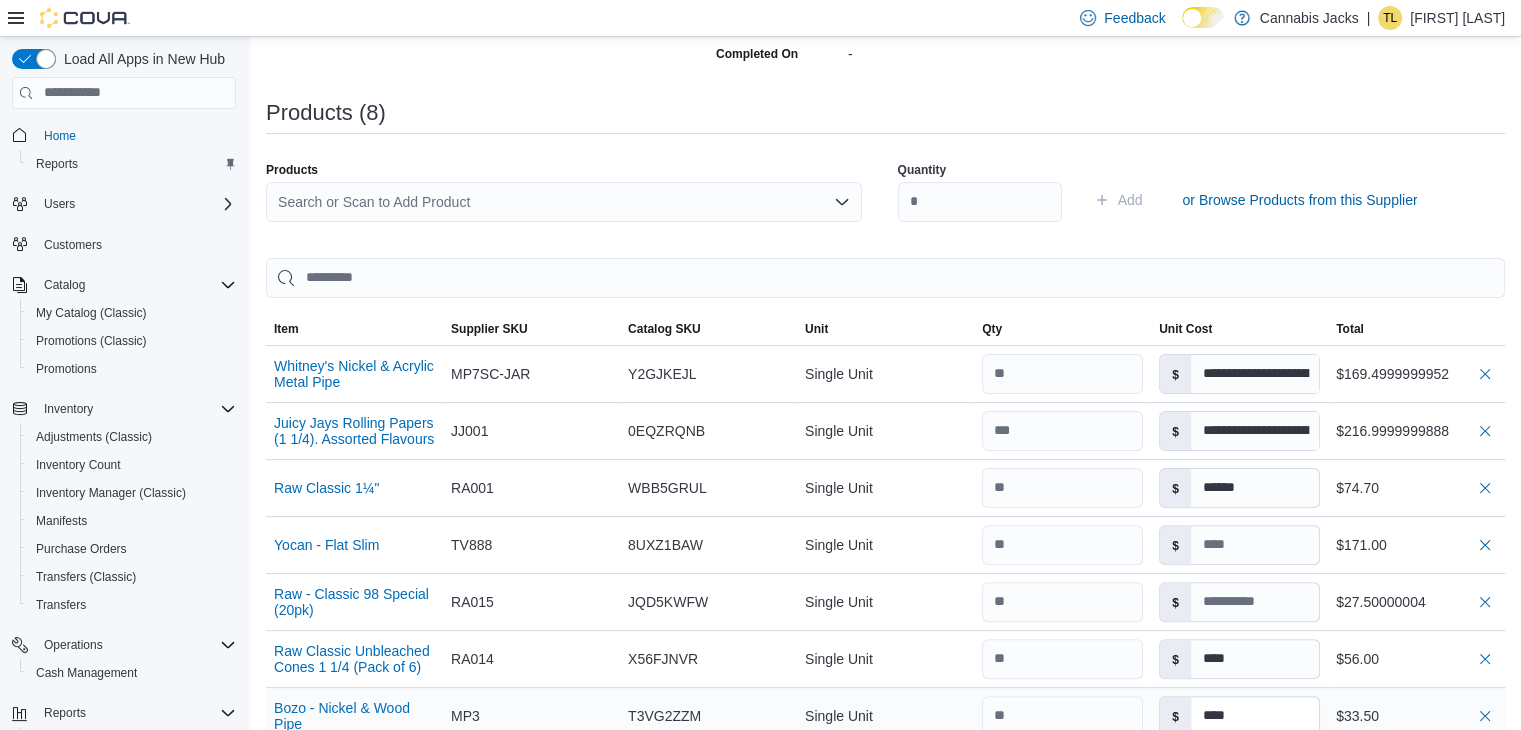 scroll, scrollTop: 427, scrollLeft: 0, axis: vertical 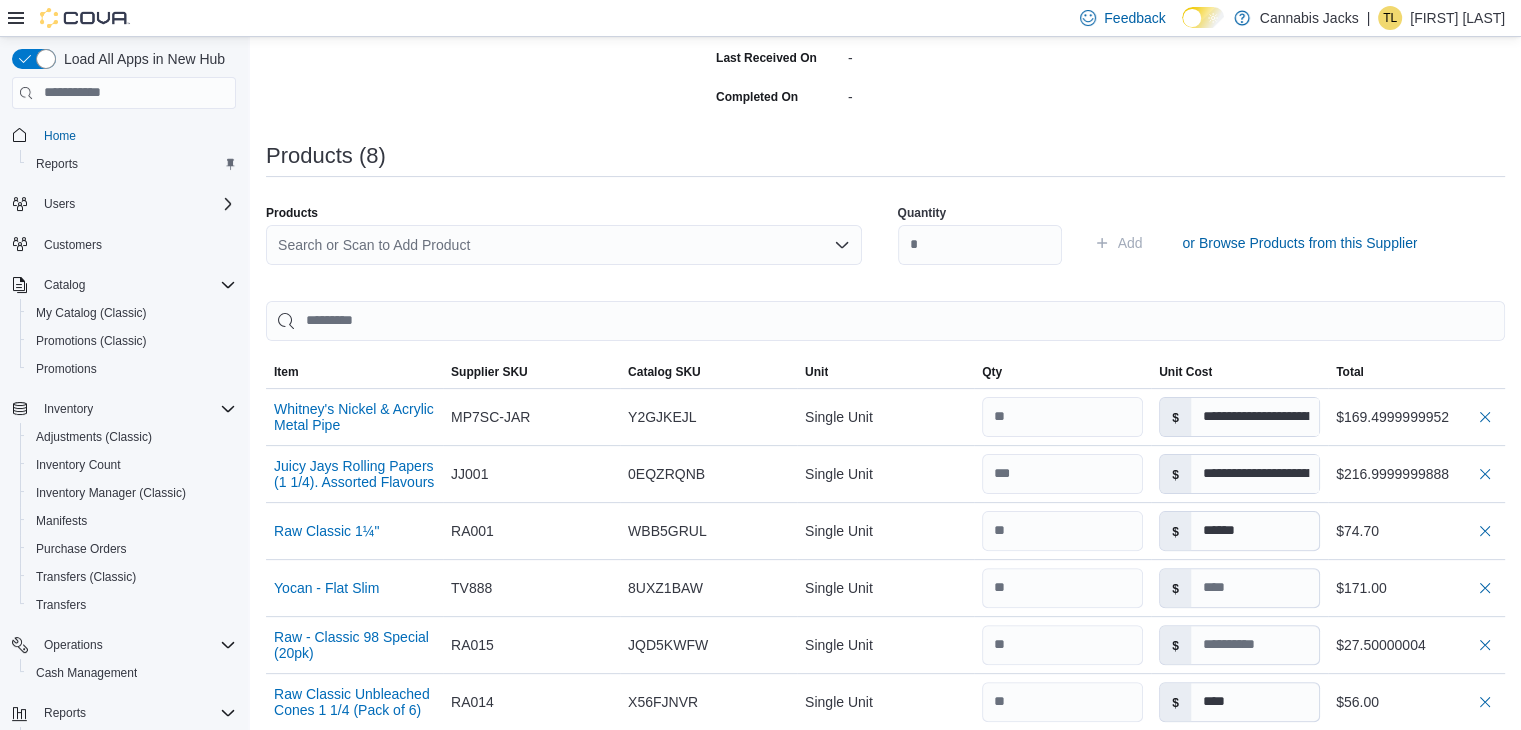 type on "*****" 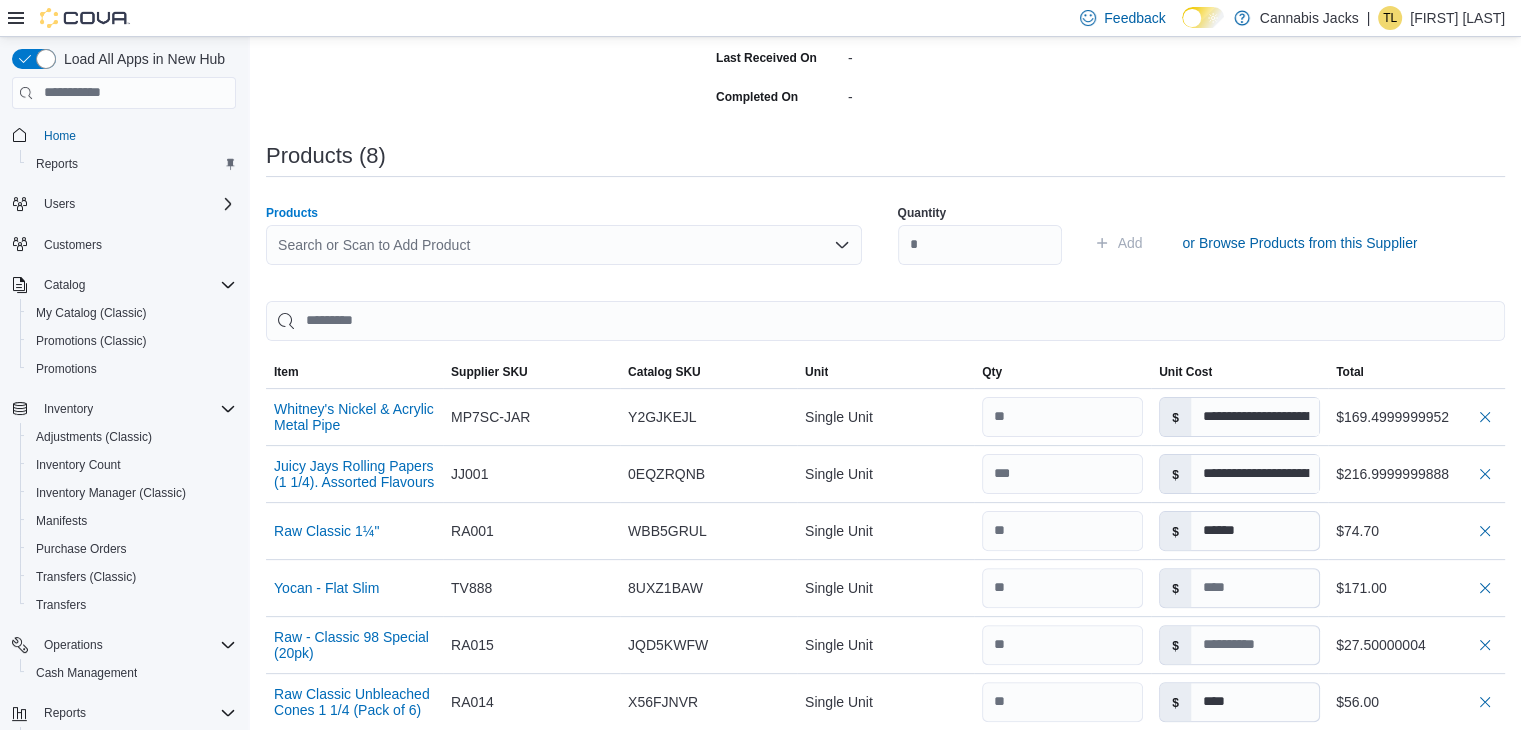 click on "Search or Scan to Add Product" at bounding box center (564, 245) 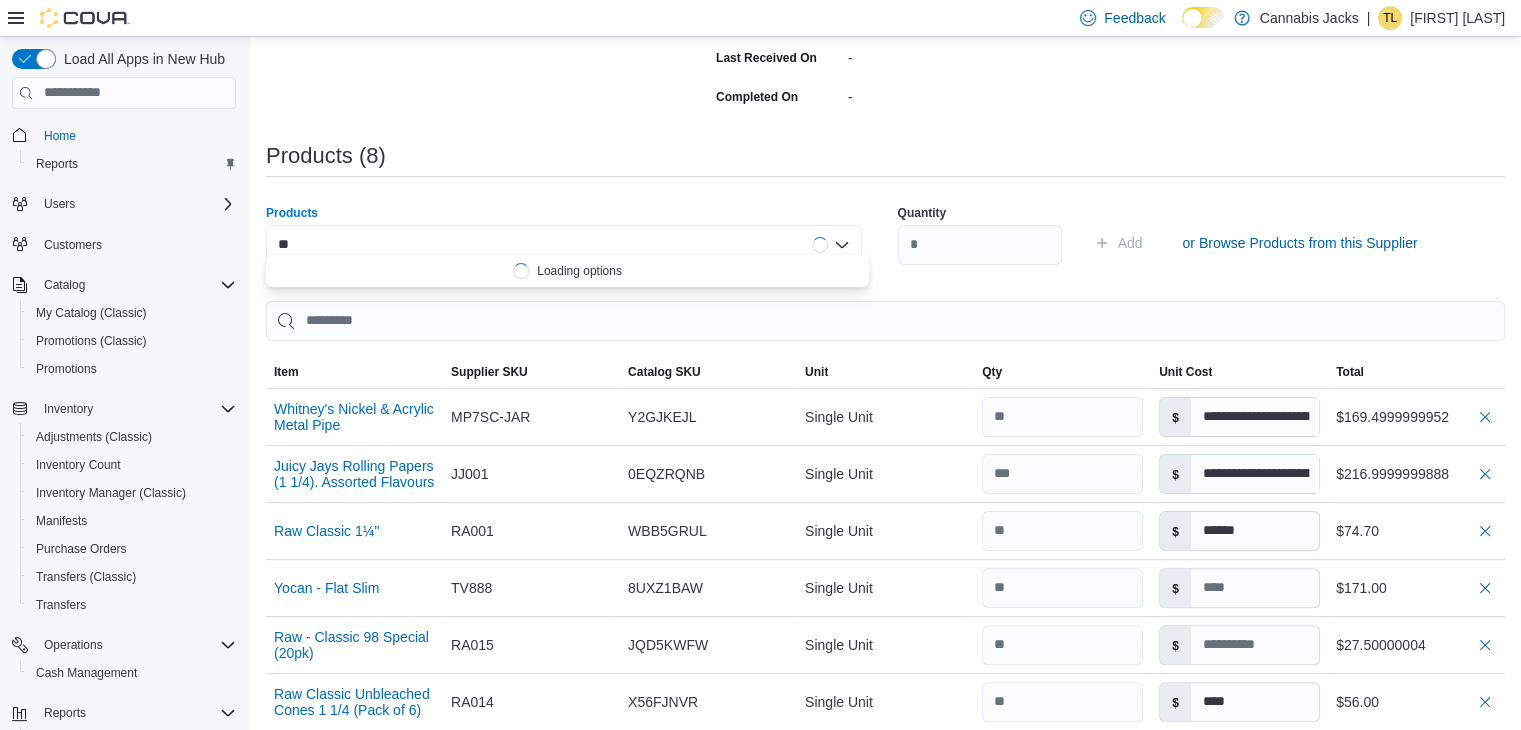 type on "*" 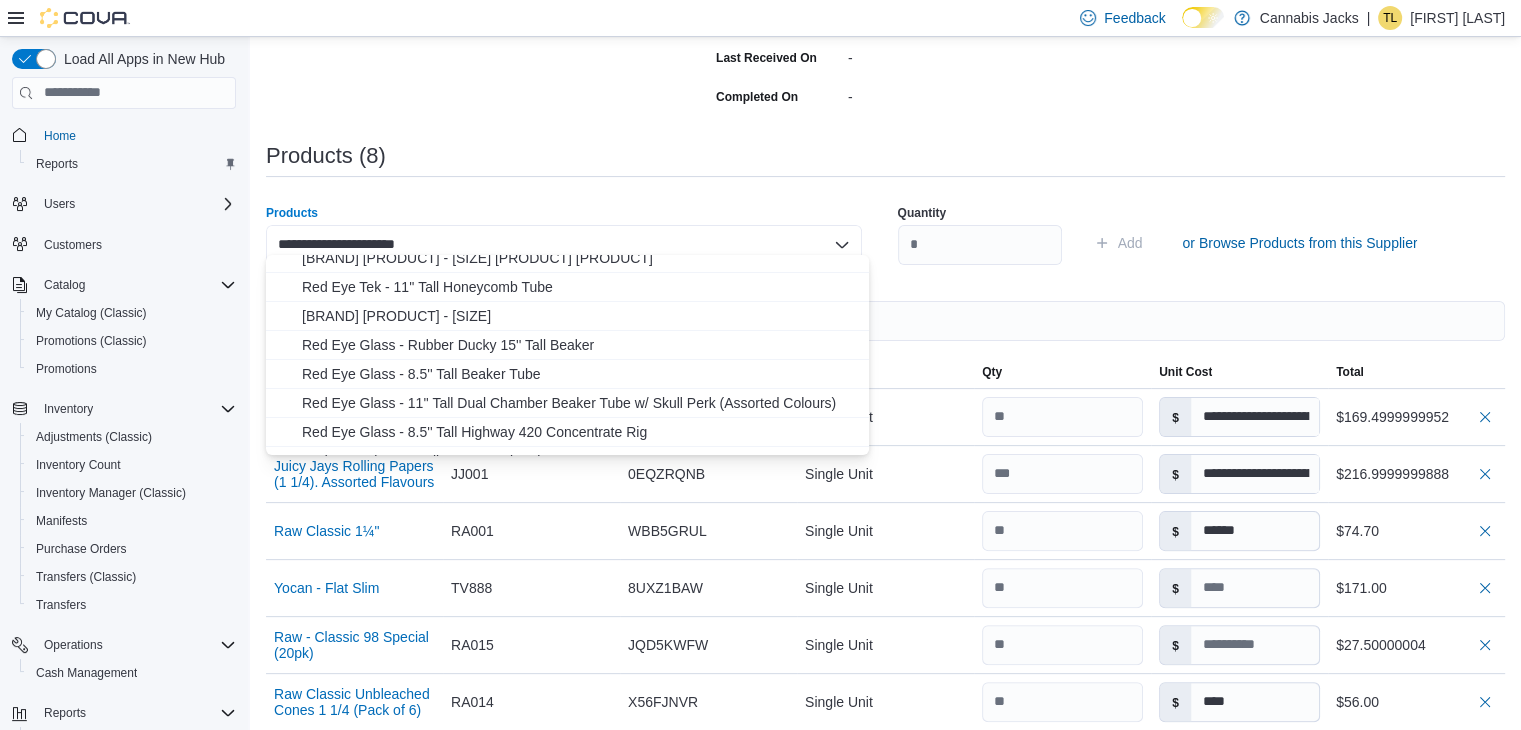 scroll, scrollTop: 52, scrollLeft: 0, axis: vertical 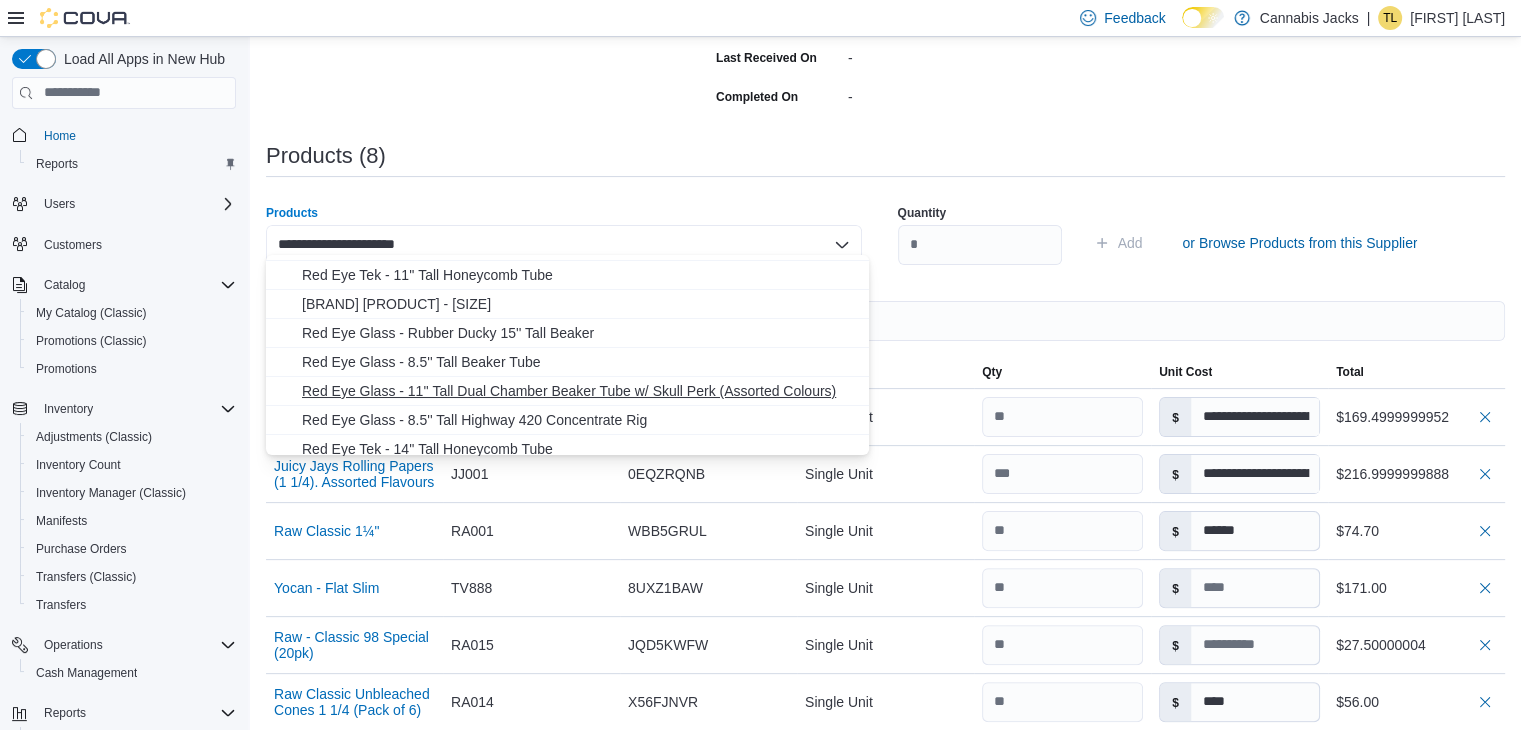type on "**********" 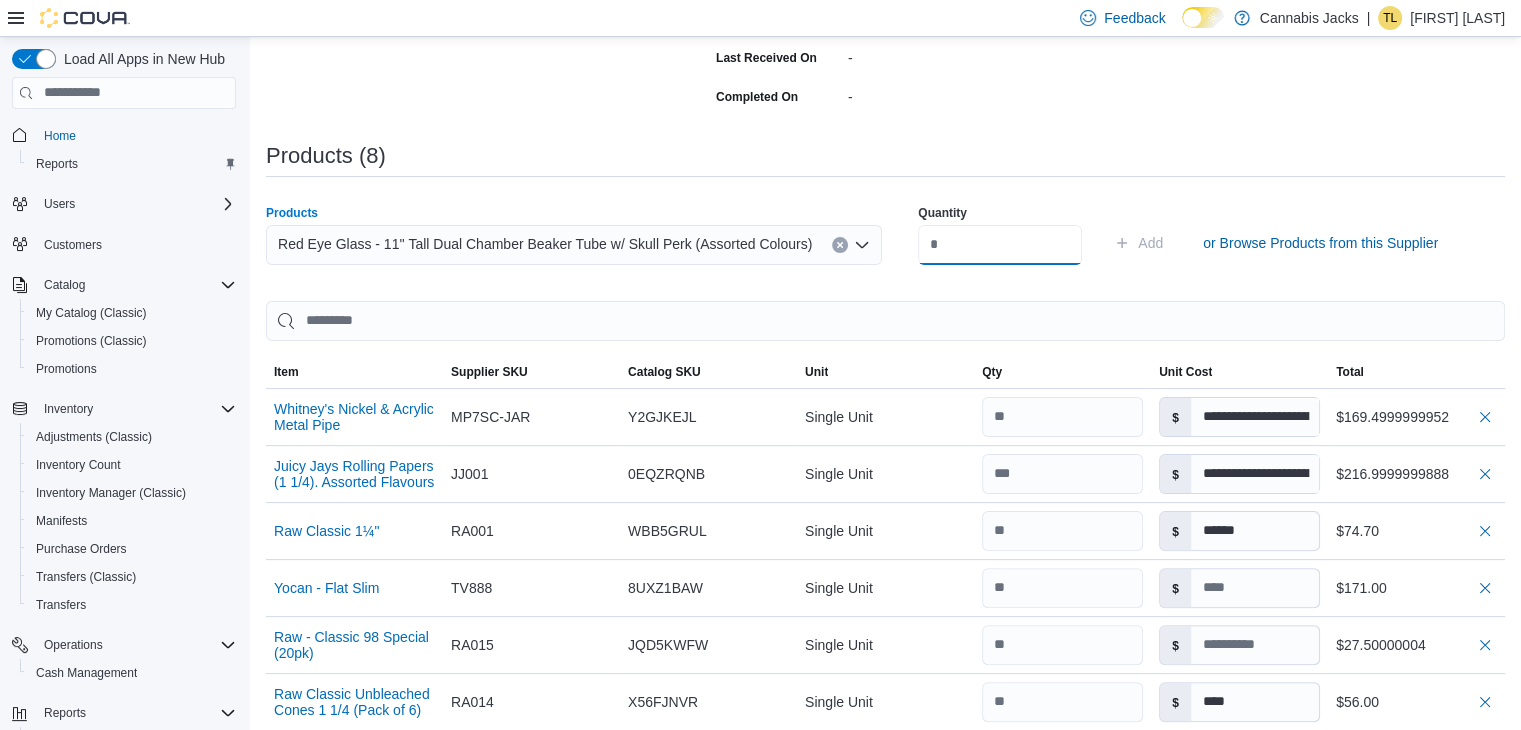 click at bounding box center (1000, 245) 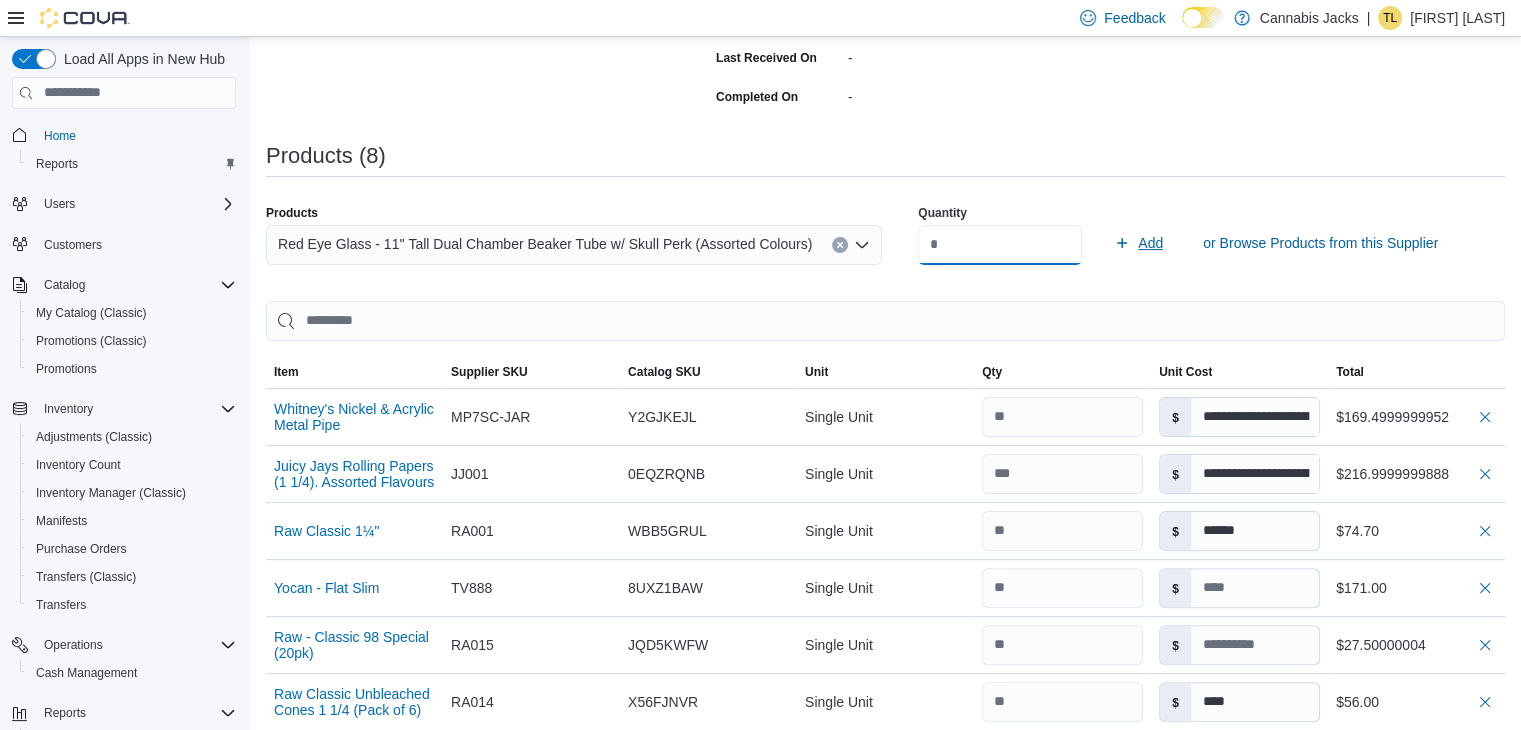 type on "*" 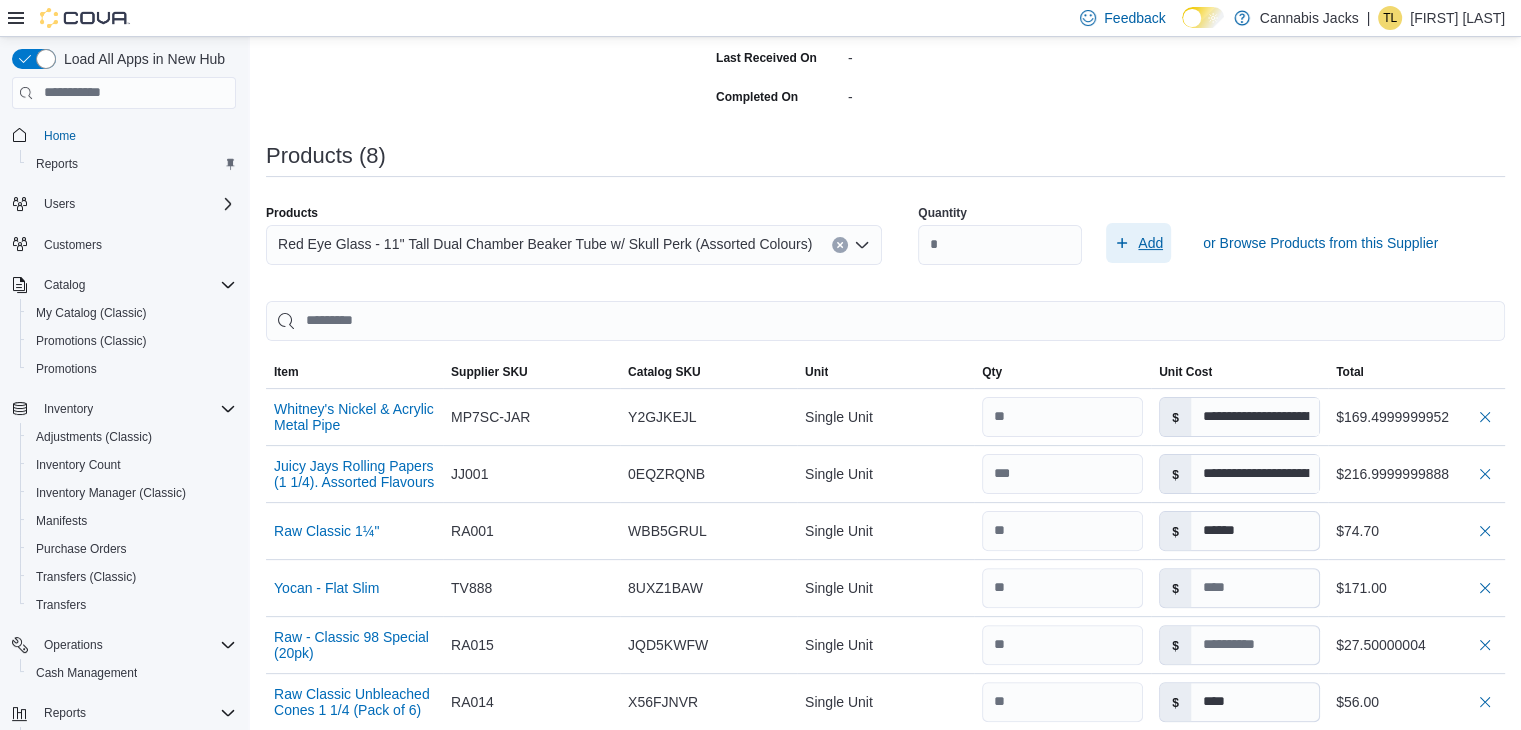 click on "Add" at bounding box center [1150, 243] 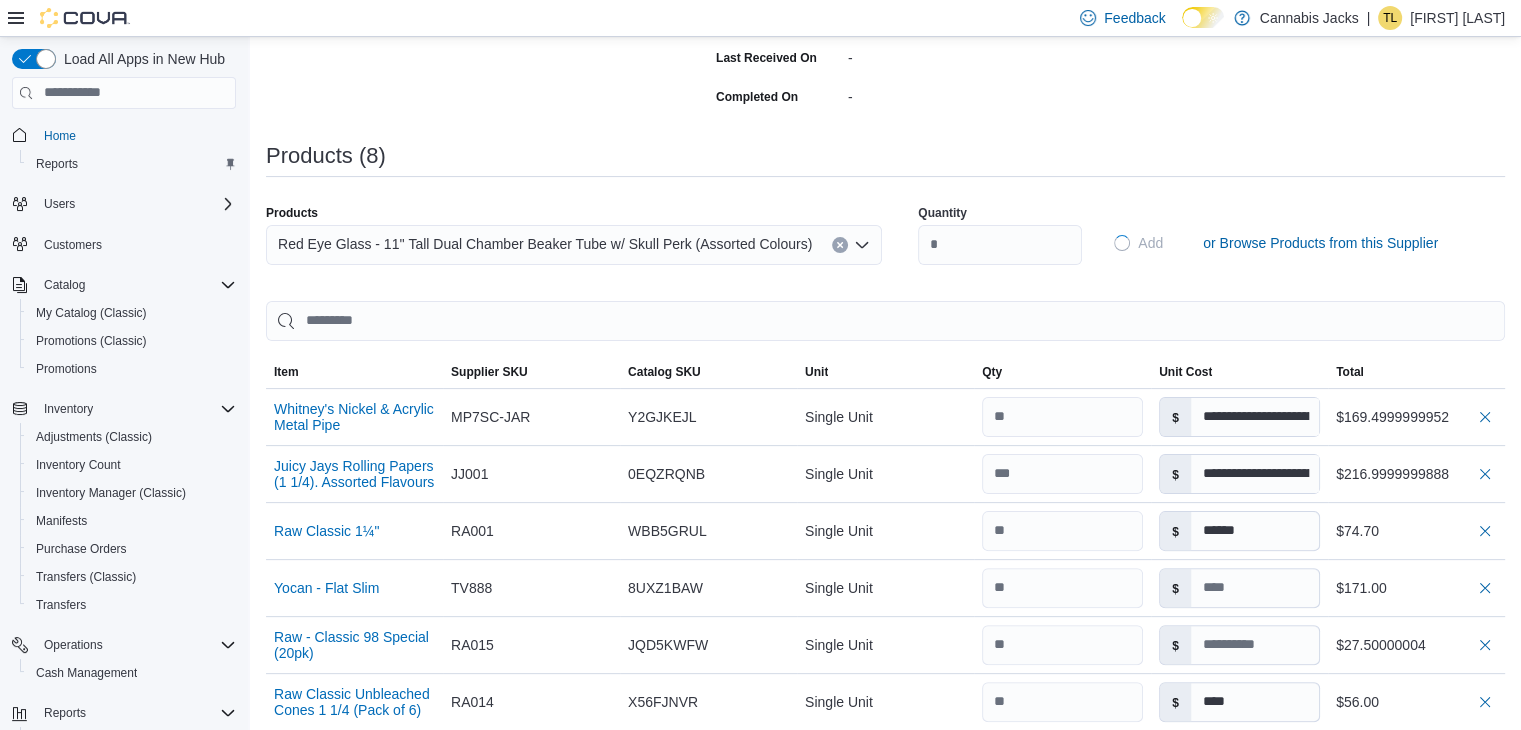type on "****" 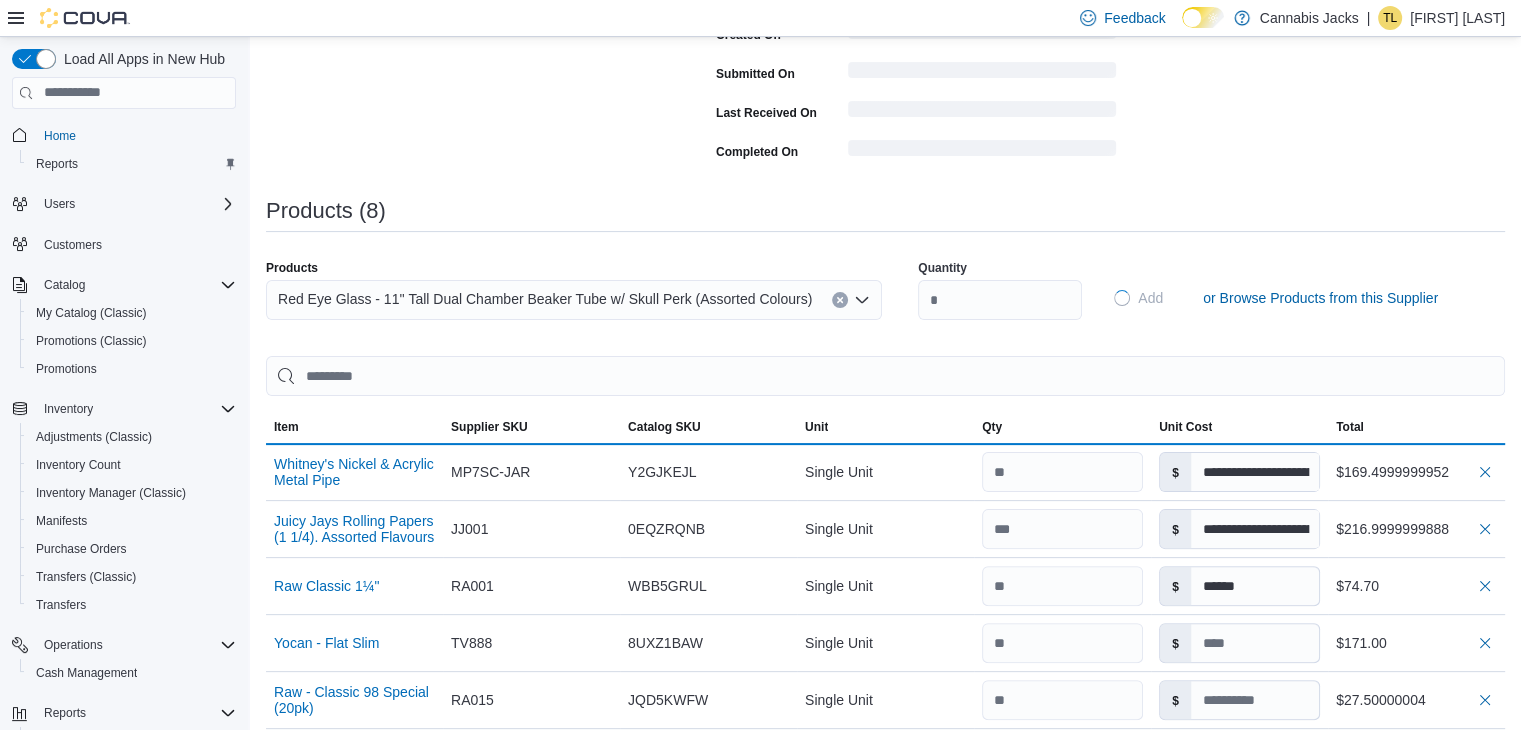 type 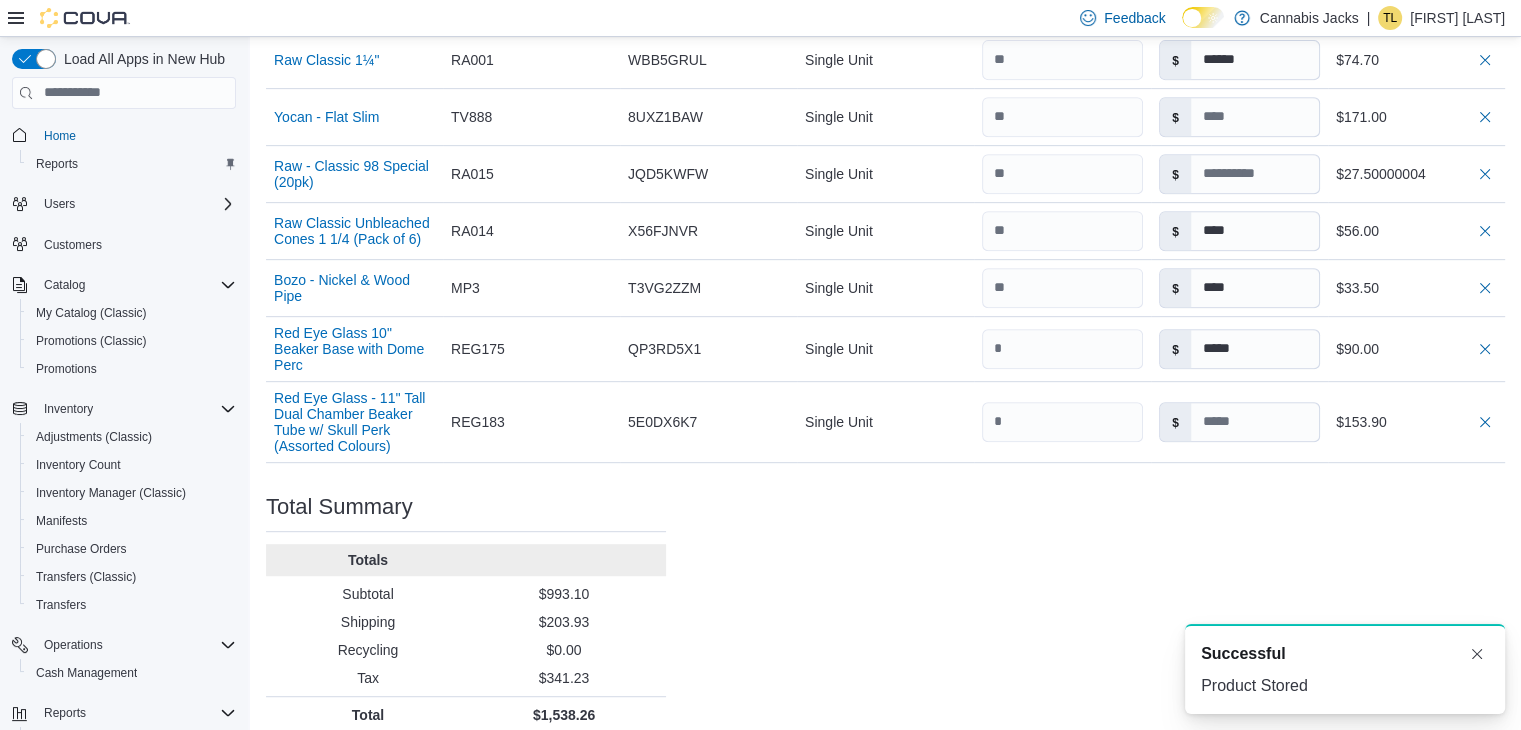scroll, scrollTop: 911, scrollLeft: 0, axis: vertical 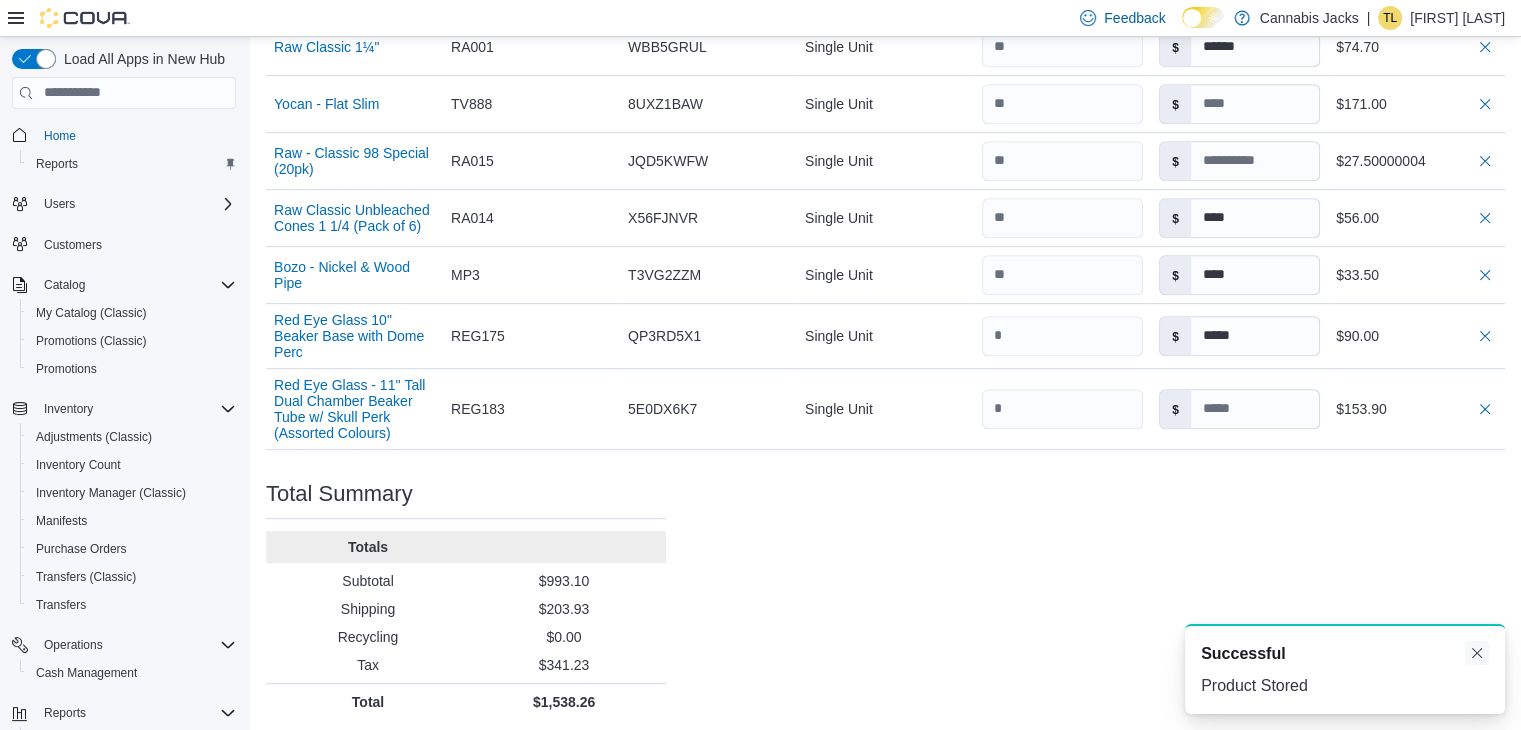 click at bounding box center (1477, 653) 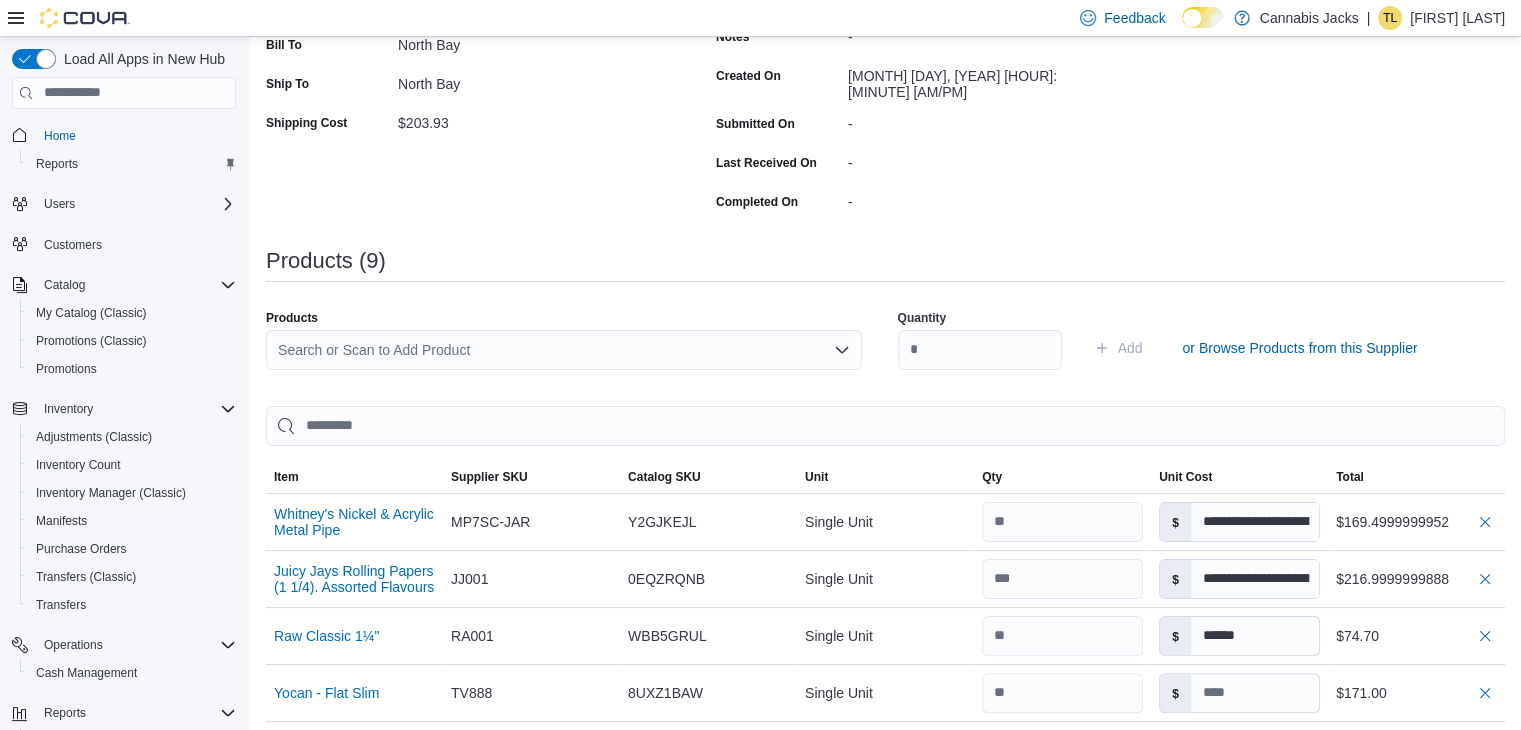 scroll, scrollTop: 311, scrollLeft: 0, axis: vertical 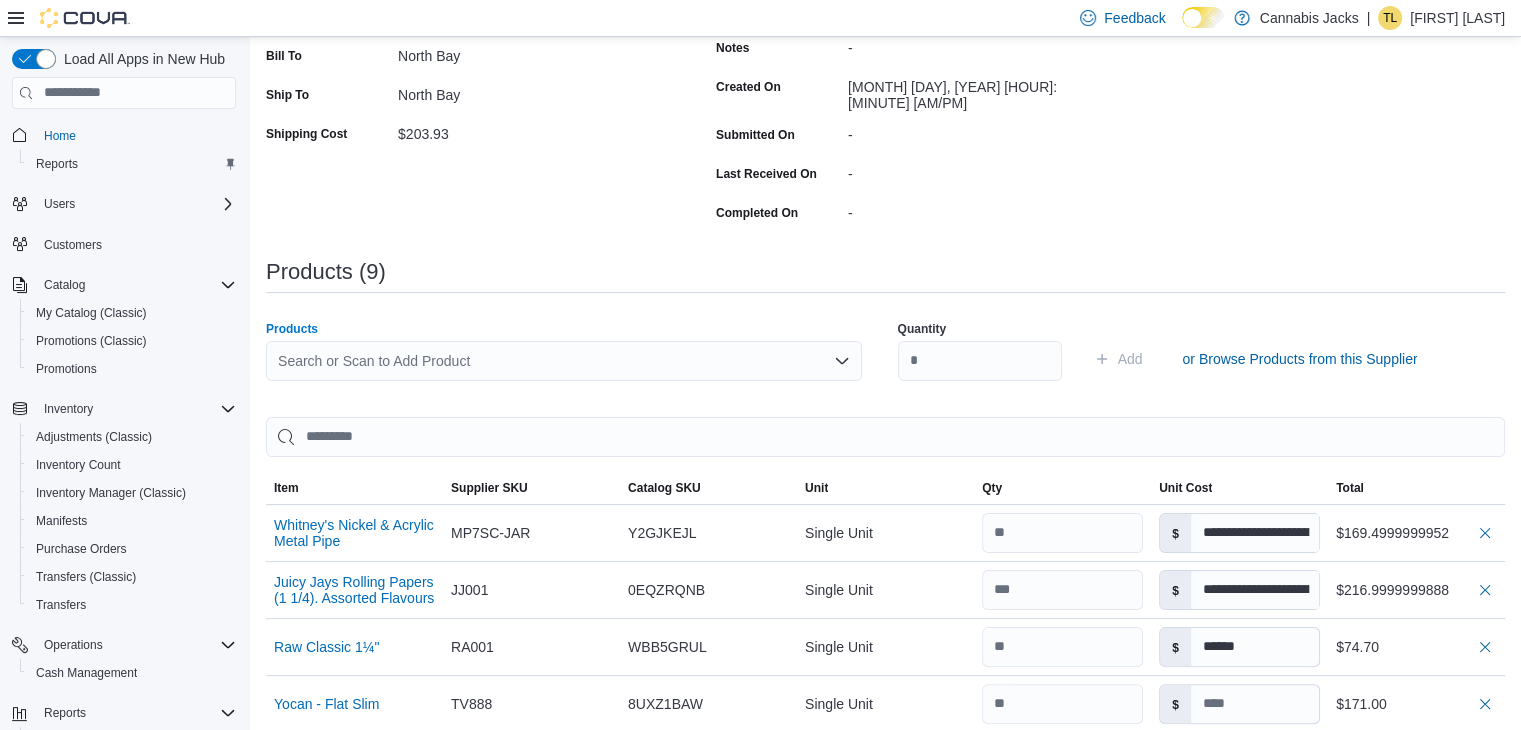 click on "Search or Scan to Add Product" at bounding box center [564, 361] 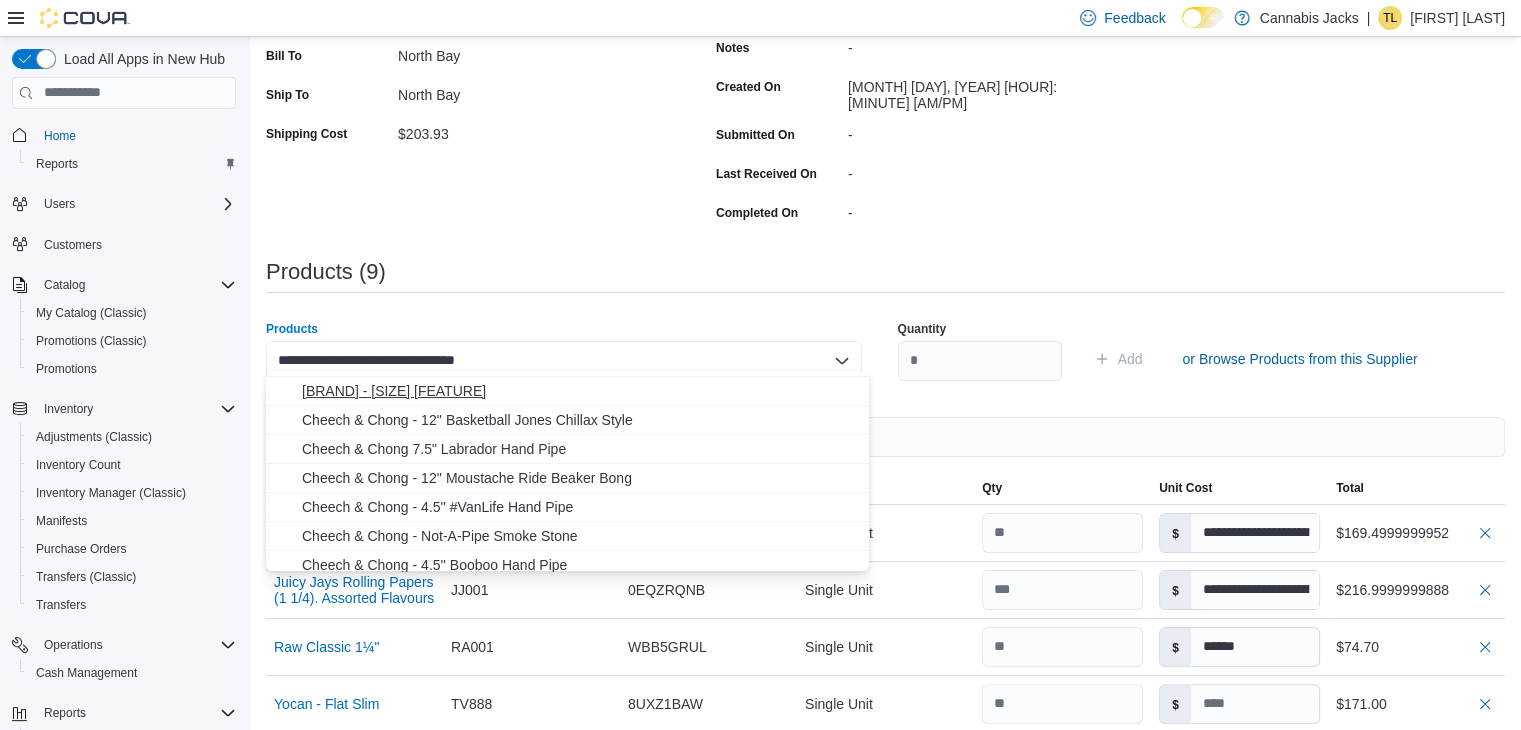 scroll, scrollTop: 408, scrollLeft: 0, axis: vertical 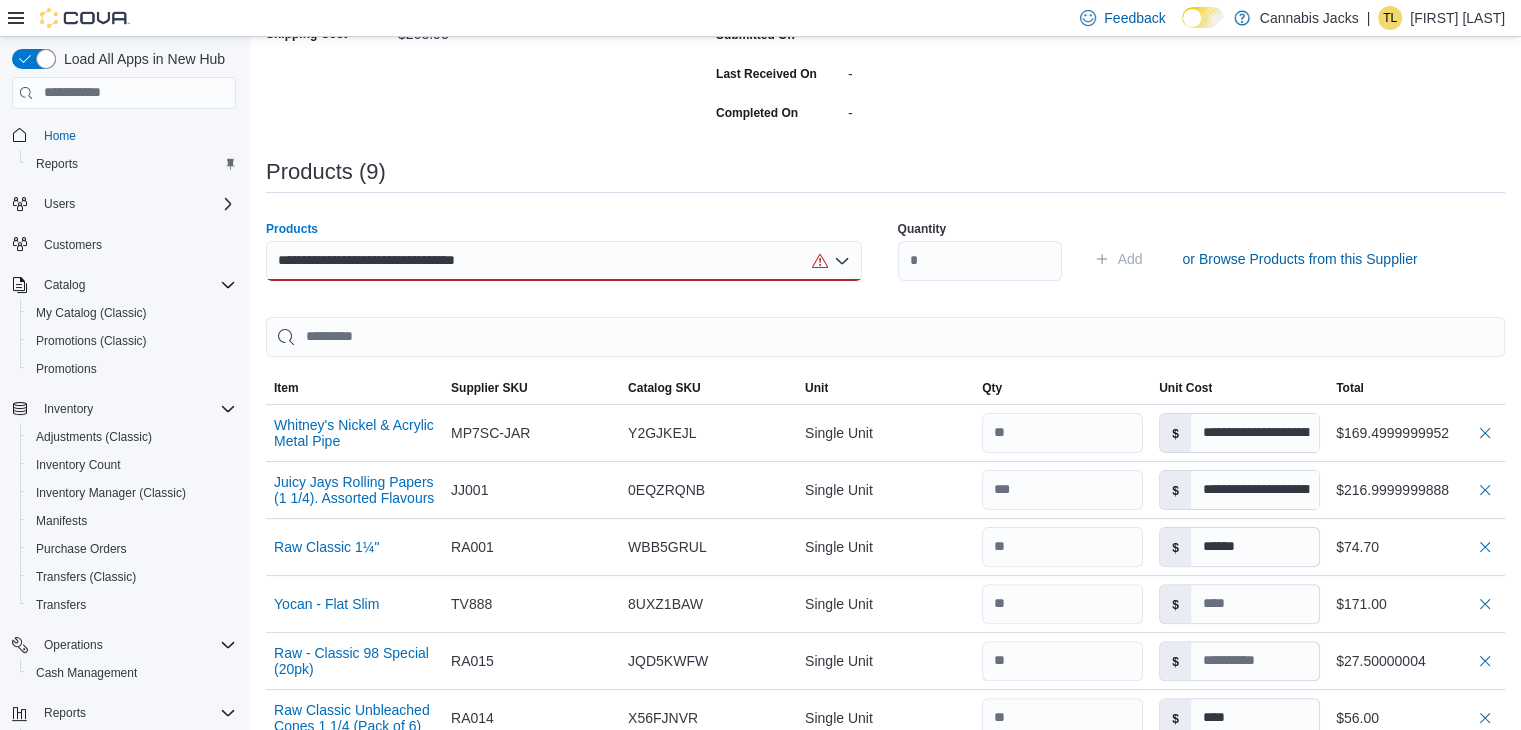 click on "**********" at bounding box center (564, 261) 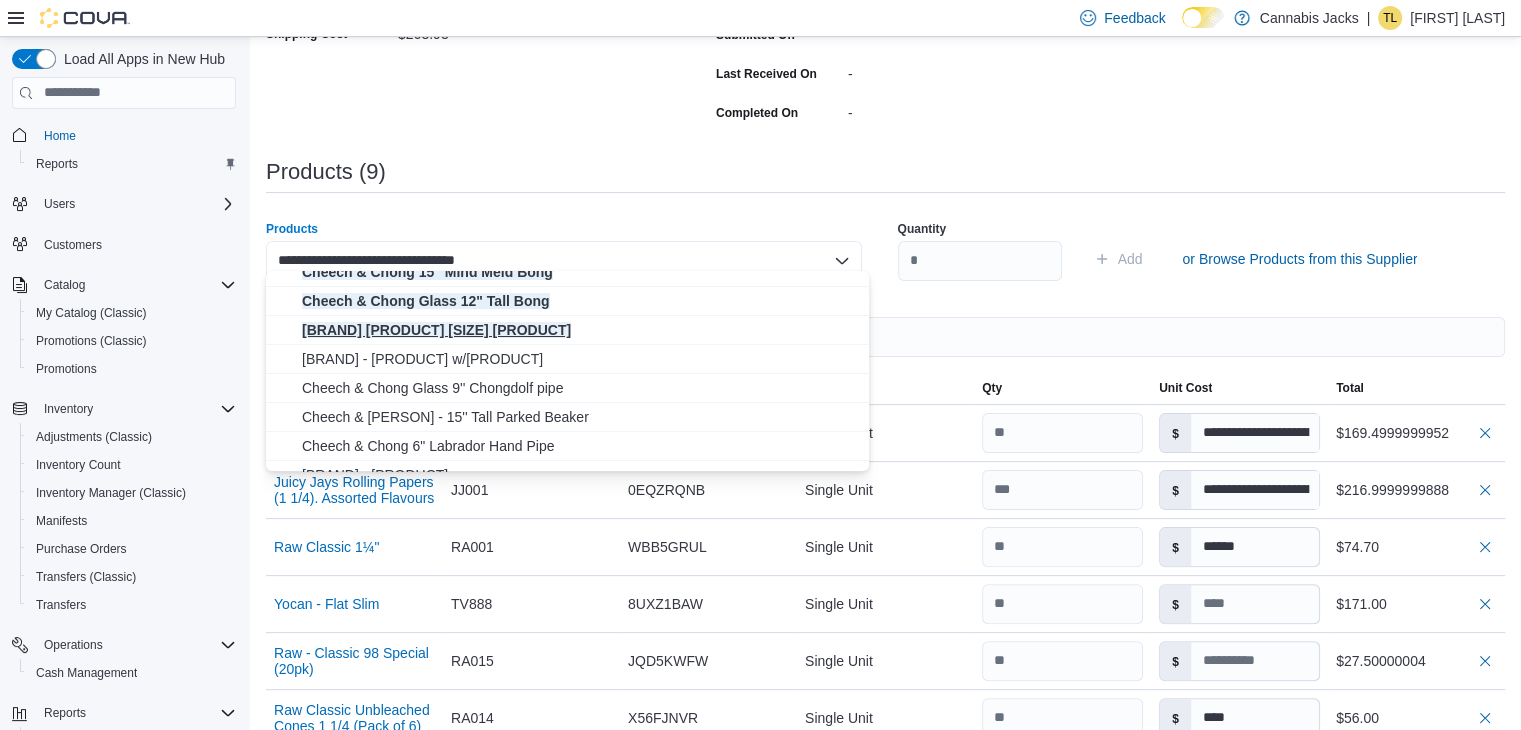 scroll, scrollTop: 0, scrollLeft: 0, axis: both 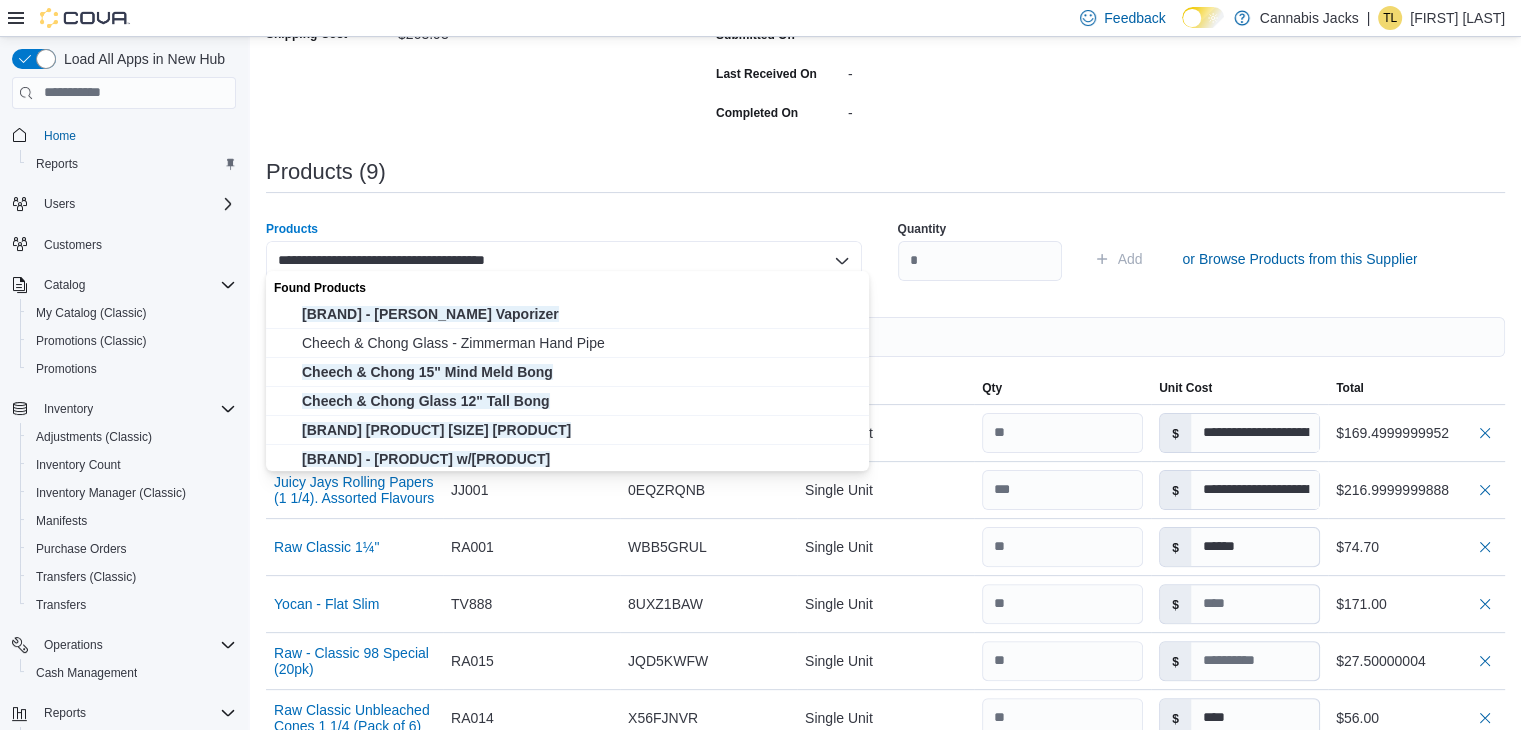 click on "**********" at bounding box center [409, 261] 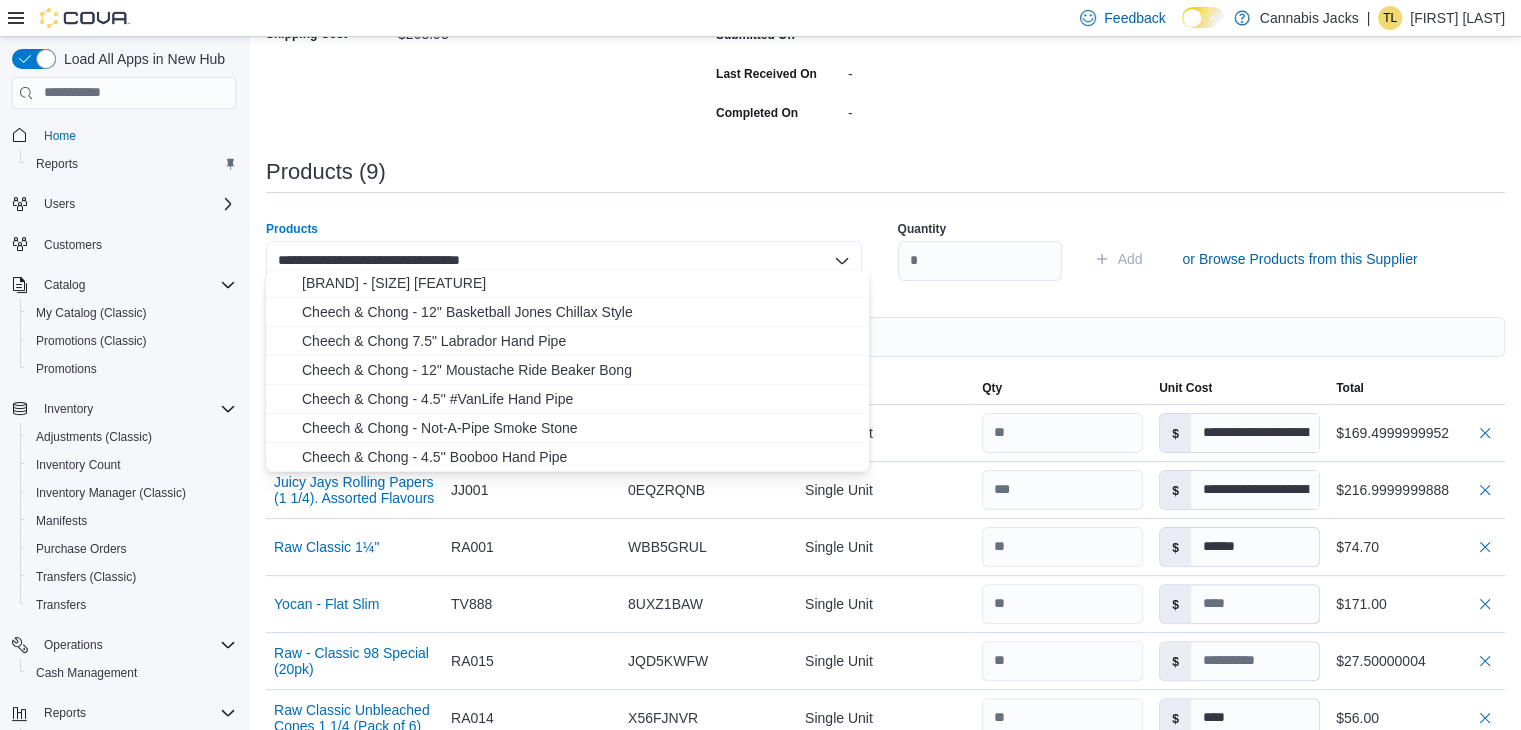 scroll, scrollTop: 0, scrollLeft: 0, axis: both 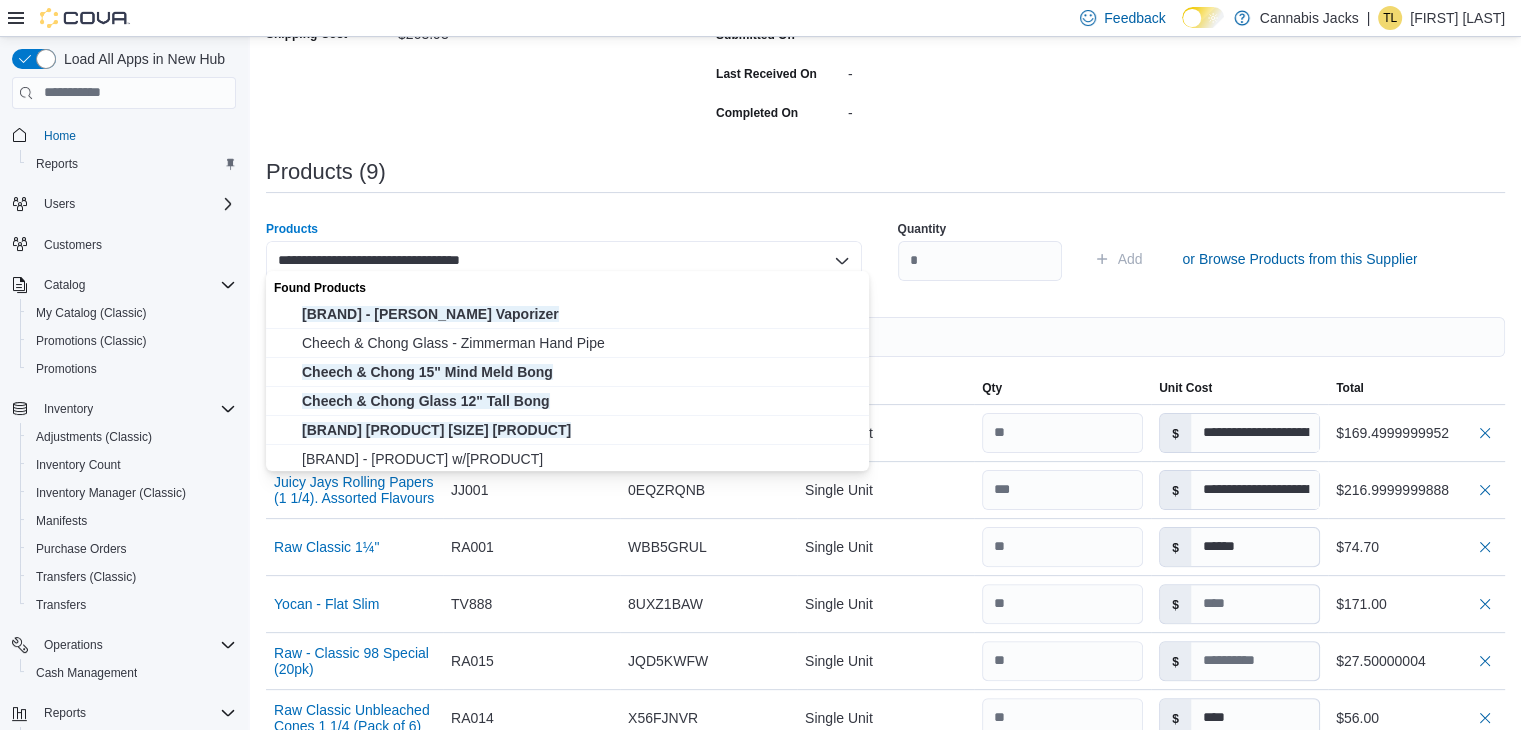 click on "**********" at bounding box center [564, 261] 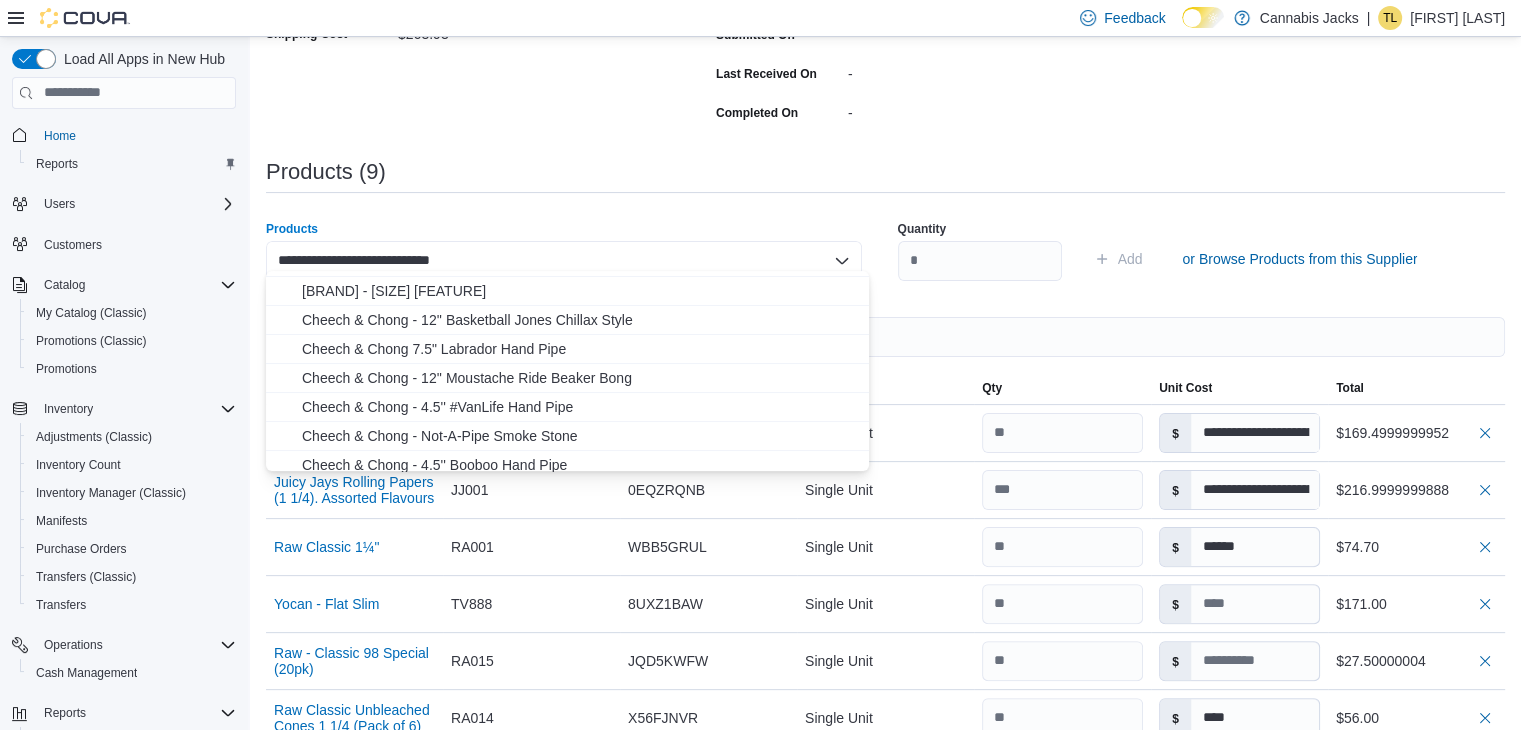 scroll, scrollTop: 408, scrollLeft: 0, axis: vertical 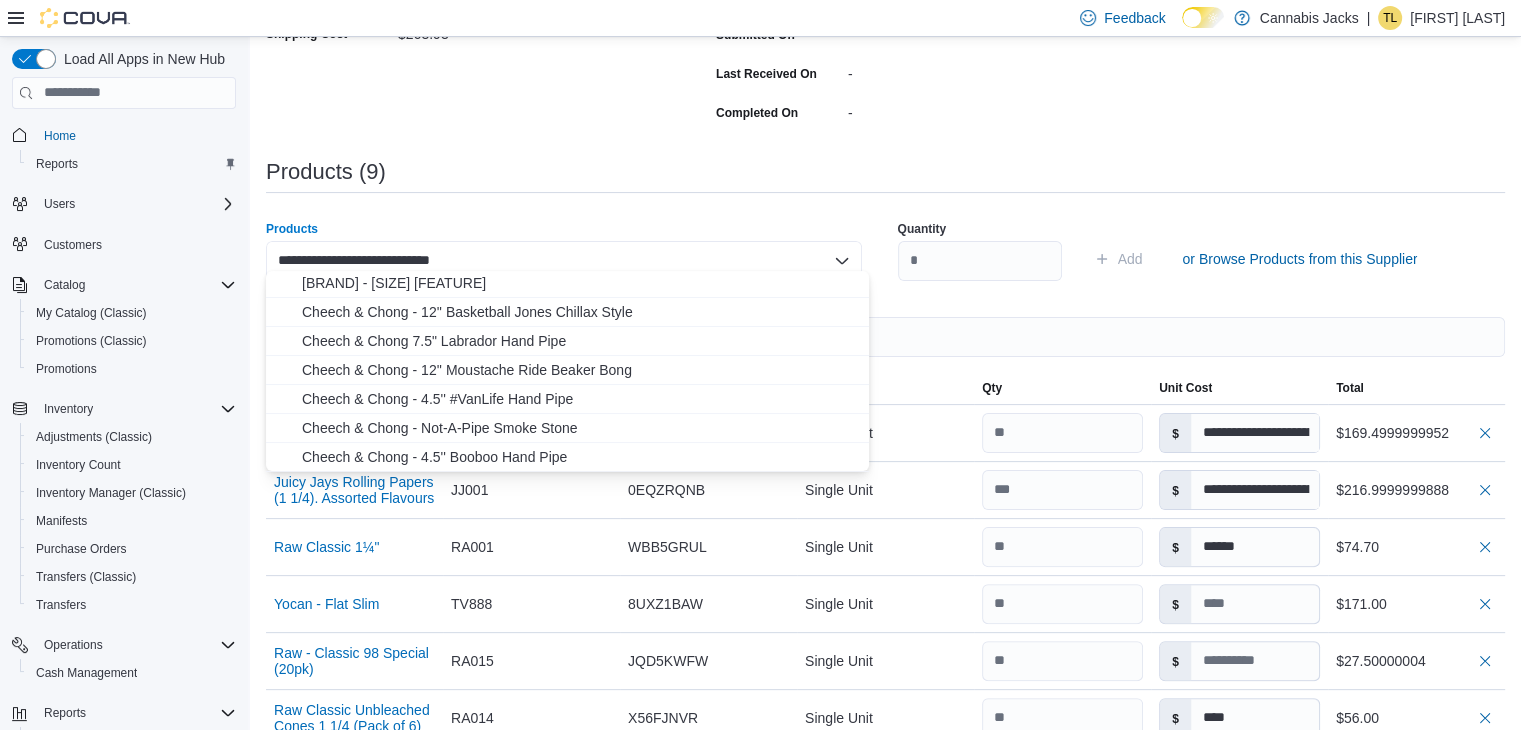 click on "**********" at bounding box center [564, 261] 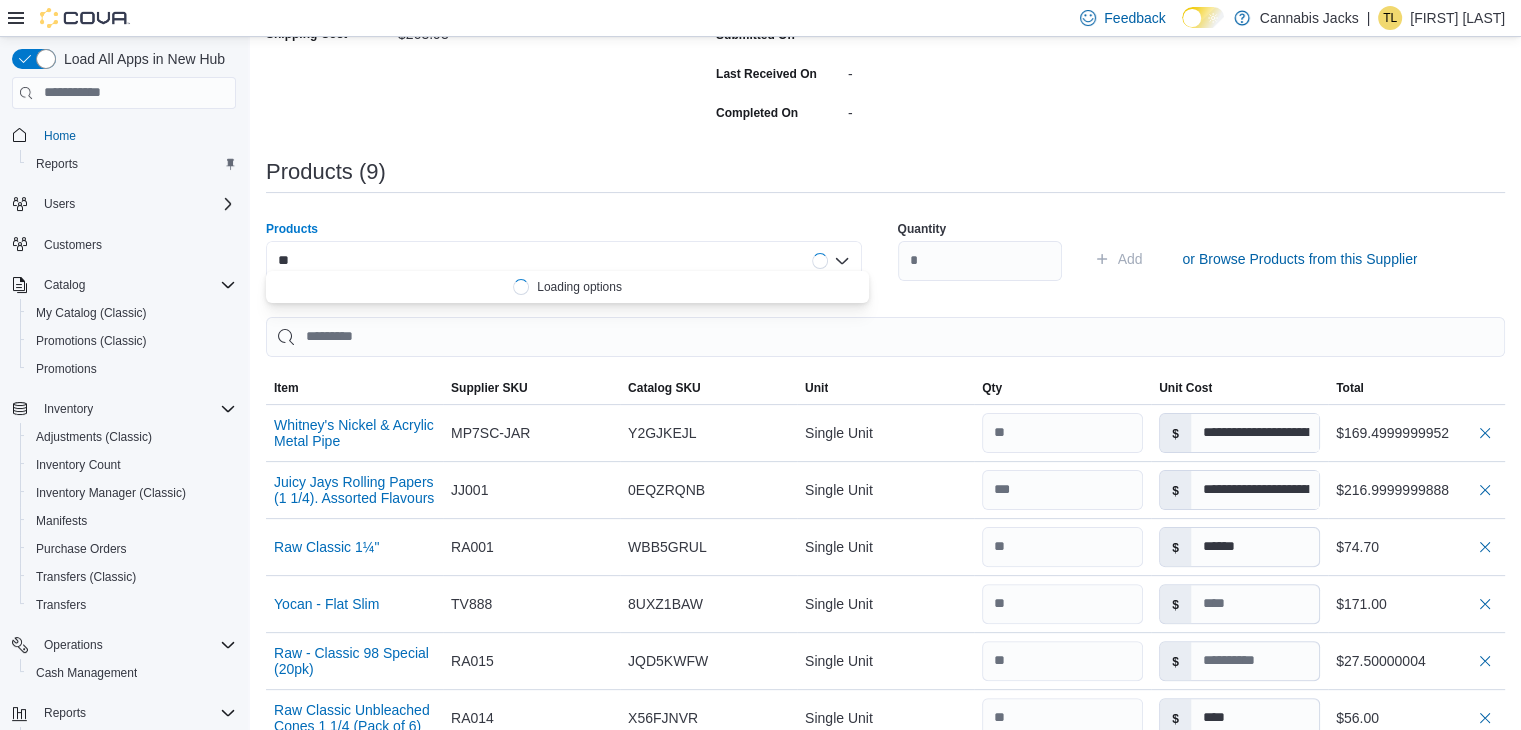 type on "*" 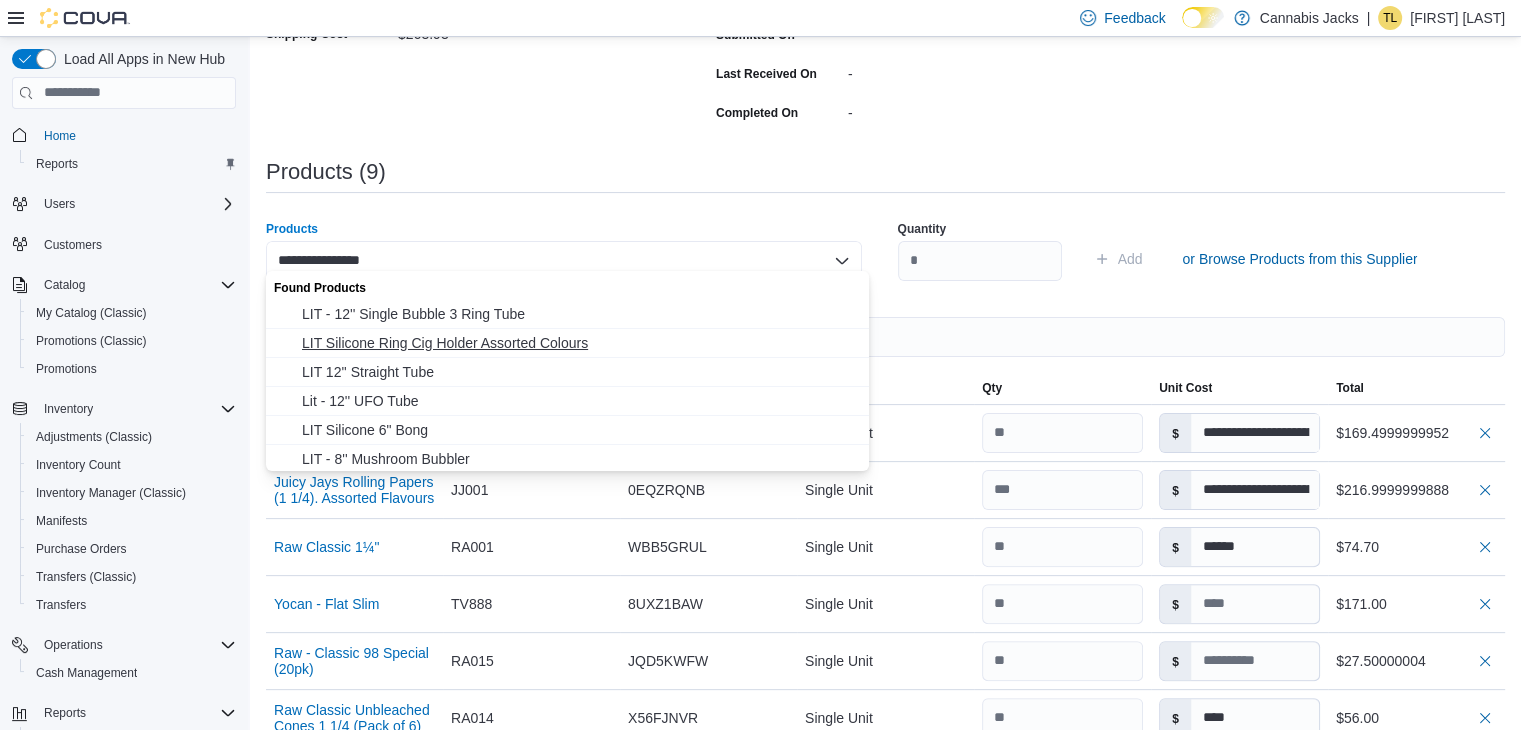 type on "**********" 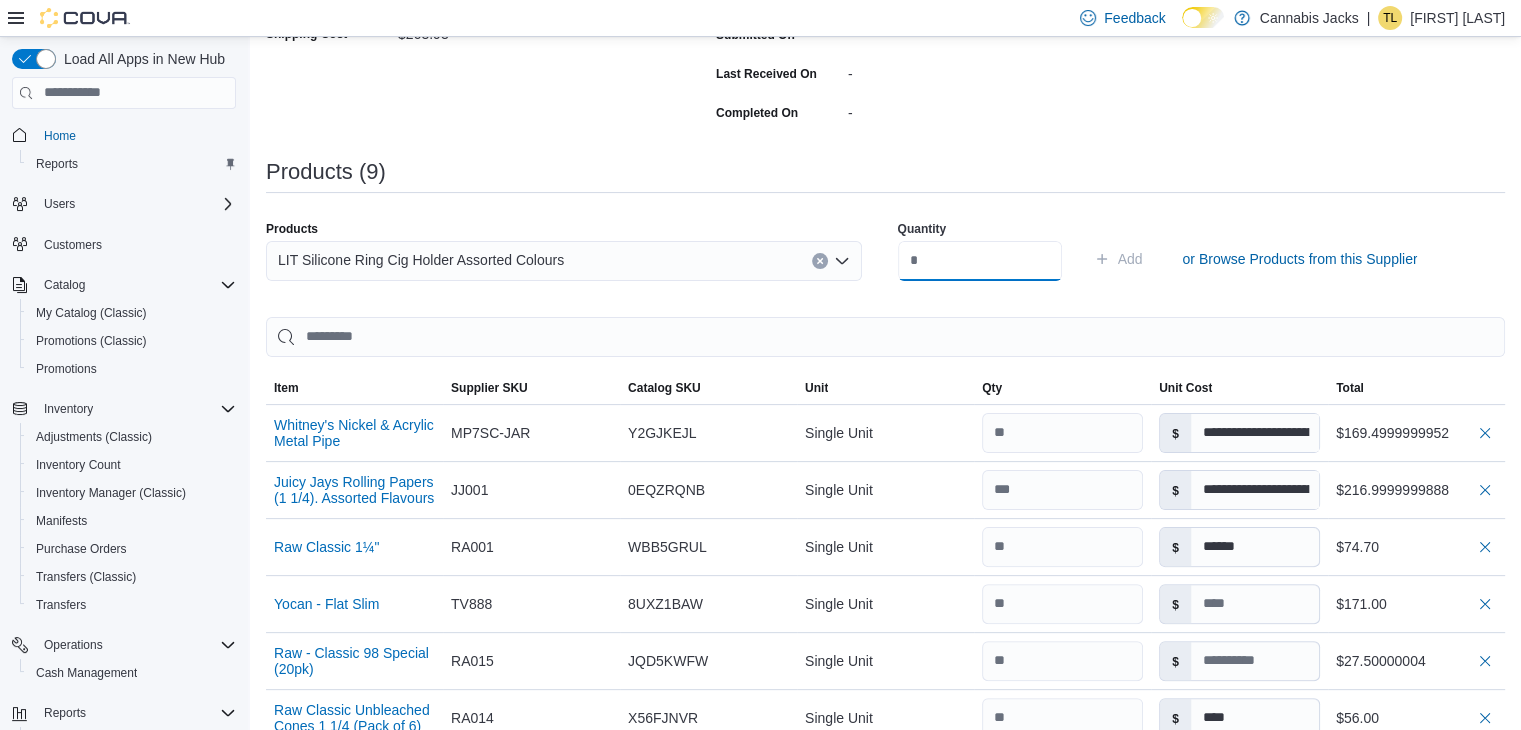 click at bounding box center [980, 261] 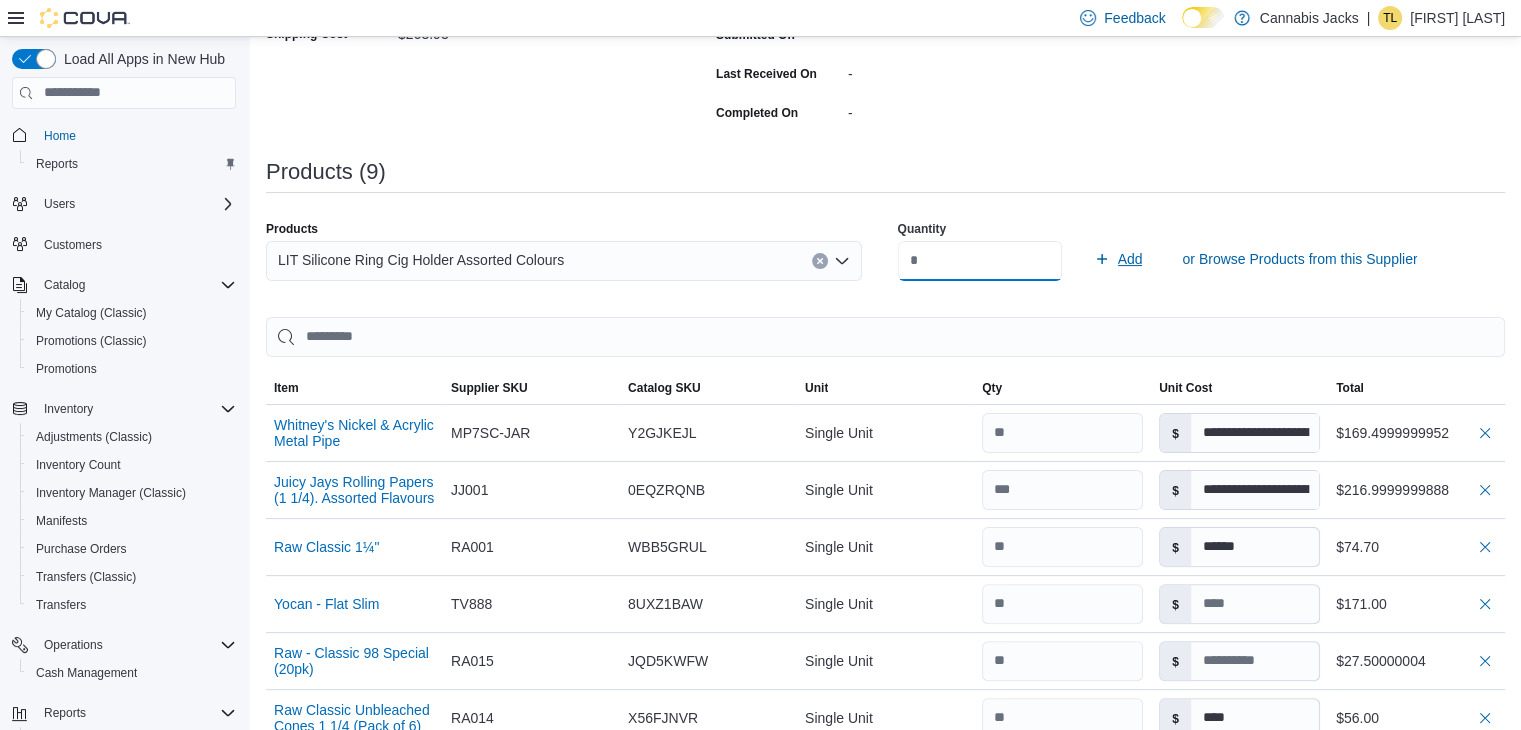 type on "**" 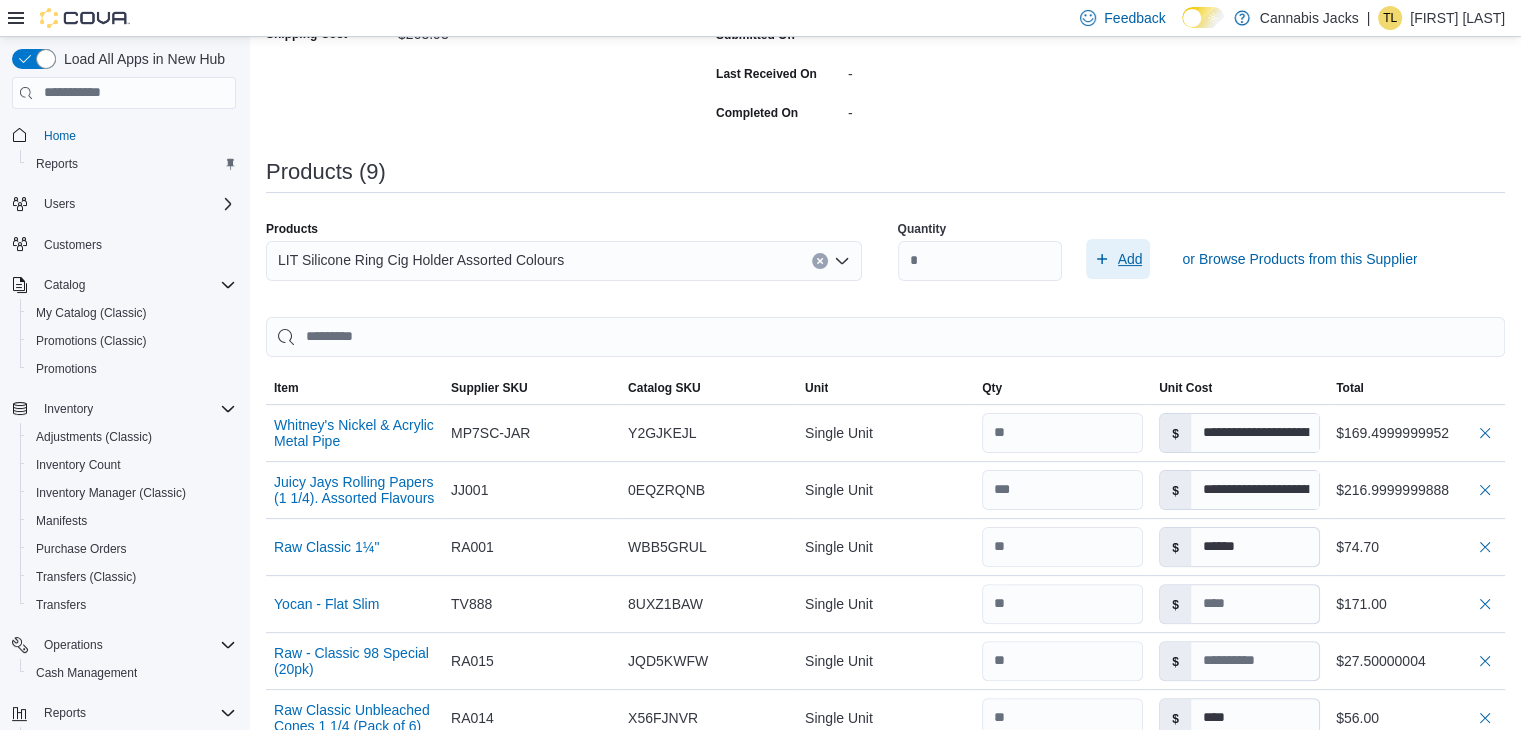click on "Add" at bounding box center (1130, 259) 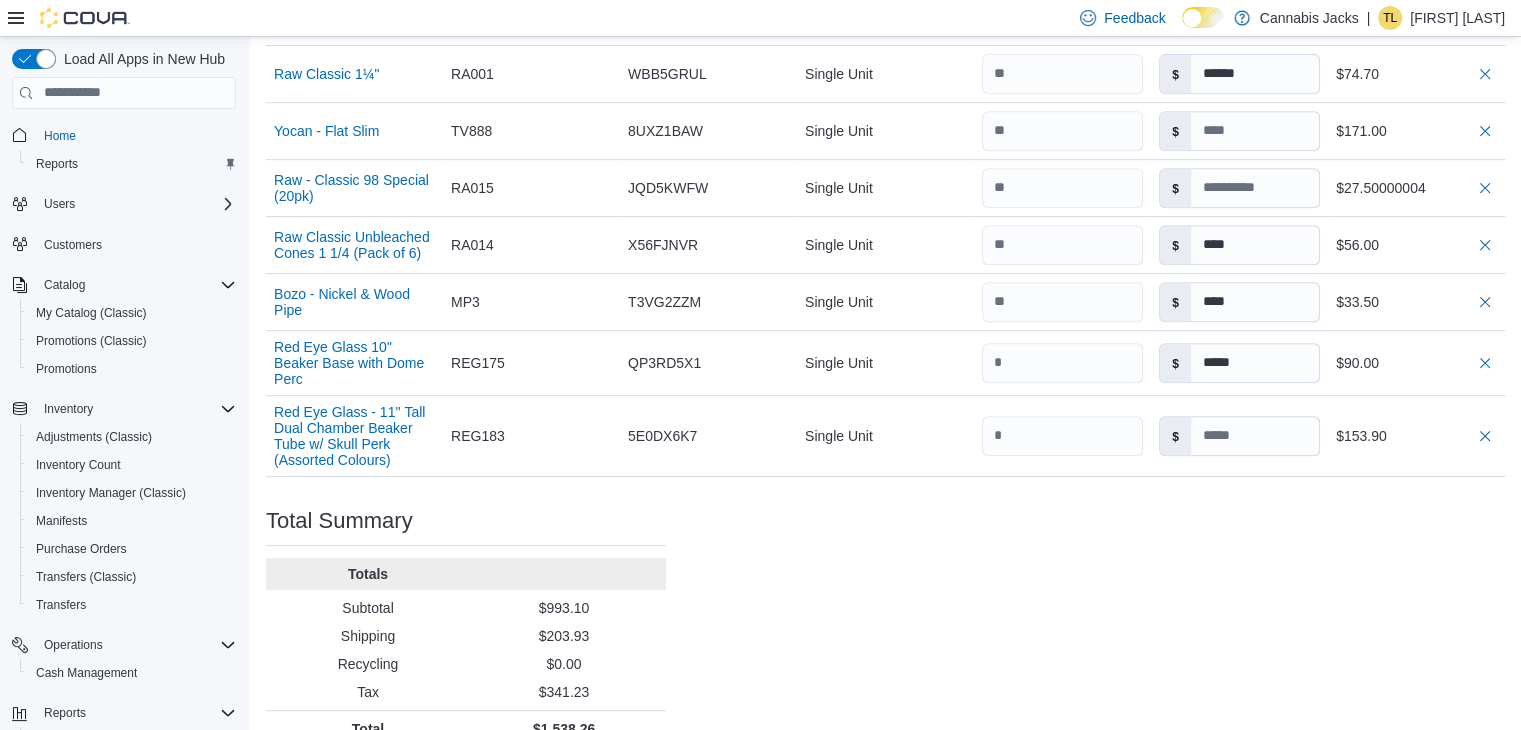 scroll, scrollTop: 911, scrollLeft: 0, axis: vertical 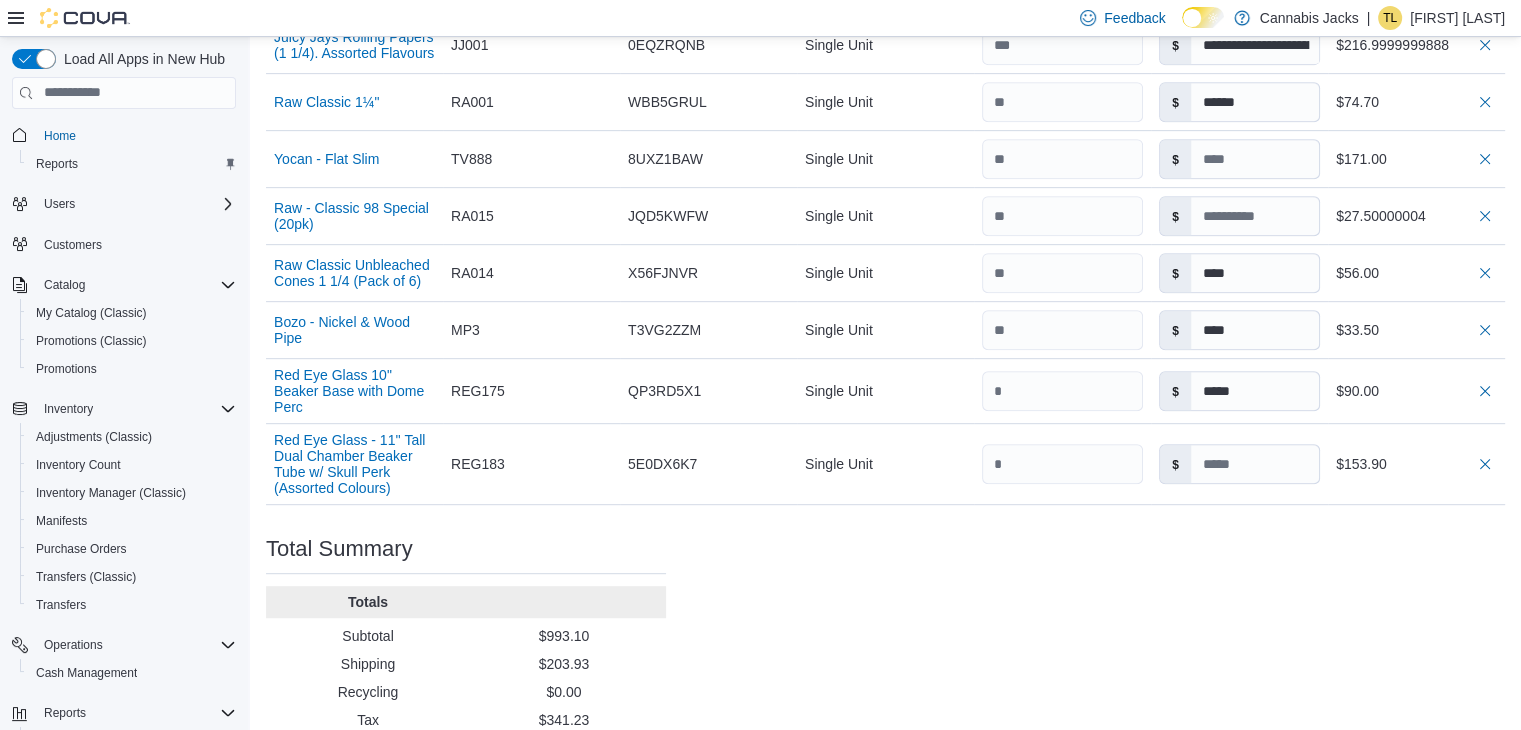 type 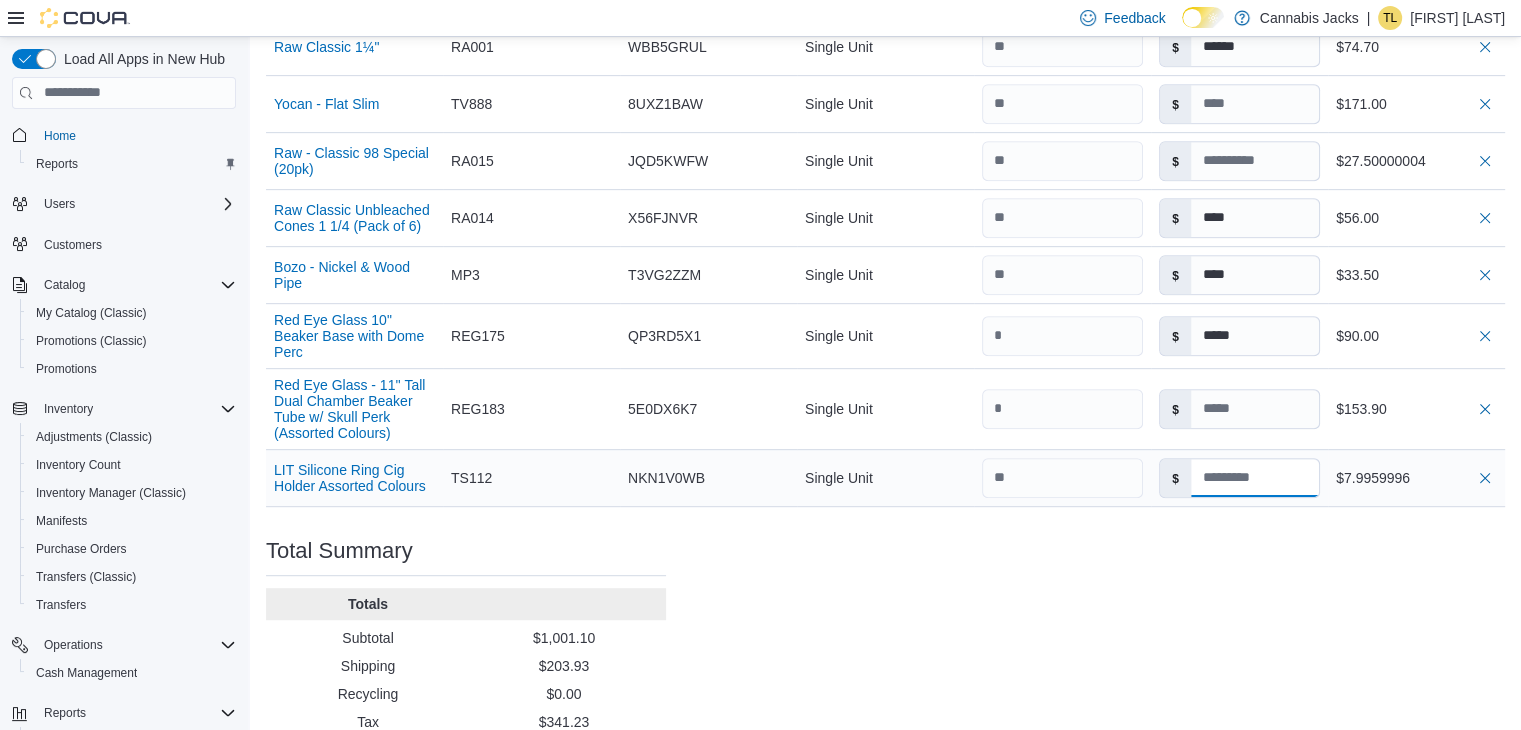 click at bounding box center [1255, 478] 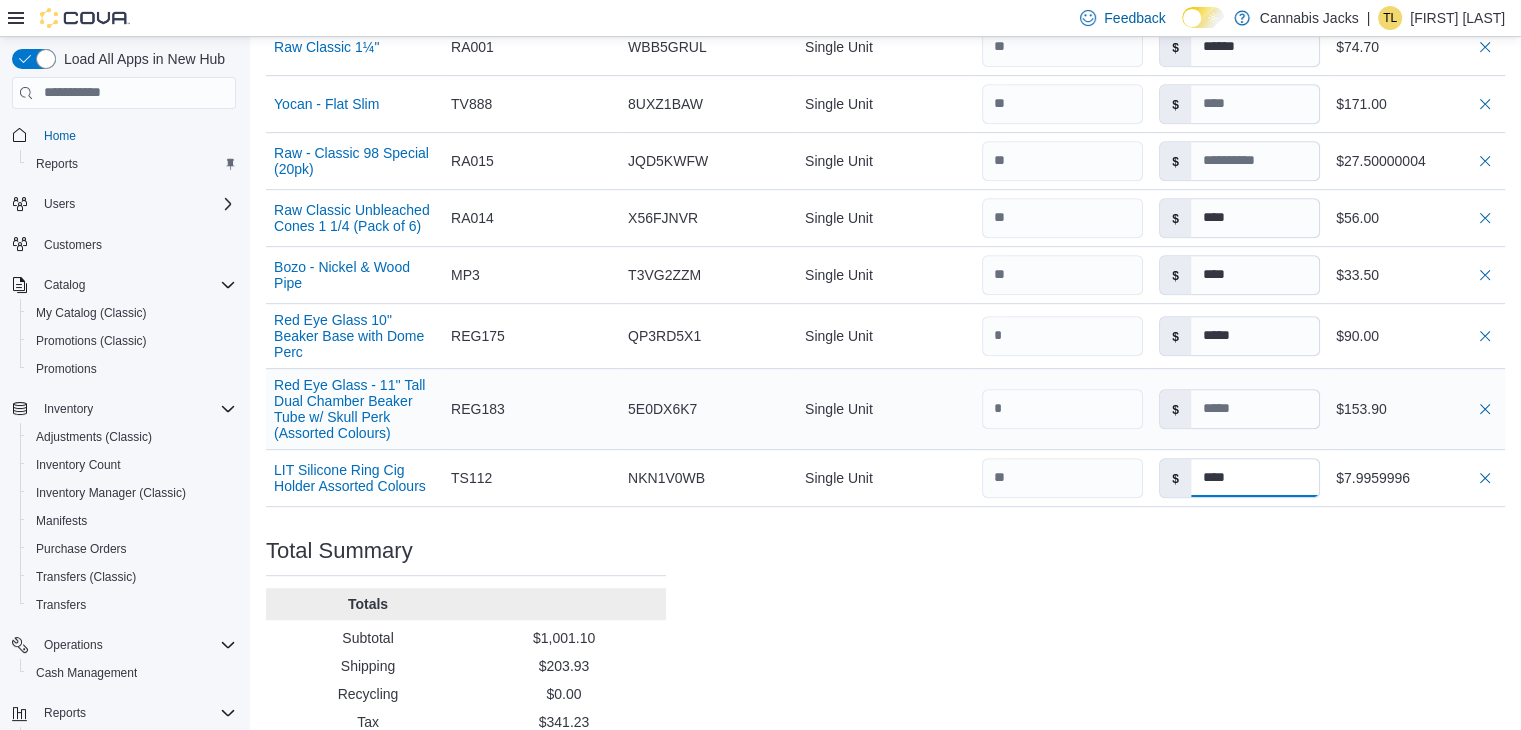 type on "****" 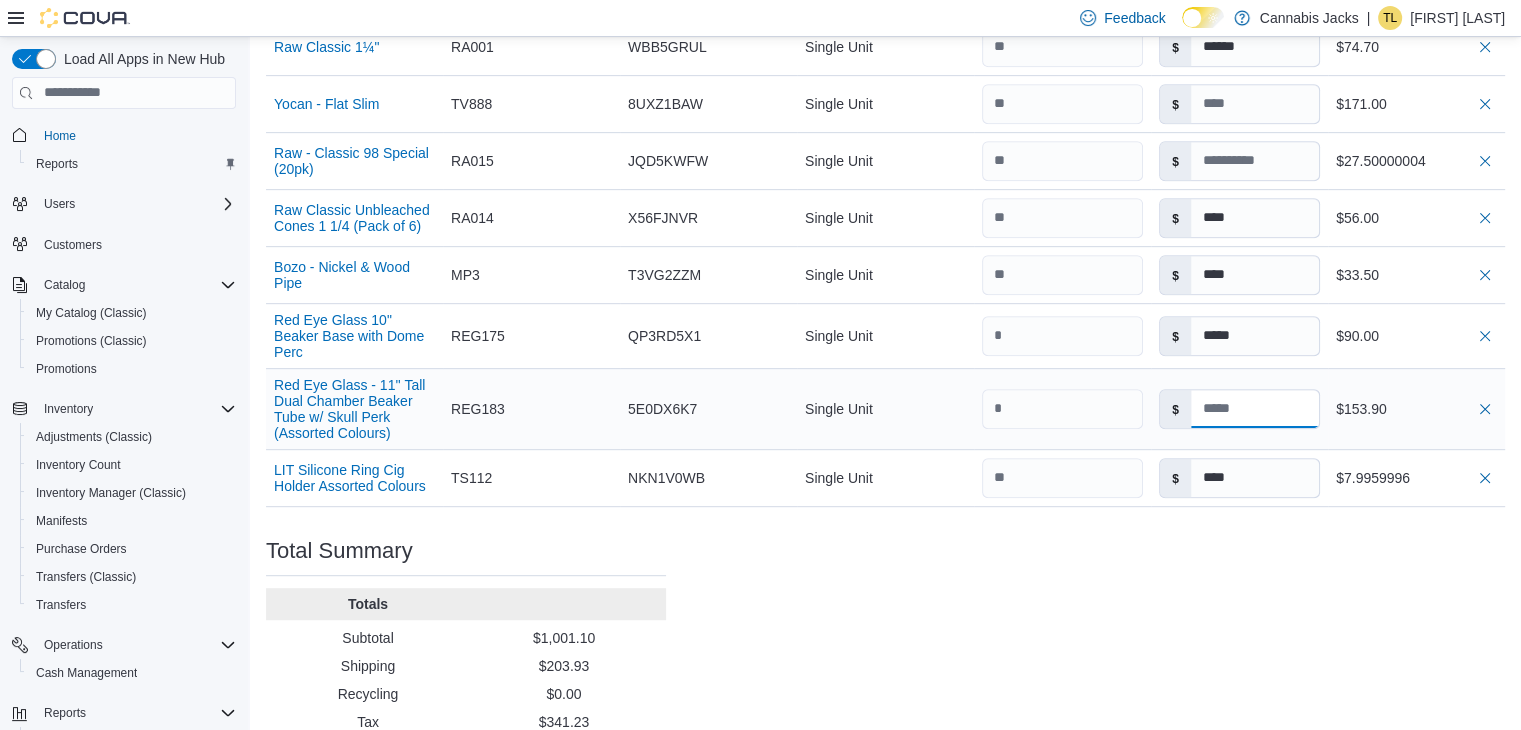 click at bounding box center (1255, 409) 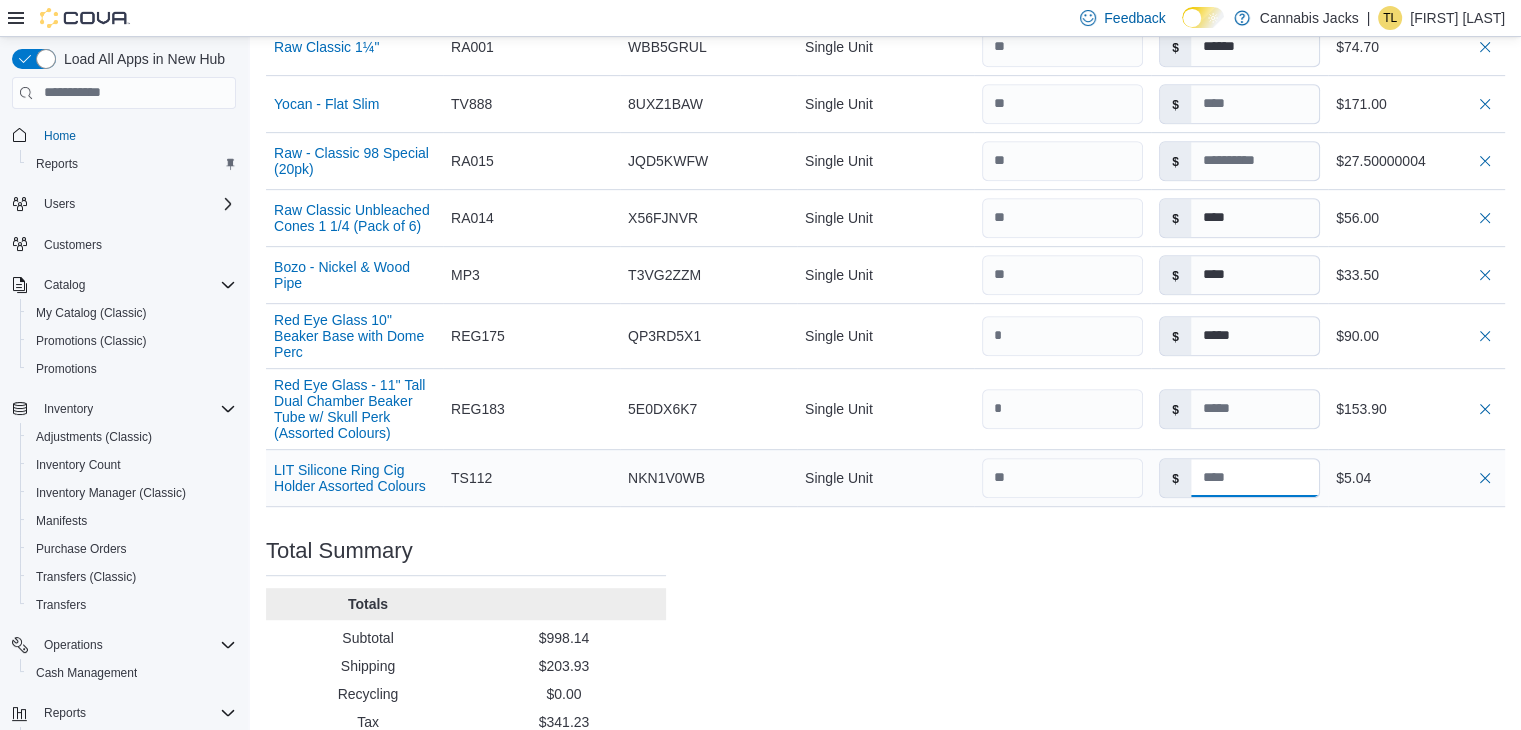 type on "****" 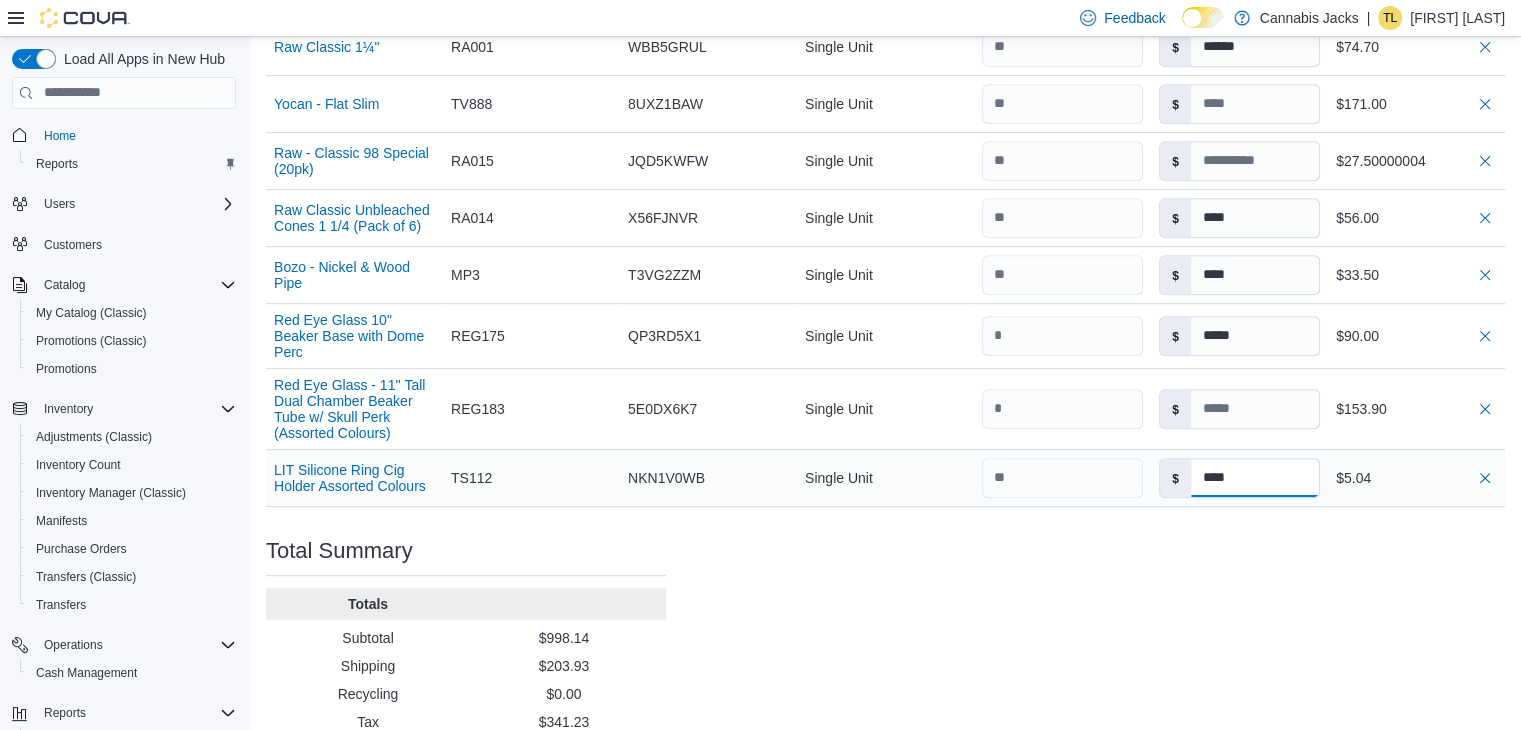 click on "****" at bounding box center (1255, 478) 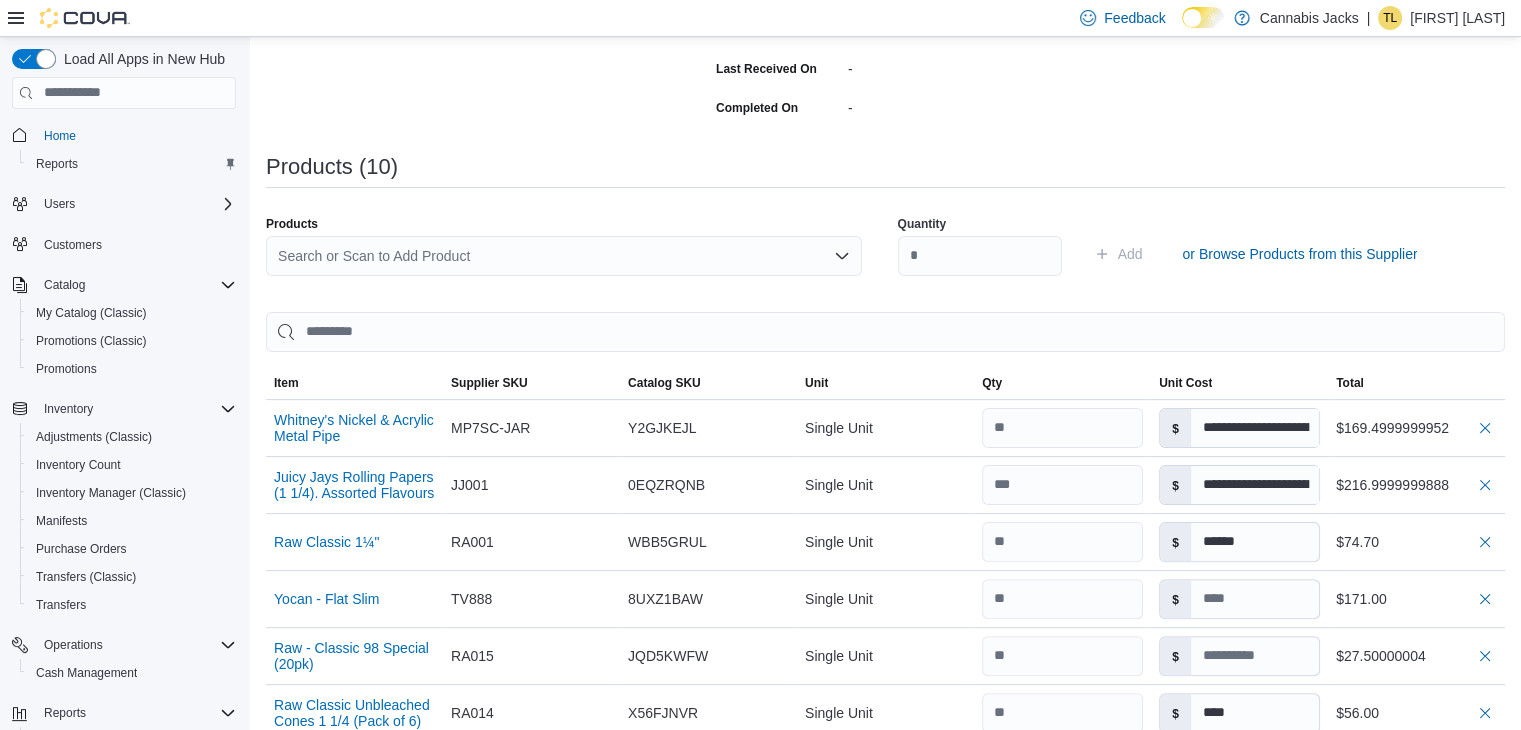 scroll, scrollTop: 411, scrollLeft: 0, axis: vertical 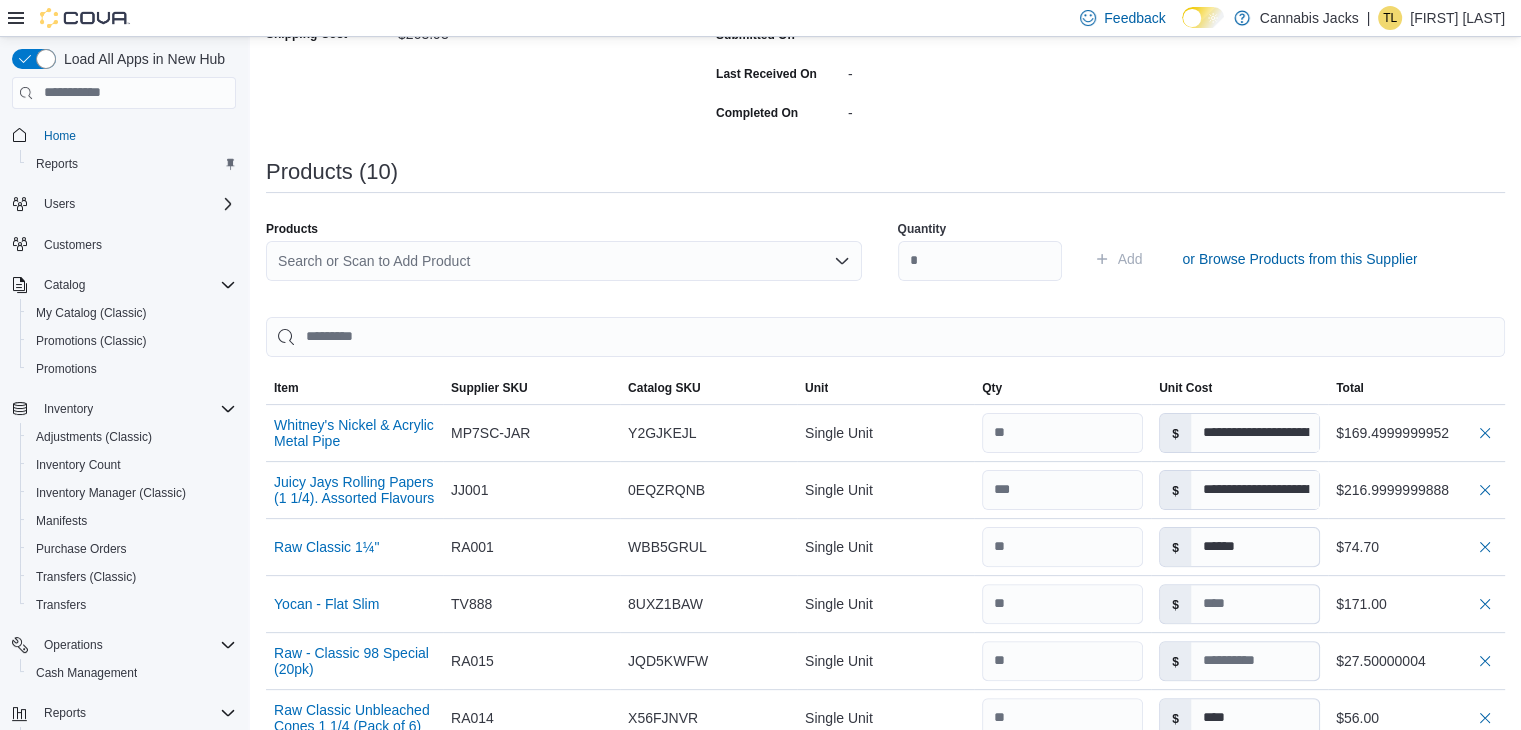 click on "Search or Scan to Add Product" at bounding box center (564, 261) 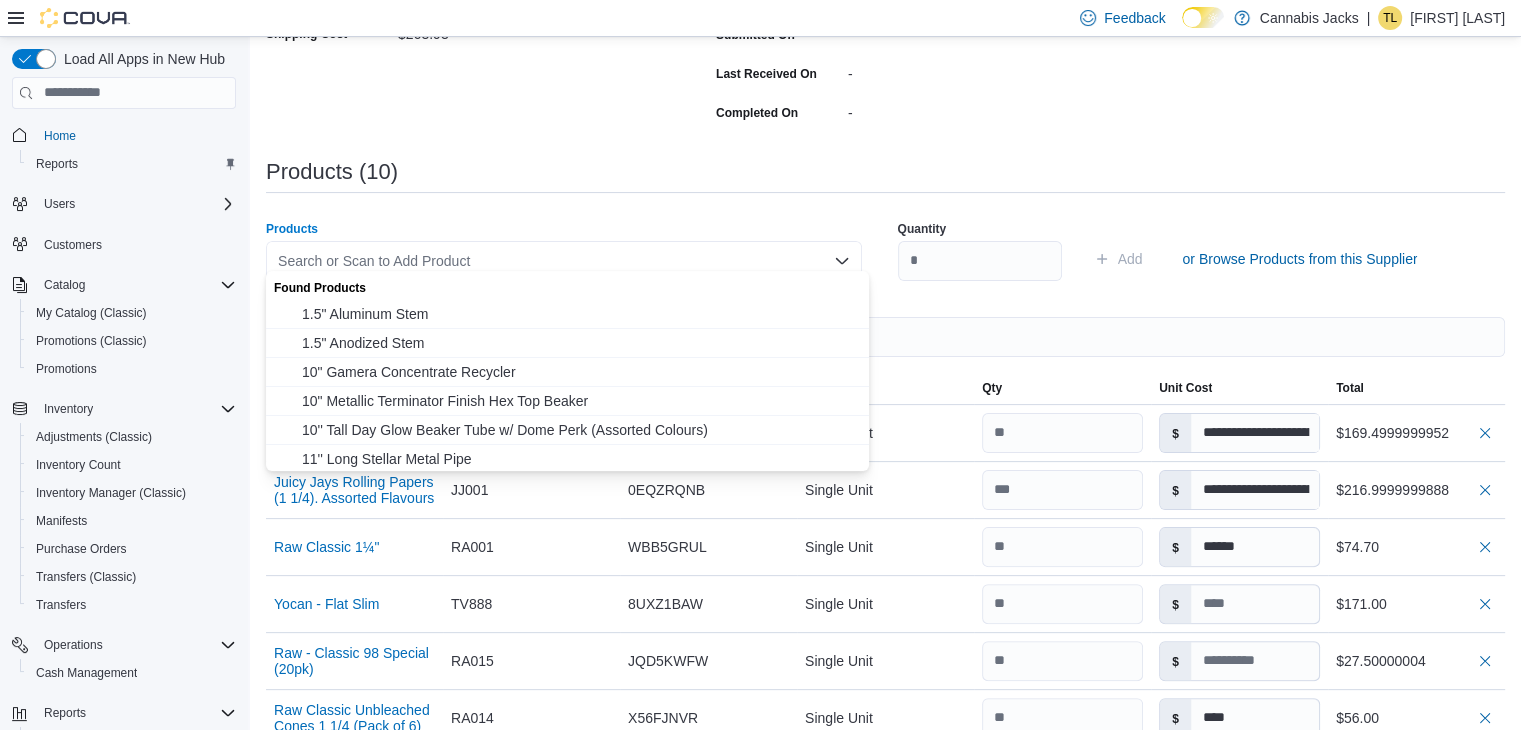 type 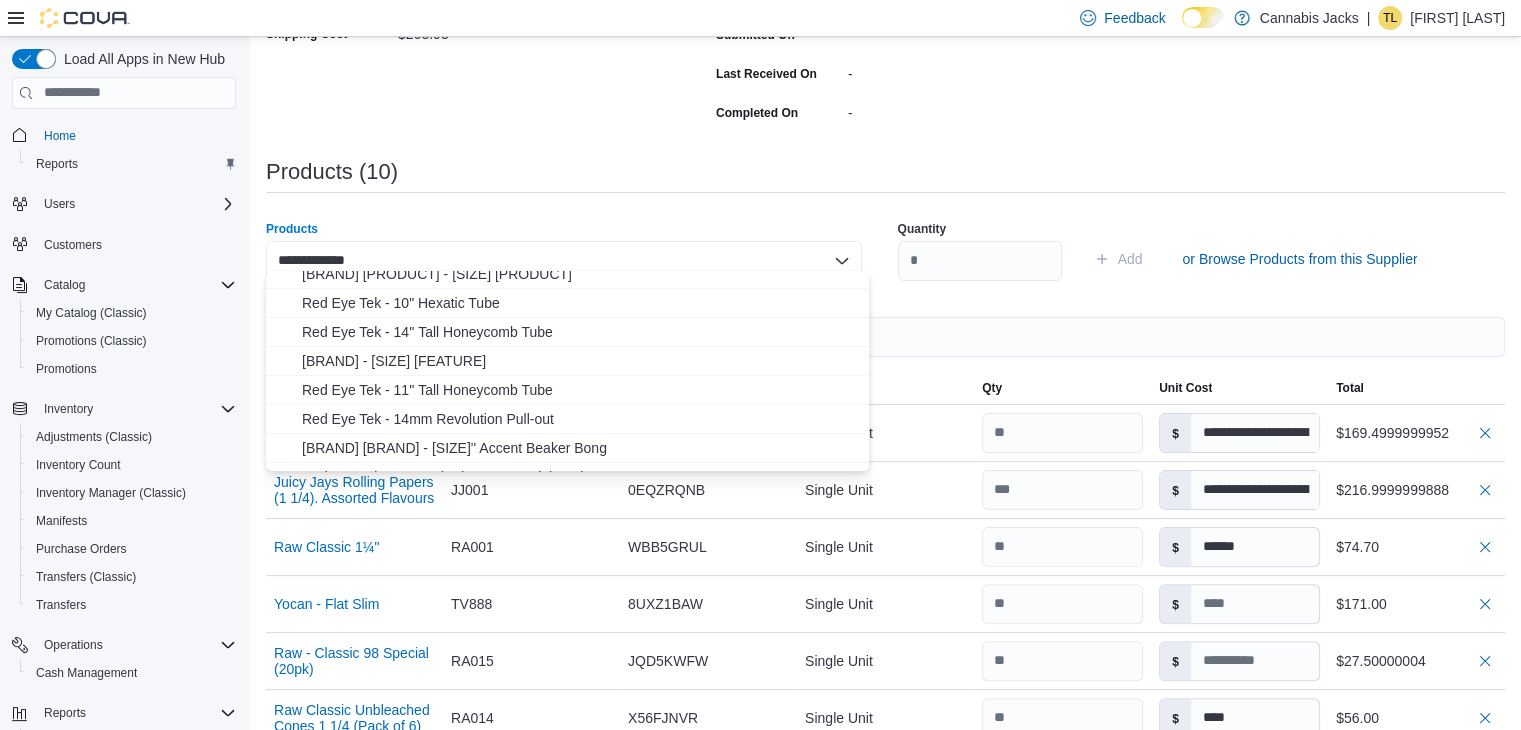 scroll, scrollTop: 200, scrollLeft: 0, axis: vertical 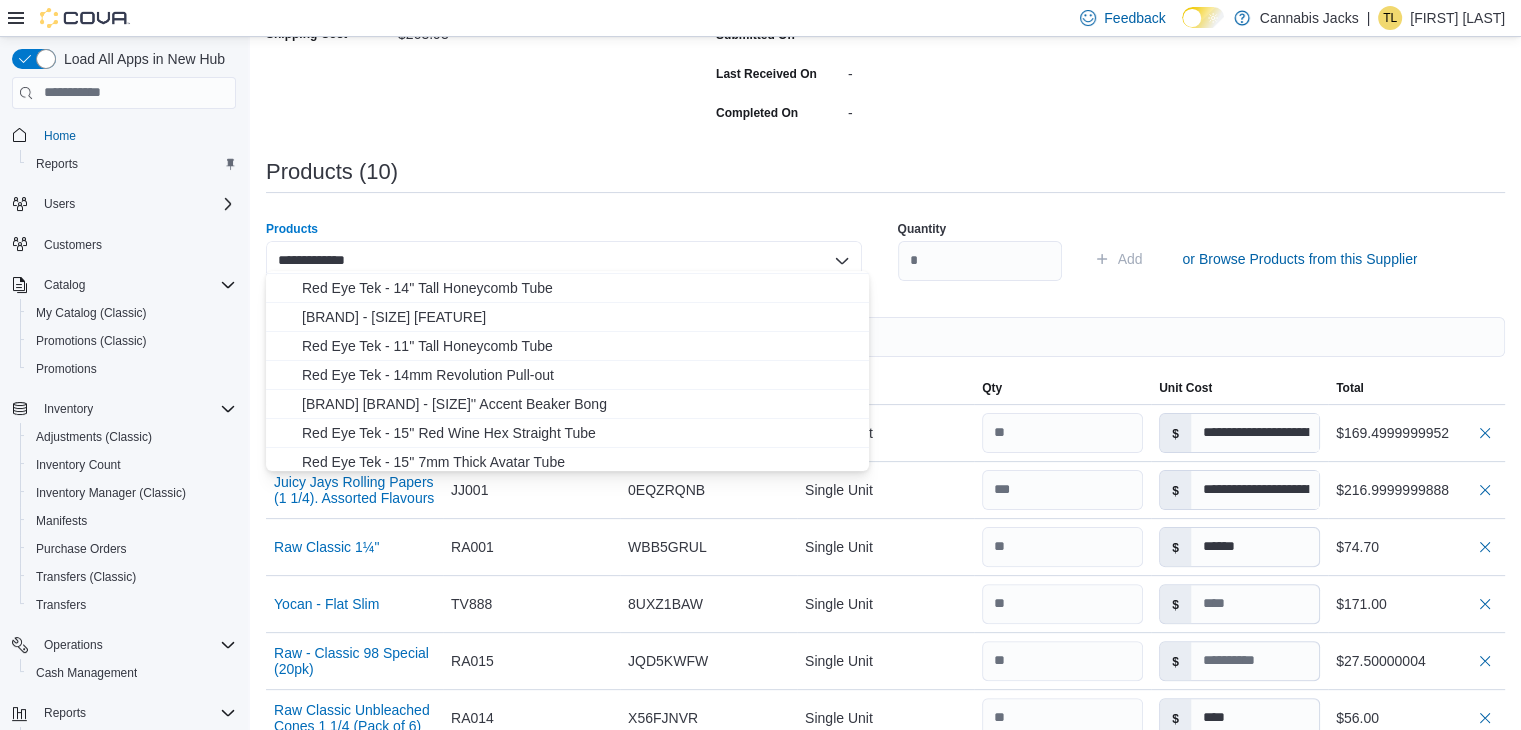 click on "**********" at bounding box center [564, 261] 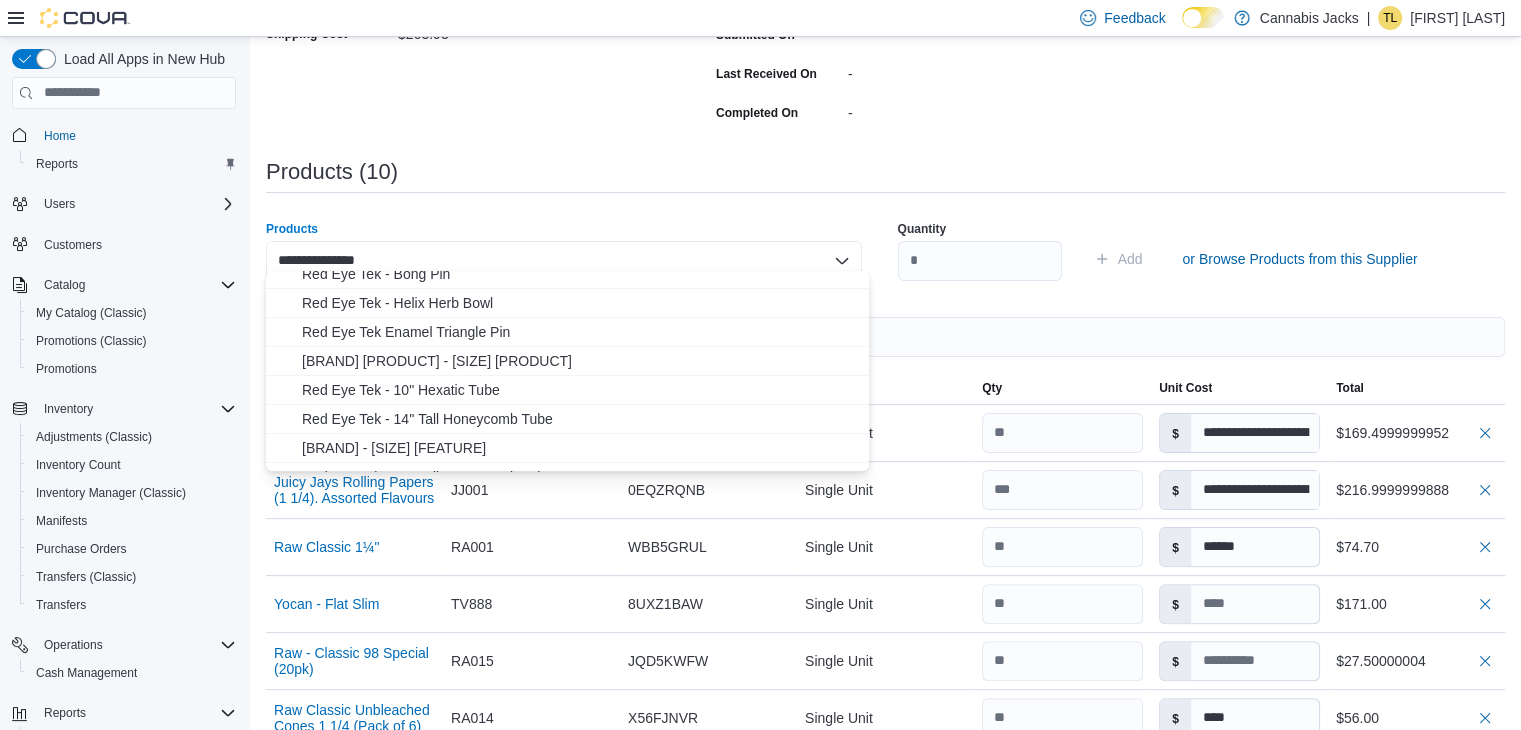 scroll, scrollTop: 100, scrollLeft: 0, axis: vertical 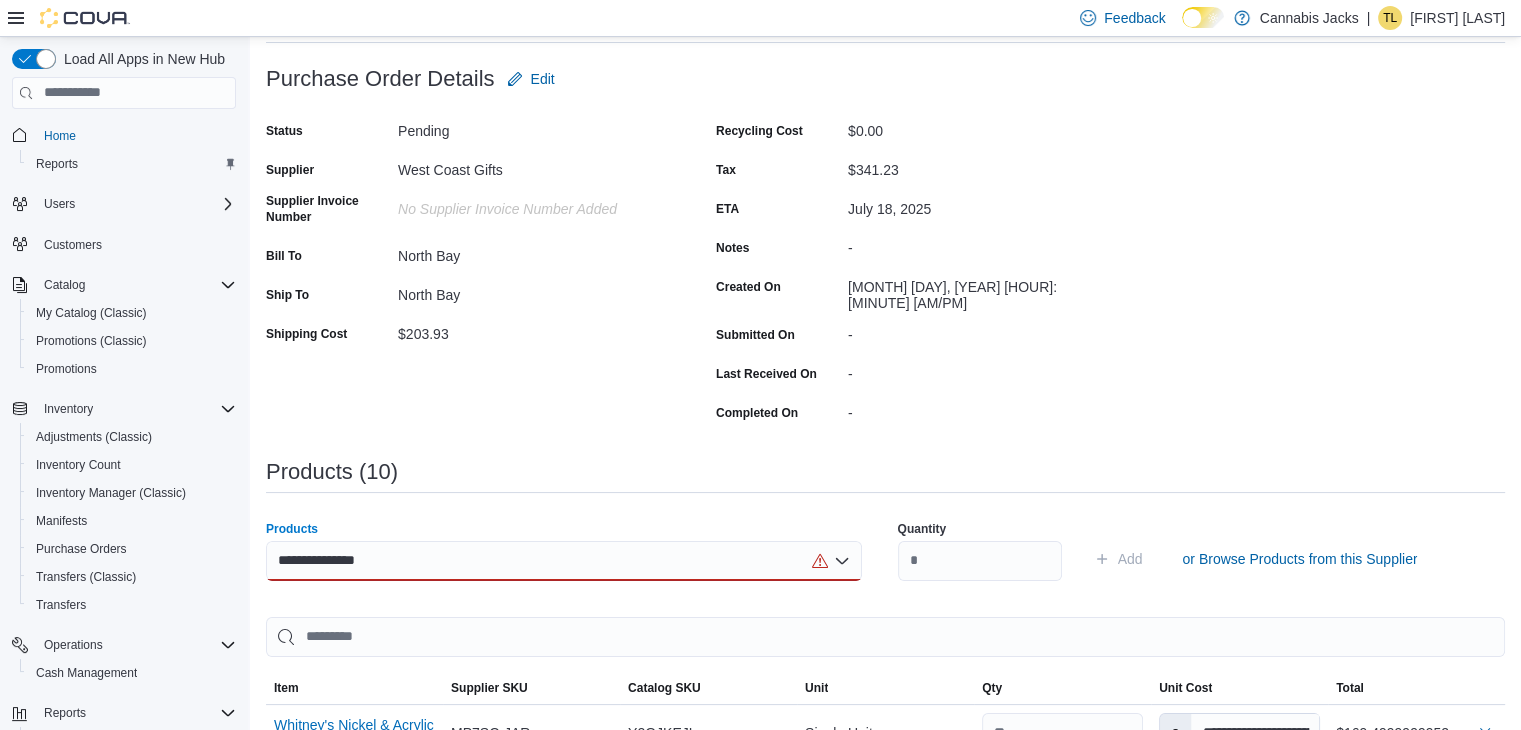 click on "**********" at bounding box center [564, 561] 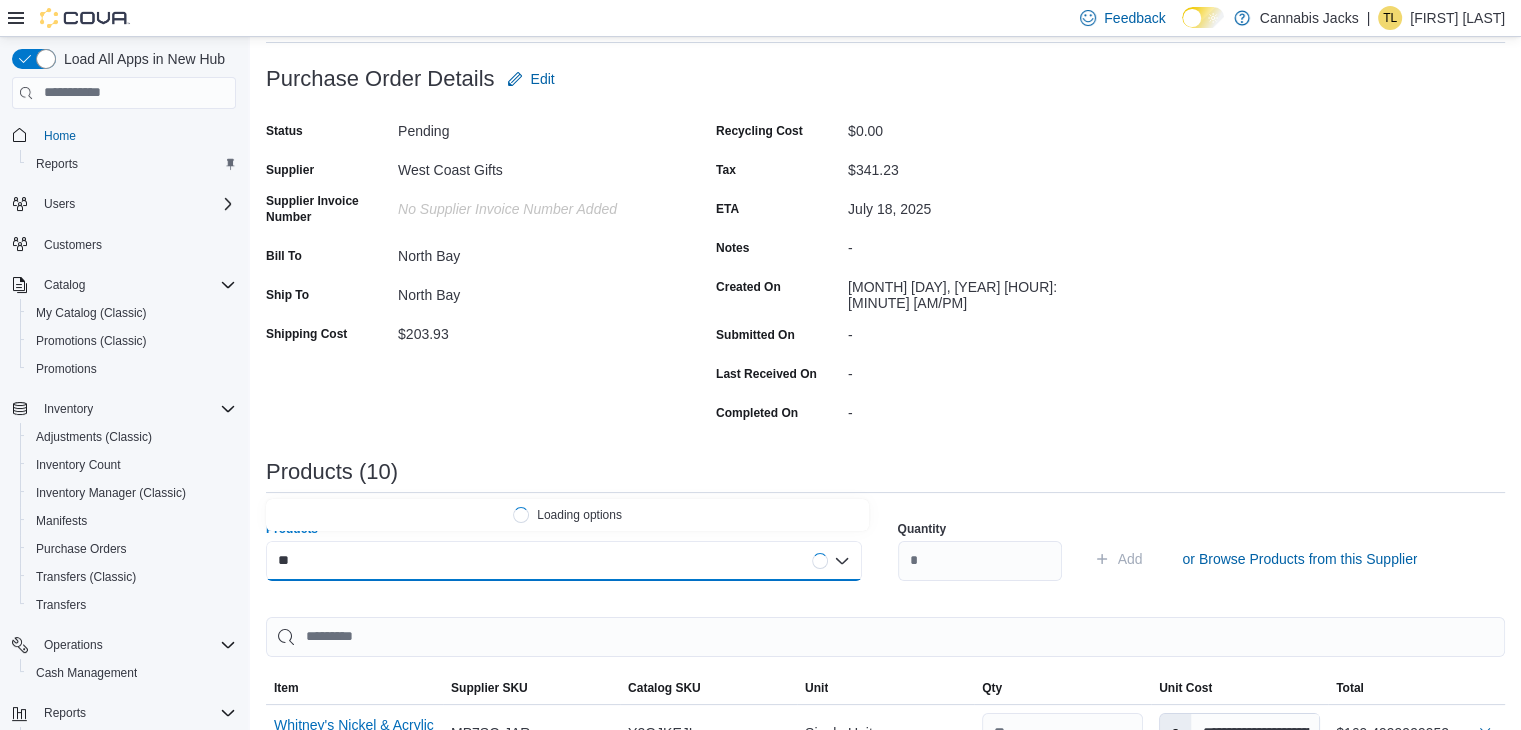 type on "*" 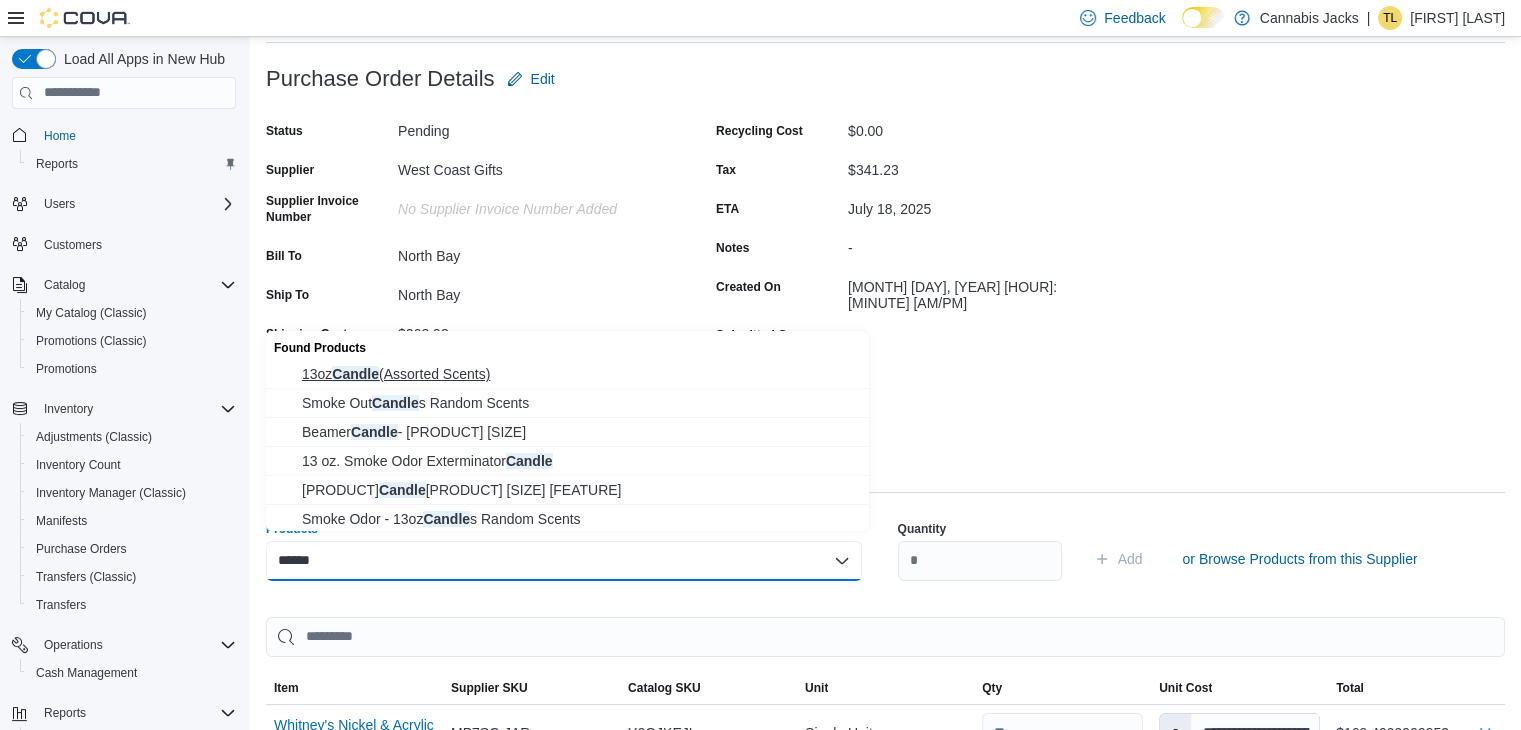 type on "******" 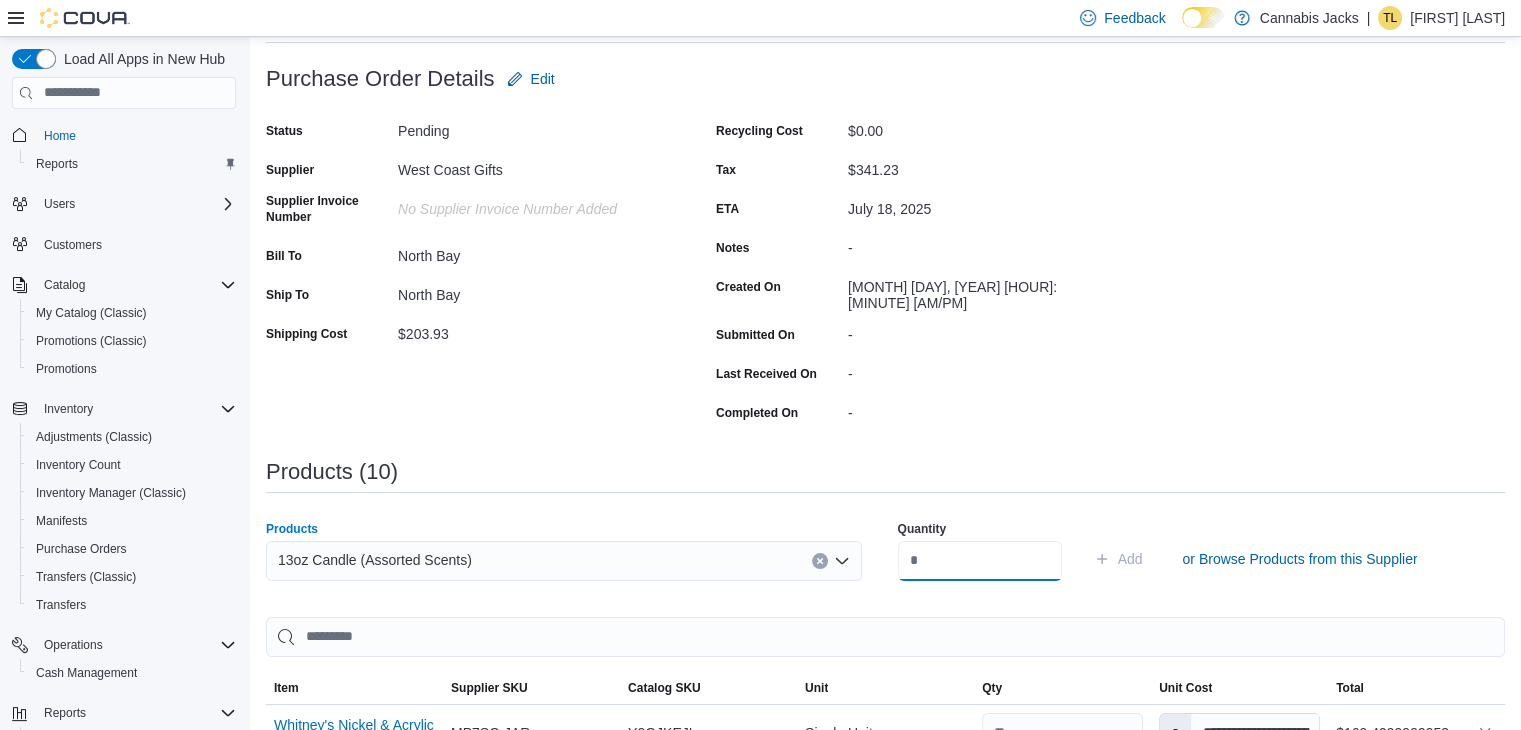 click at bounding box center (980, 561) 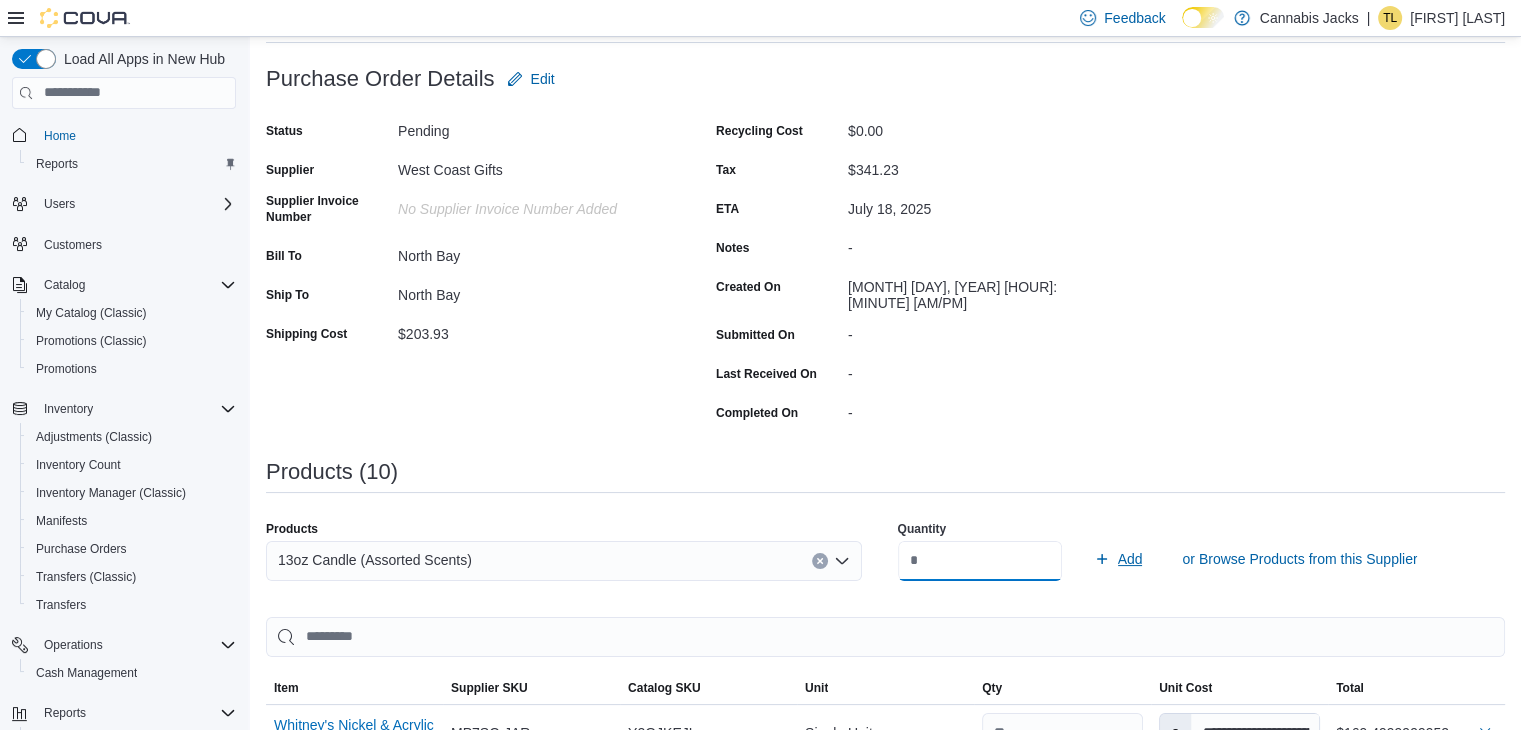 type on "**" 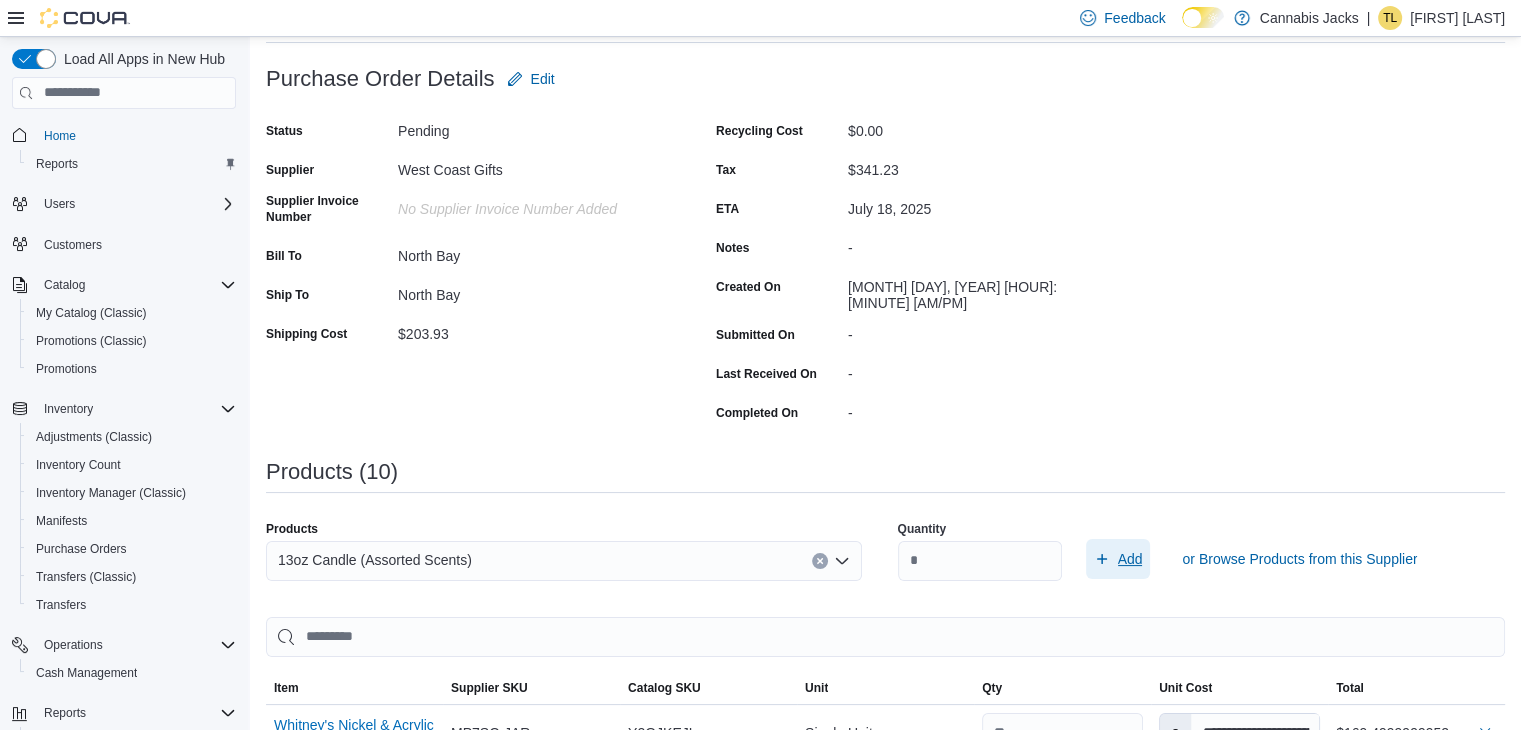 click on "Add" at bounding box center [1130, 559] 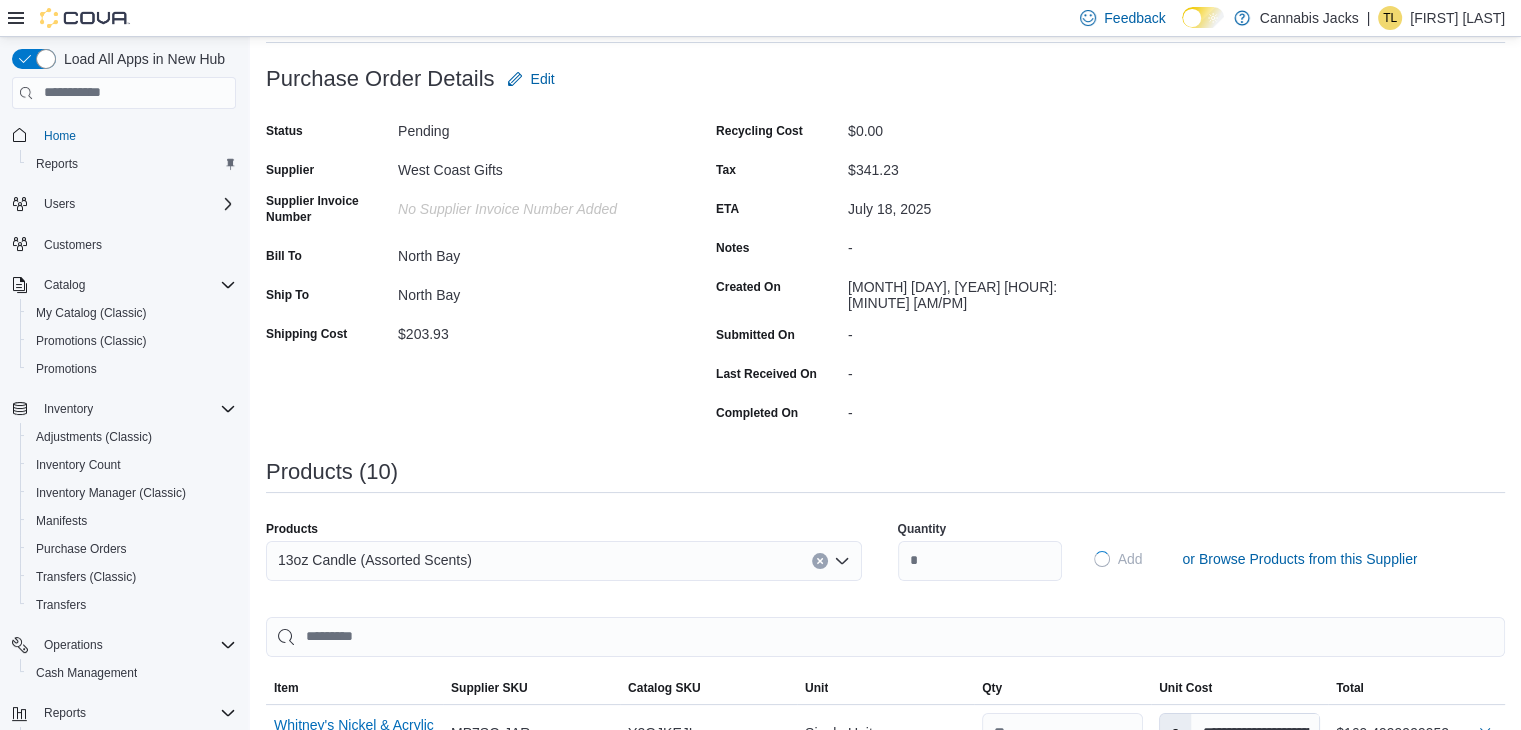 type on "****" 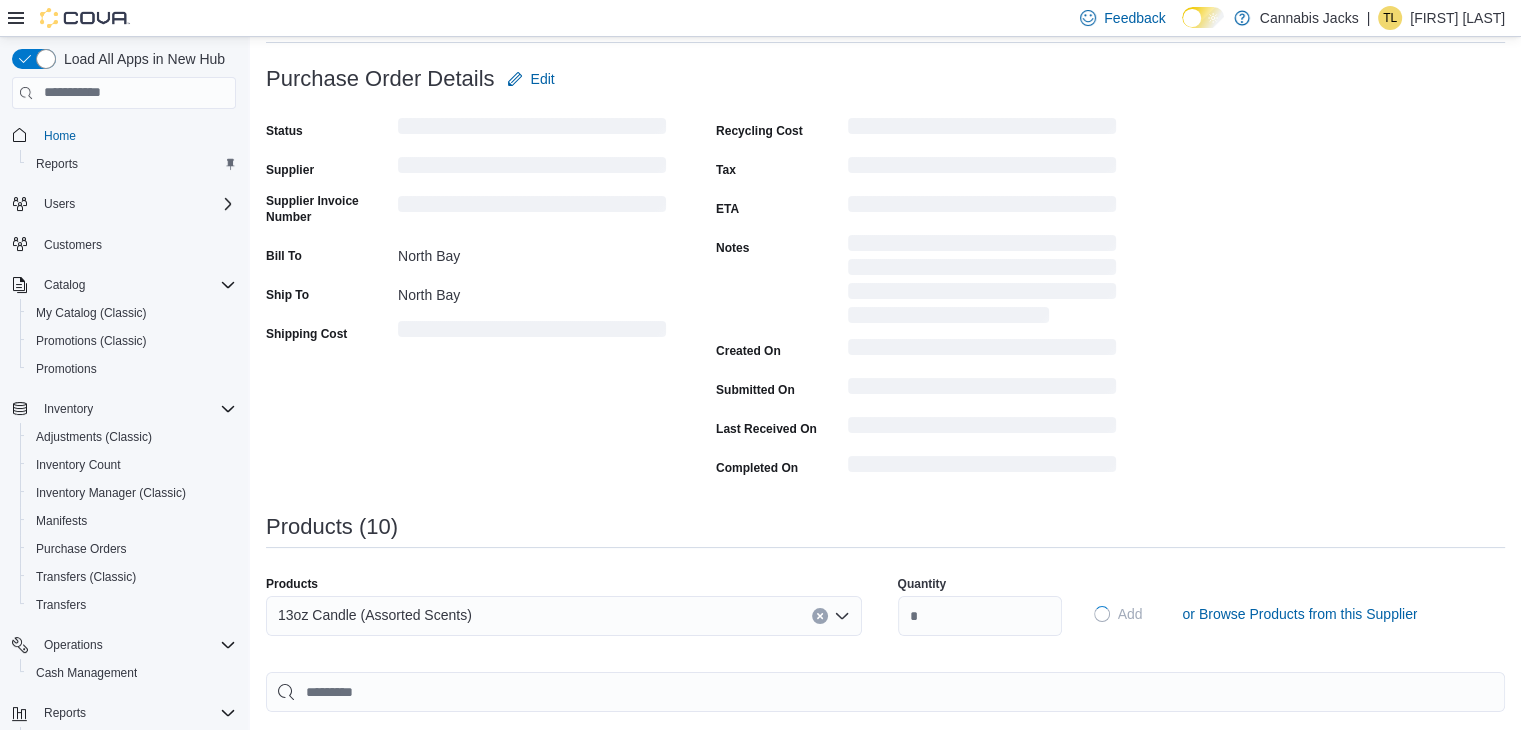 type 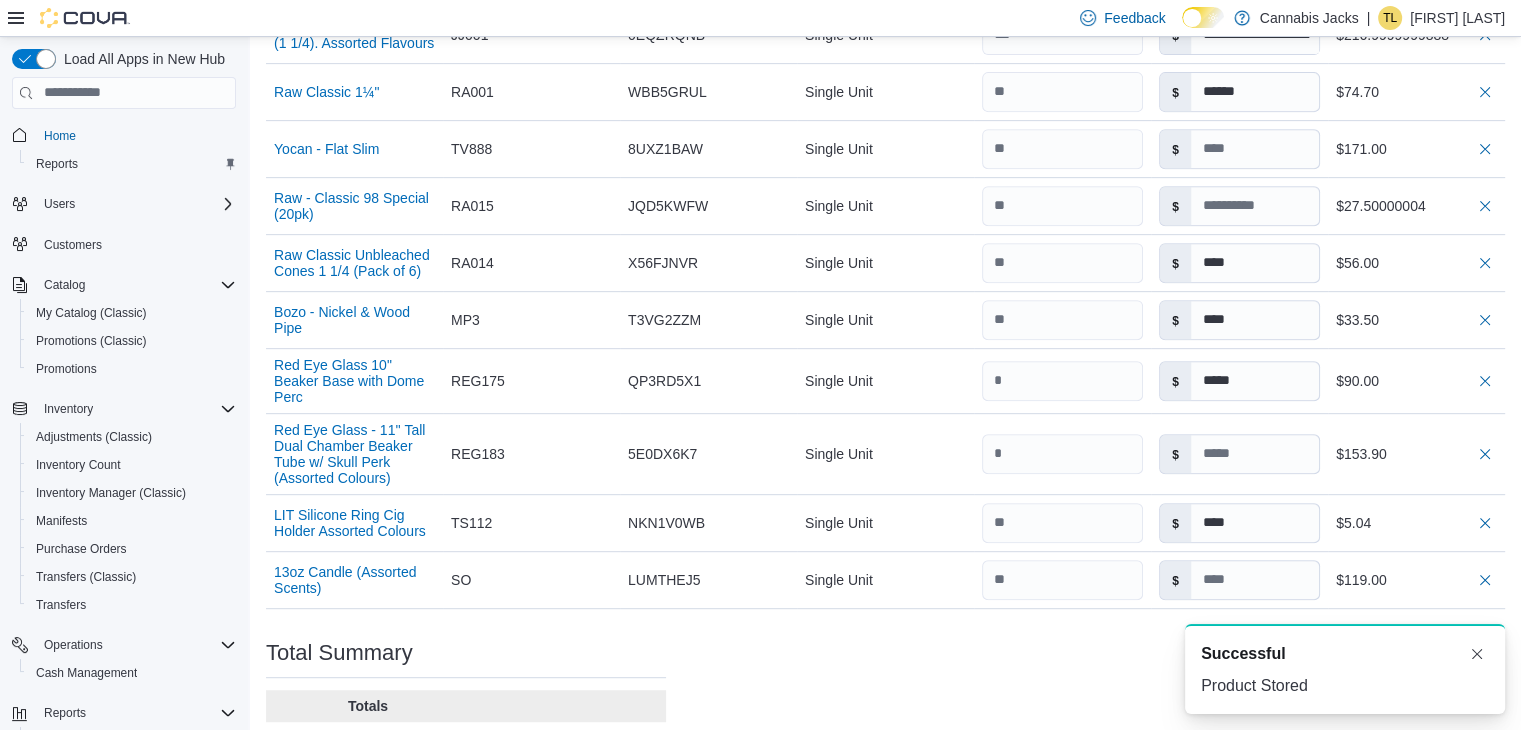 scroll, scrollTop: 900, scrollLeft: 0, axis: vertical 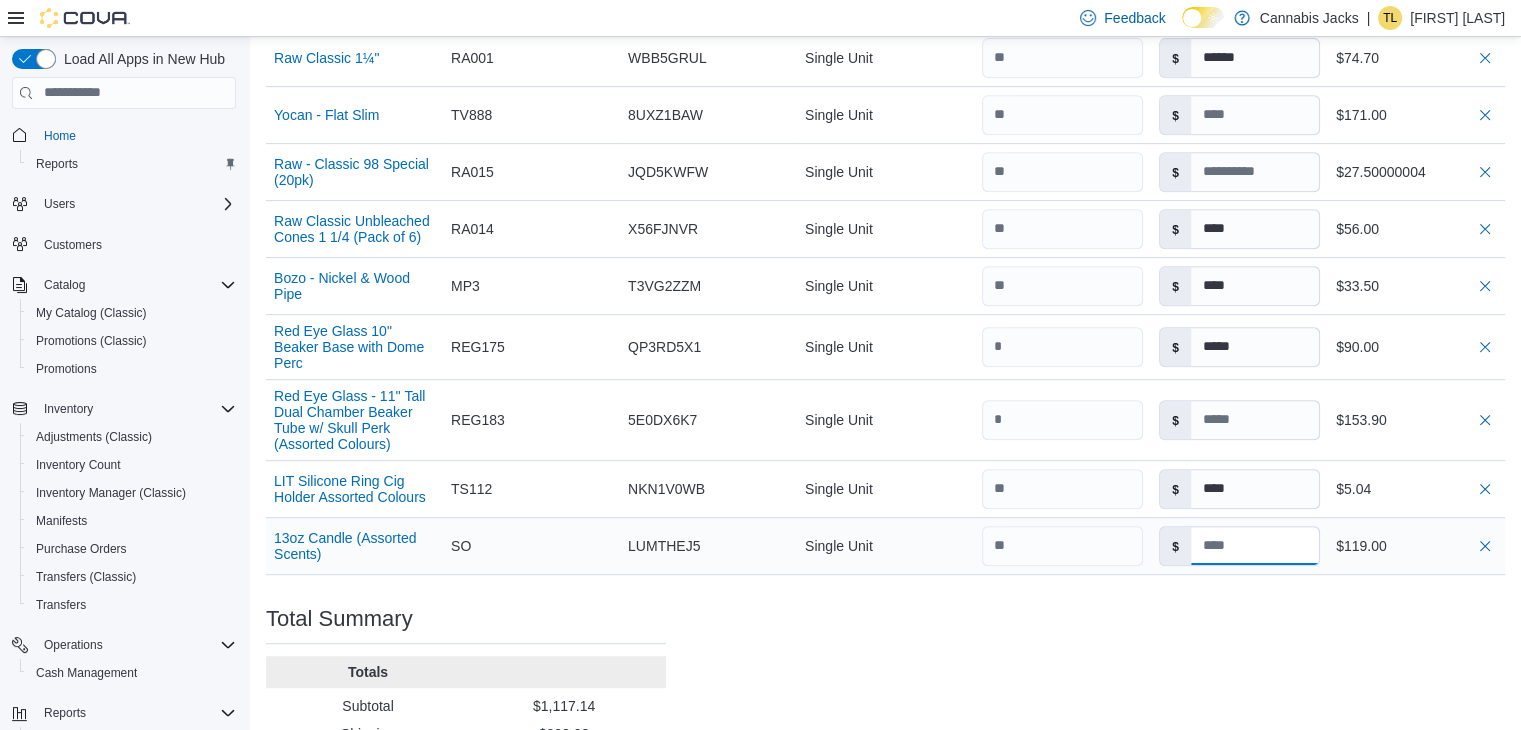 click at bounding box center (1255, 546) 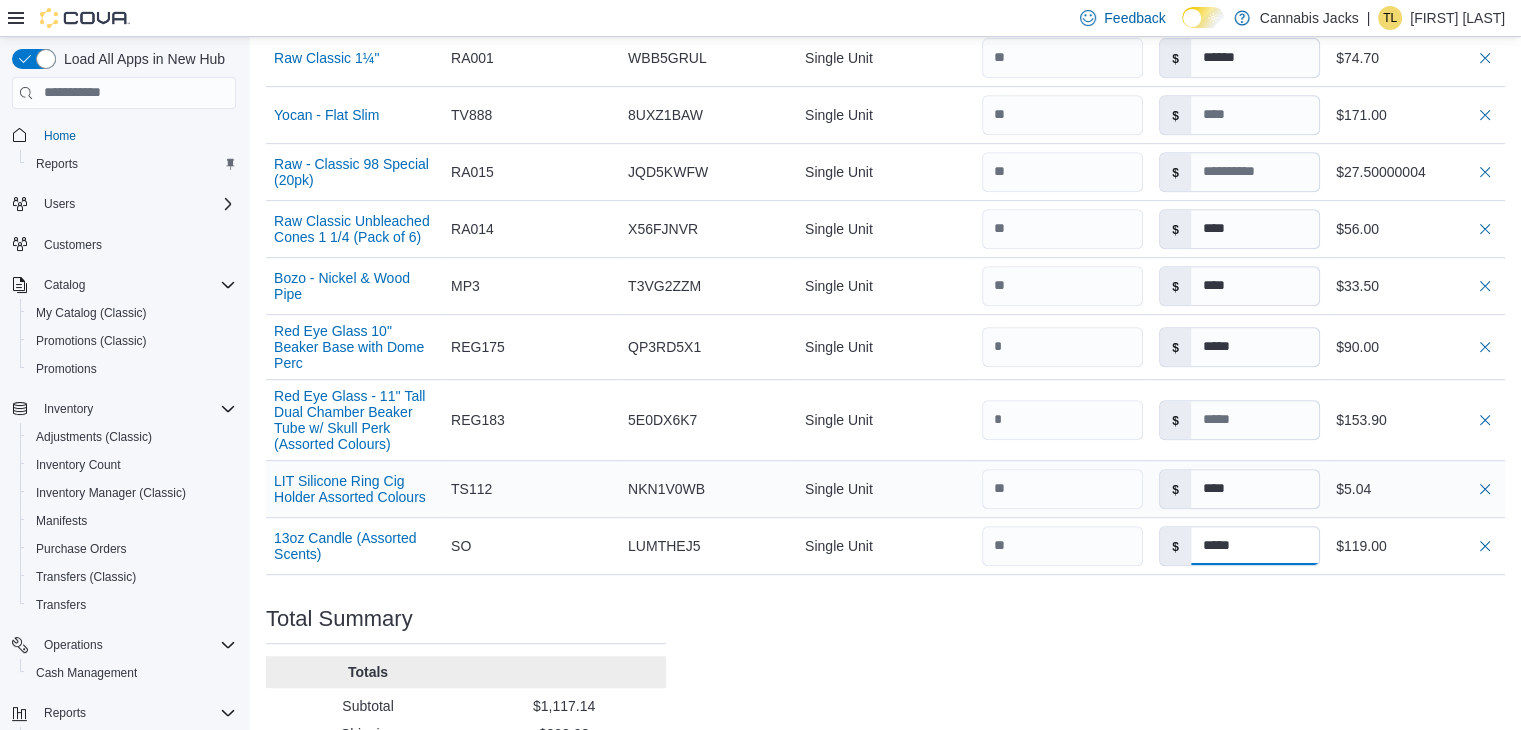 type on "*****" 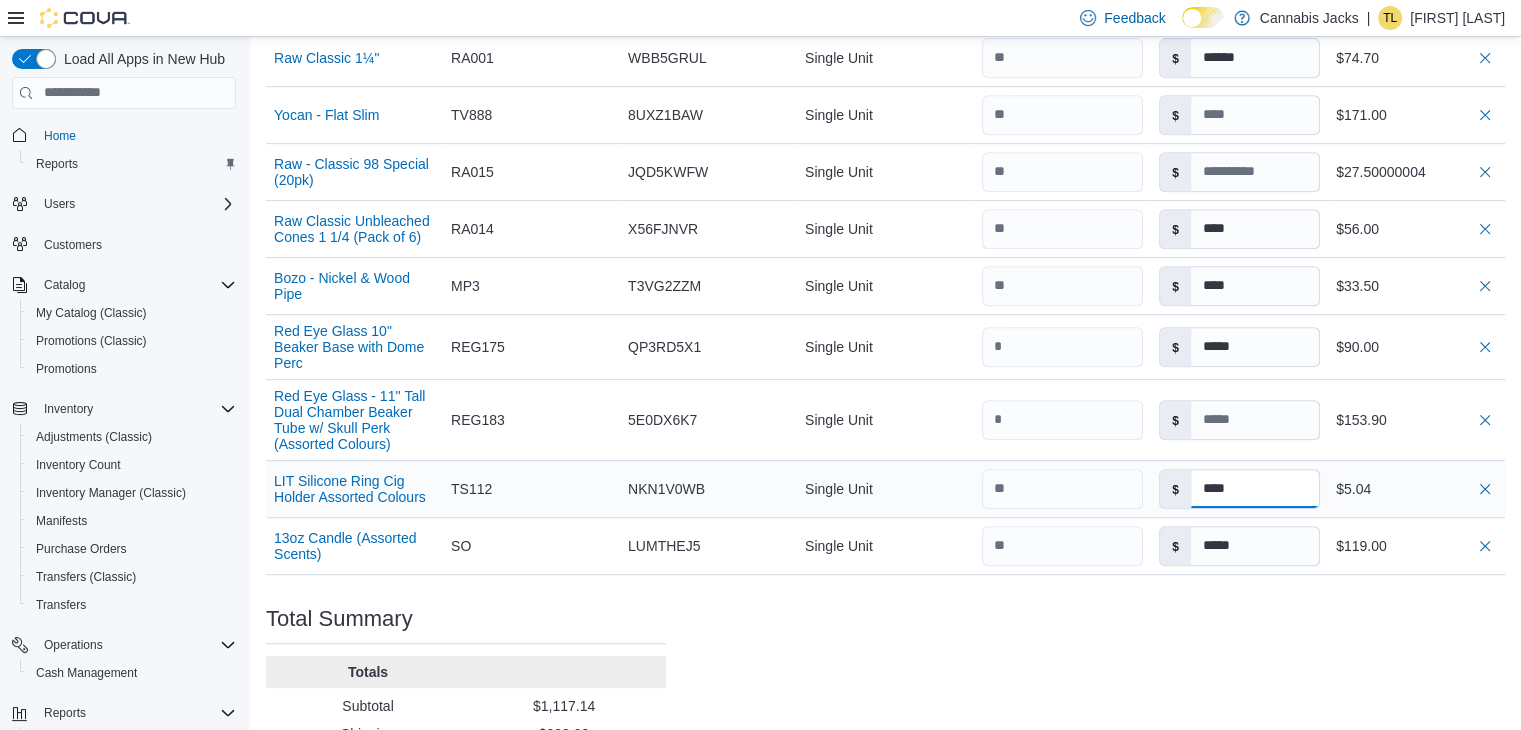 click on "****" at bounding box center (1255, 489) 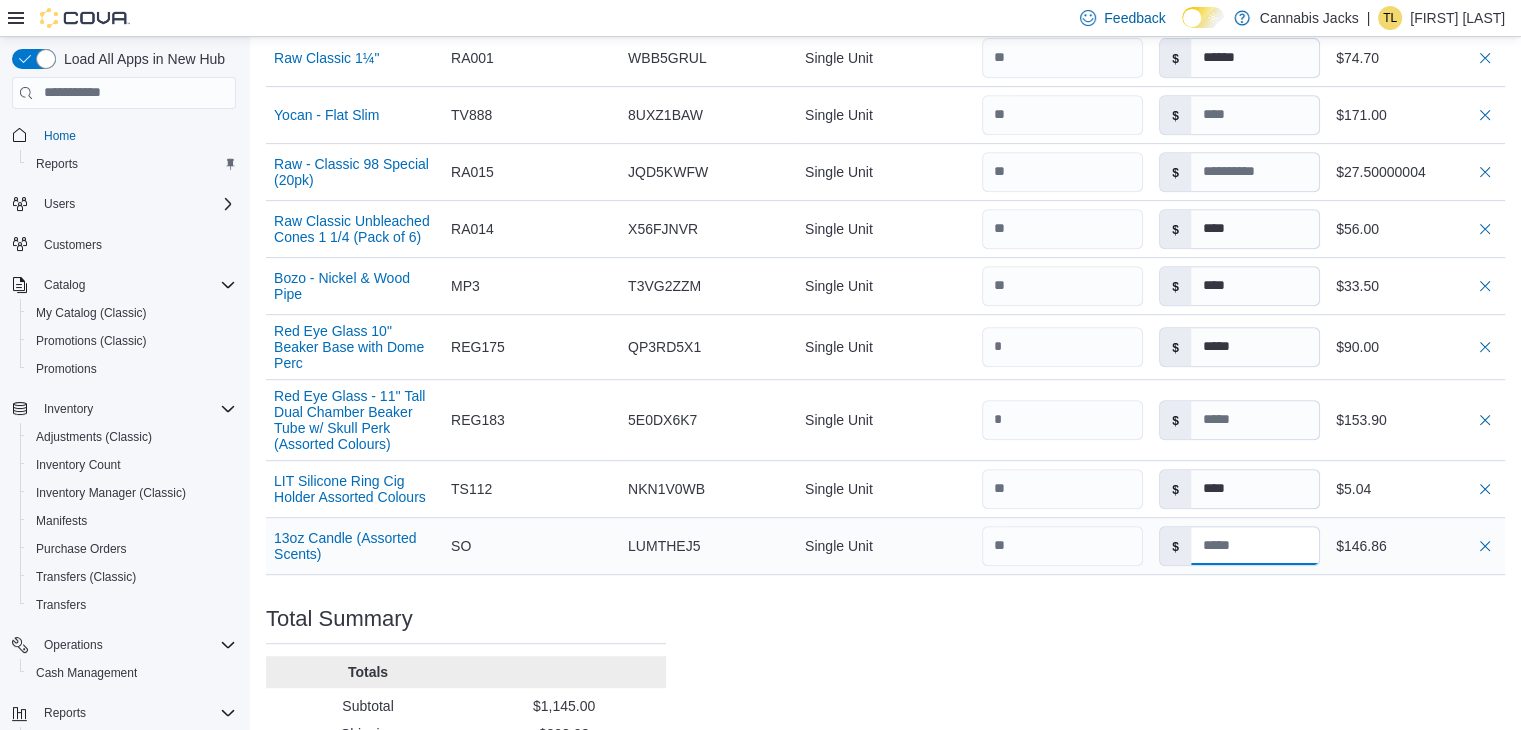 type on "*****" 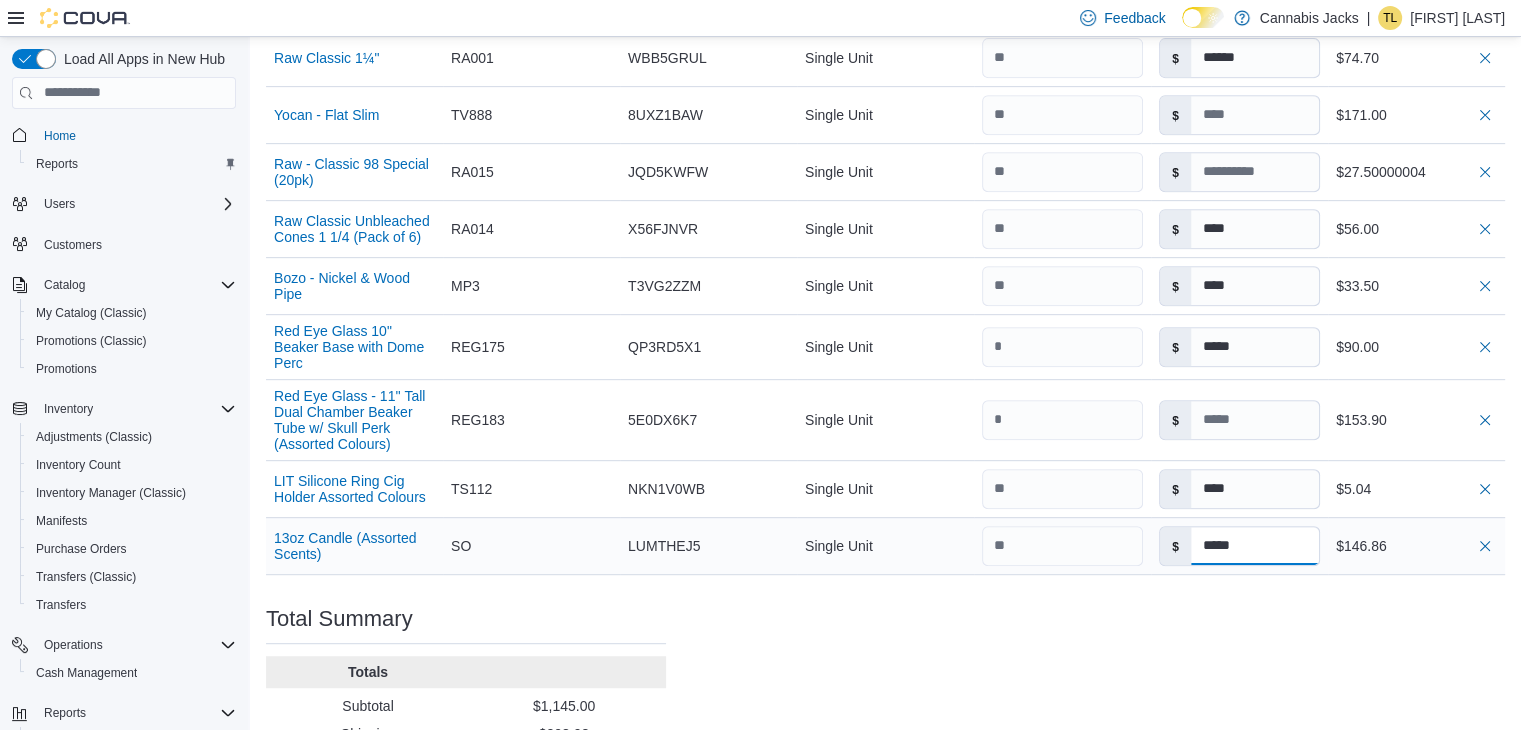 click on "*****" at bounding box center (1255, 546) 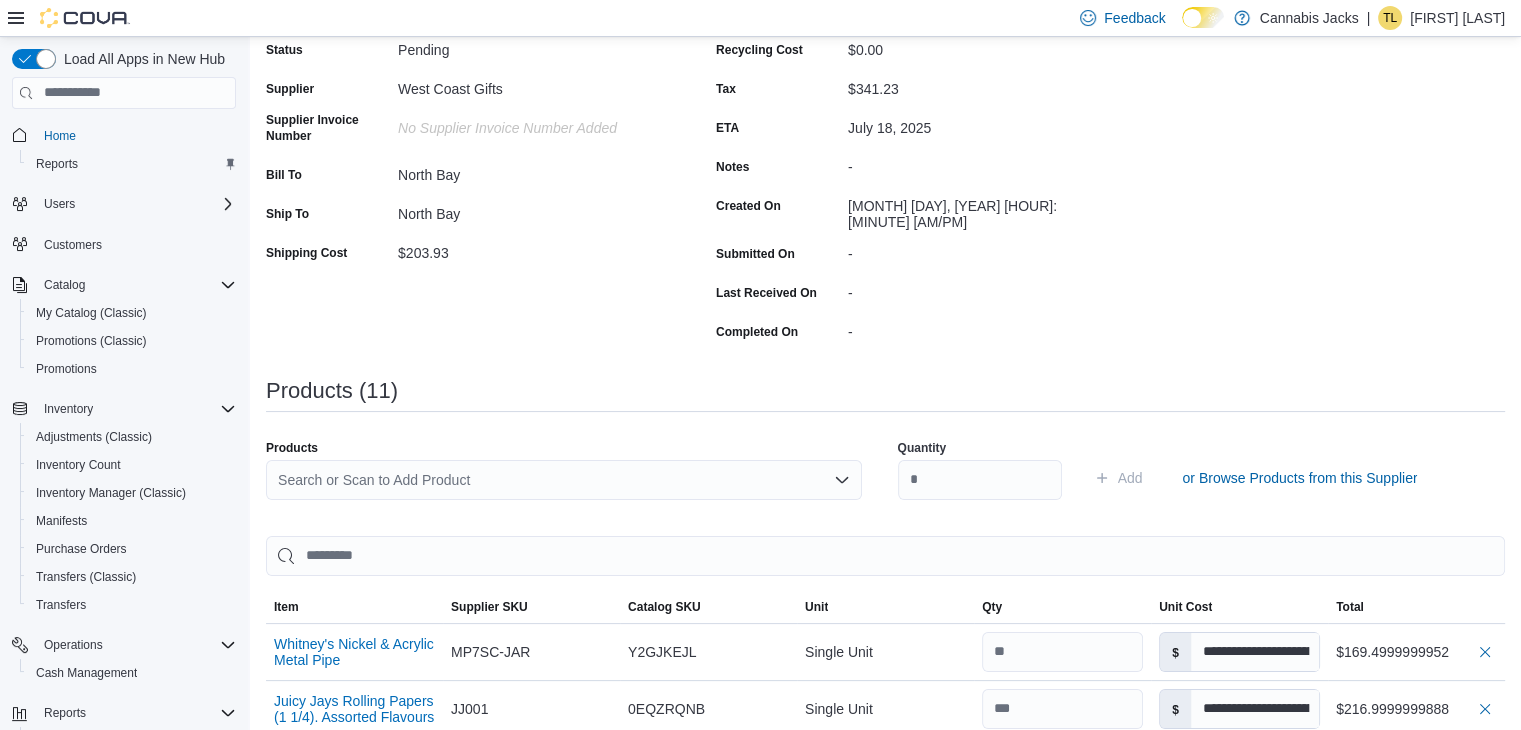 scroll, scrollTop: 200, scrollLeft: 0, axis: vertical 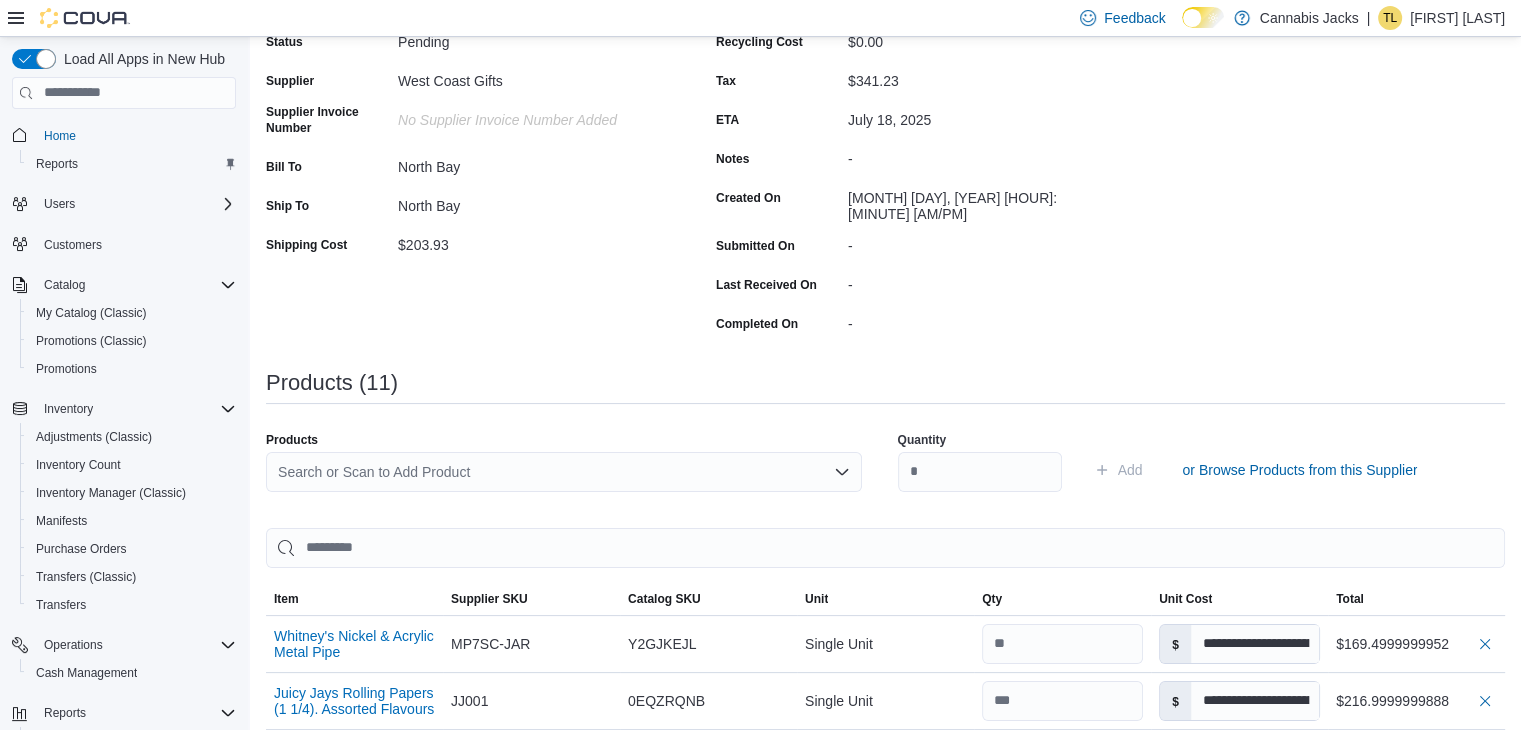 type on "****" 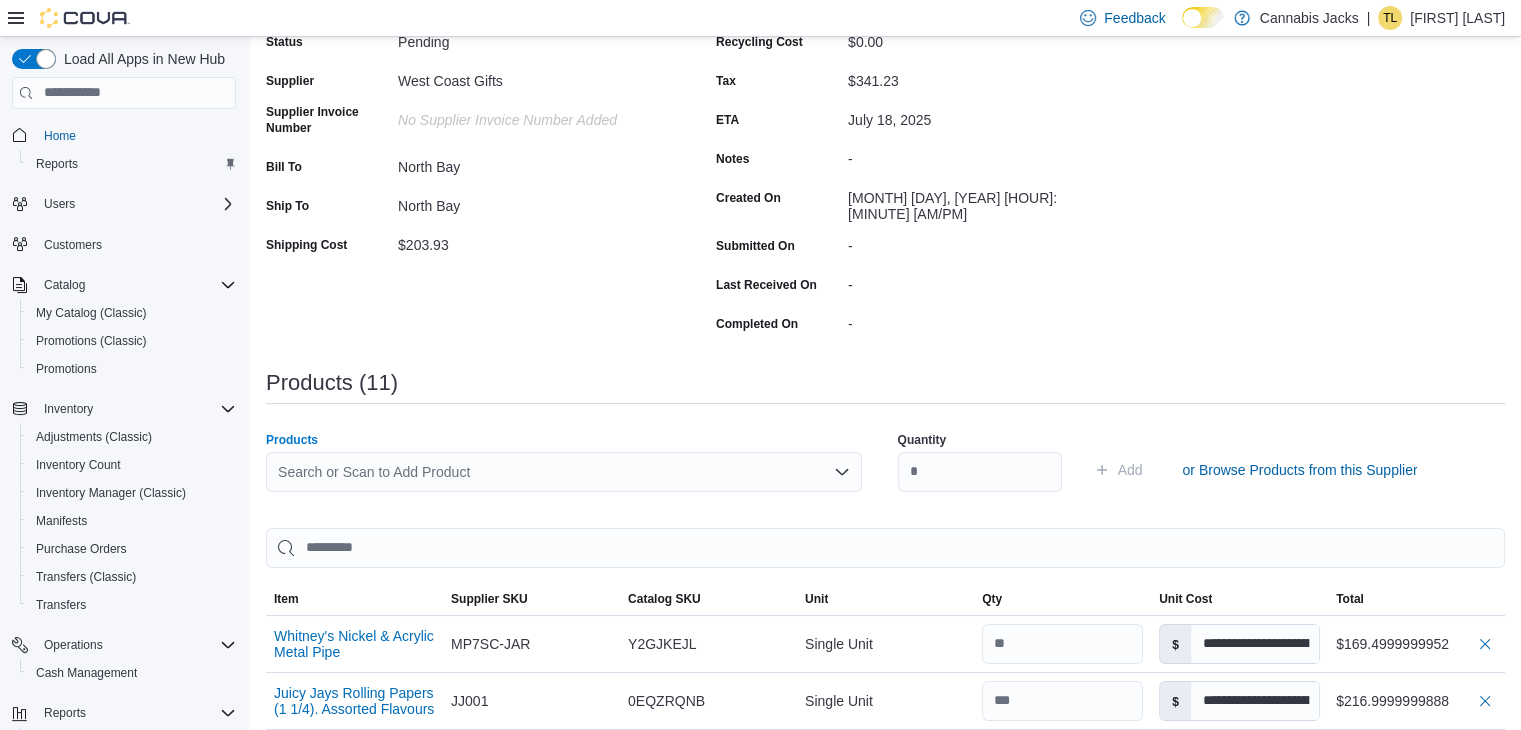 click on "Search or Scan to Add Product" at bounding box center [564, 472] 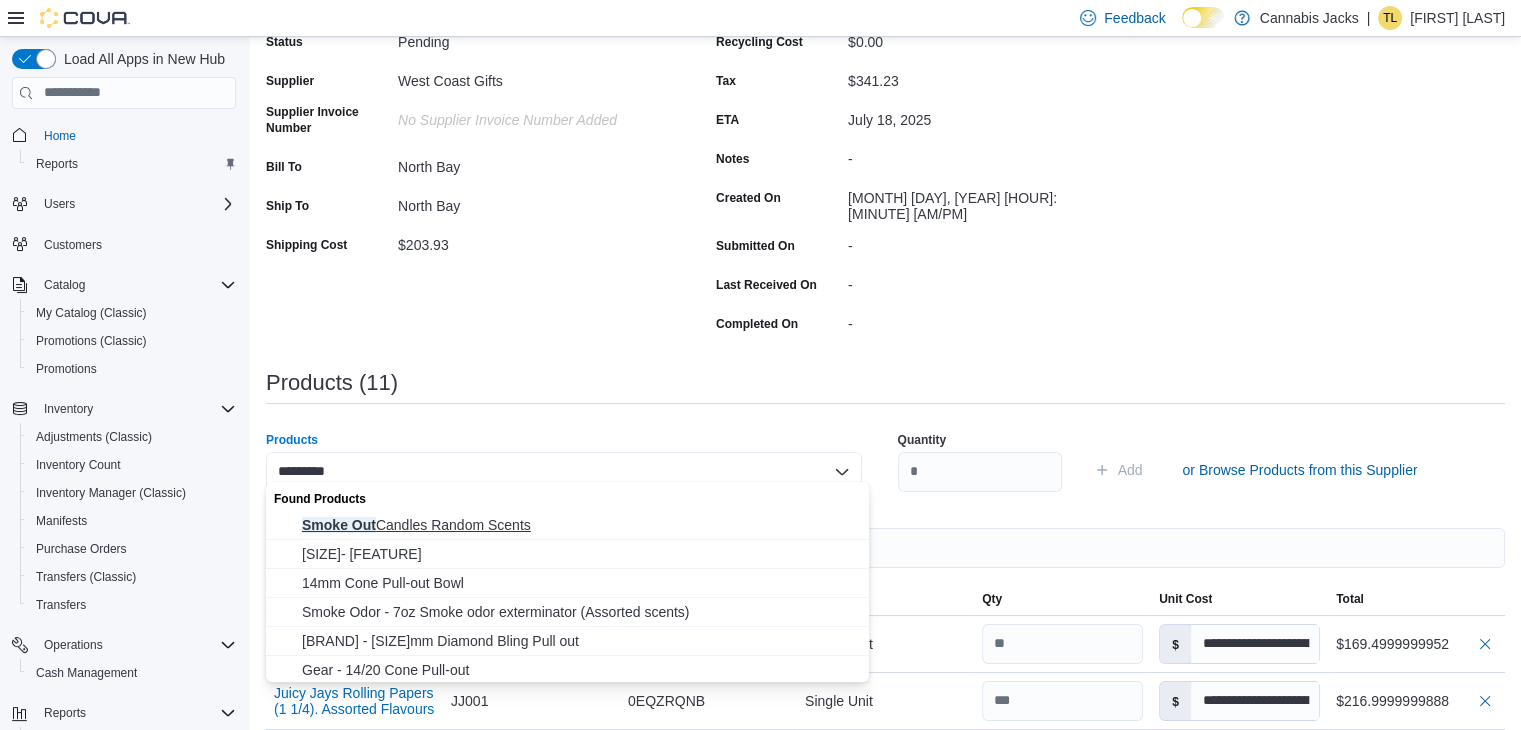 type on "*********" 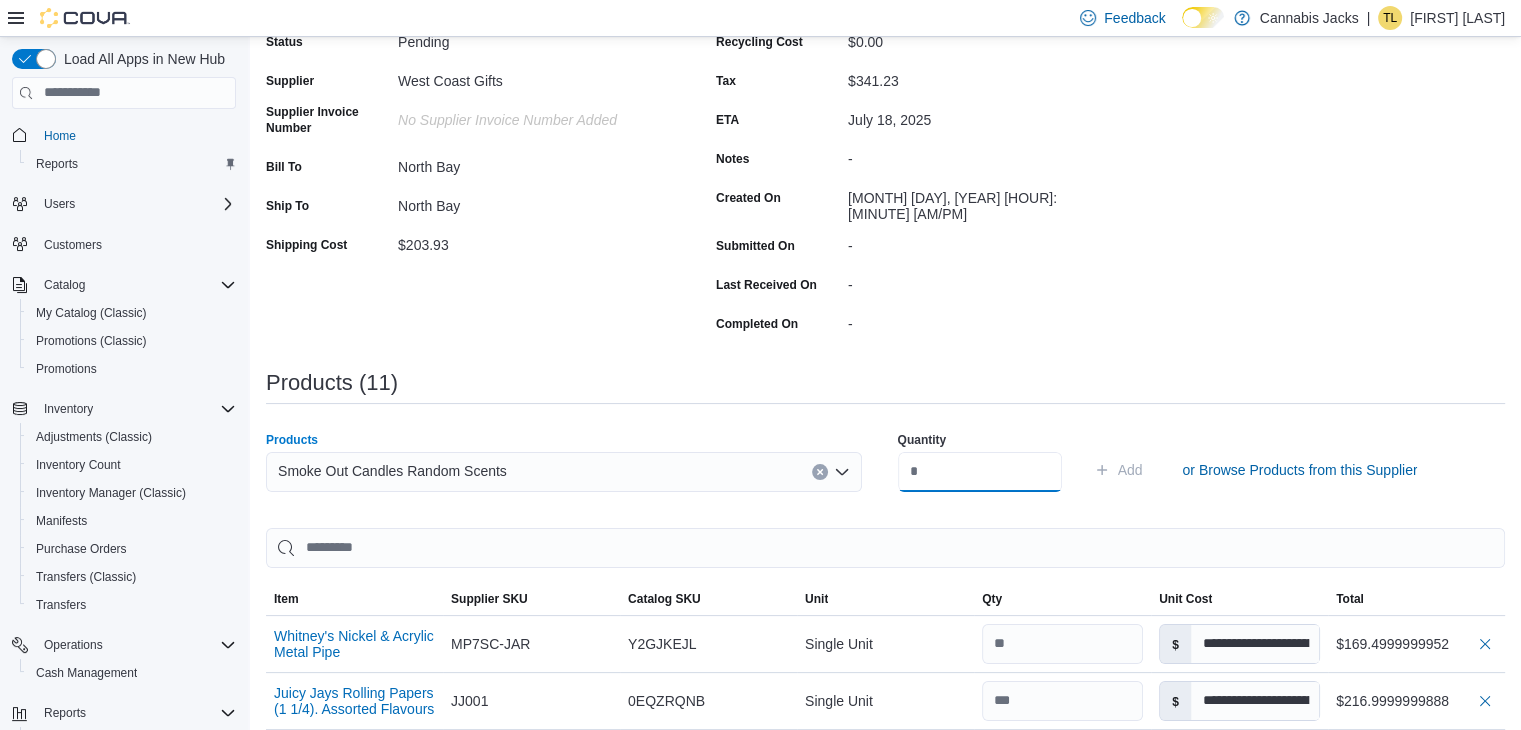 click at bounding box center [980, 472] 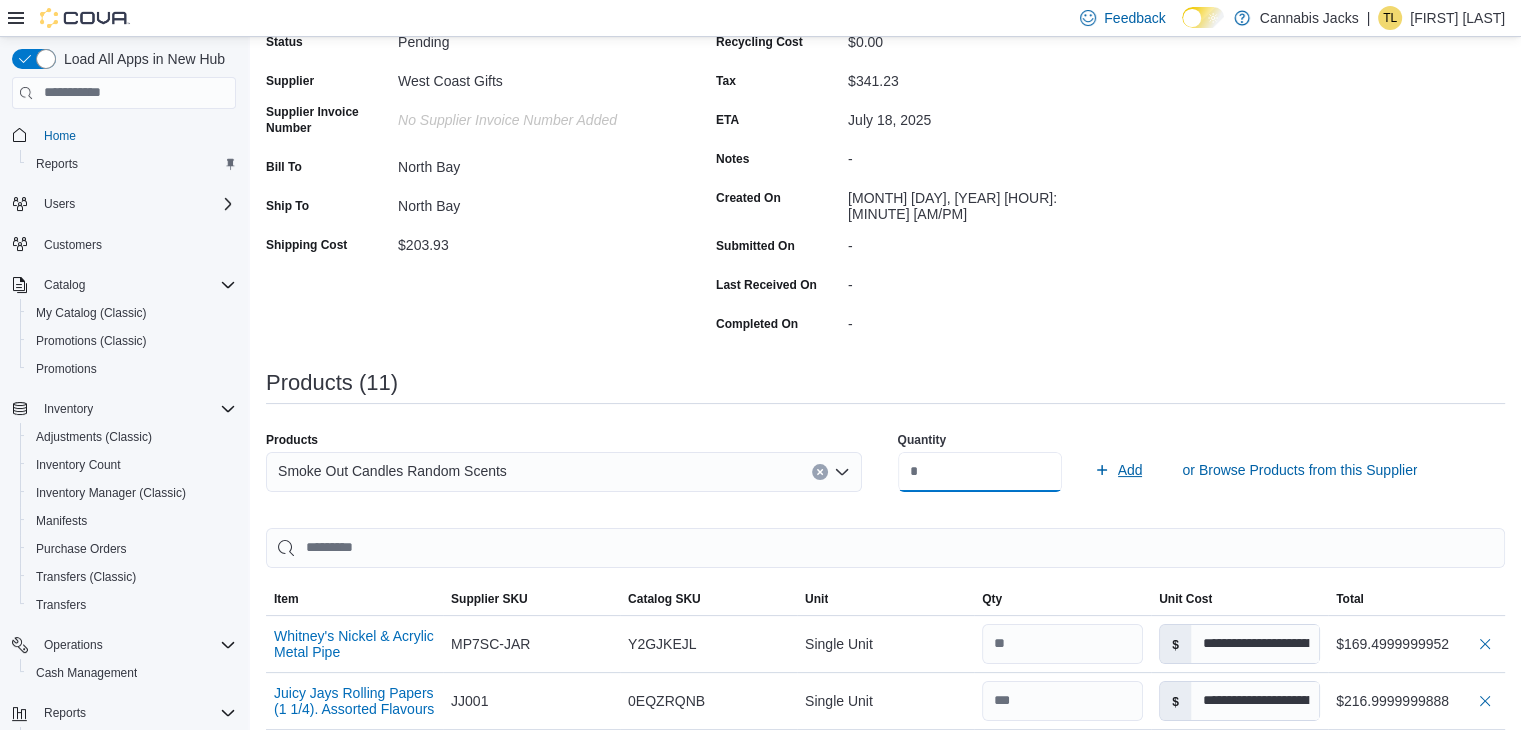 type on "**" 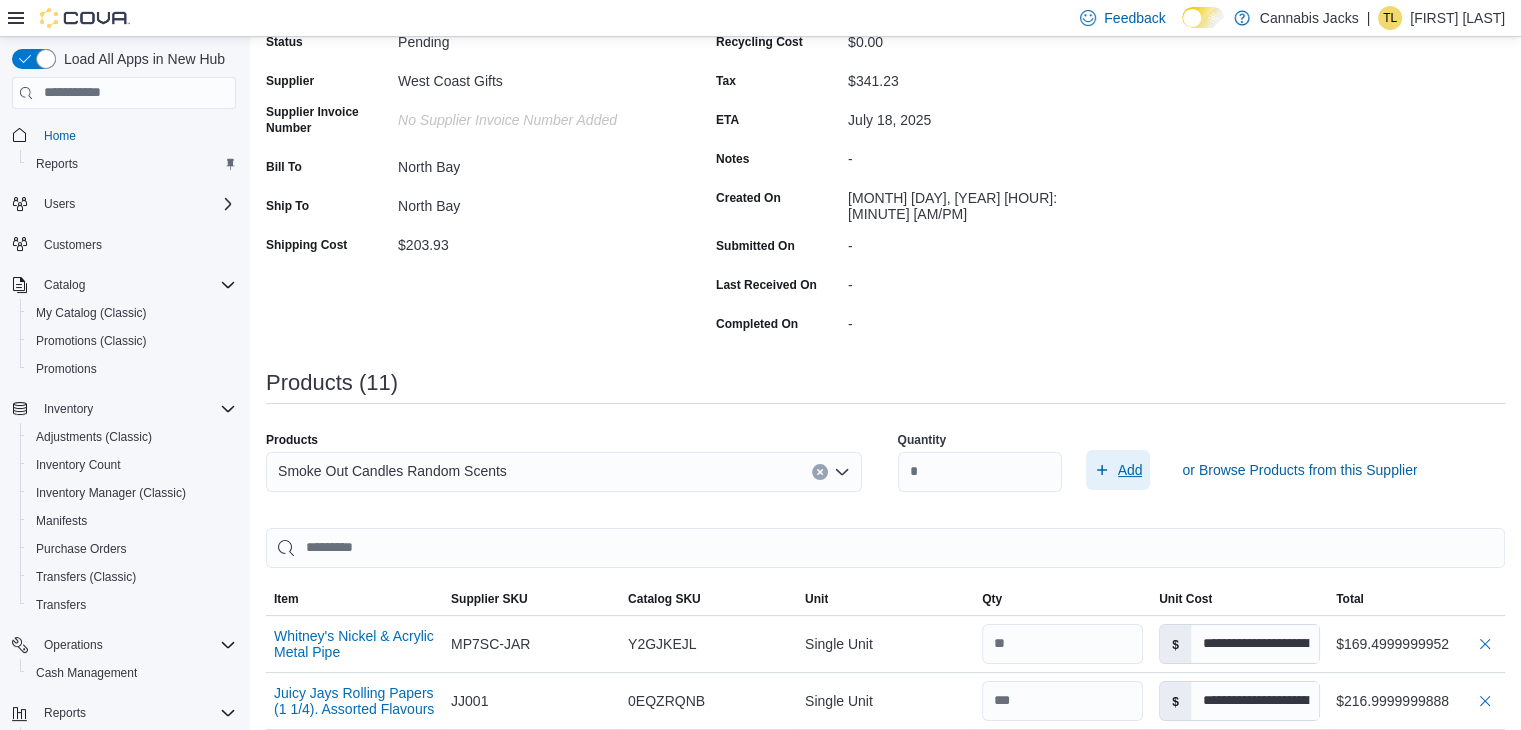 click on "Add" at bounding box center (1130, 470) 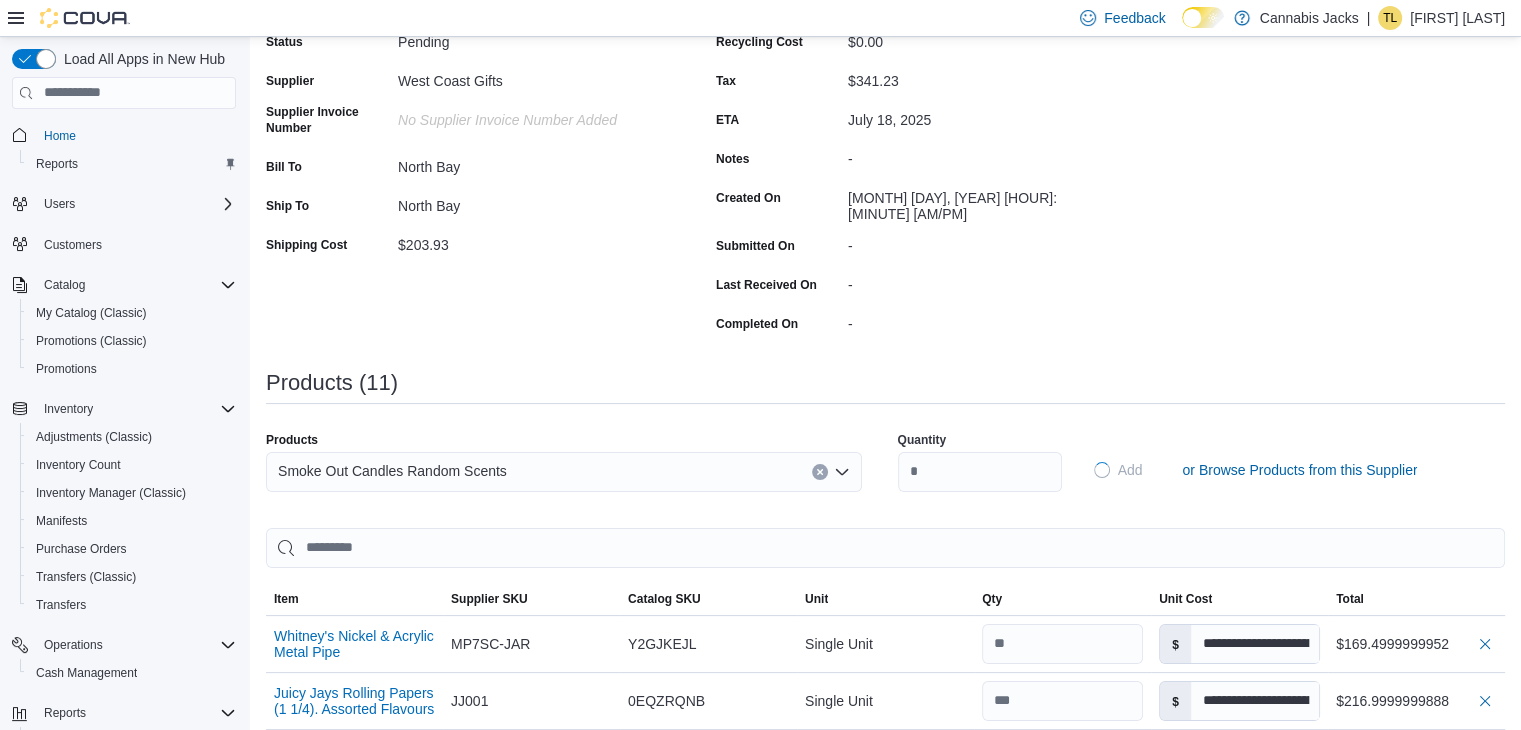 type on "*****" 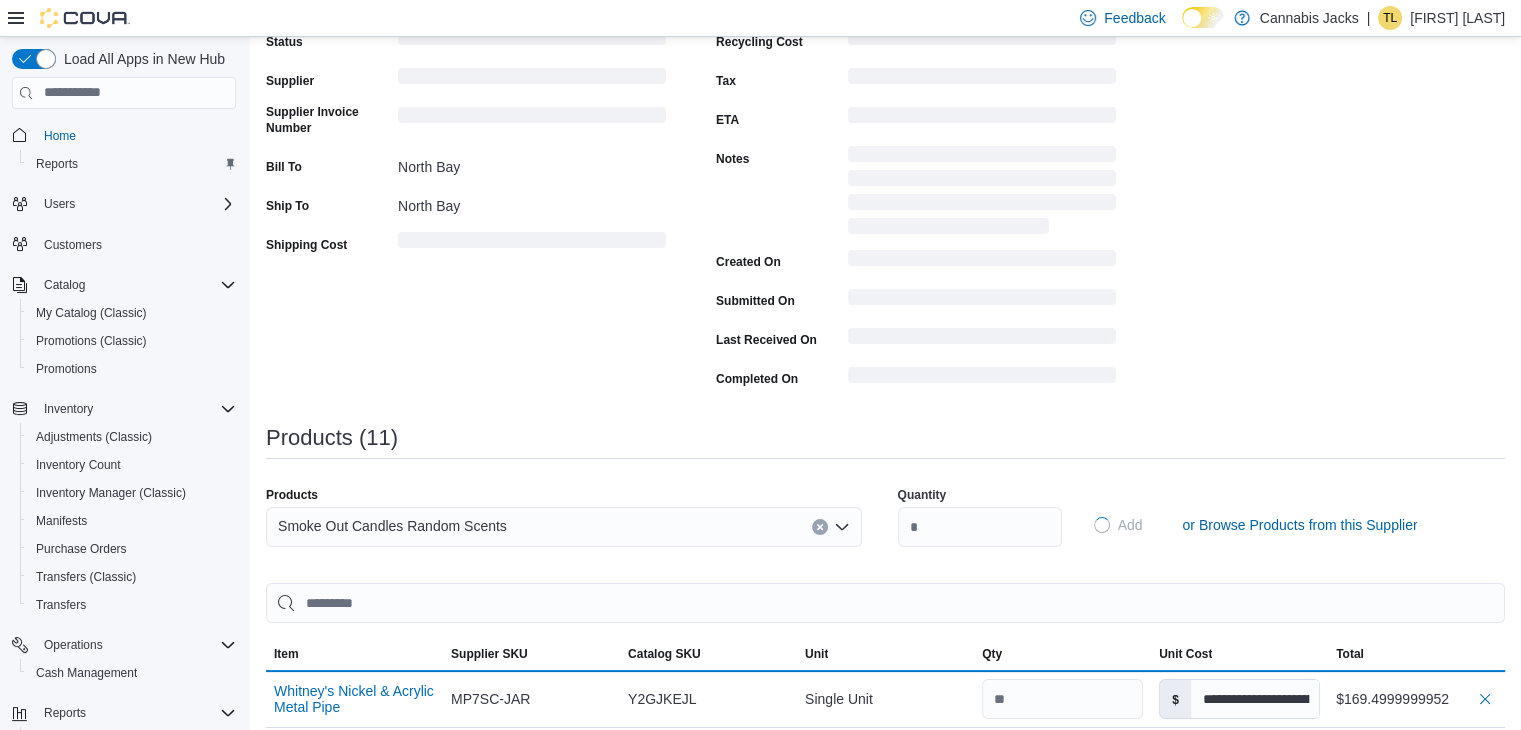 type 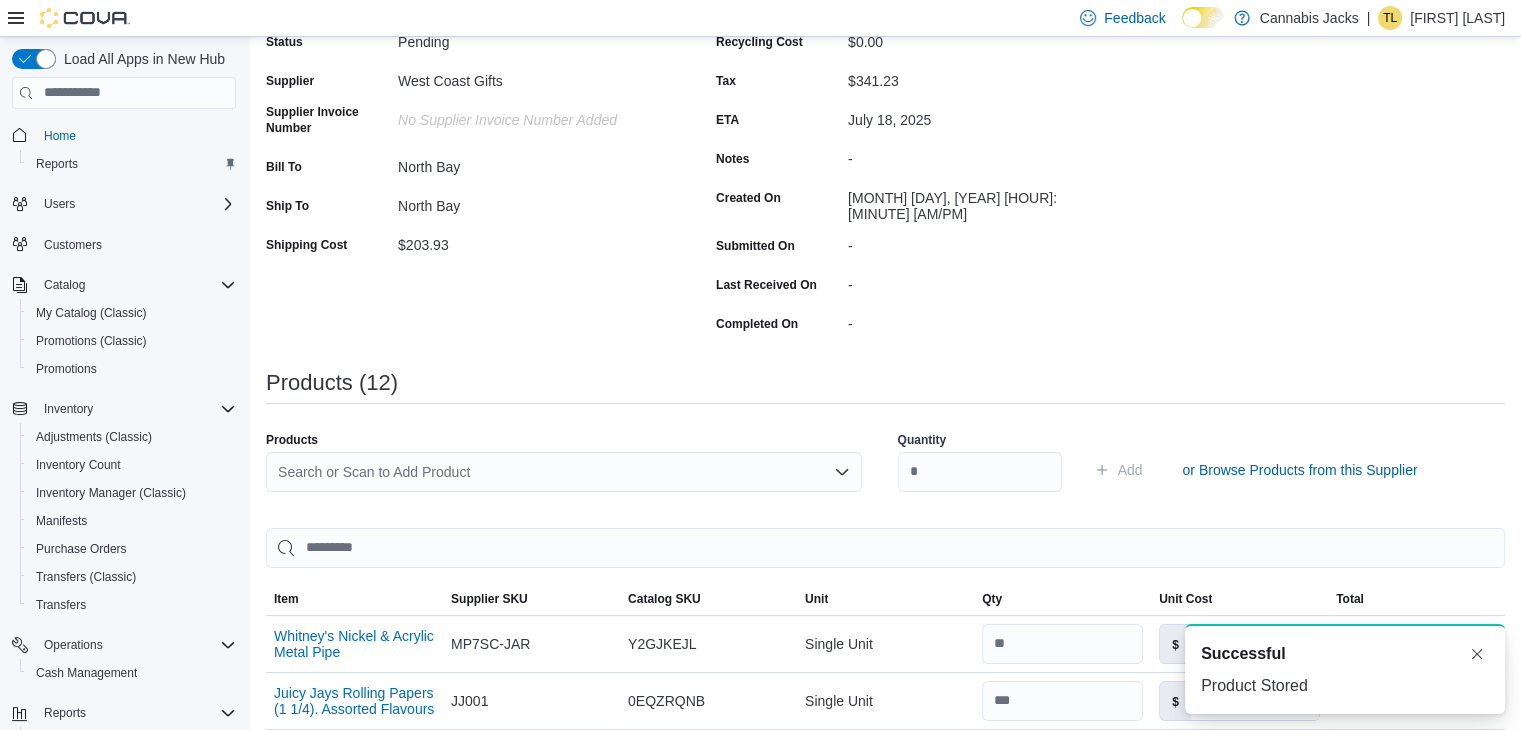 scroll, scrollTop: 0, scrollLeft: 0, axis: both 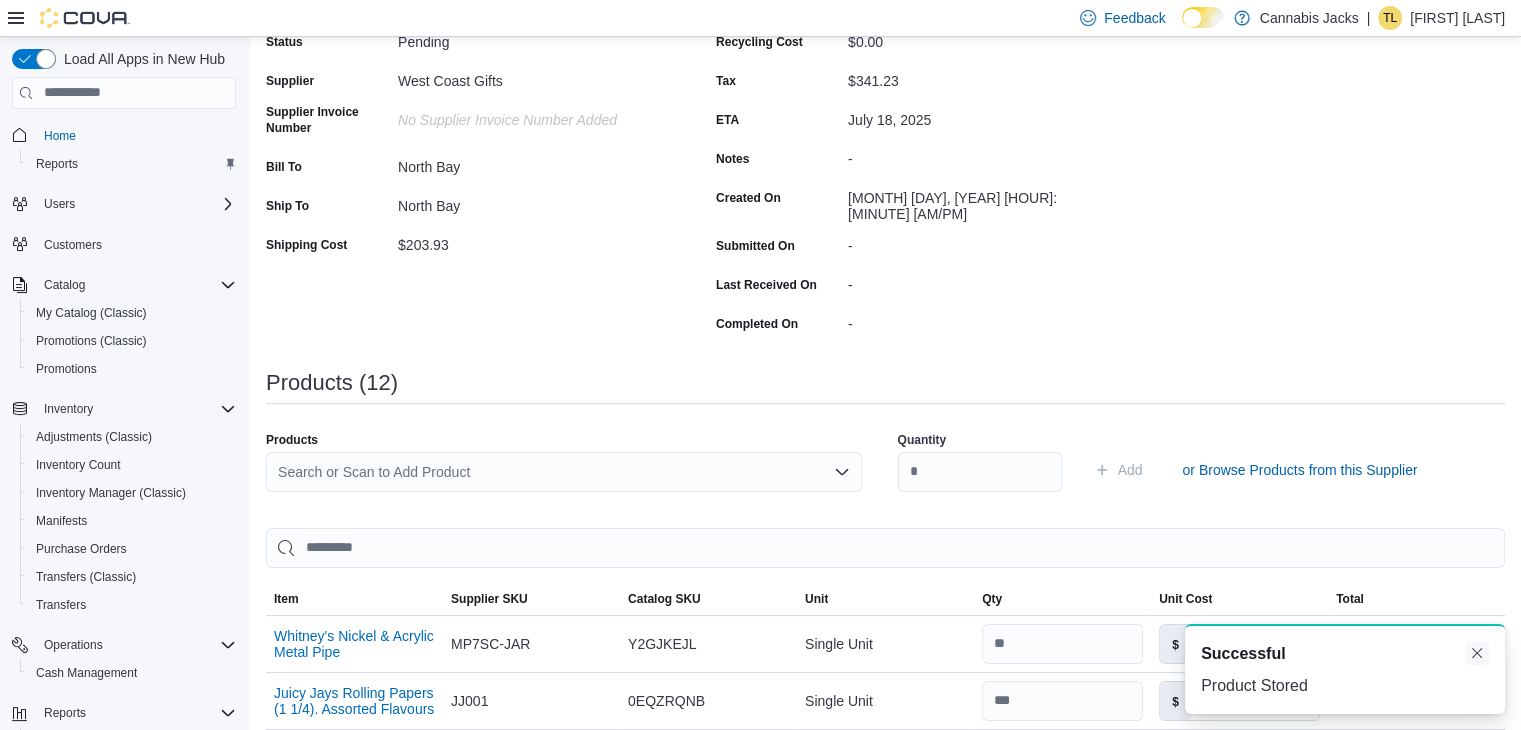 click at bounding box center (1477, 653) 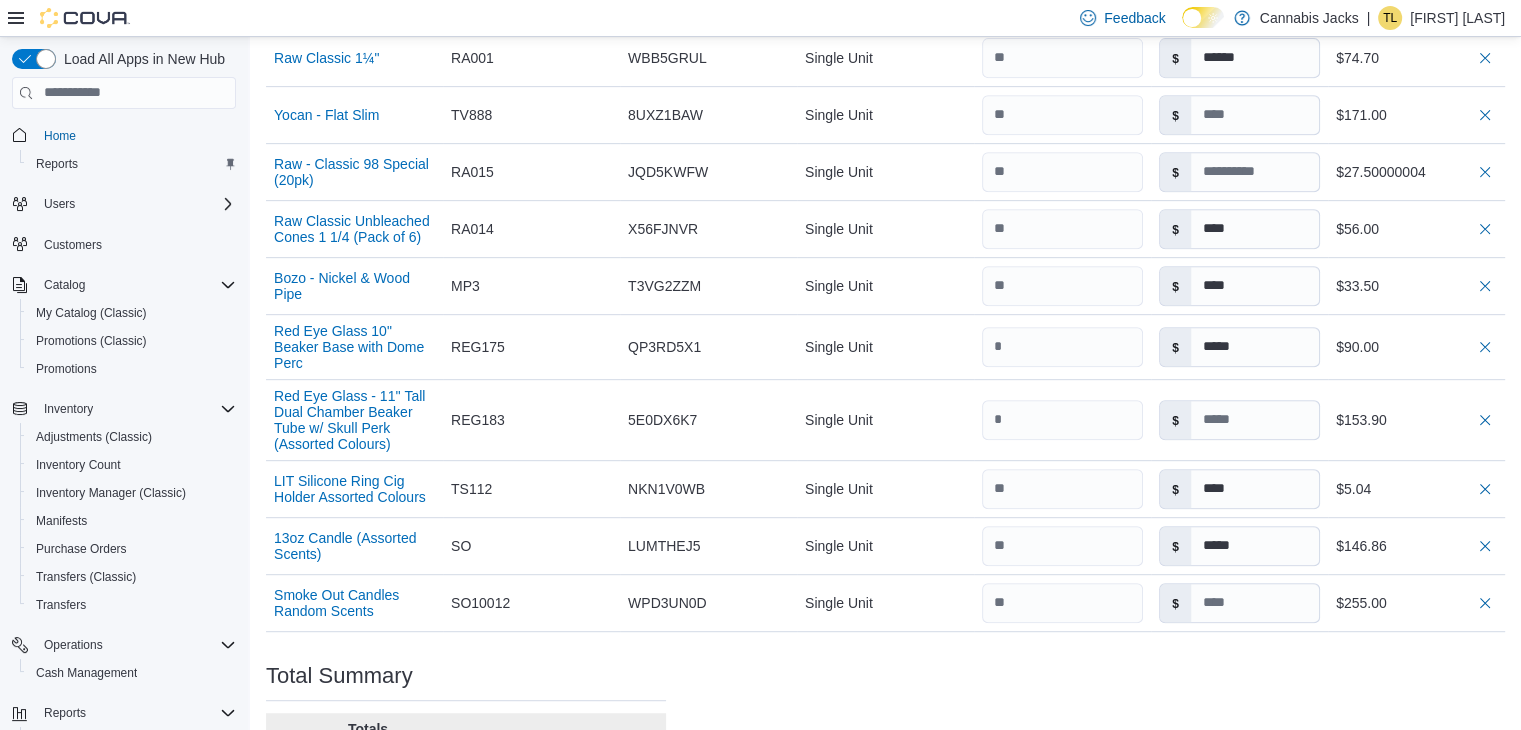 scroll, scrollTop: 1081, scrollLeft: 0, axis: vertical 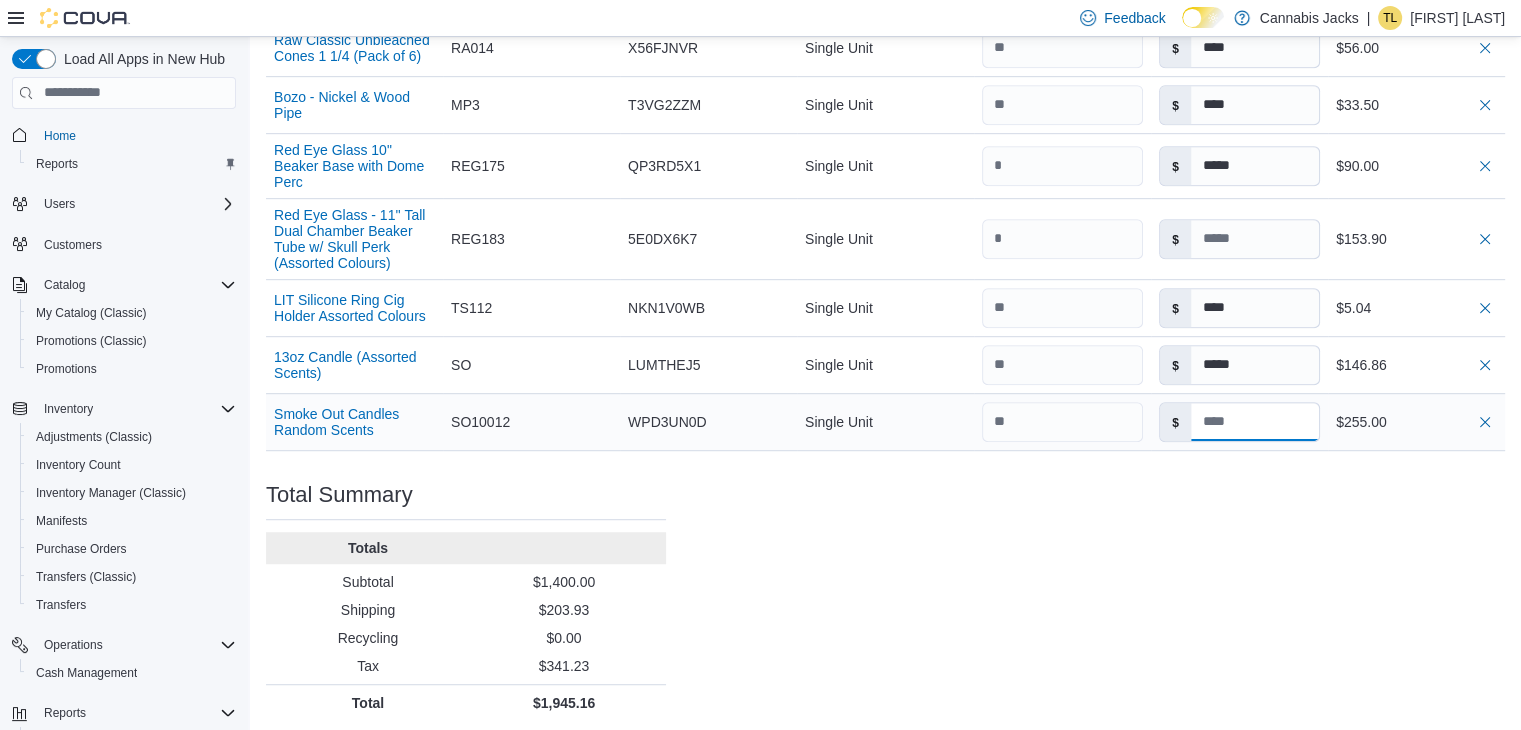 click at bounding box center (1255, 422) 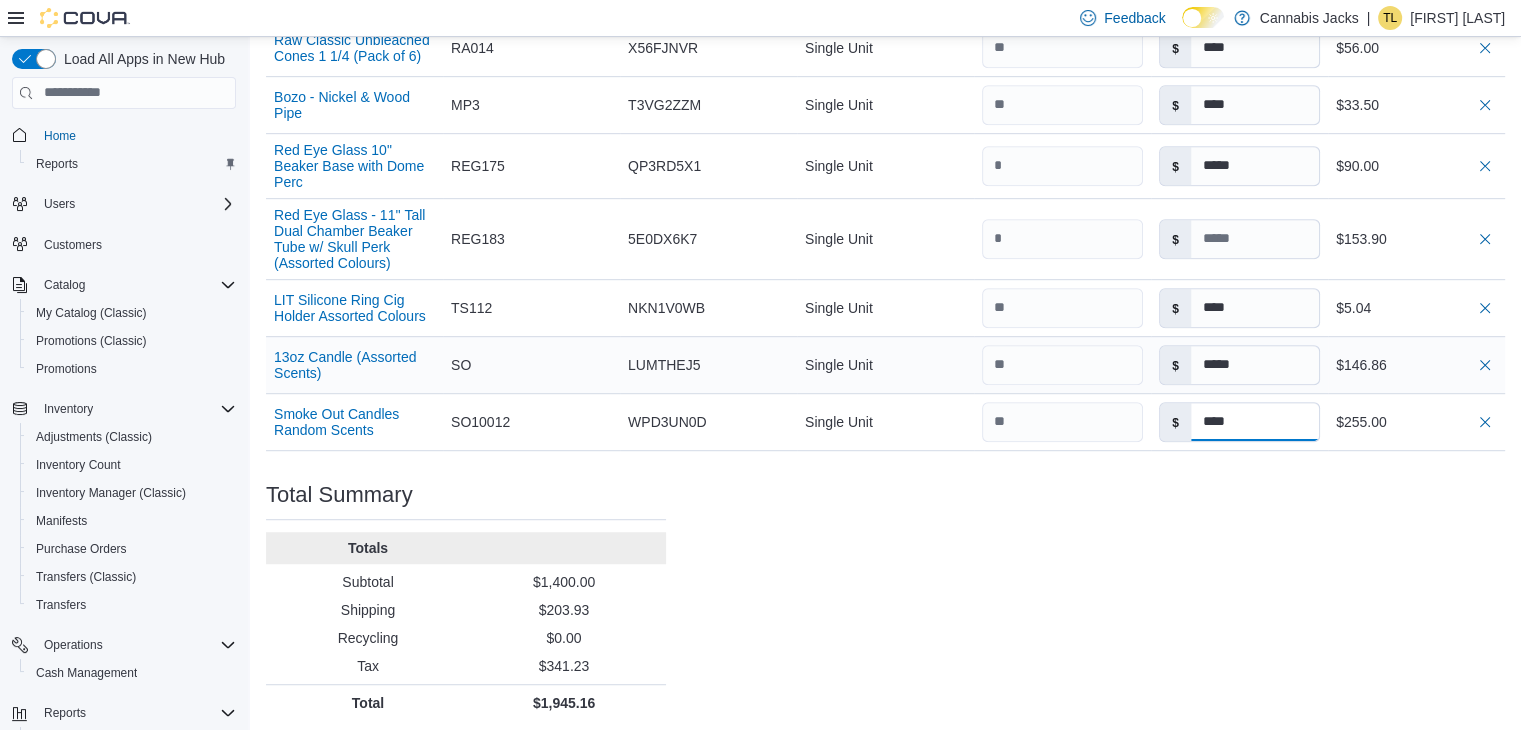 type on "****" 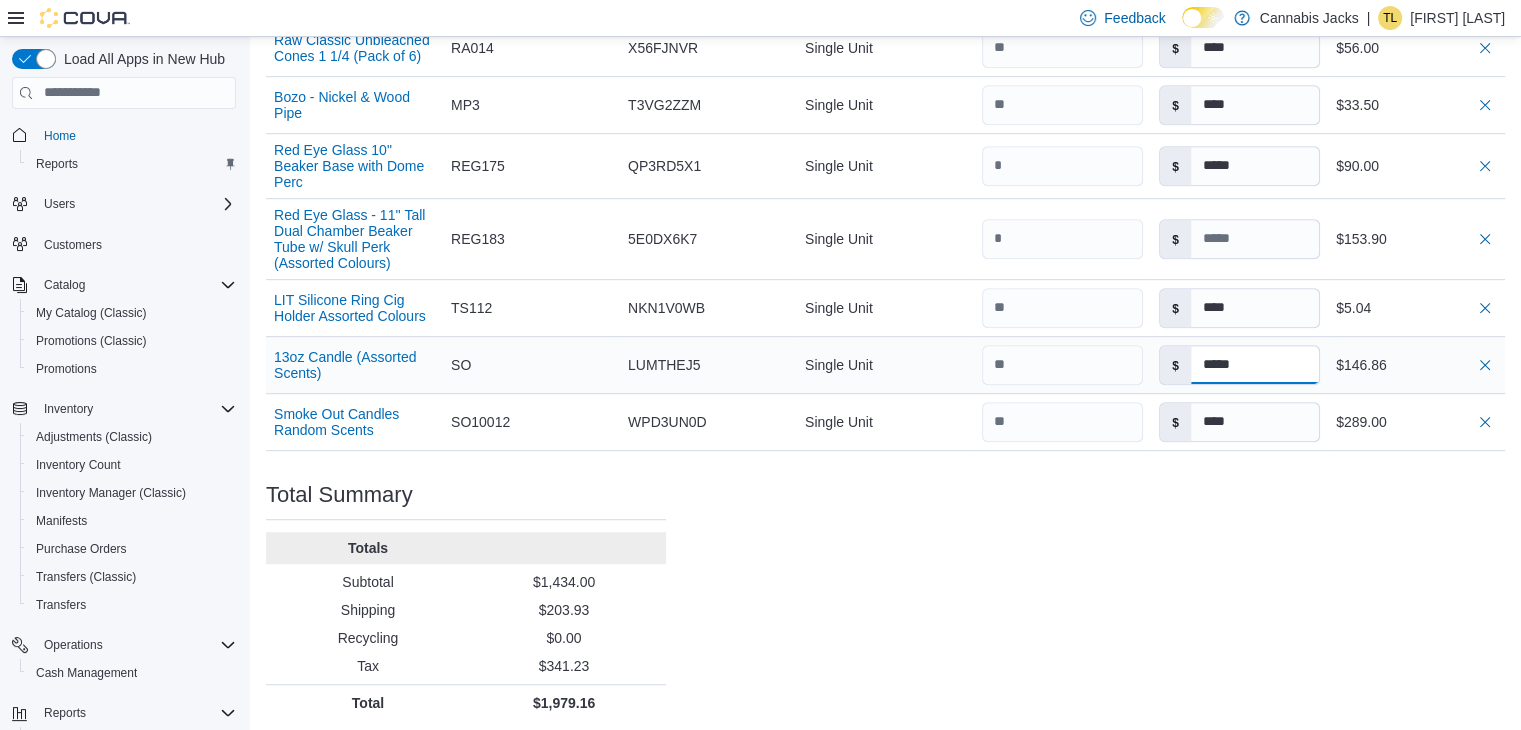 click on "*****" at bounding box center [1255, 365] 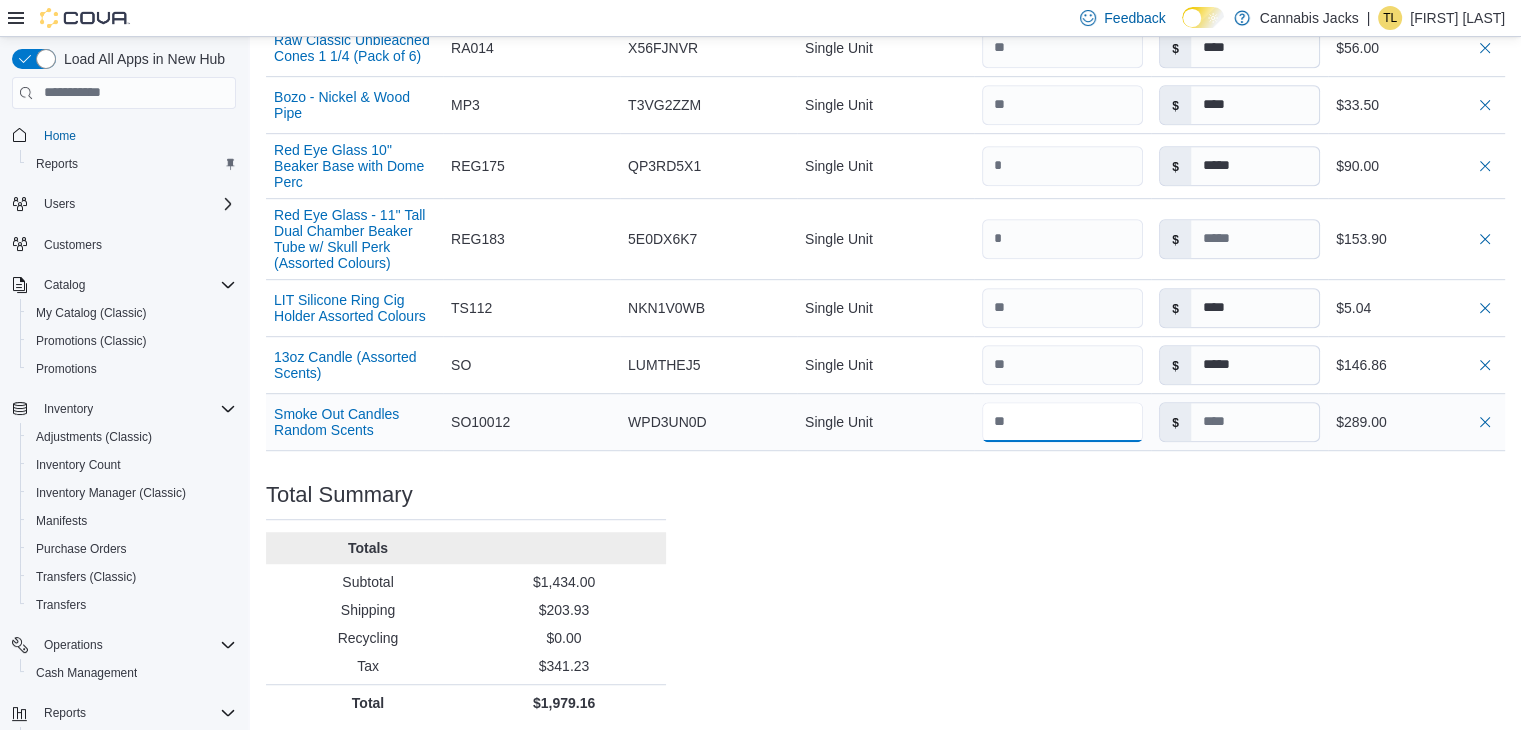 type on "****" 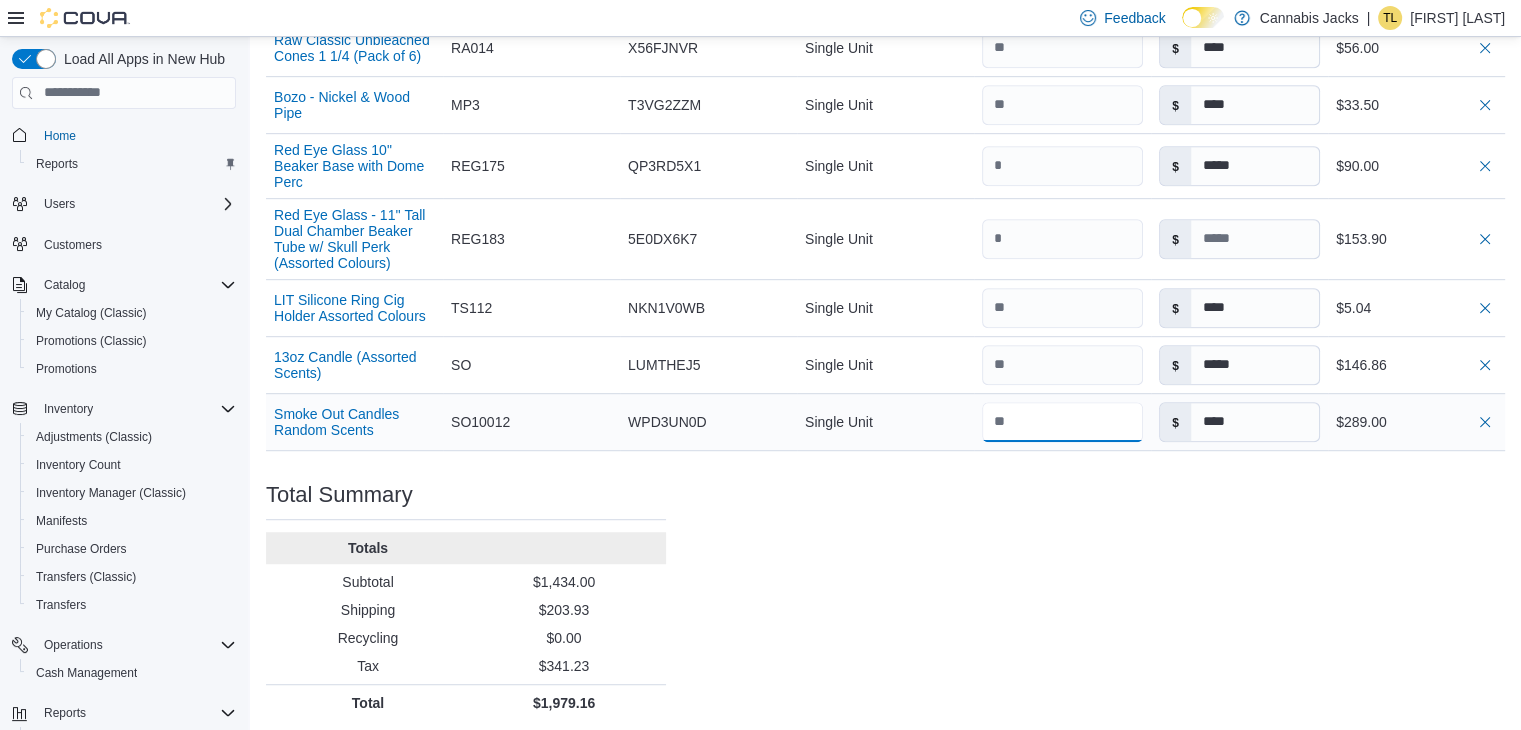 click at bounding box center (1062, 422) 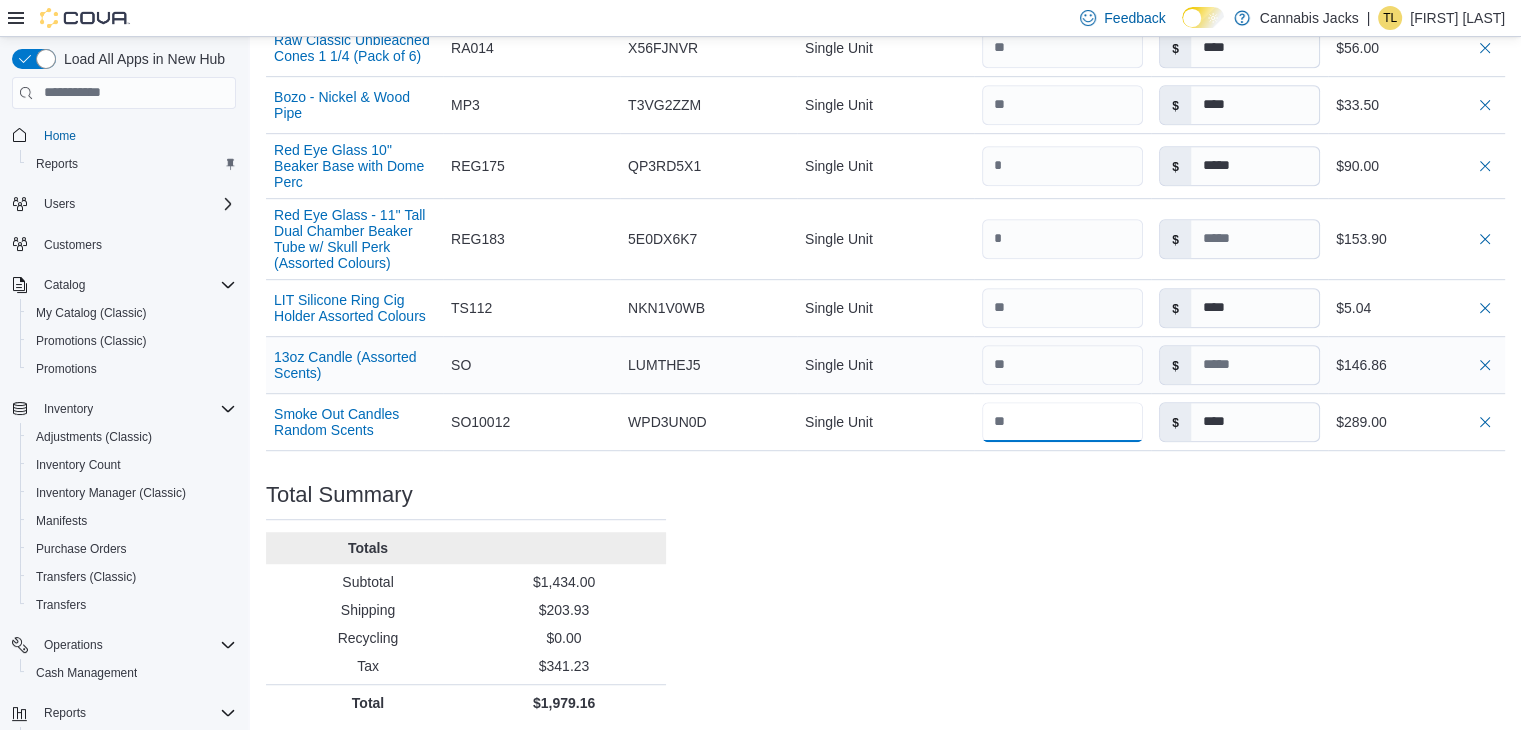 type on "**" 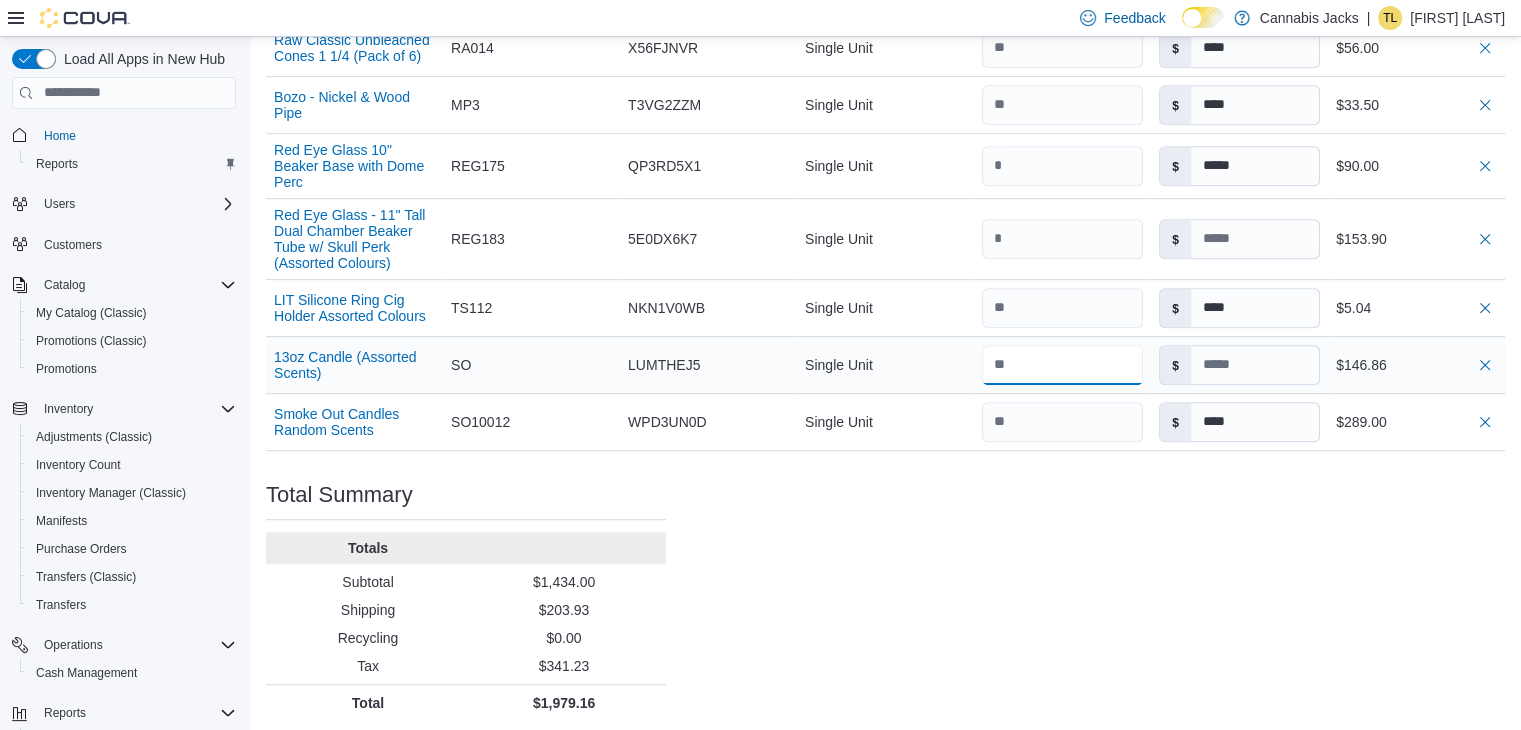 type on "*****" 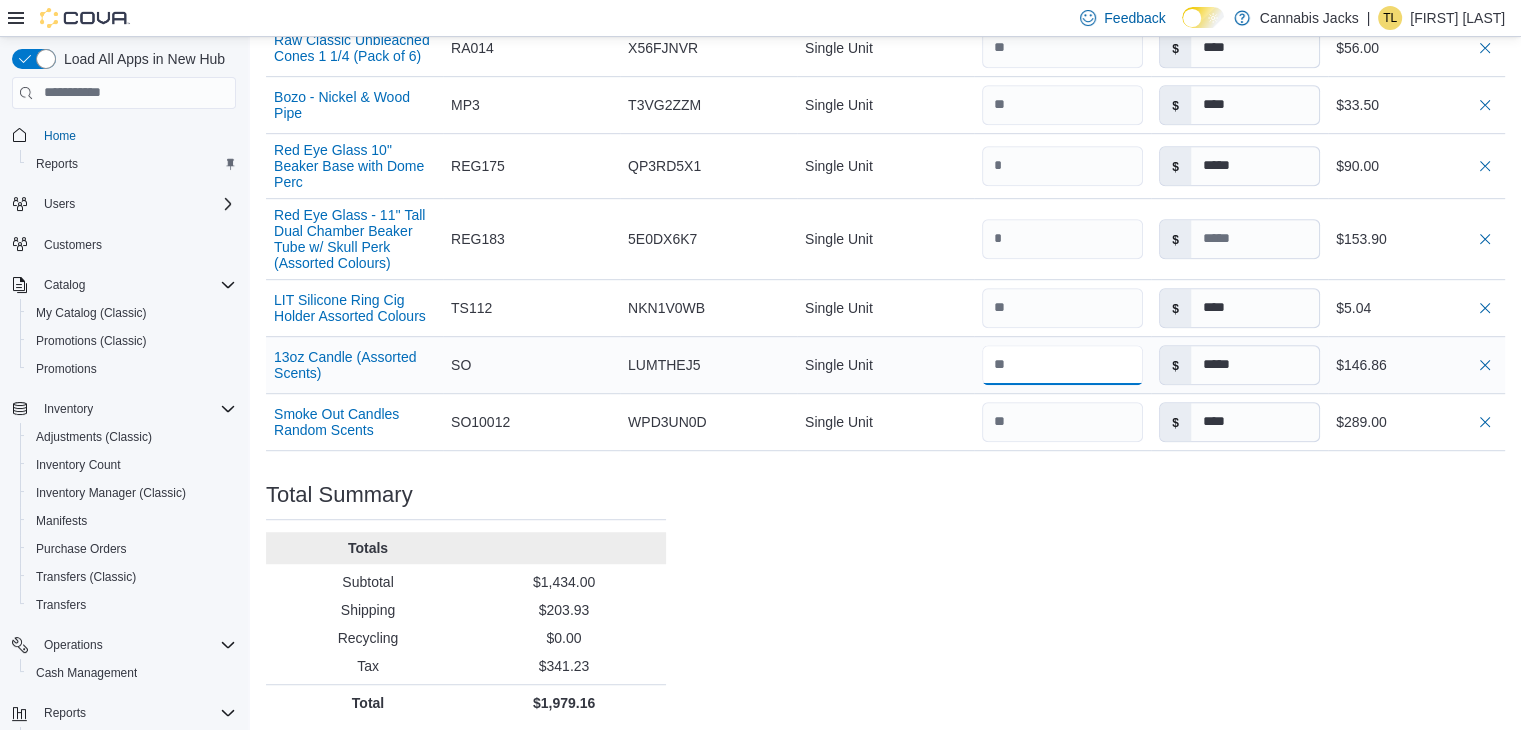 click at bounding box center [1062, 365] 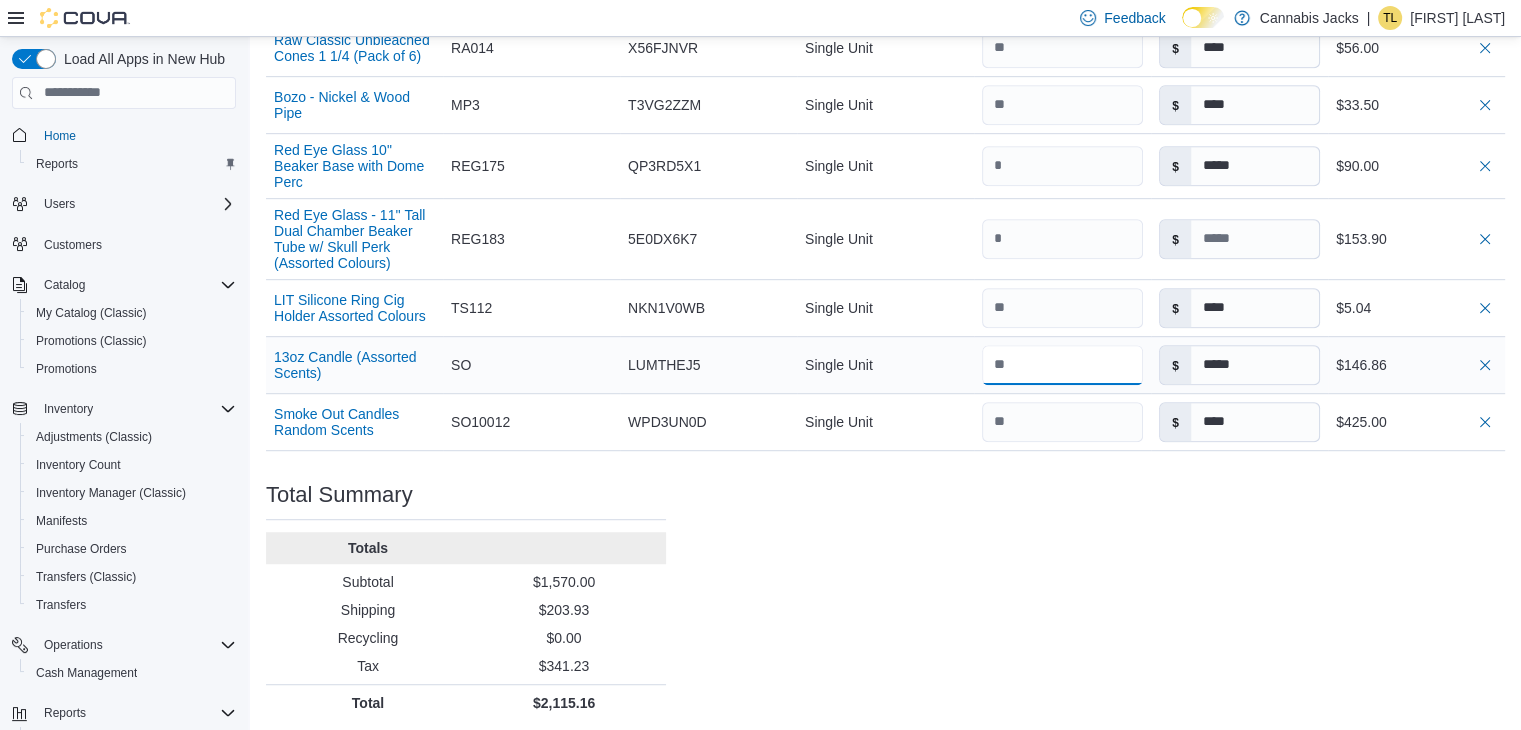 type 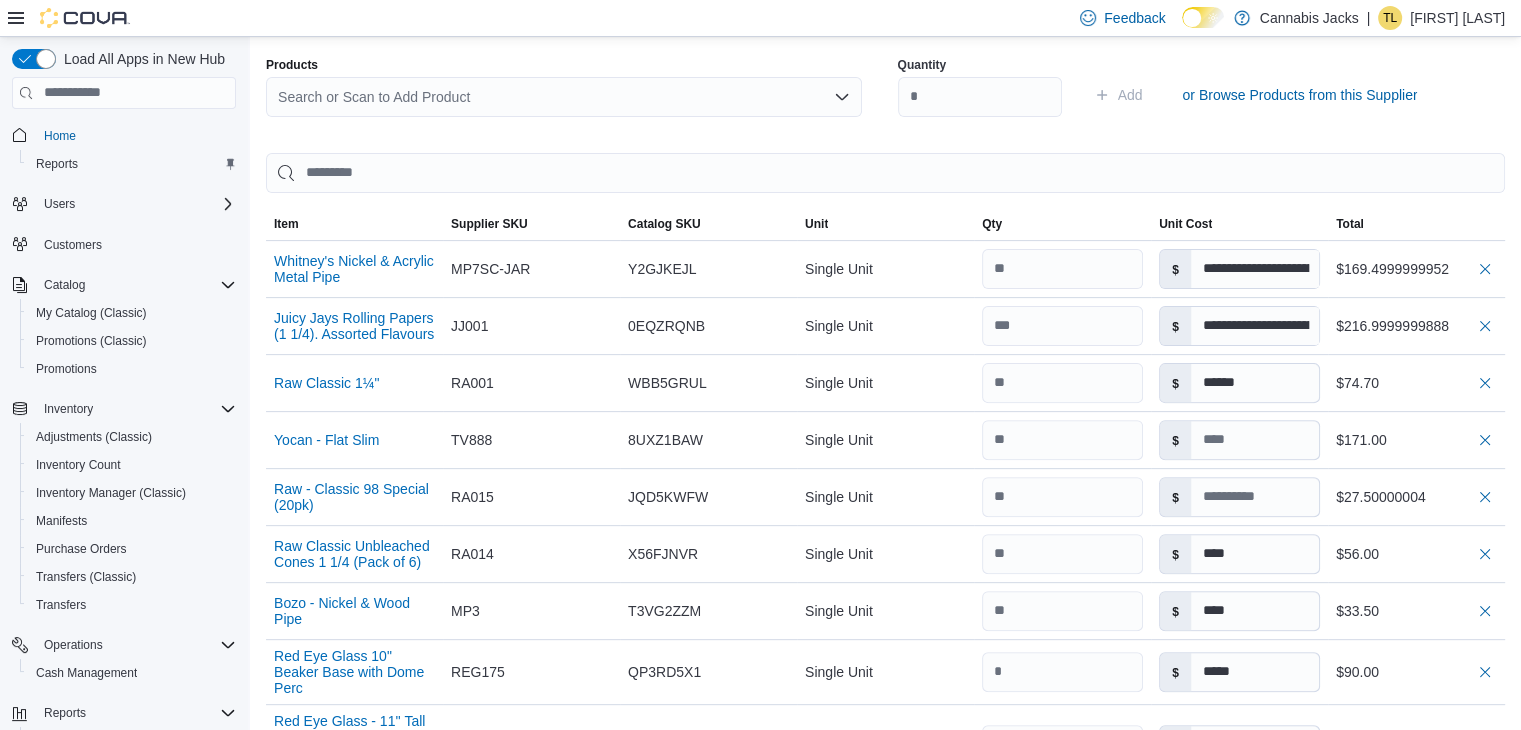 scroll, scrollTop: 281, scrollLeft: 0, axis: vertical 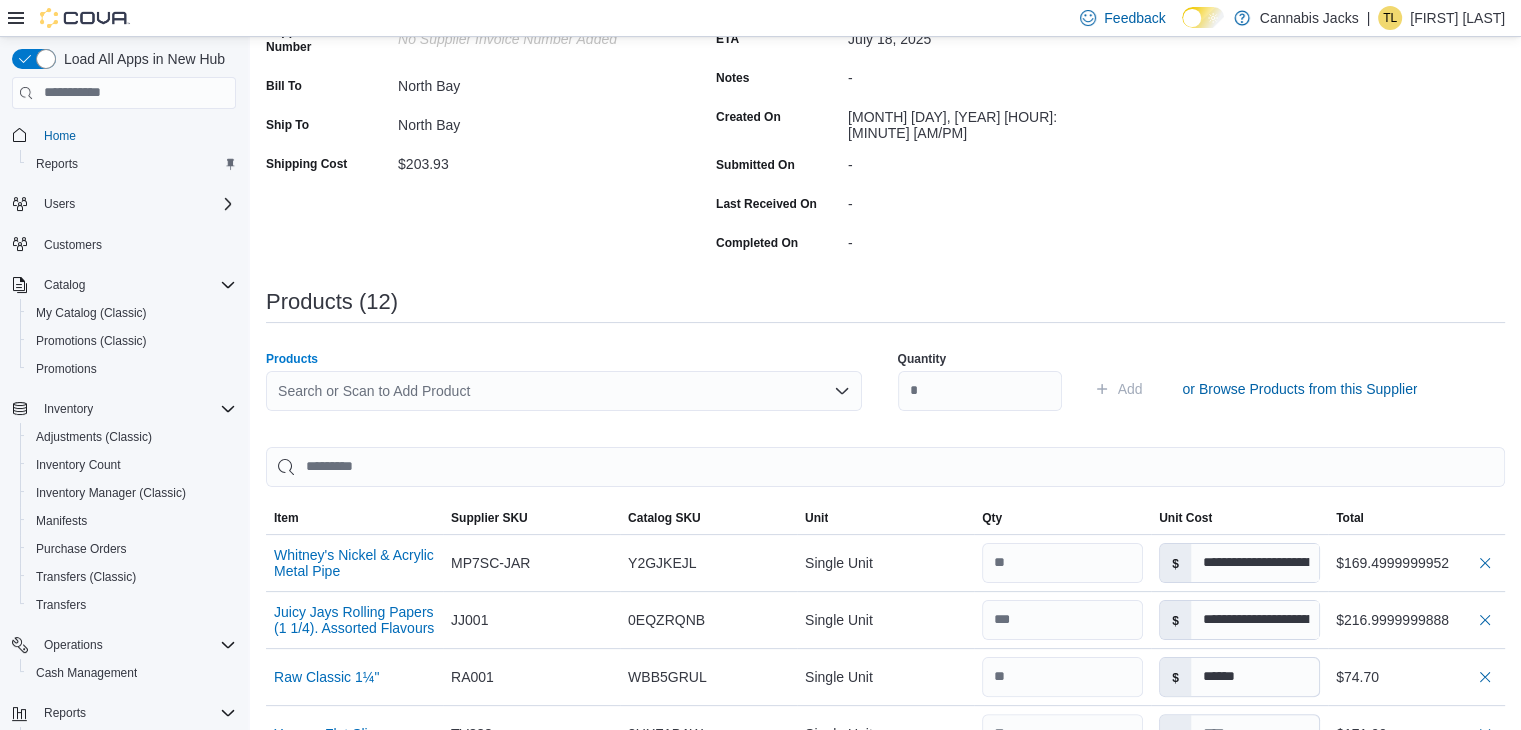 click on "Search or Scan to Add Product" at bounding box center (564, 391) 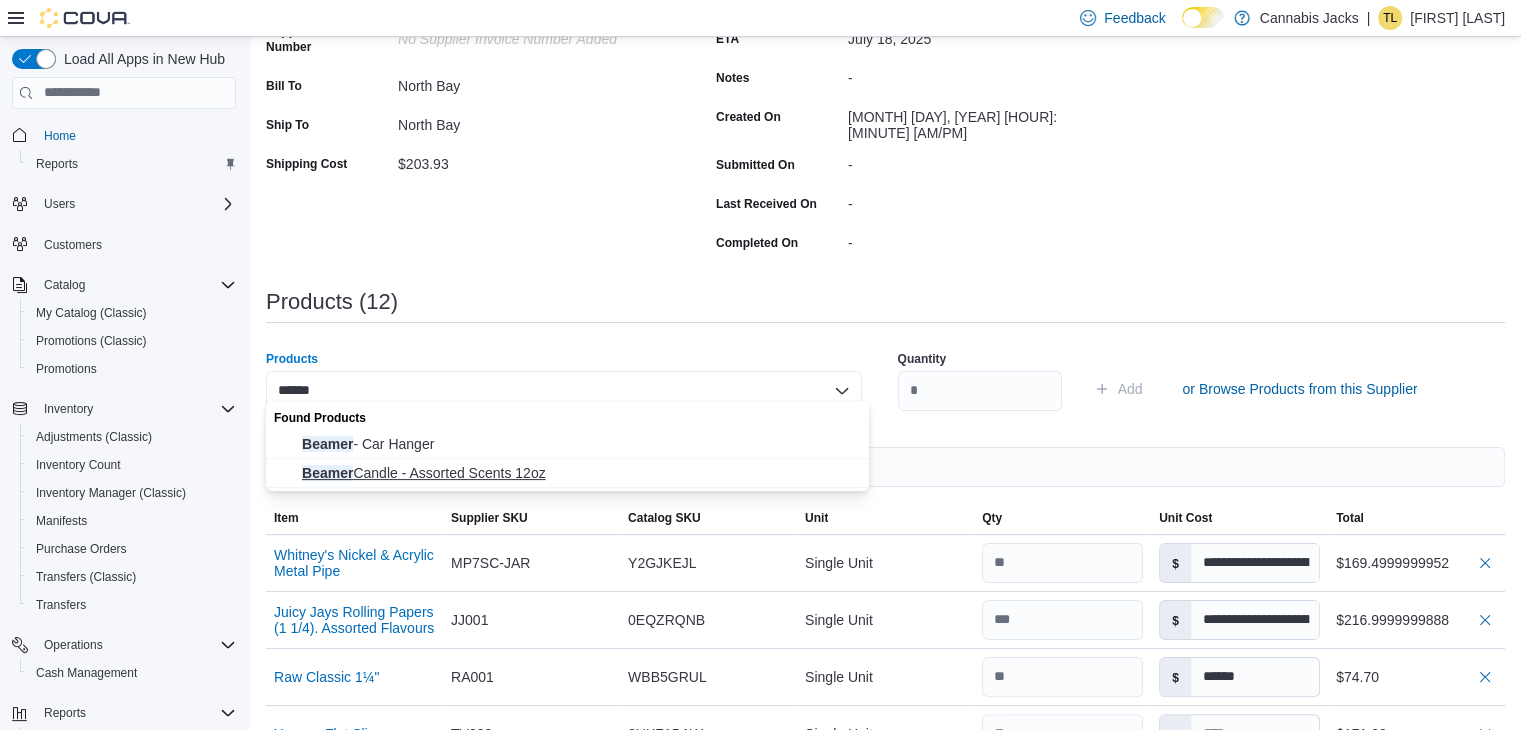 type on "******" 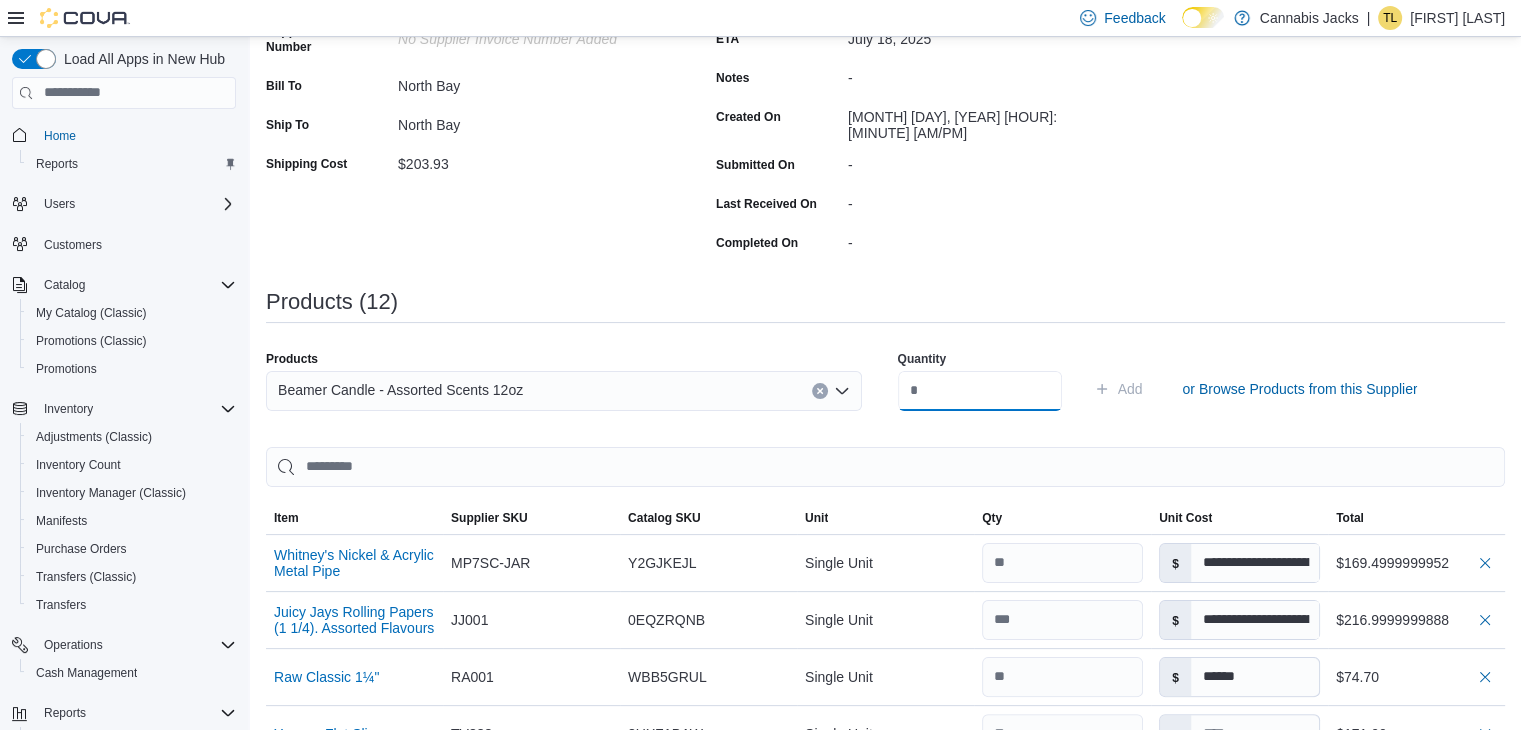 click at bounding box center (980, 391) 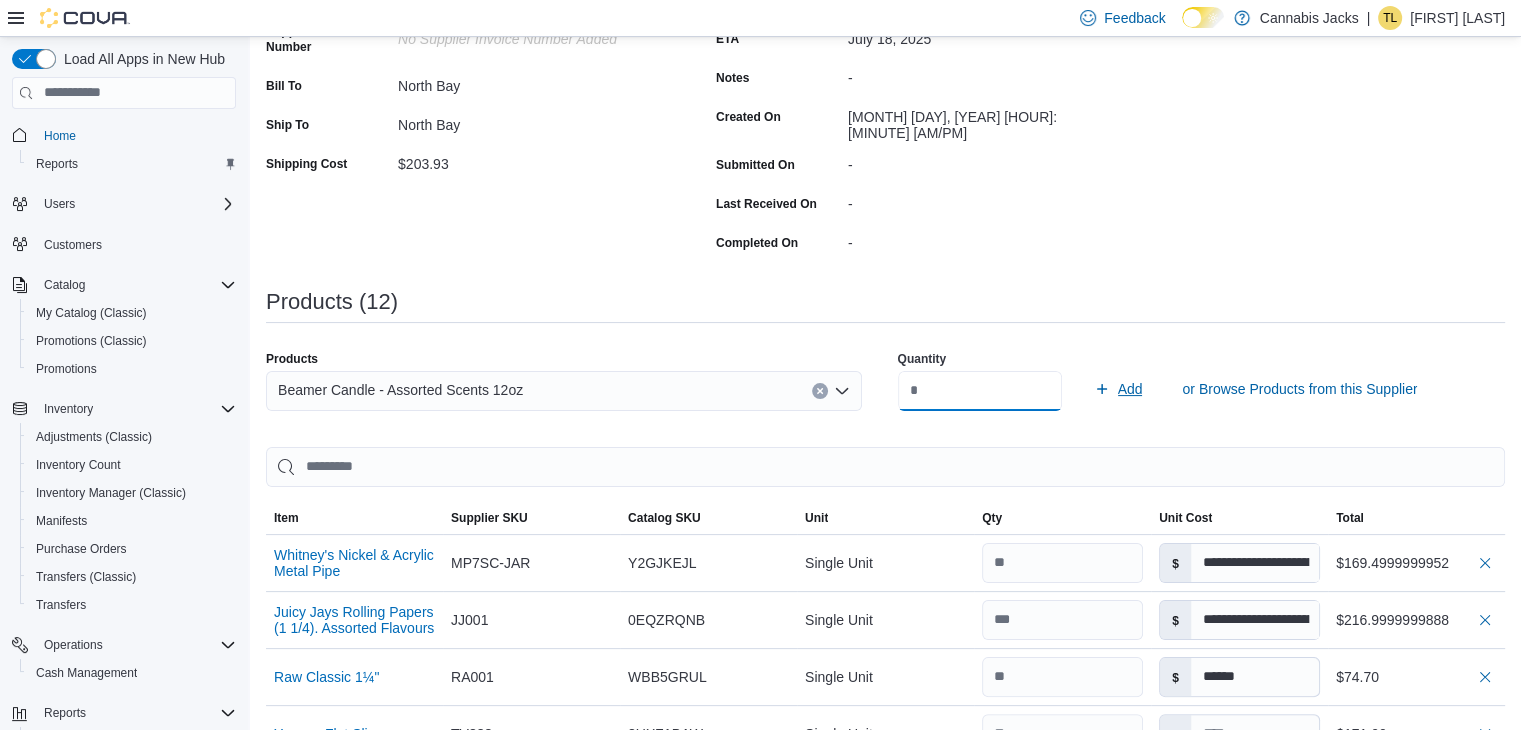 type on "**" 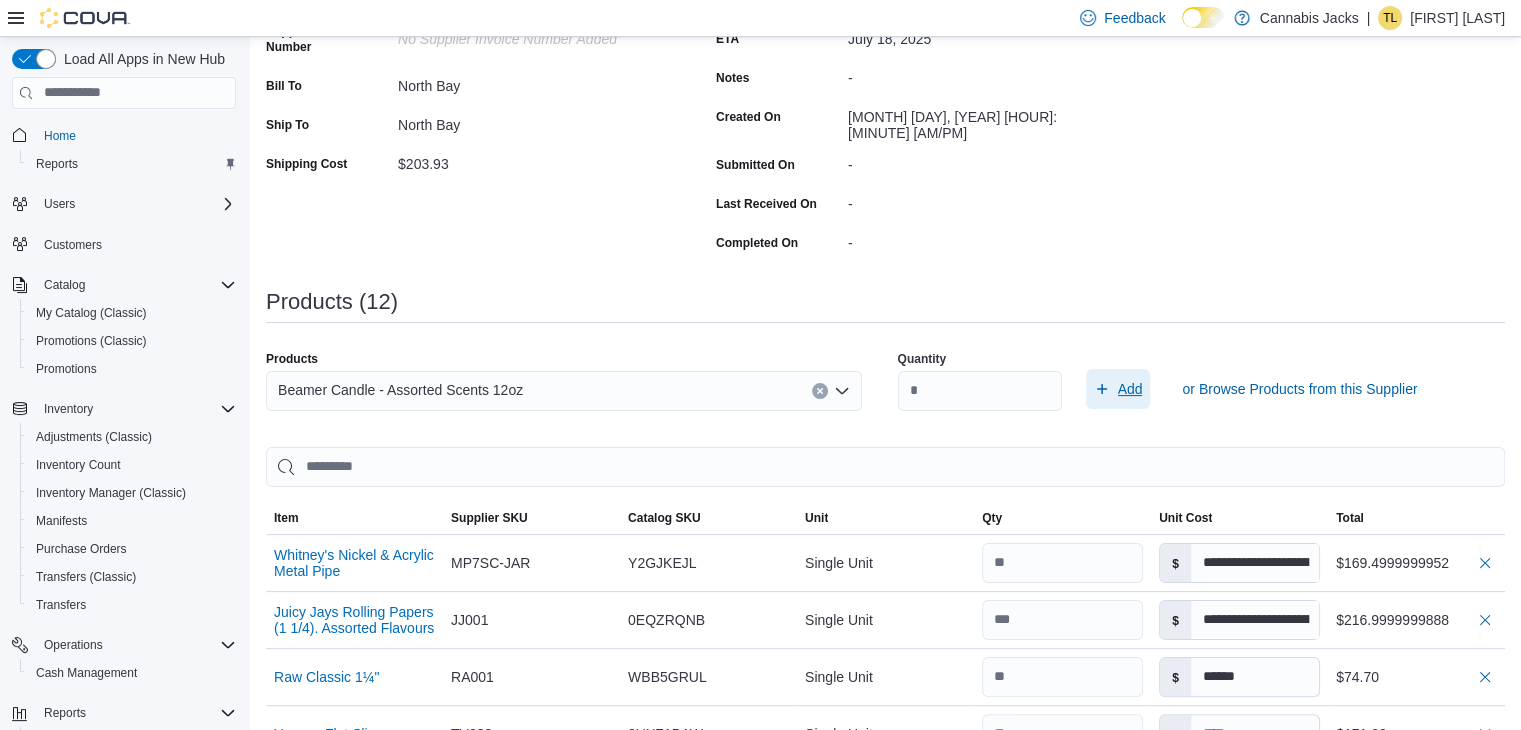 click on "Add" at bounding box center (1130, 389) 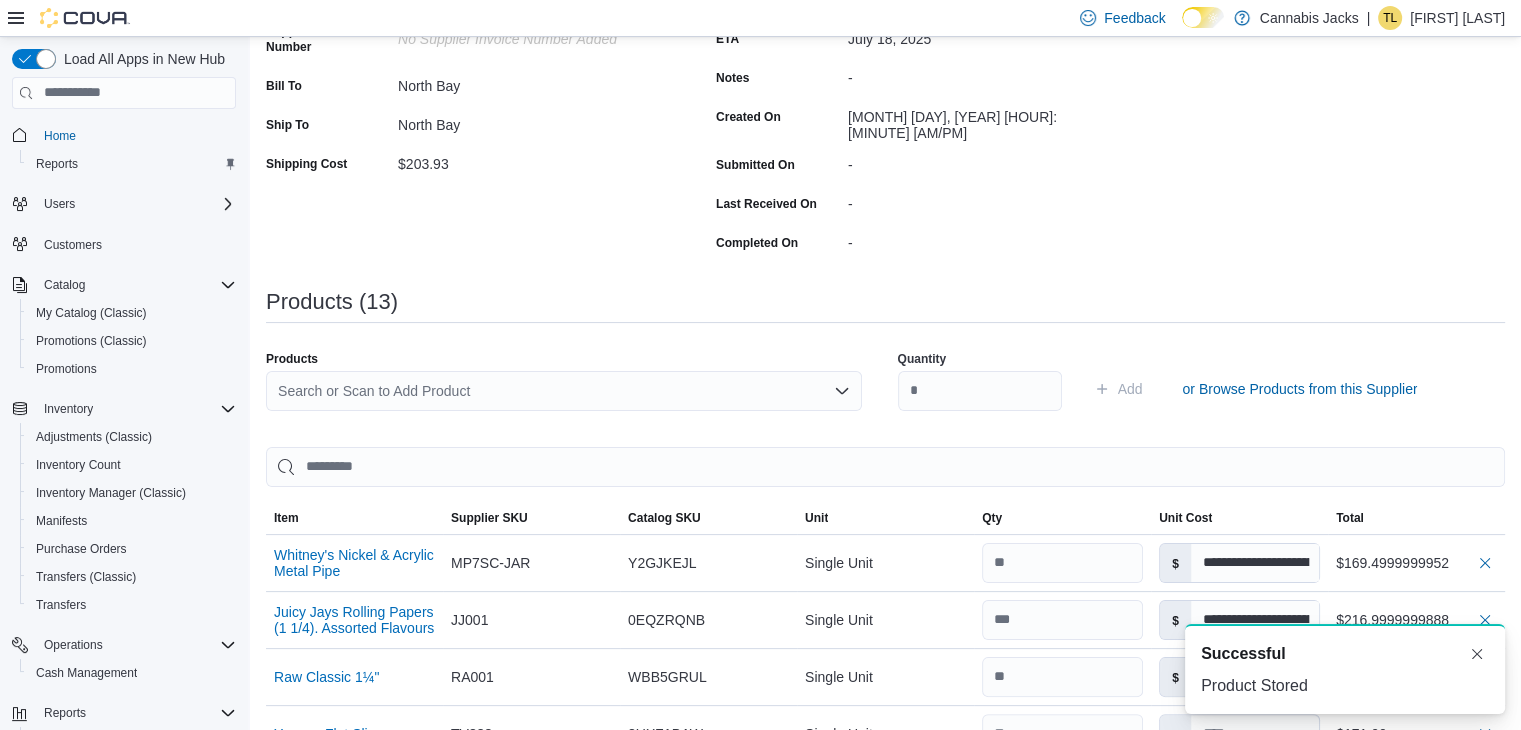 type 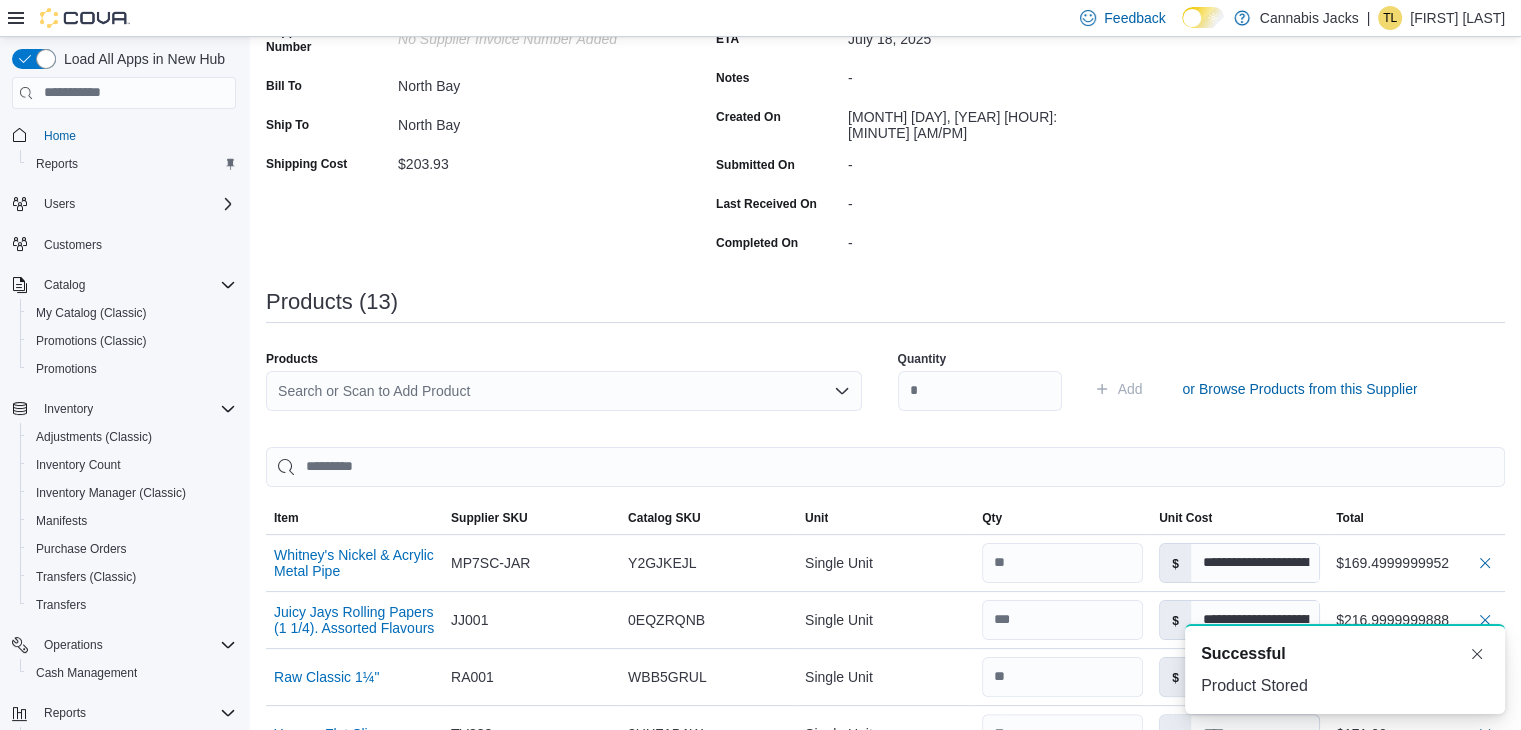 scroll, scrollTop: 0, scrollLeft: 0, axis: both 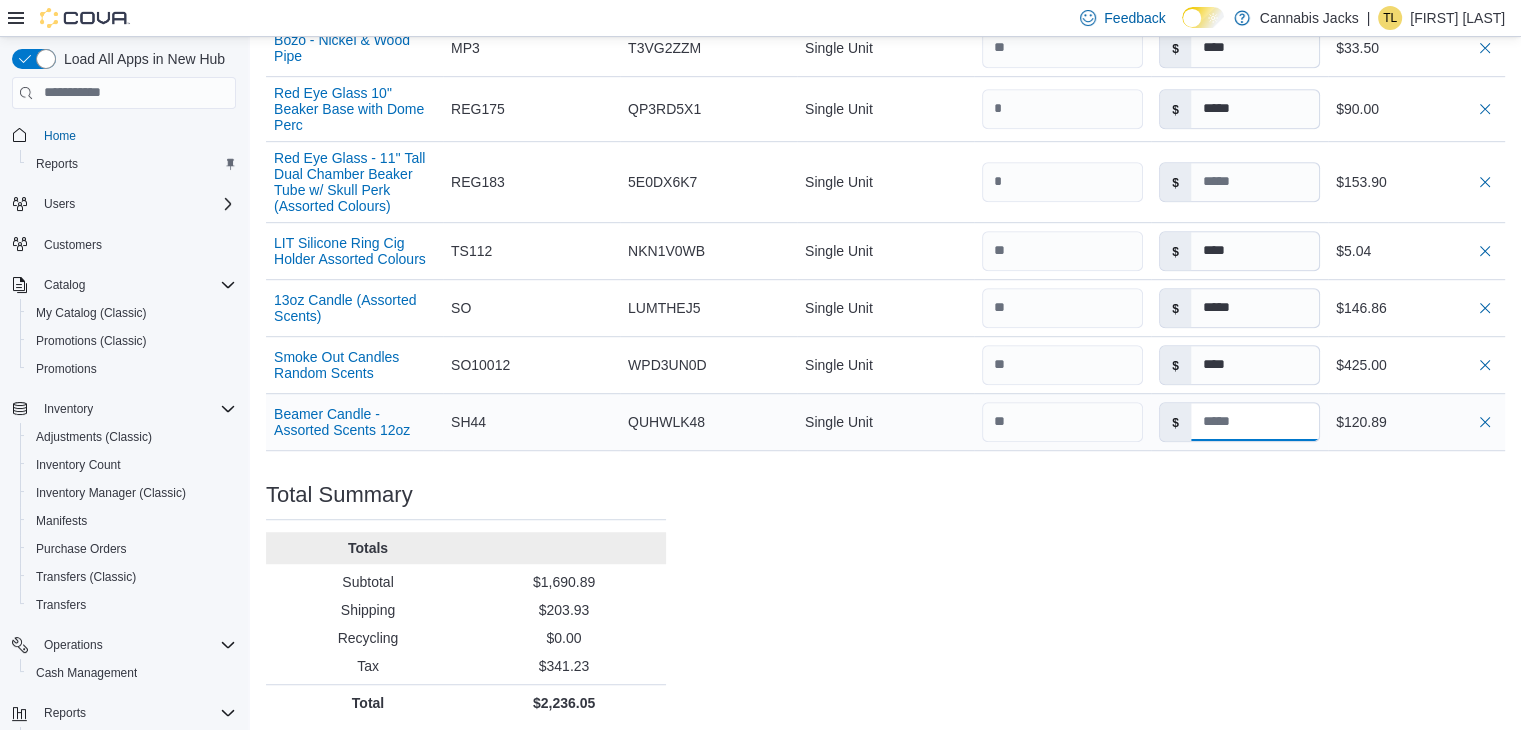 click at bounding box center [1255, 422] 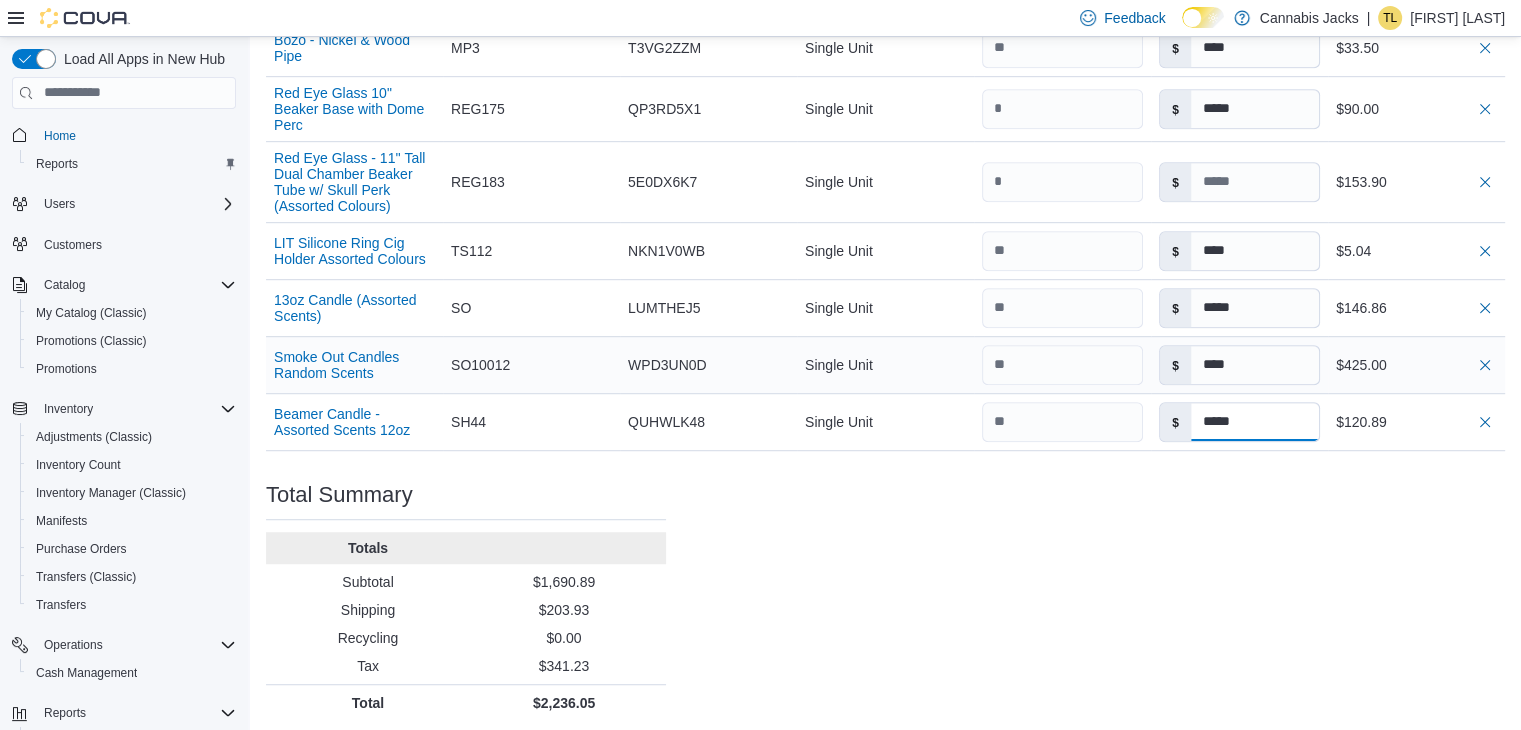 type on "*****" 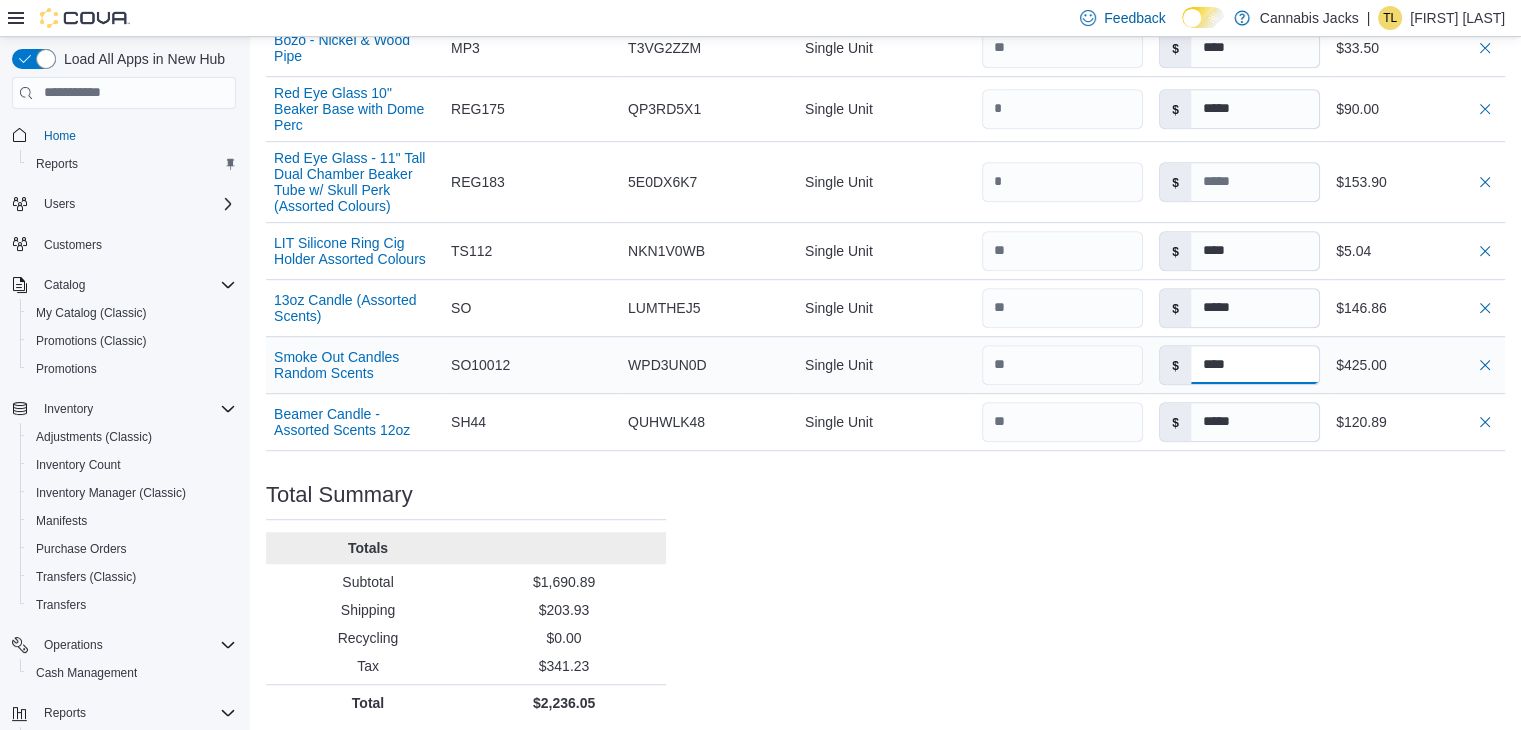 click on "****" at bounding box center [1255, 365] 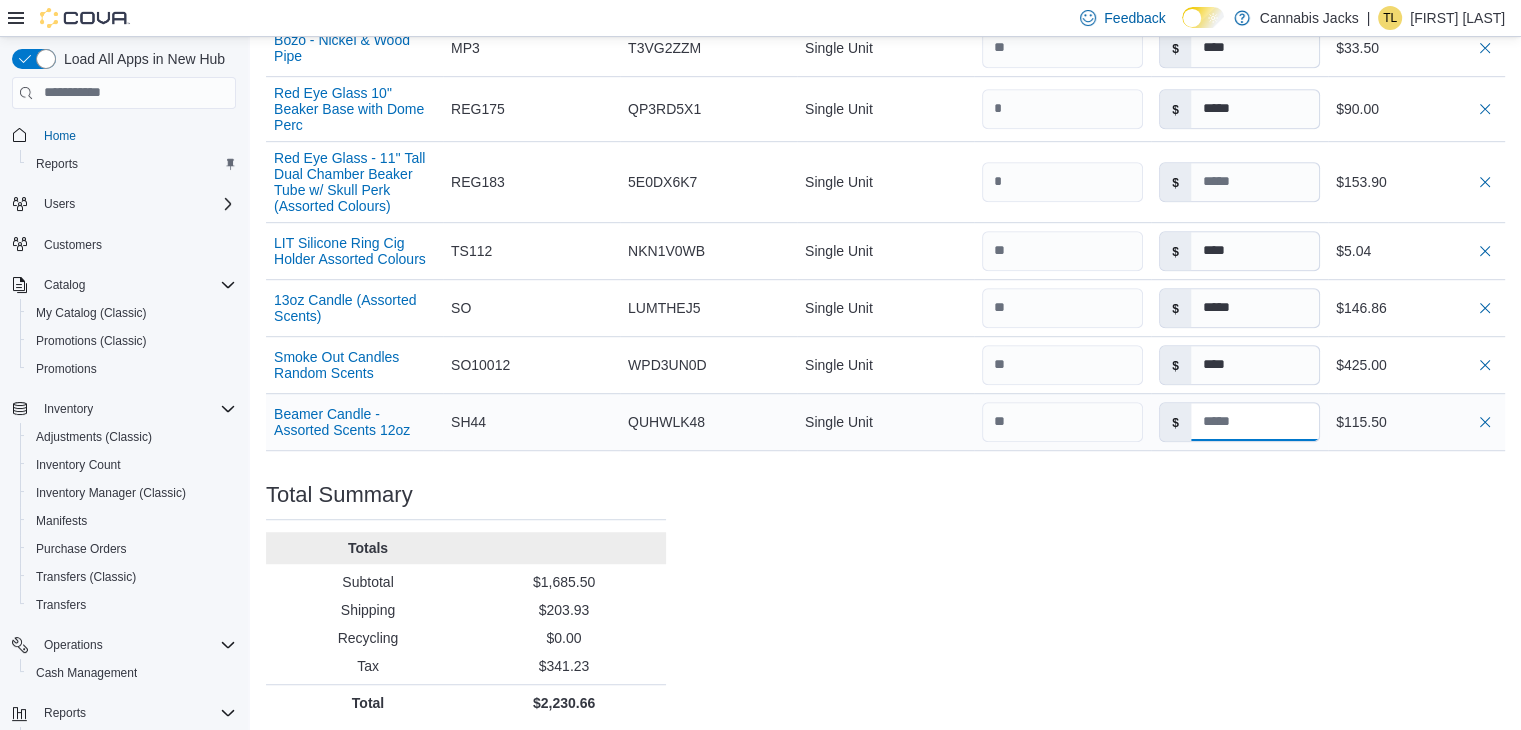 type on "*****" 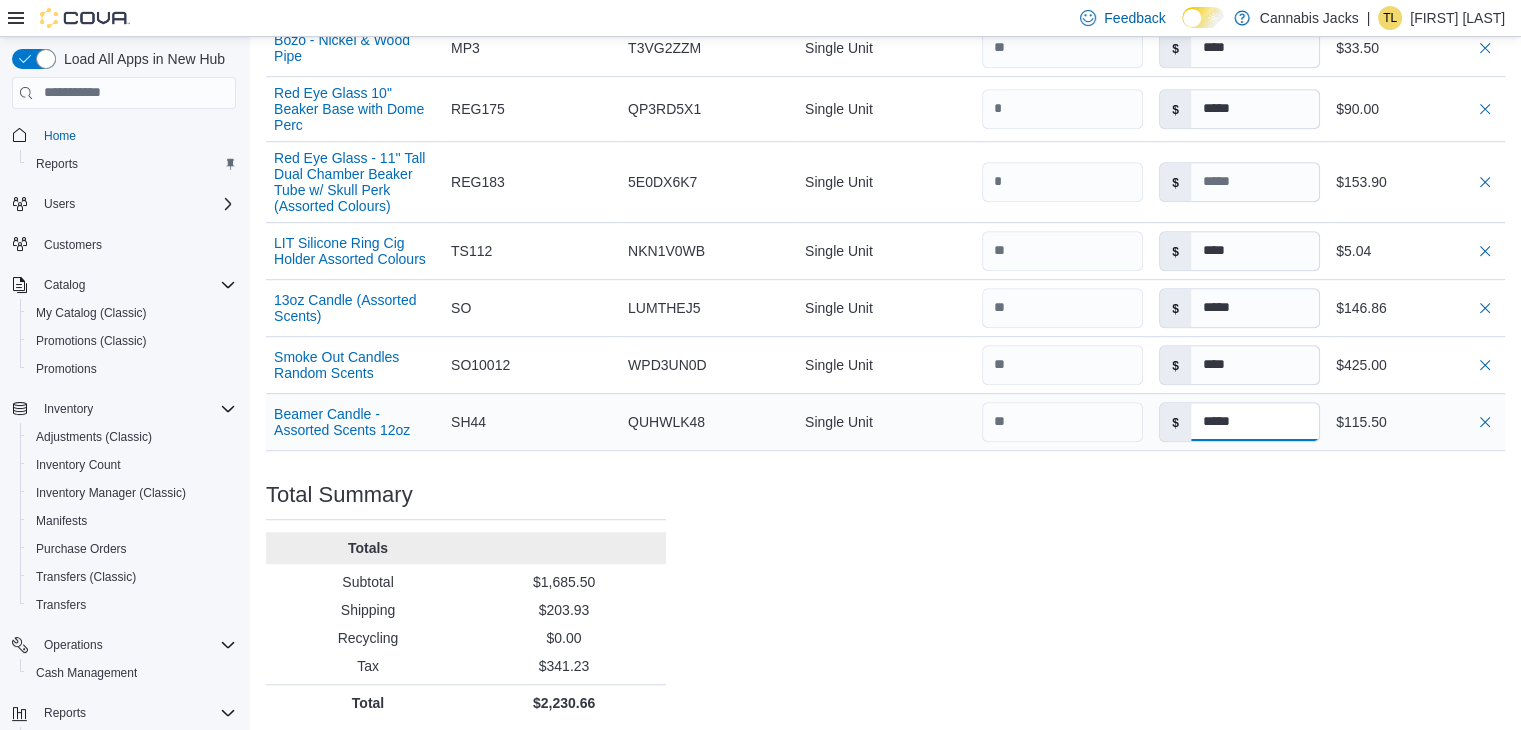 click on "*****" at bounding box center (1255, 422) 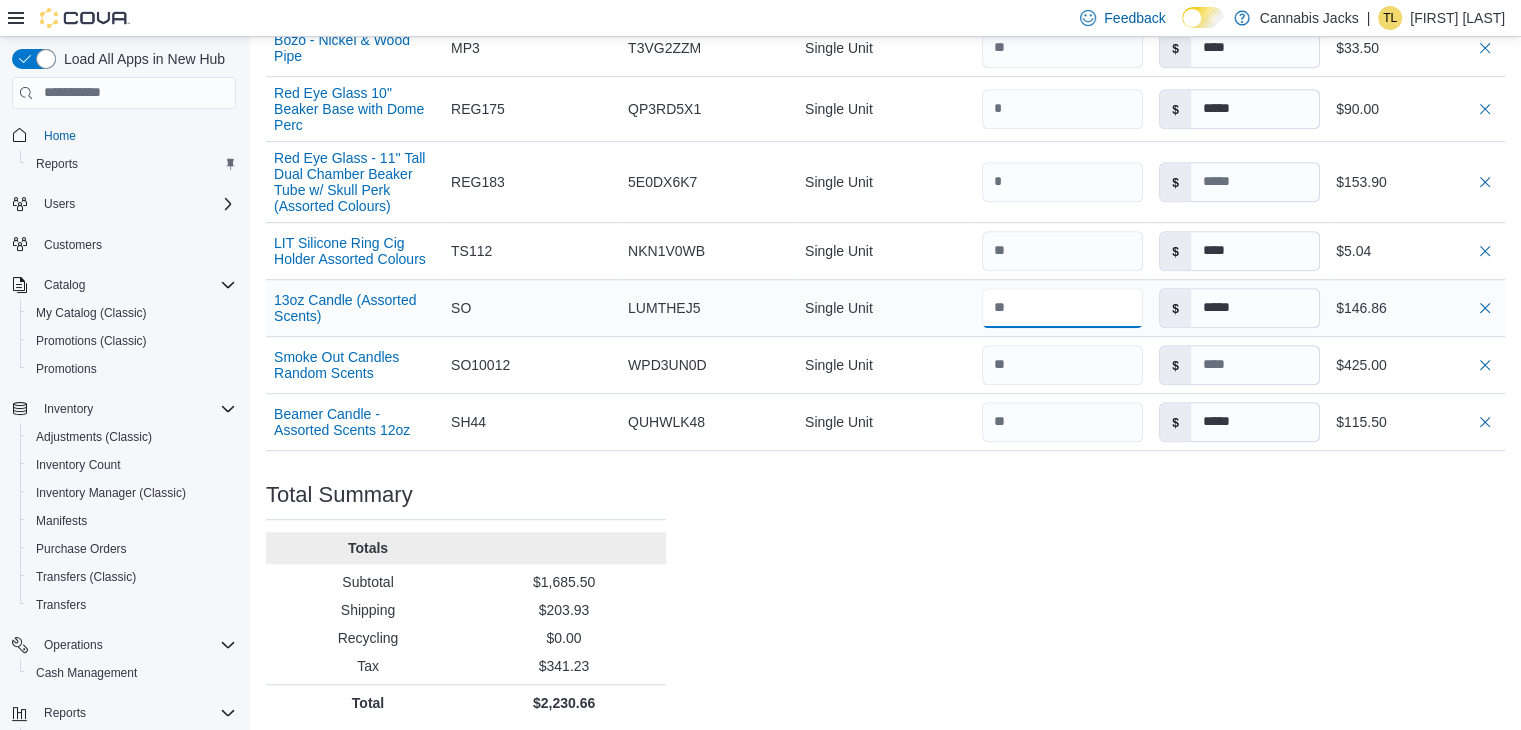 type on "****" 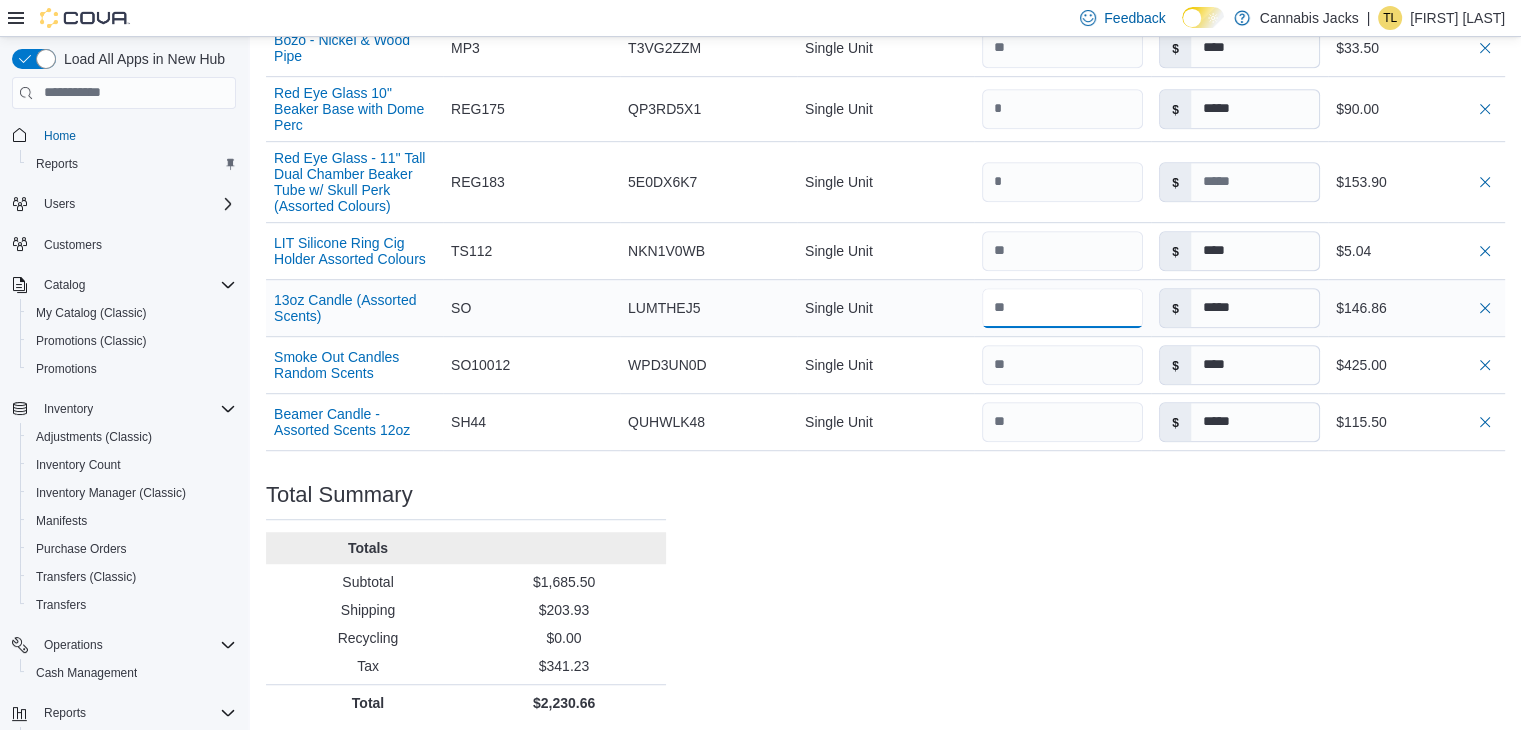 click at bounding box center (1062, 308) 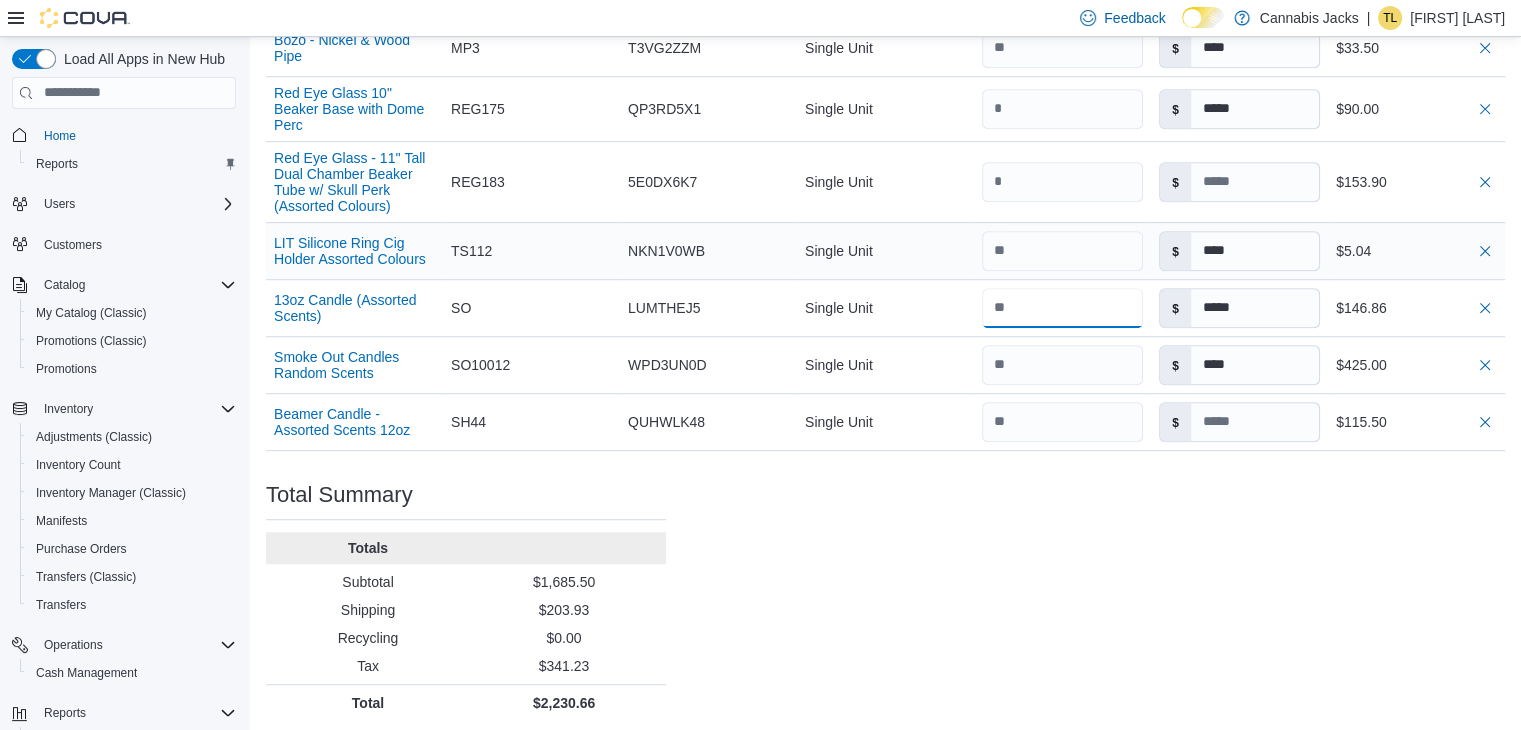 type on "**" 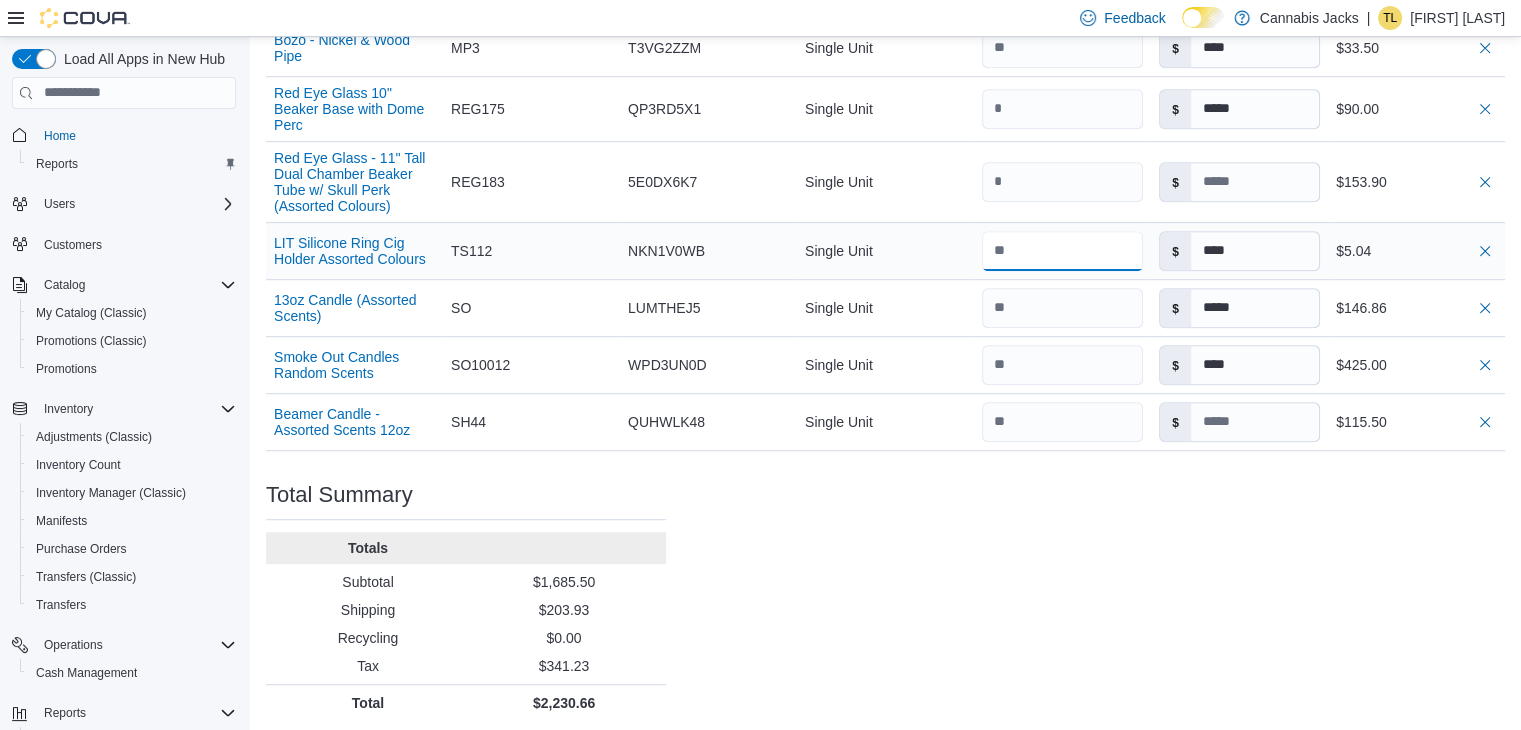 type on "*****" 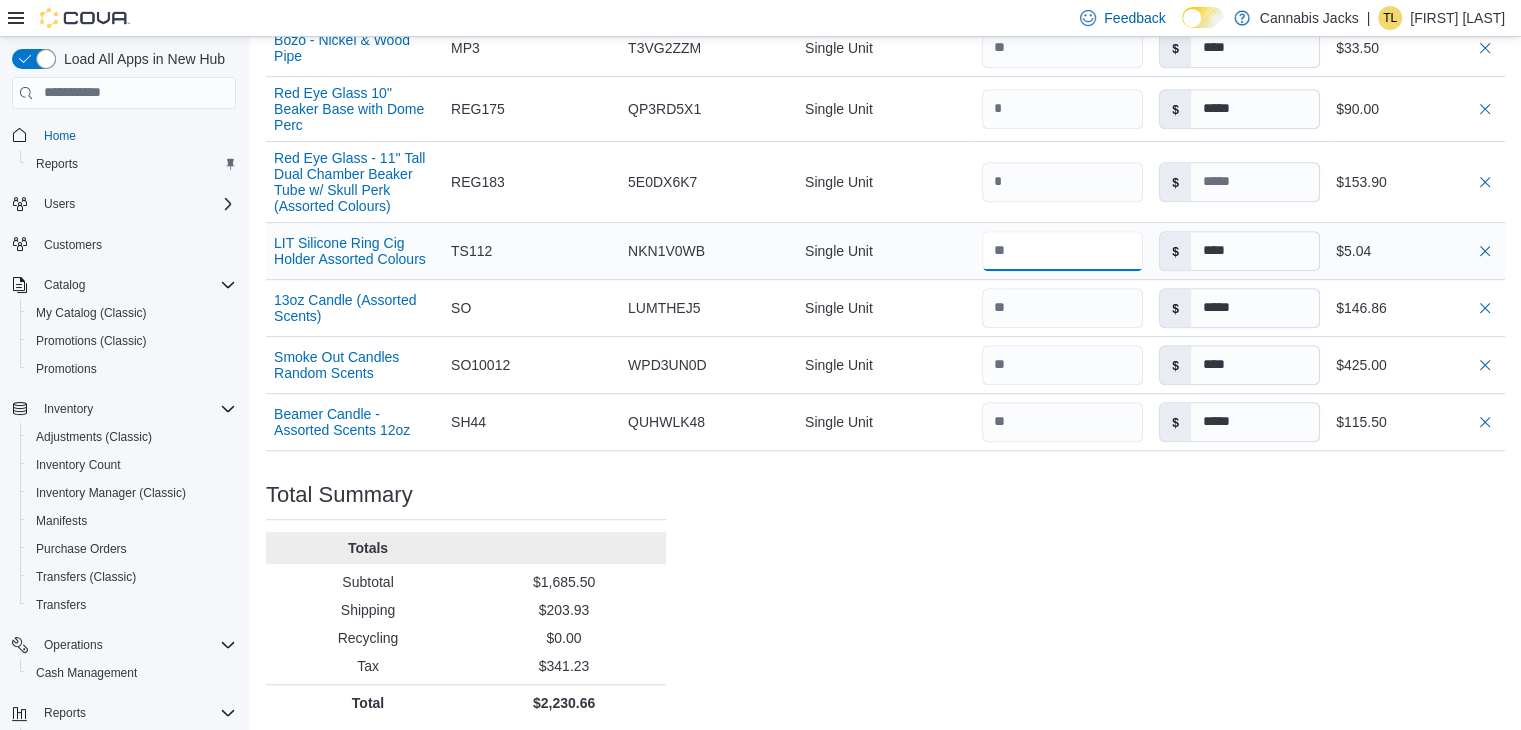 click at bounding box center (1062, 251) 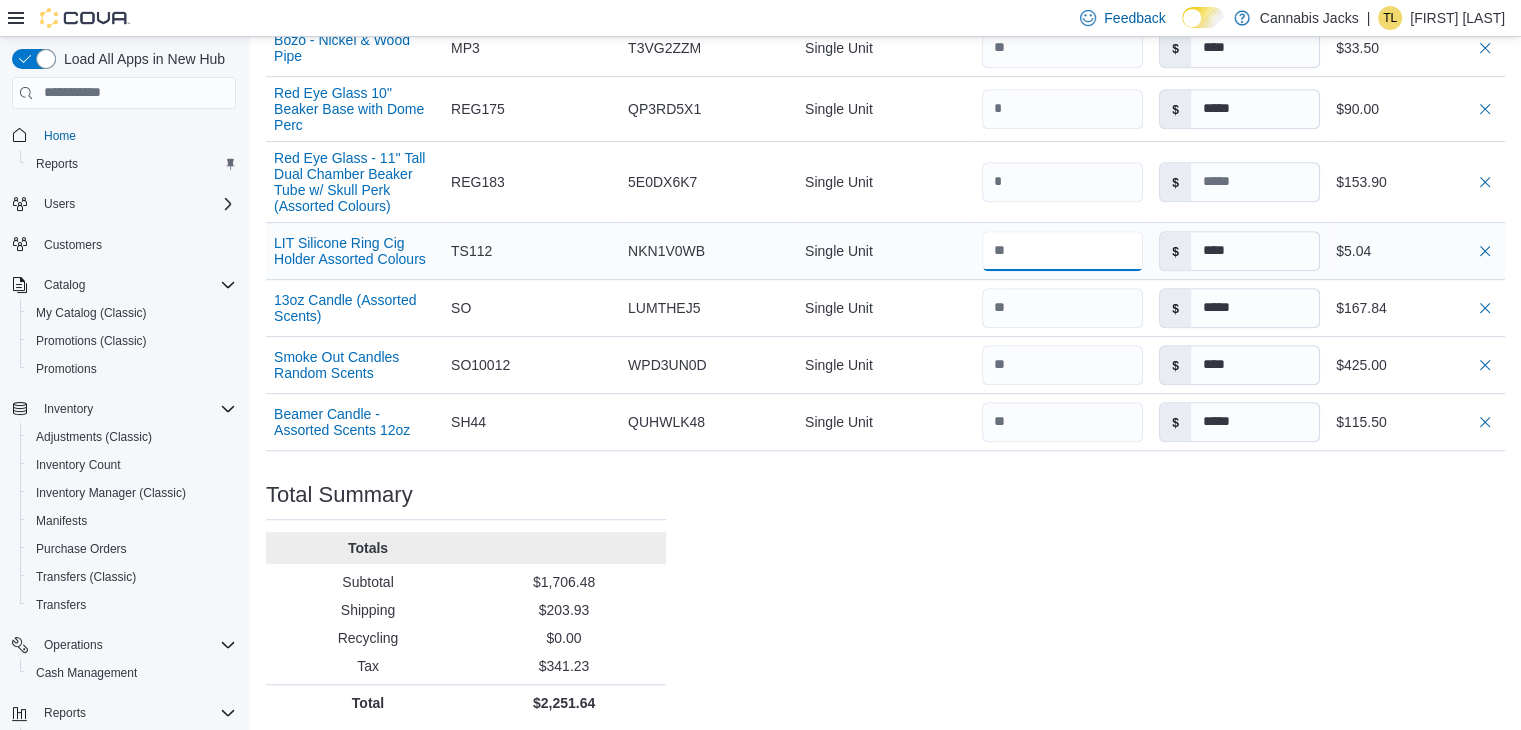 type 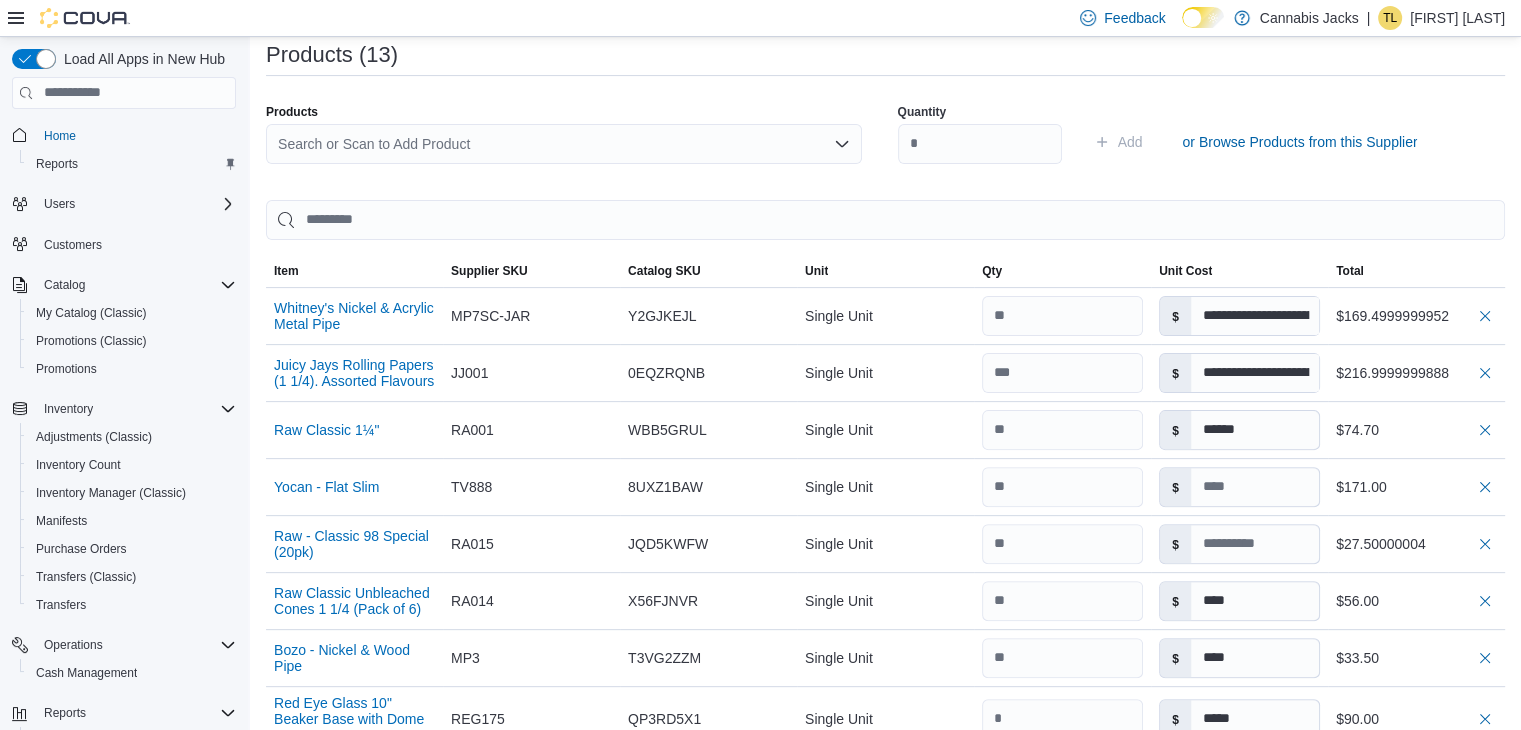 scroll, scrollTop: 338, scrollLeft: 0, axis: vertical 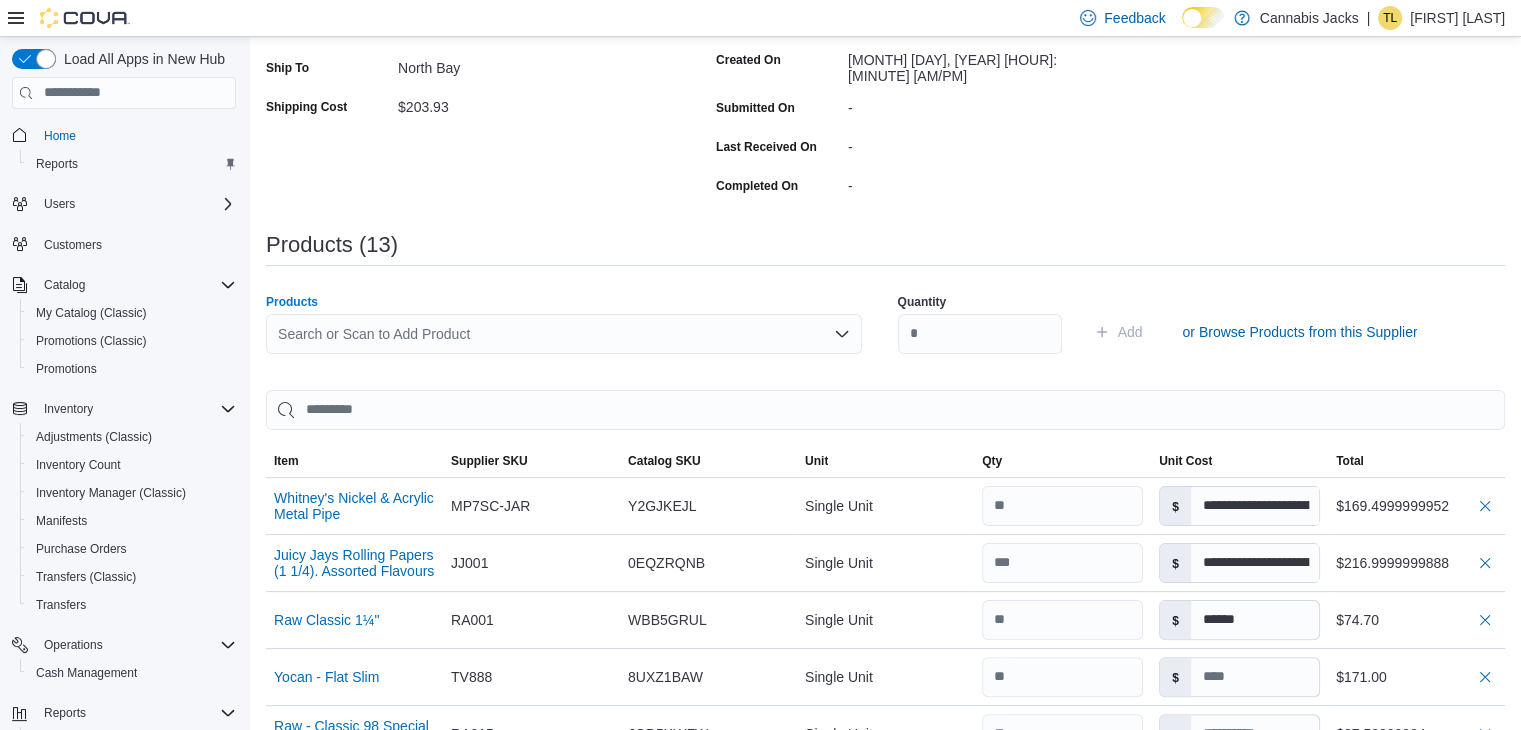 click on "Search or Scan to Add Product" at bounding box center (564, 334) 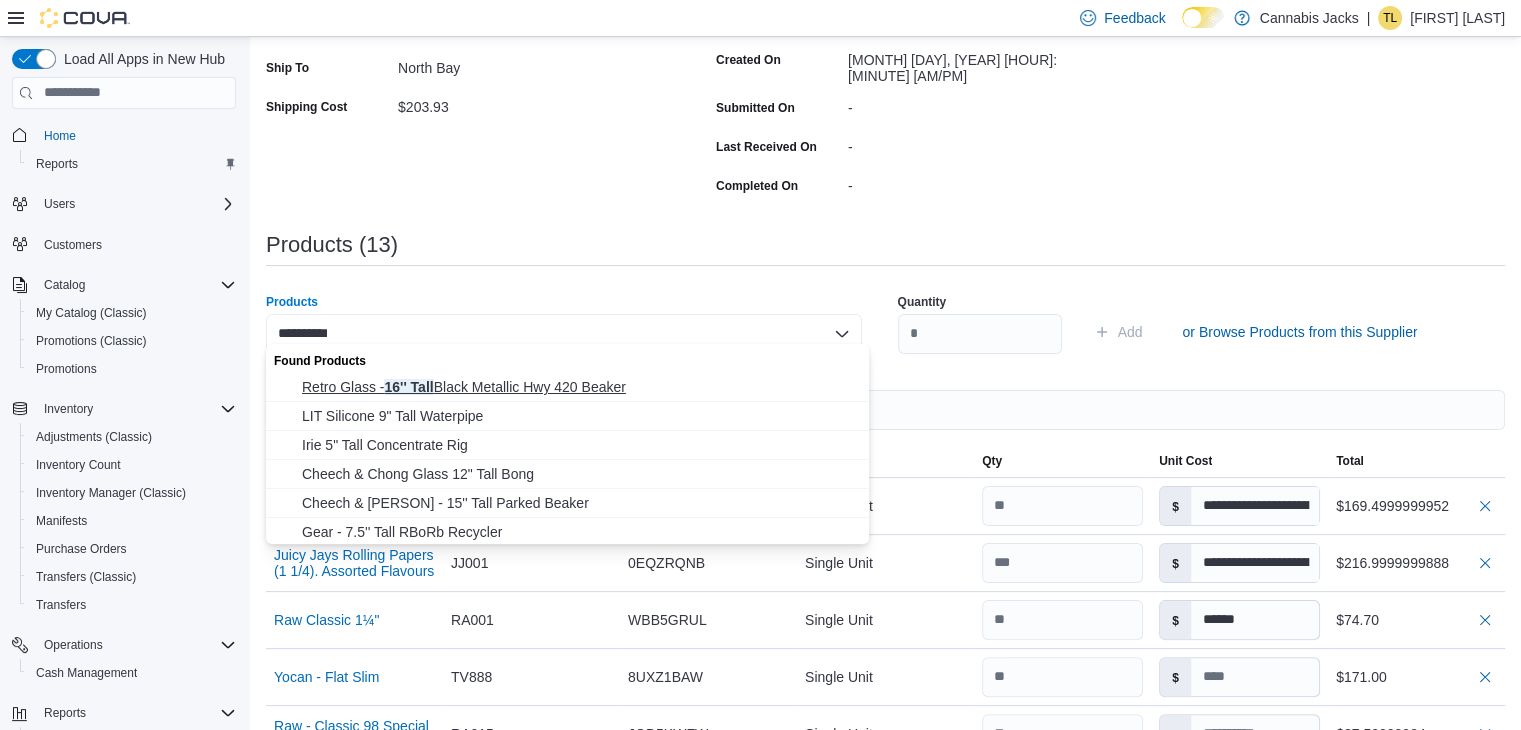 type on "*********" 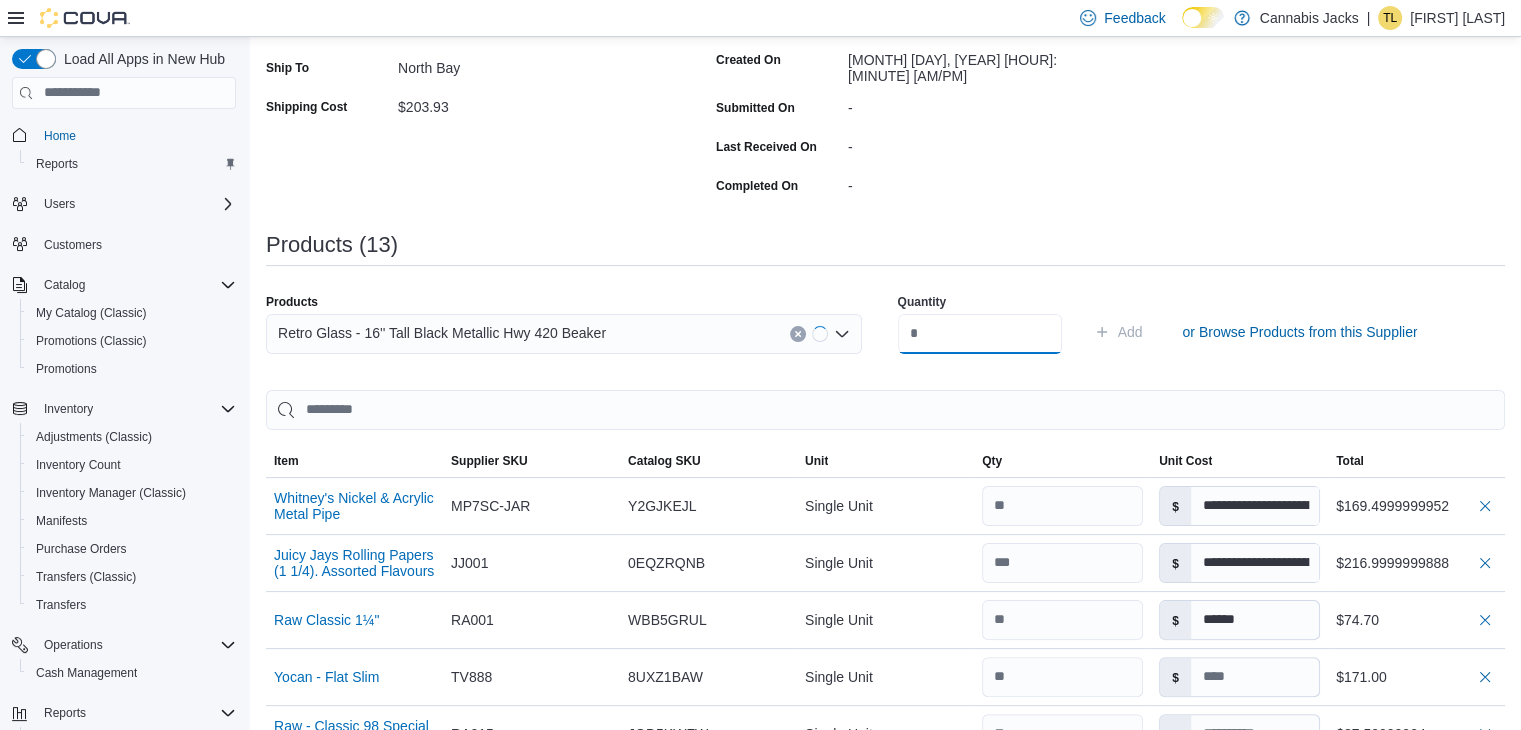 click at bounding box center [980, 334] 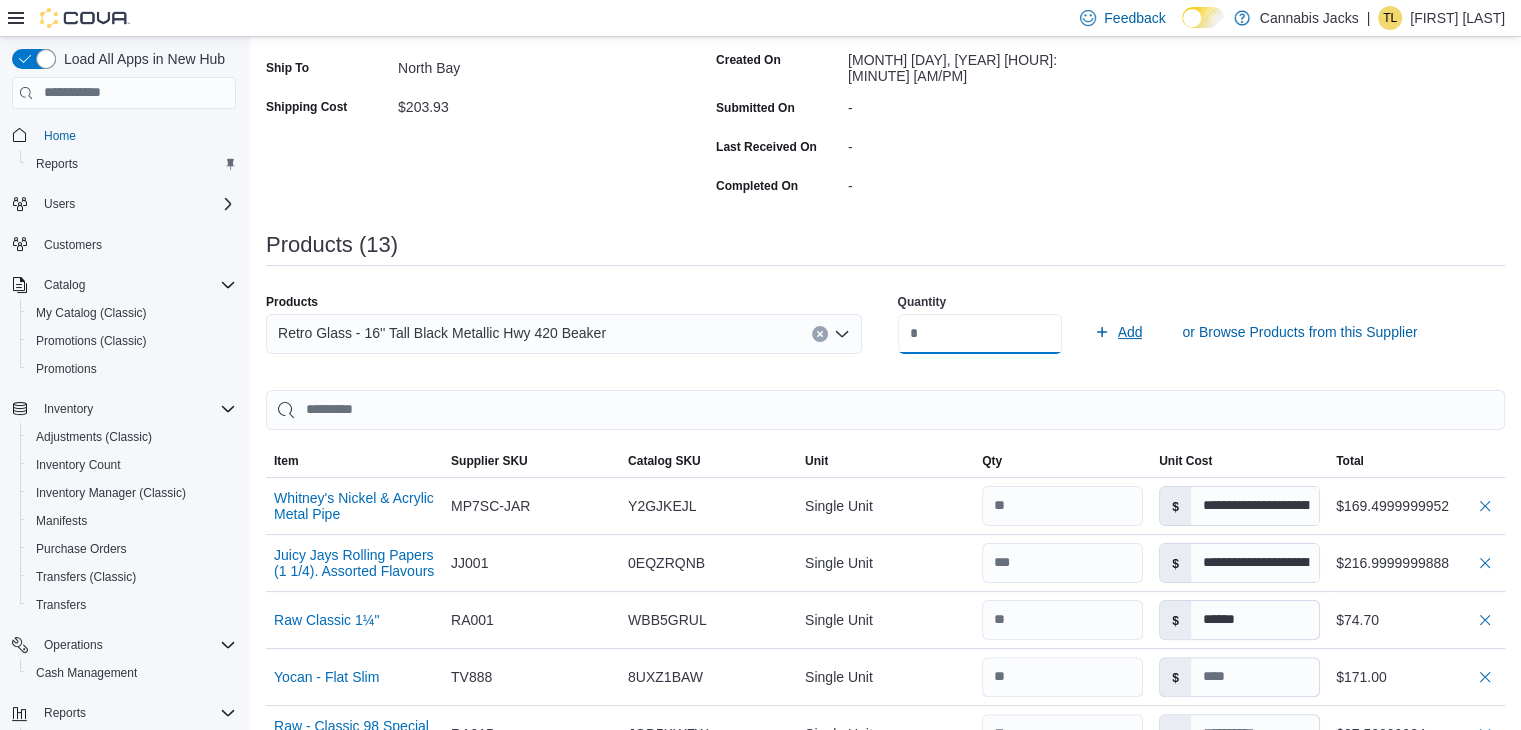 type on "*" 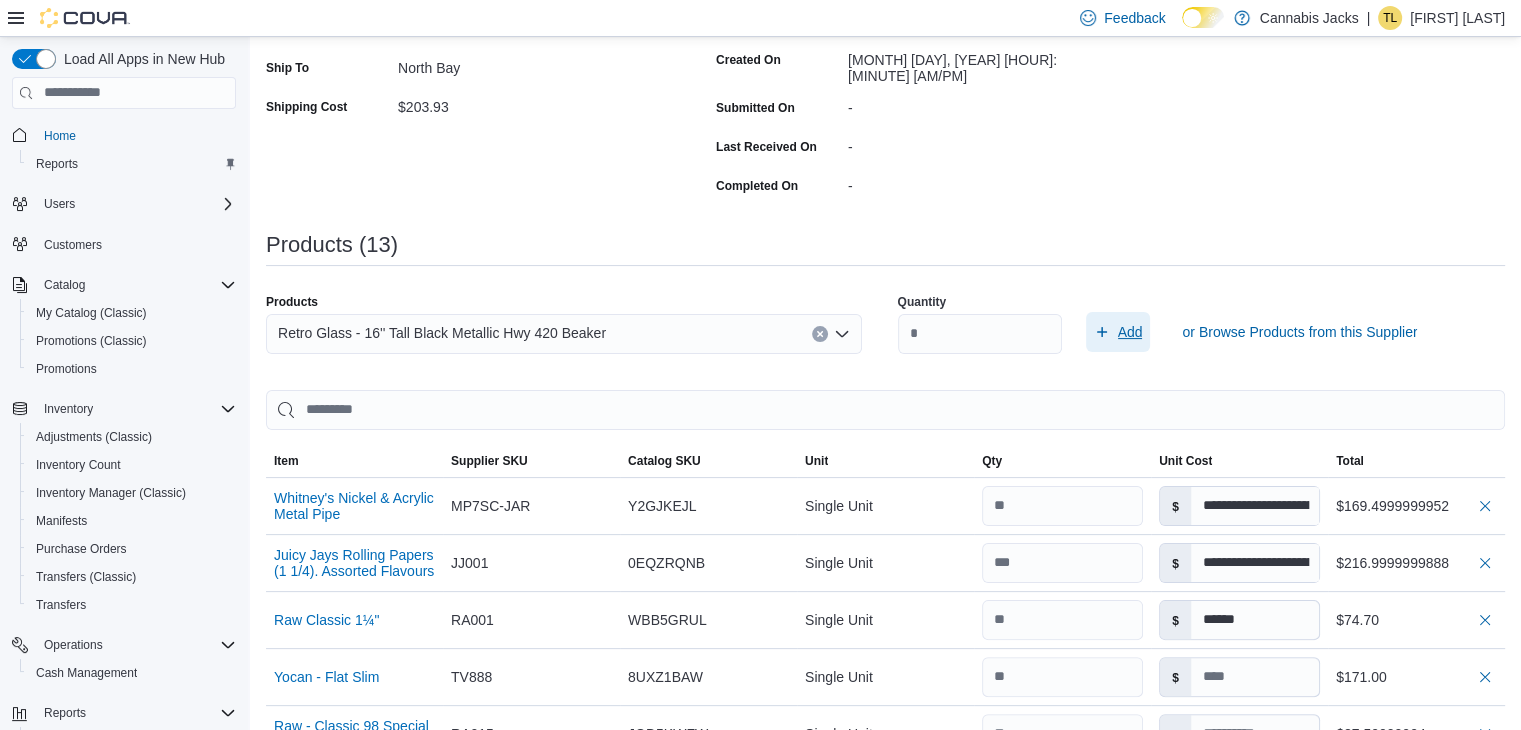 click on "Add" at bounding box center (1130, 332) 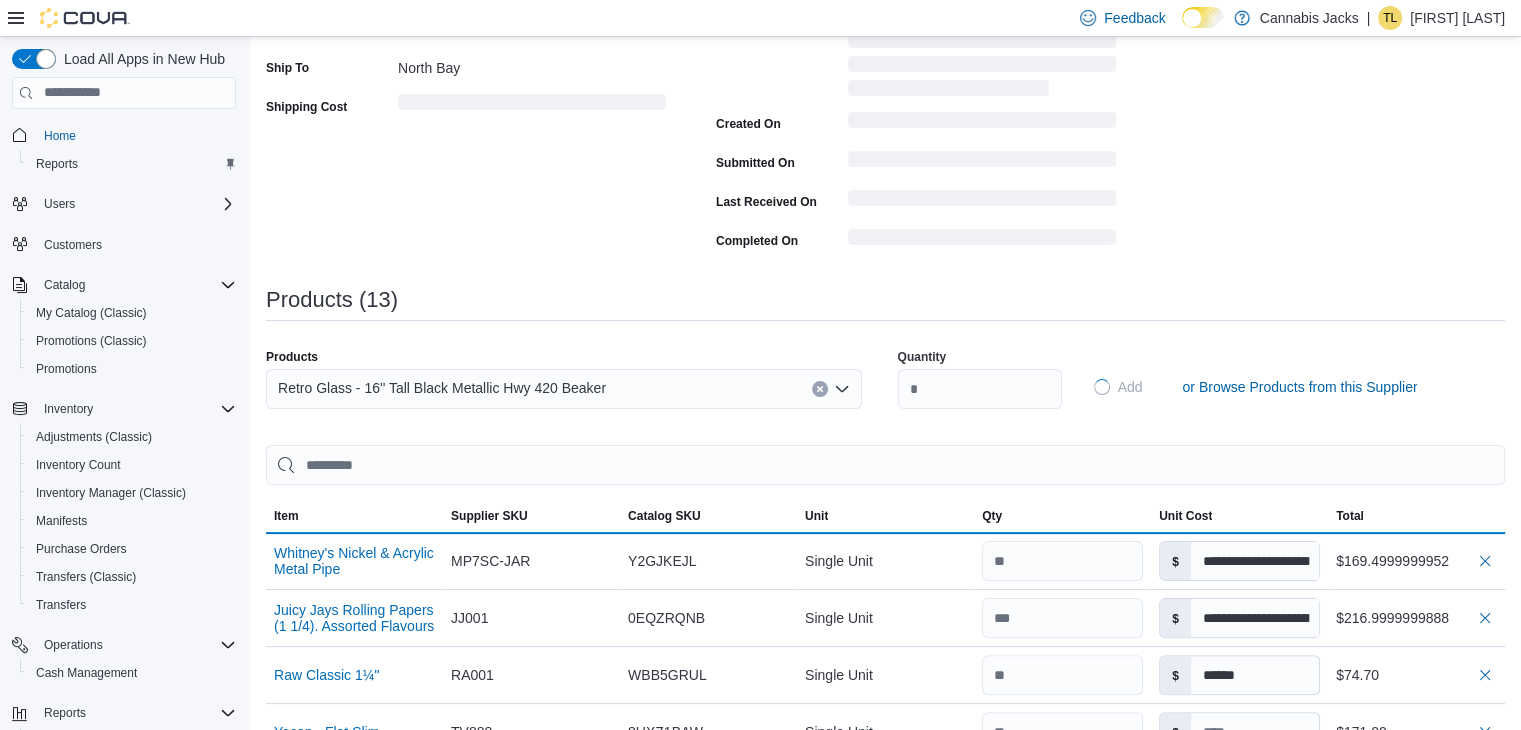 type 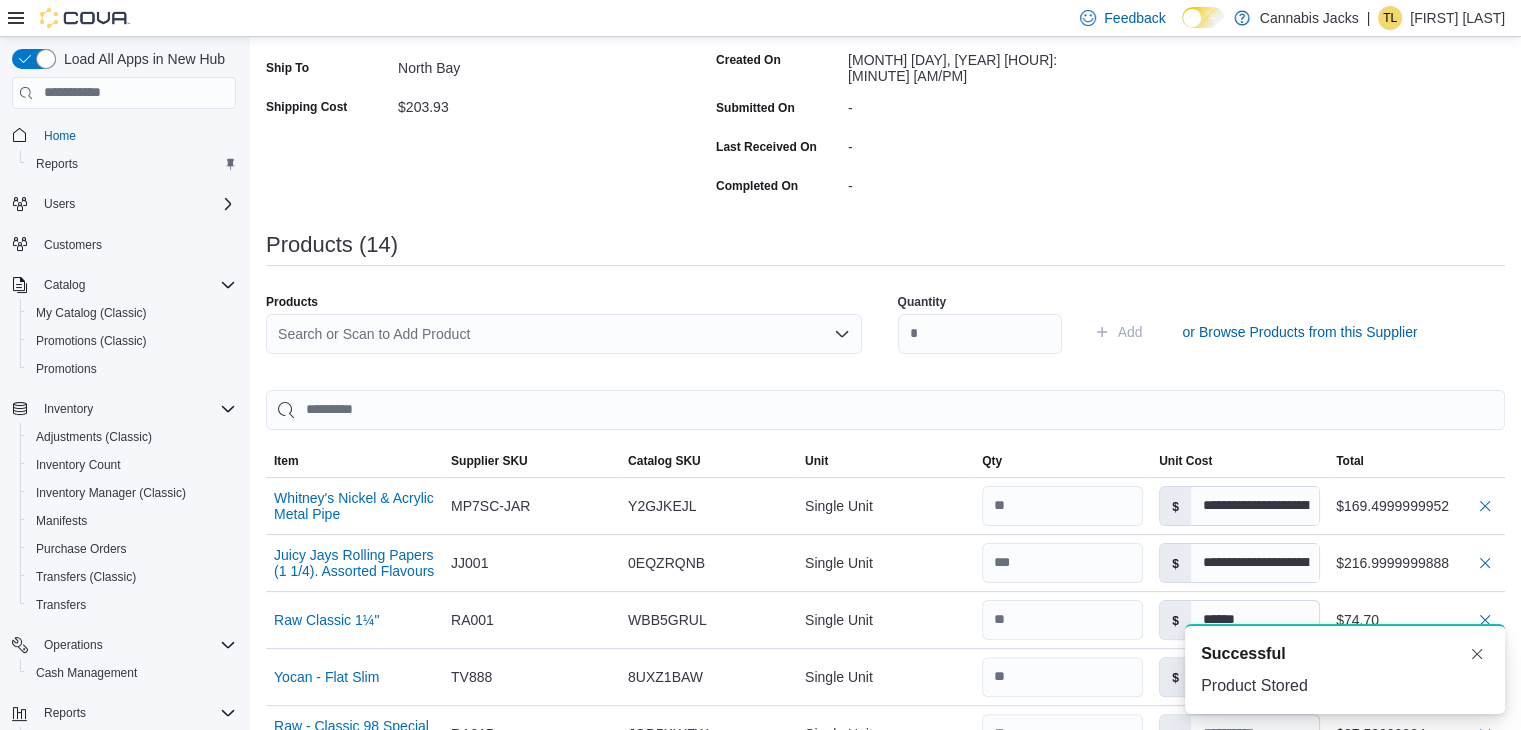 scroll, scrollTop: 0, scrollLeft: 0, axis: both 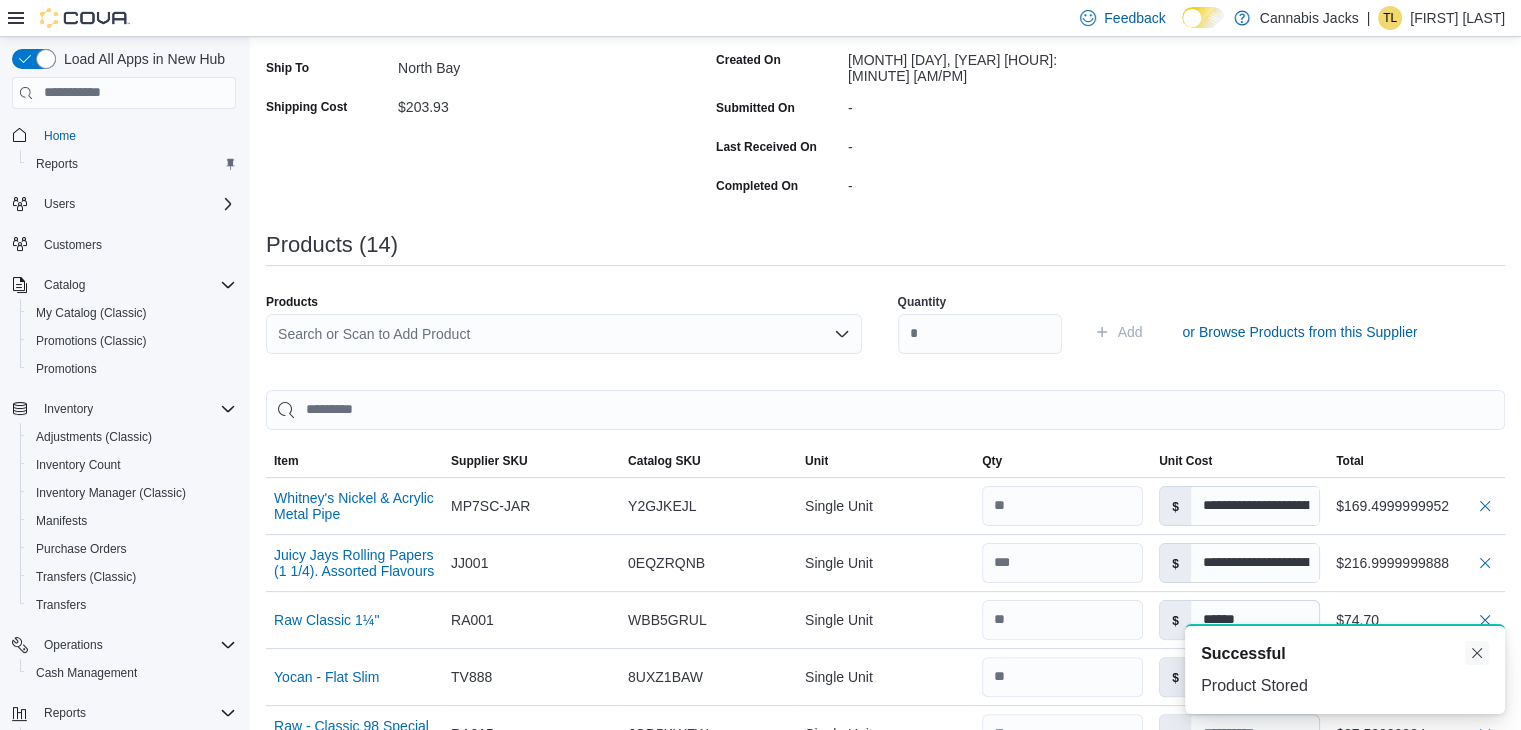 click at bounding box center [1477, 653] 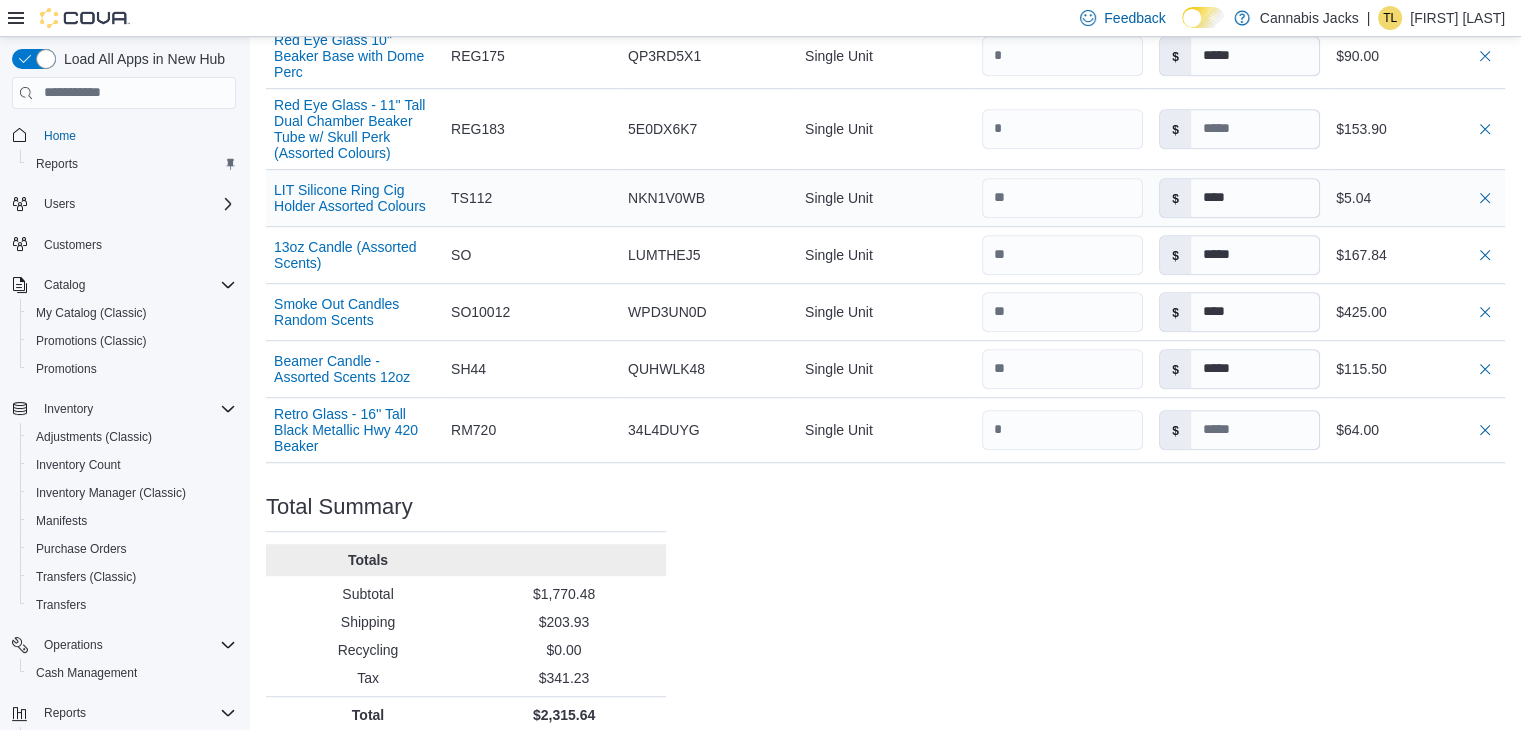 scroll, scrollTop: 1205, scrollLeft: 0, axis: vertical 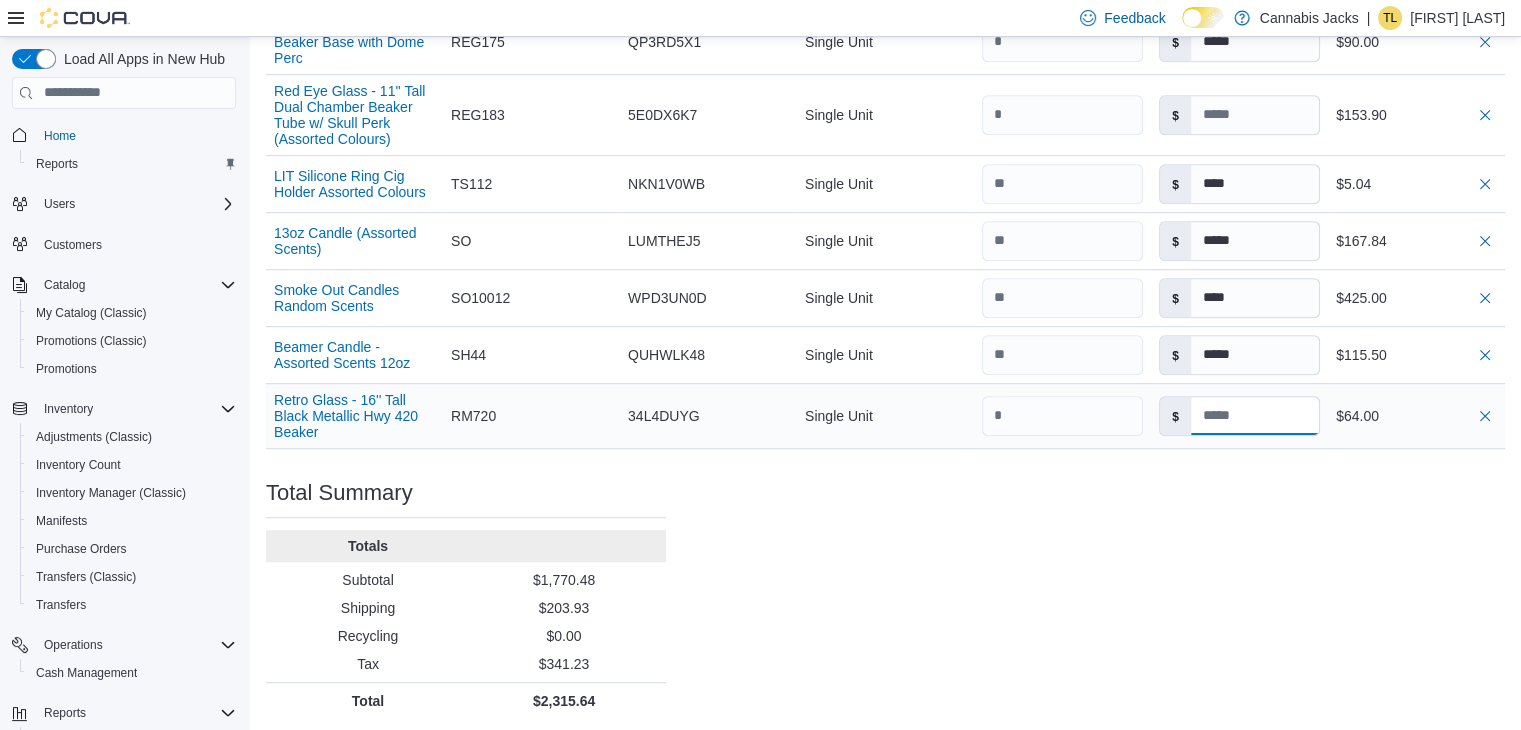 click at bounding box center [1255, 416] 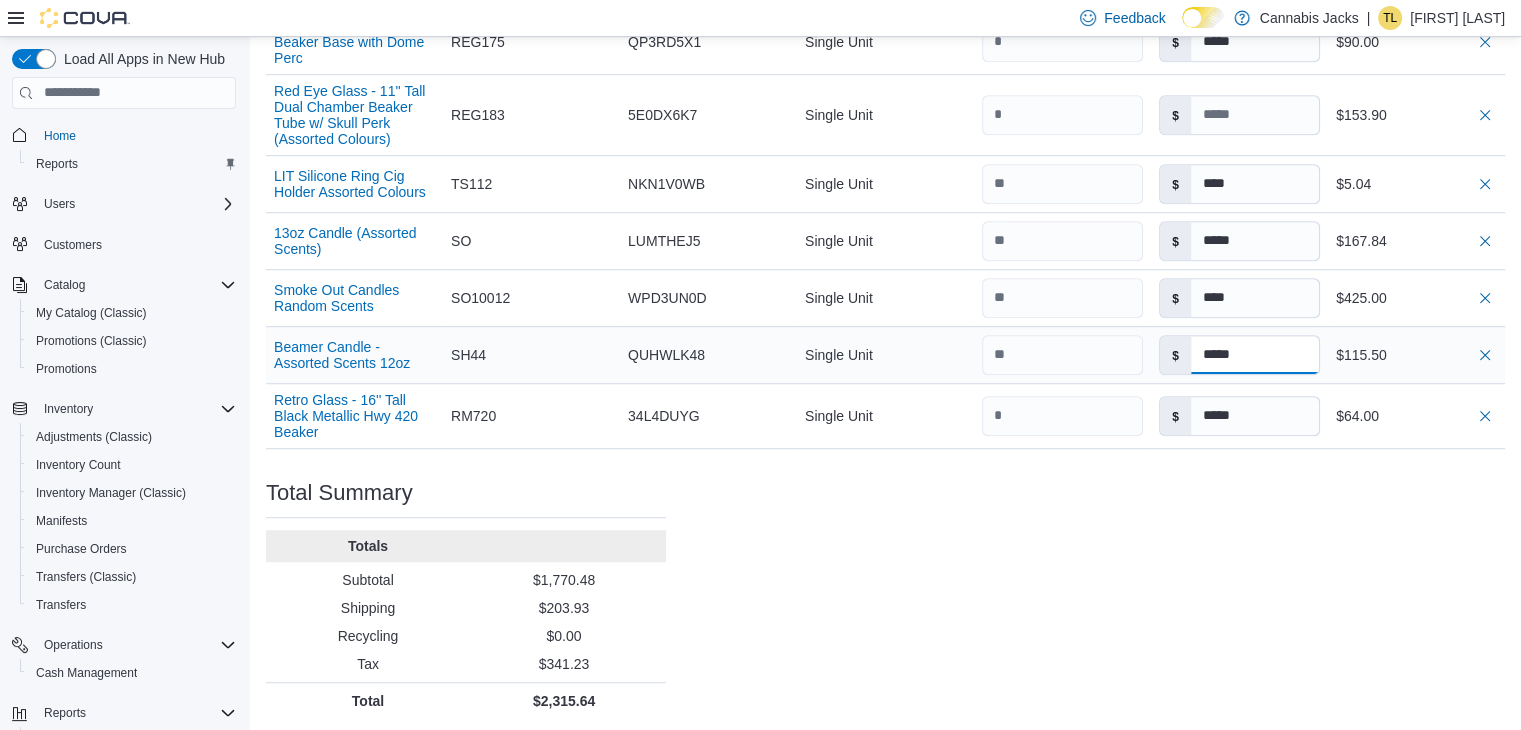 click on "*****" at bounding box center [1255, 355] 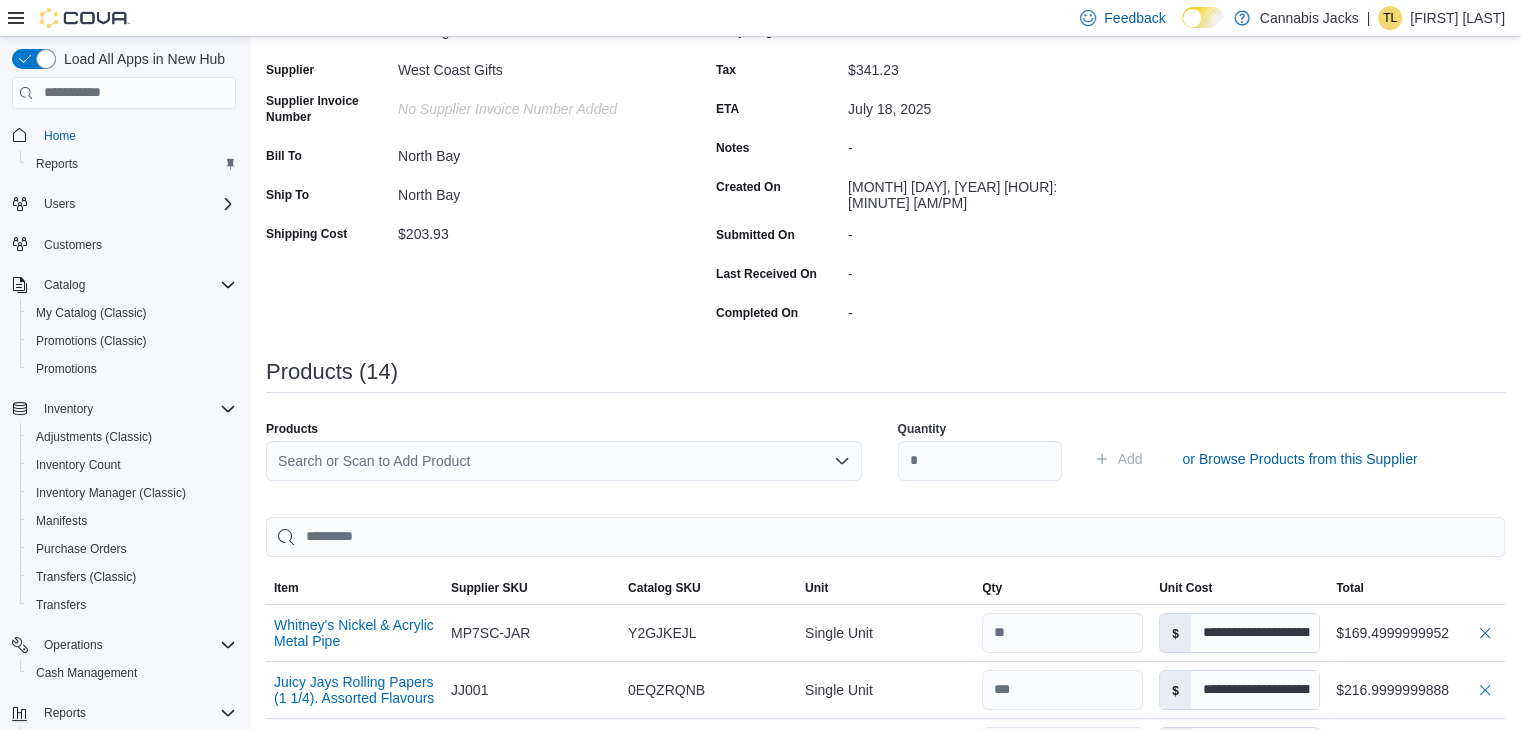 scroll, scrollTop: 205, scrollLeft: 0, axis: vertical 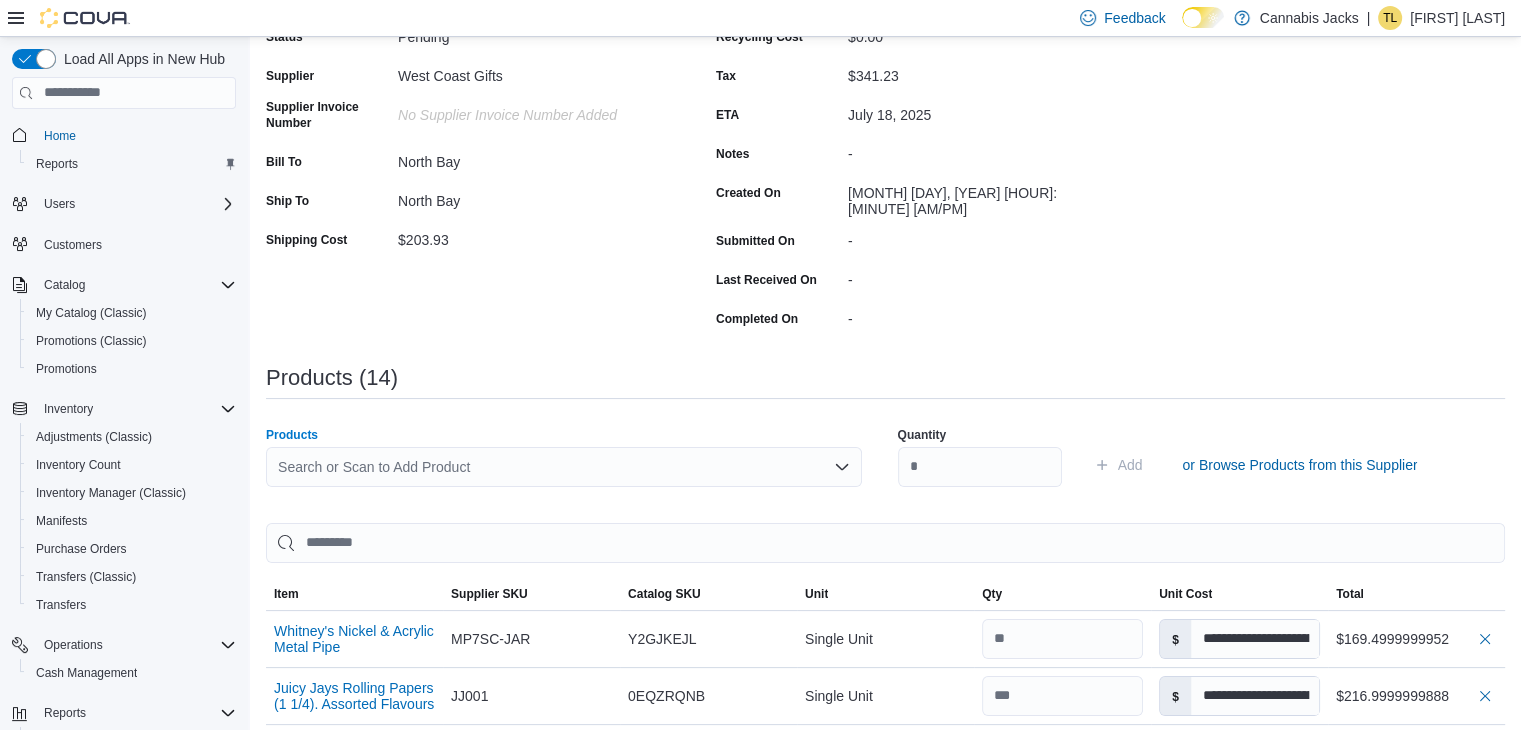 click on "Search or Scan to Add Product" at bounding box center (564, 467) 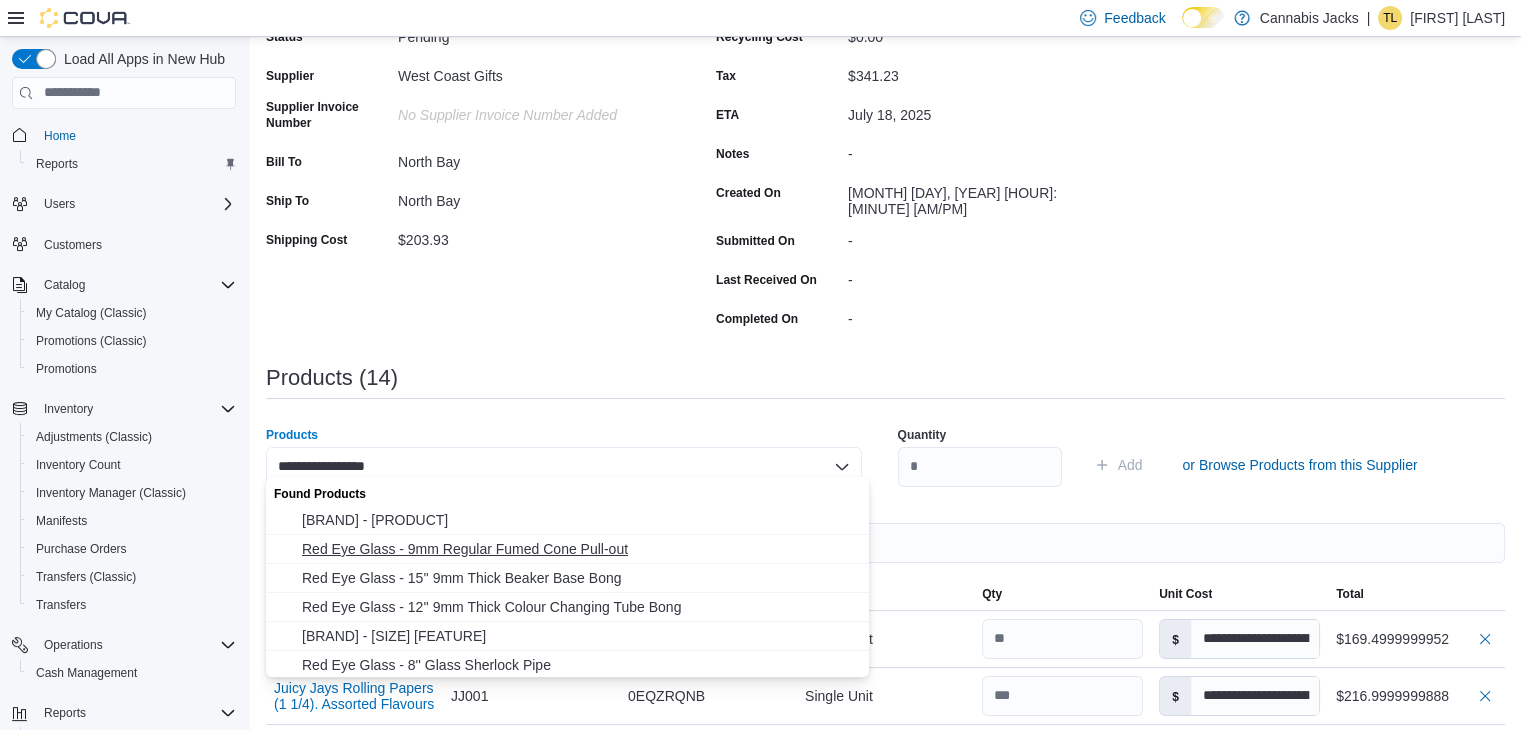 click on "Red Eye Glass - 9mm Regular Fumed Cone Pull-out" at bounding box center [579, 549] 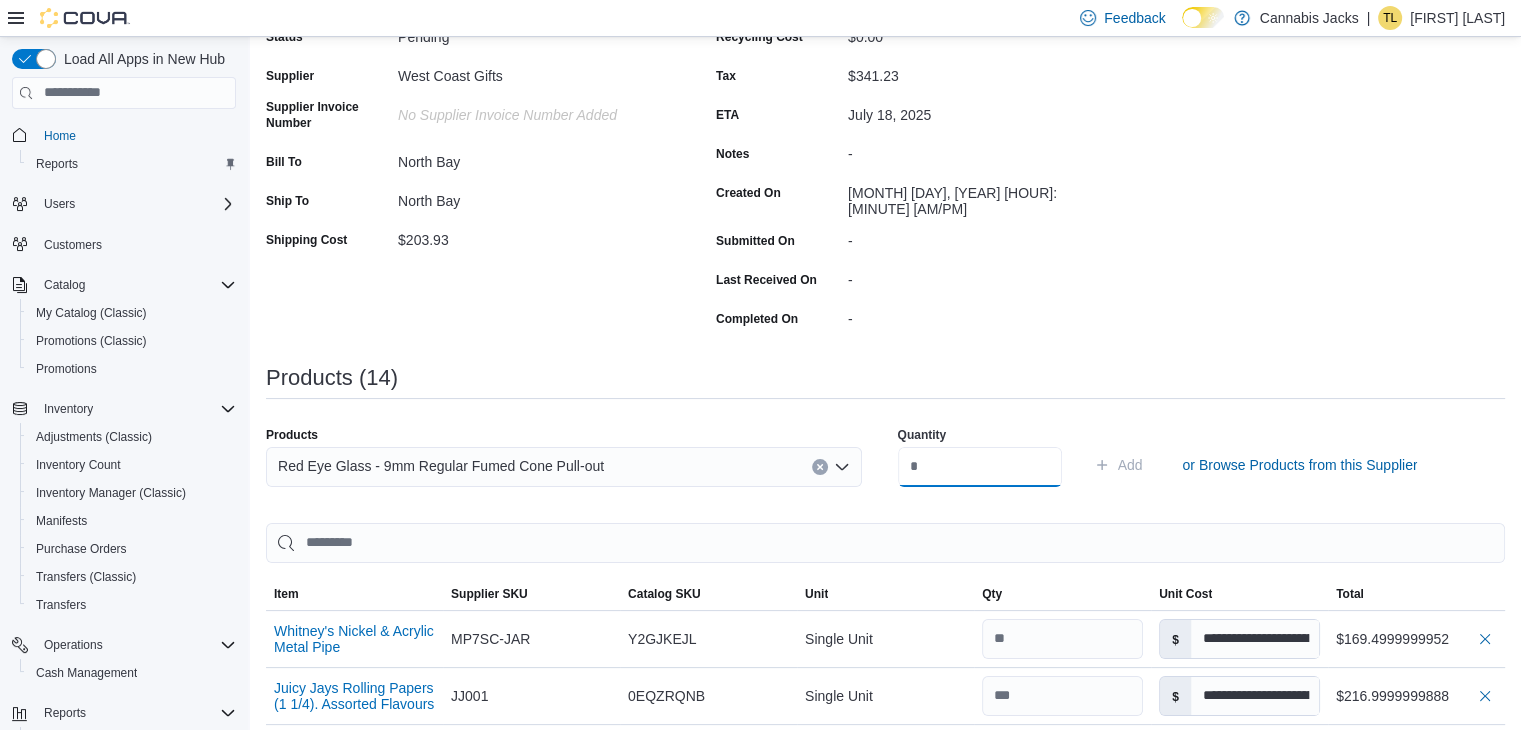 click at bounding box center [980, 467] 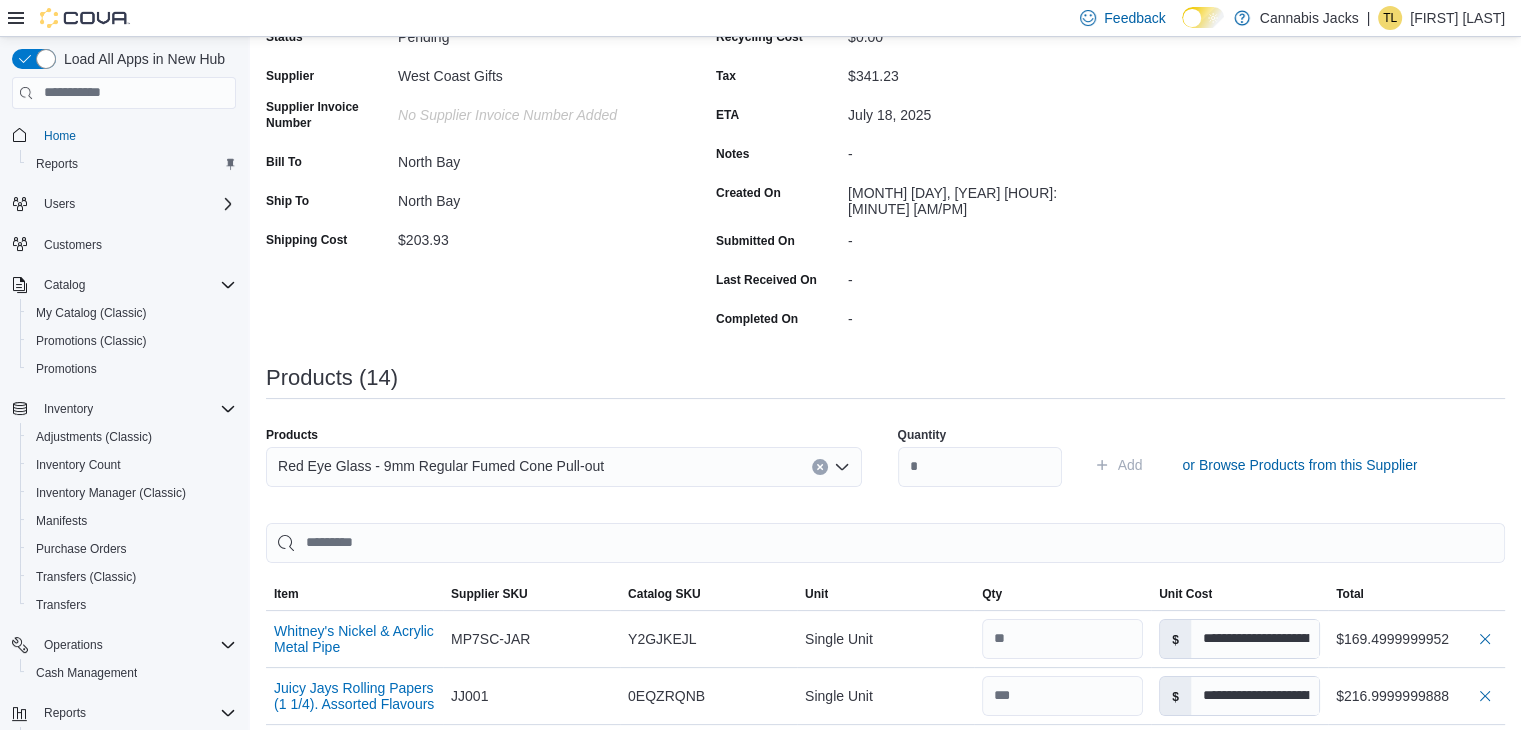 click on "Red Eye Glass - 9mm Regular Fumed Cone Pull-out" at bounding box center (441, 466) 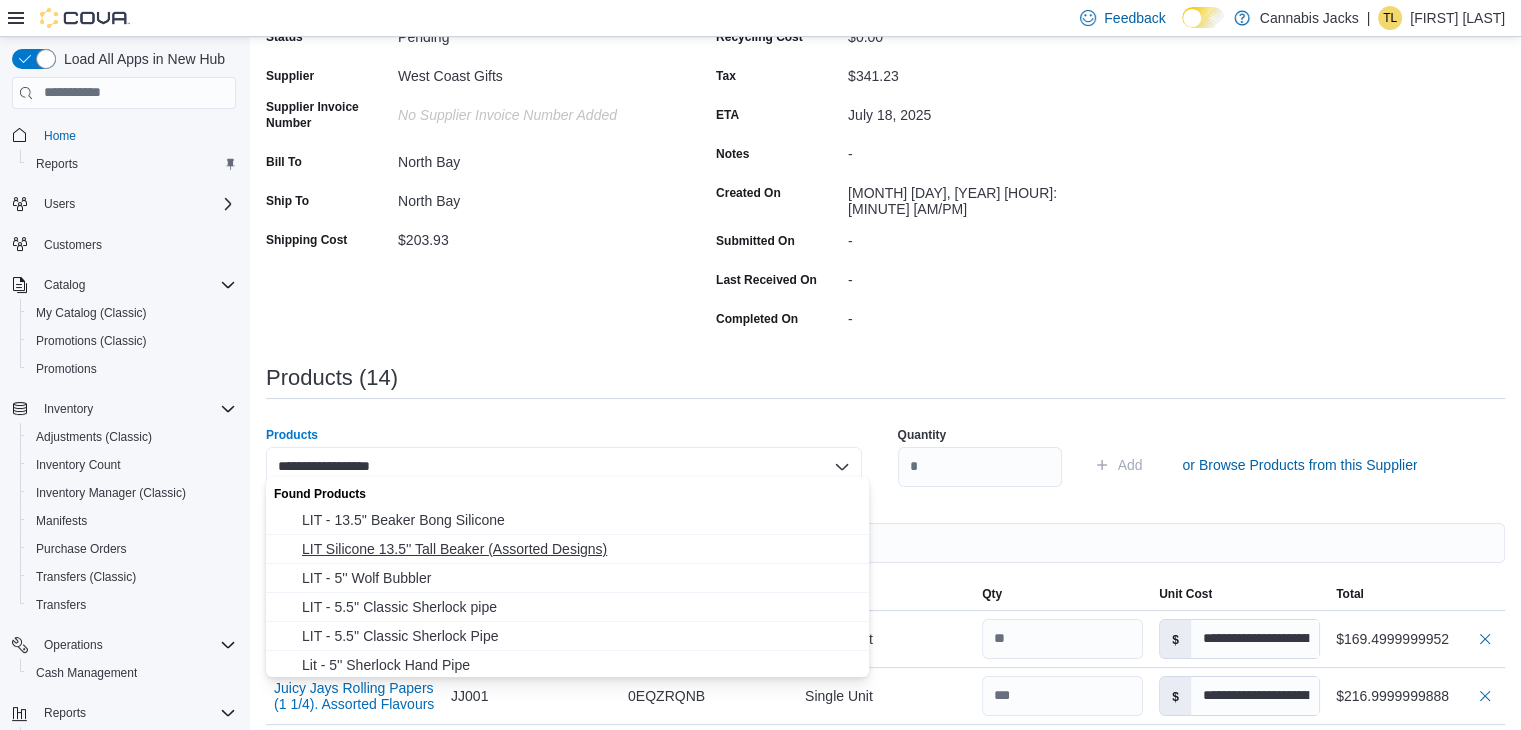 click on "LIT Silicone 13.5'' Tall Beaker (Assorted Designs)" at bounding box center (579, 549) 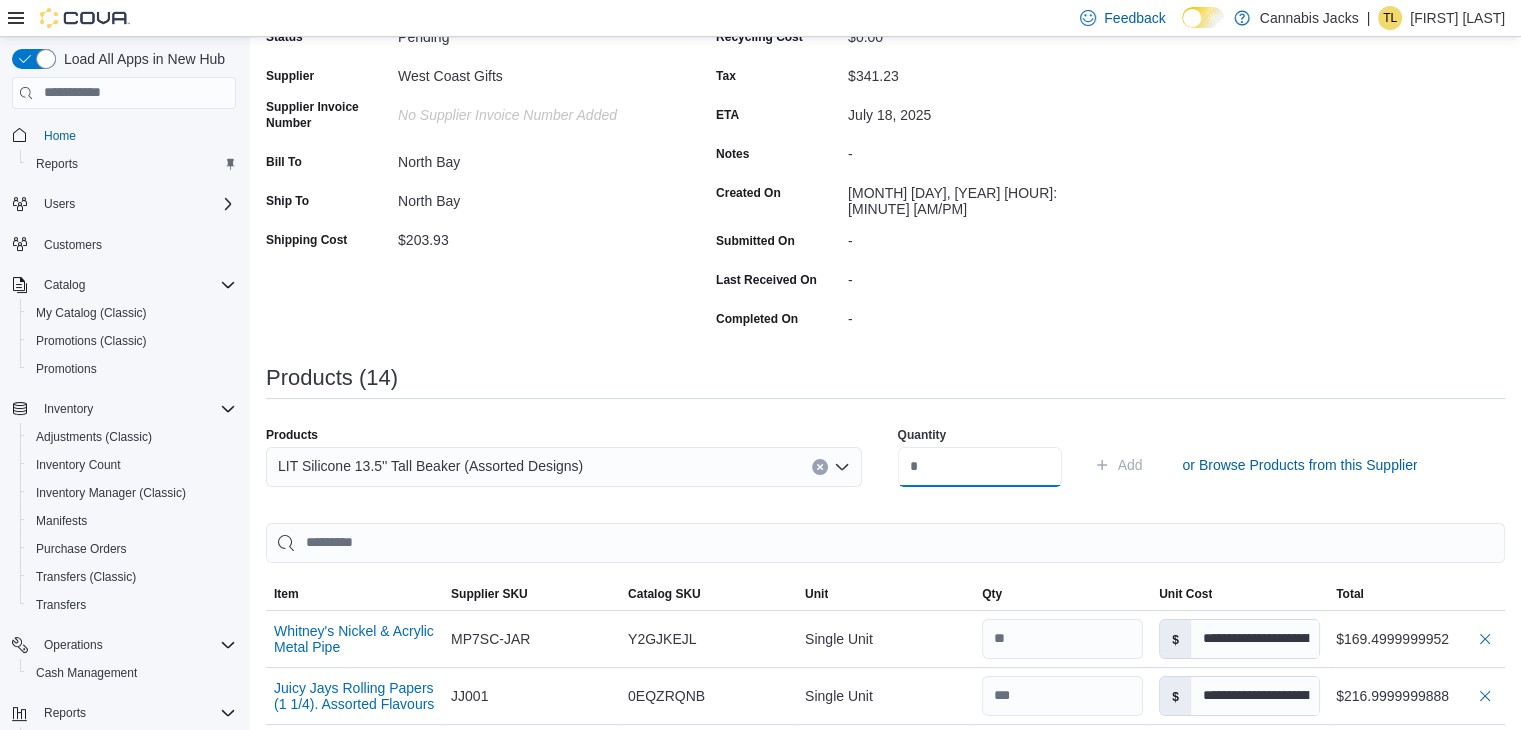 click at bounding box center [980, 467] 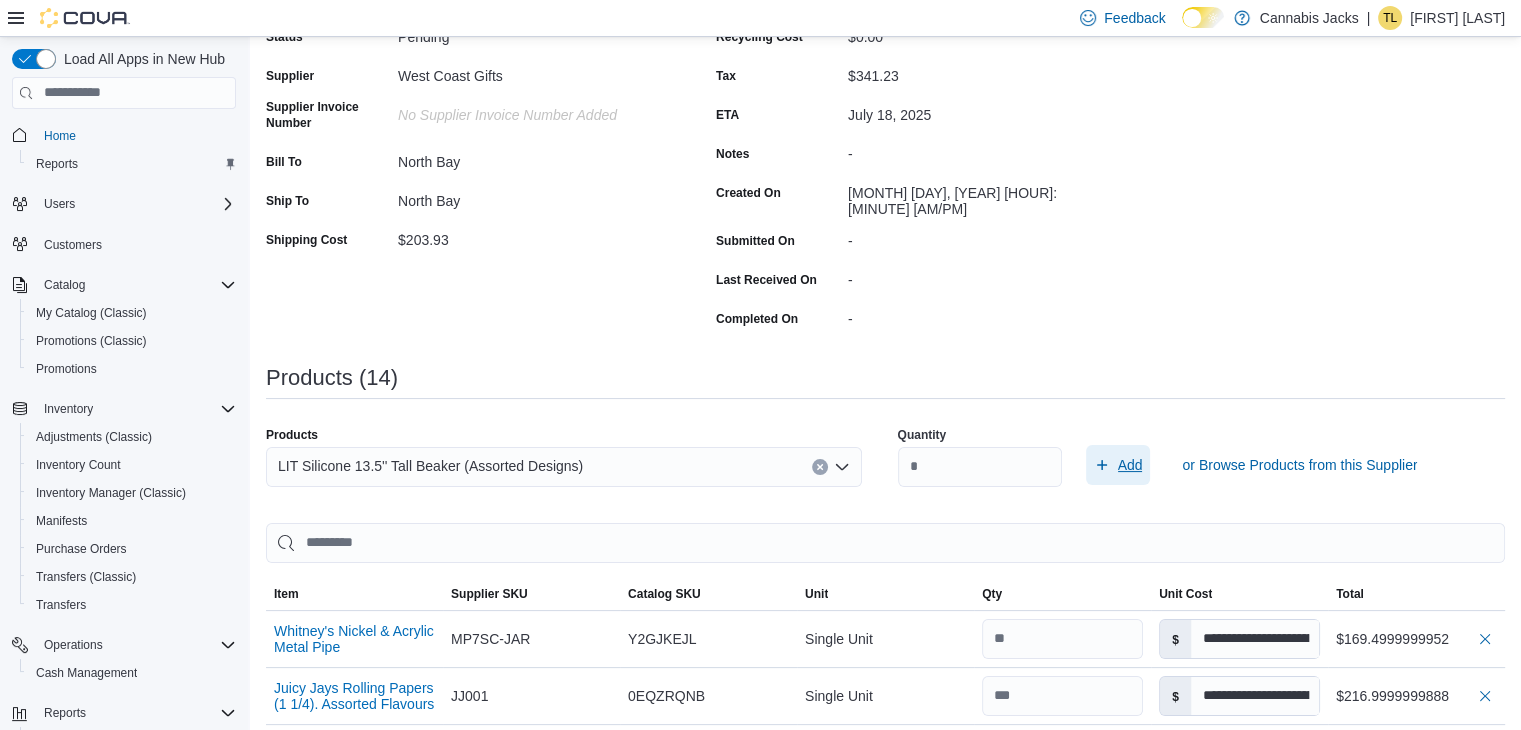click on "Add" at bounding box center [1130, 465] 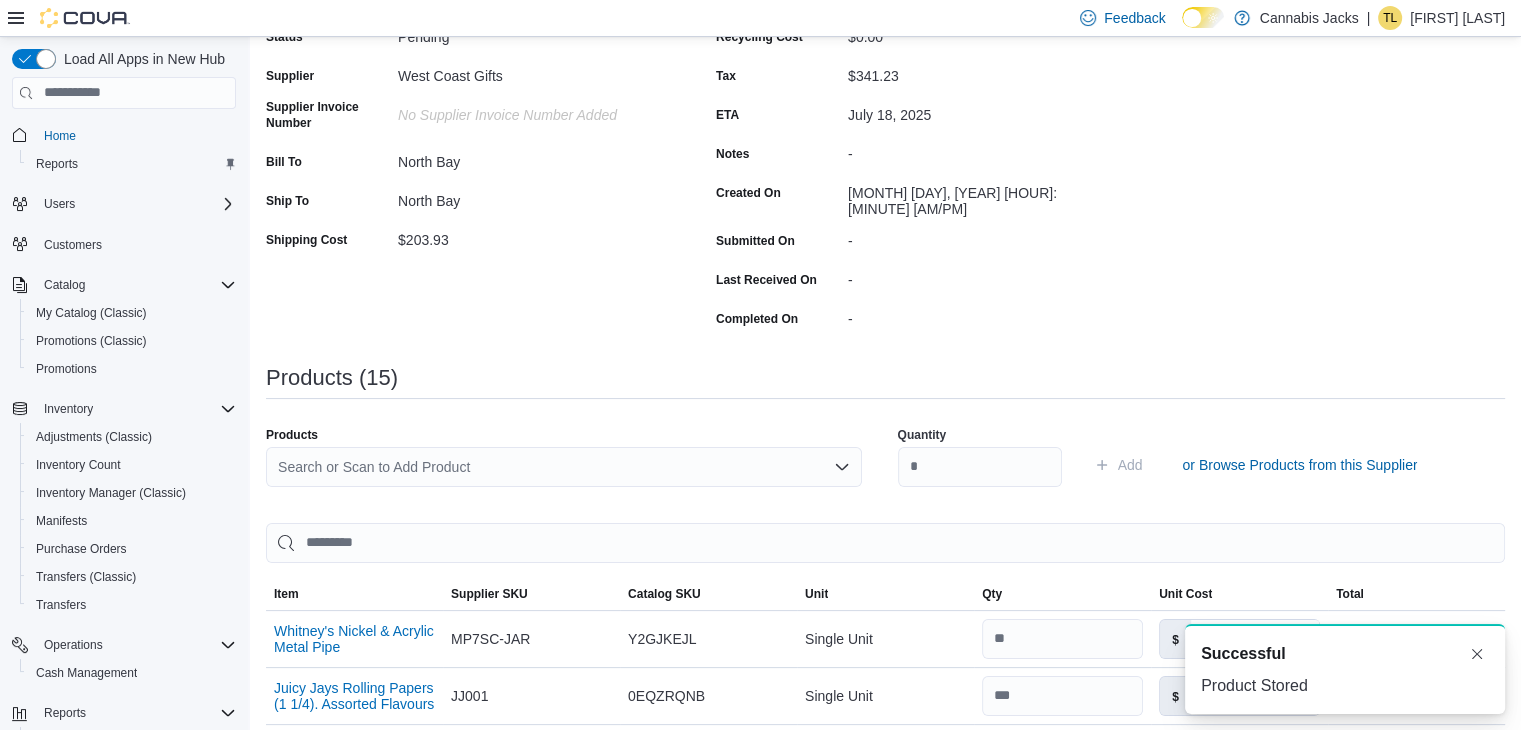 scroll, scrollTop: 0, scrollLeft: 0, axis: both 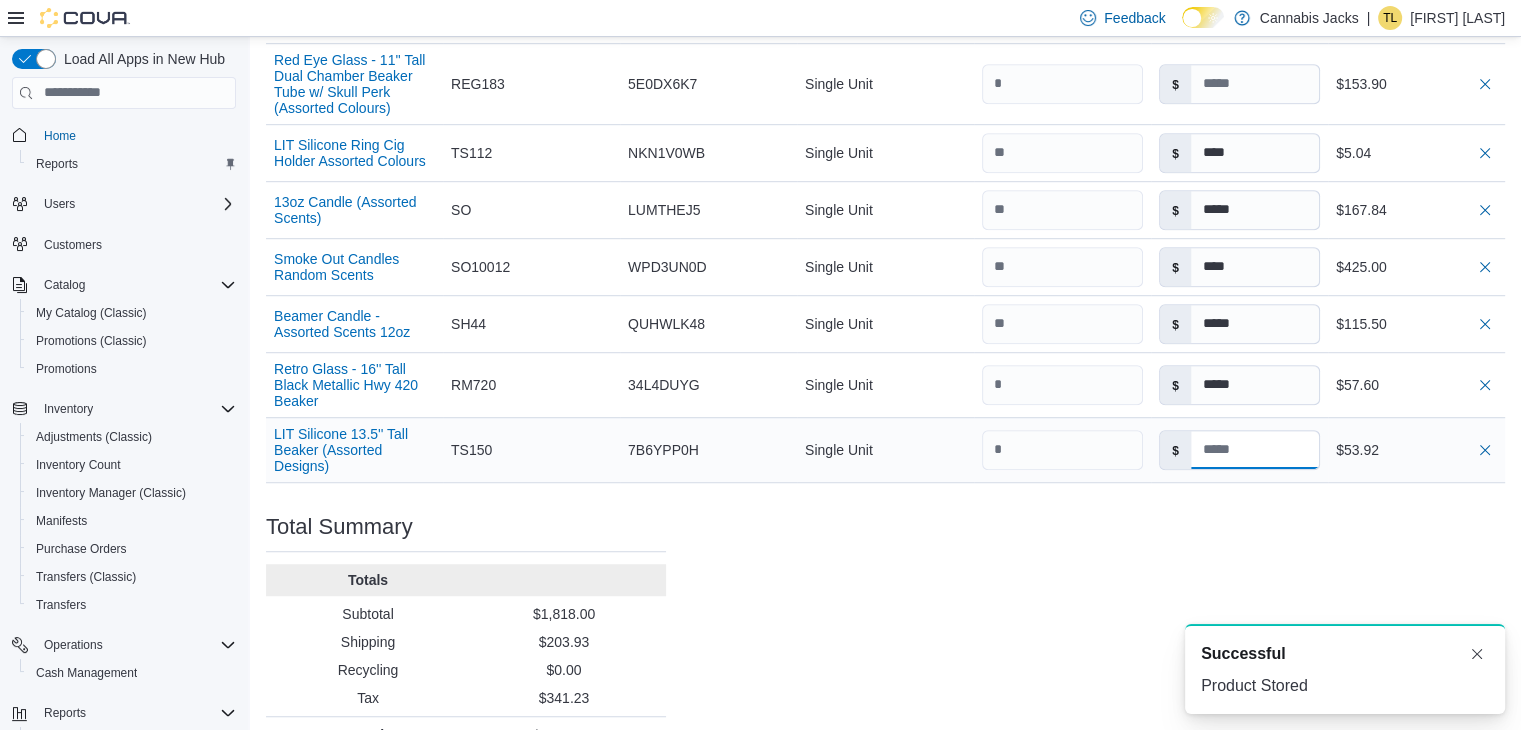 click at bounding box center [1255, 450] 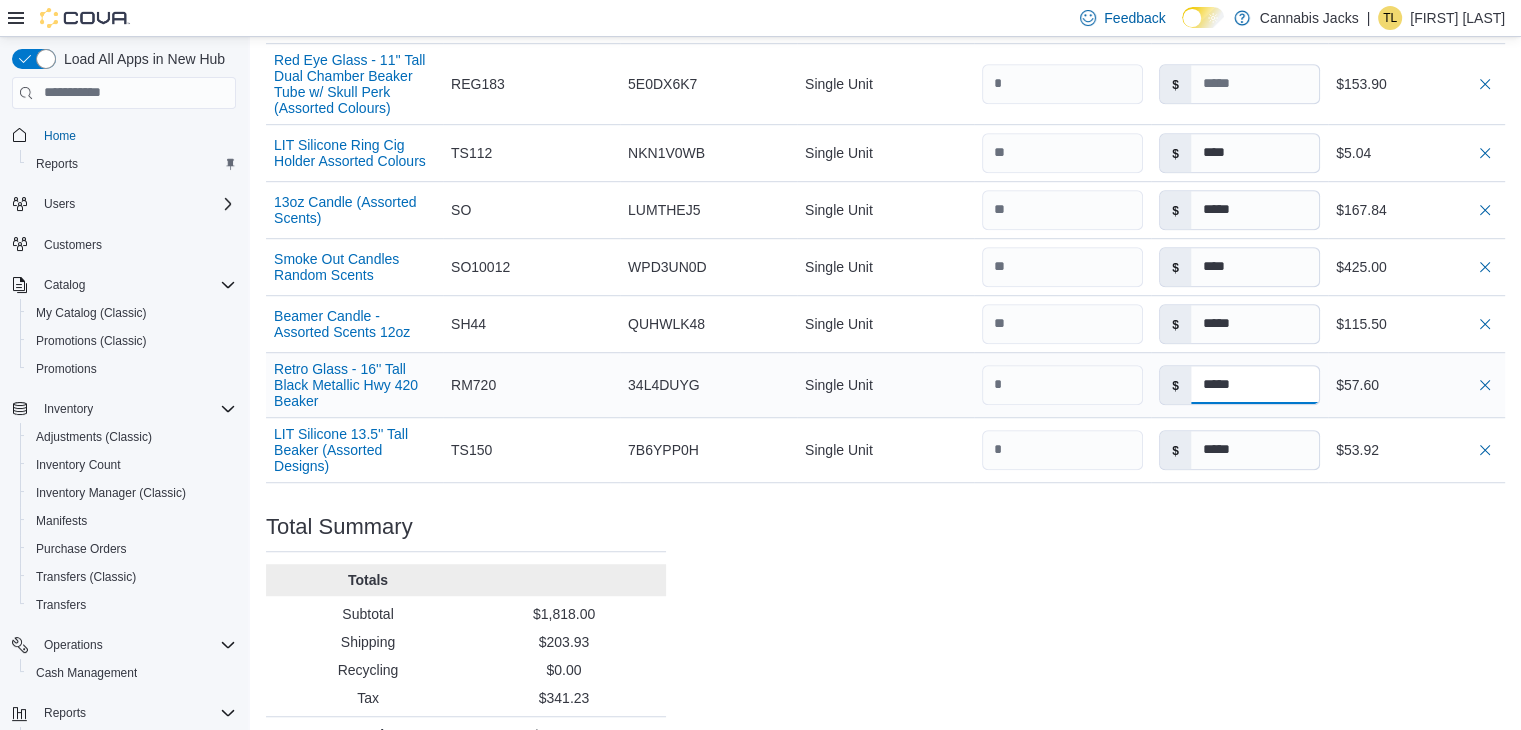 click on "*****" at bounding box center [1255, 385] 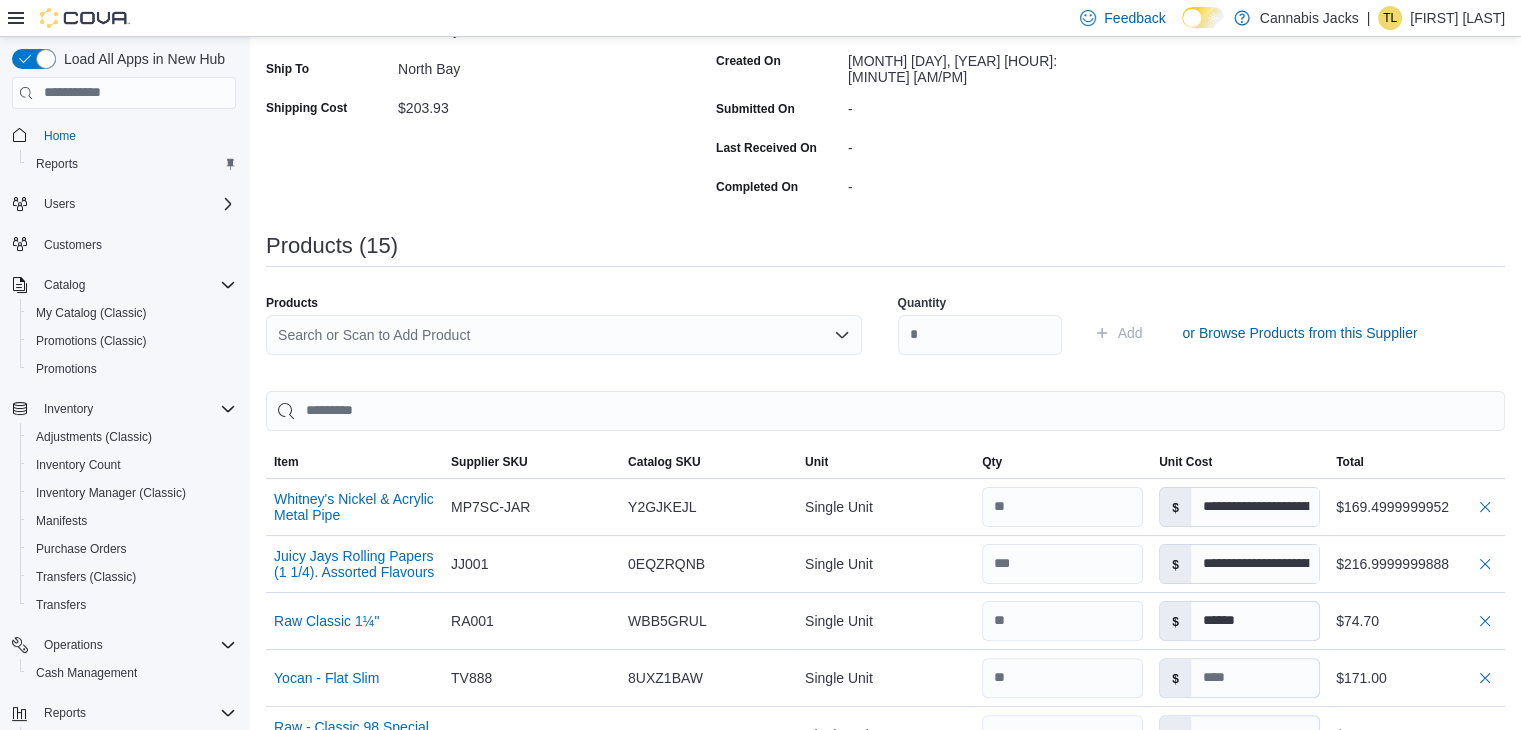 scroll, scrollTop: 336, scrollLeft: 0, axis: vertical 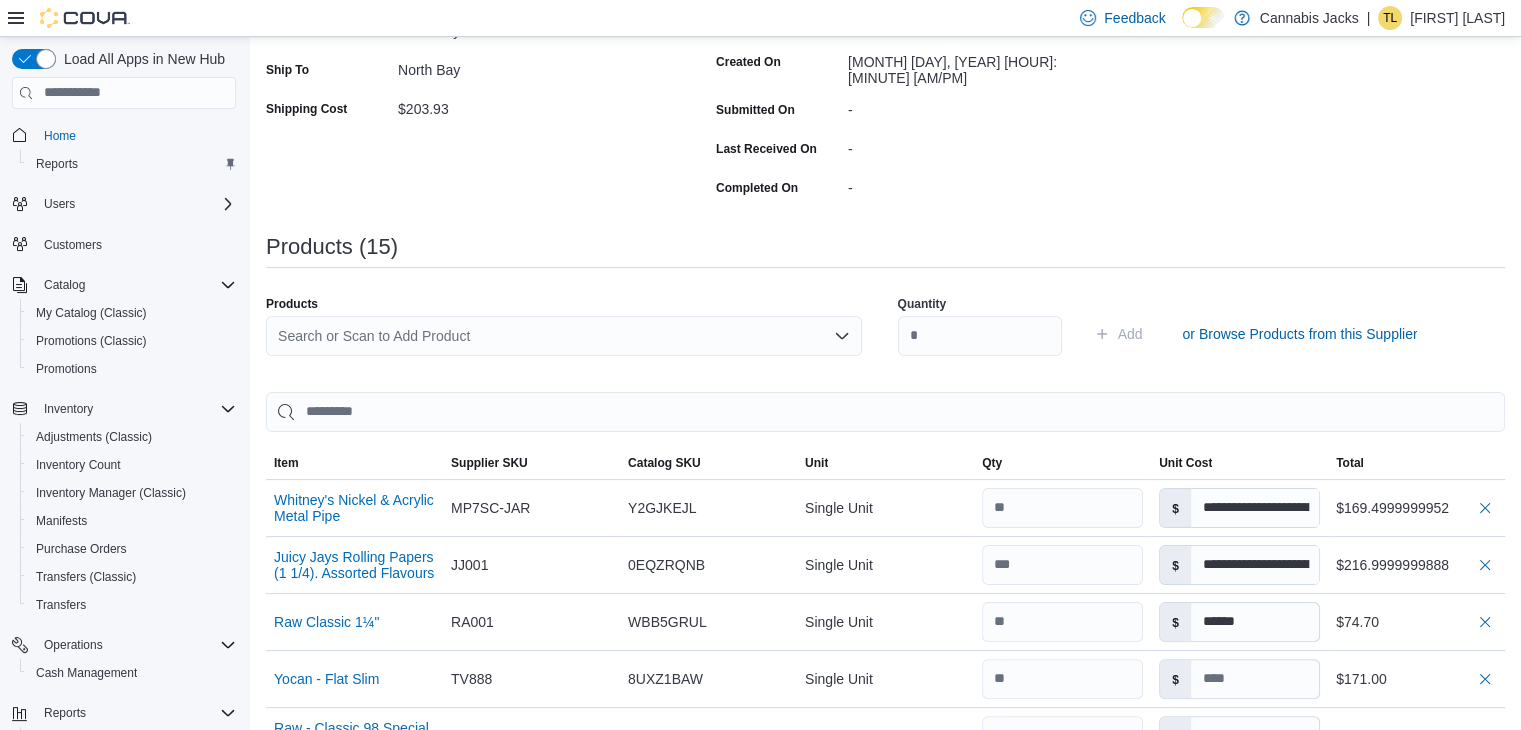 click on "Search or Scan to Add Product" at bounding box center (564, 336) 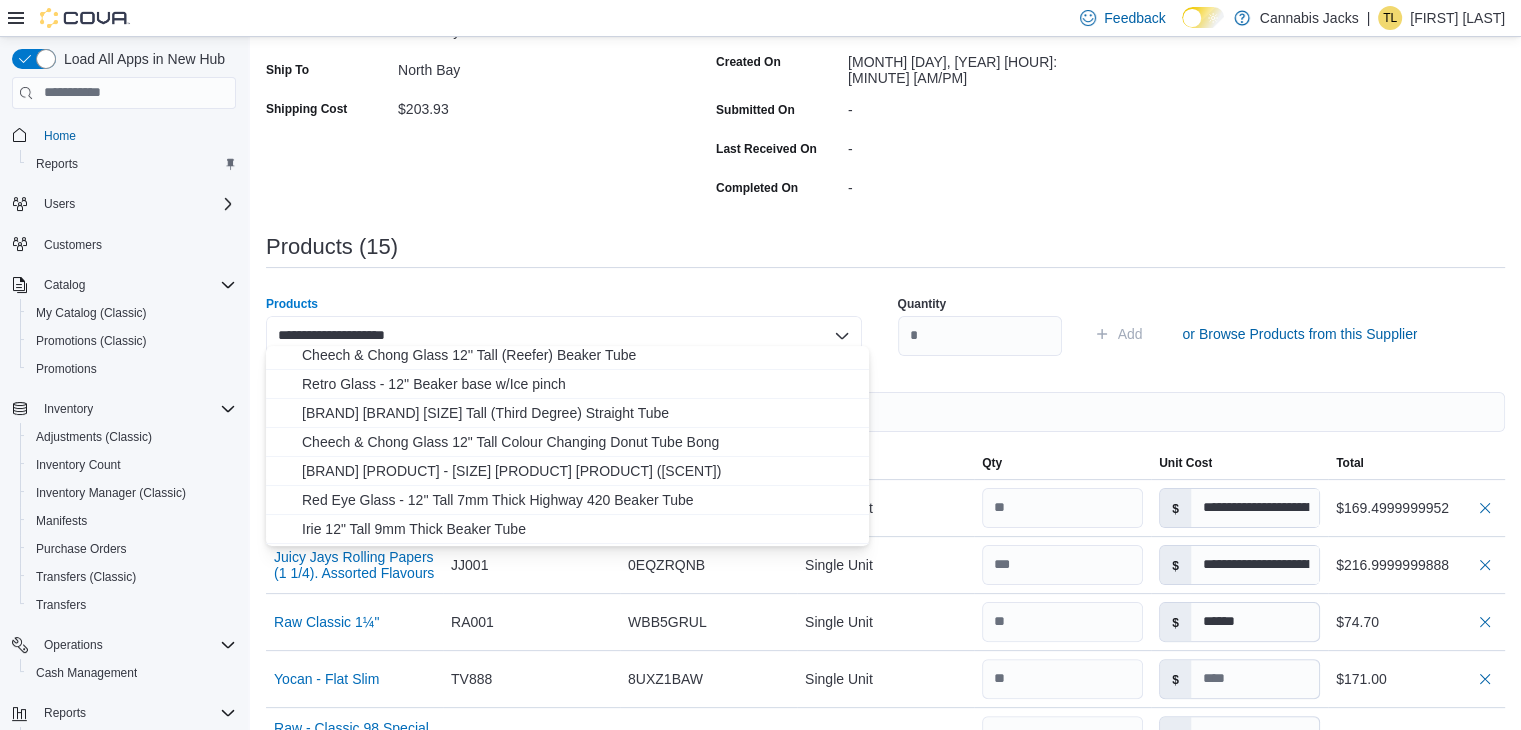 scroll, scrollTop: 380, scrollLeft: 0, axis: vertical 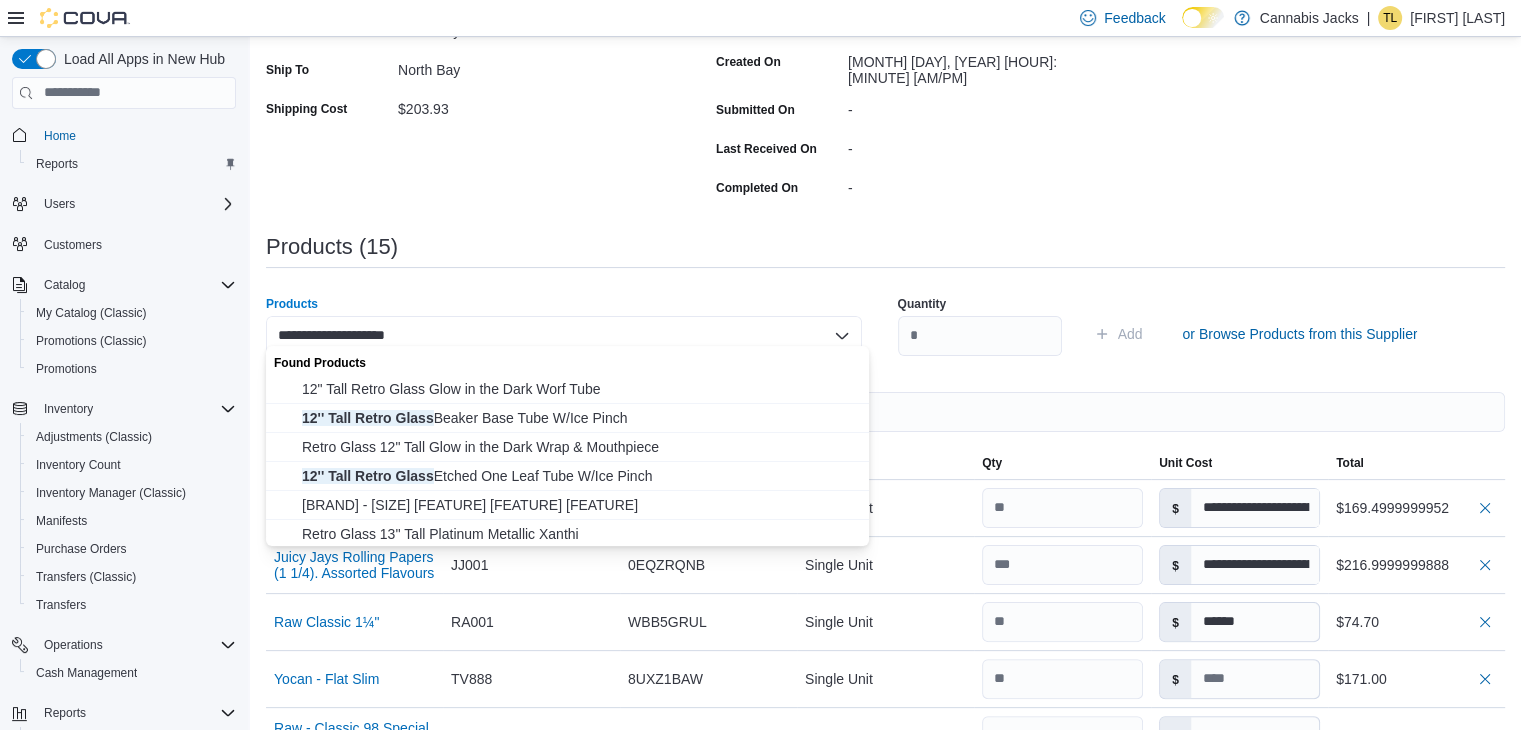 click on "**********" at bounding box center (564, 336) 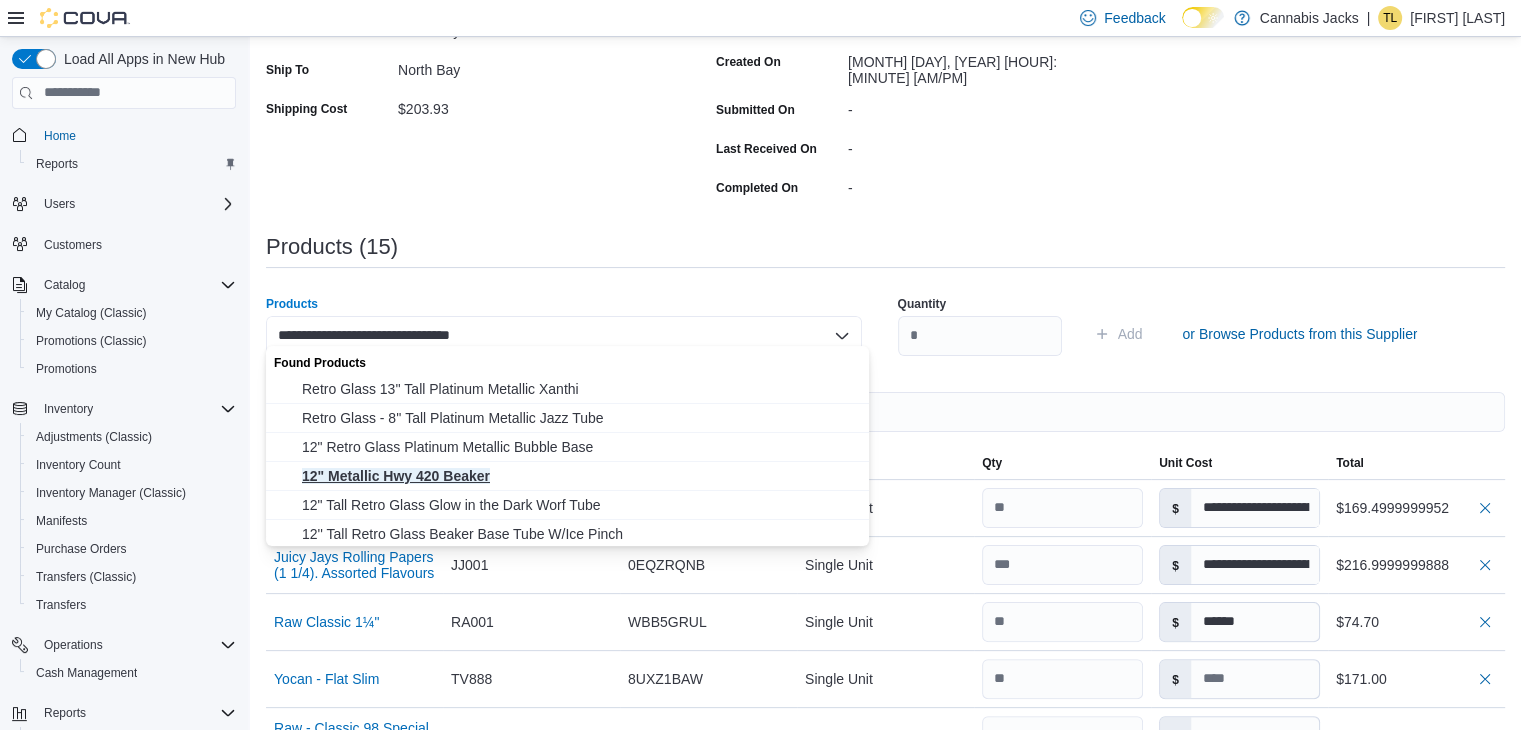 click on "12" Metallic Hwy 420 Beaker" at bounding box center [579, 476] 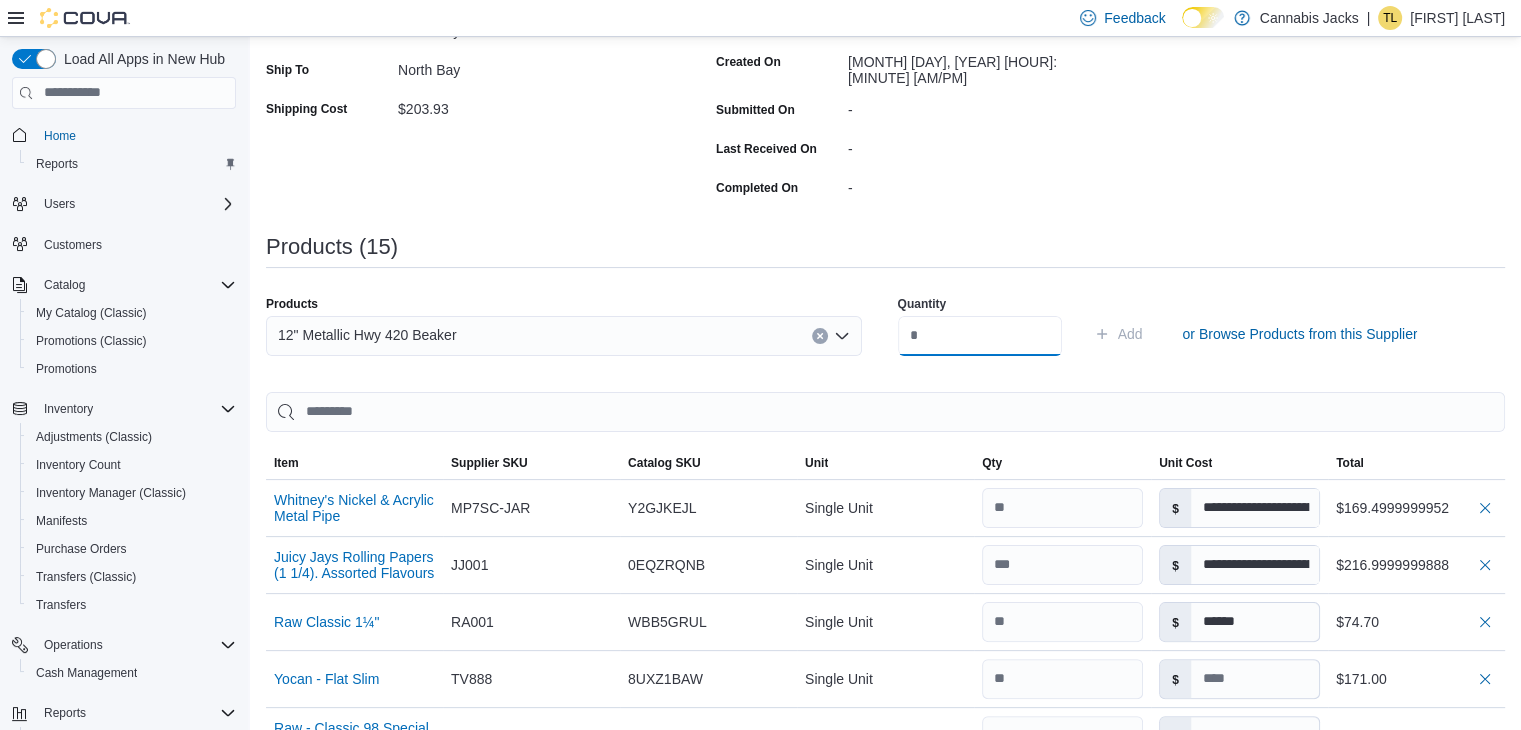 click at bounding box center [980, 336] 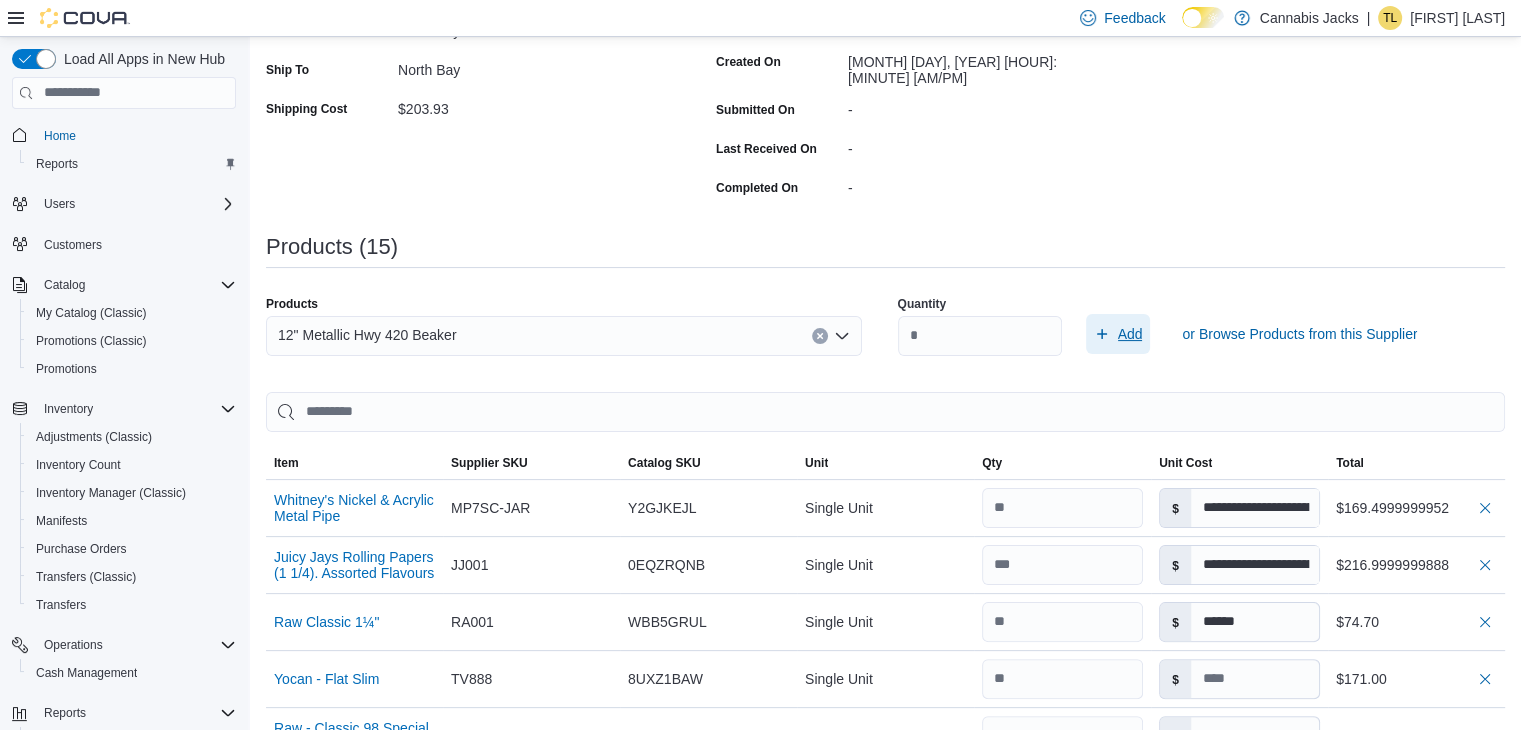 click on "Add" at bounding box center [1130, 334] 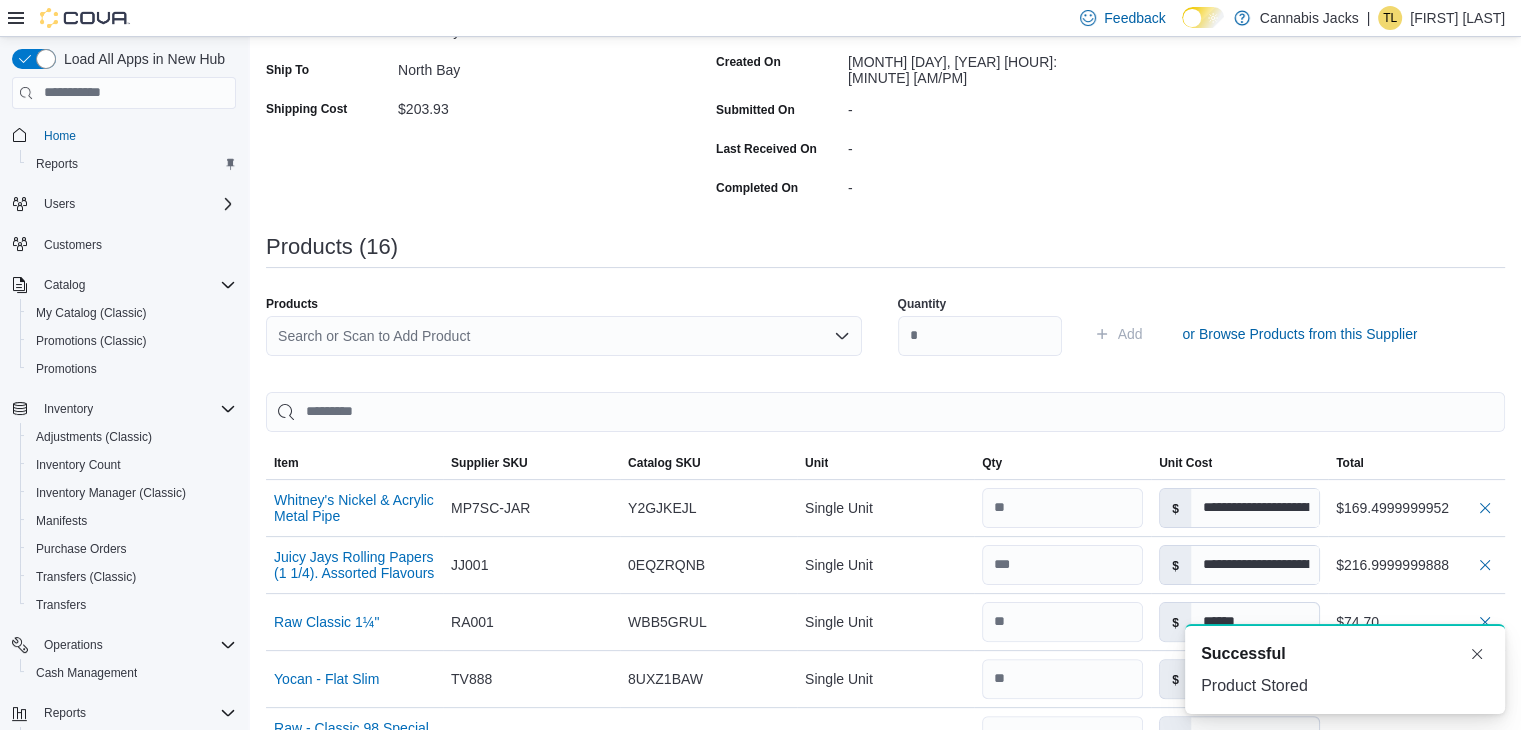 scroll, scrollTop: 0, scrollLeft: 0, axis: both 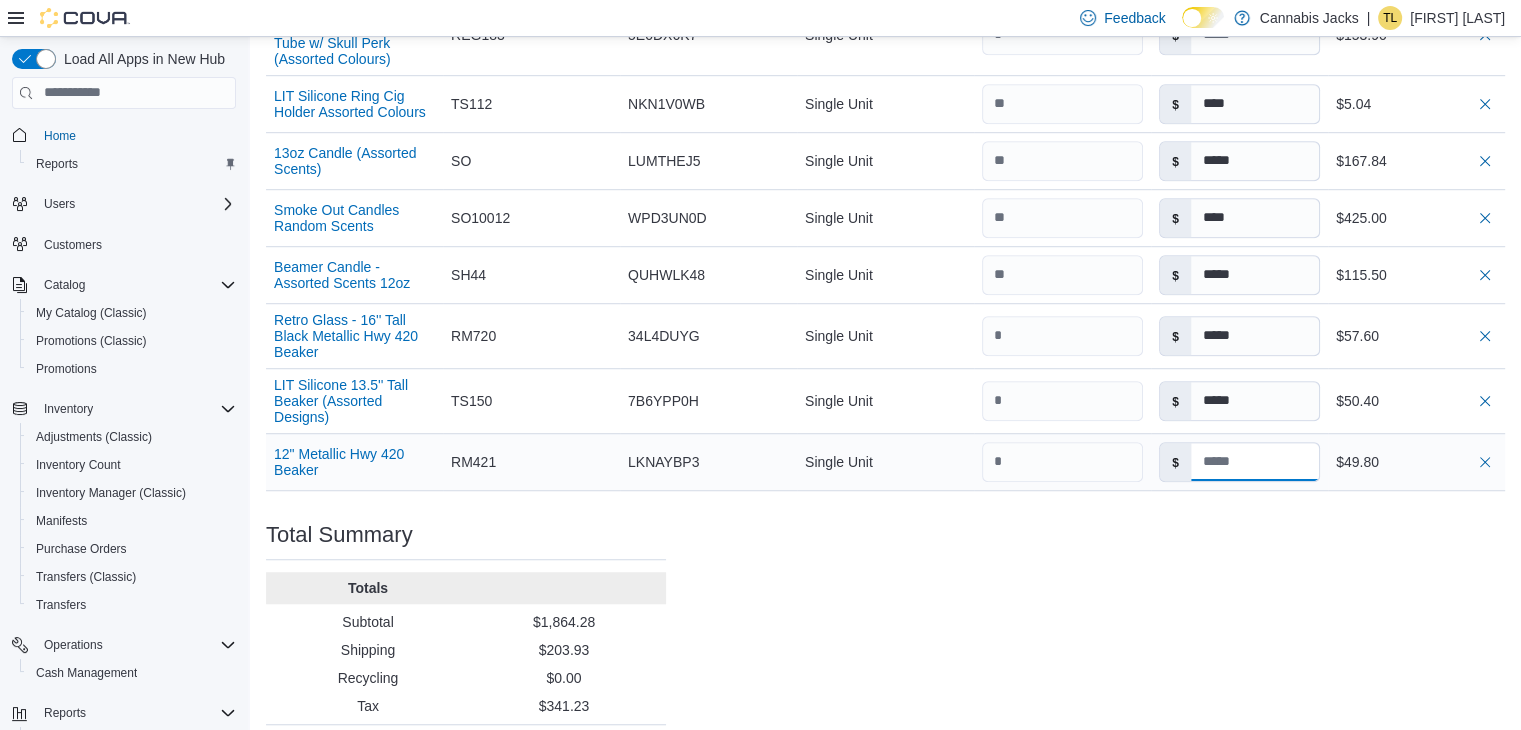 click at bounding box center [1255, 462] 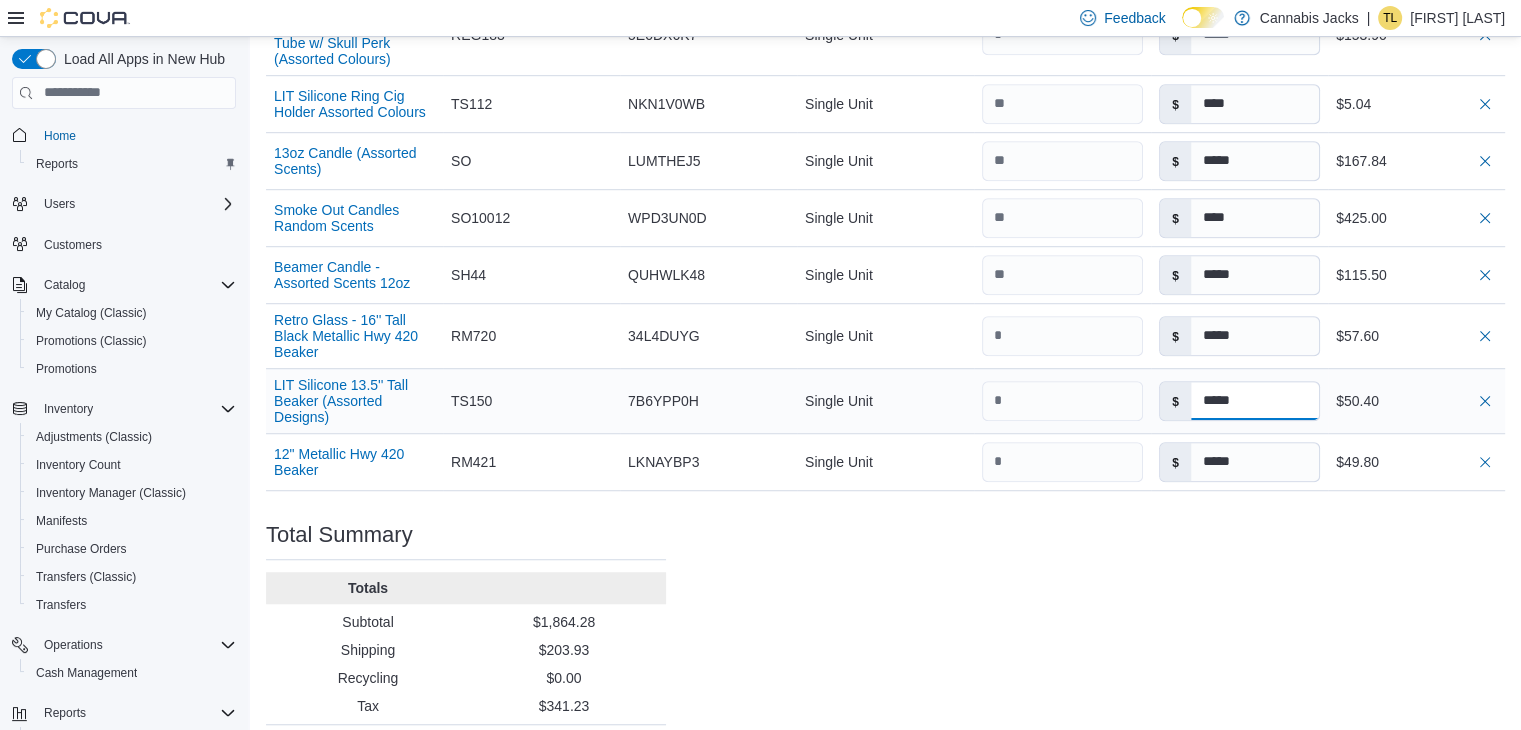 click on "*****" at bounding box center (1255, 401) 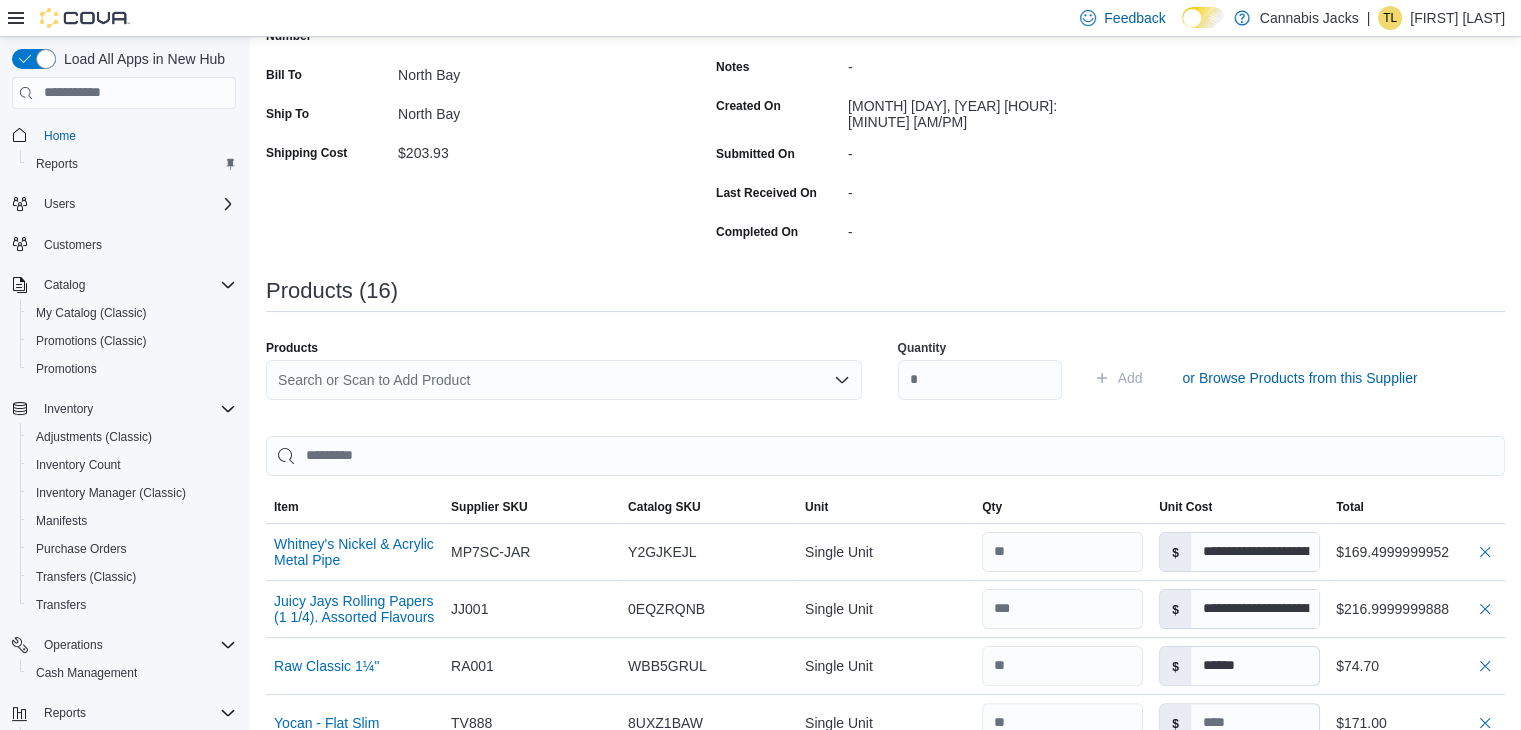 scroll, scrollTop: 285, scrollLeft: 0, axis: vertical 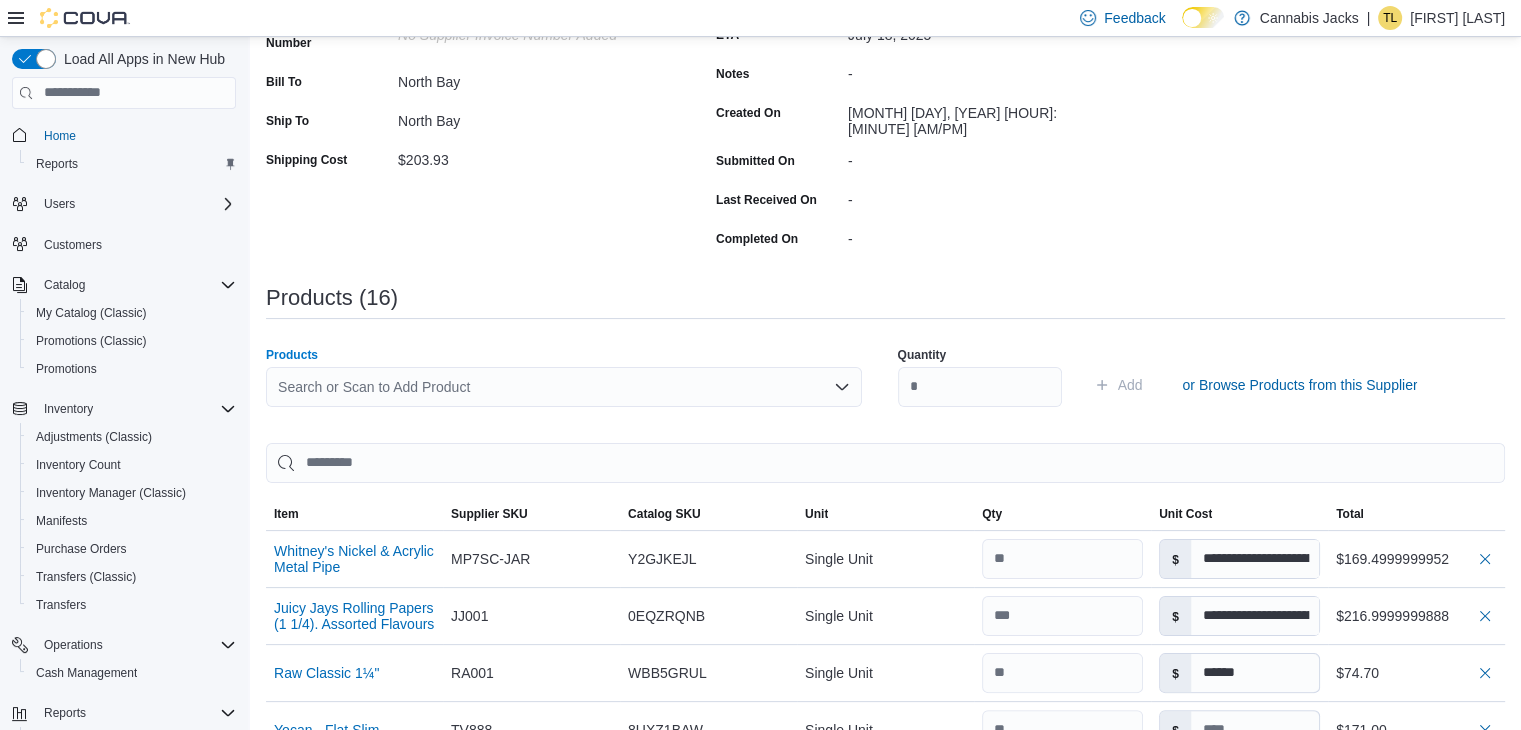 click on "Search or Scan to Add Product" at bounding box center [564, 387] 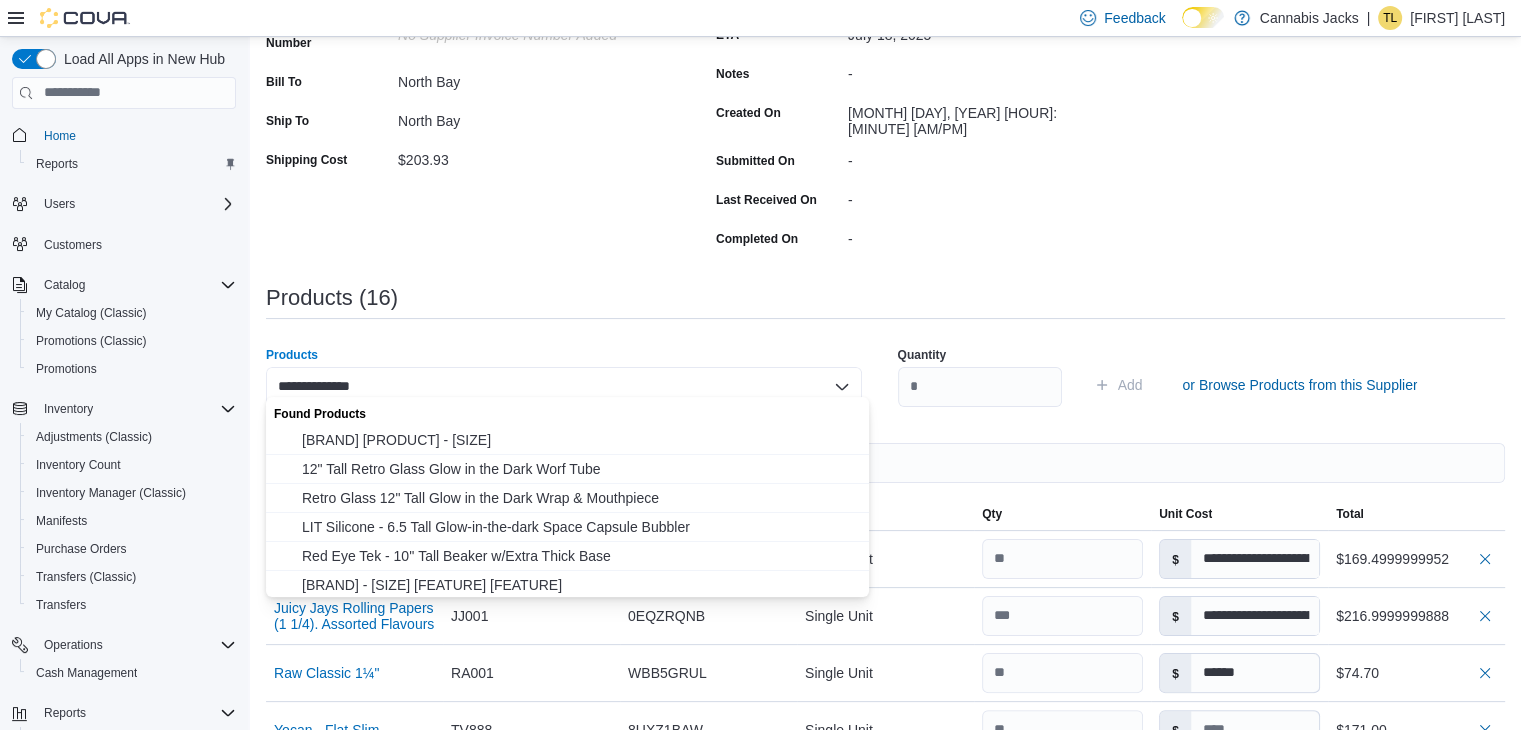 click on "**********" at bounding box center (564, 387) 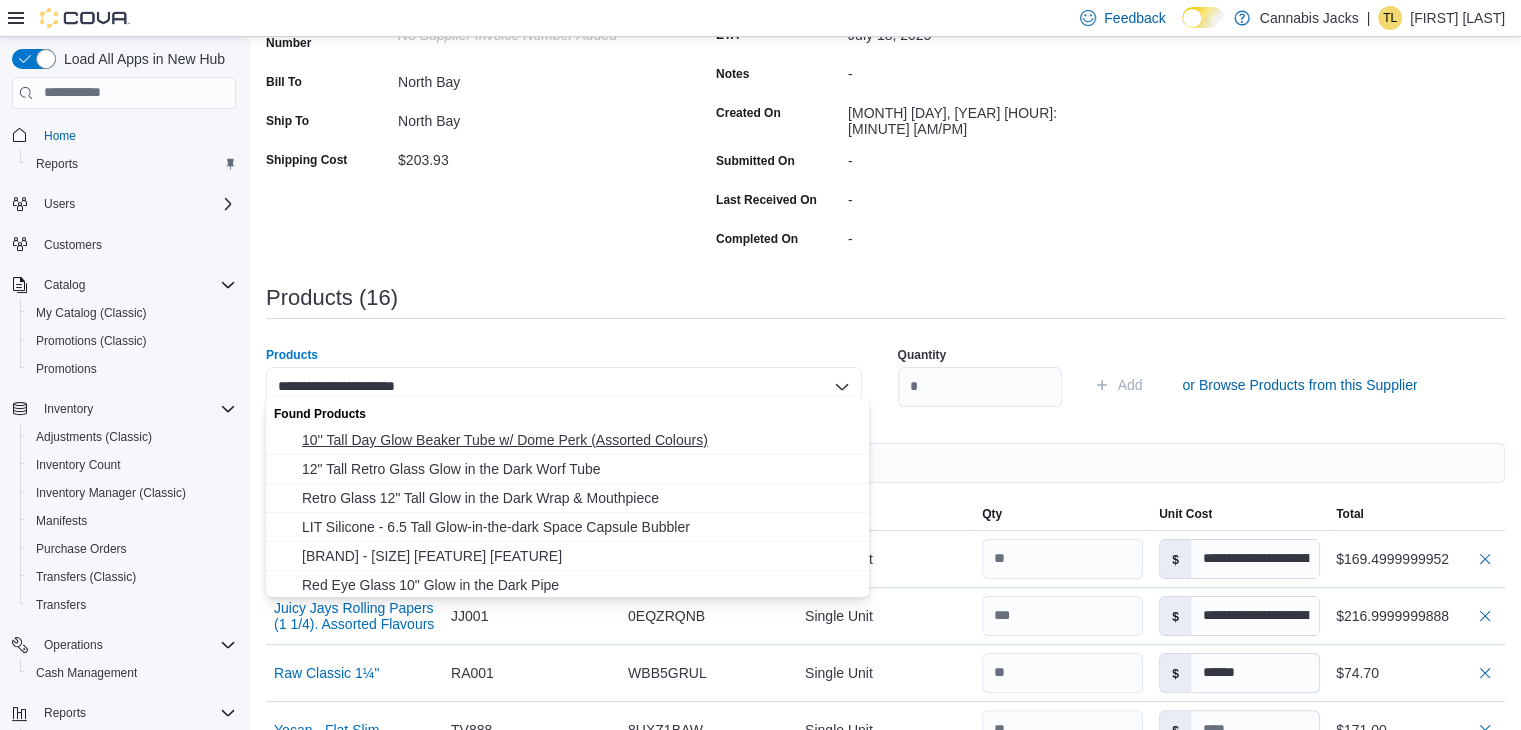 click on "10'' Tall Day Glow Beaker Tube w/ Dome Perk (Assorted Colours)" at bounding box center (579, 440) 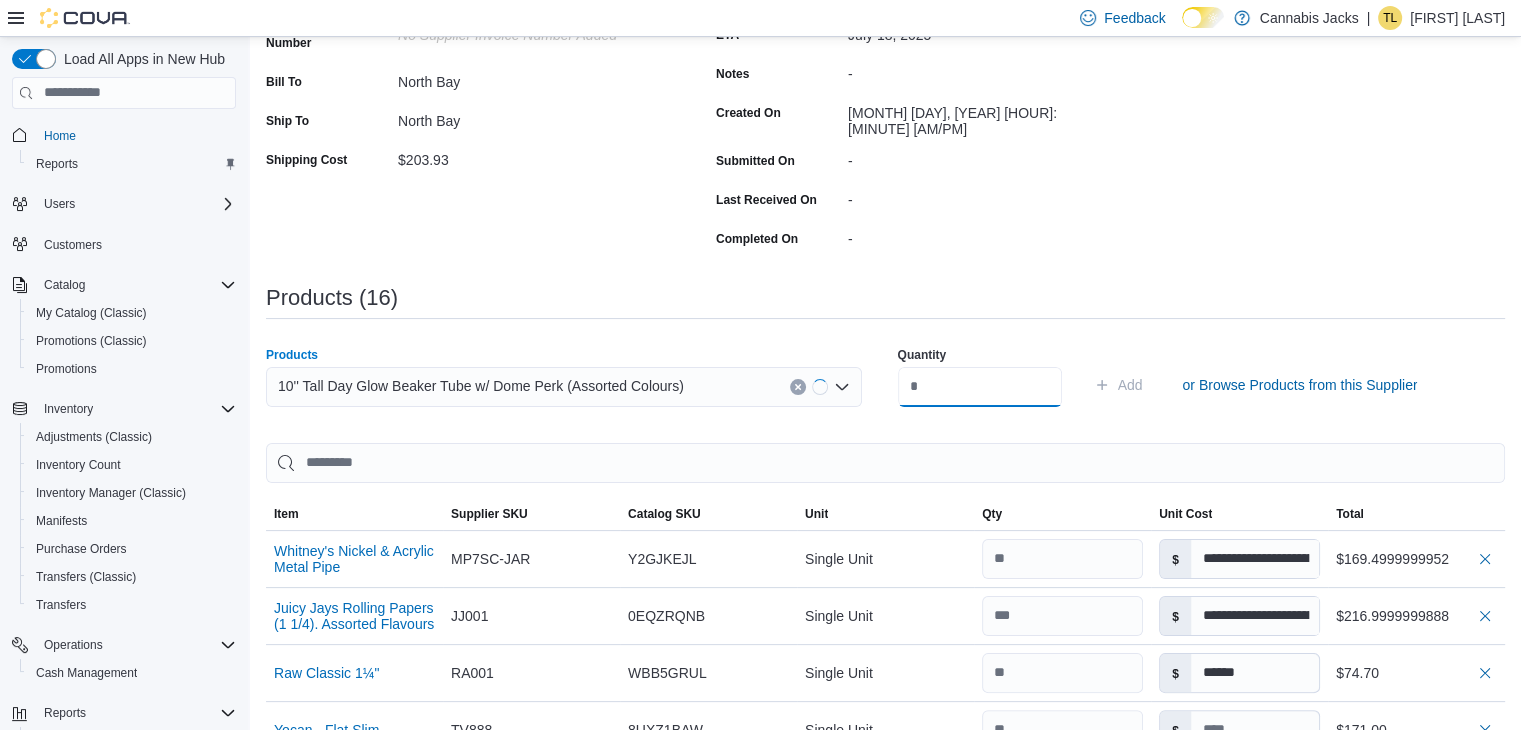 click at bounding box center [980, 387] 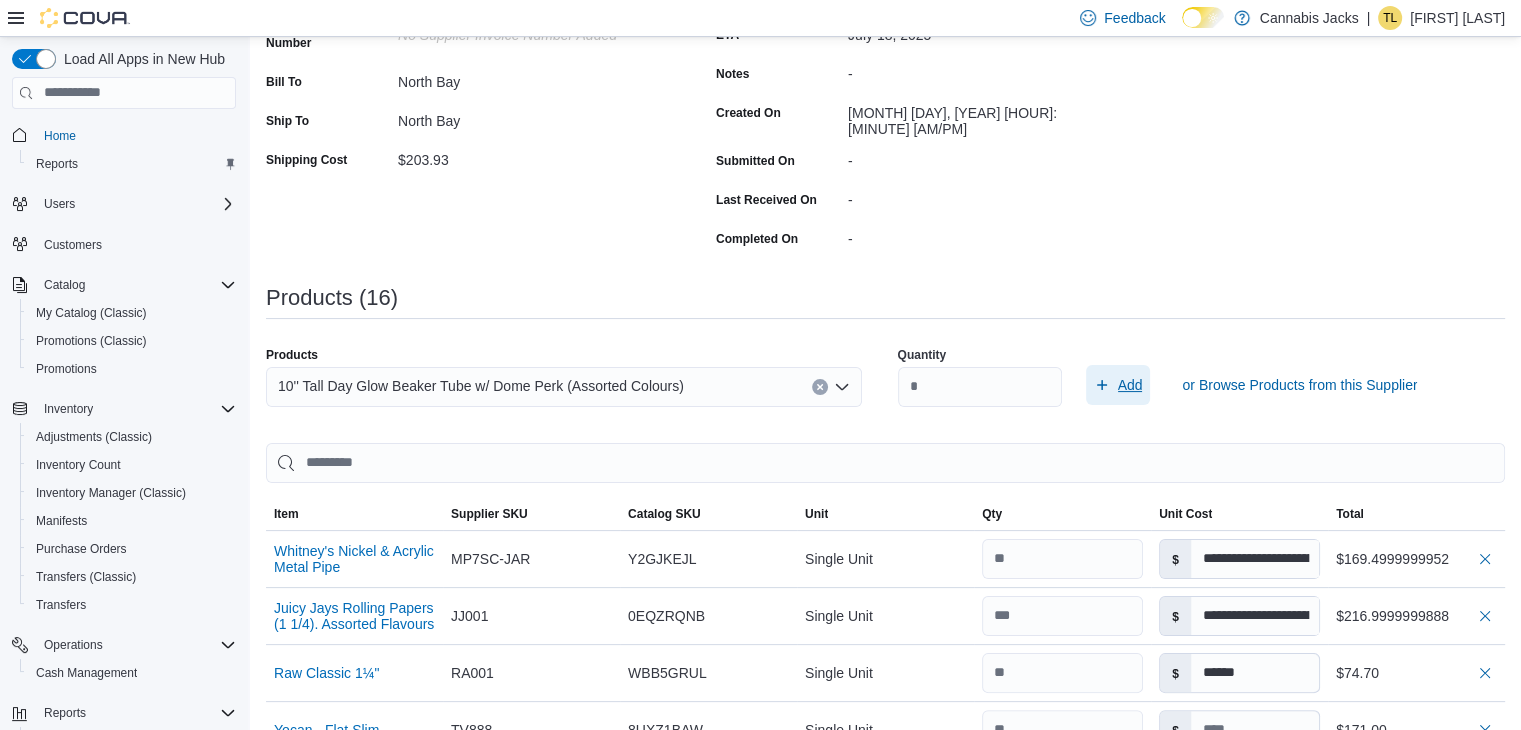 click on "Add" at bounding box center (1130, 385) 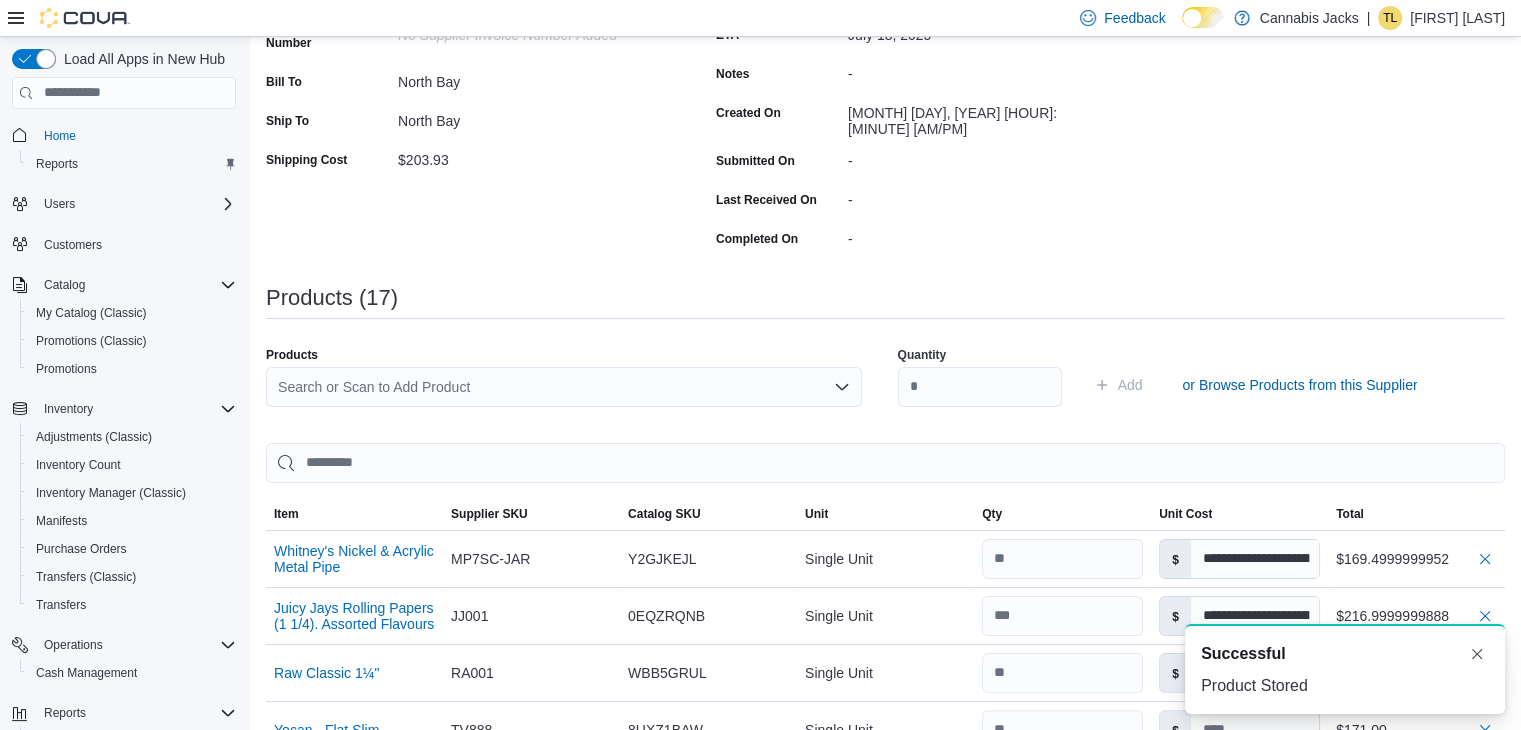 scroll, scrollTop: 0, scrollLeft: 0, axis: both 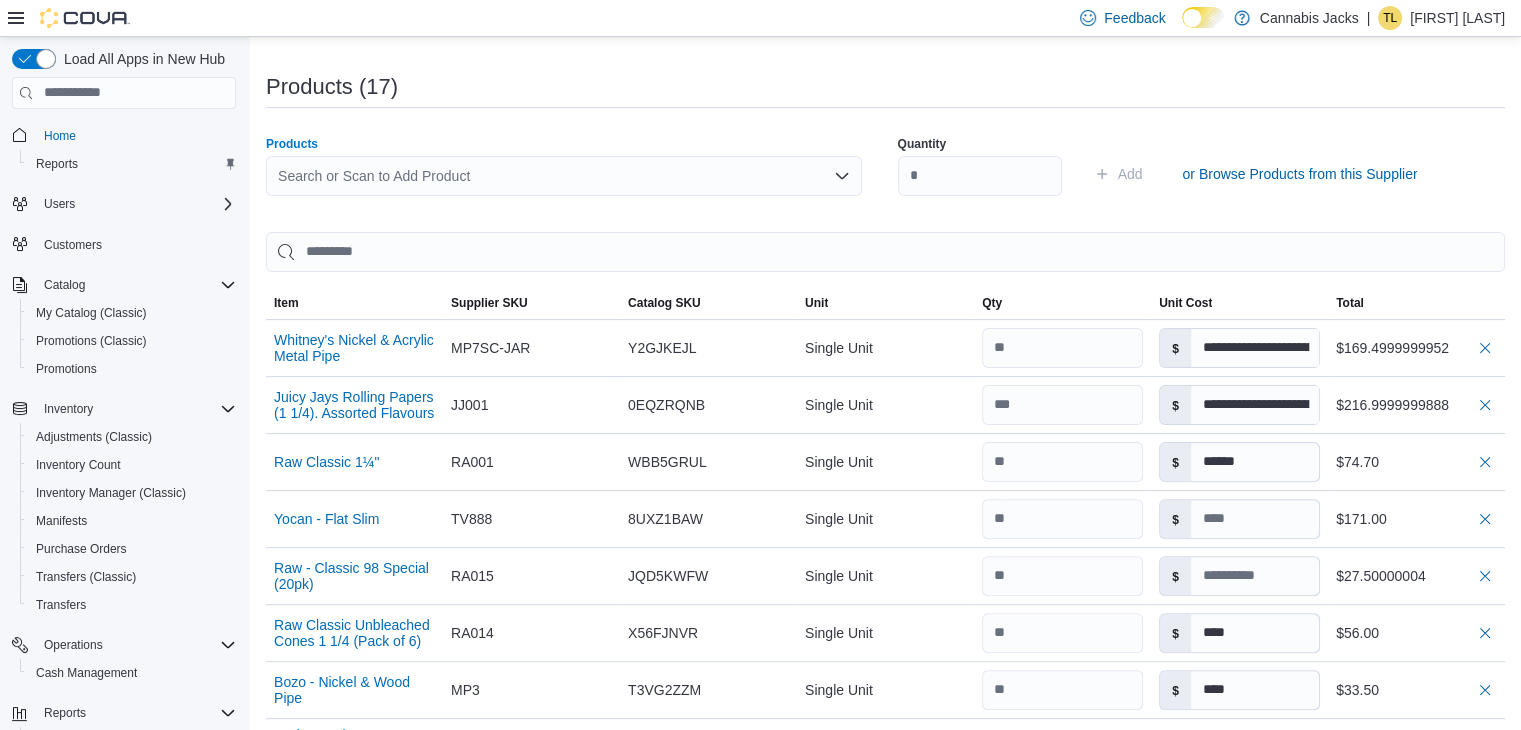 click on "Search or Scan to Add Product" at bounding box center (564, 176) 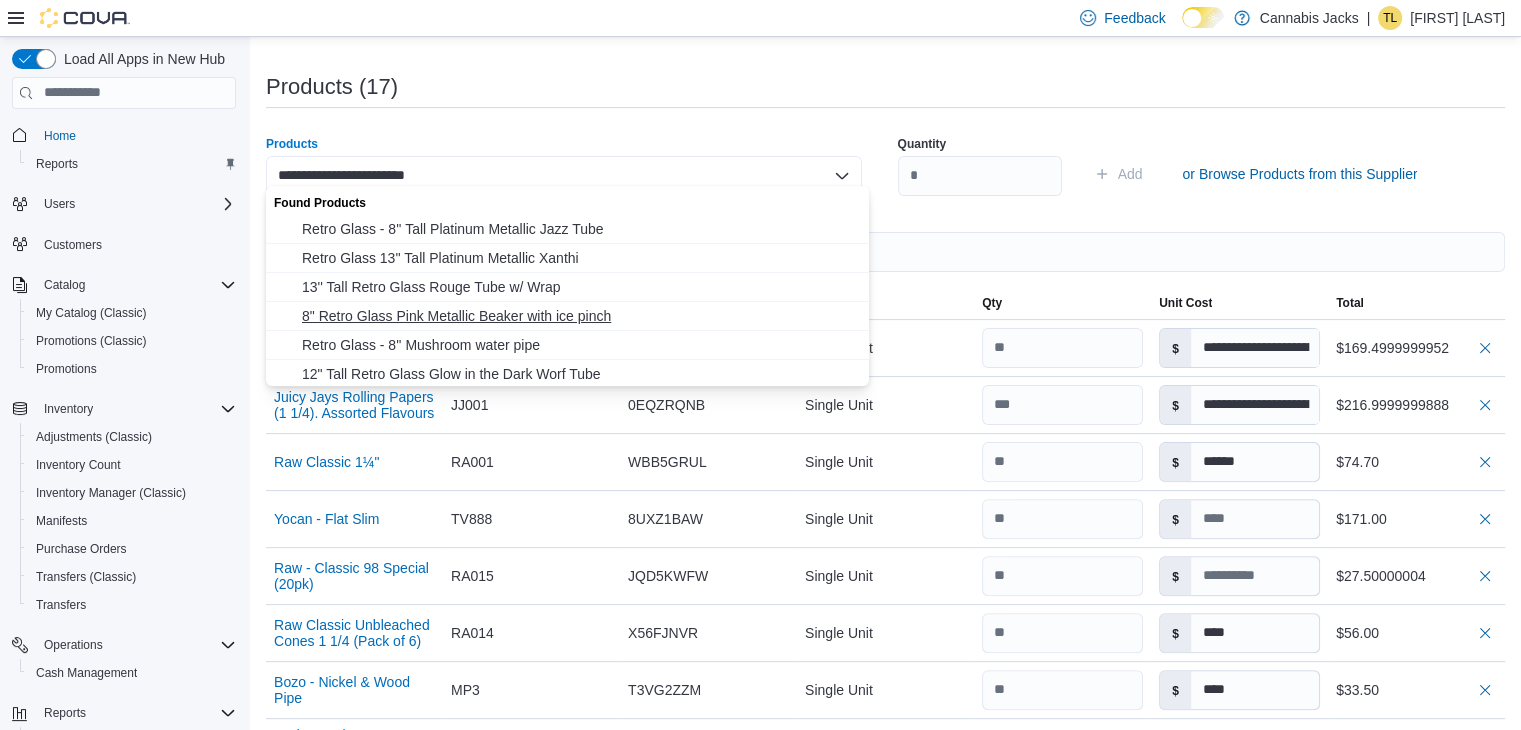 click on "8" Retro Glass Pink Metallic Beaker with ice pinch" at bounding box center (579, 316) 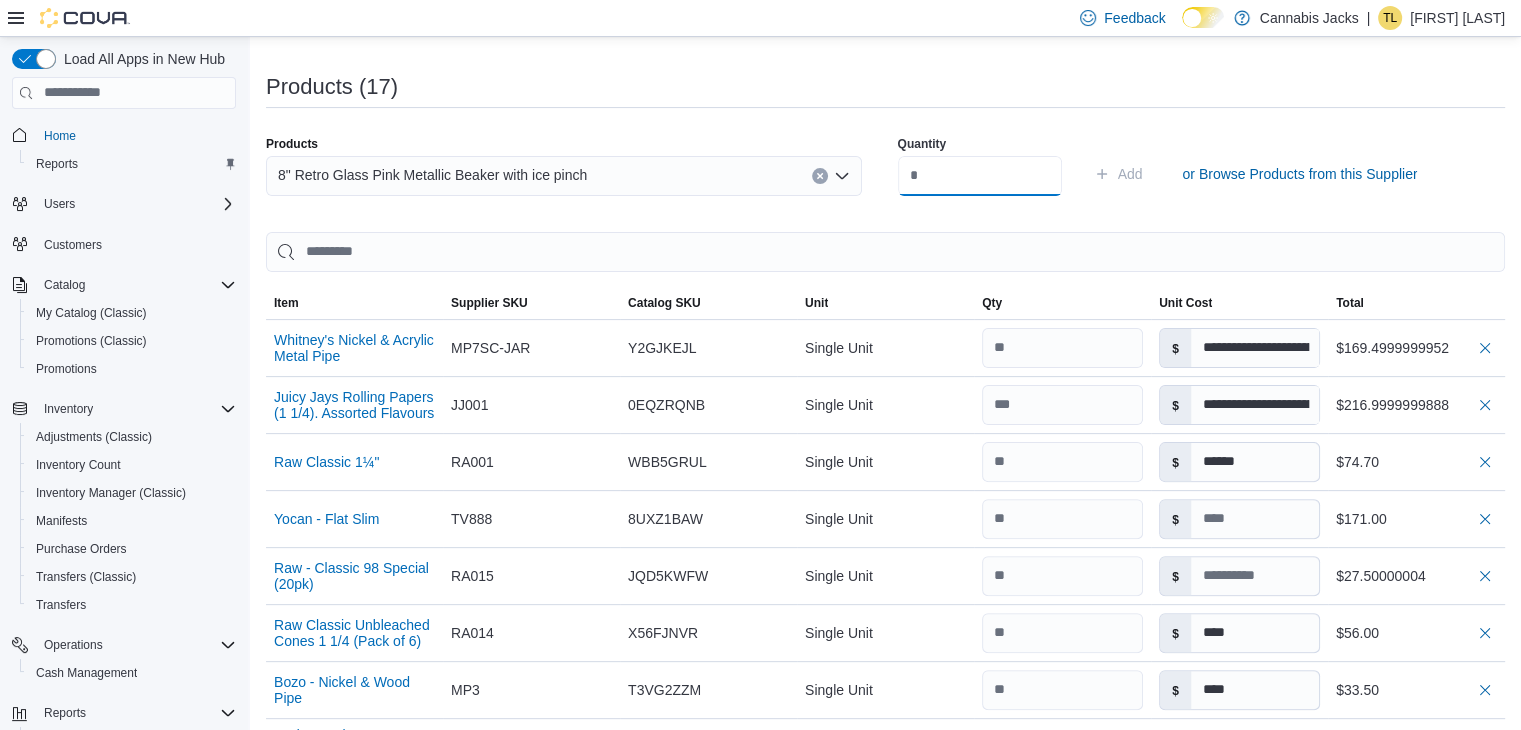 click at bounding box center (980, 176) 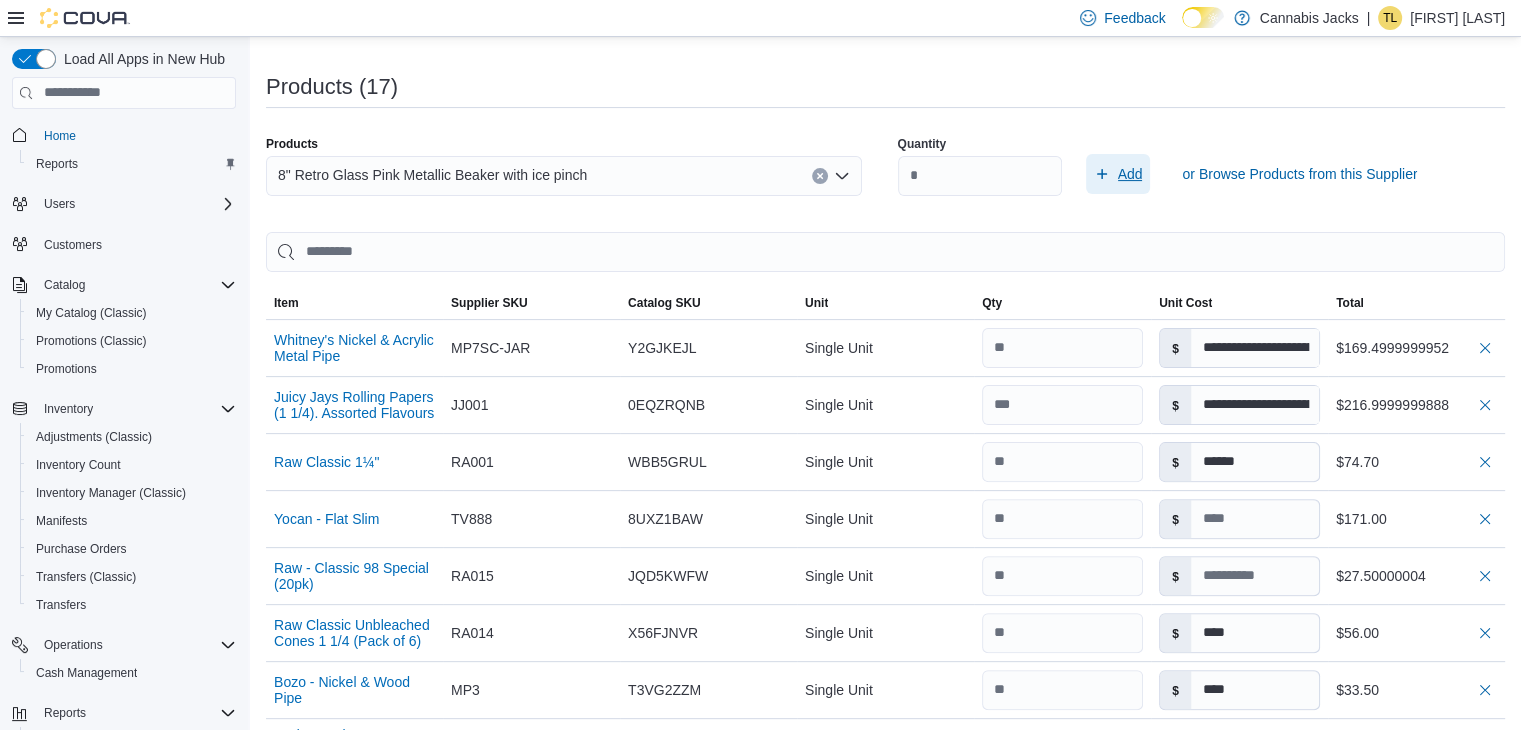 click on "Add" at bounding box center (1130, 174) 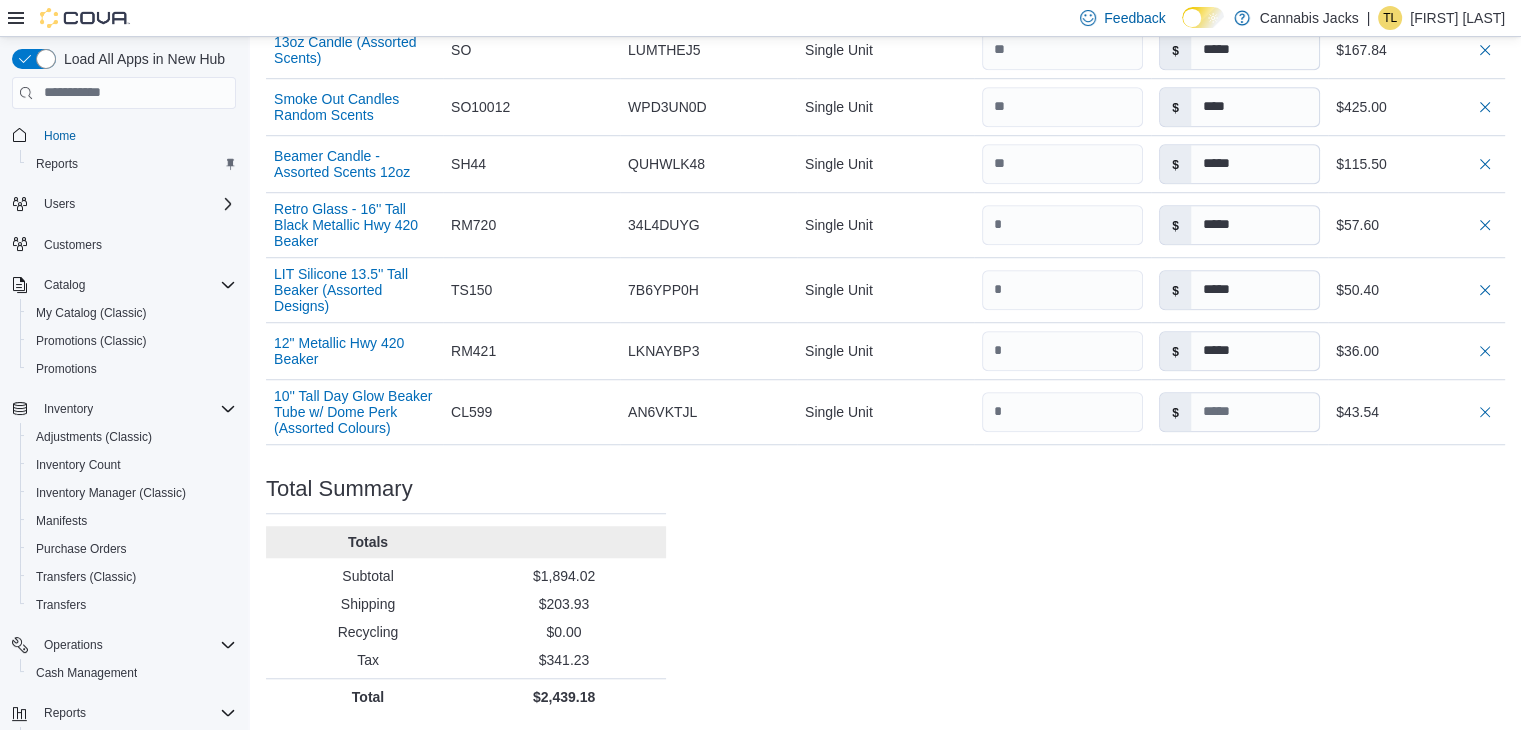 scroll, scrollTop: 1396, scrollLeft: 0, axis: vertical 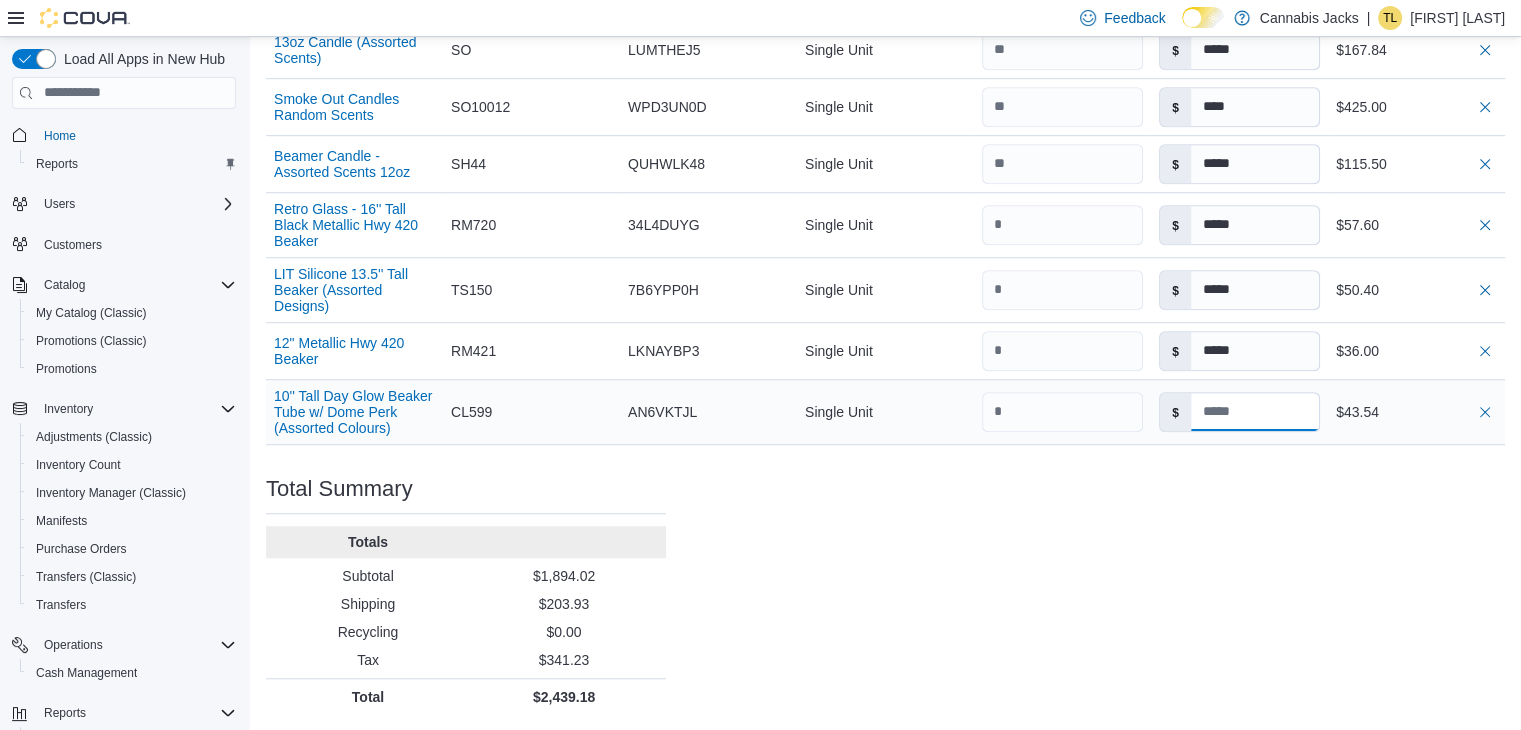 click at bounding box center (1255, 412) 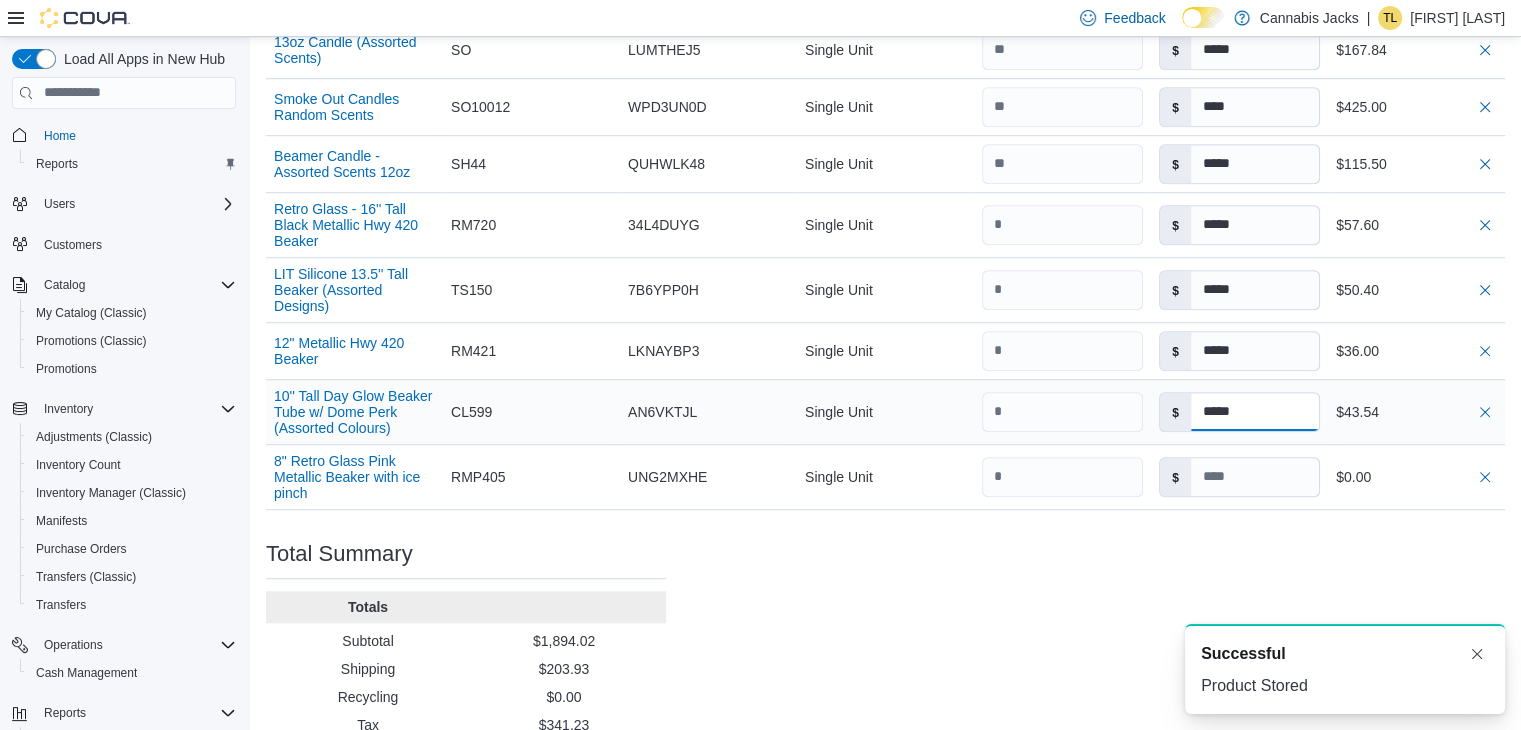 scroll, scrollTop: 0, scrollLeft: 0, axis: both 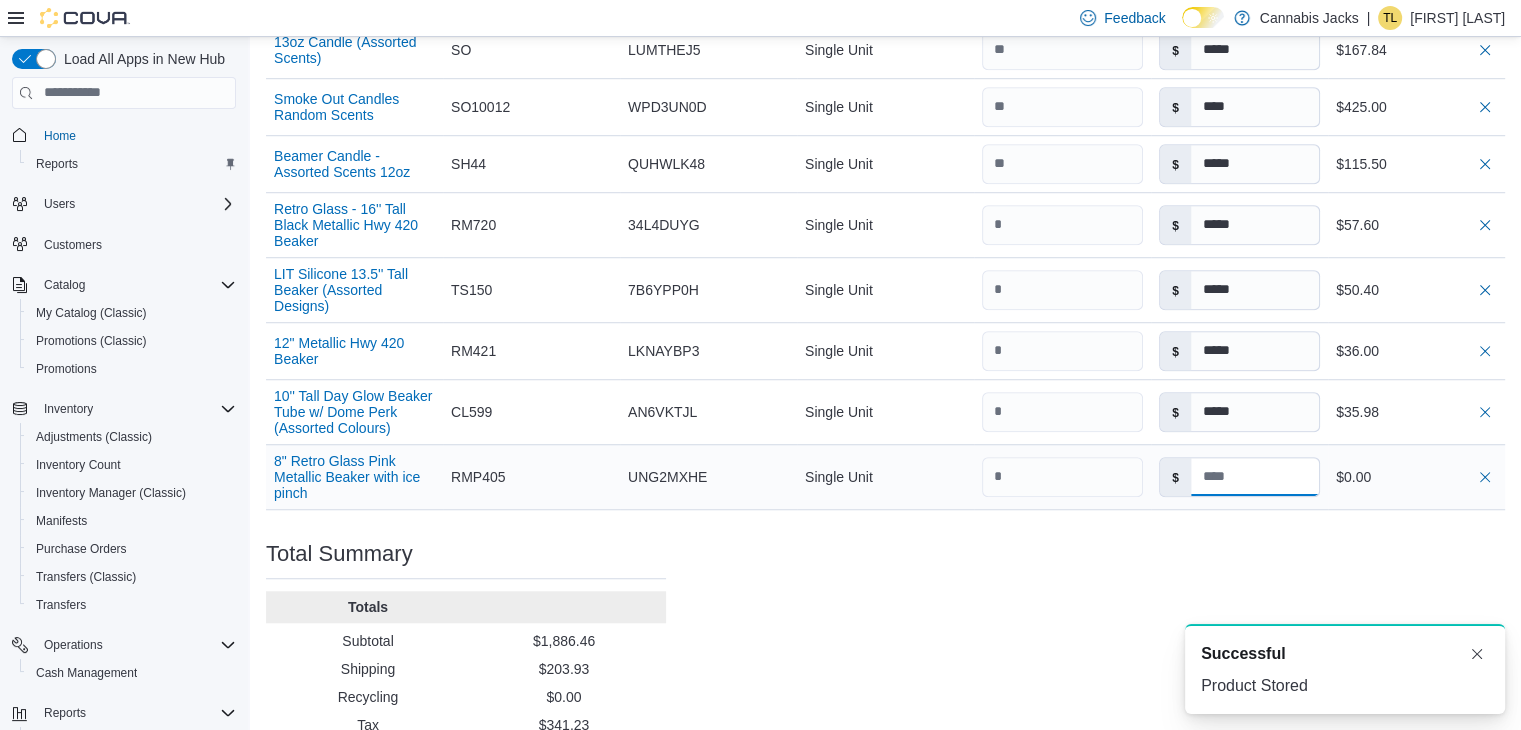 click at bounding box center (1255, 477) 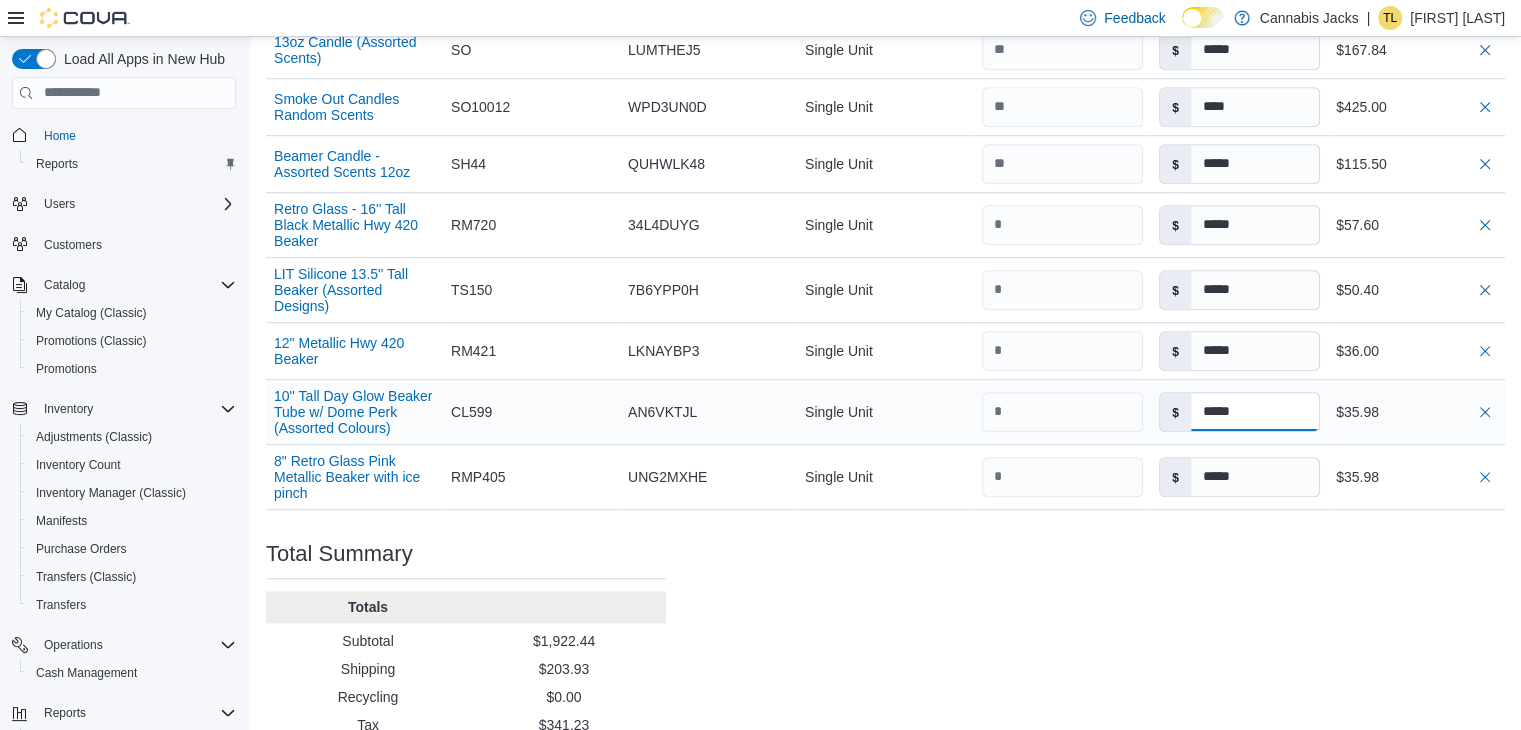 click on "*****" at bounding box center [1255, 412] 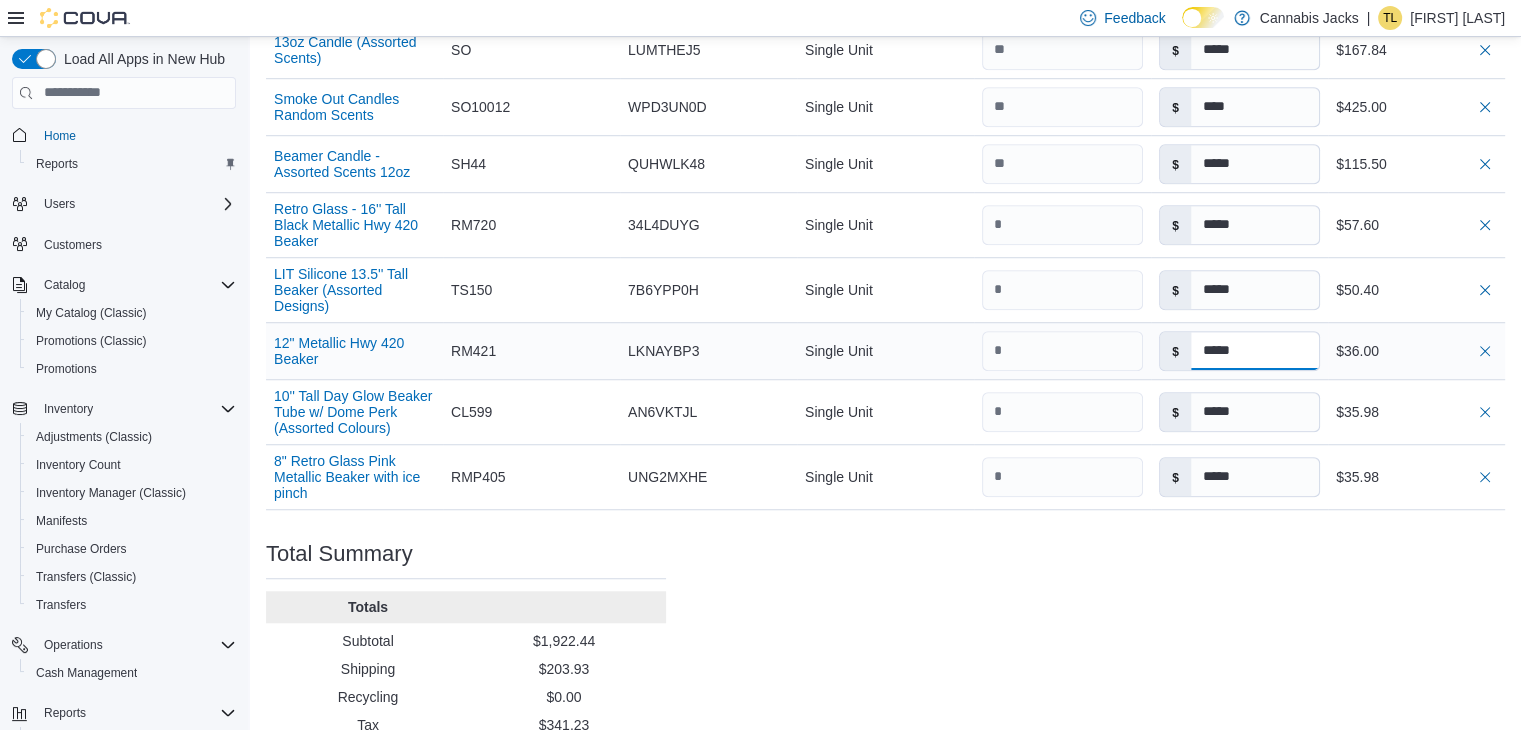 click on "*****" at bounding box center (1255, 351) 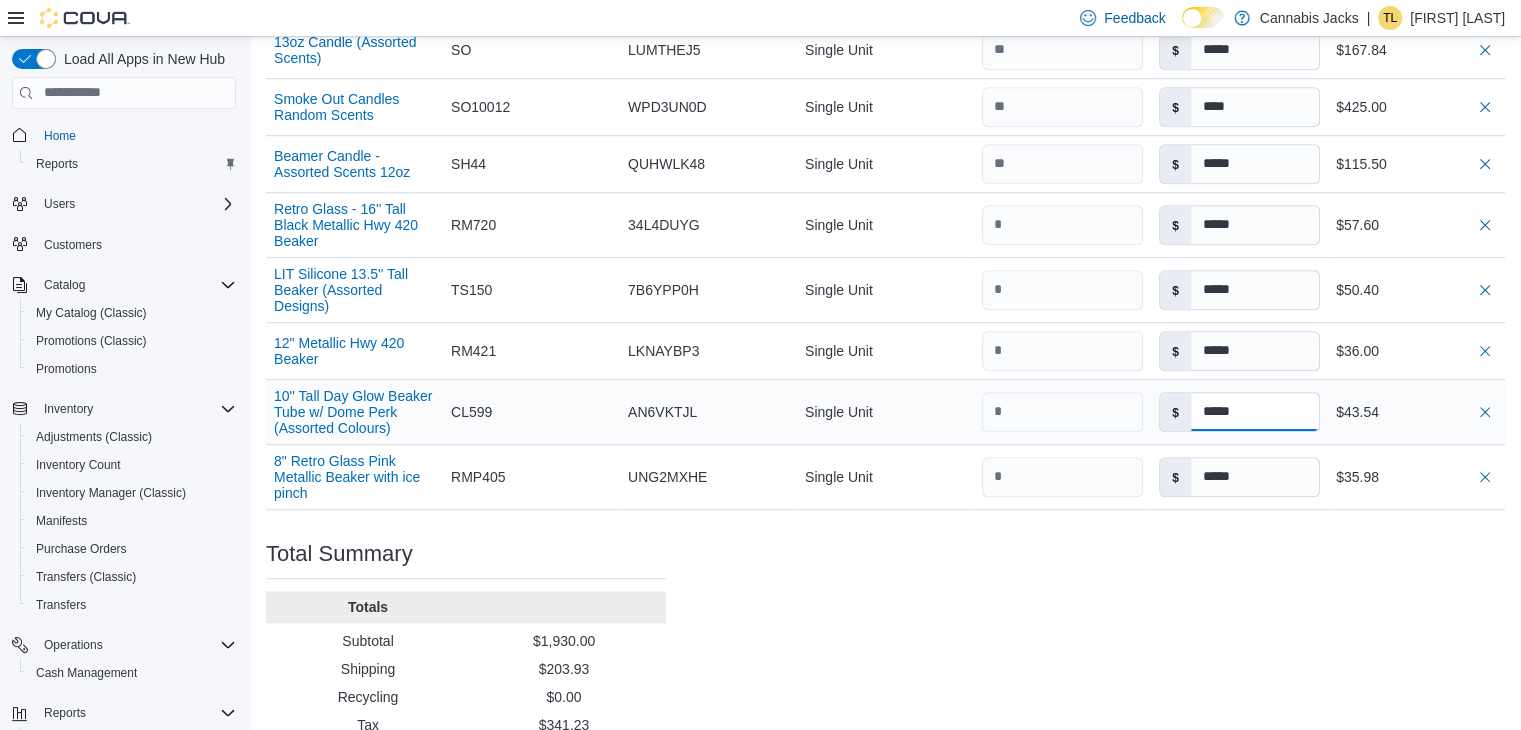click on "*****" at bounding box center (1255, 412) 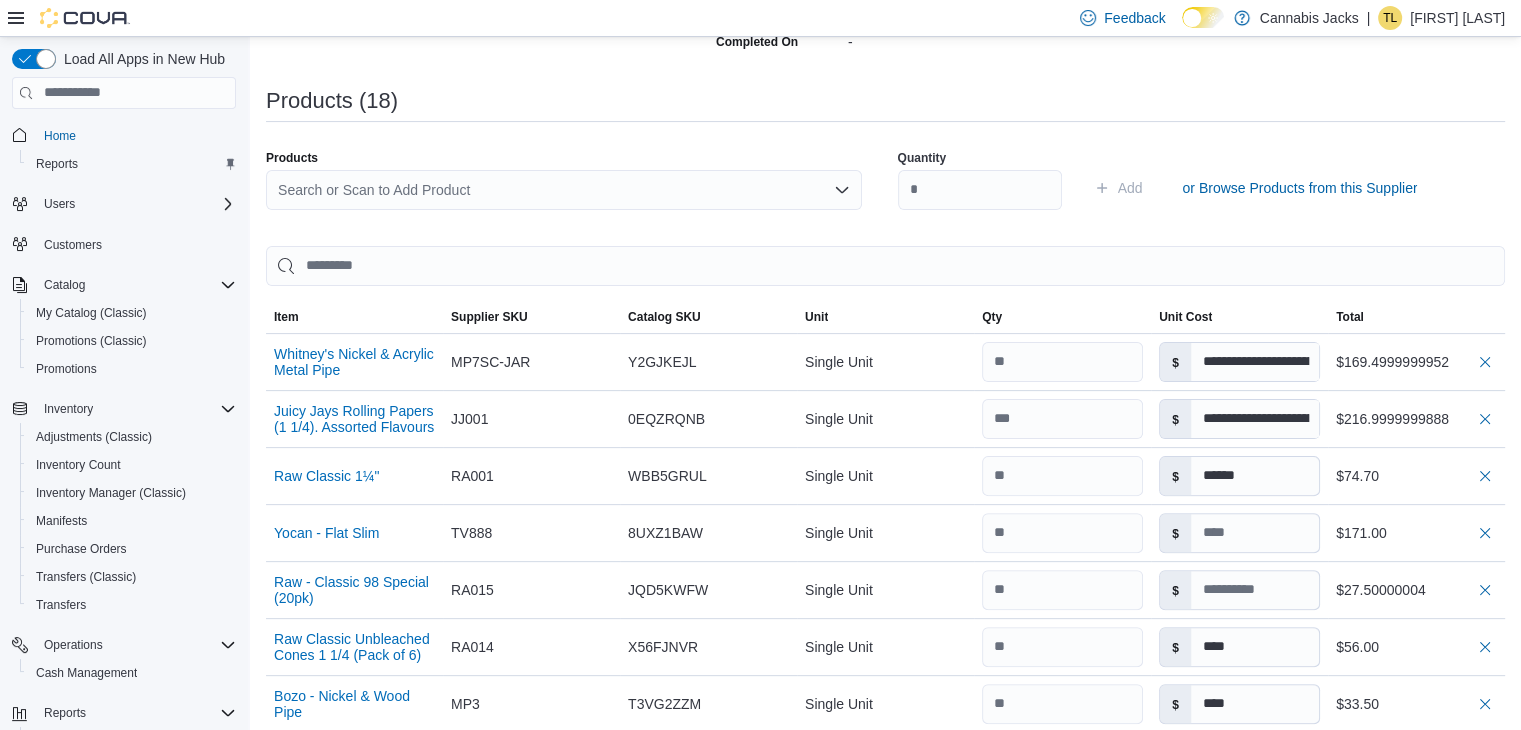 scroll, scrollTop: 396, scrollLeft: 0, axis: vertical 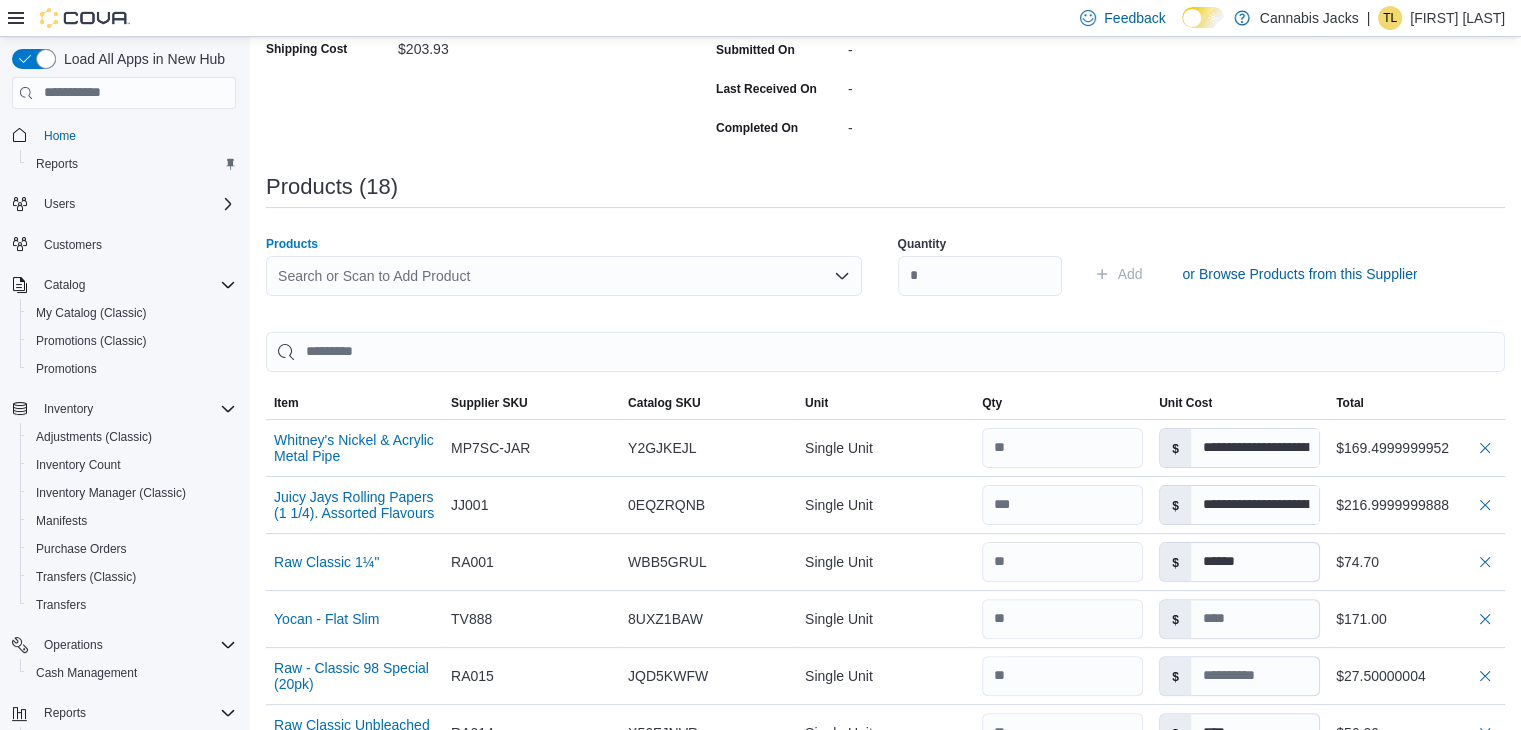 click on "Search or Scan to Add Product" at bounding box center [564, 276] 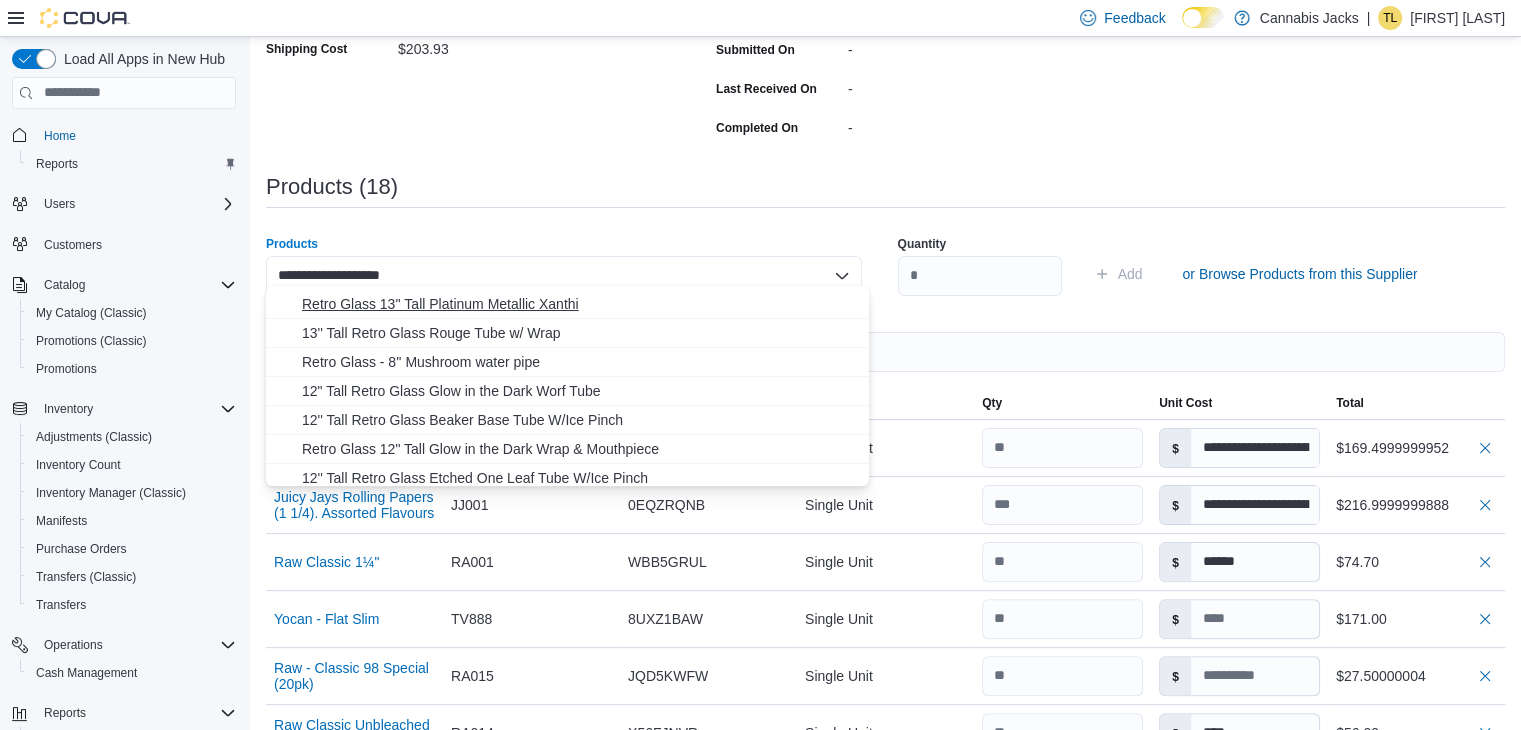 scroll, scrollTop: 100, scrollLeft: 0, axis: vertical 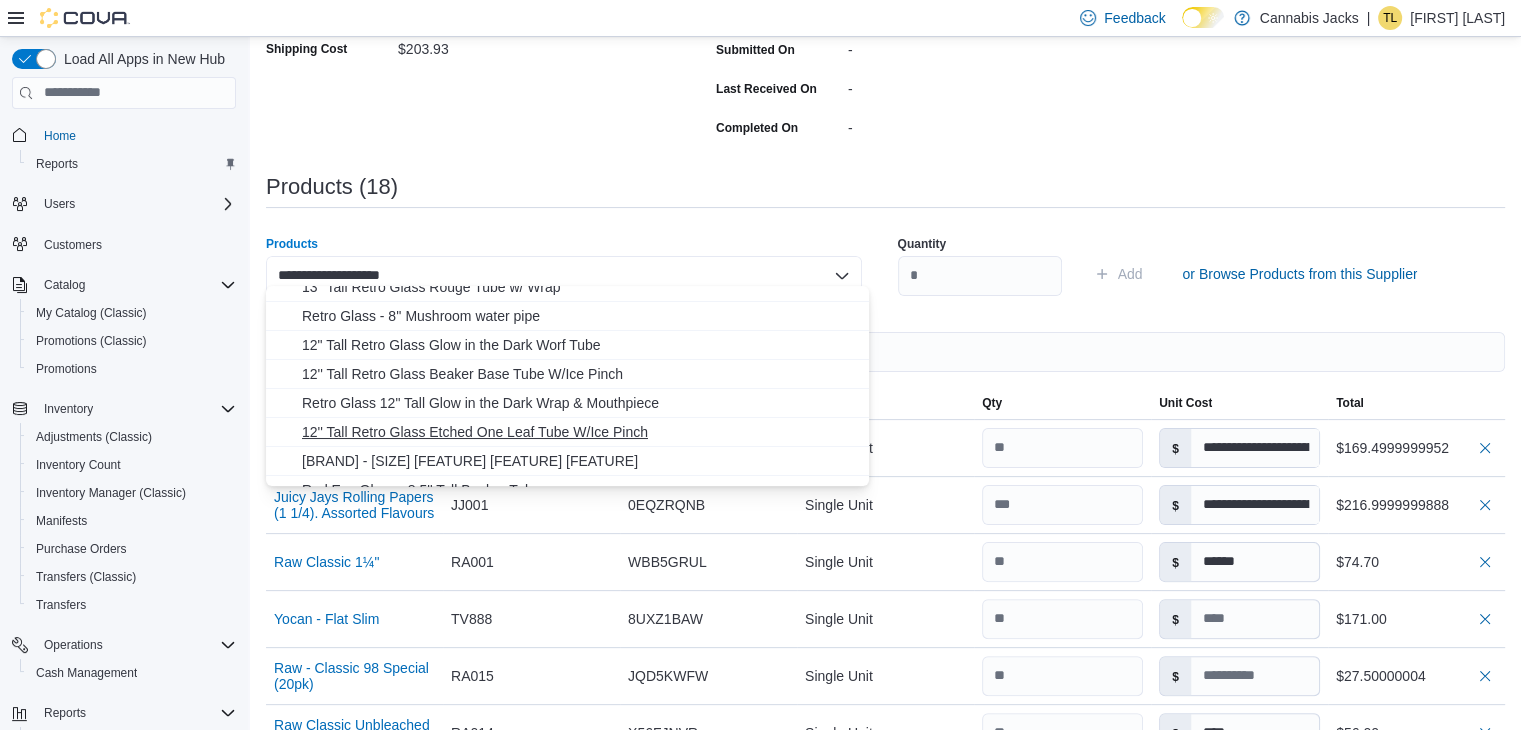 click on "12'' Tall Retro Glass Etched One Leaf Tube W/Ice Pinch" at bounding box center [579, 432] 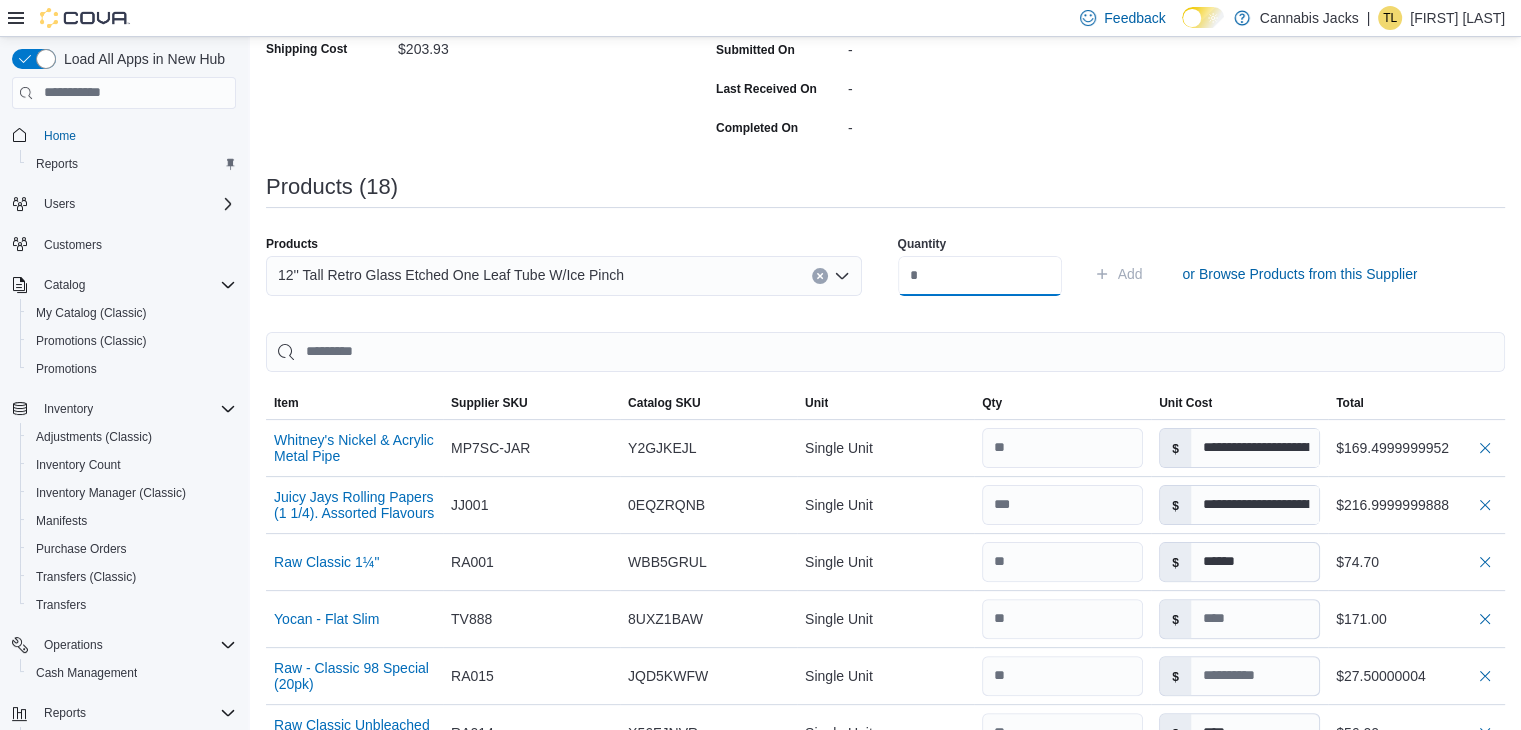 click at bounding box center (980, 276) 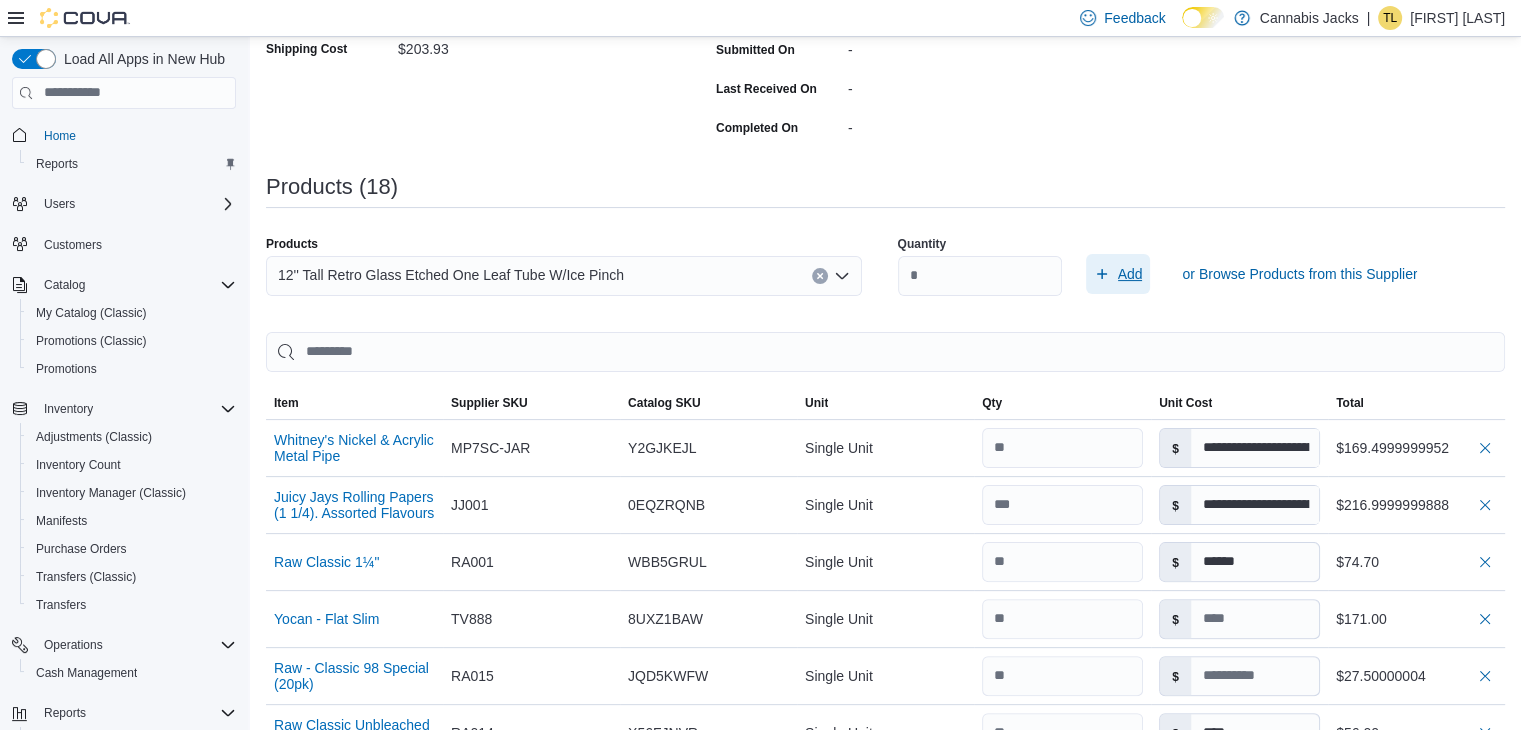 click on "Add" at bounding box center (1130, 274) 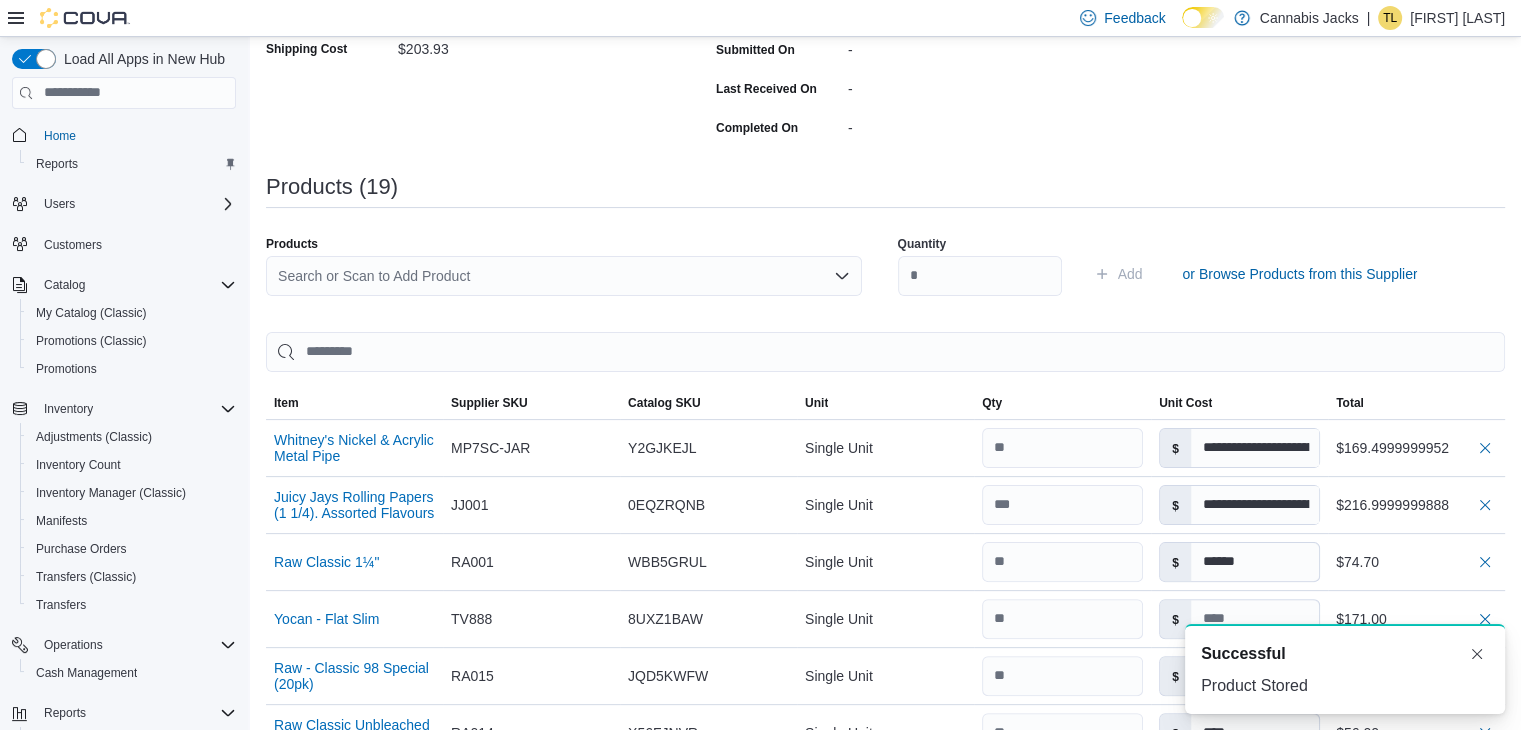 scroll, scrollTop: 0, scrollLeft: 0, axis: both 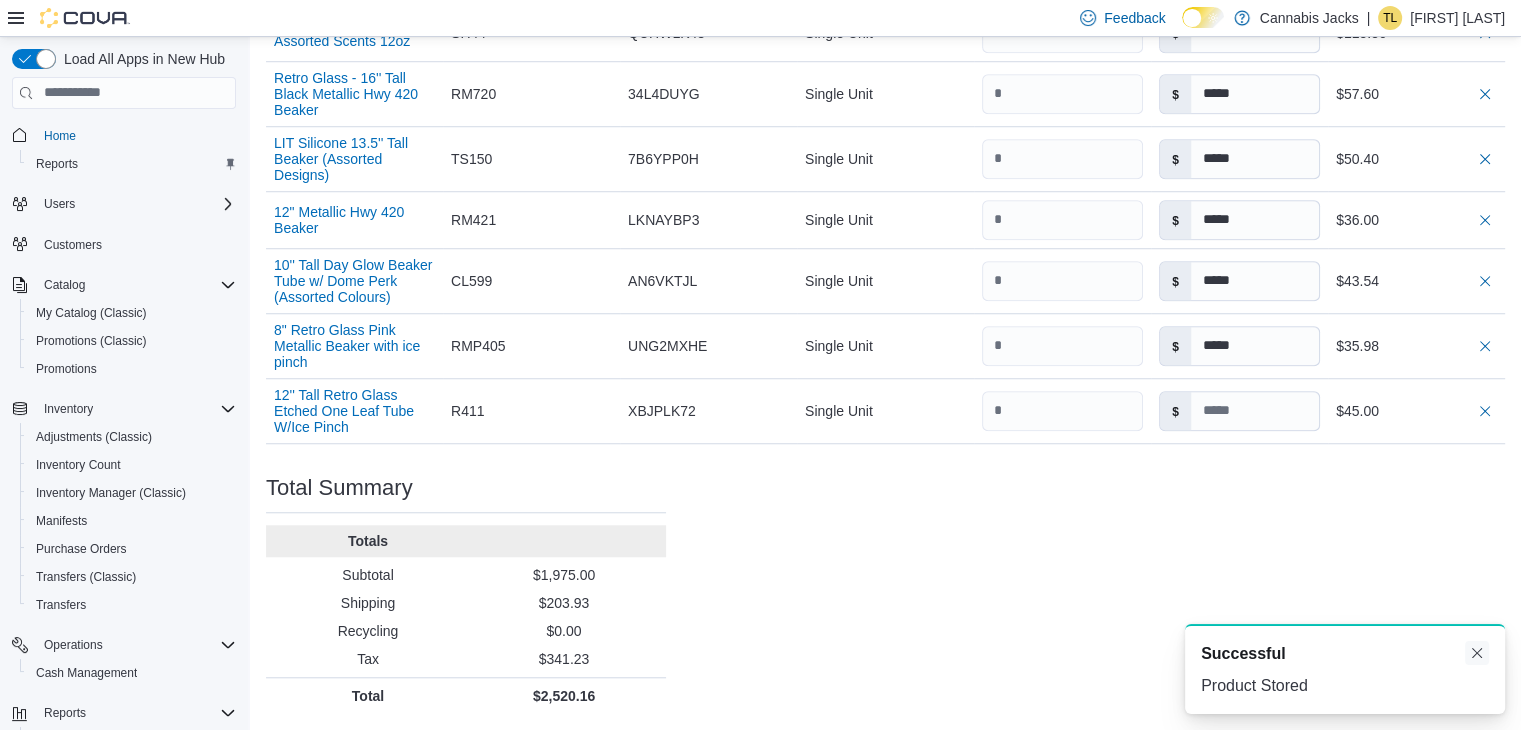 click at bounding box center (1477, 653) 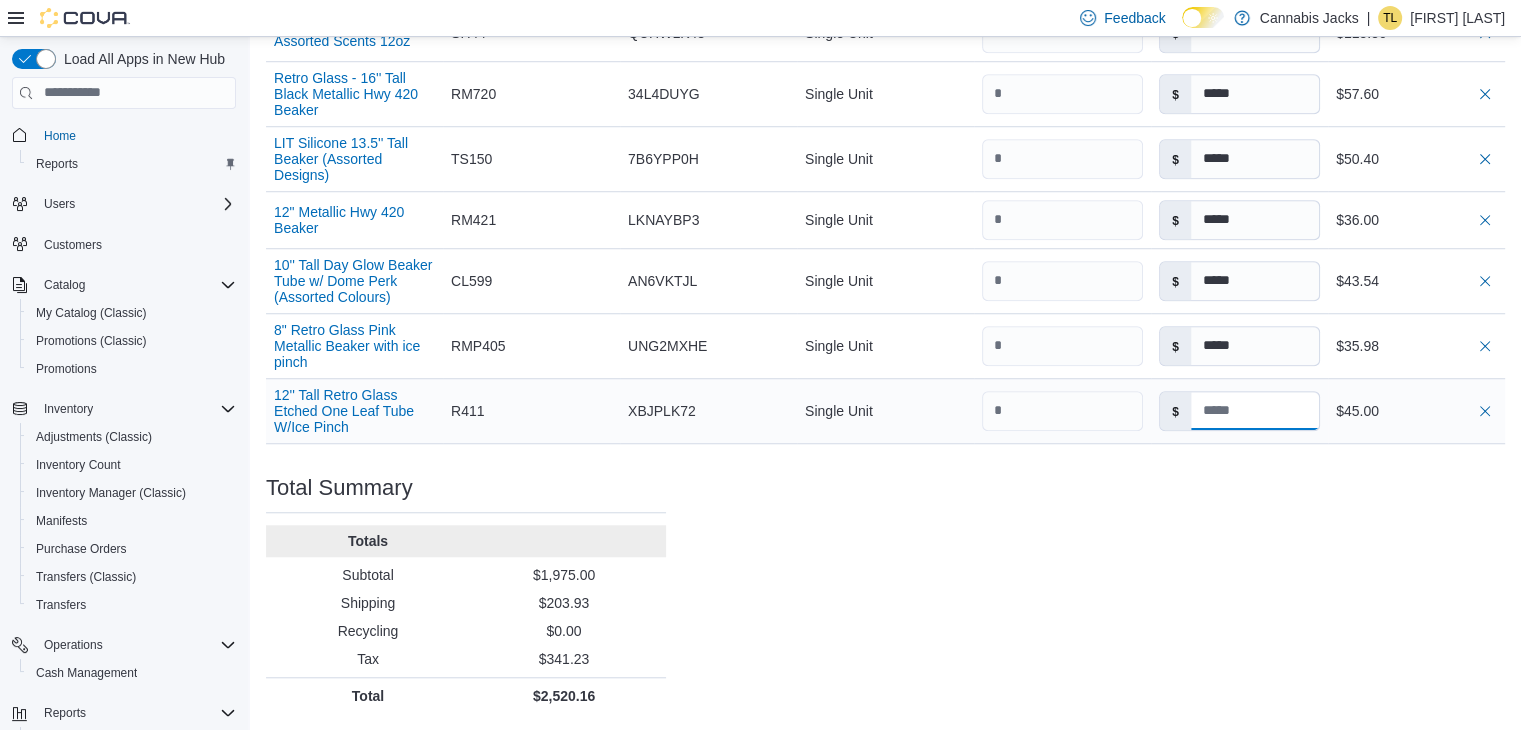 click at bounding box center (1255, 411) 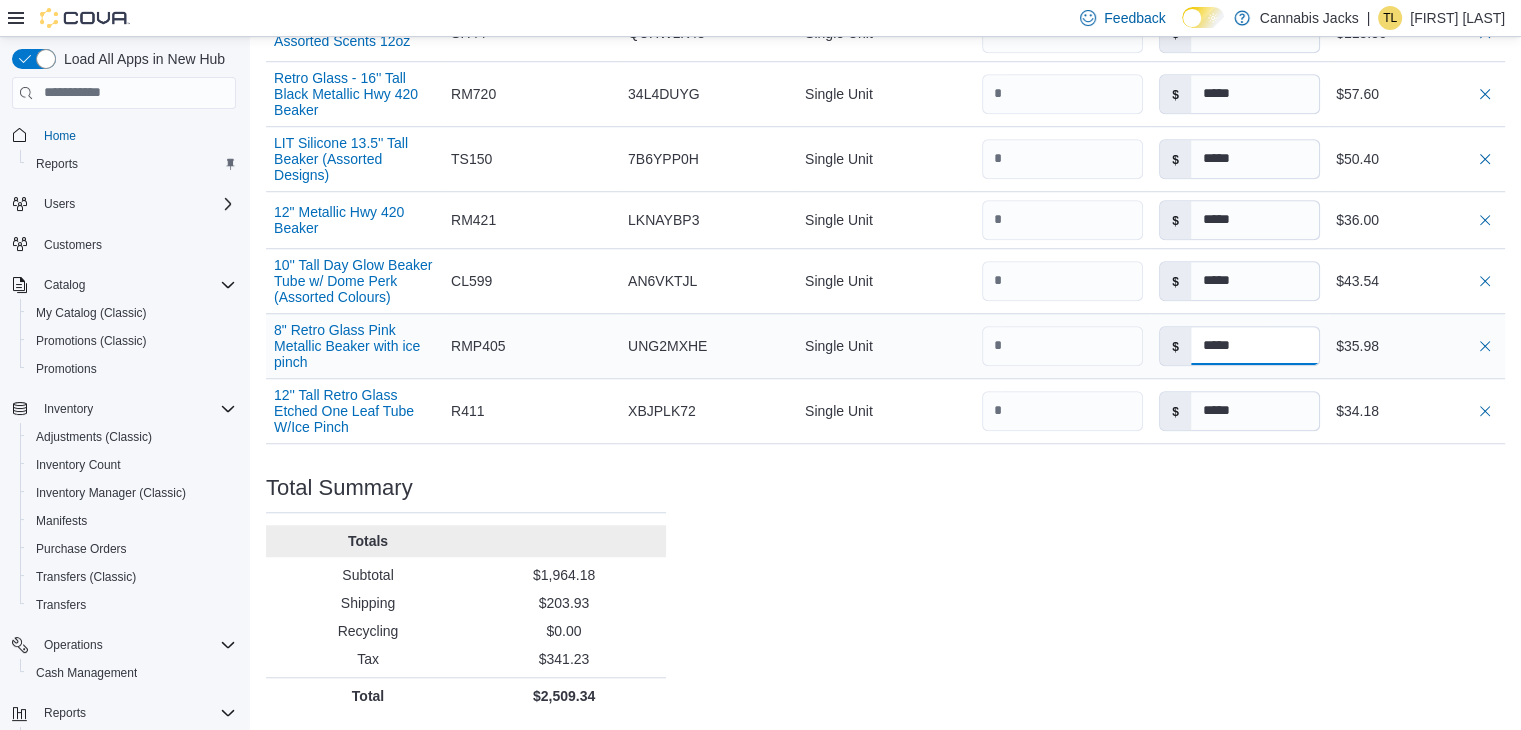 click on "*****" at bounding box center [1255, 346] 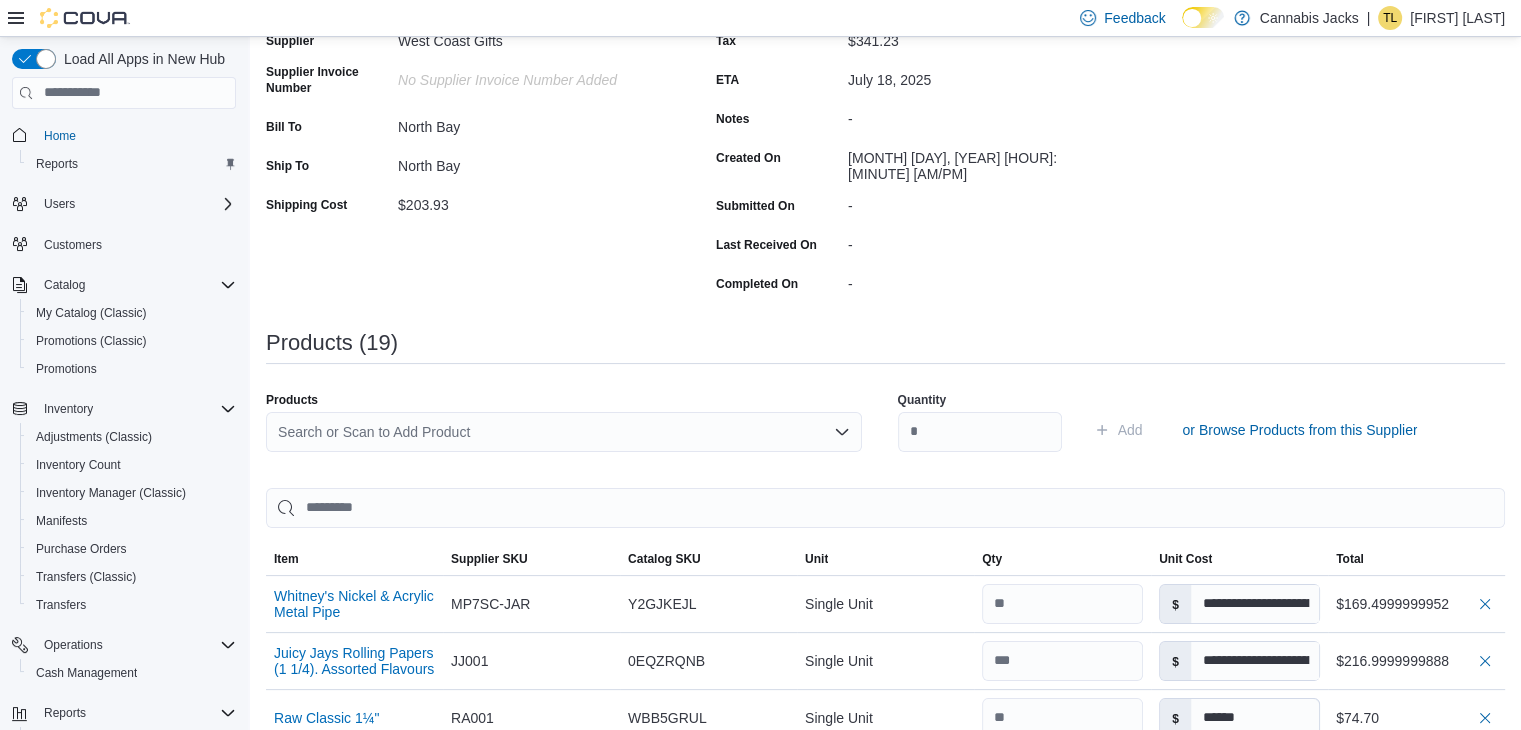 scroll, scrollTop: 231, scrollLeft: 0, axis: vertical 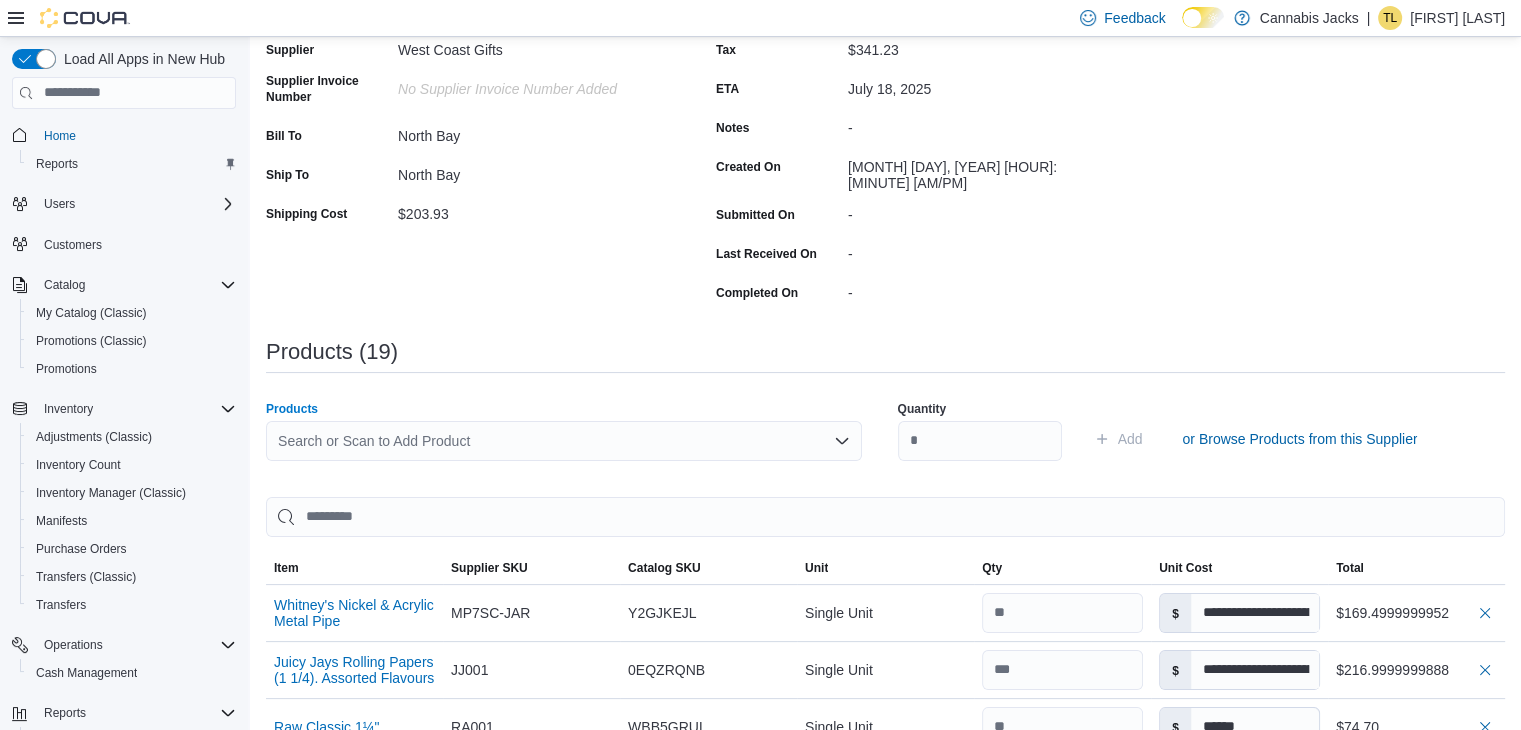 click on "Search or Scan to Add Product" at bounding box center [564, 441] 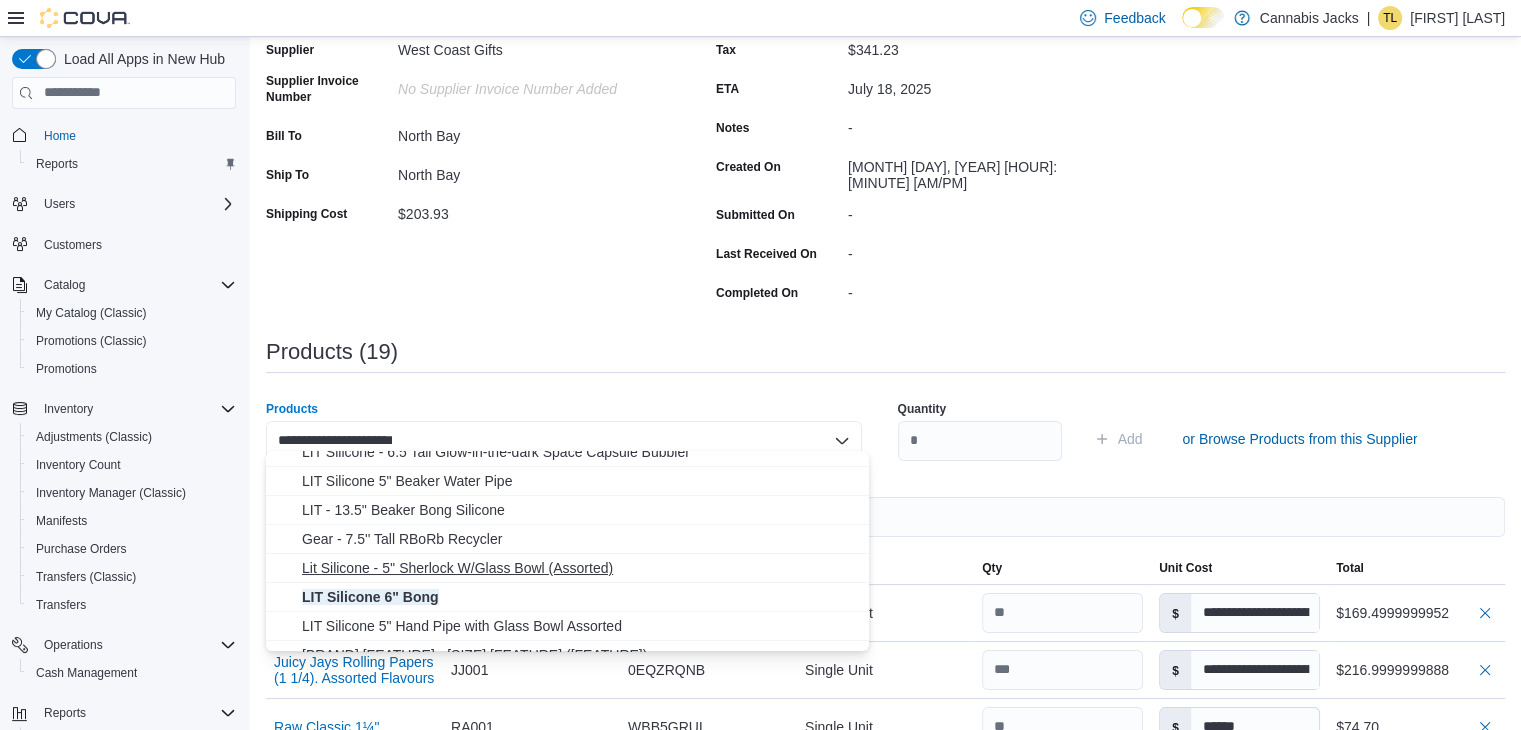 scroll, scrollTop: 0, scrollLeft: 0, axis: both 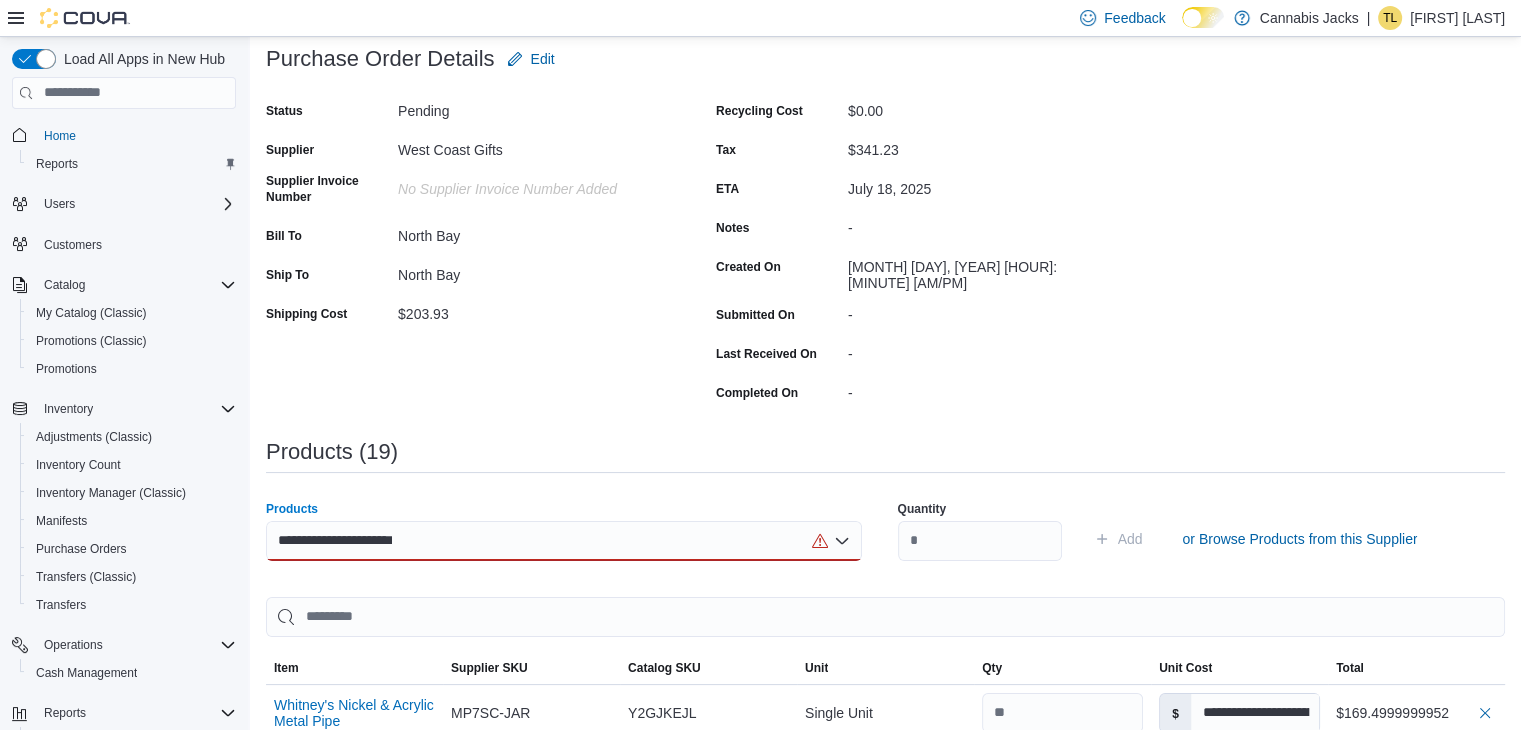 click 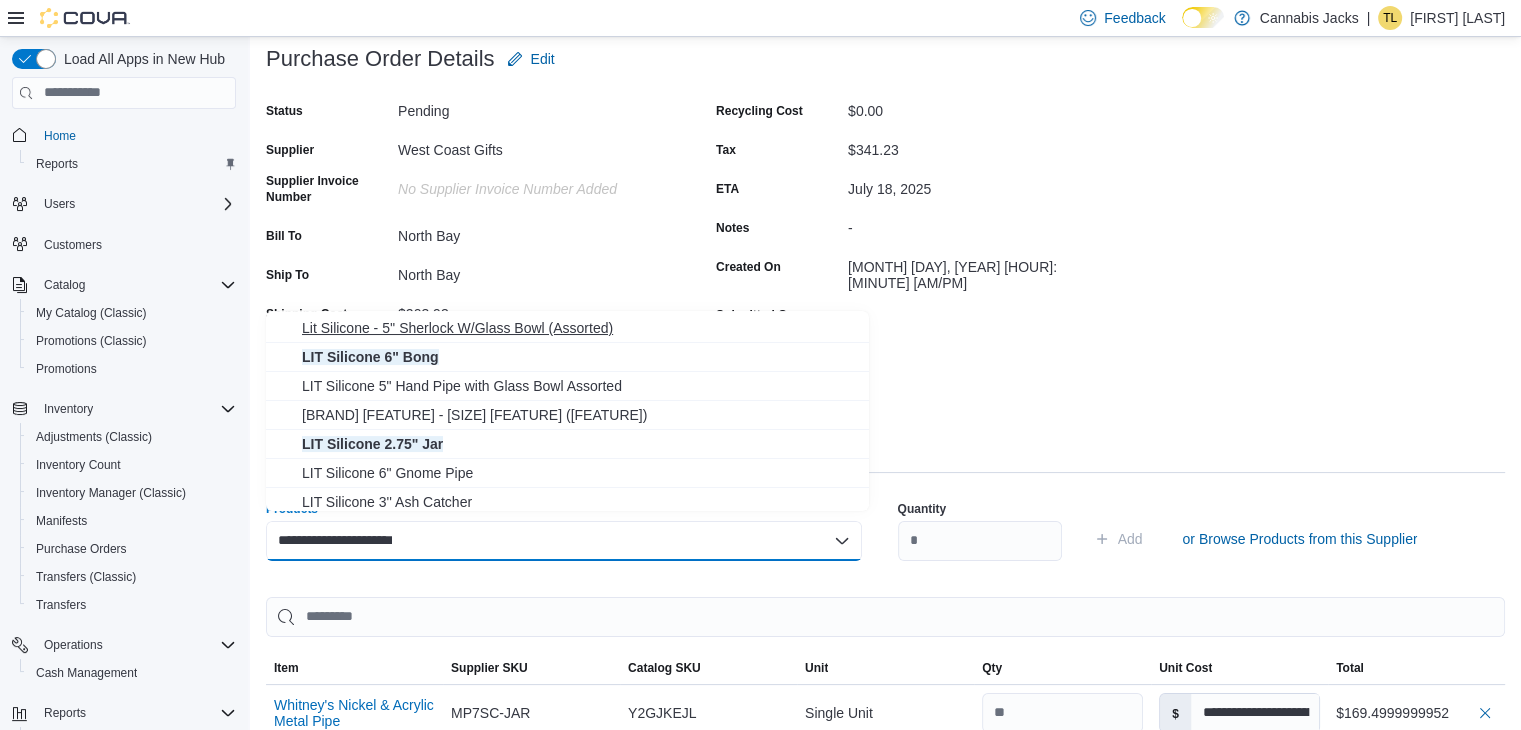 scroll, scrollTop: 300, scrollLeft: 0, axis: vertical 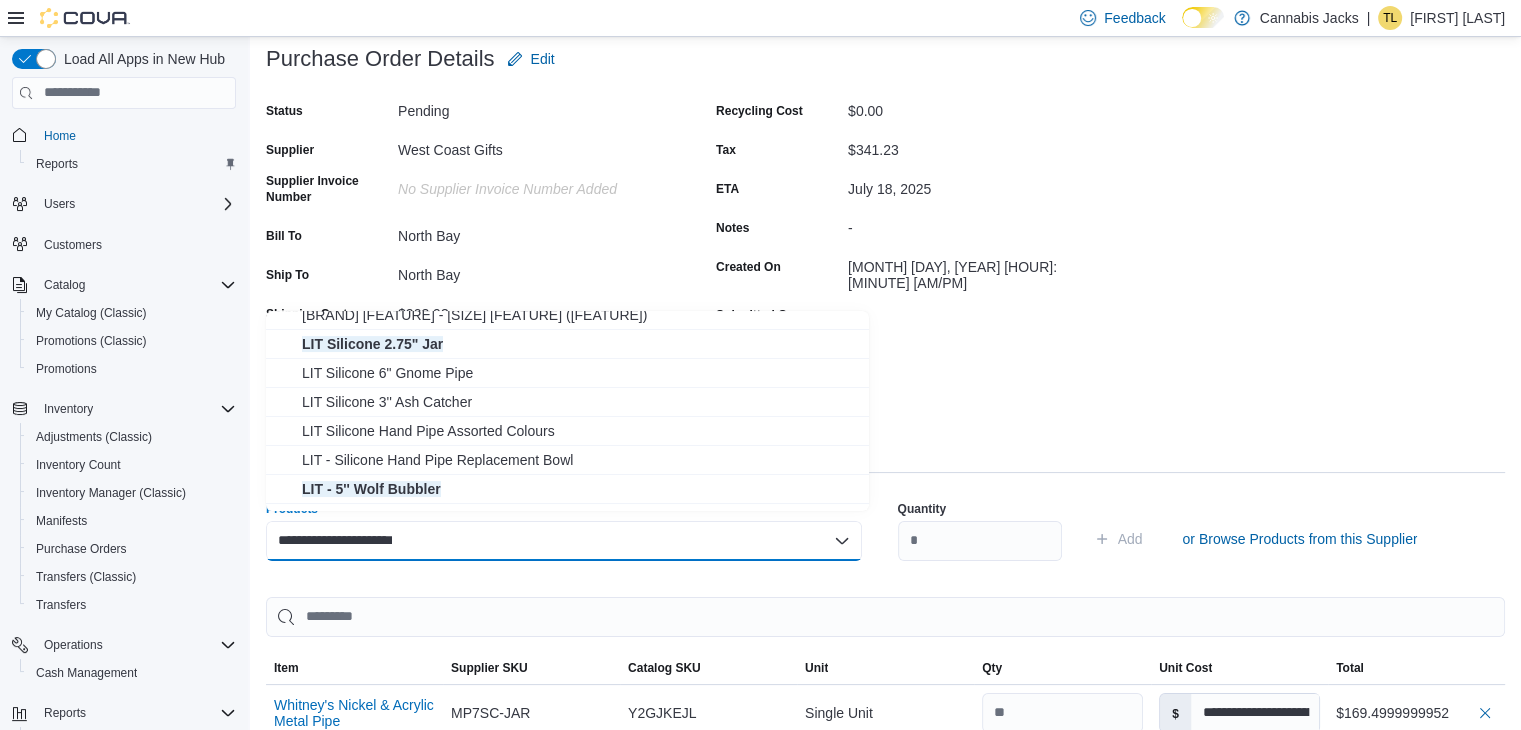 click on "**********" at bounding box center (564, 541) 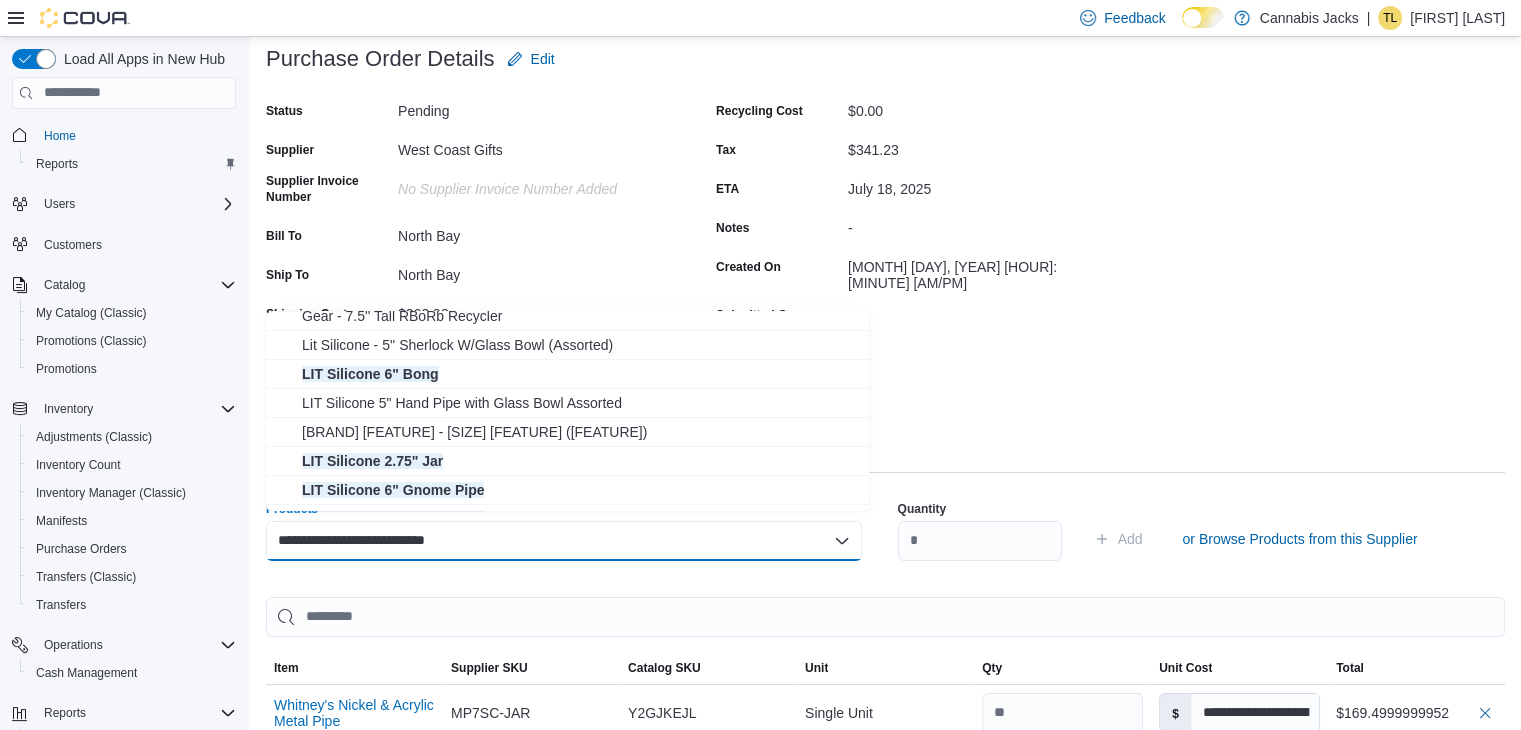 scroll, scrollTop: 200, scrollLeft: 0, axis: vertical 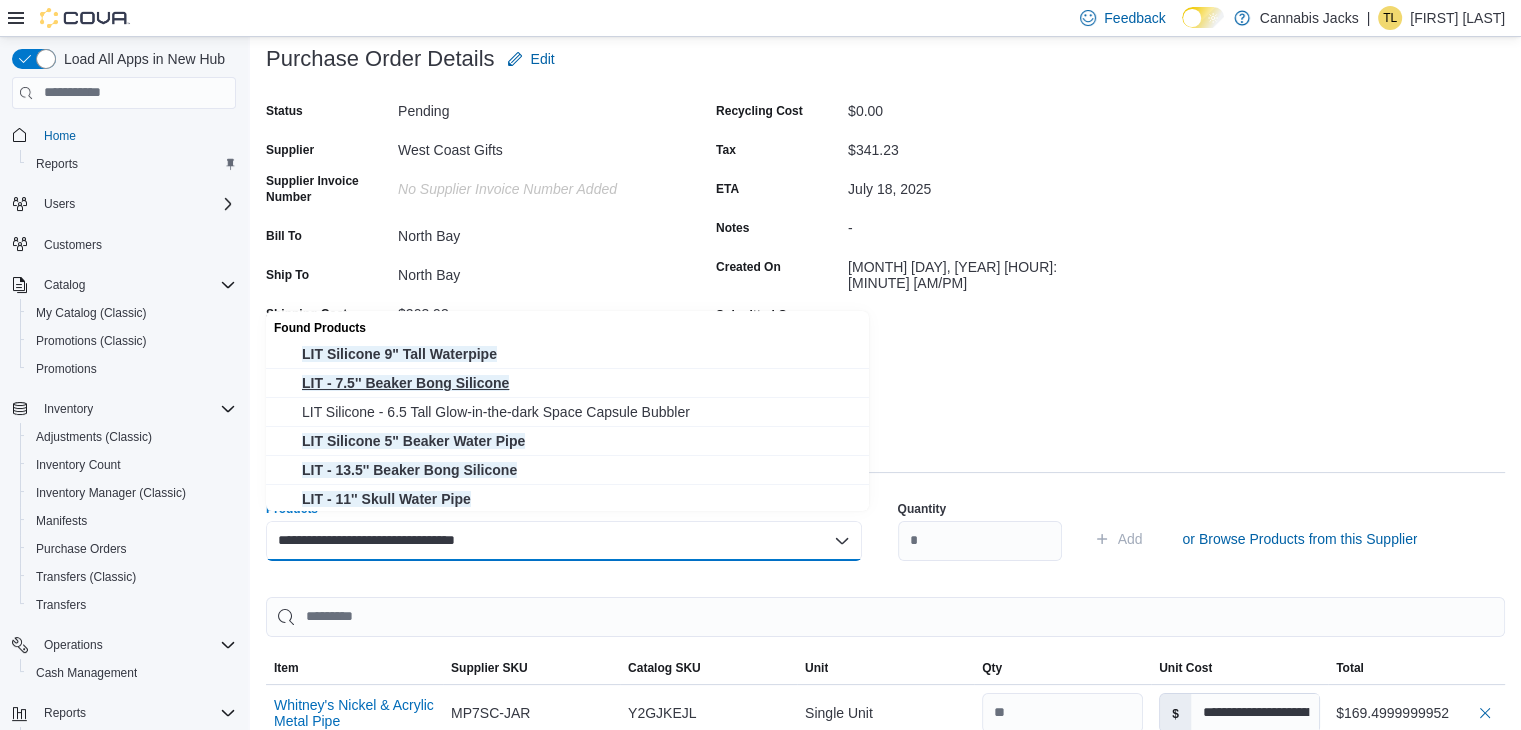 click on "LIT - 7.5'' Beaker Bong Silicone" at bounding box center (579, 383) 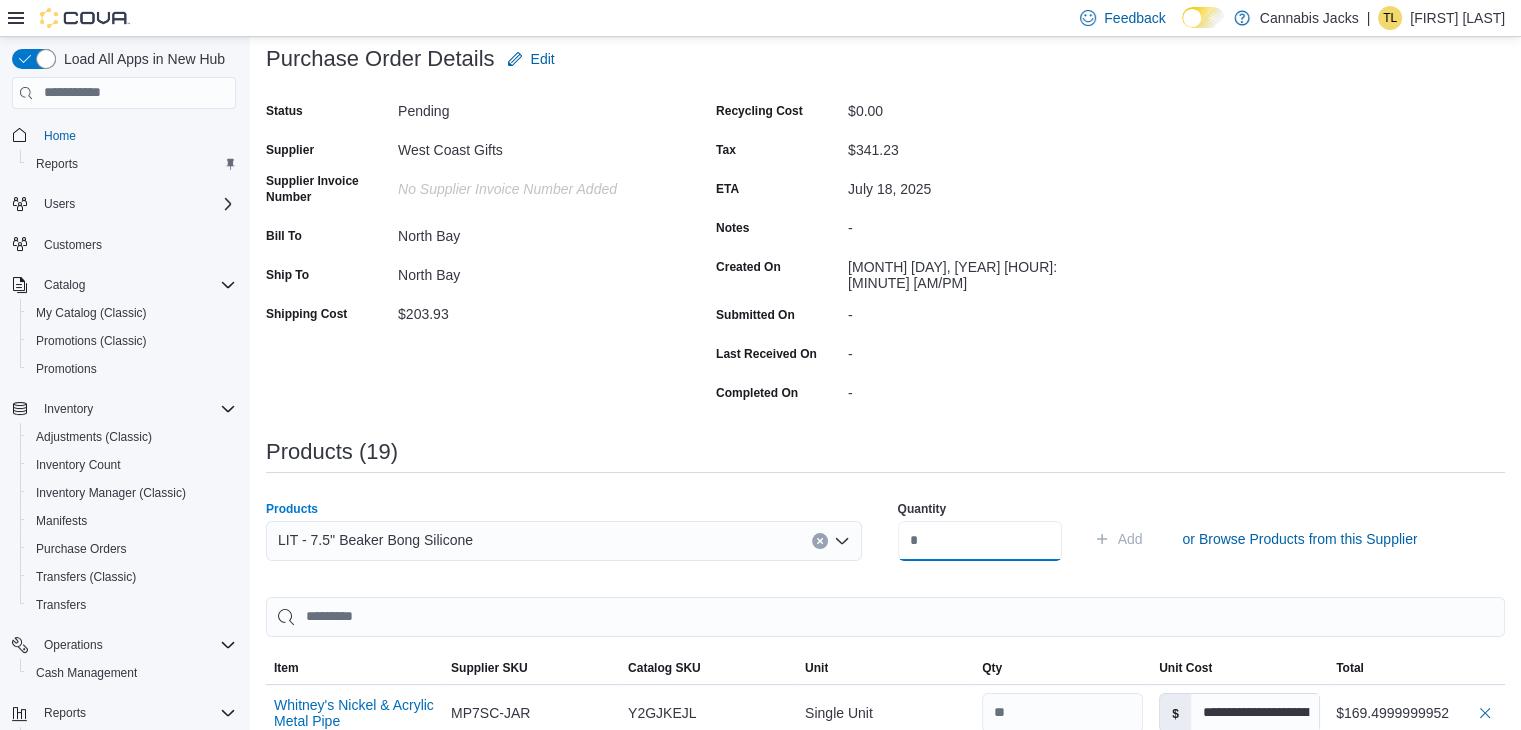 click at bounding box center [980, 541] 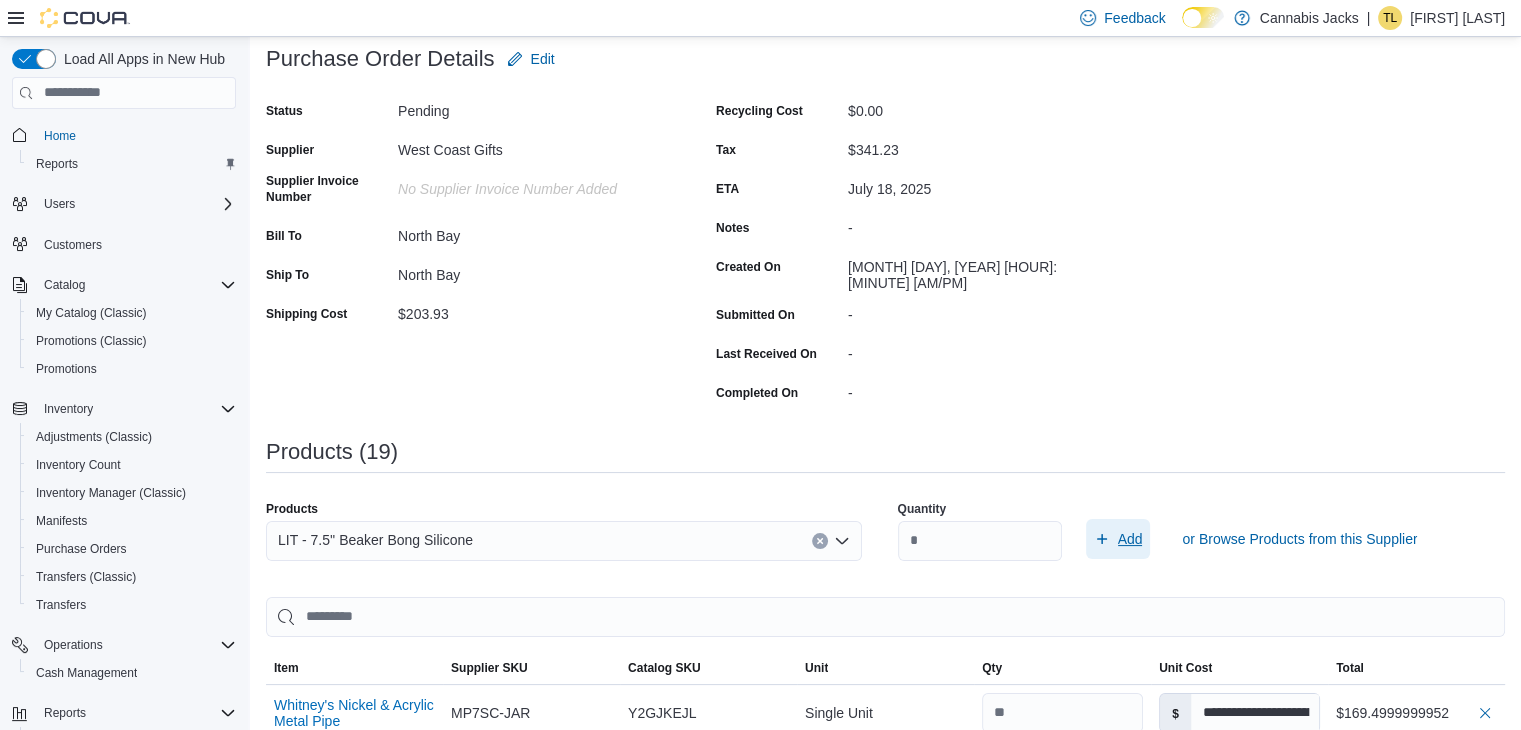 click on "Add" at bounding box center (1130, 539) 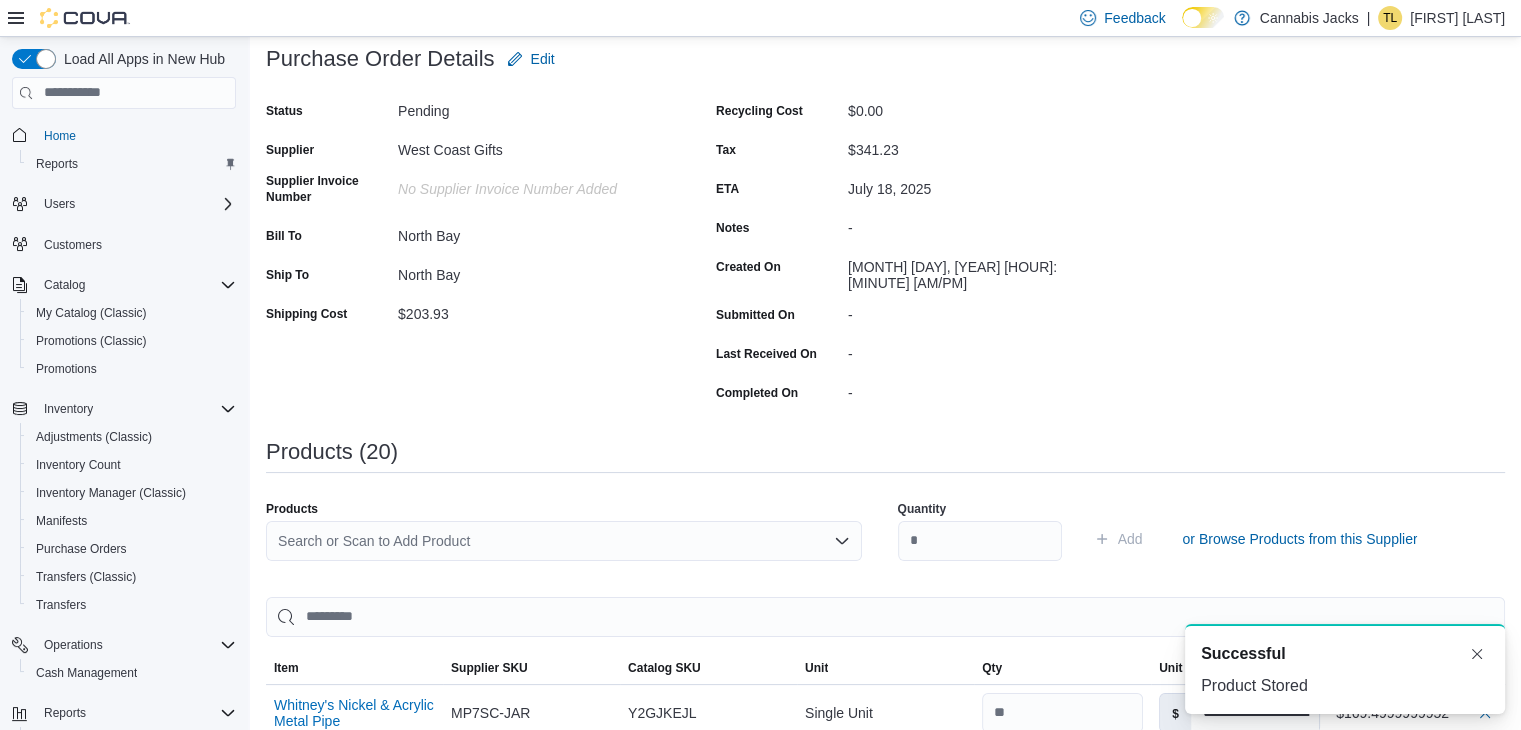 scroll, scrollTop: 0, scrollLeft: 0, axis: both 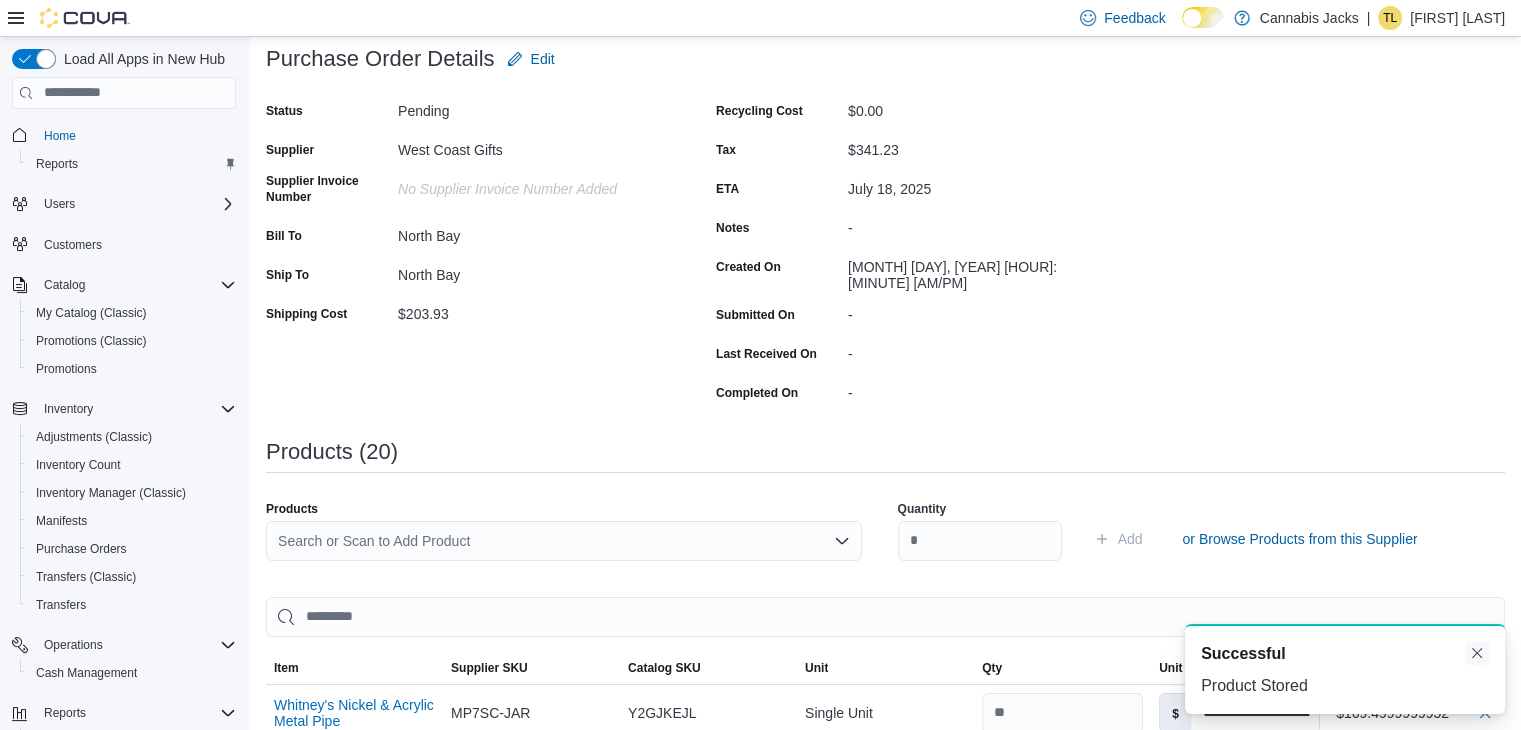 click at bounding box center [1477, 653] 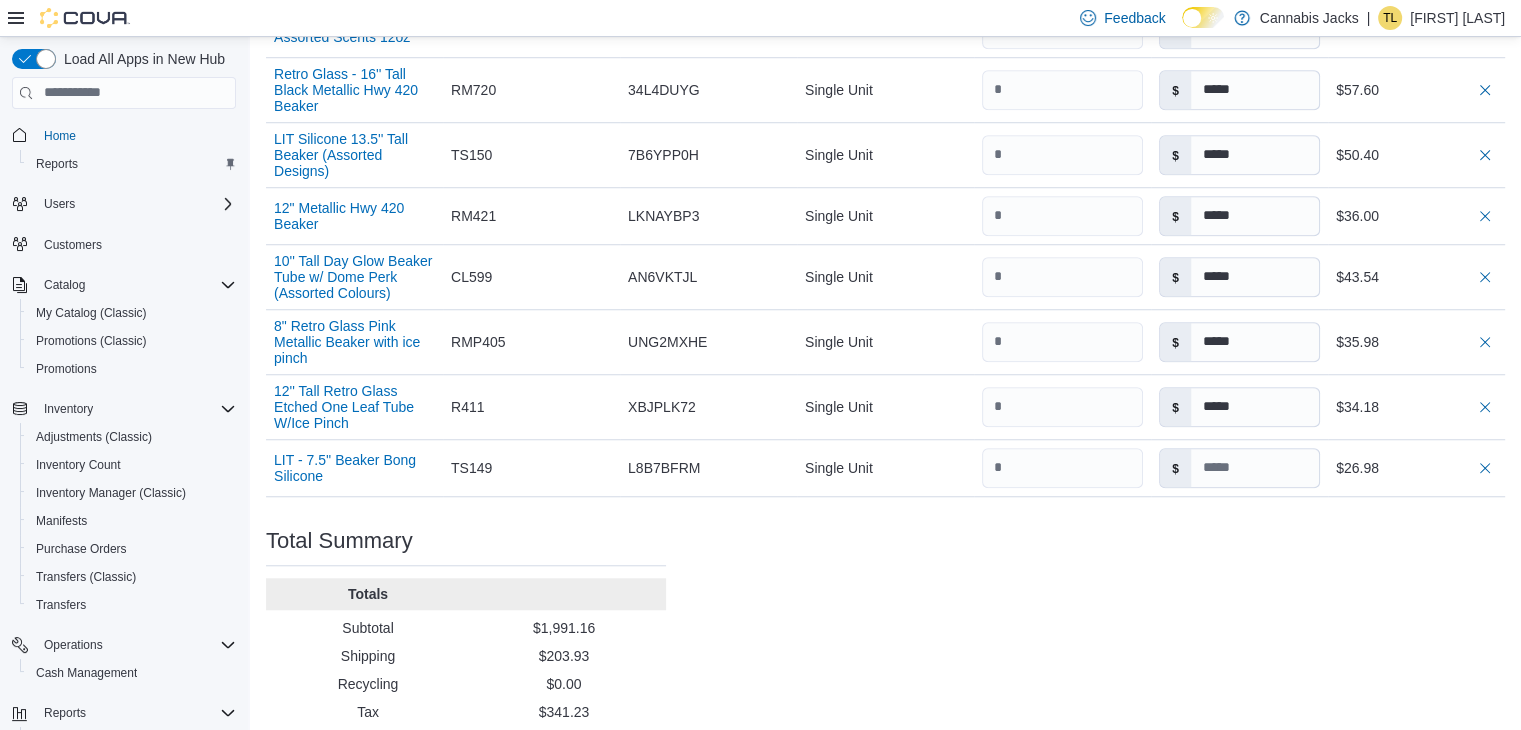 scroll, scrollTop: 1588, scrollLeft: 0, axis: vertical 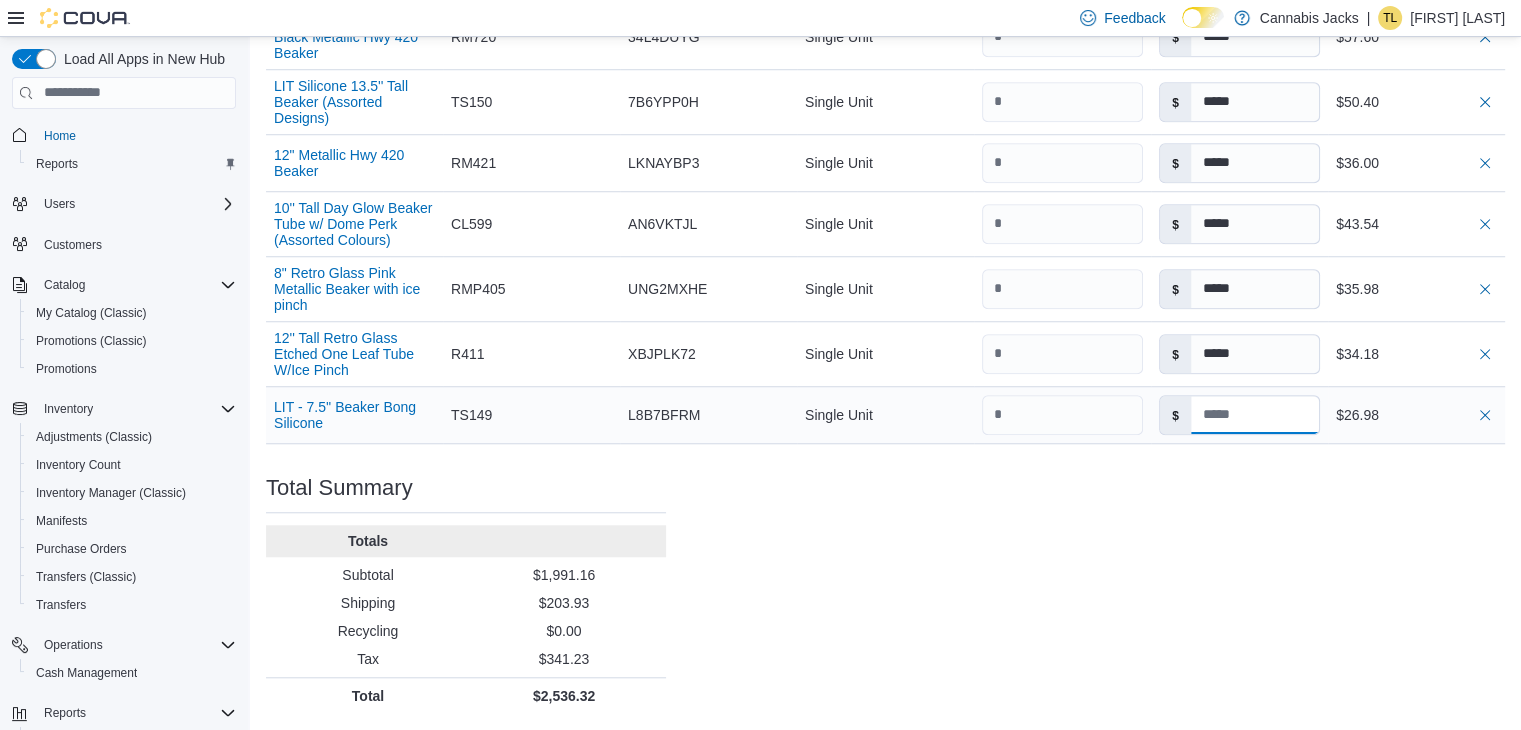 click at bounding box center [1255, 415] 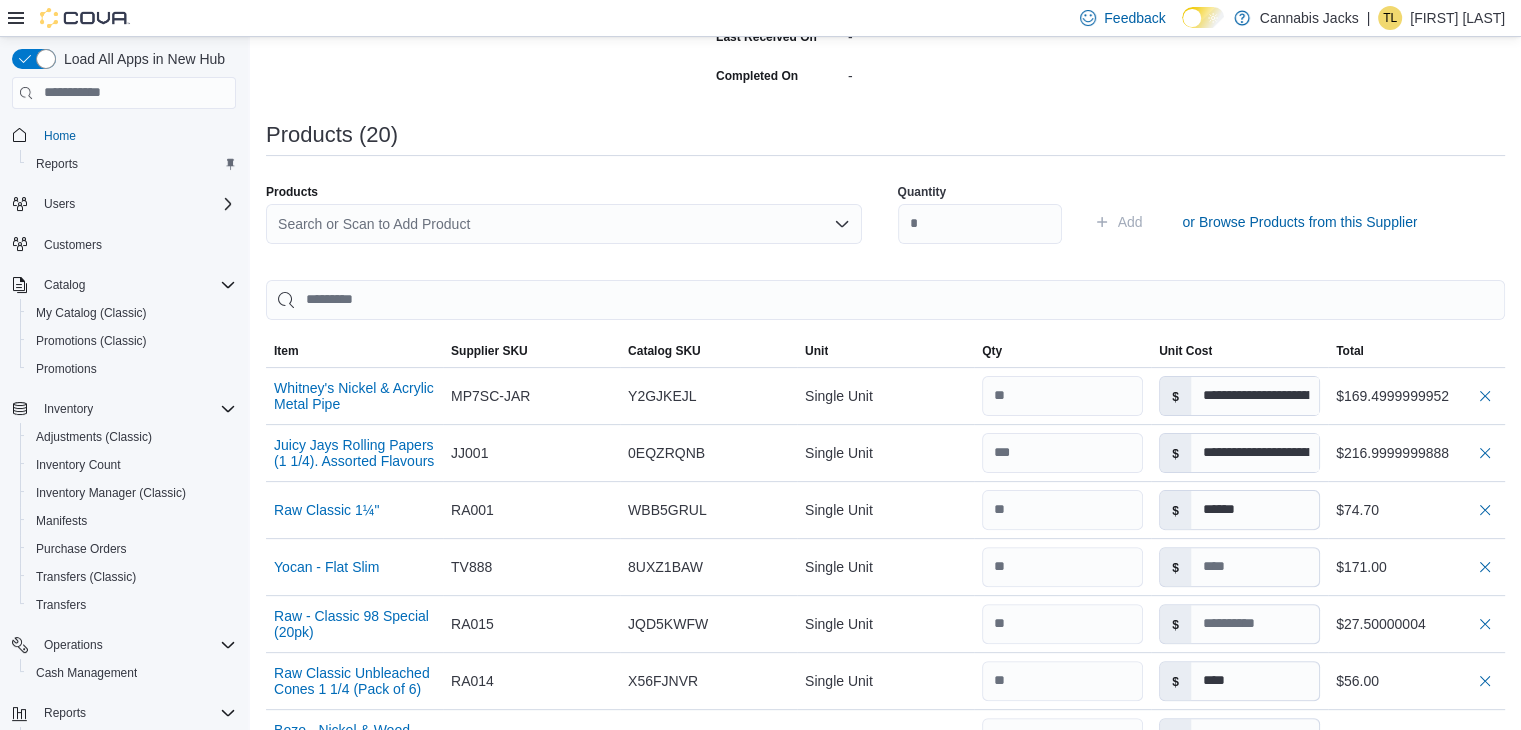 scroll, scrollTop: 288, scrollLeft: 0, axis: vertical 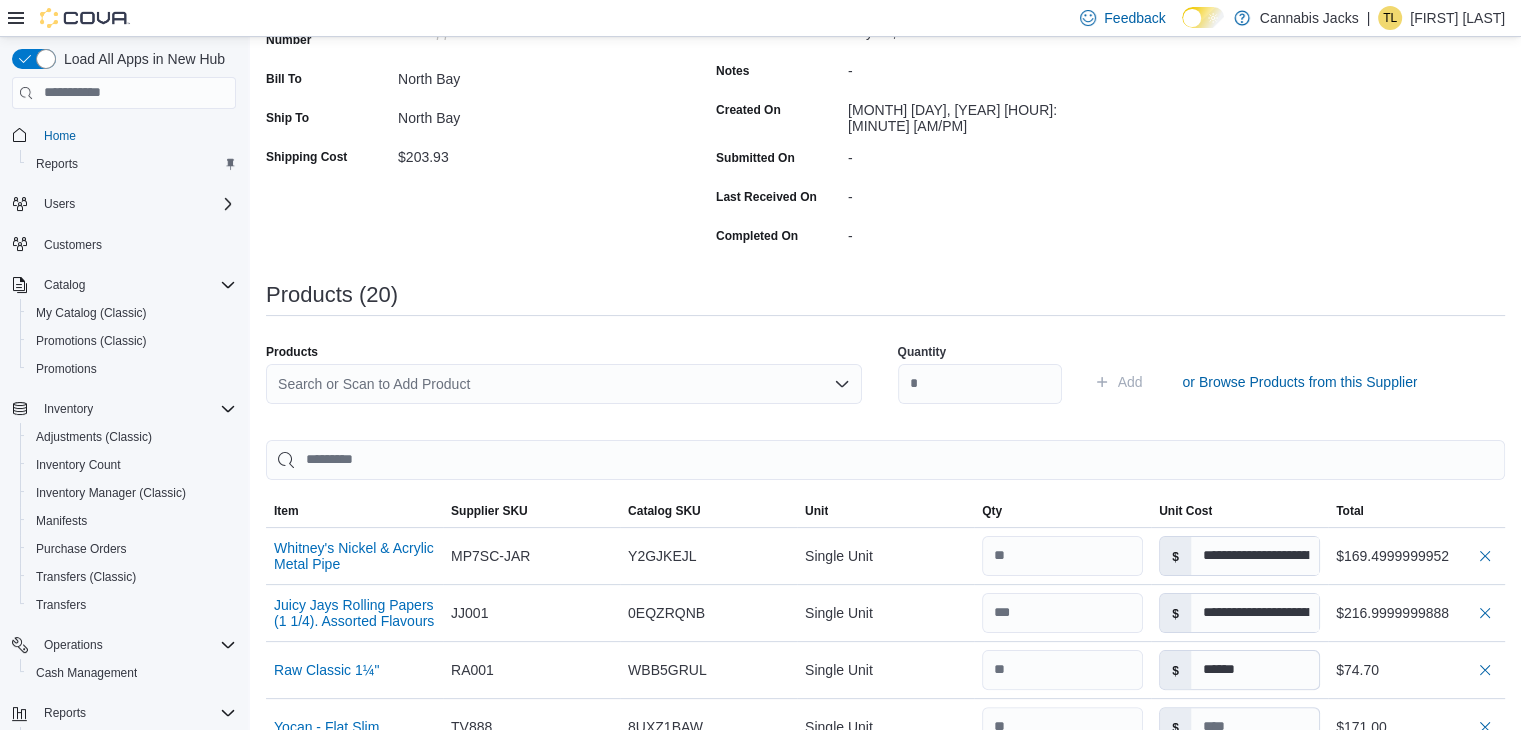 click on "Search or Scan to Add Product" at bounding box center [564, 384] 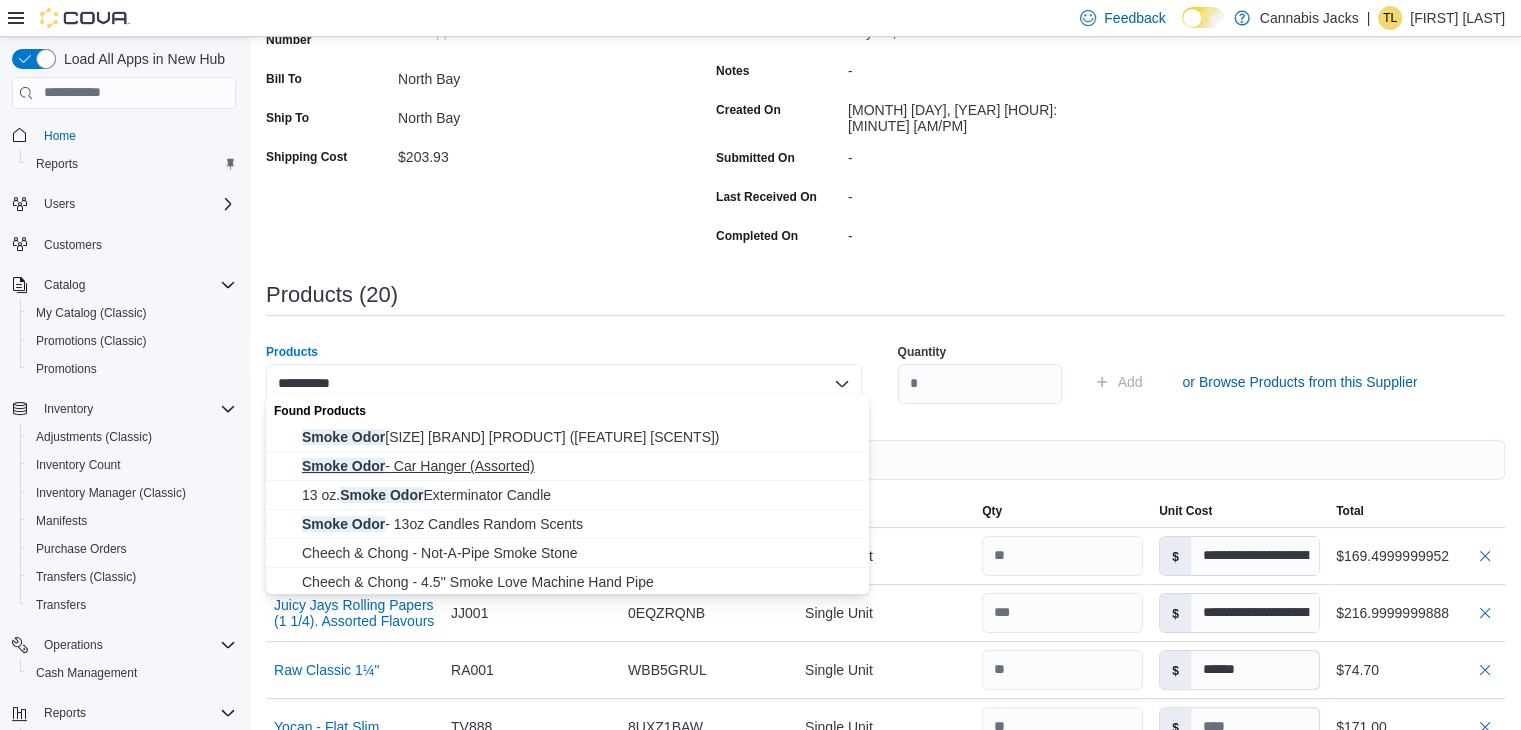 click on "Smoke Odor  - Car Hanger (Assorted)" at bounding box center [579, 466] 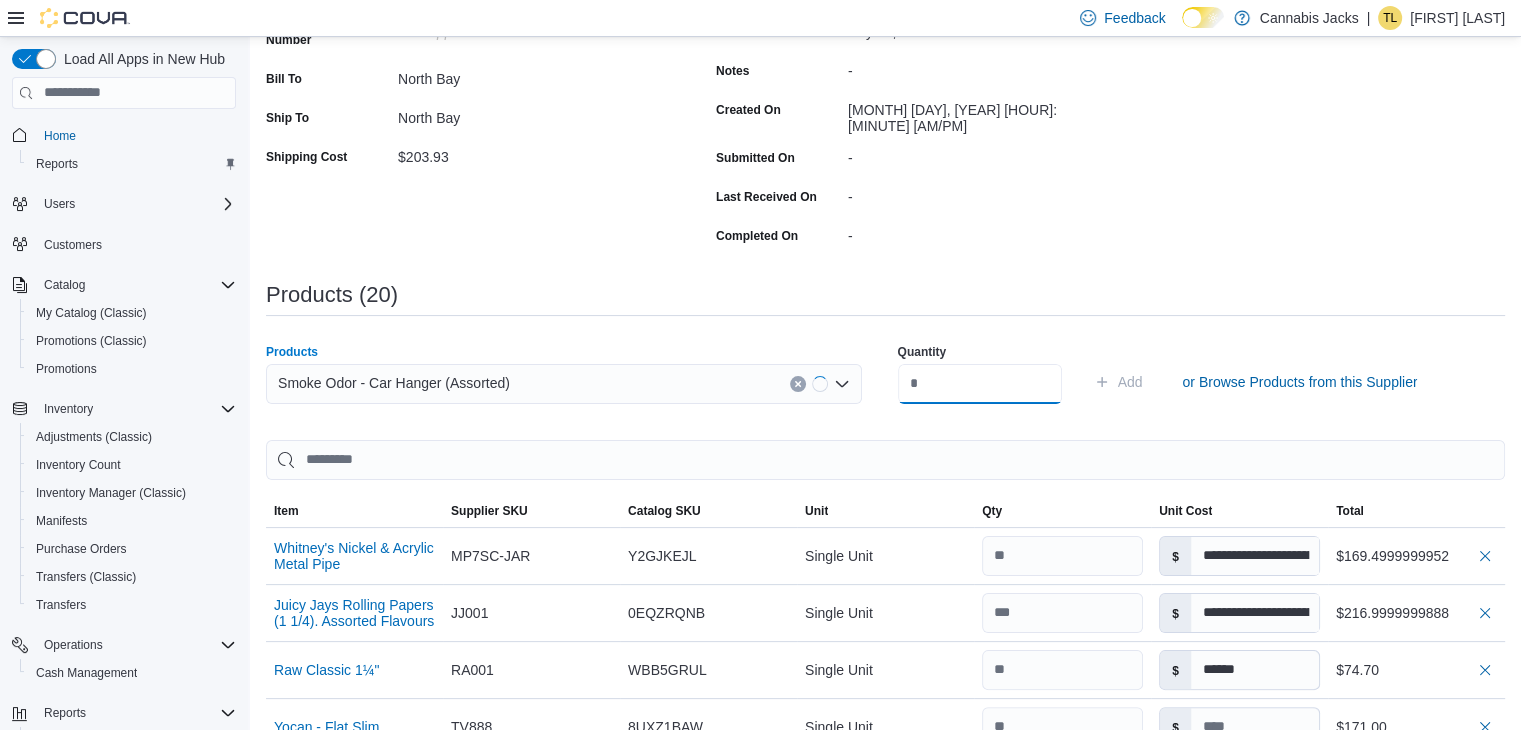 click at bounding box center (980, 384) 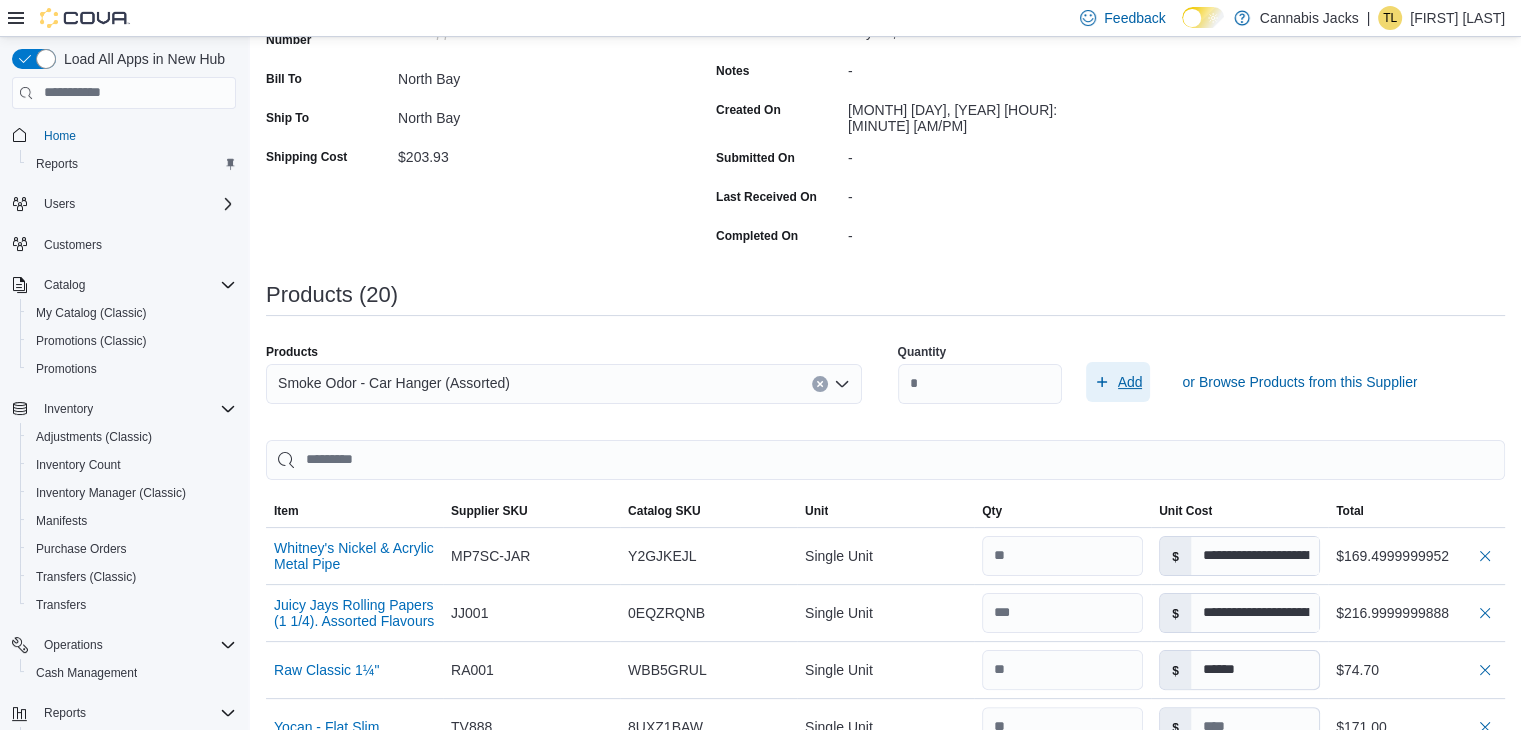 click on "Add" at bounding box center [1130, 382] 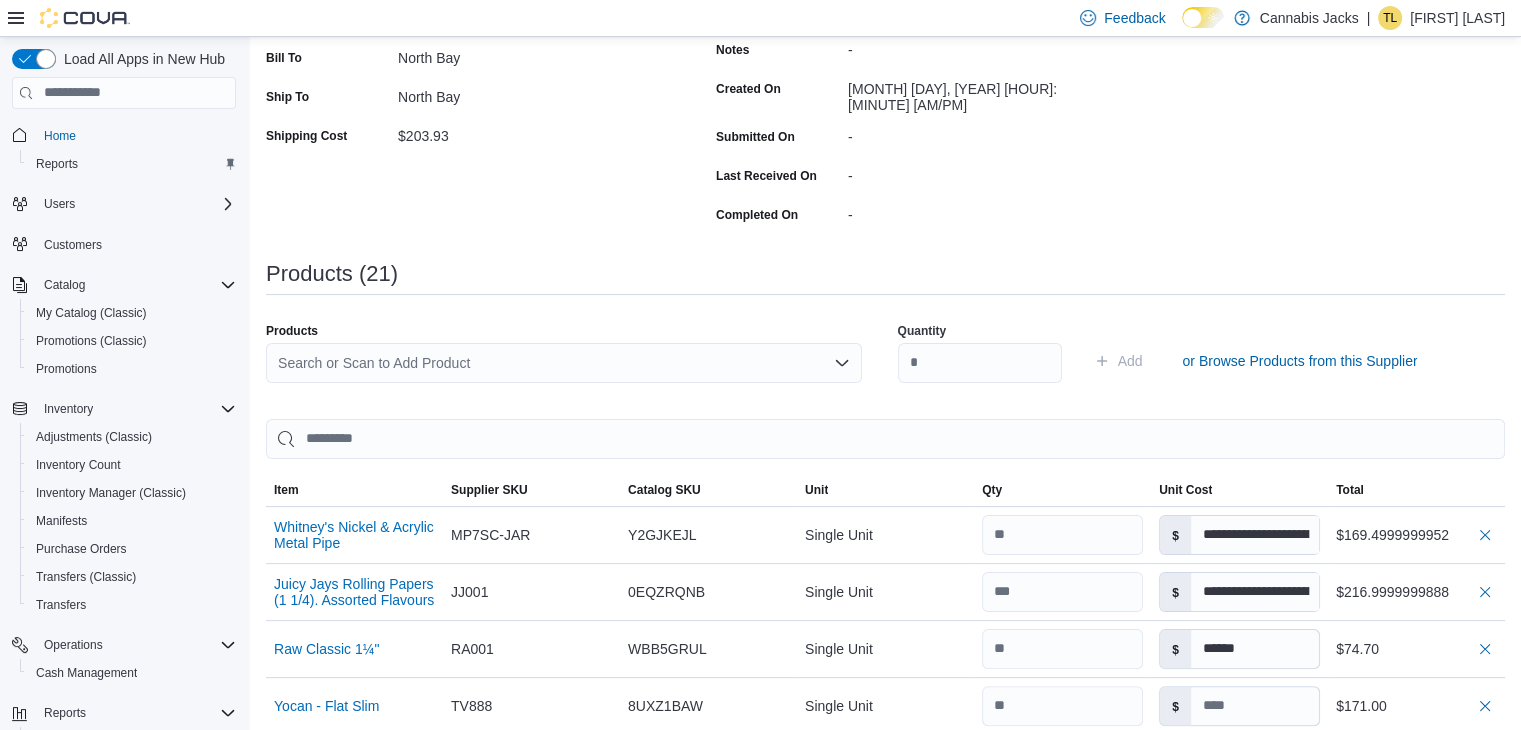 scroll, scrollTop: 144, scrollLeft: 0, axis: vertical 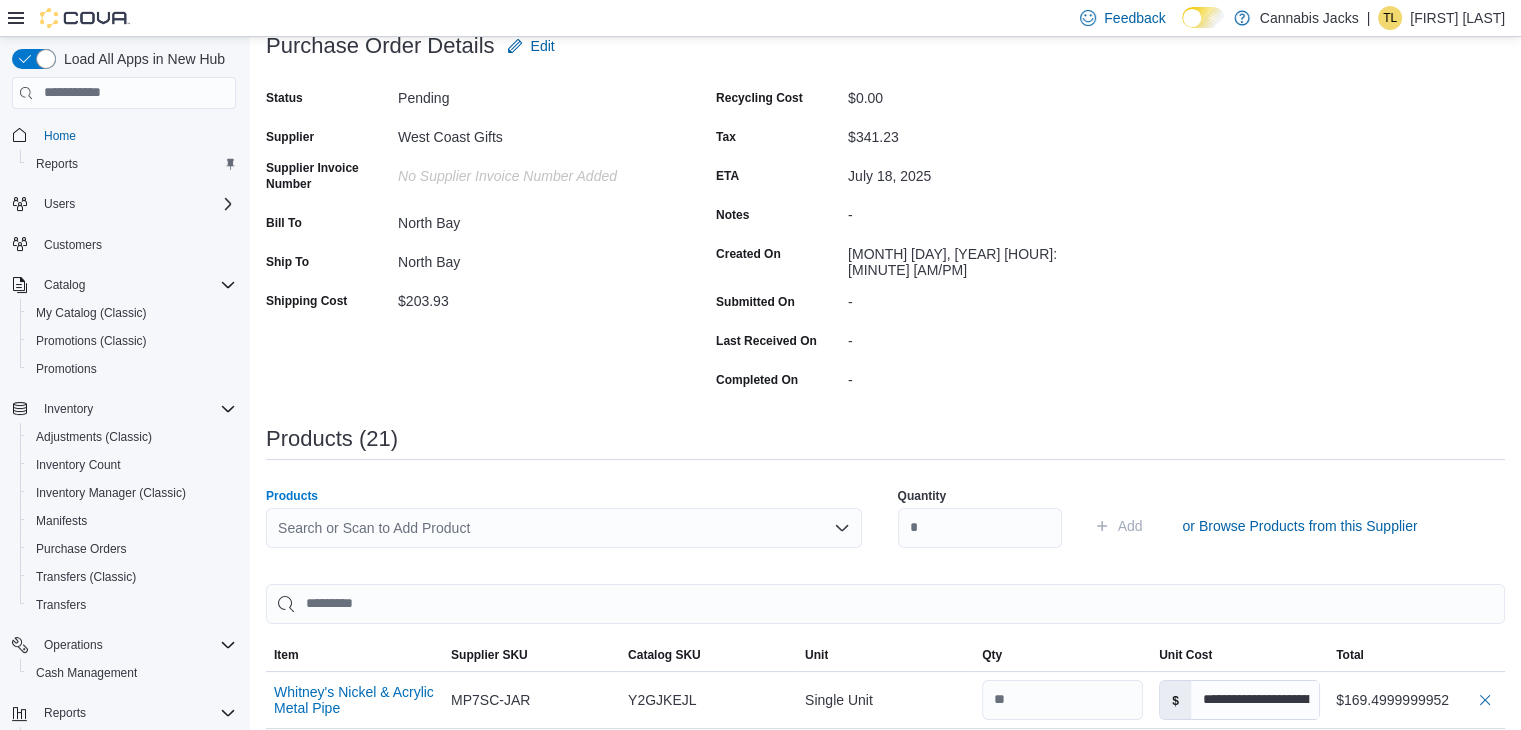 click on "Search or Scan to Add Product" at bounding box center (564, 528) 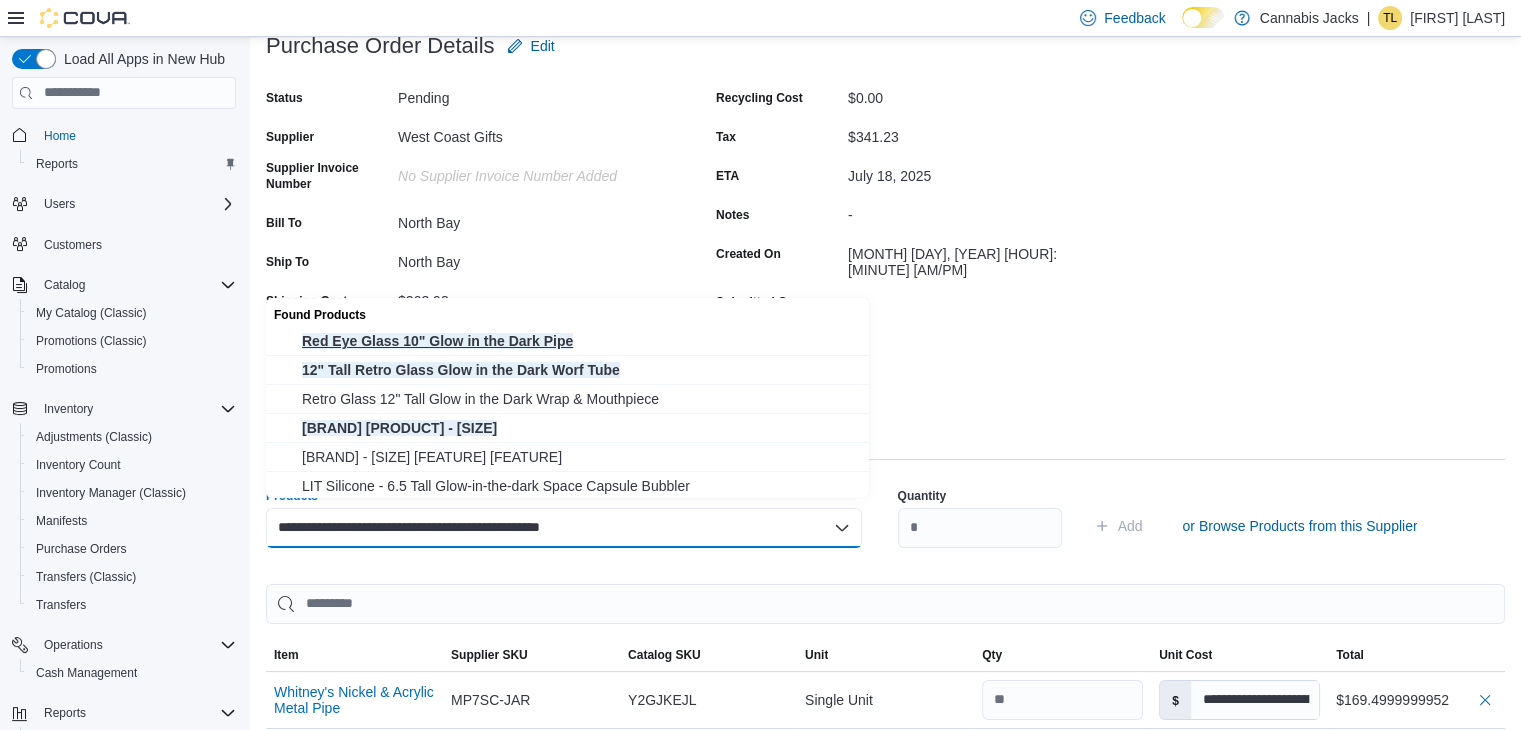 click on "Red Eye Glass 10" Glow in the Dark Pipe" at bounding box center (579, 341) 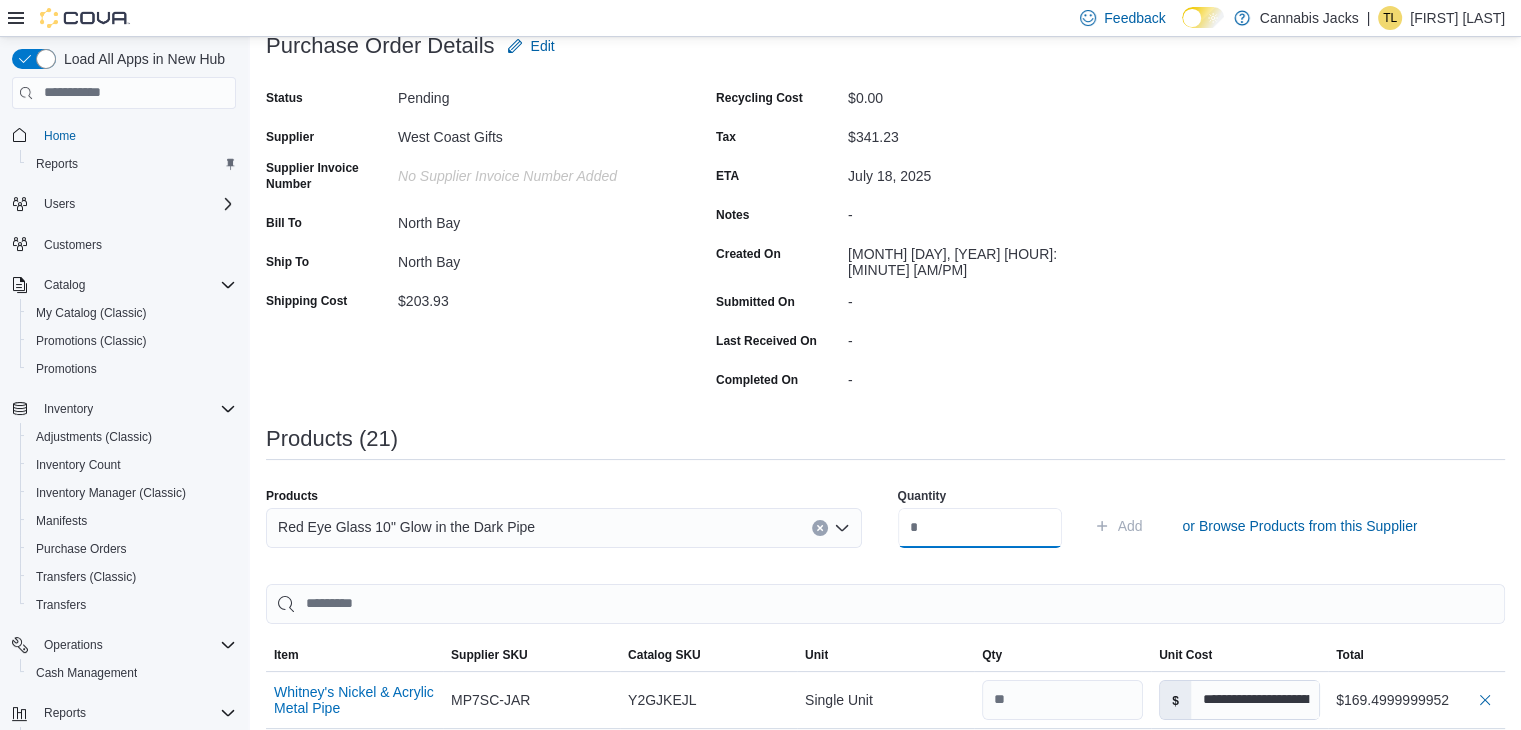 click at bounding box center [980, 528] 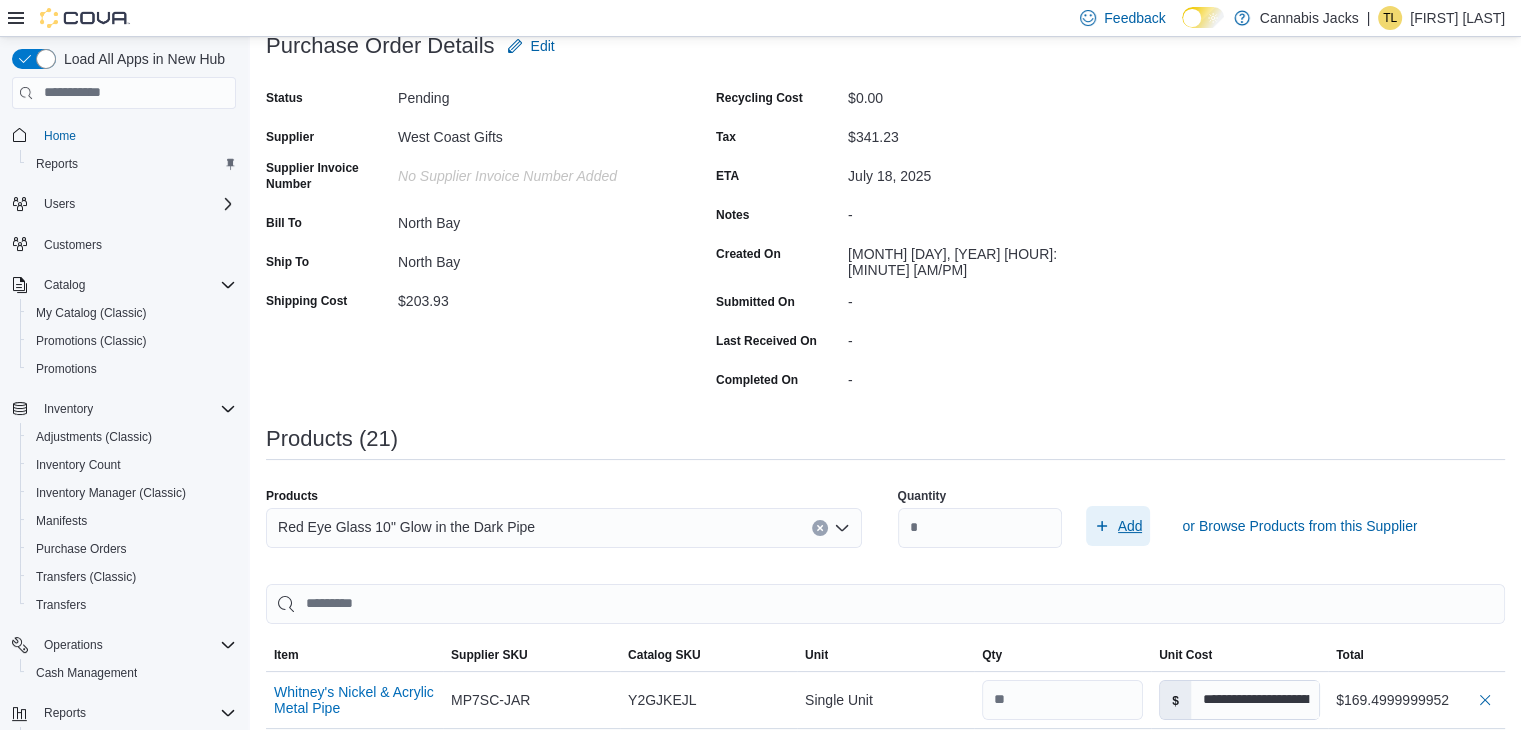 click on "Add" at bounding box center [1130, 526] 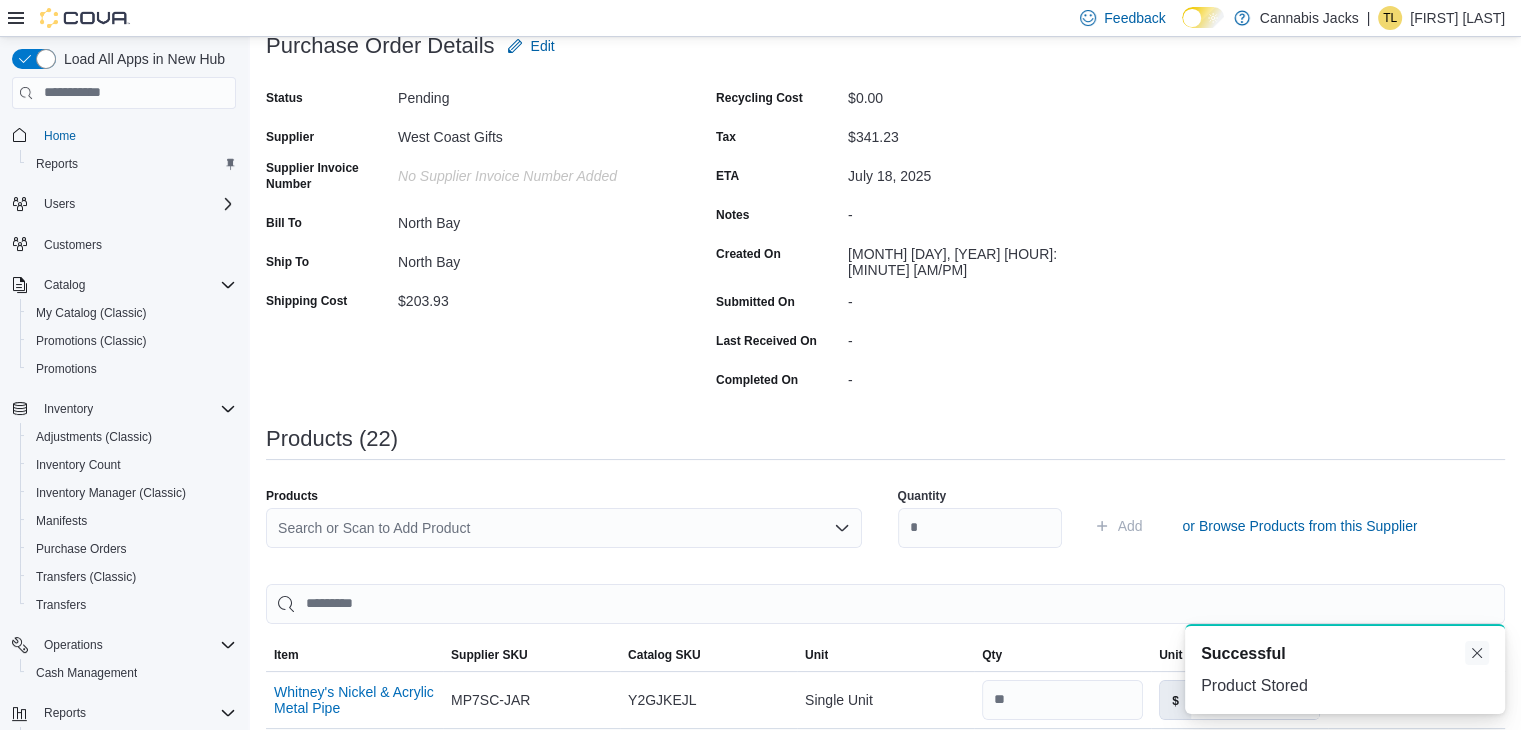 click at bounding box center (1477, 653) 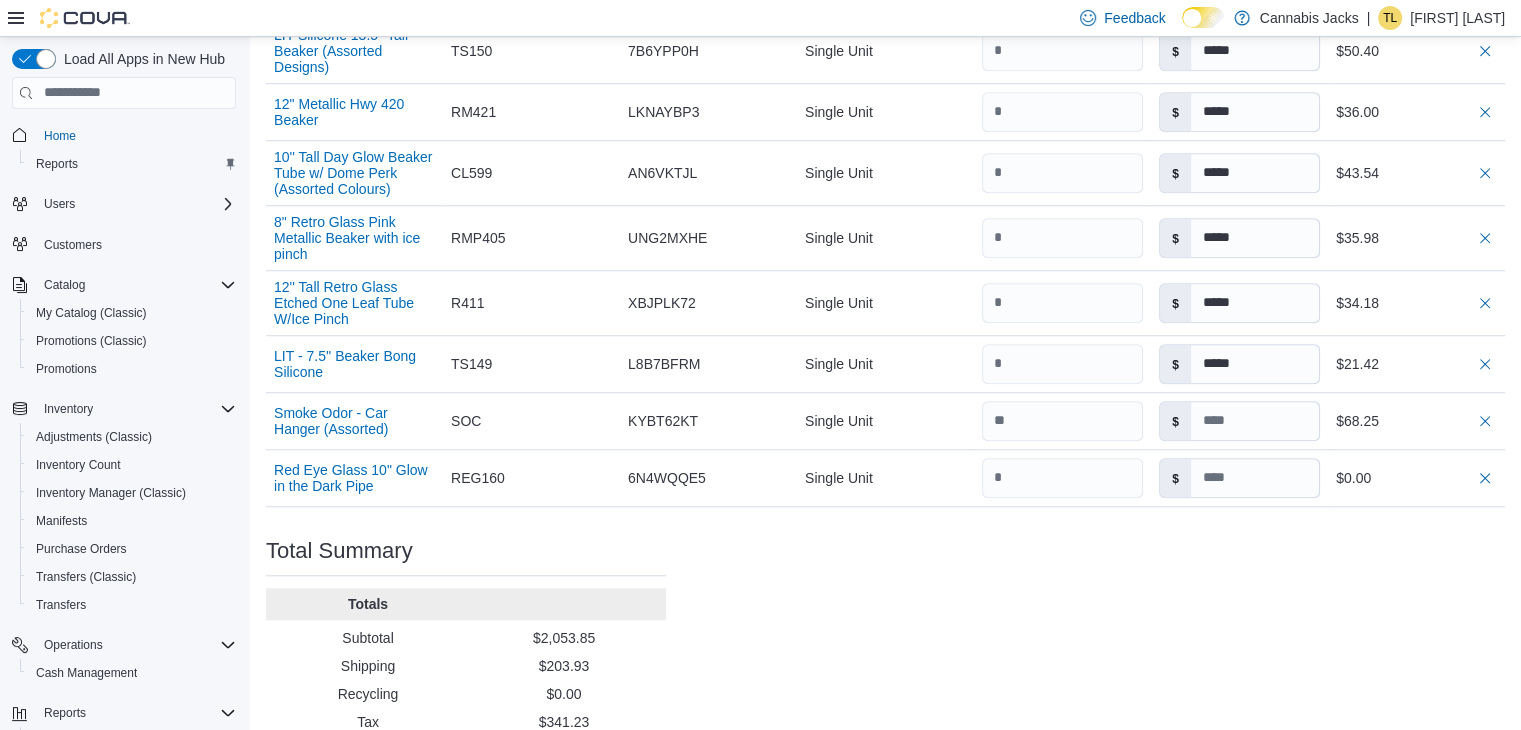 scroll, scrollTop: 1701, scrollLeft: 0, axis: vertical 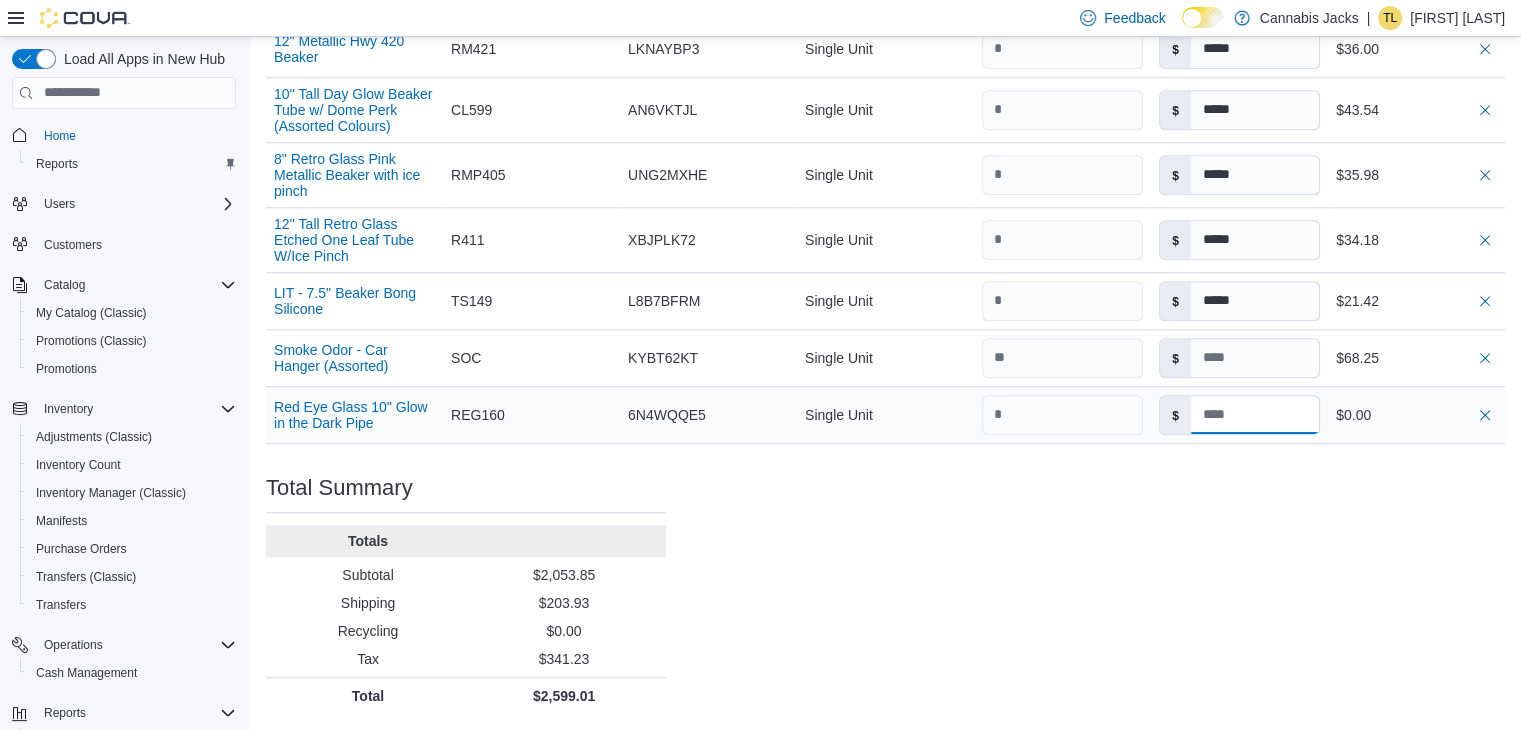 click at bounding box center [1255, 415] 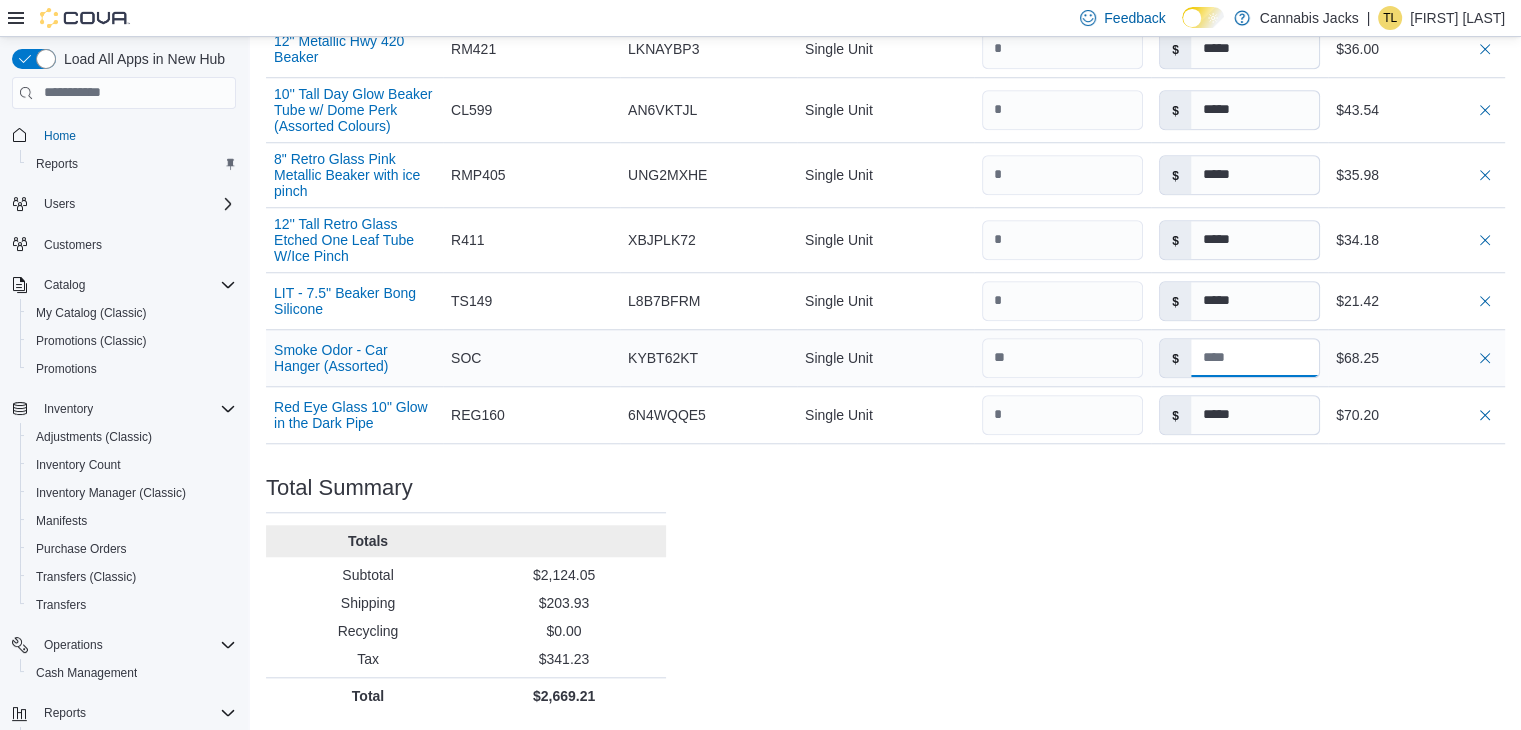 click at bounding box center (1255, 358) 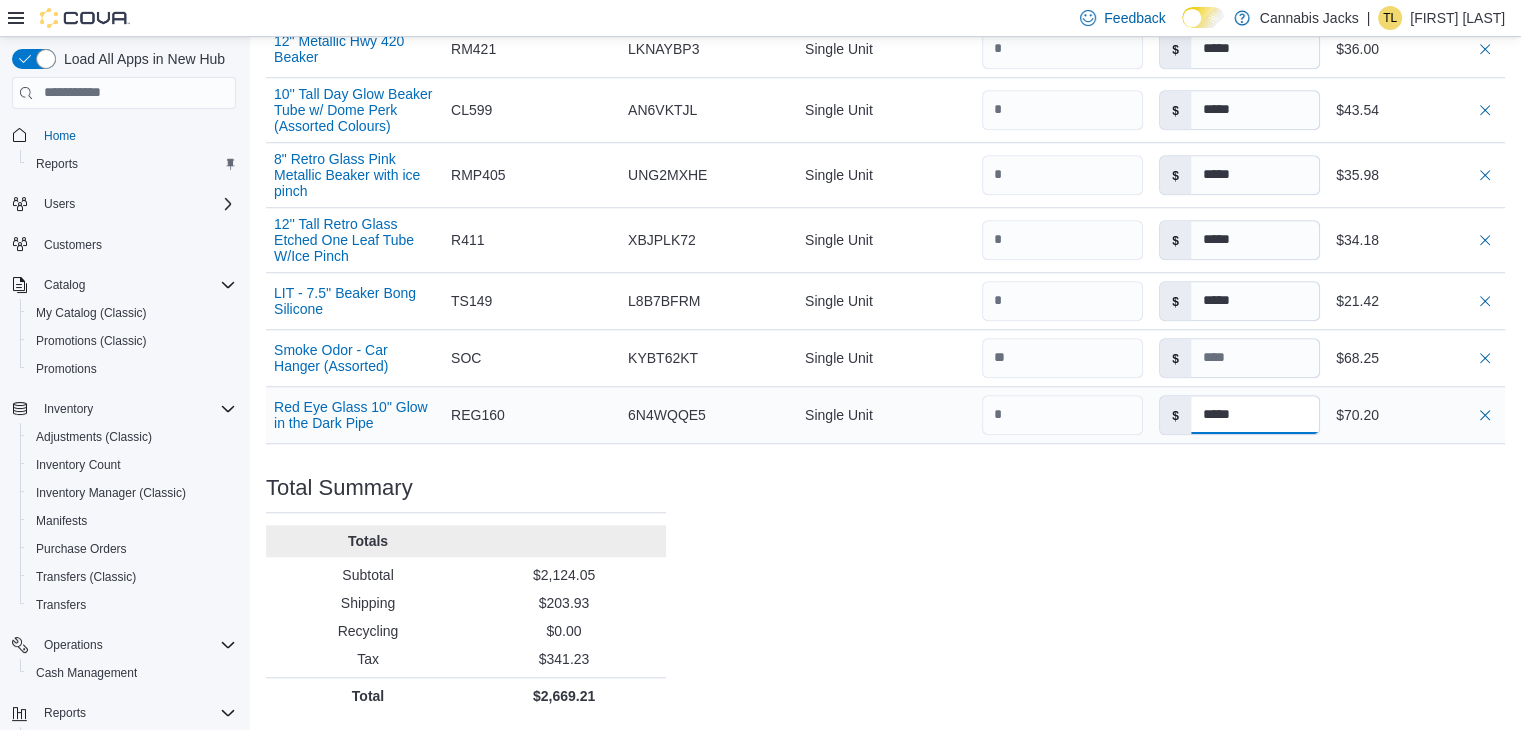 click on "*****" at bounding box center [1255, 415] 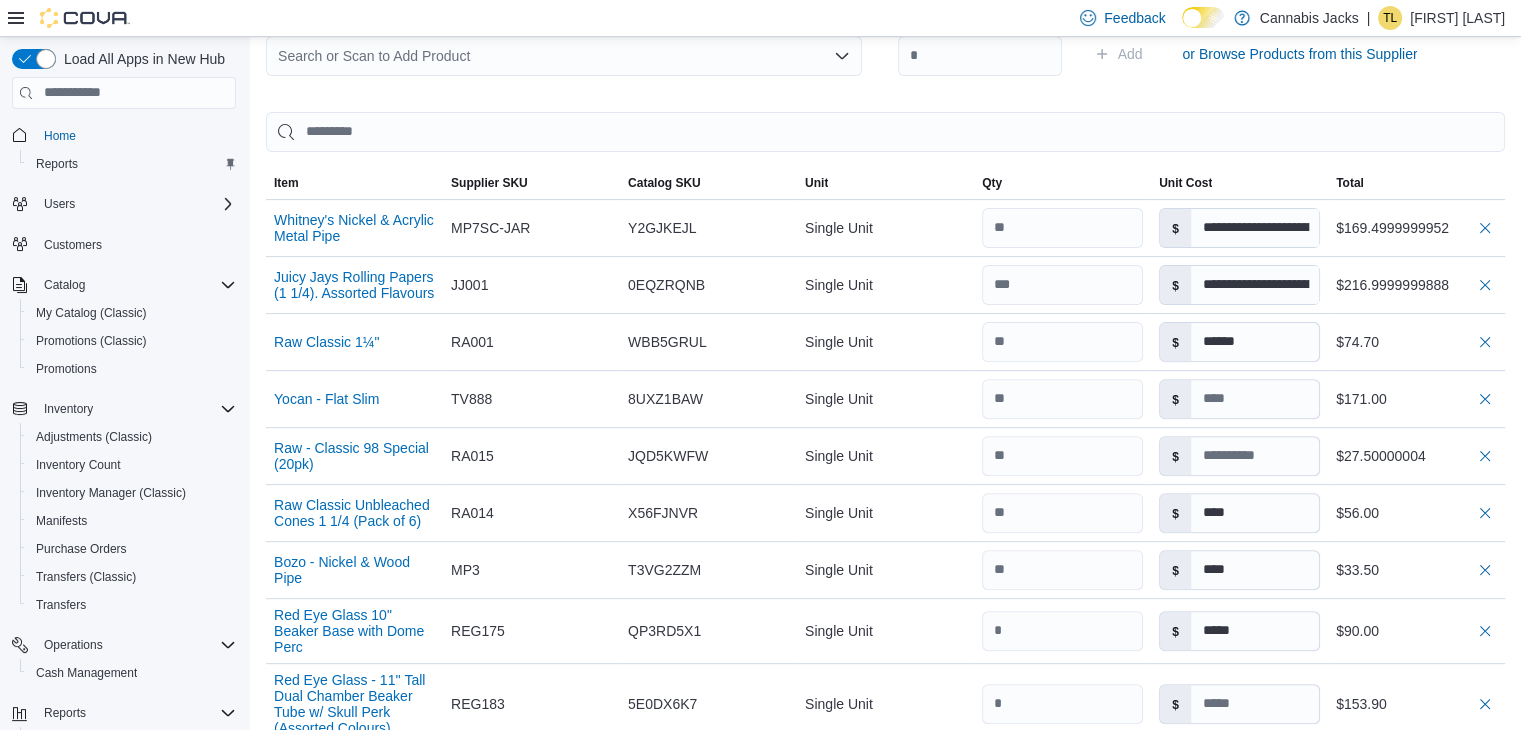 scroll, scrollTop: 501, scrollLeft: 0, axis: vertical 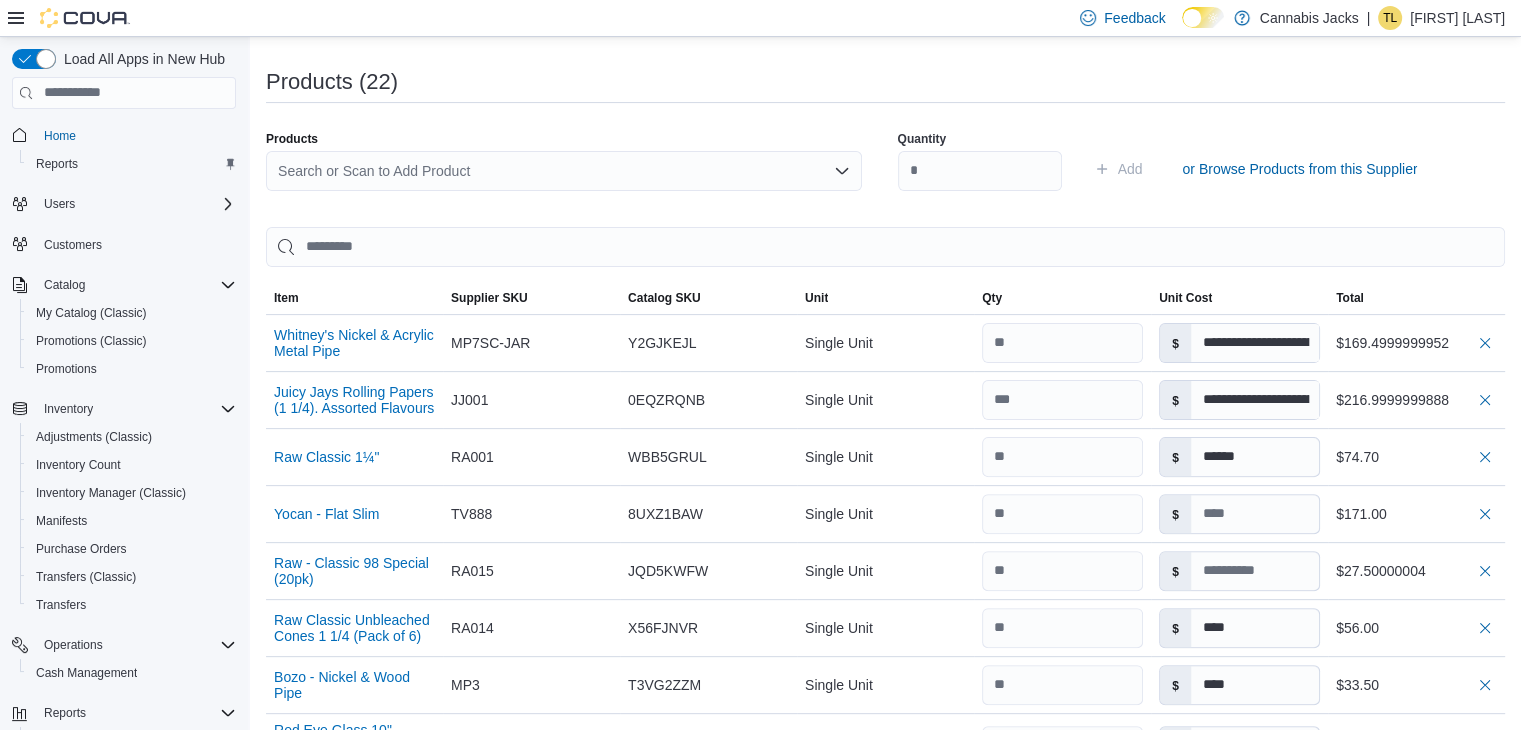 click on "Search or Scan to Add Product" at bounding box center (564, 171) 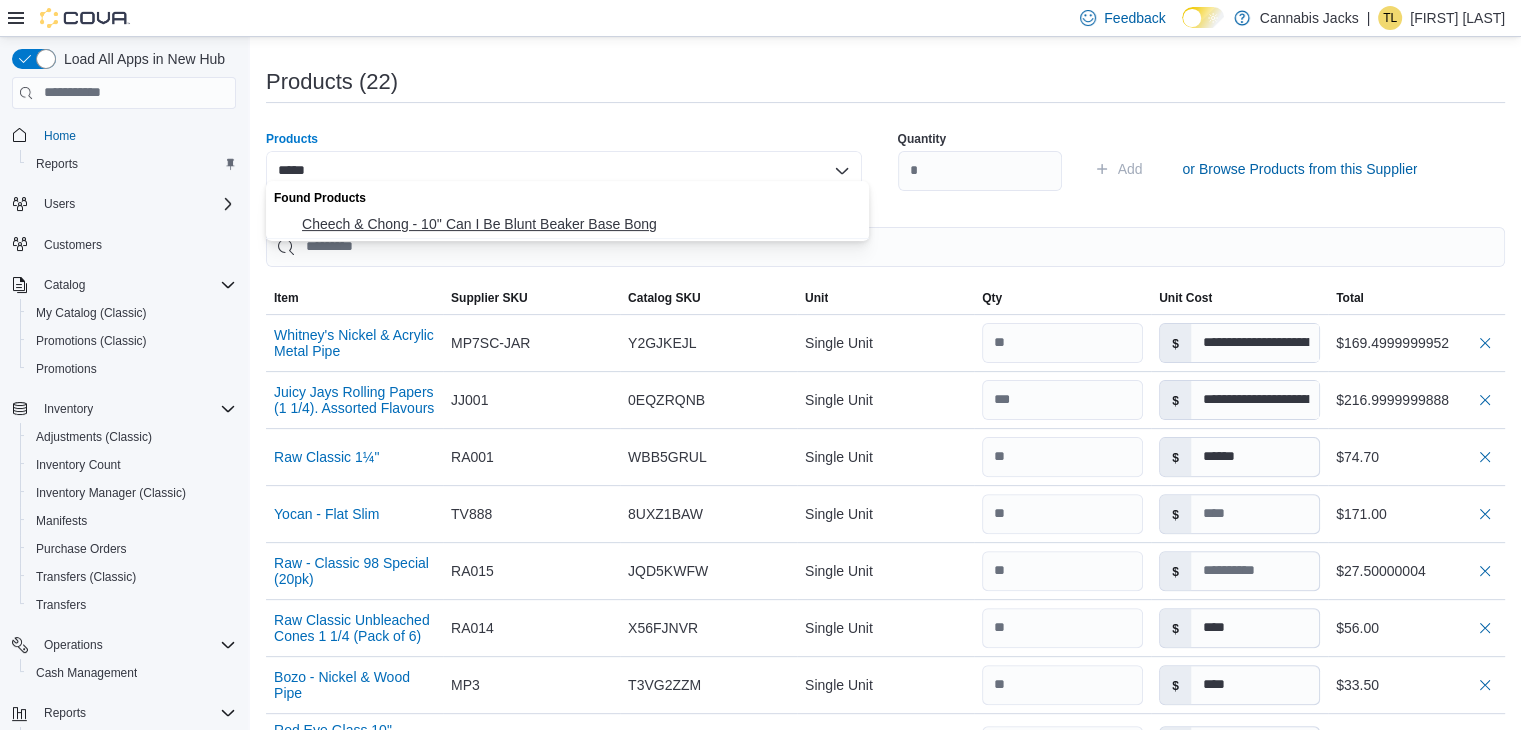 click on "Cheech & Chong - 10'' Can I Be Blunt Beaker Base Bong" at bounding box center [579, 224] 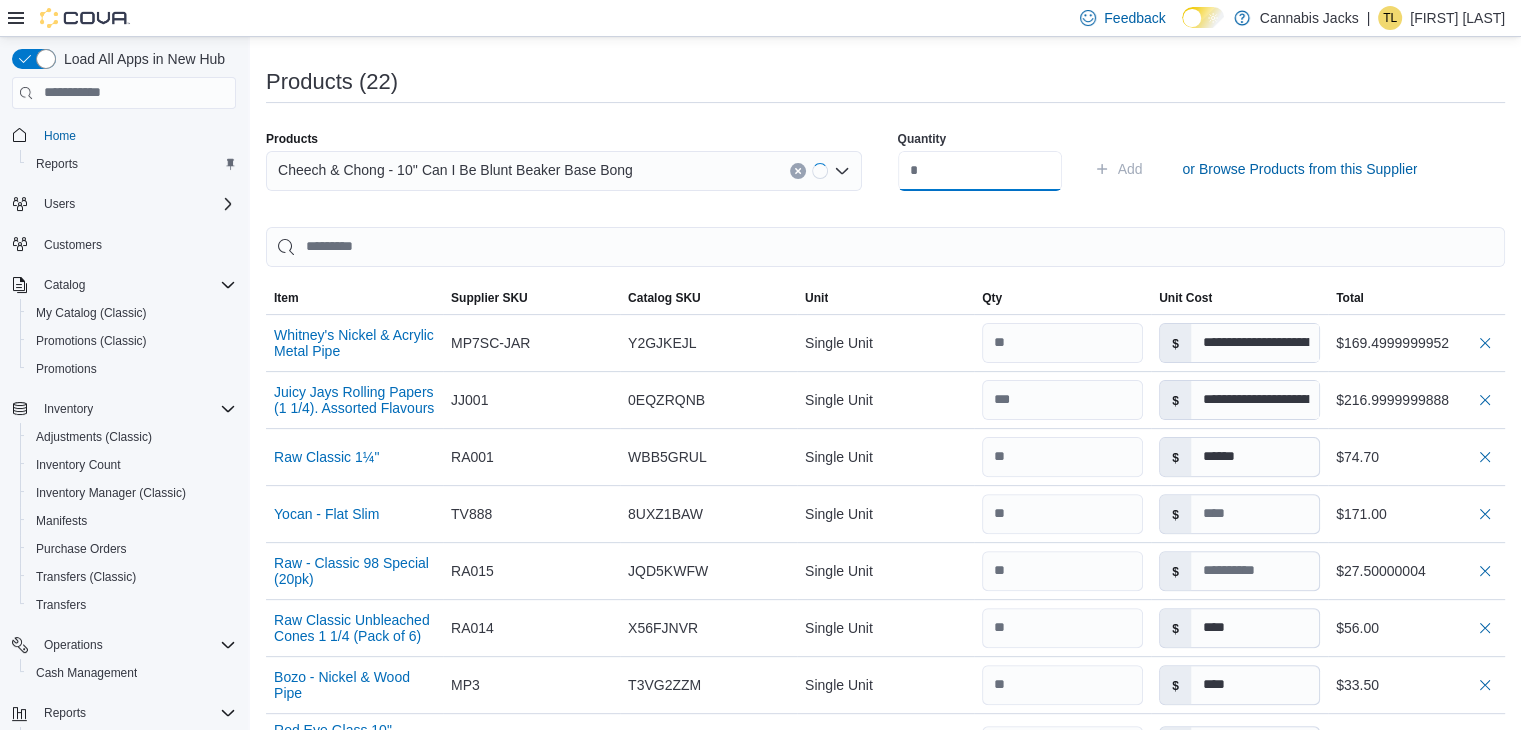 click at bounding box center [980, 171] 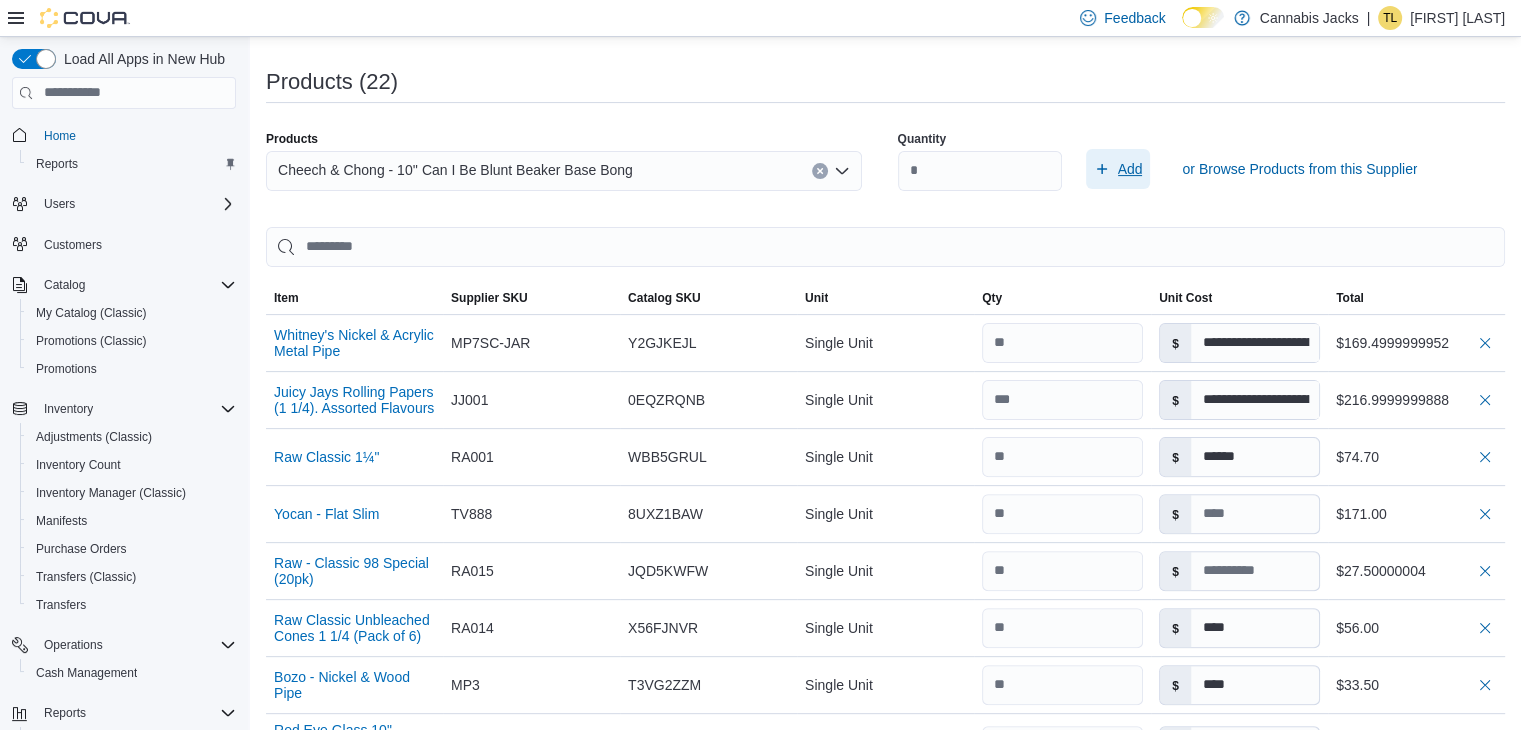 click on "Add" at bounding box center (1118, 169) 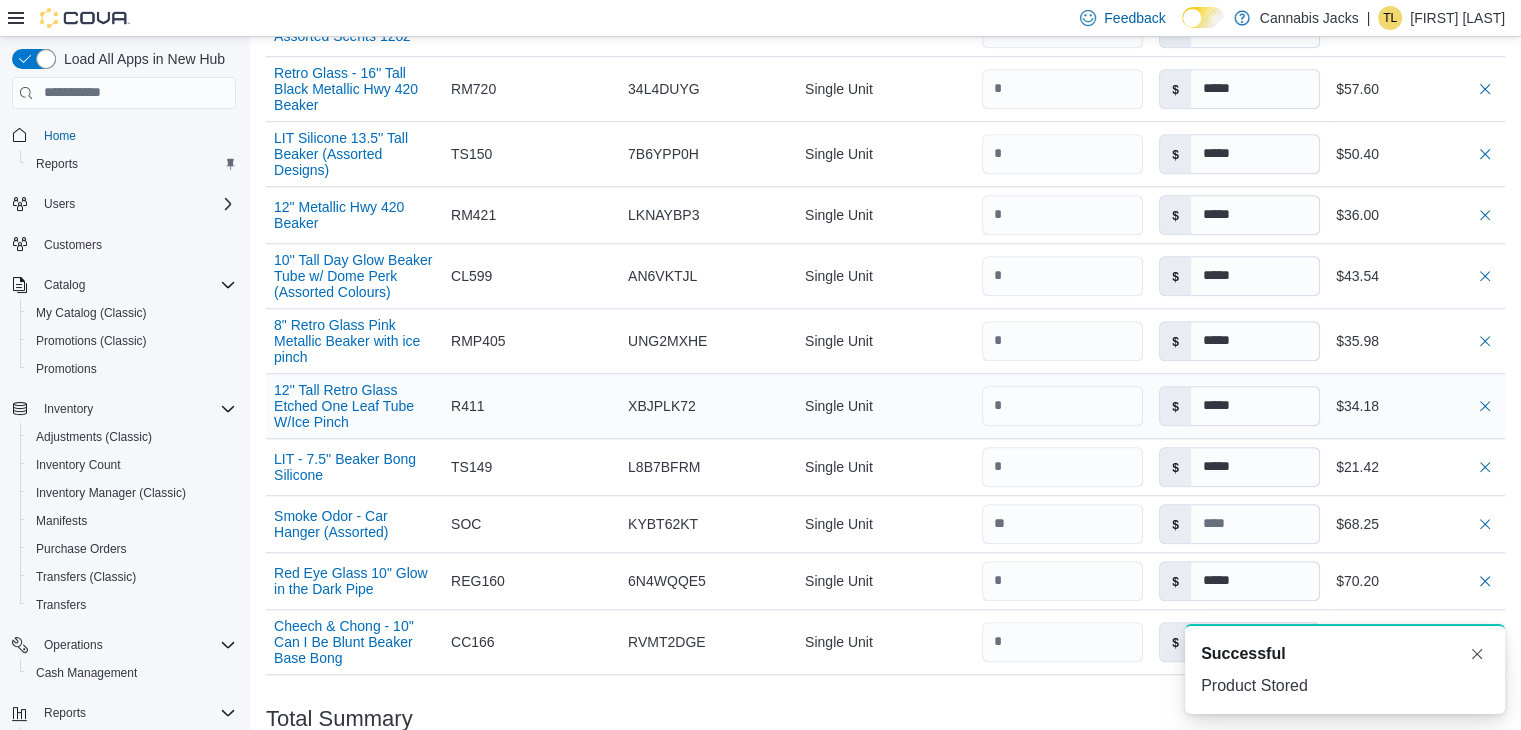 scroll, scrollTop: 1768, scrollLeft: 0, axis: vertical 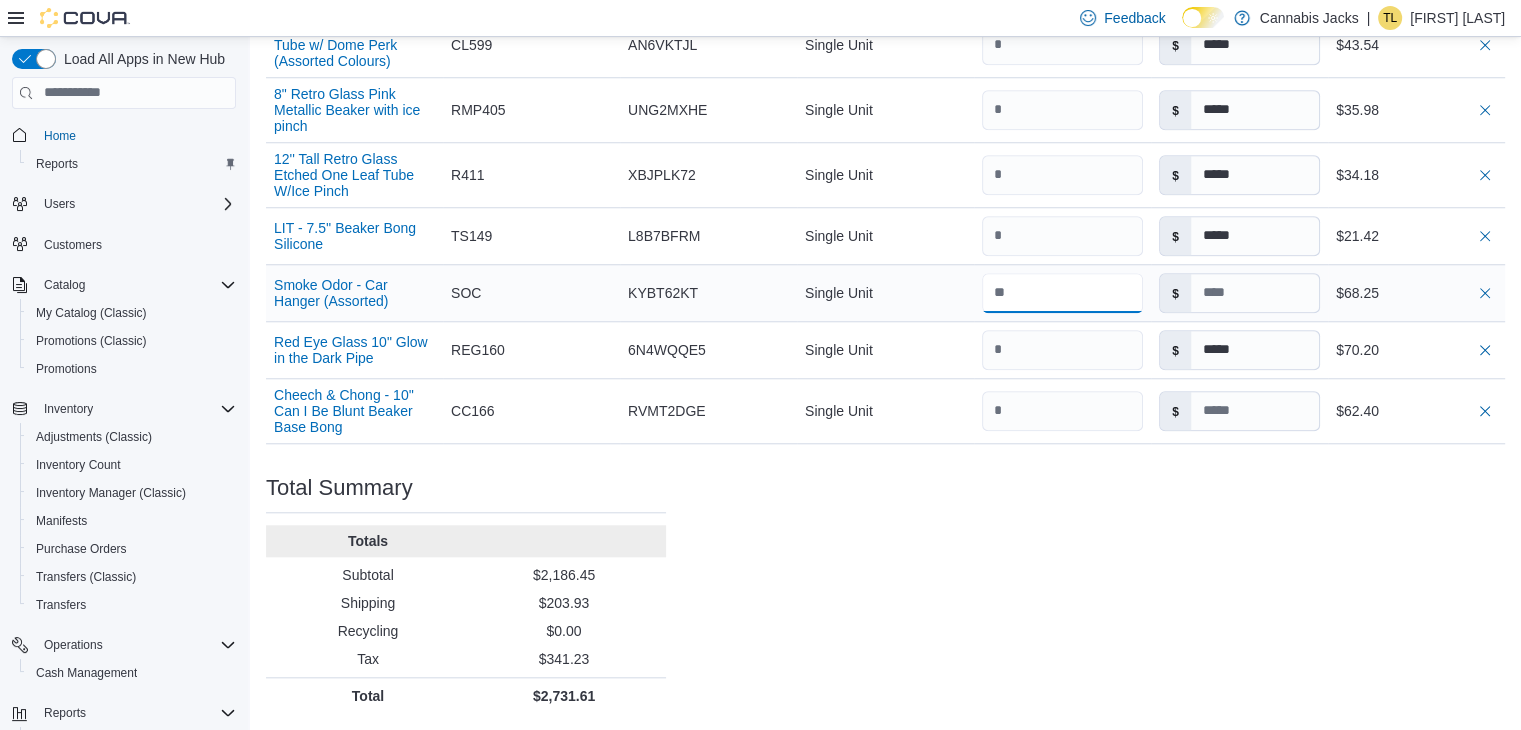 click at bounding box center (1062, 293) 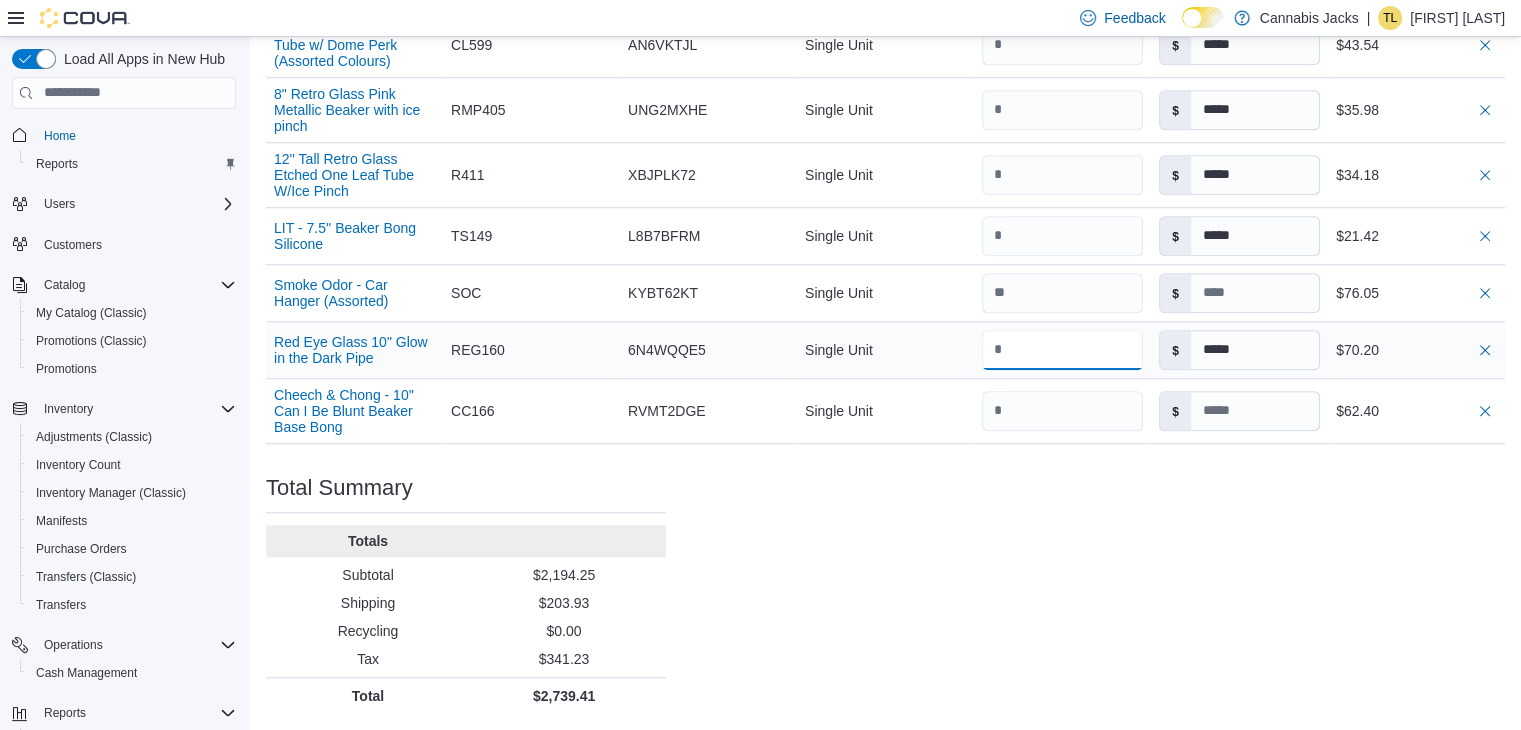 click at bounding box center [1062, 350] 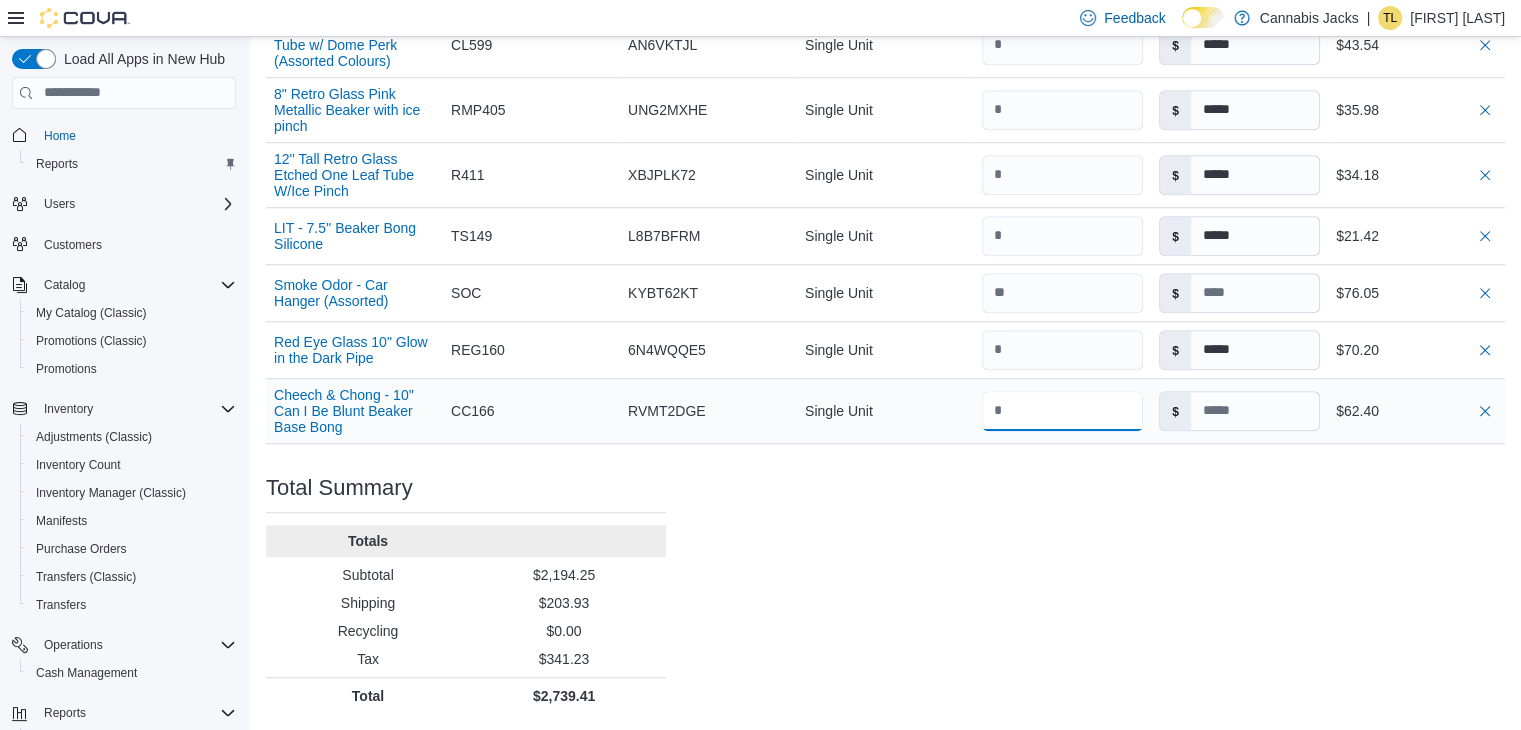 click at bounding box center [1062, 411] 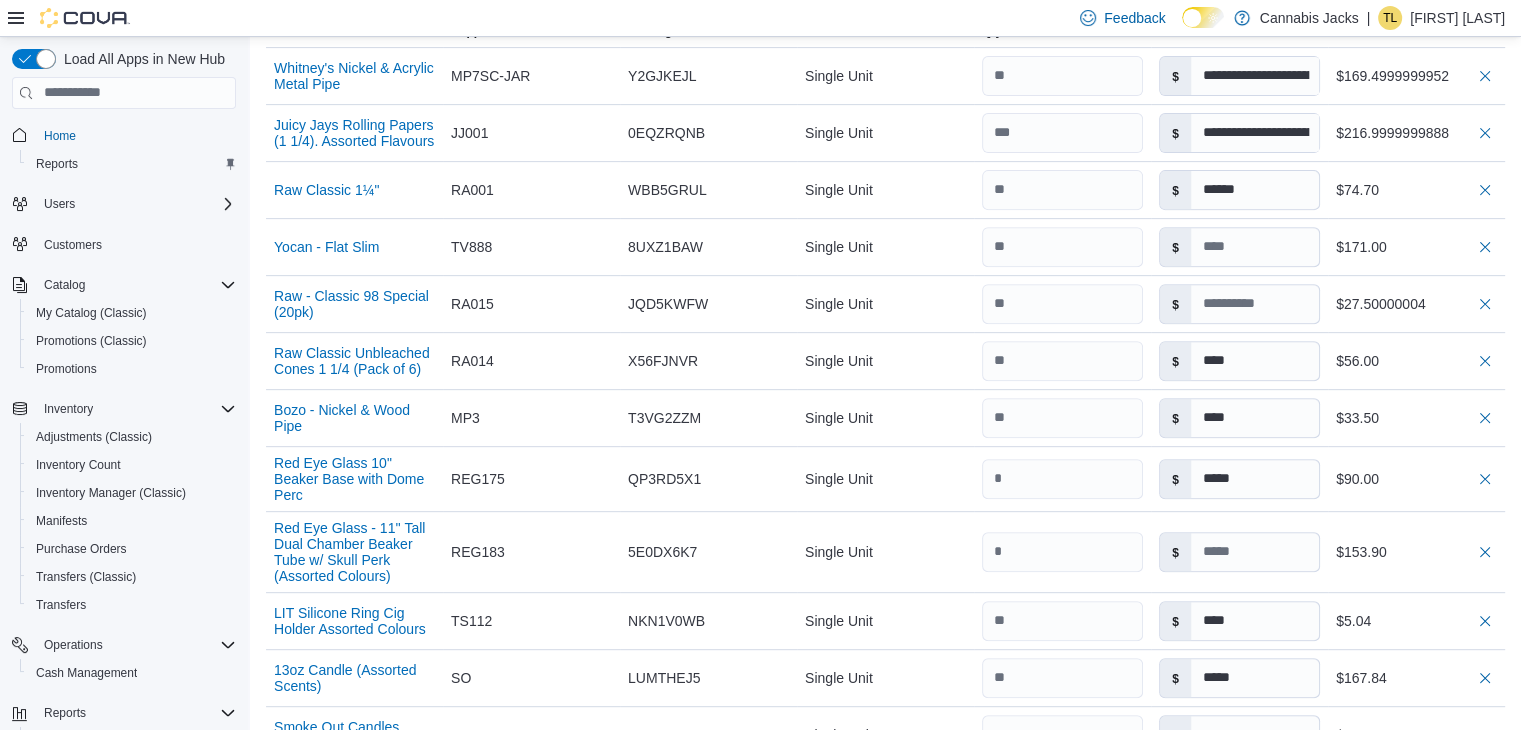scroll, scrollTop: 268, scrollLeft: 0, axis: vertical 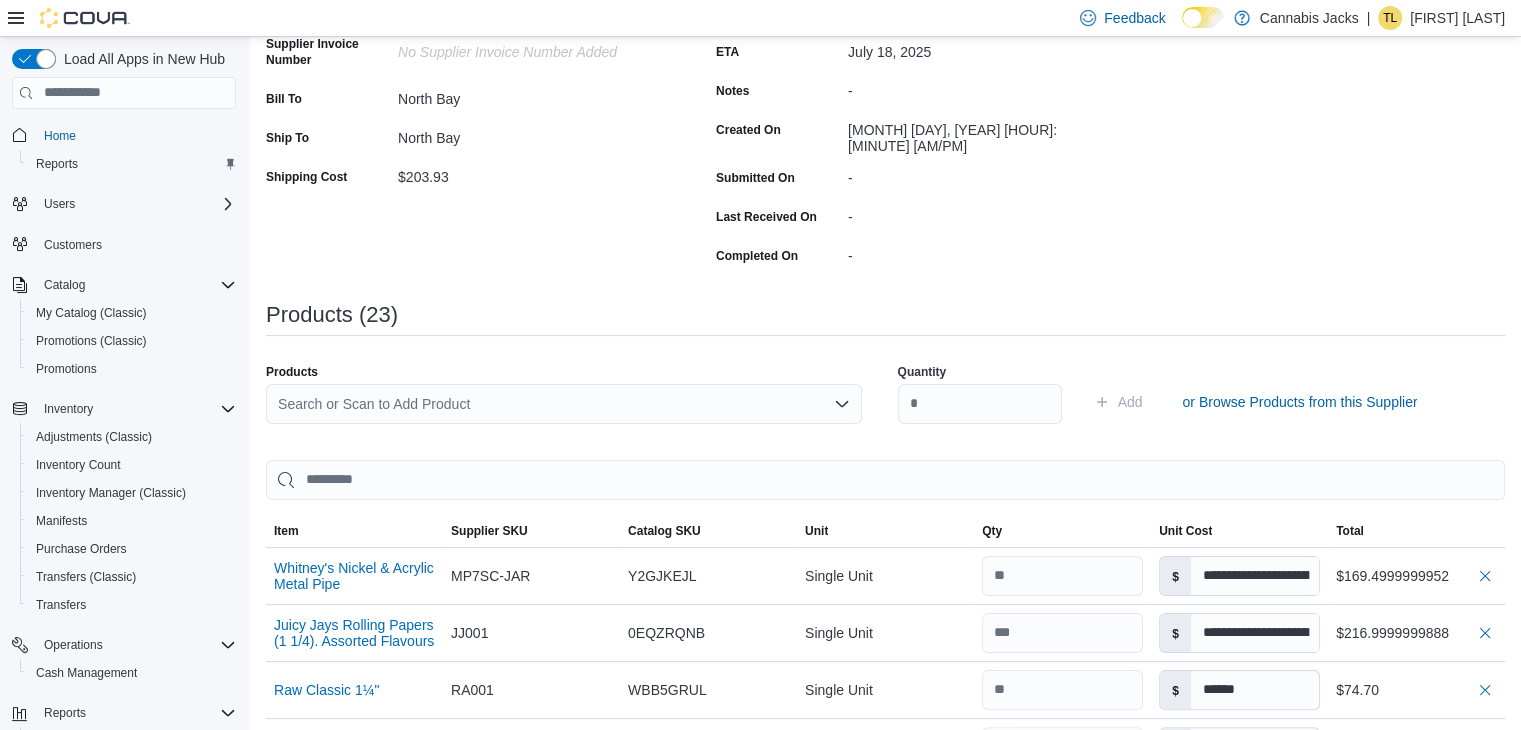 click on "Search or Scan to Add Product" at bounding box center (564, 404) 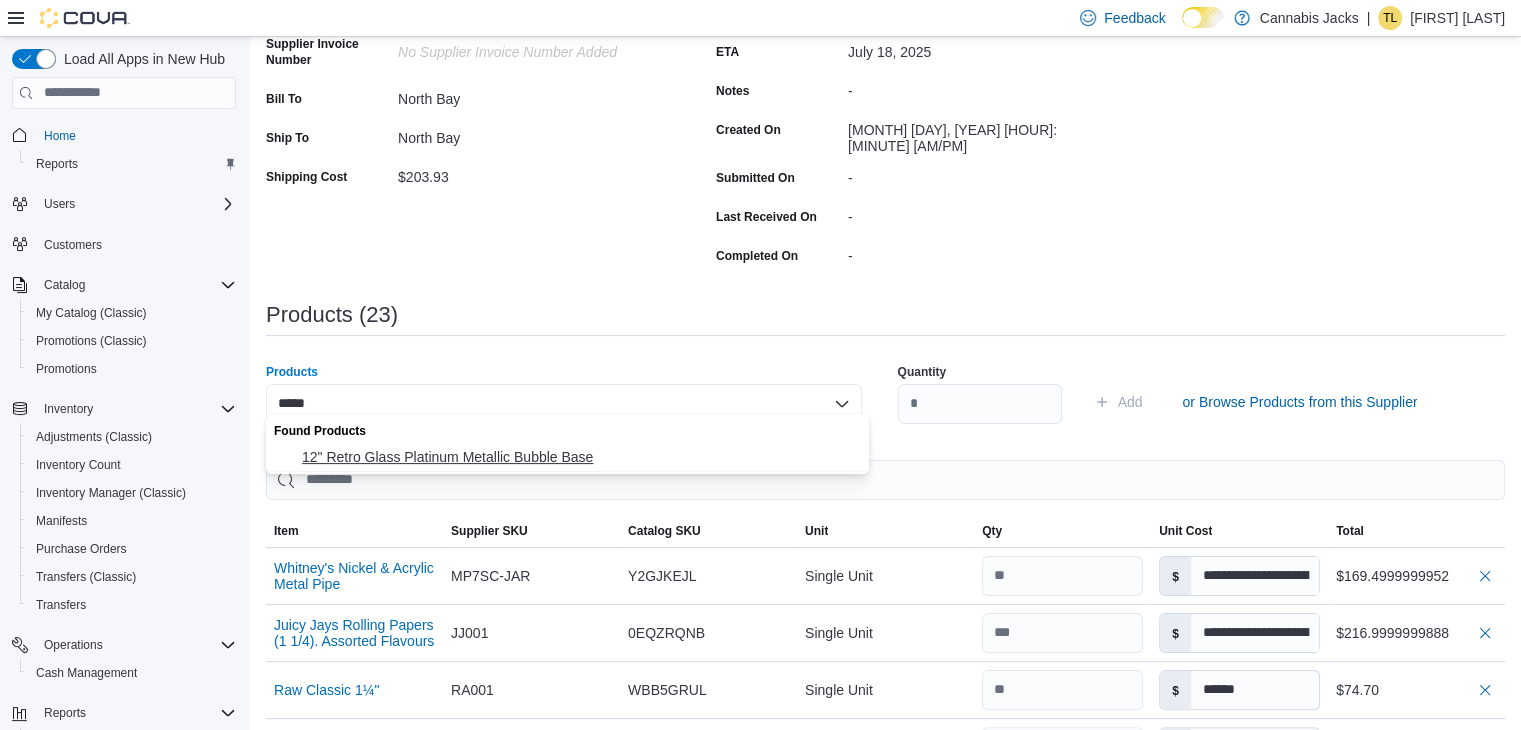 click on "12" Retro Glass Platinum Metallic Bubble Base" at bounding box center [579, 457] 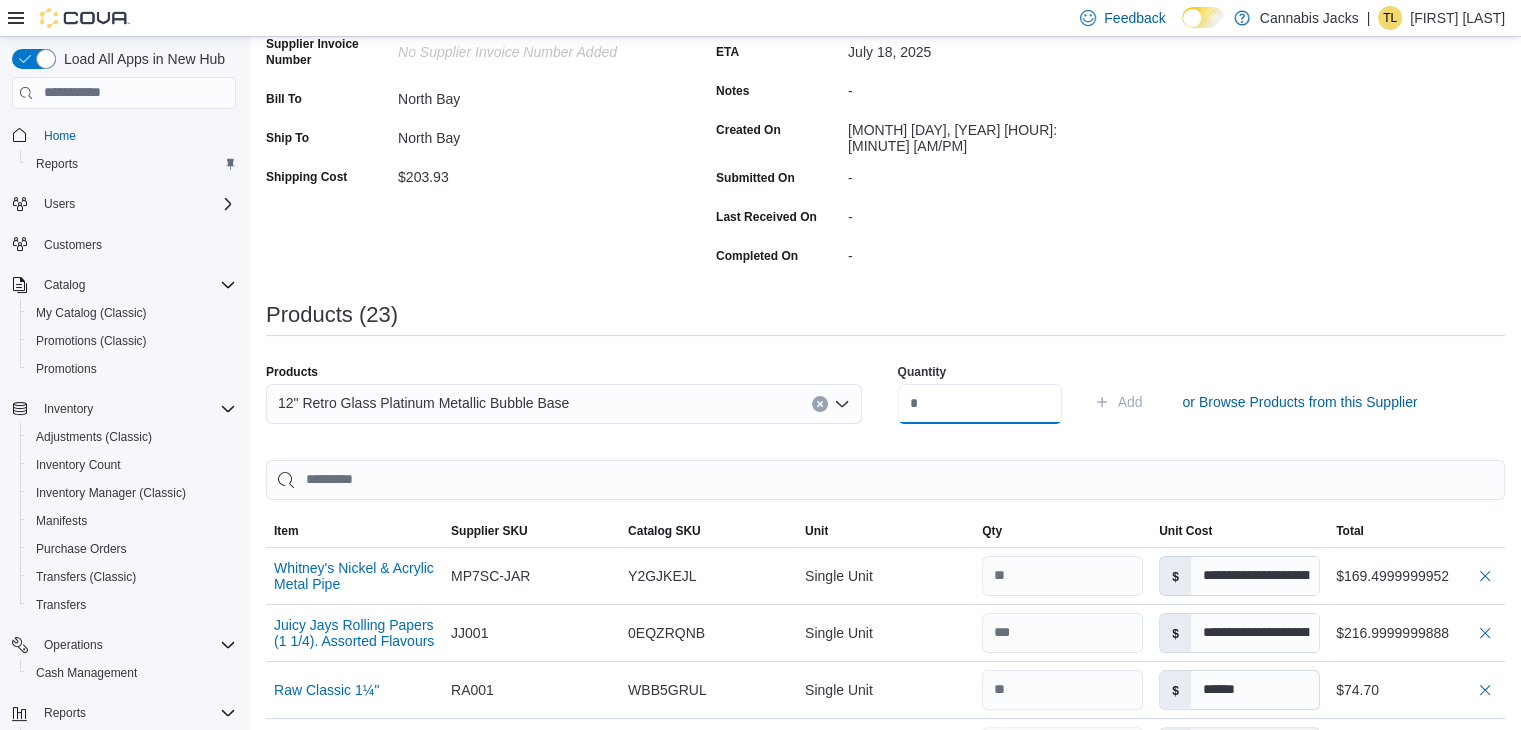 click at bounding box center (980, 404) 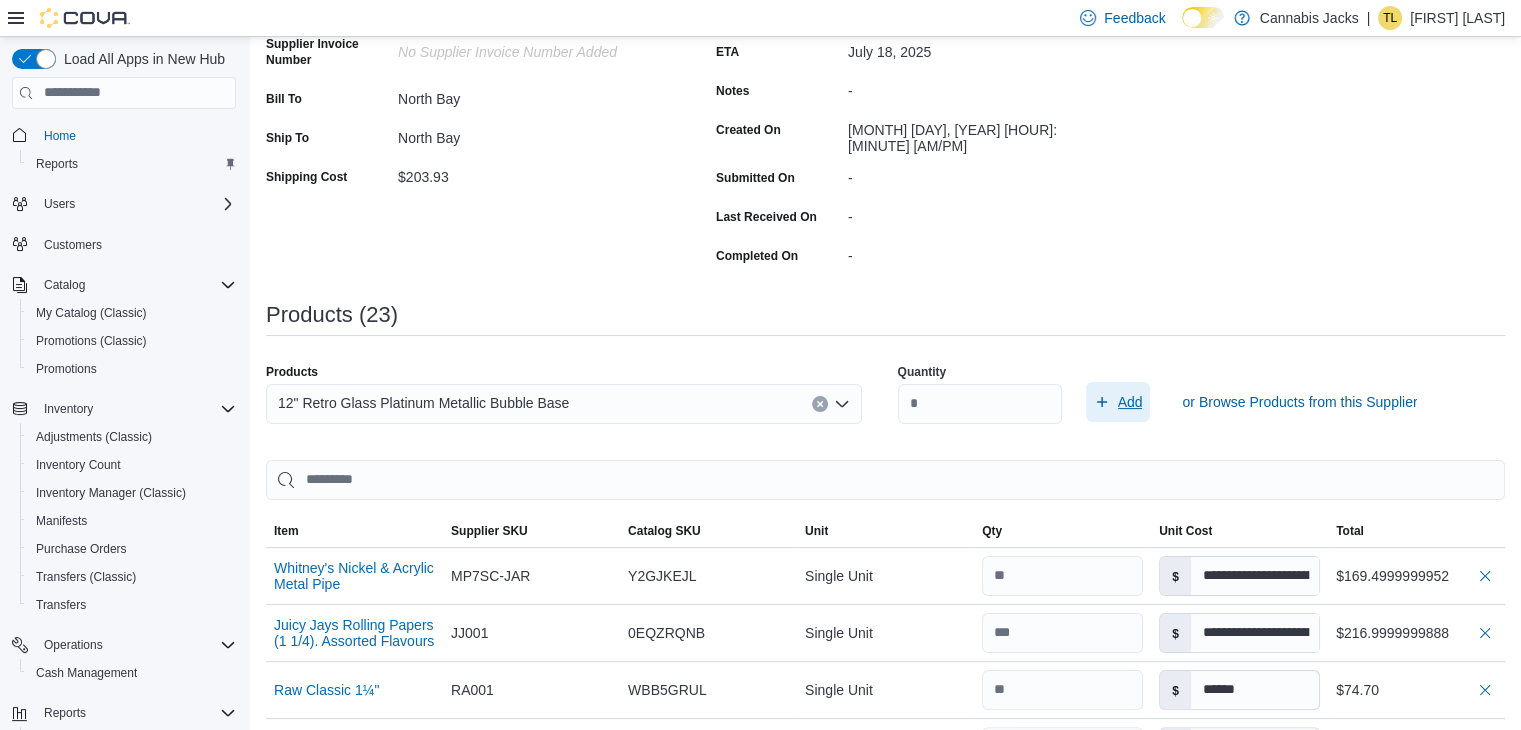 click on "Add" at bounding box center [1130, 402] 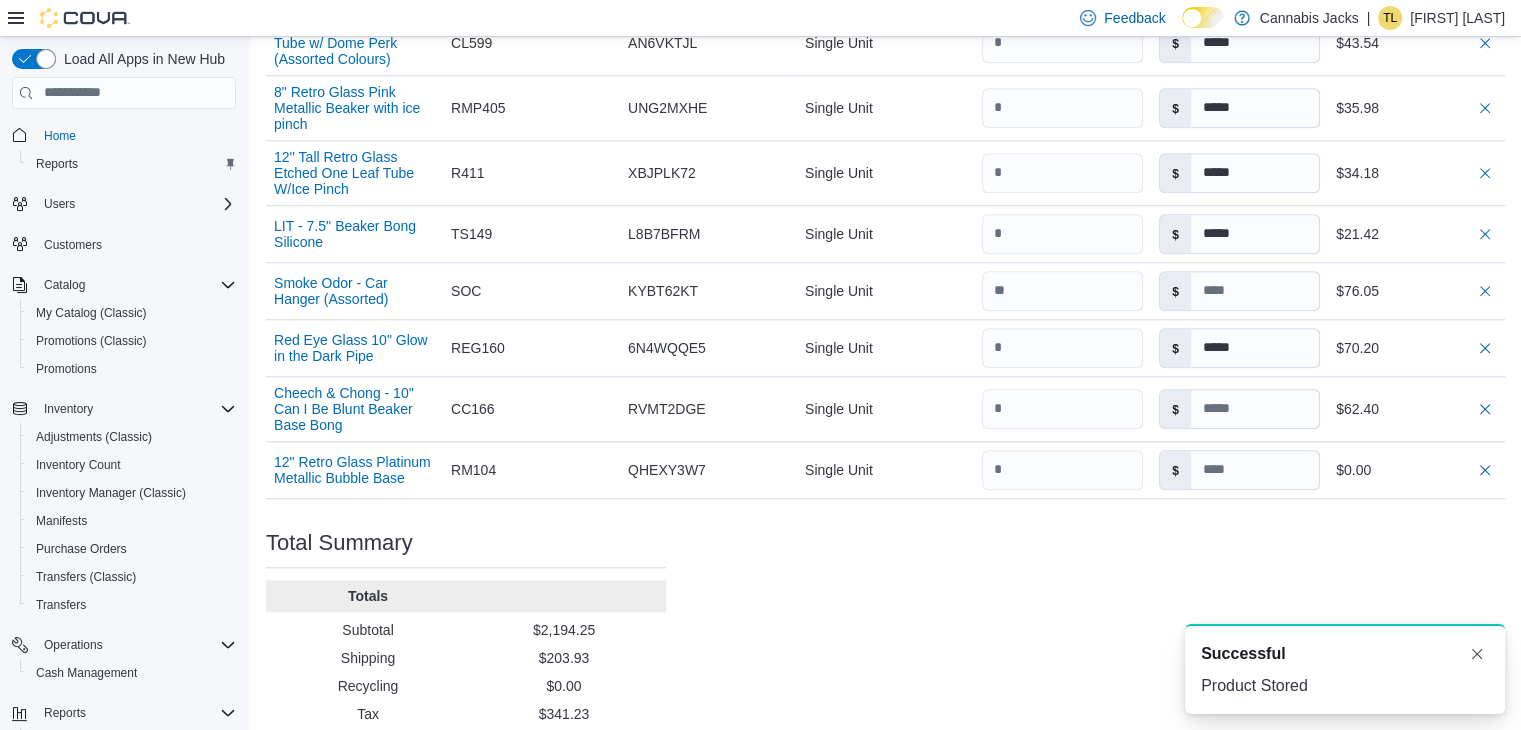 scroll, scrollTop: 1768, scrollLeft: 0, axis: vertical 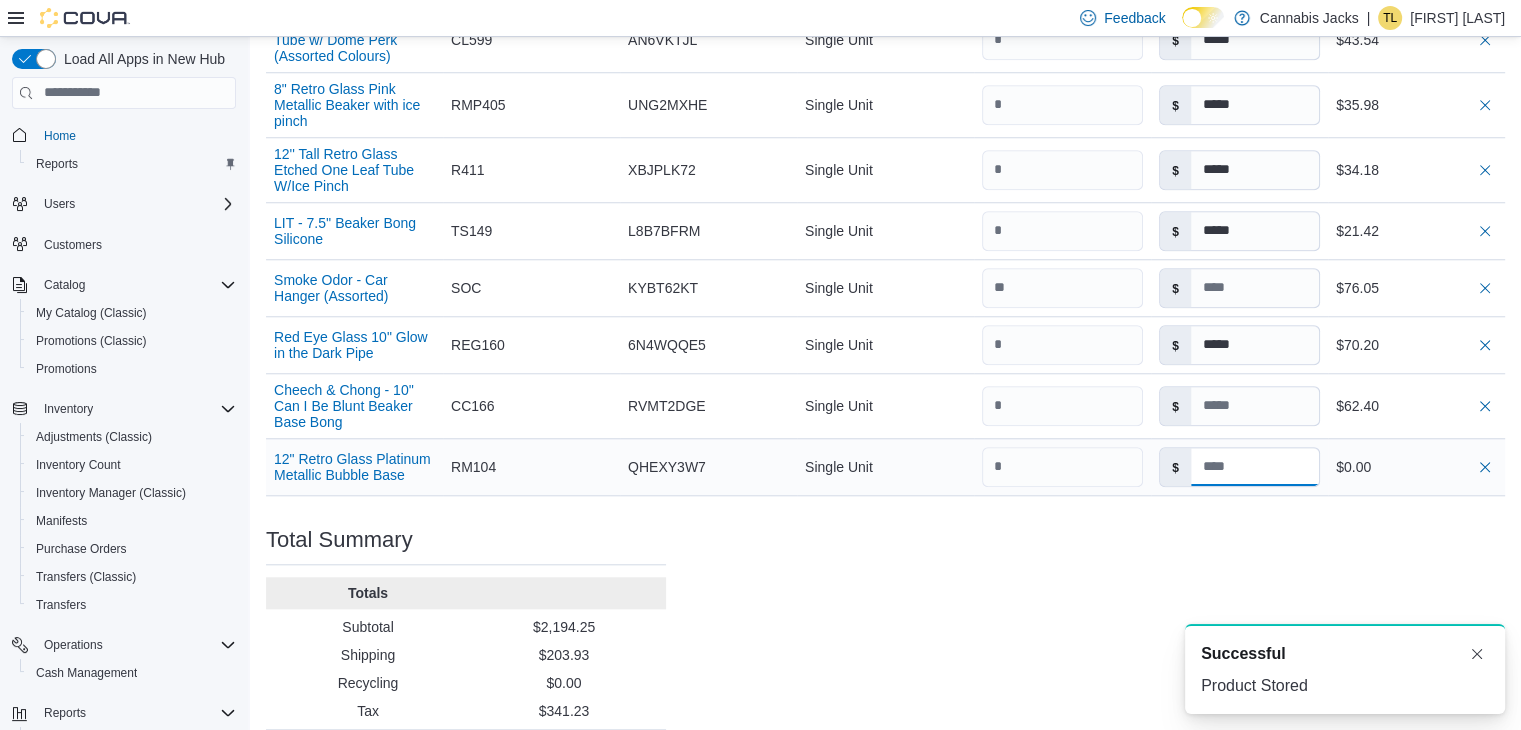click at bounding box center [1255, 467] 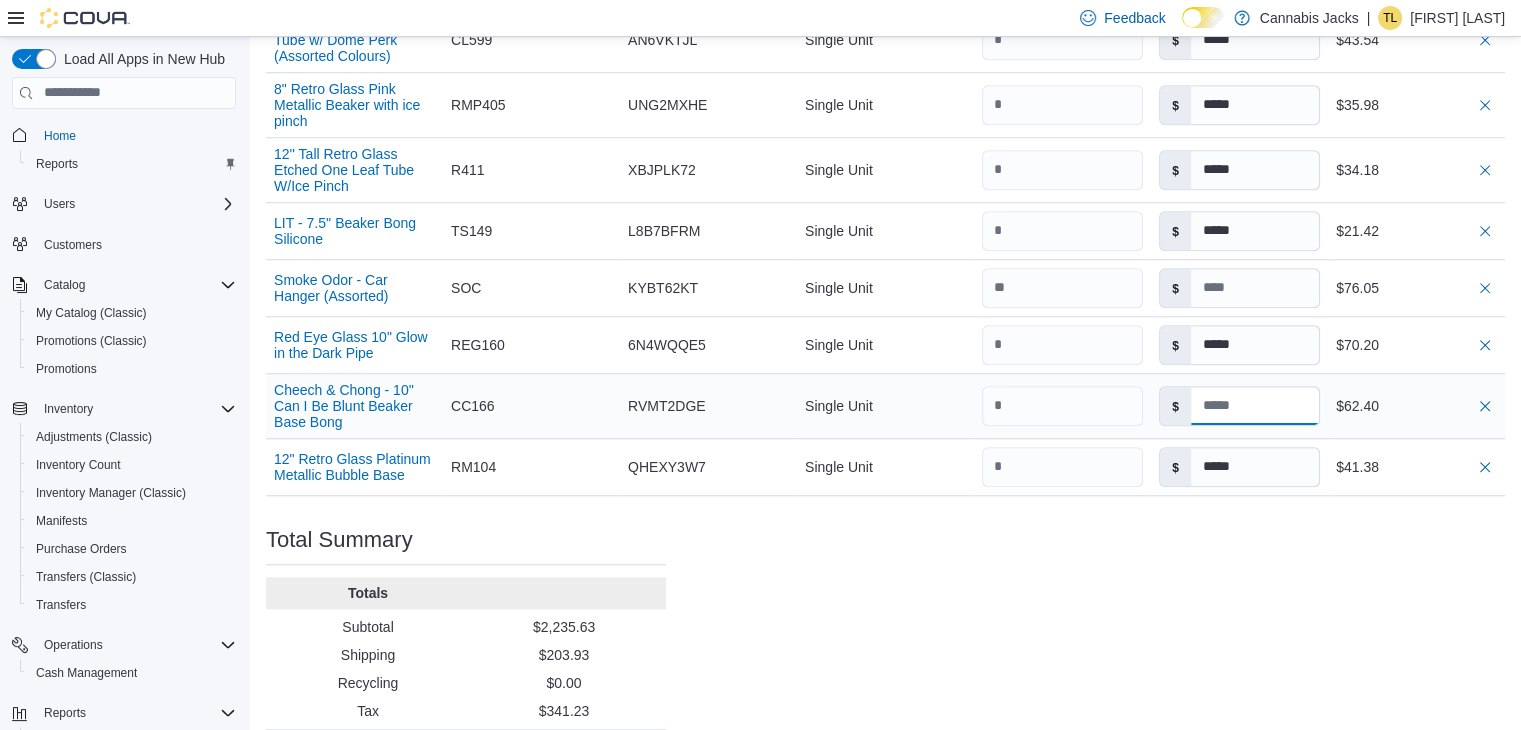click at bounding box center [1255, 406] 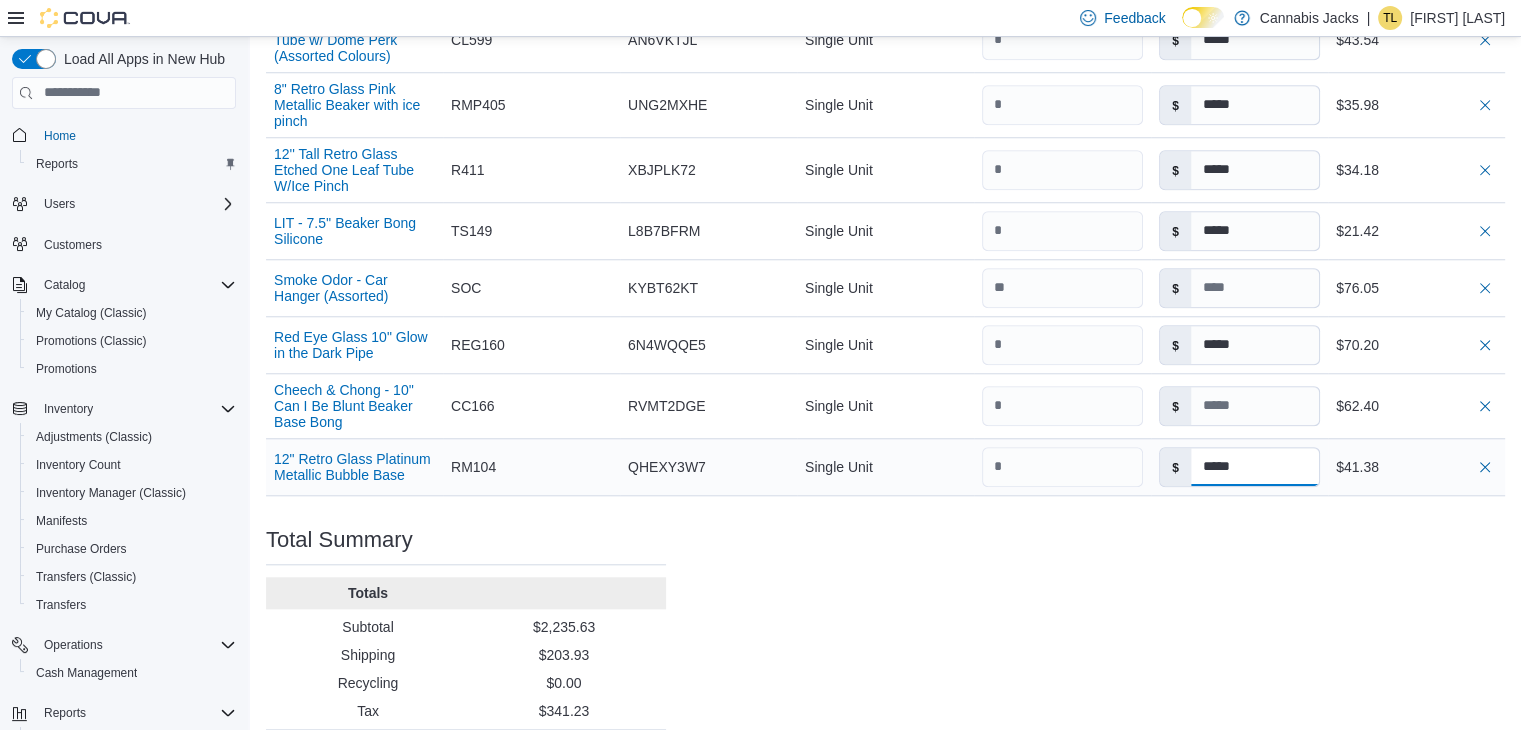 click on "*****" at bounding box center (1255, 467) 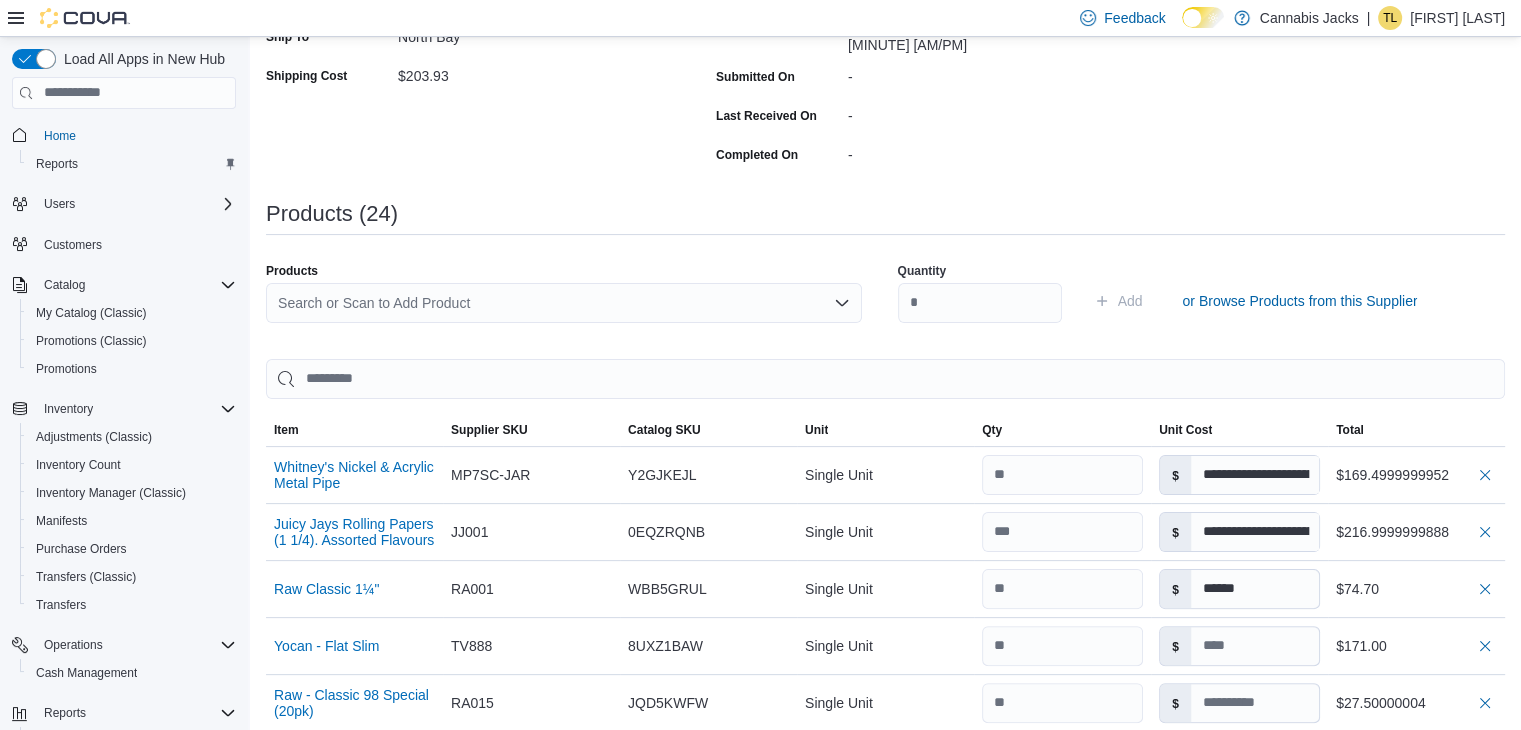 scroll, scrollTop: 368, scrollLeft: 0, axis: vertical 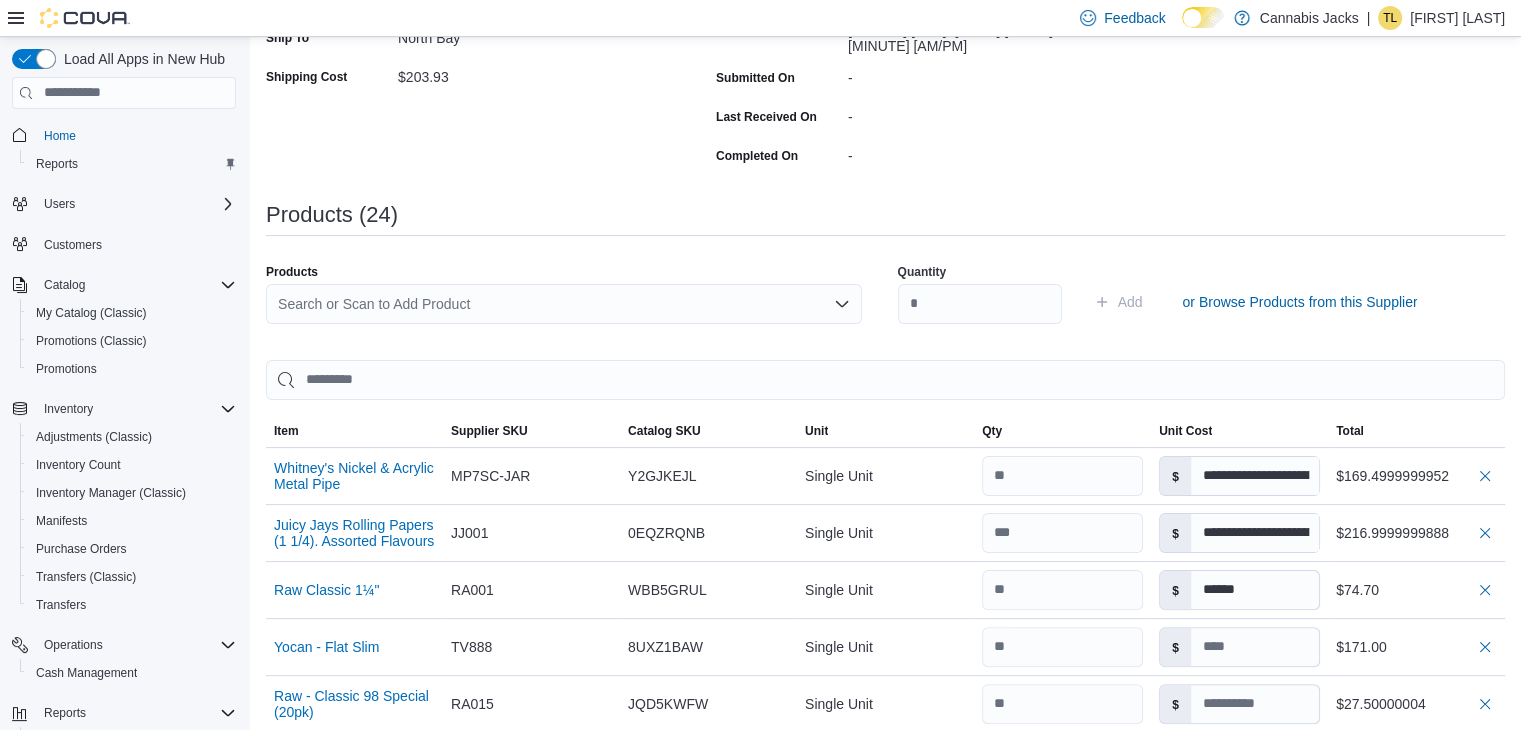 click on "Search or Scan to Add Product" at bounding box center [564, 304] 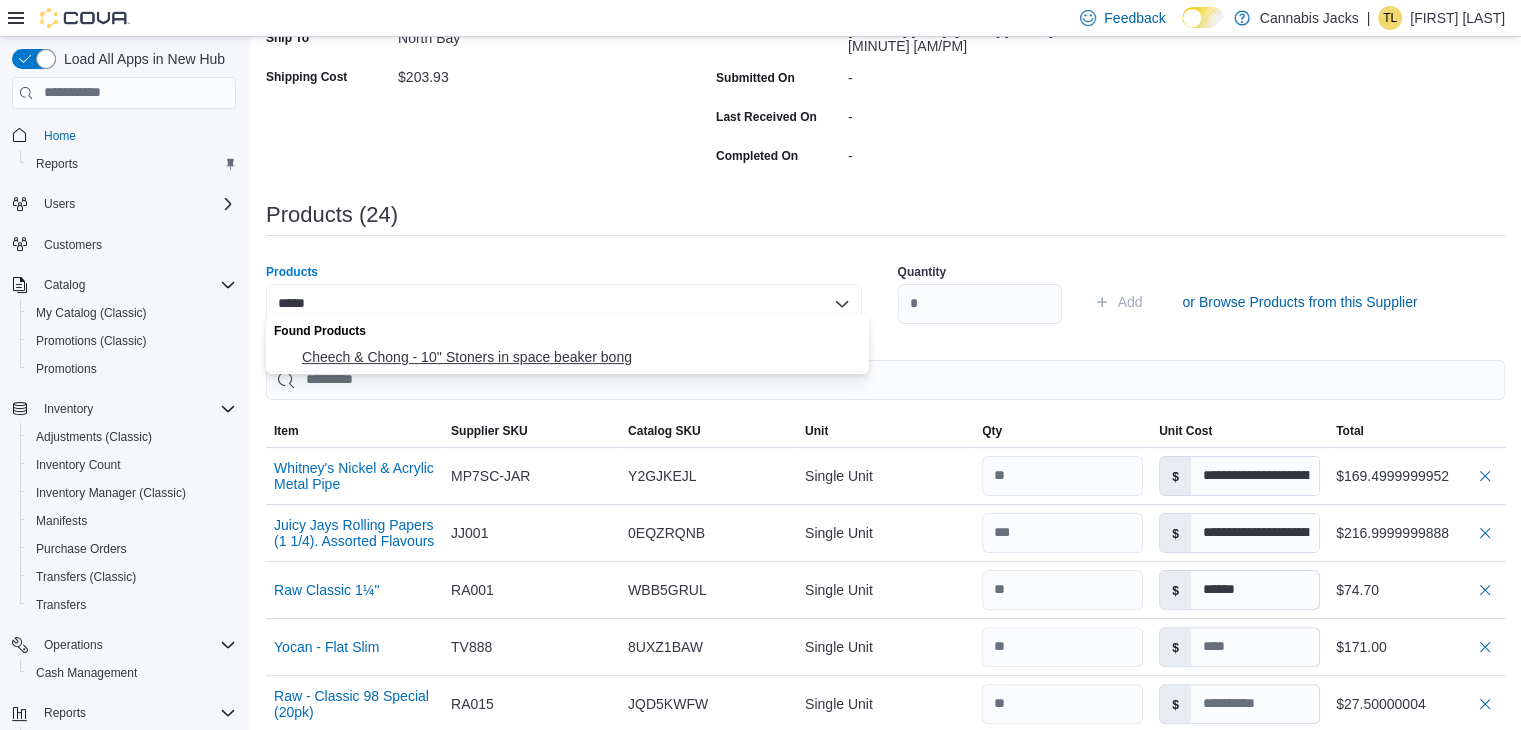 click on "Cheech & Chong - 10'' Stoners in space beaker bong" at bounding box center (567, 357) 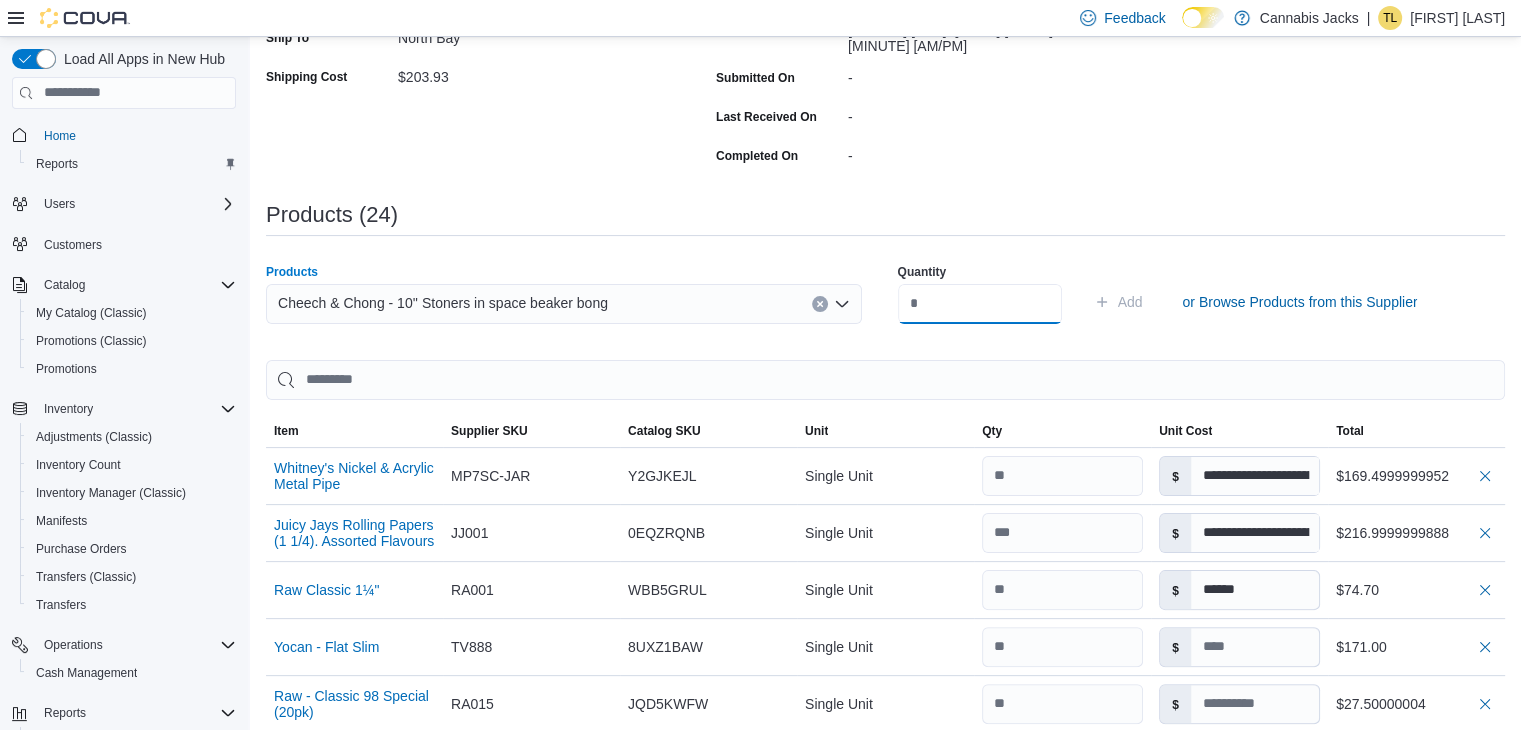 click at bounding box center [980, 304] 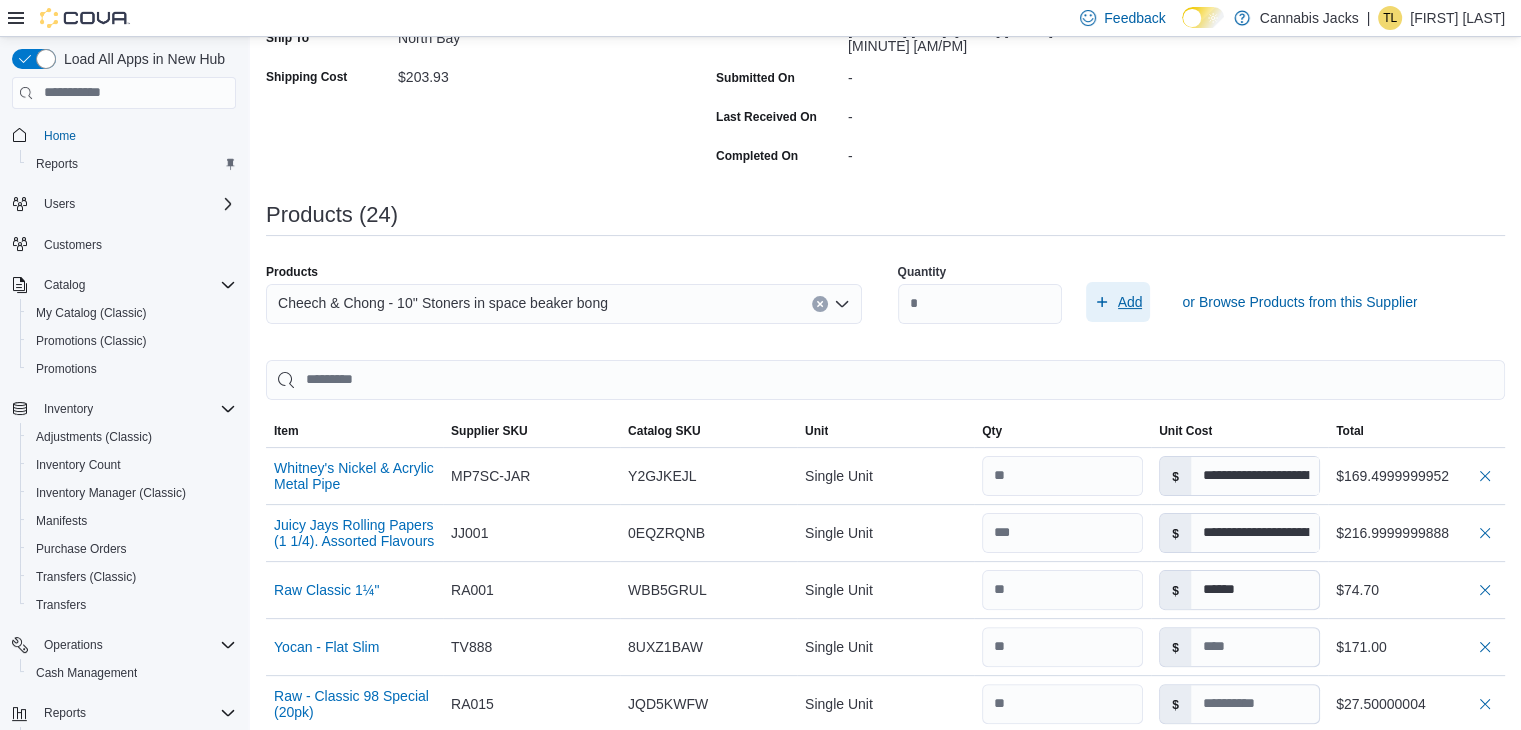 click on "Add" at bounding box center (1130, 302) 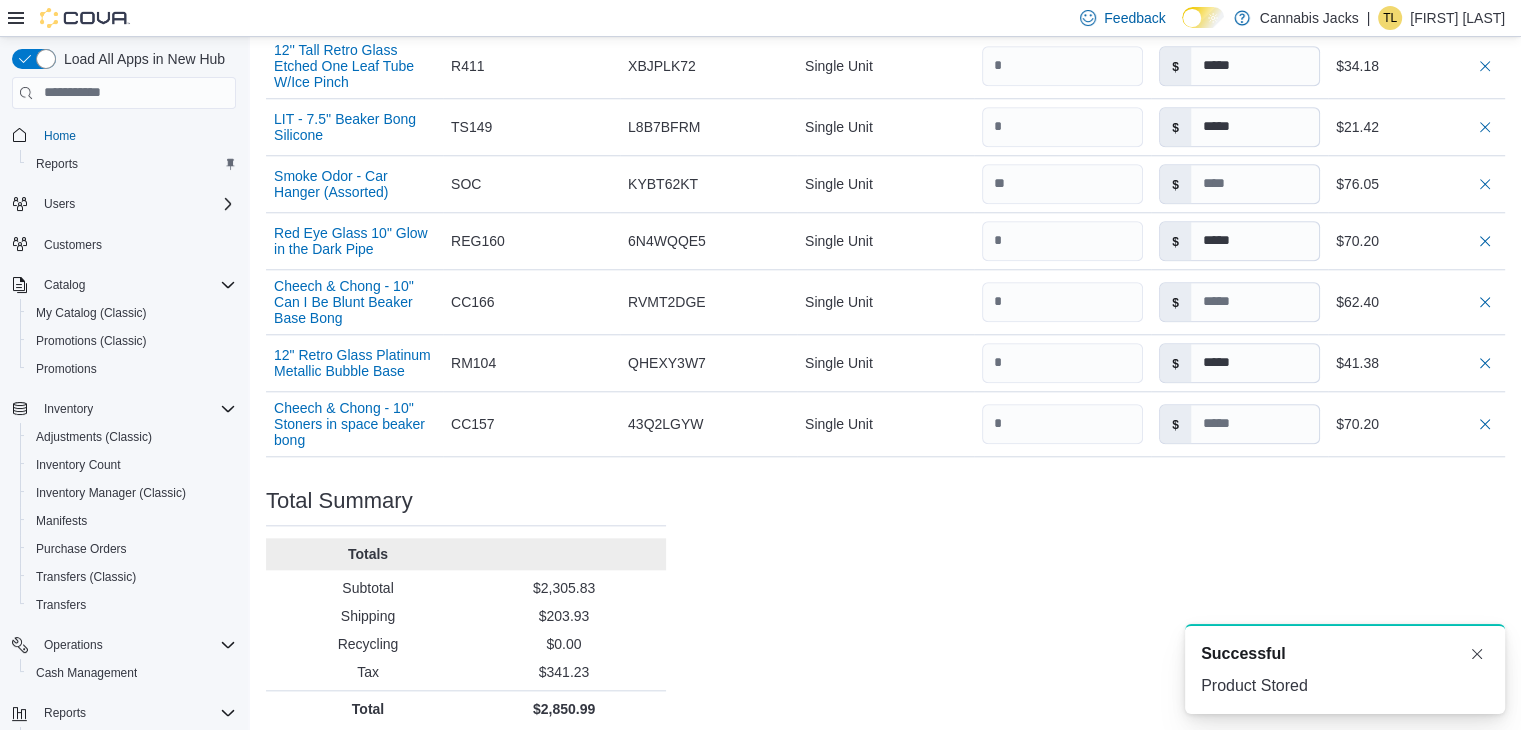 scroll, scrollTop: 1892, scrollLeft: 0, axis: vertical 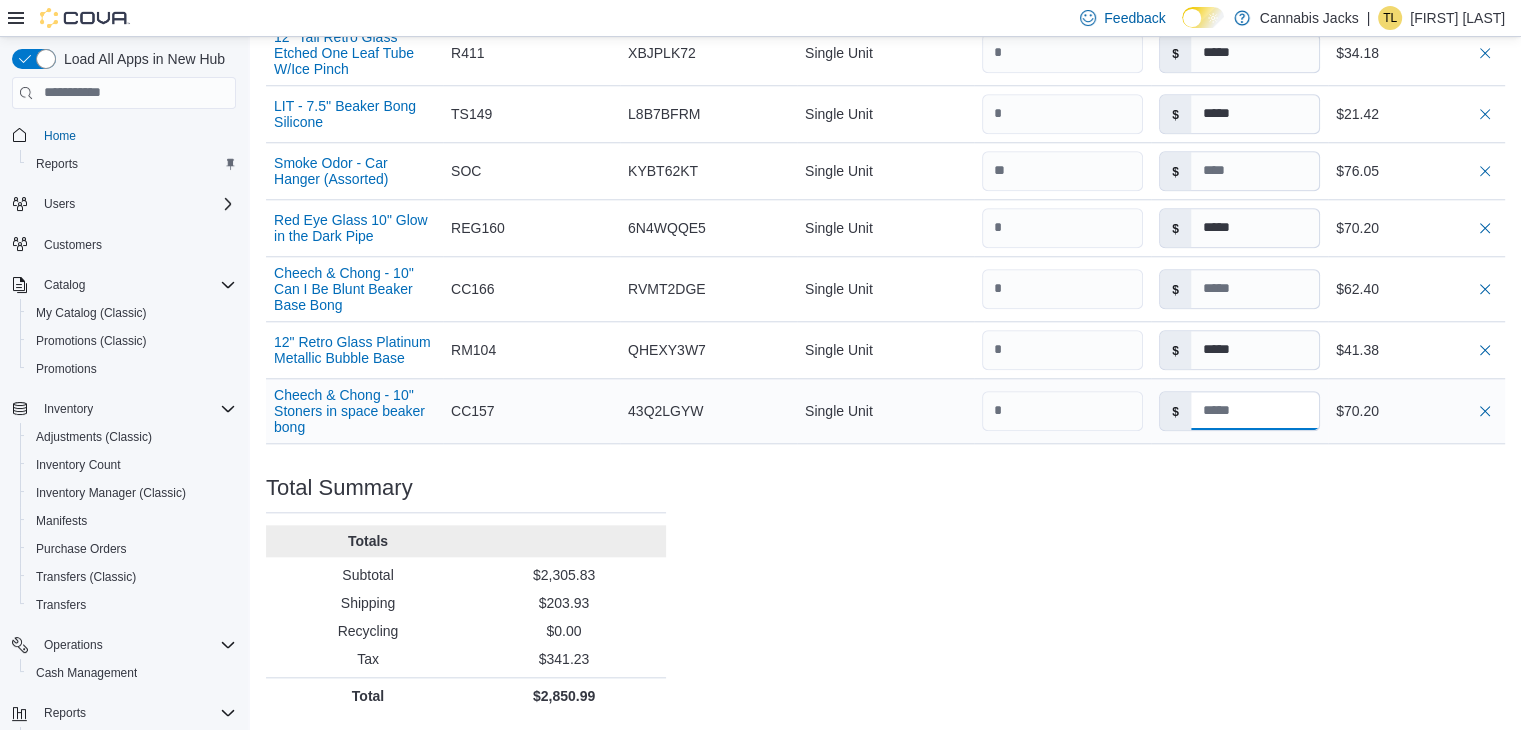 click at bounding box center (1255, 411) 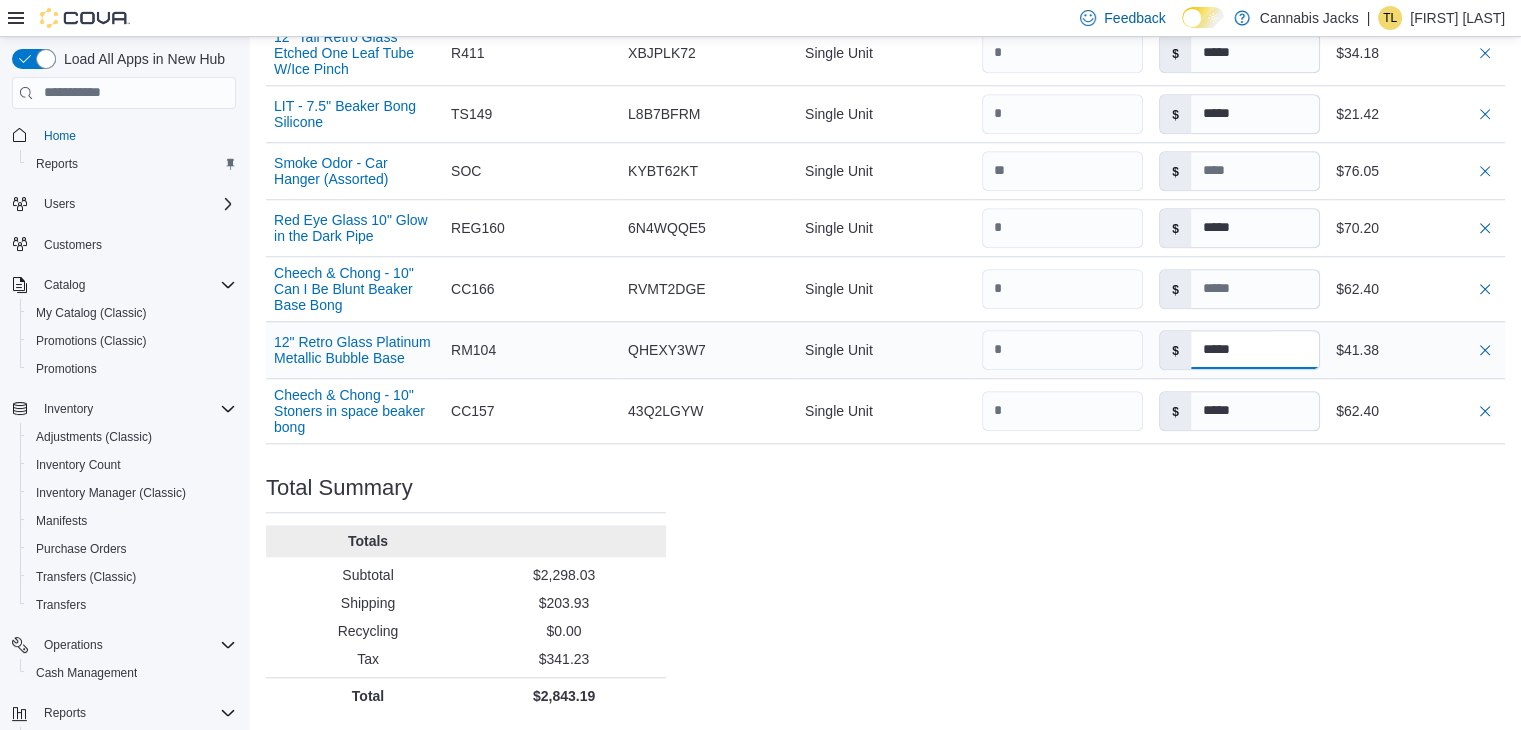 click on "*****" at bounding box center (1255, 350) 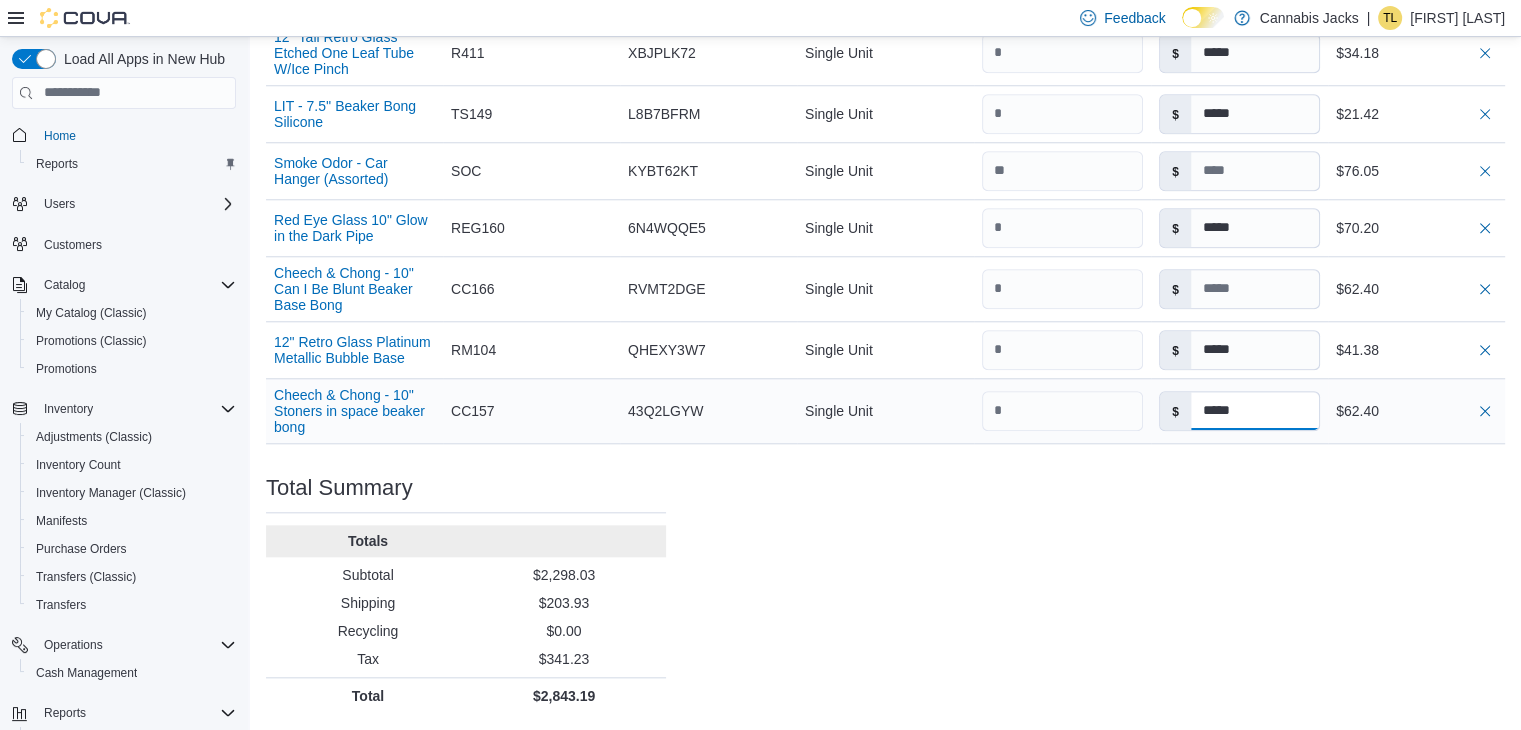 click on "*****" at bounding box center (1255, 411) 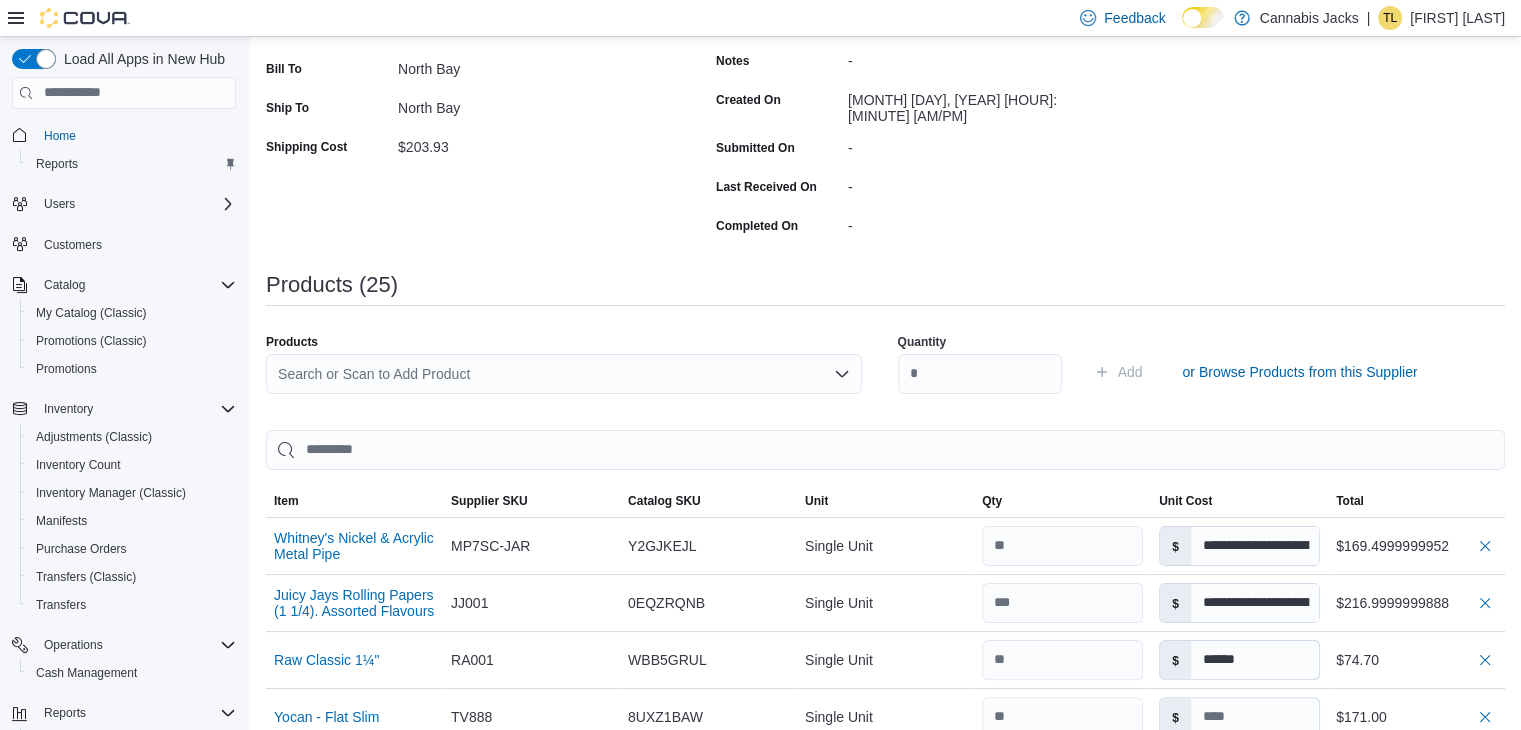 scroll, scrollTop: 292, scrollLeft: 0, axis: vertical 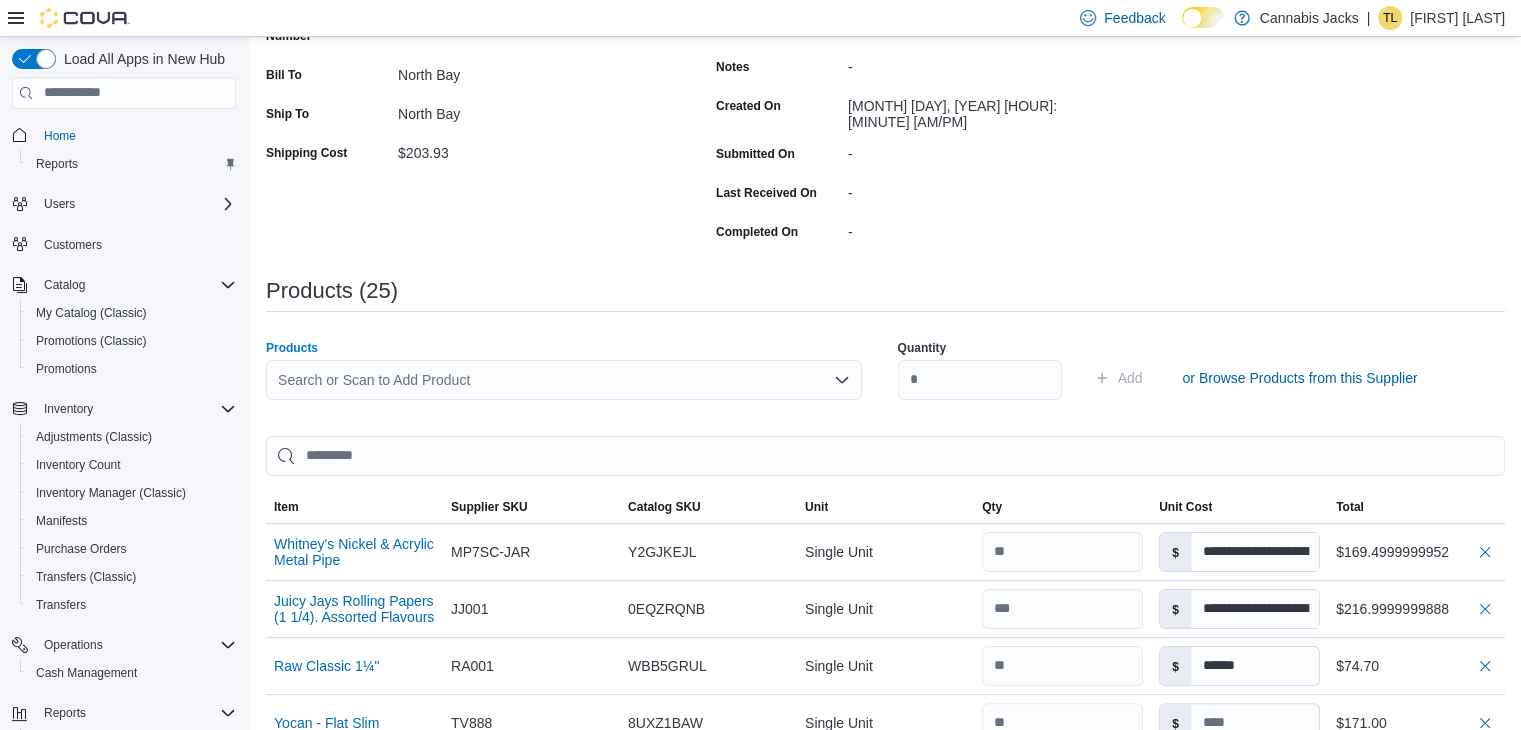 click on "Search or Scan to Add Product" at bounding box center [564, 380] 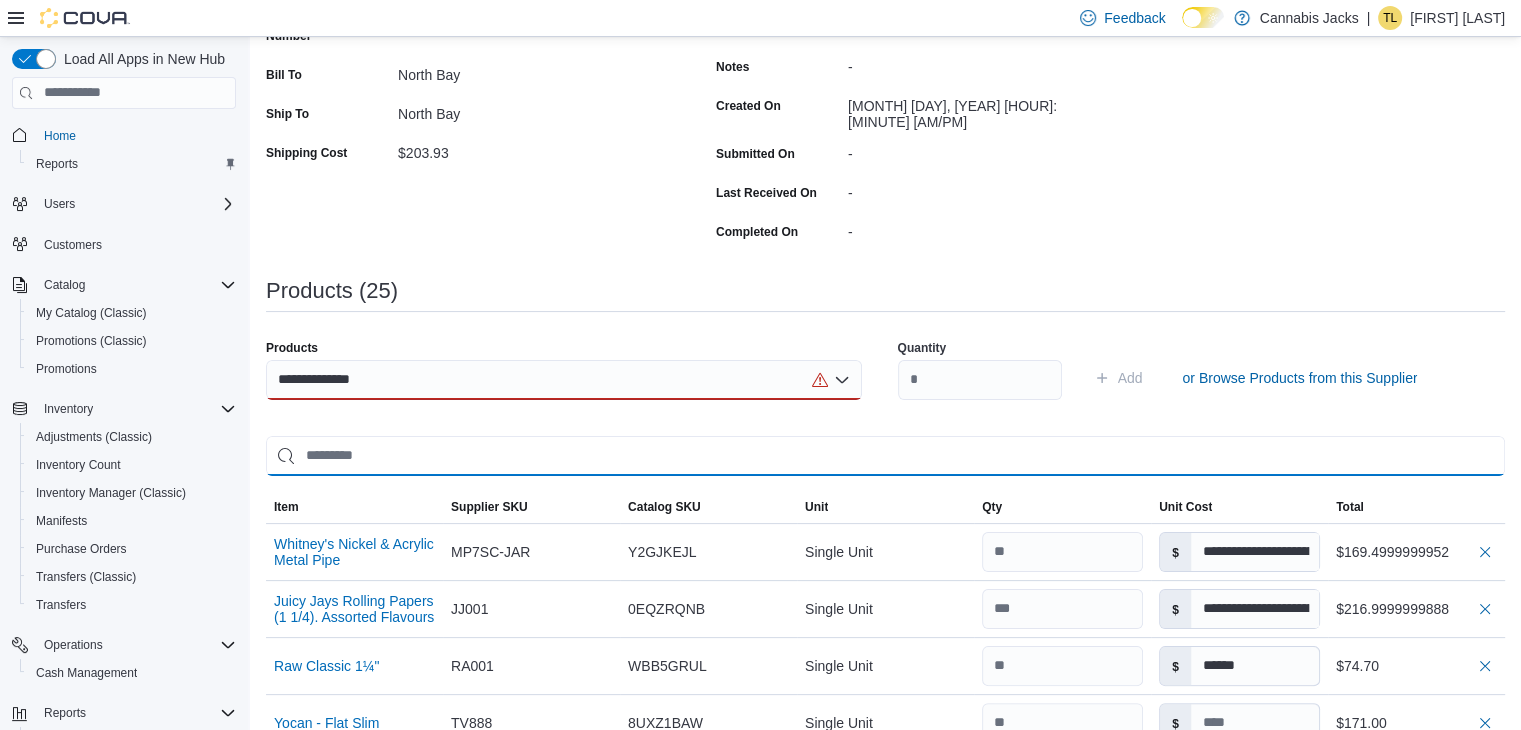 click at bounding box center (885, 456) 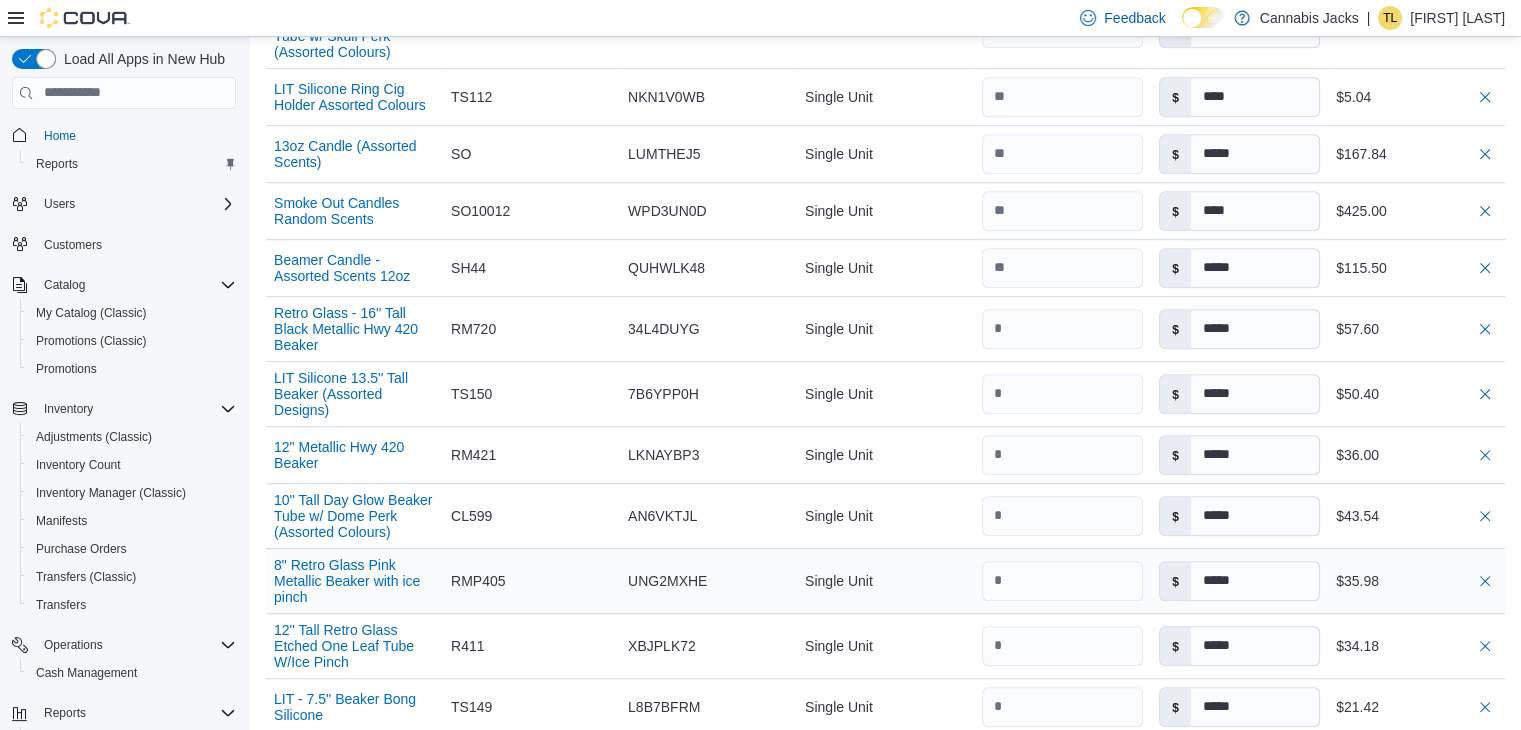 scroll, scrollTop: 1392, scrollLeft: 0, axis: vertical 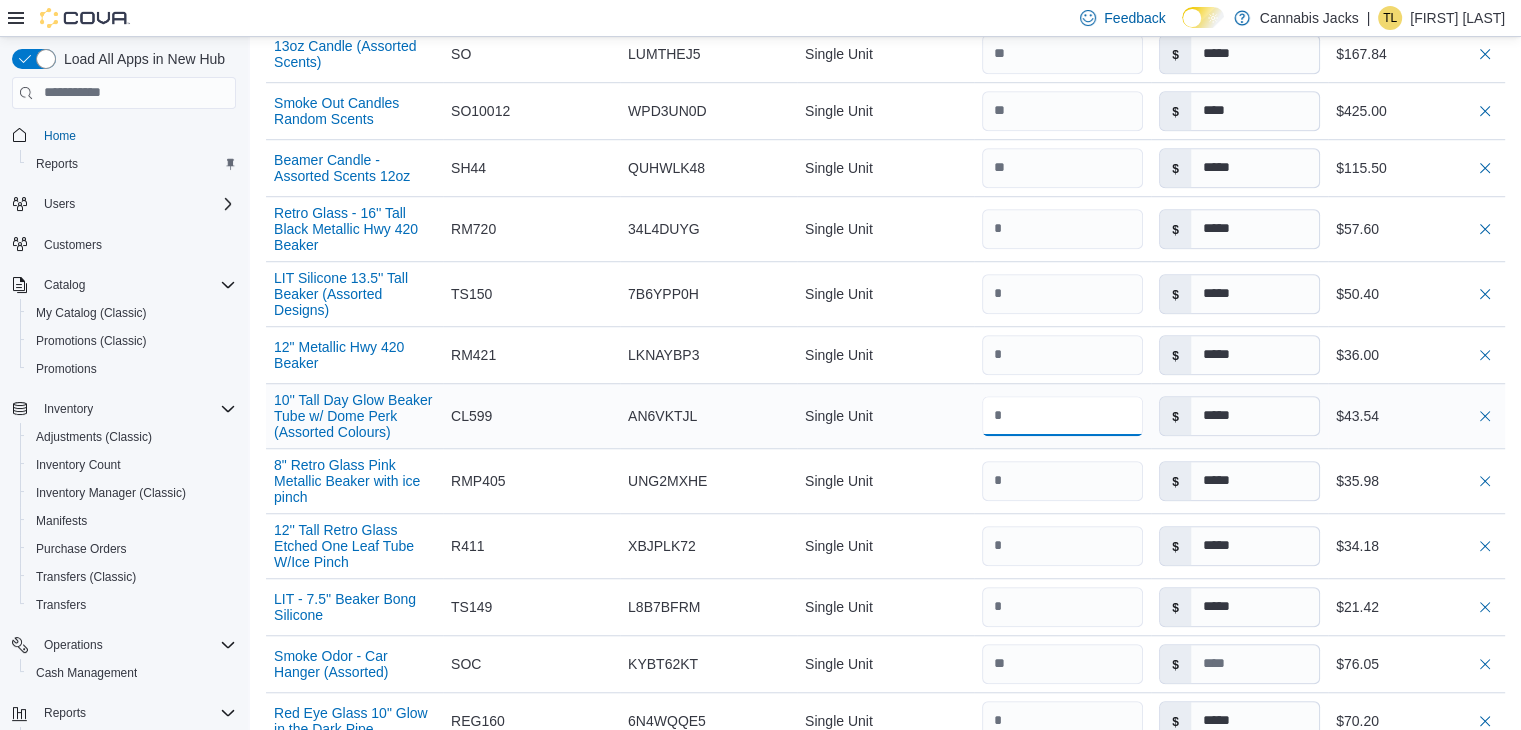 click at bounding box center [1062, 416] 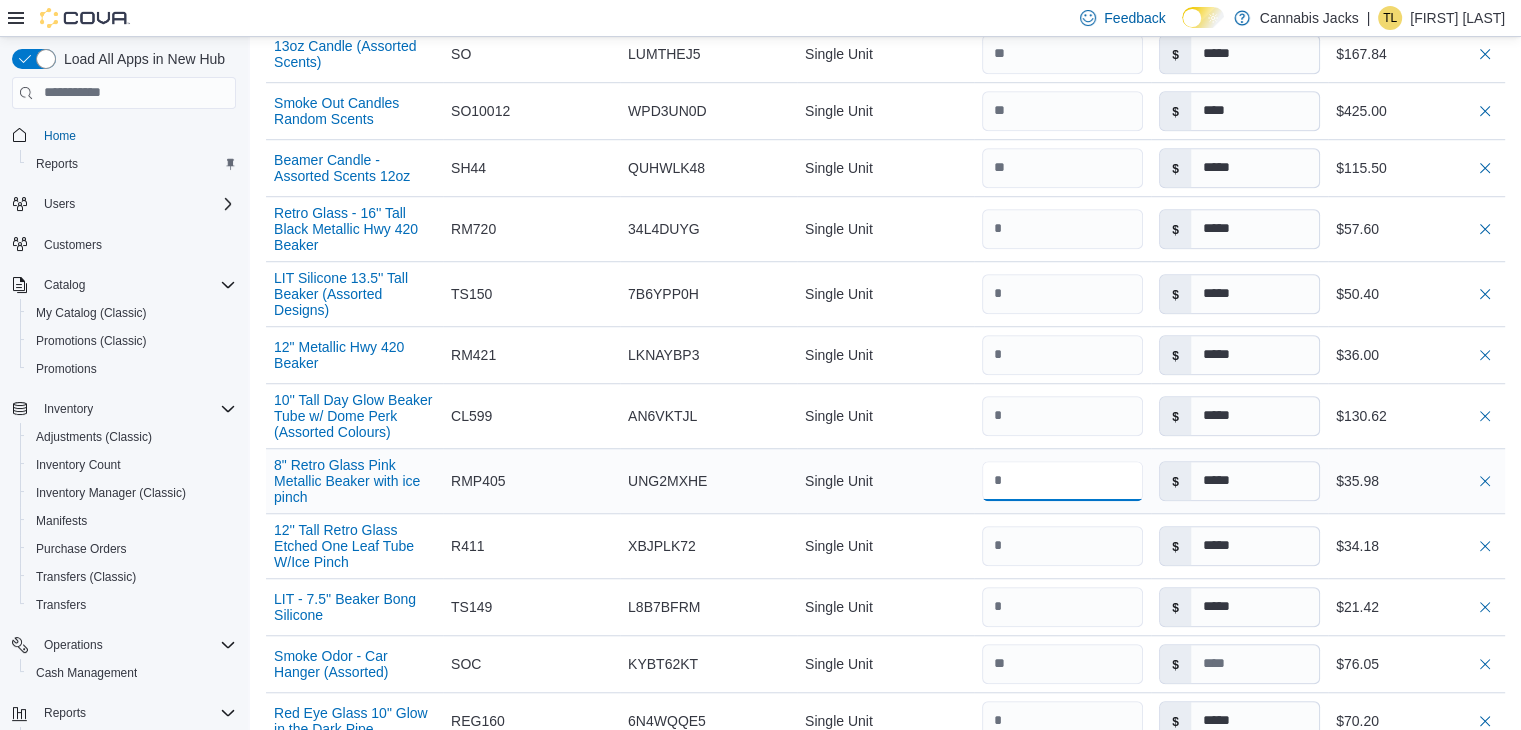 click at bounding box center (1062, 481) 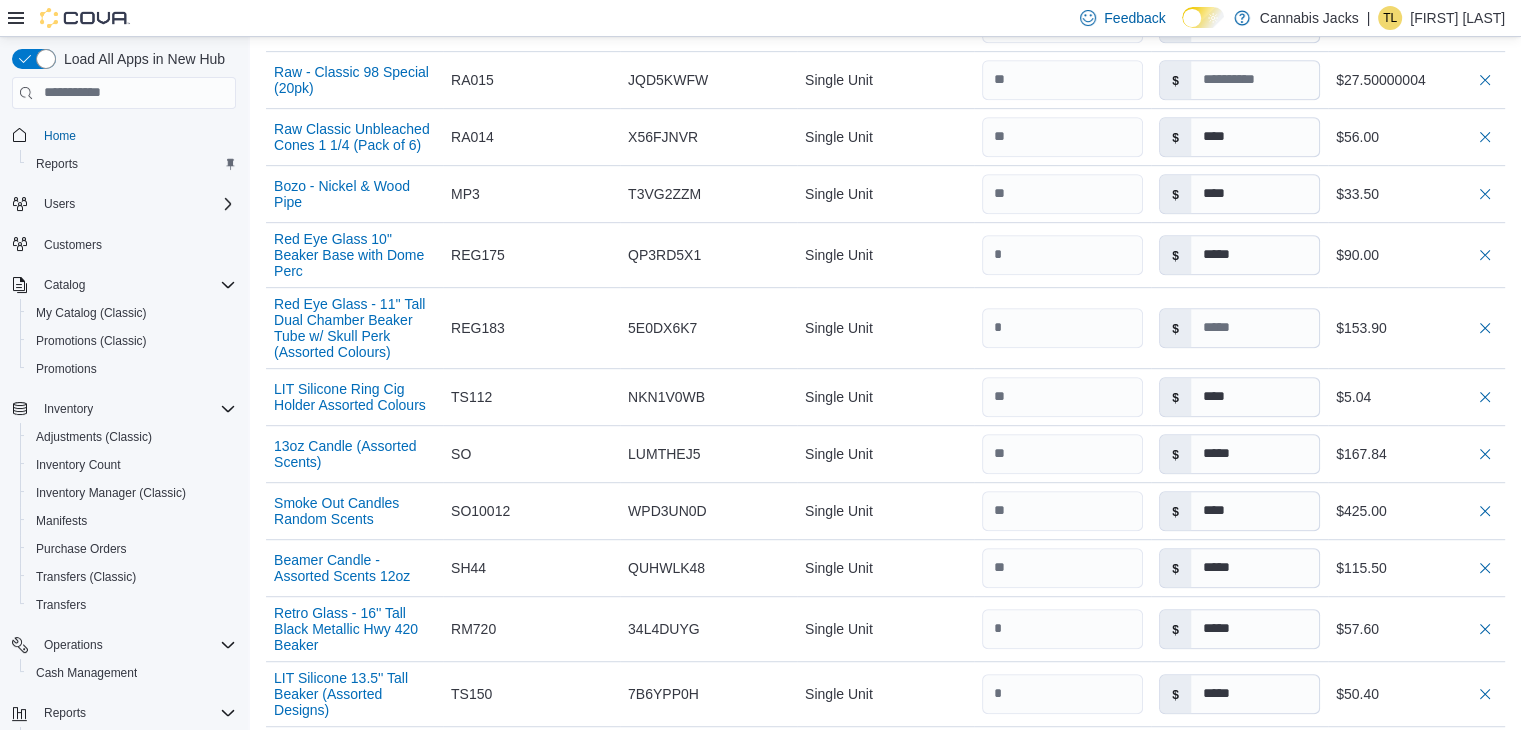 scroll, scrollTop: 392, scrollLeft: 0, axis: vertical 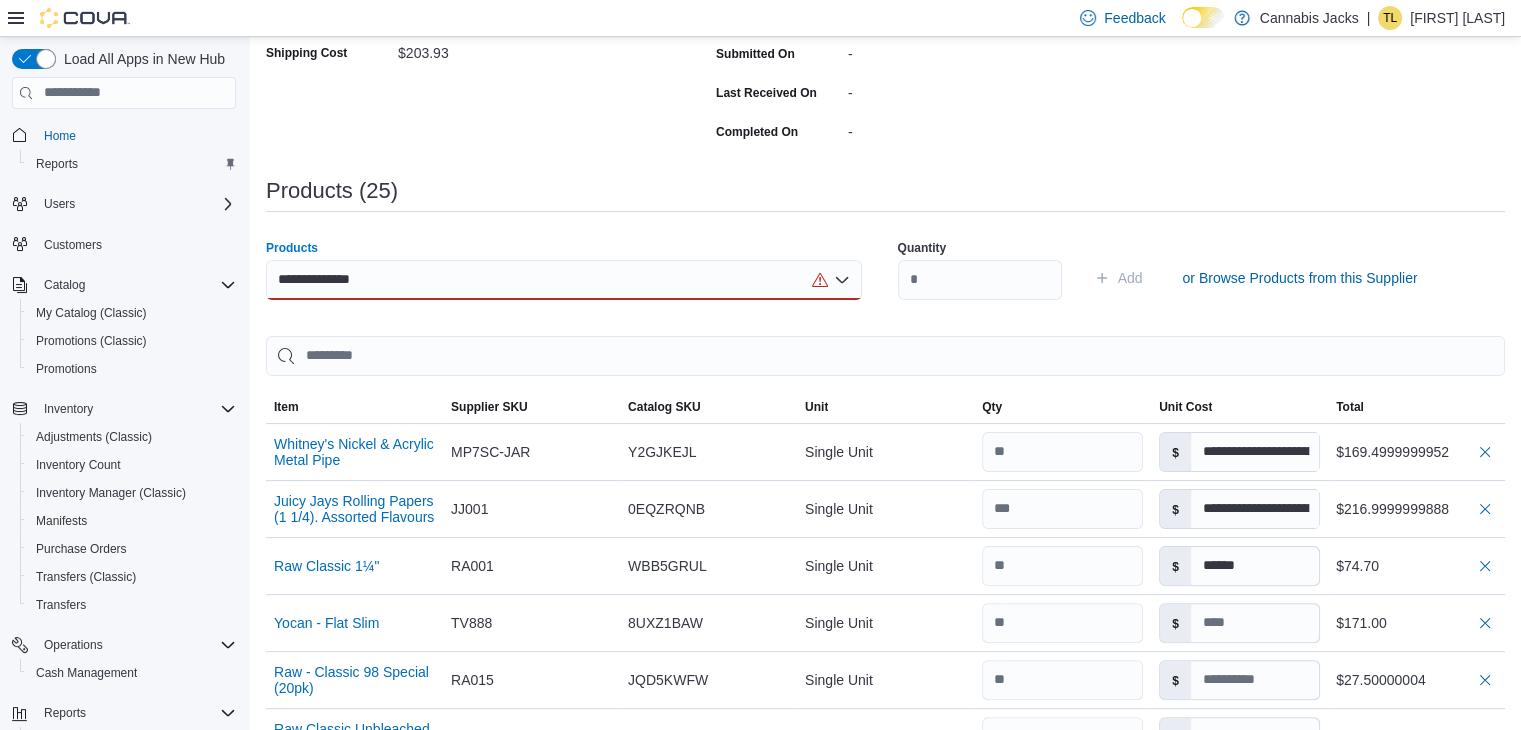 click on "**********" at bounding box center (564, 280) 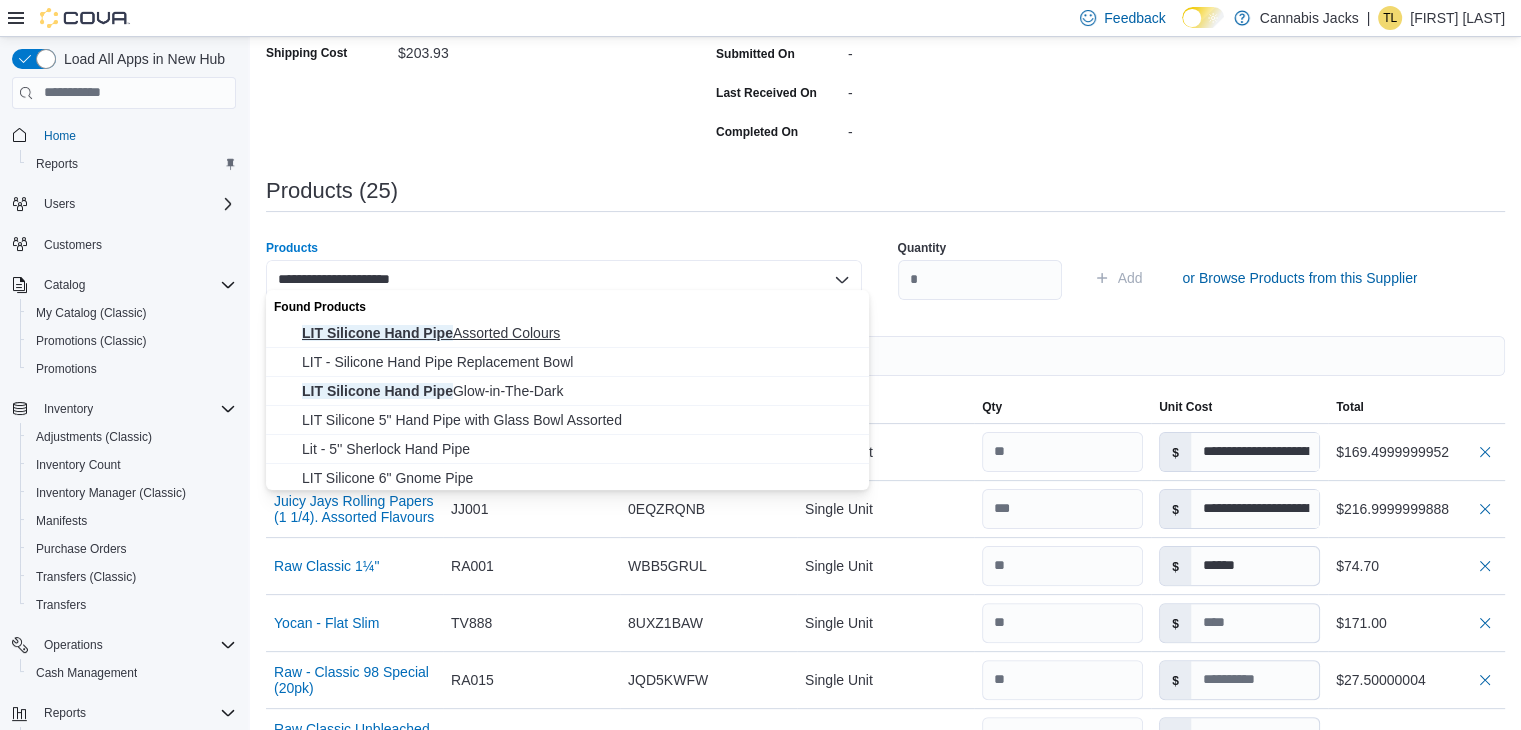 click on "[BRAND] [FEATURE] [FEATURE] ([FEATURE])" at bounding box center [579, 333] 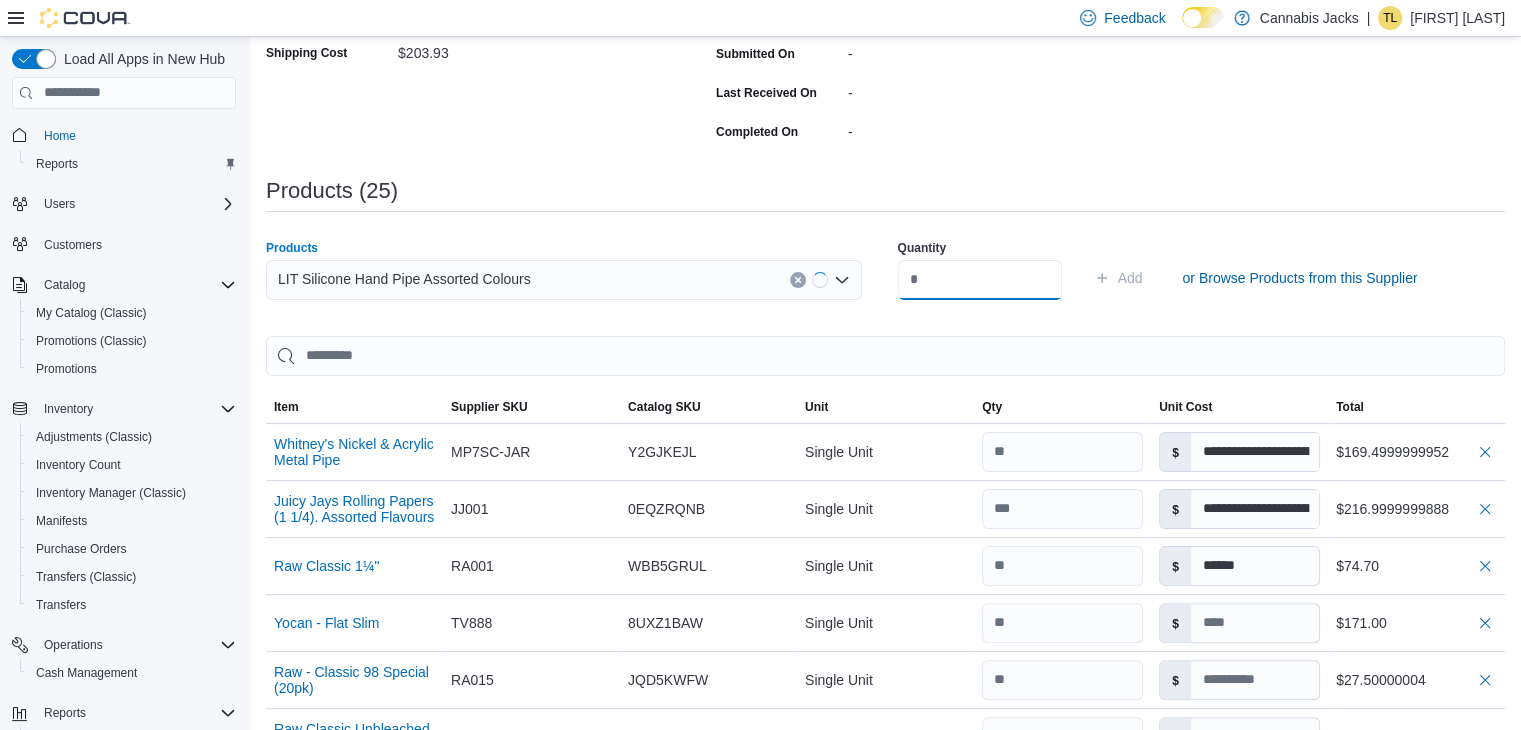 click at bounding box center [980, 280] 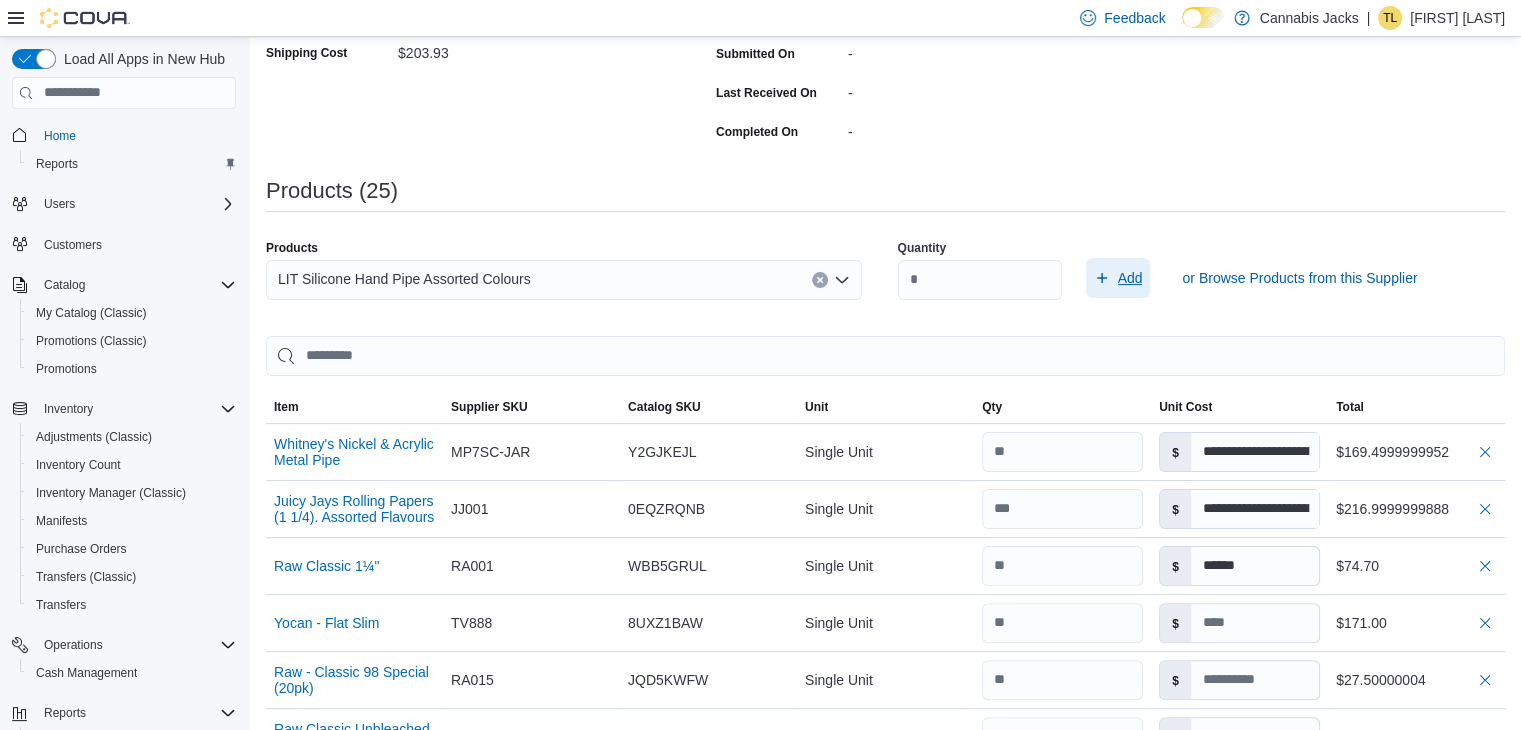 click on "Add" at bounding box center (1130, 278) 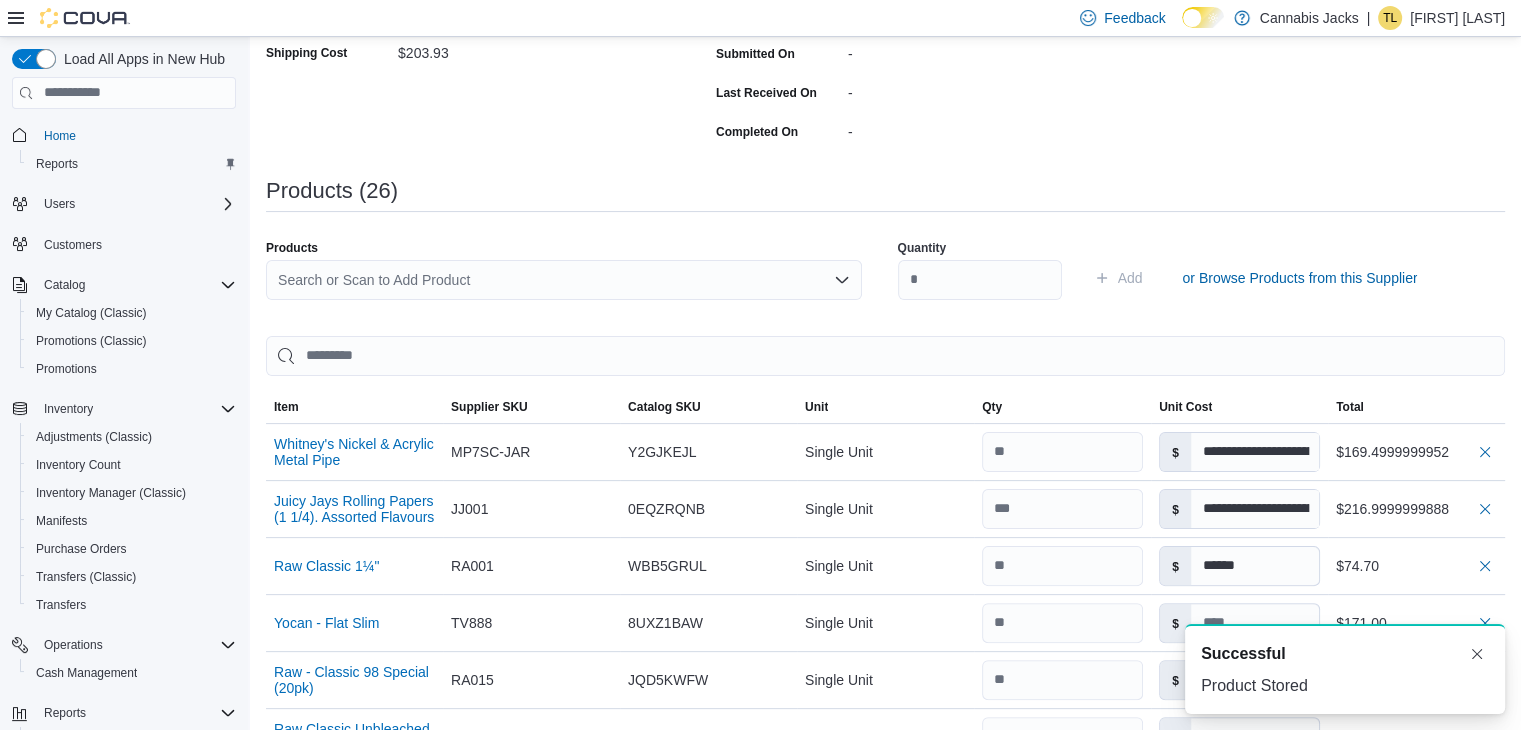 scroll, scrollTop: 0, scrollLeft: 0, axis: both 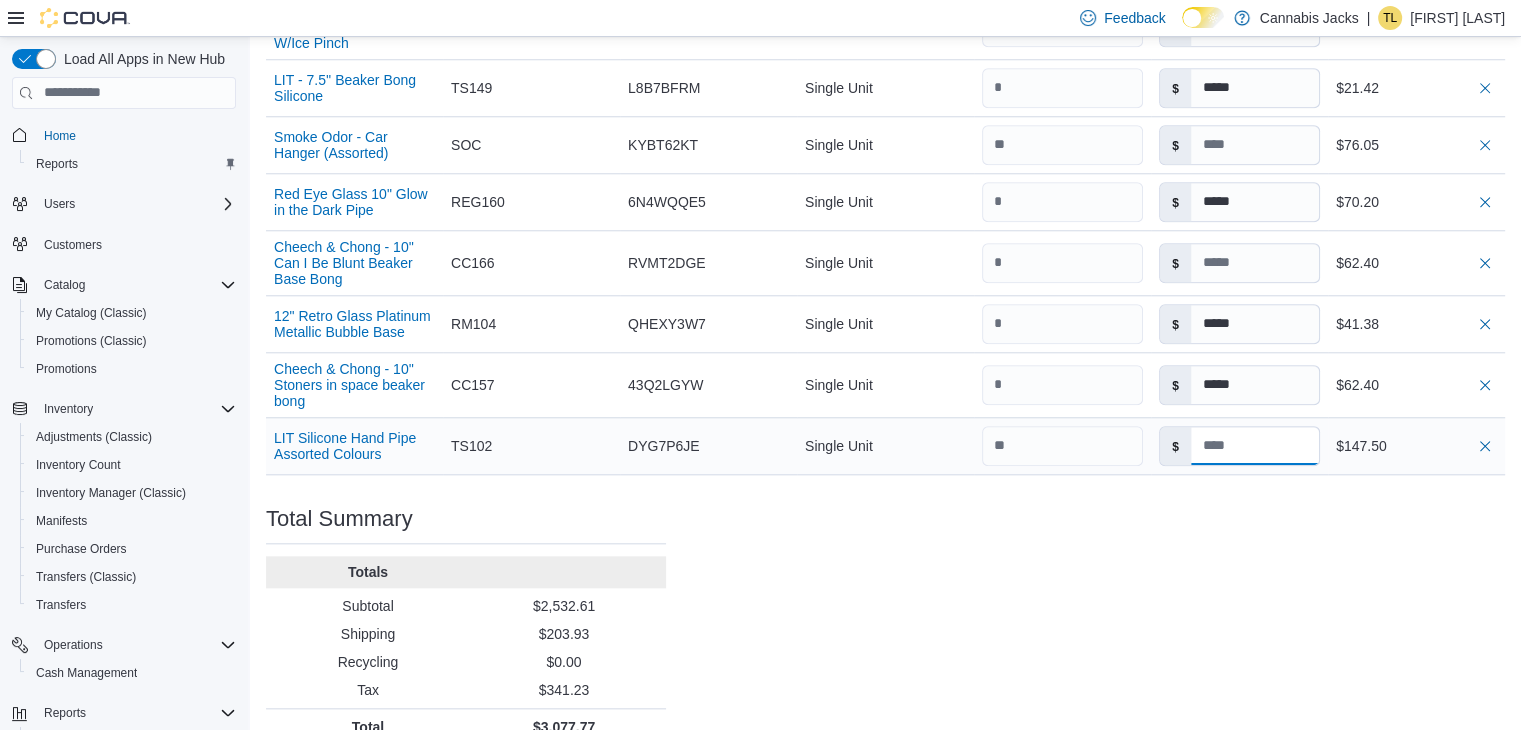 click at bounding box center [1255, 446] 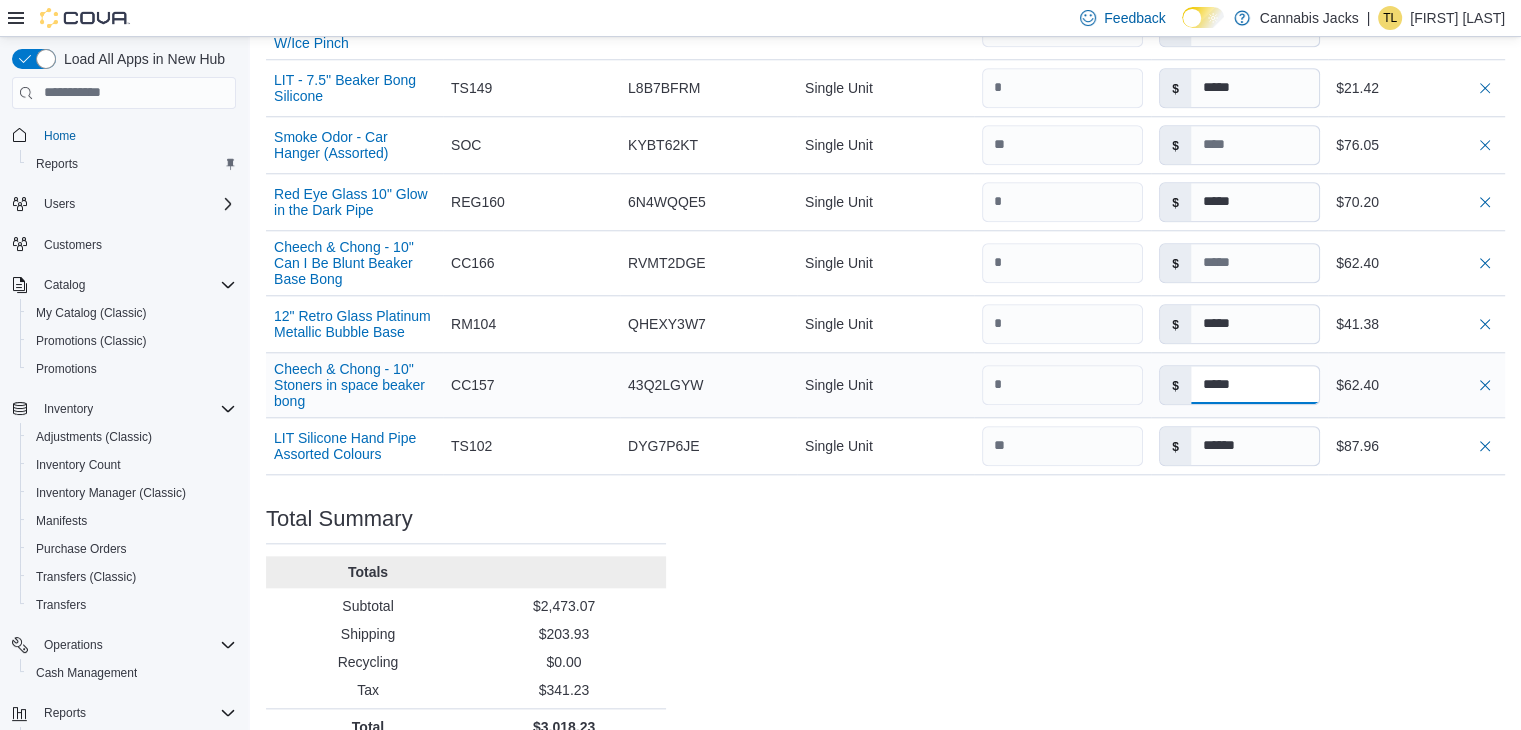click on "*****" at bounding box center [1255, 385] 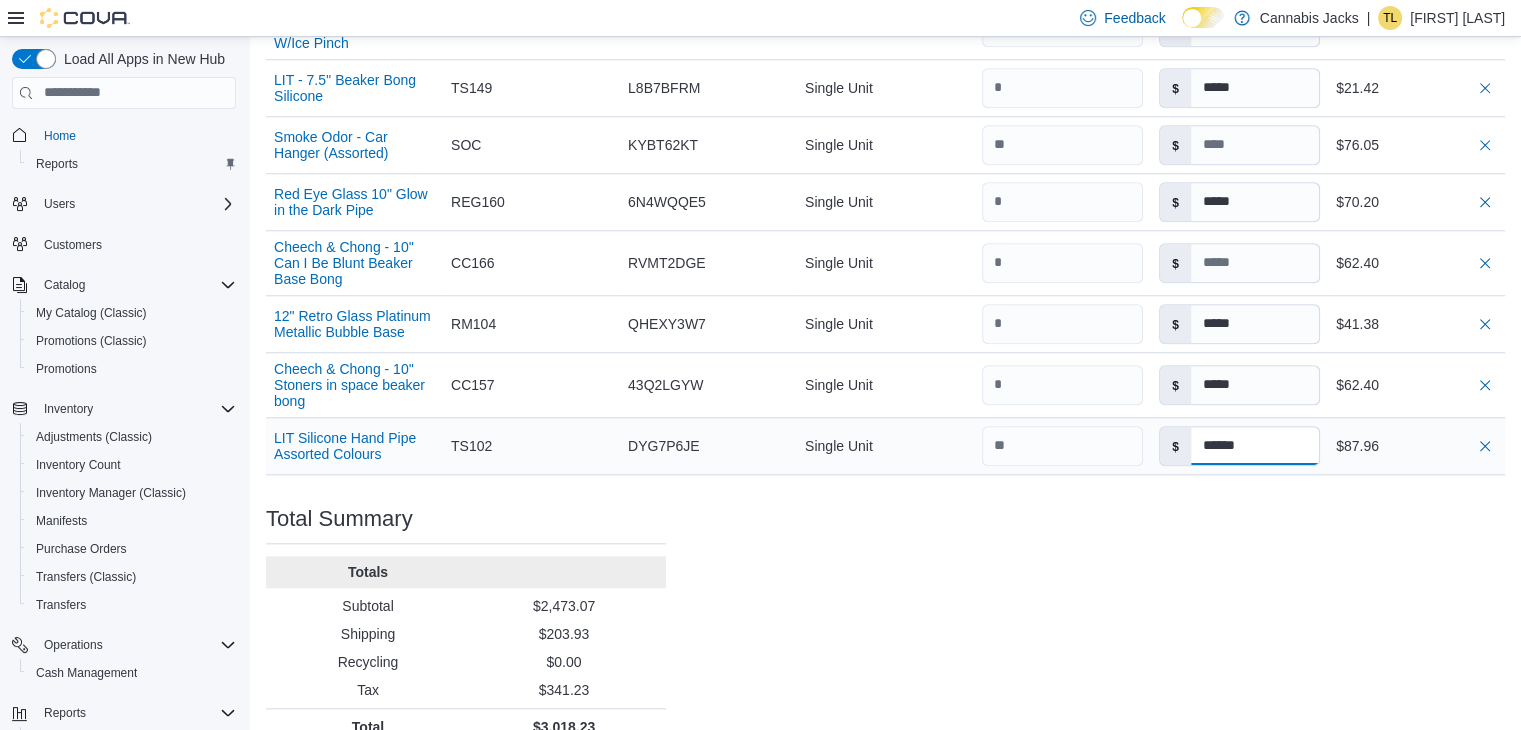 click on "******" at bounding box center [1255, 446] 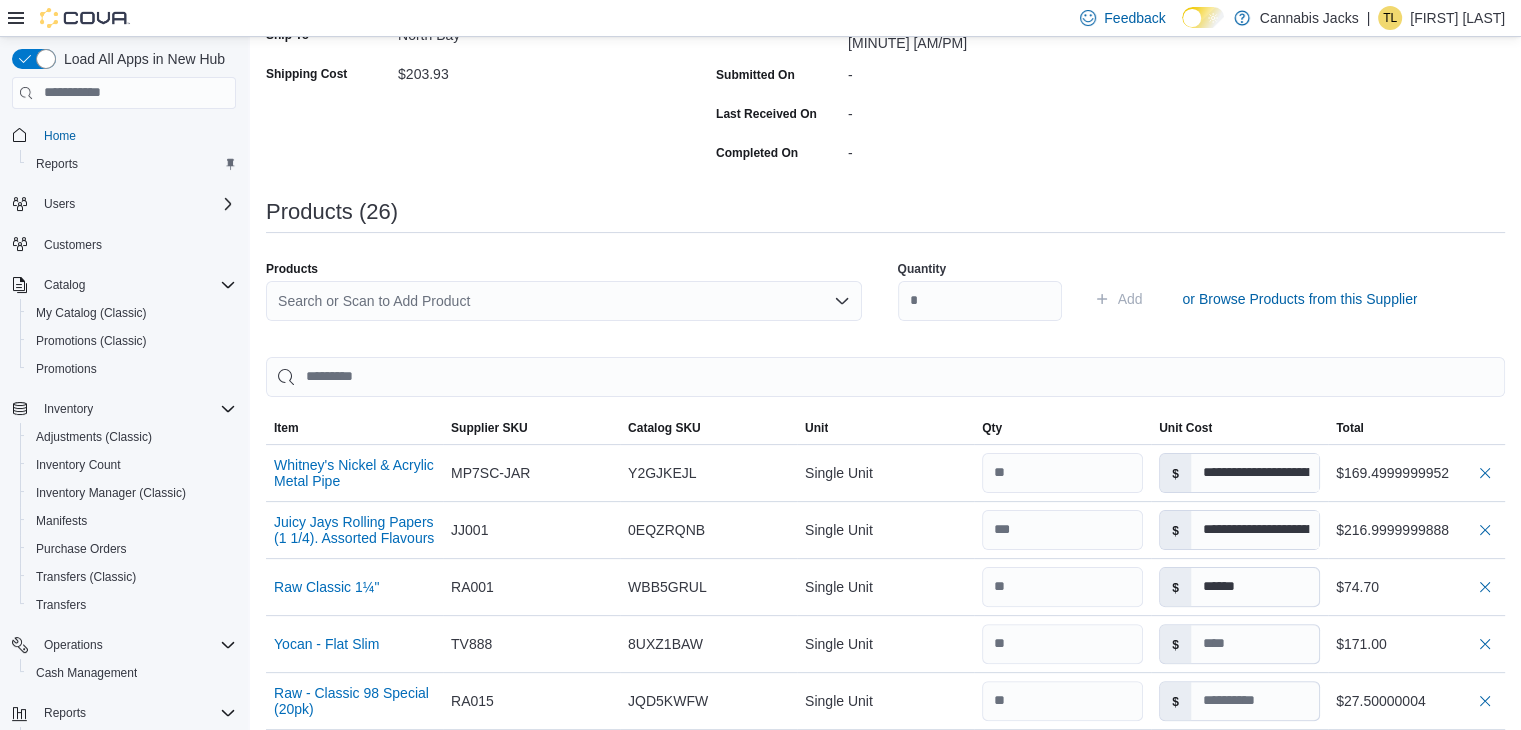scroll, scrollTop: 311, scrollLeft: 0, axis: vertical 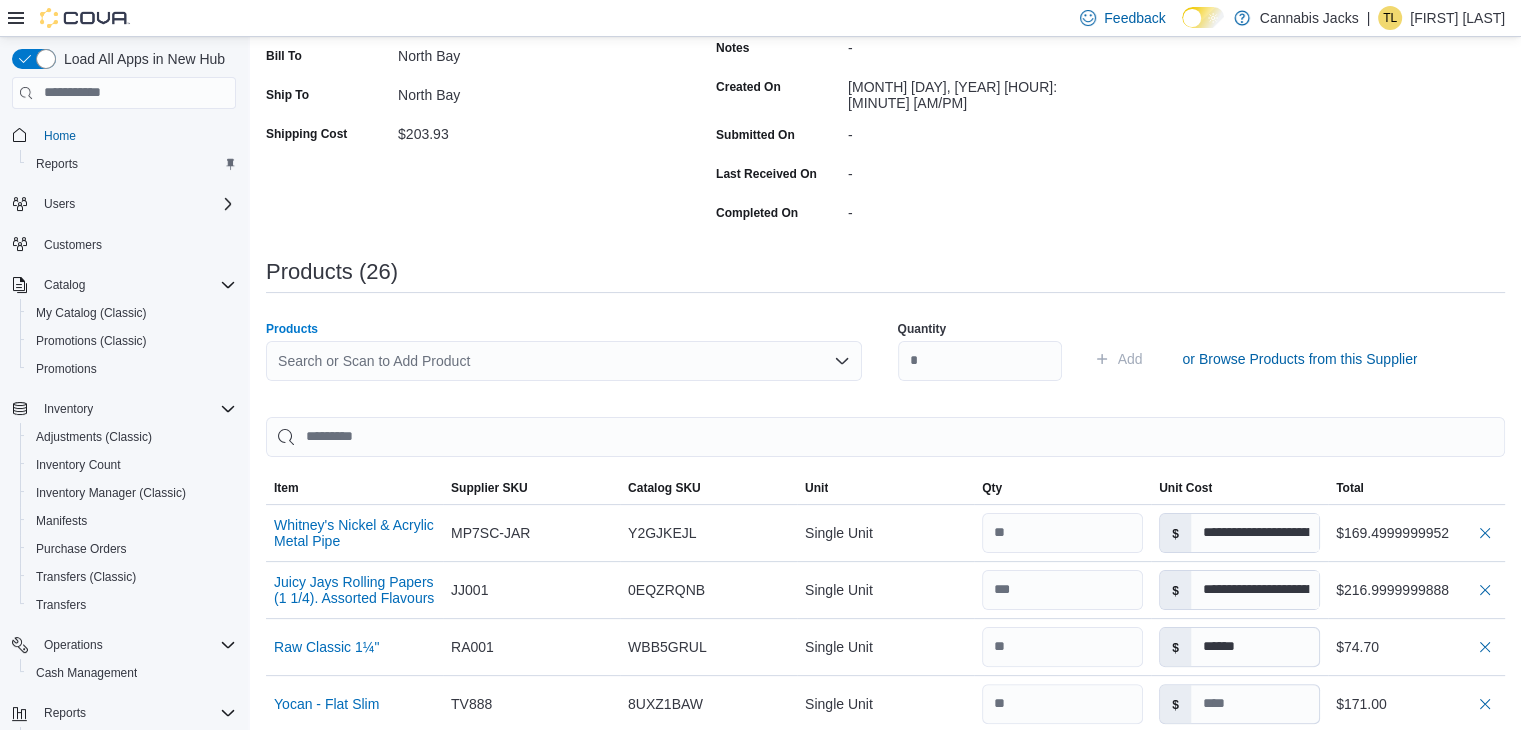 click on "Search or Scan to Add Product" at bounding box center [564, 361] 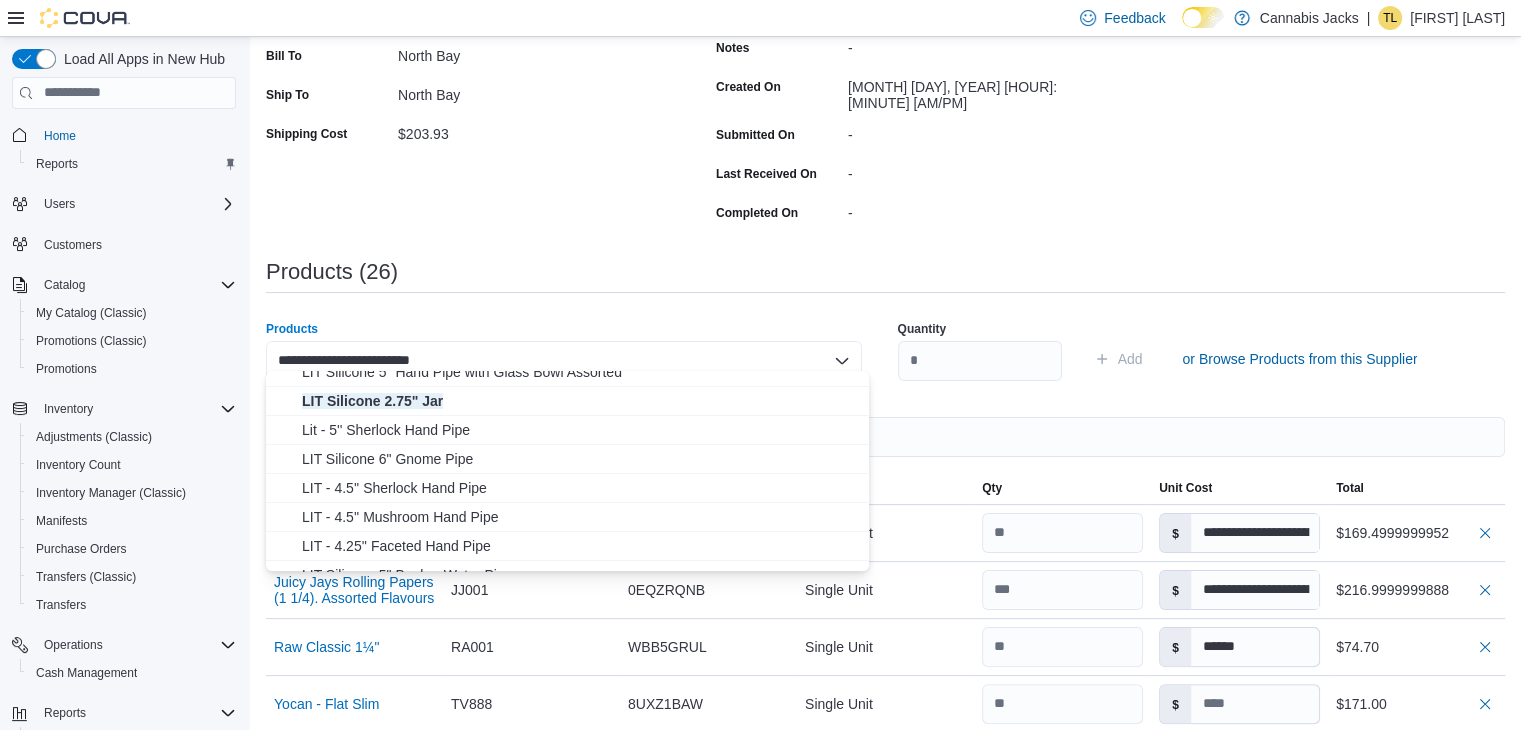 scroll, scrollTop: 200, scrollLeft: 0, axis: vertical 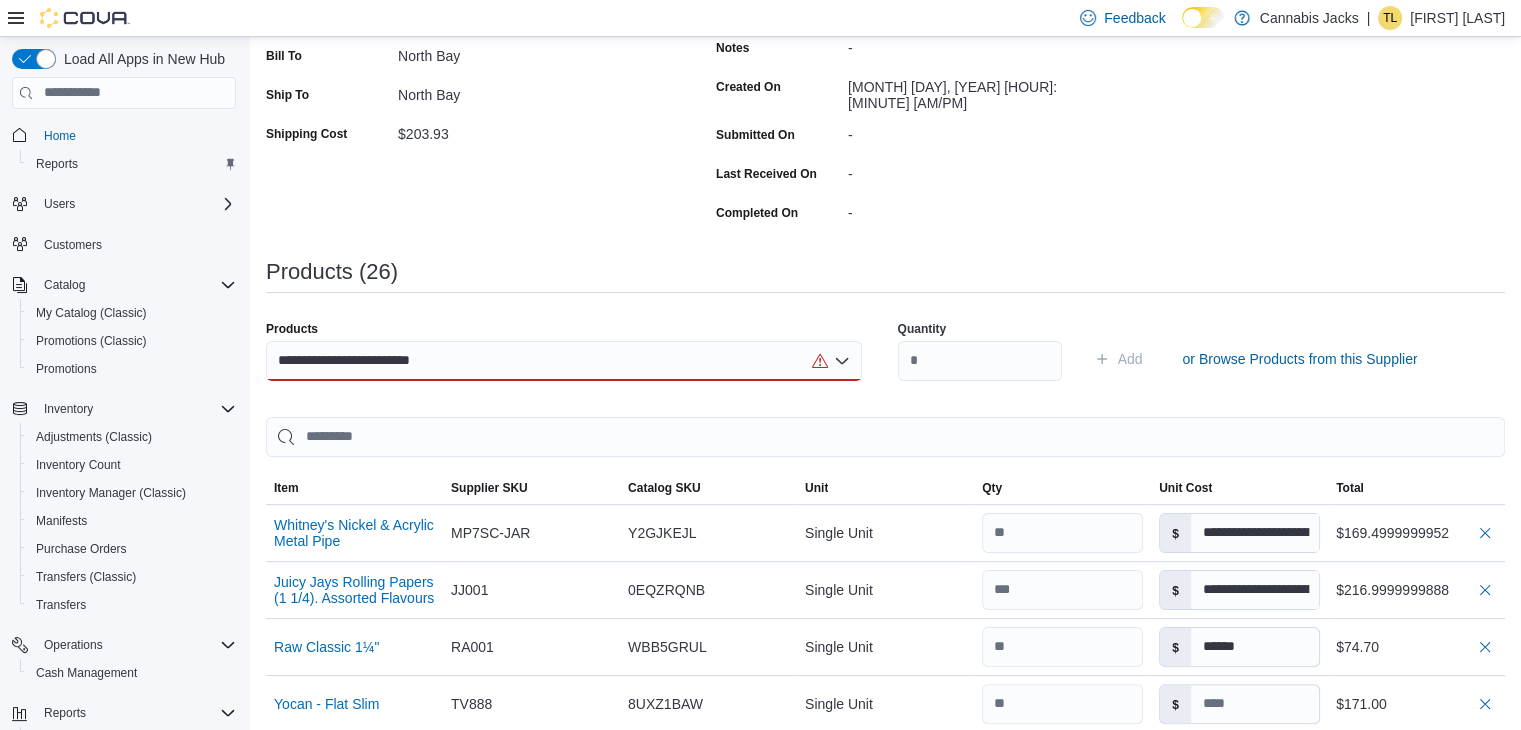 click on "**********" at bounding box center [885, 359] 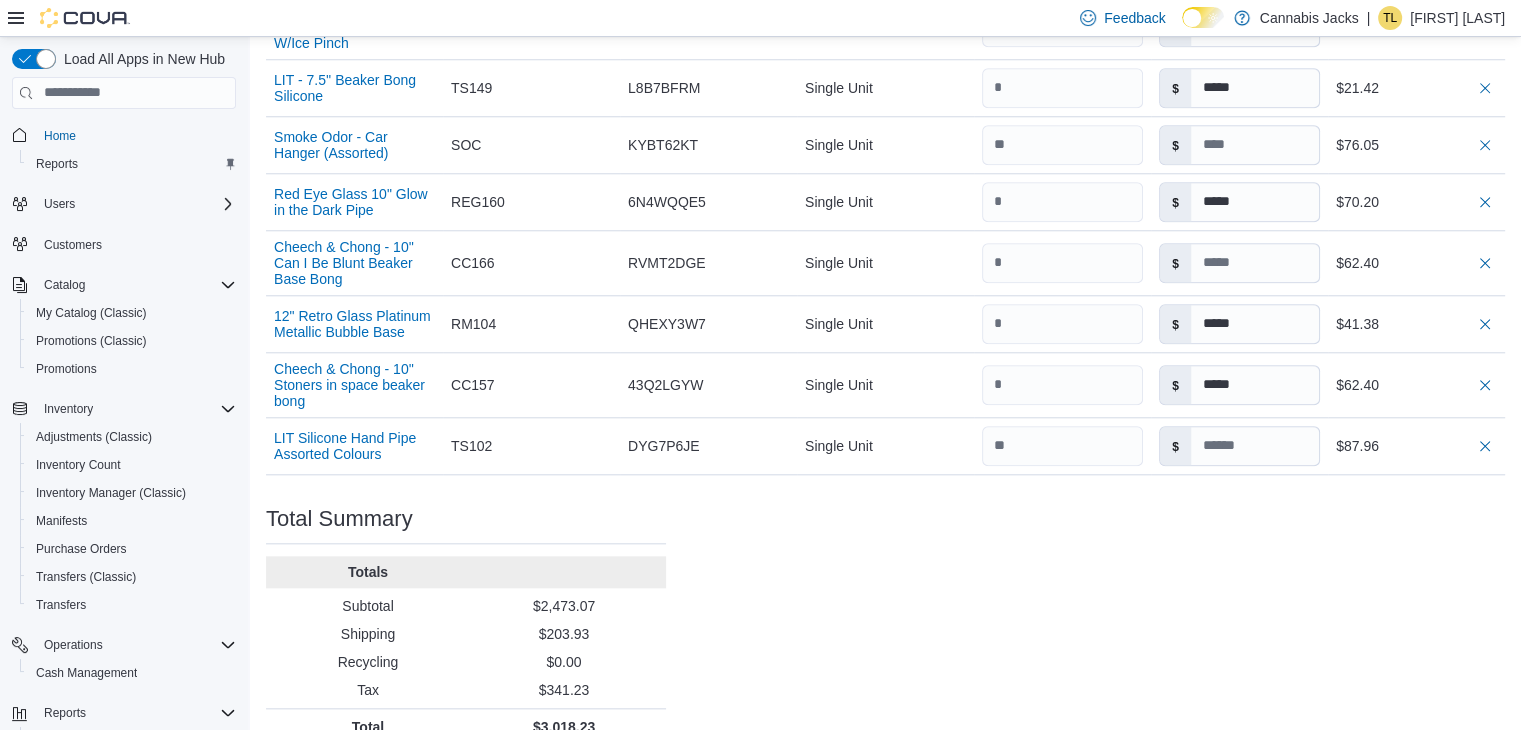 scroll, scrollTop: 1949, scrollLeft: 0, axis: vertical 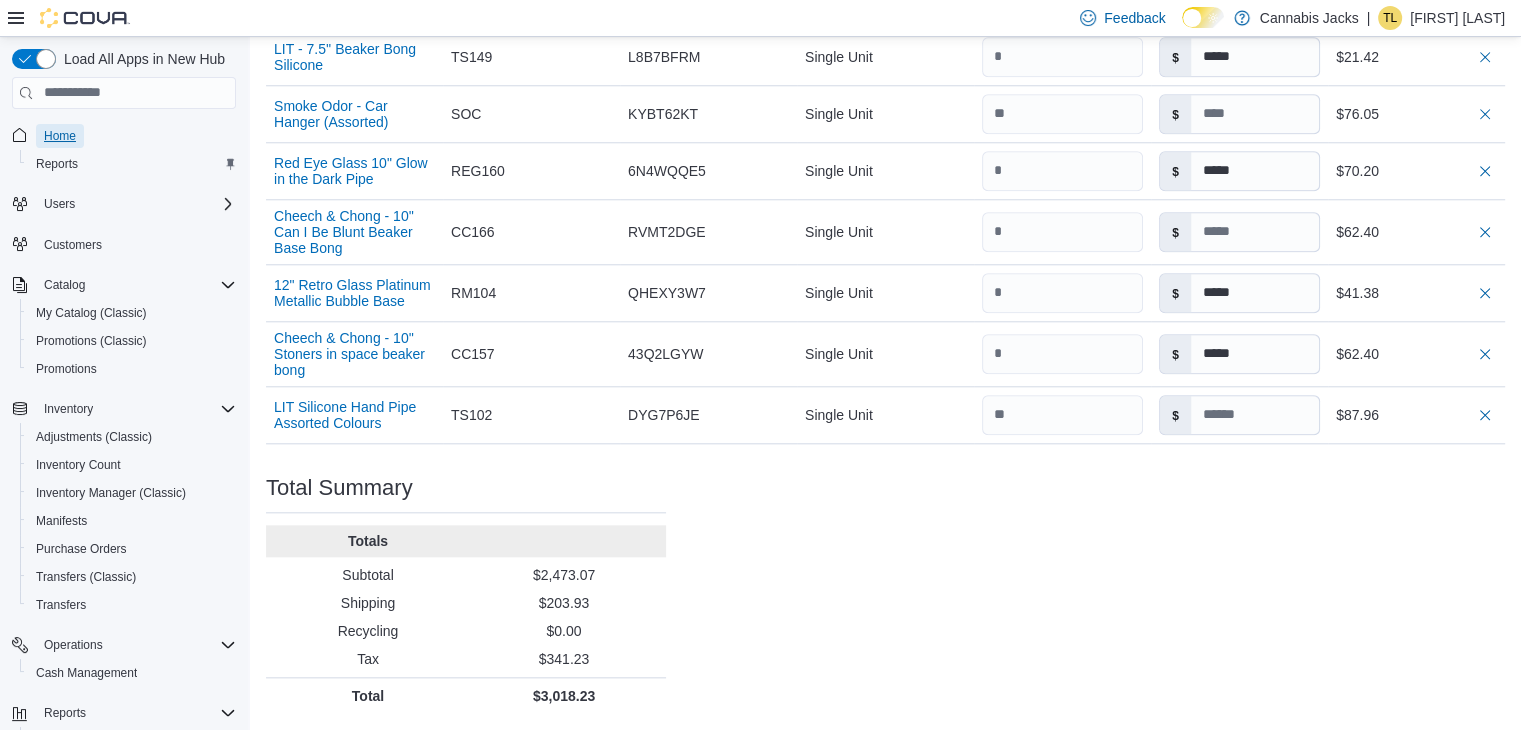 click on "Home" at bounding box center [60, 136] 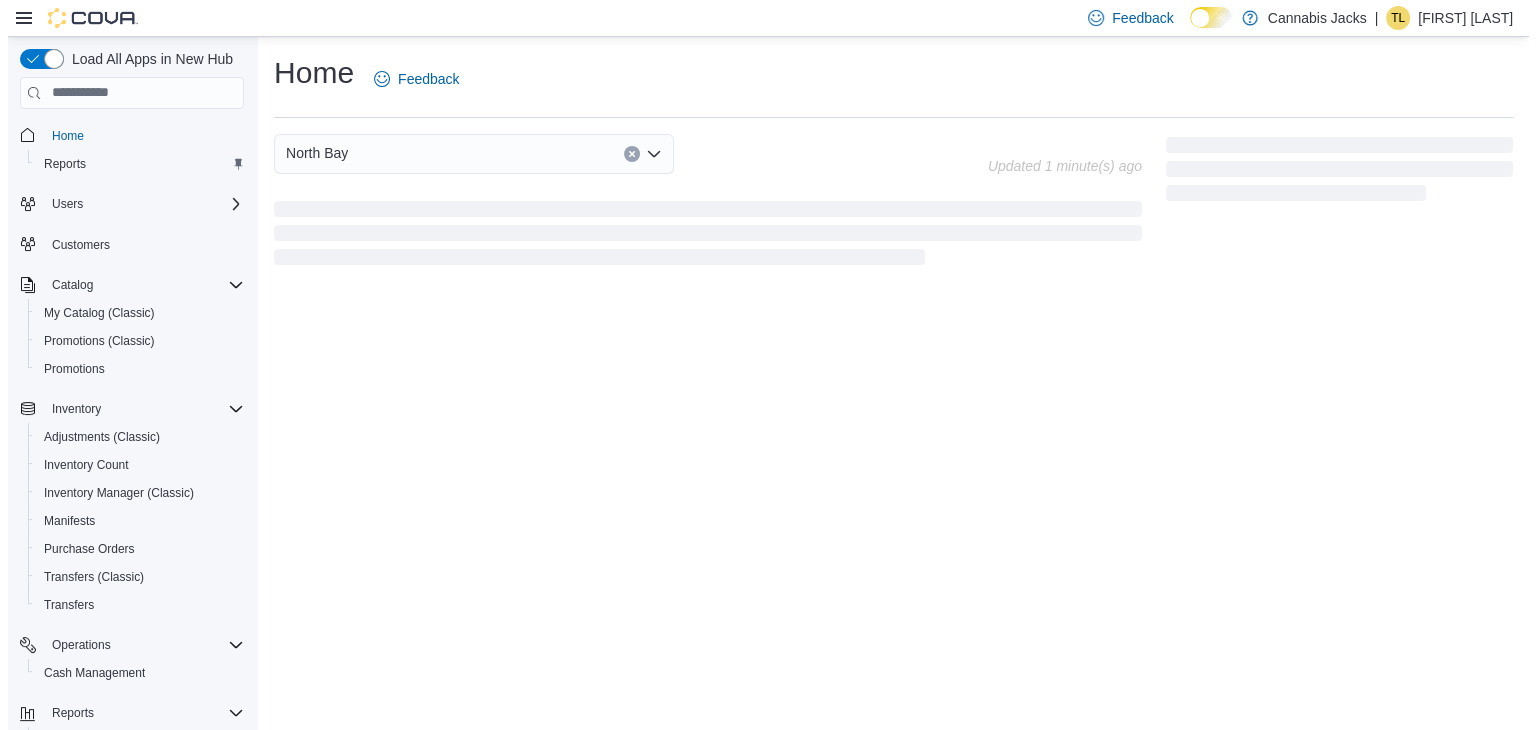 scroll, scrollTop: 0, scrollLeft: 0, axis: both 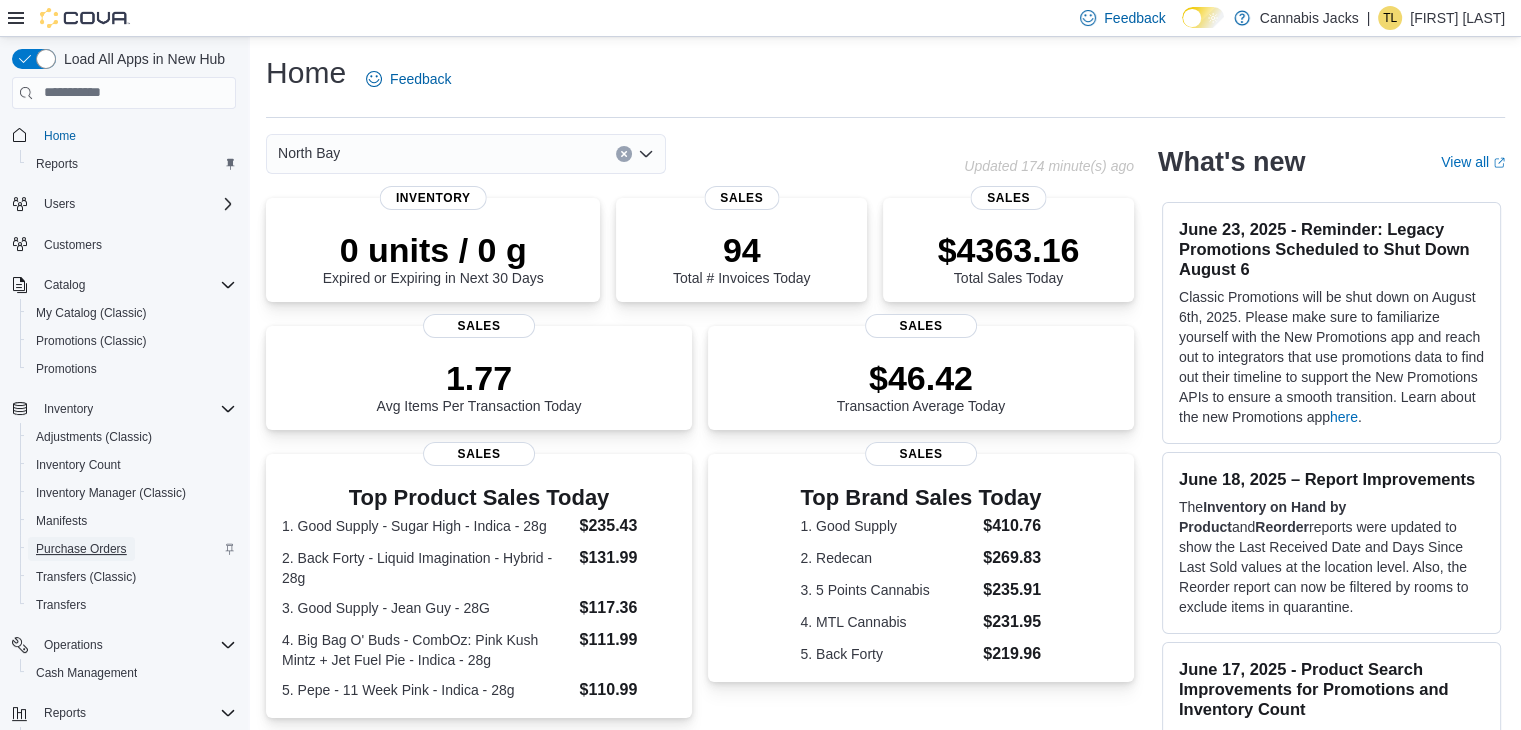 click on "Purchase Orders" at bounding box center (81, 549) 